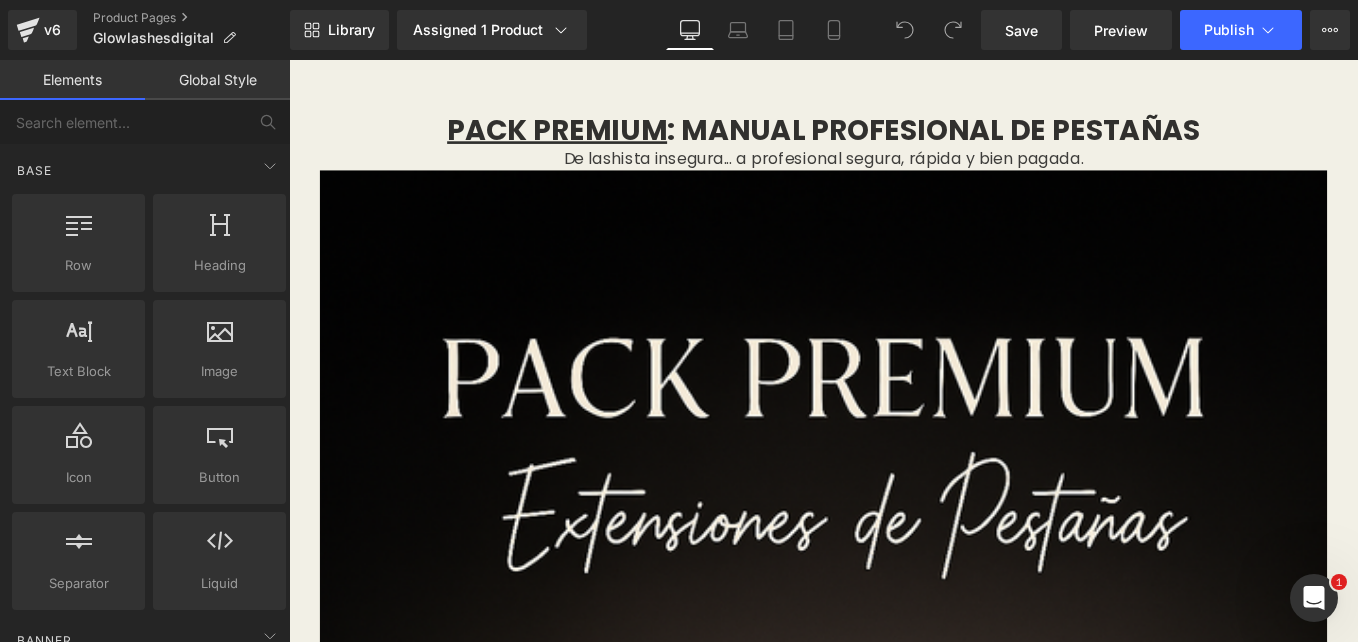 scroll, scrollTop: 0, scrollLeft: 0, axis: both 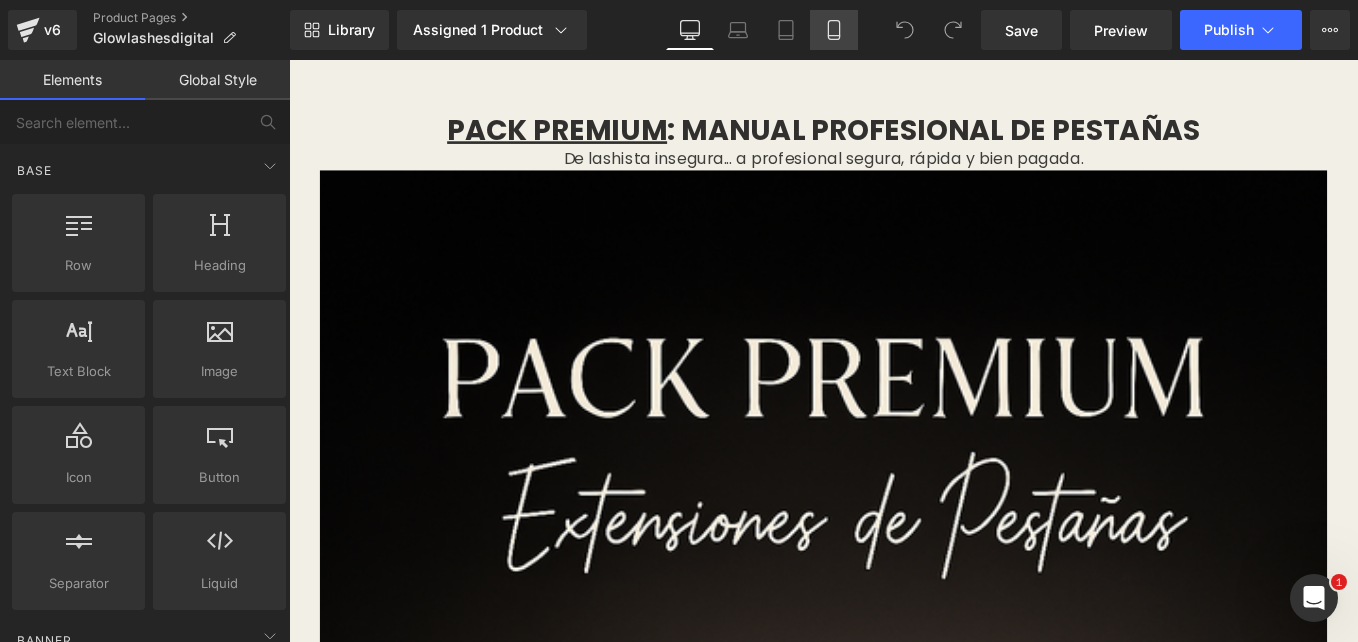 click 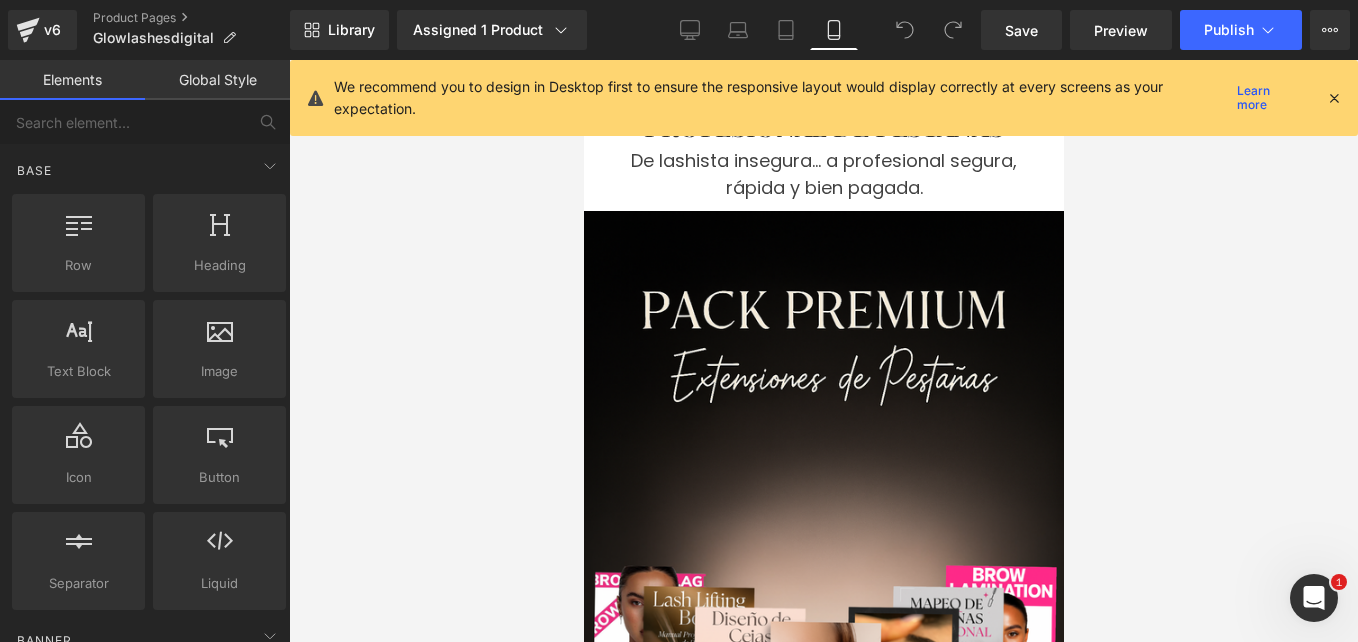 click at bounding box center [1334, 98] 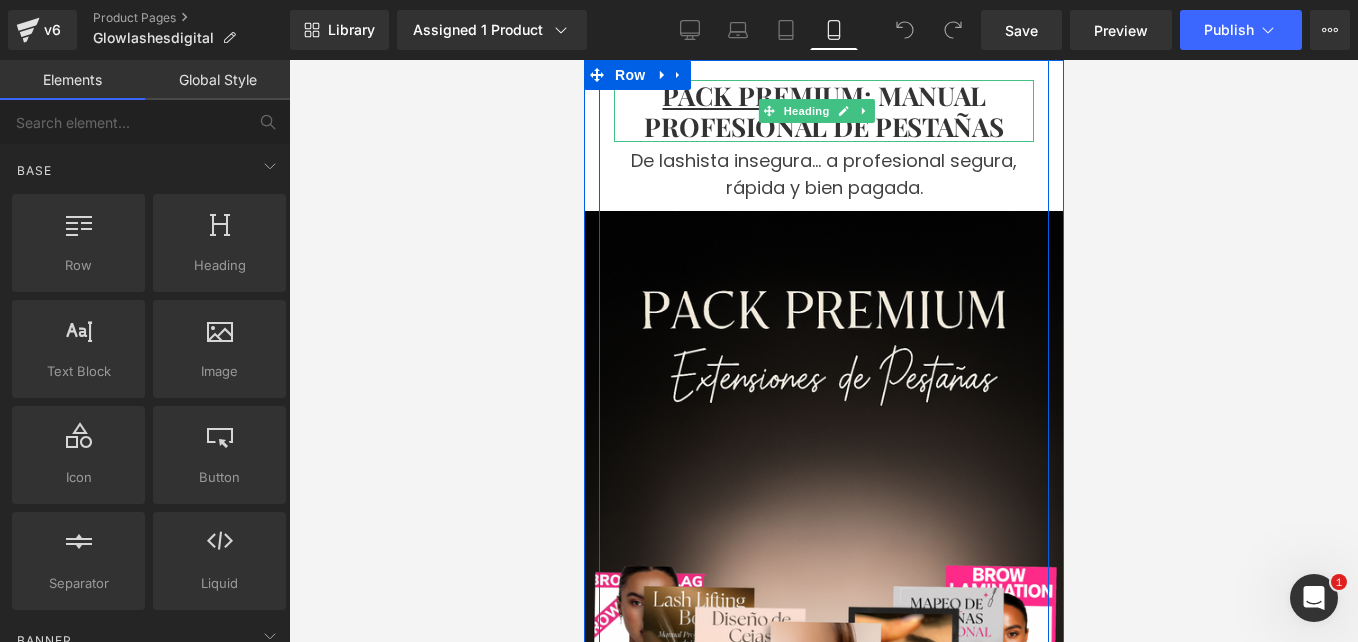 click on "PACK PREMIUM : MANUAL PROFESIONAL DE PESTAÑAS" at bounding box center (823, 111) 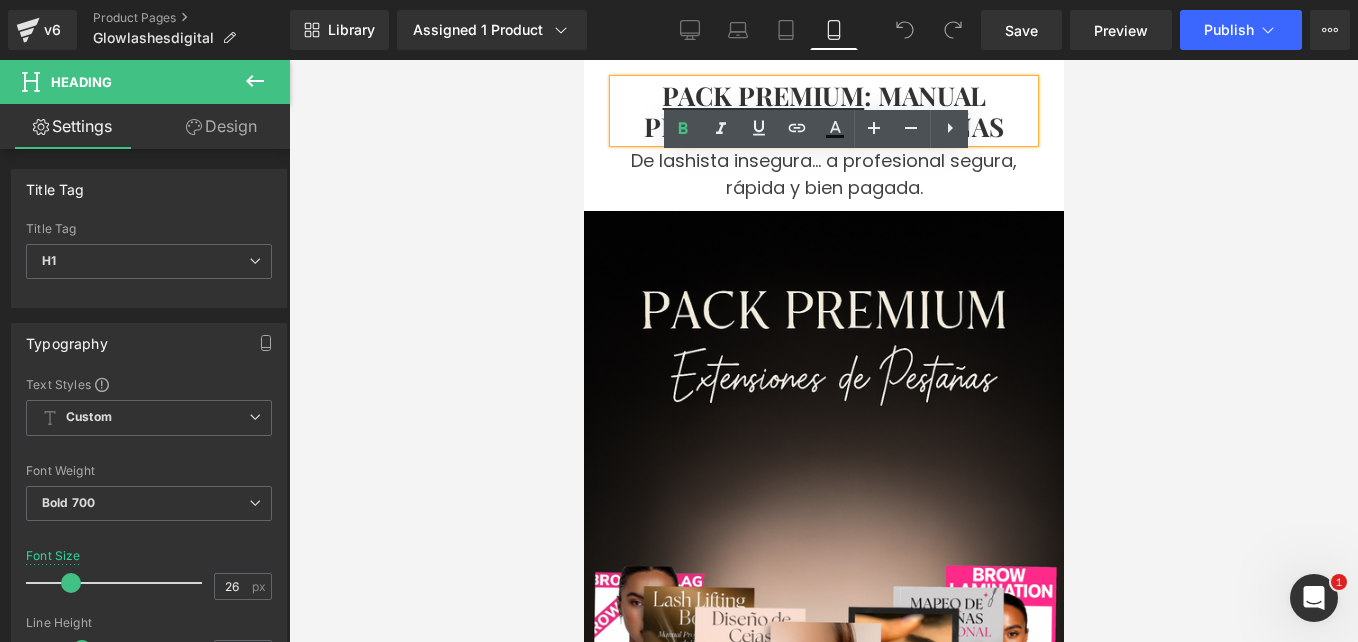 click at bounding box center (823, 351) 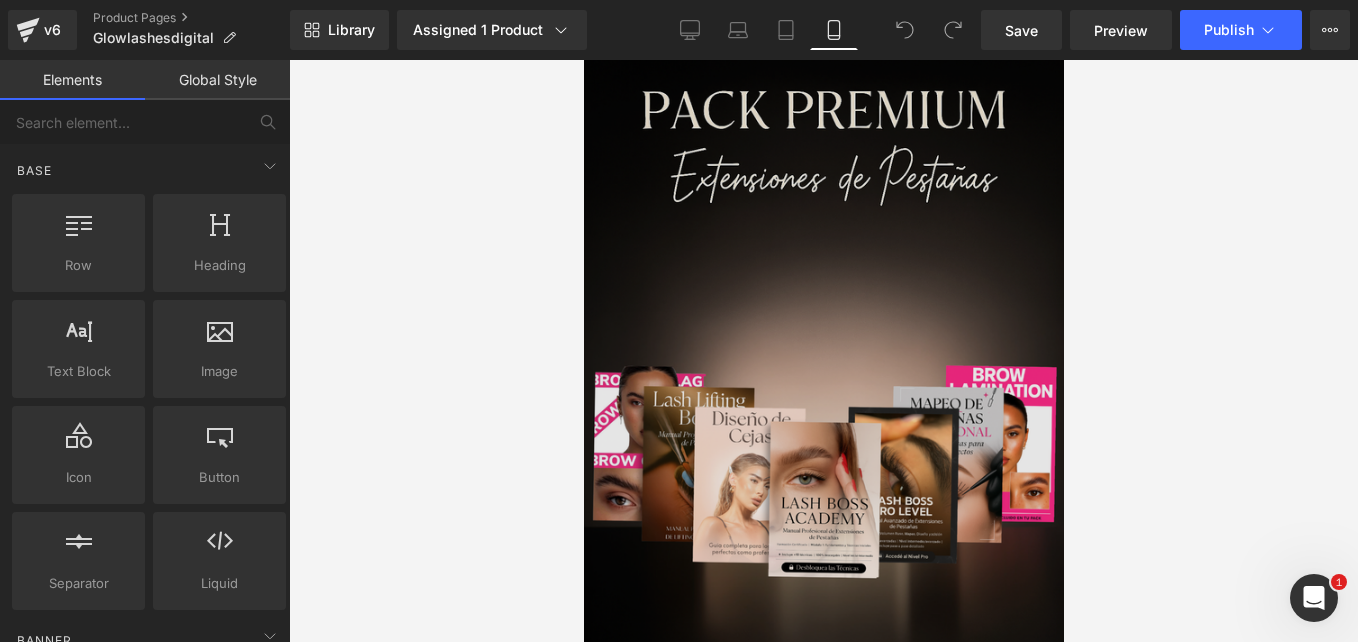 scroll, scrollTop: 0, scrollLeft: 0, axis: both 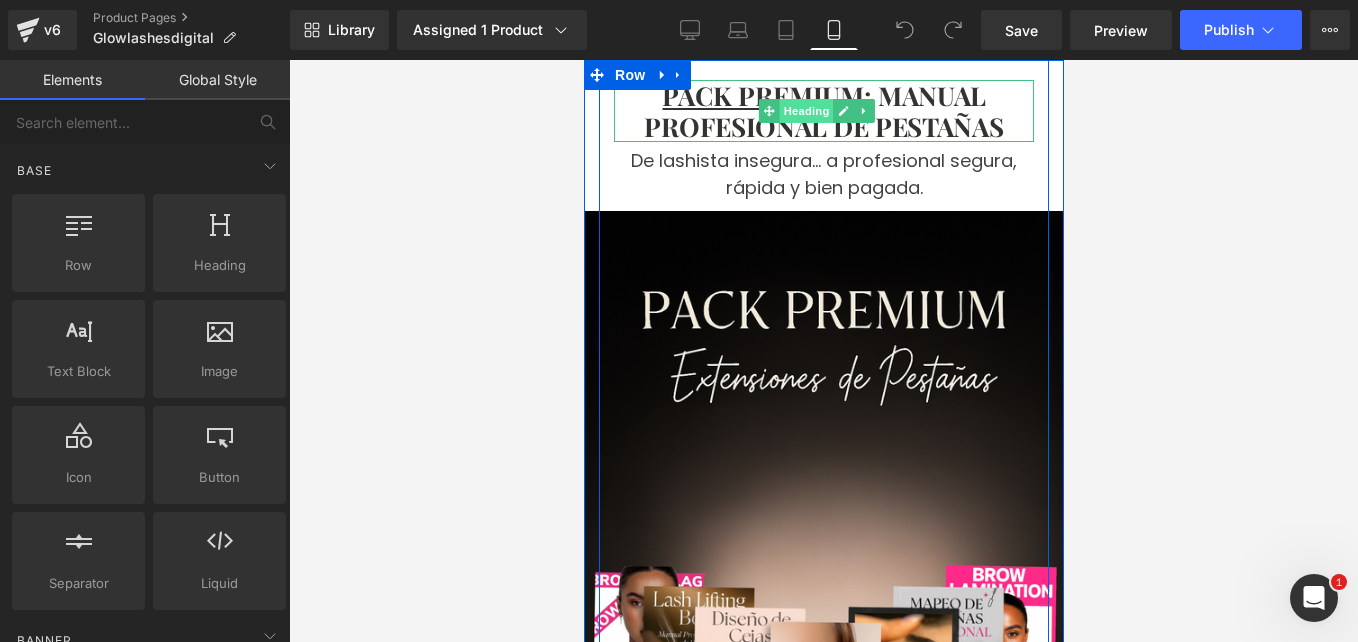 click on "Heading" at bounding box center [805, 111] 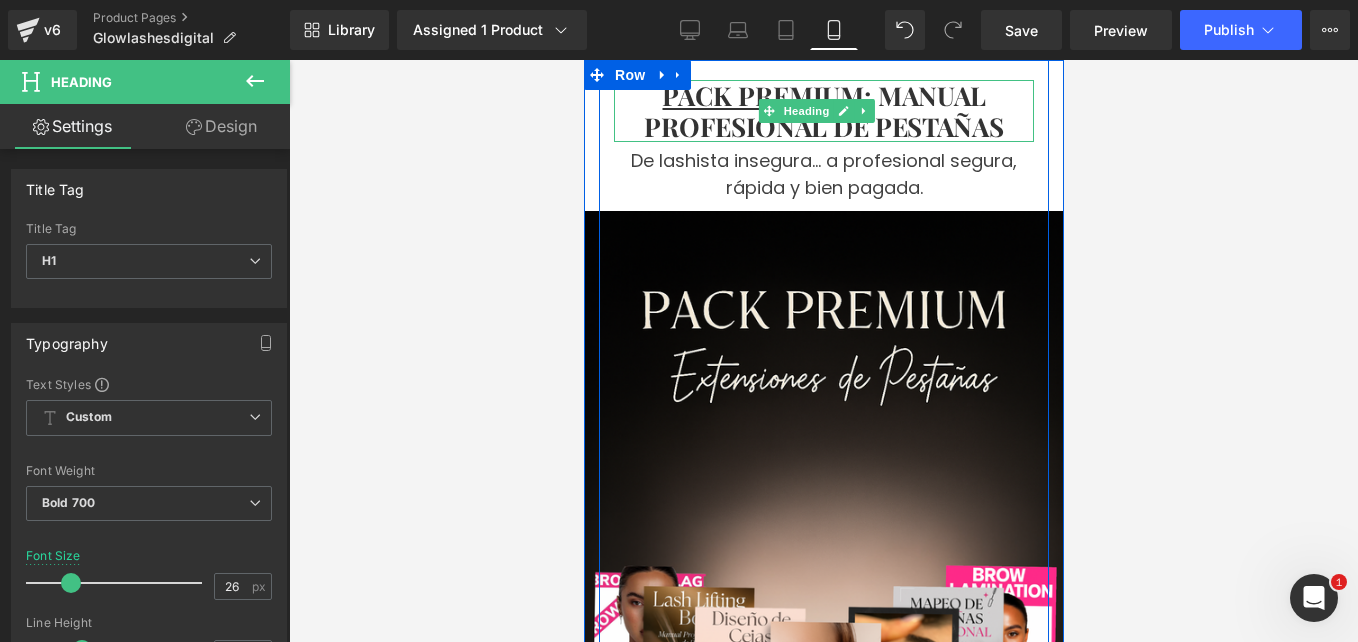click on "PACK PREMIUM : MANUAL PROFESIONAL DE PESTAÑAS" at bounding box center [823, 111] 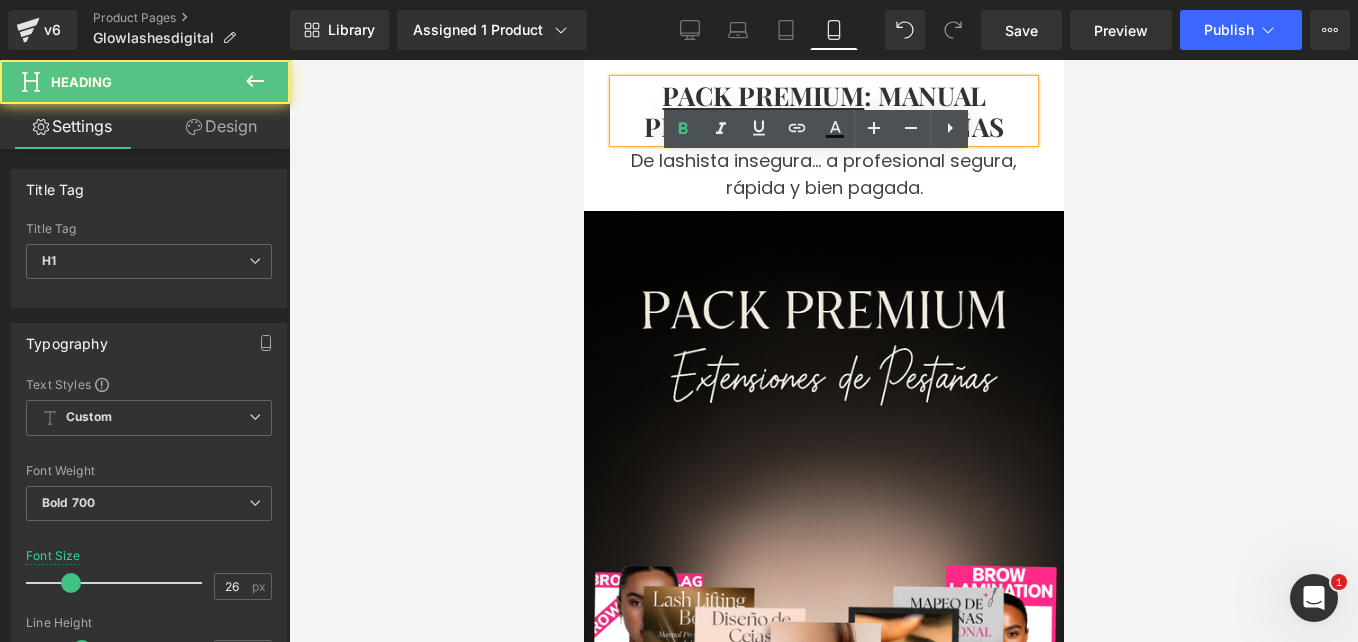 click on "PACK PREMIUM : MANUAL PROFESIONAL DE PESTAÑAS" at bounding box center [823, 111] 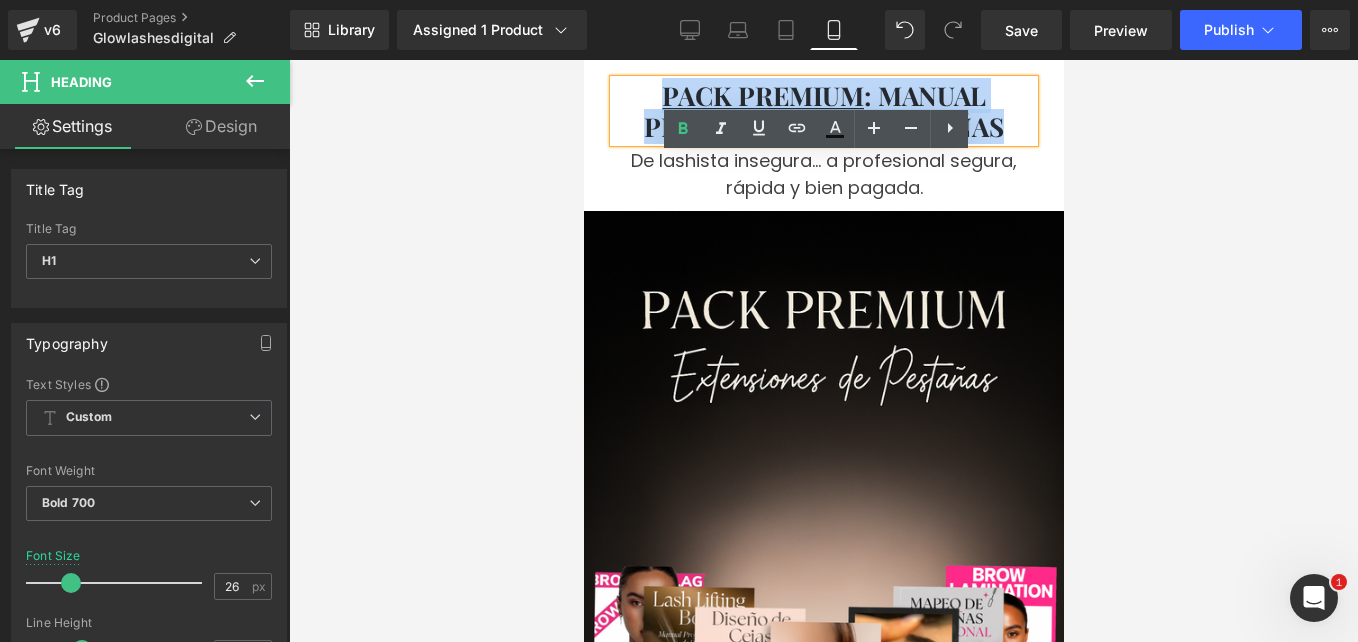 drag, startPoint x: 1011, startPoint y: 123, endPoint x: 615, endPoint y: 99, distance: 396.7266 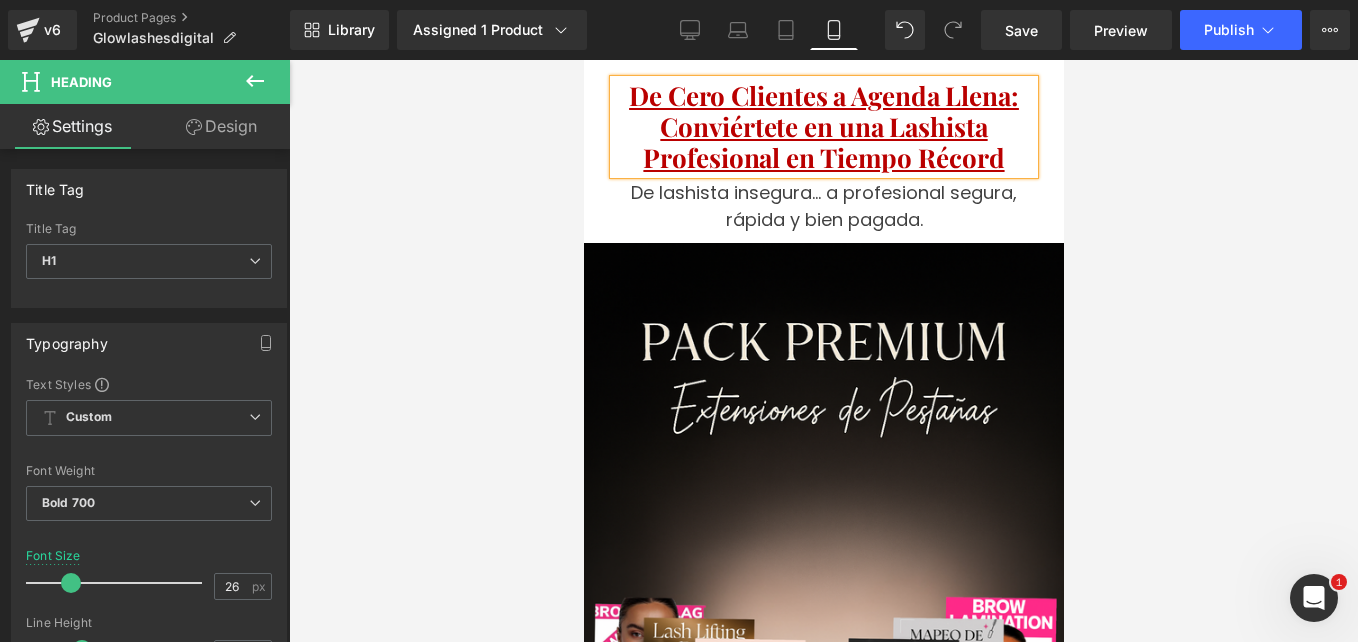 click at bounding box center [823, 351] 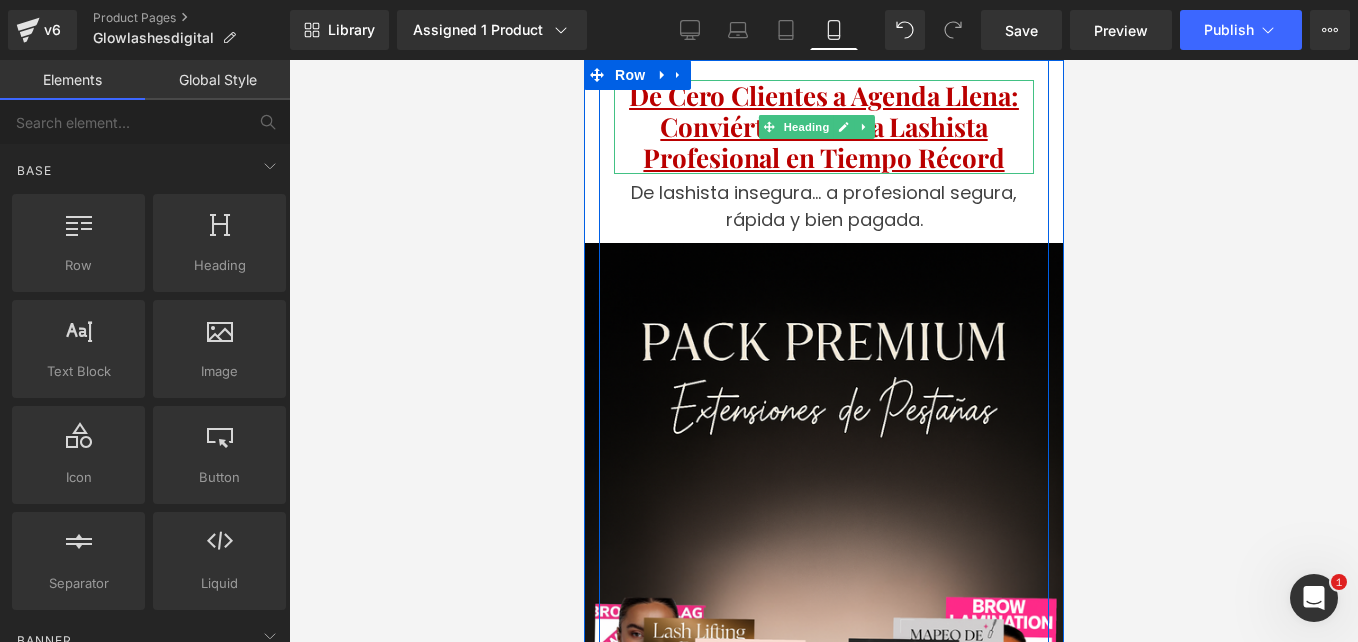 click on "De Cero Clientes a Agenda Llena: Conviértete en una Lashista Profesional en Tiempo Récord" at bounding box center (823, 126) 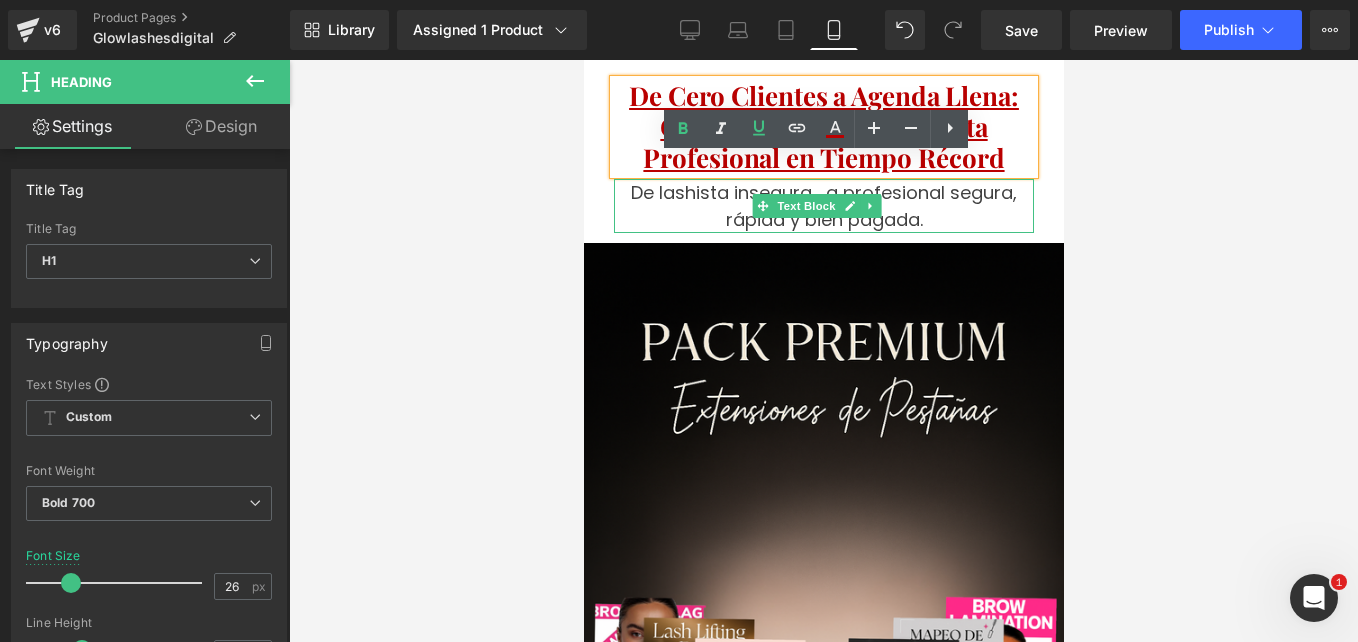 click on "De lashista insegura... a profesional segura, rápida y bien pagada." at bounding box center [823, 206] 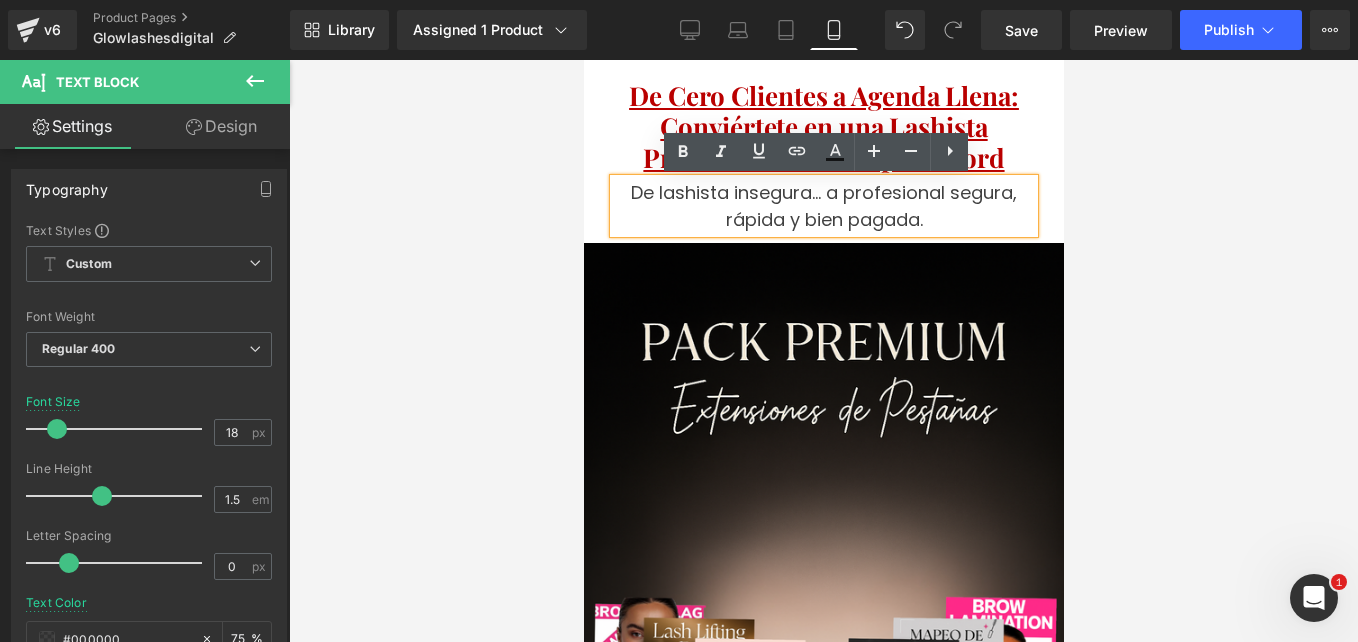 click at bounding box center [823, 351] 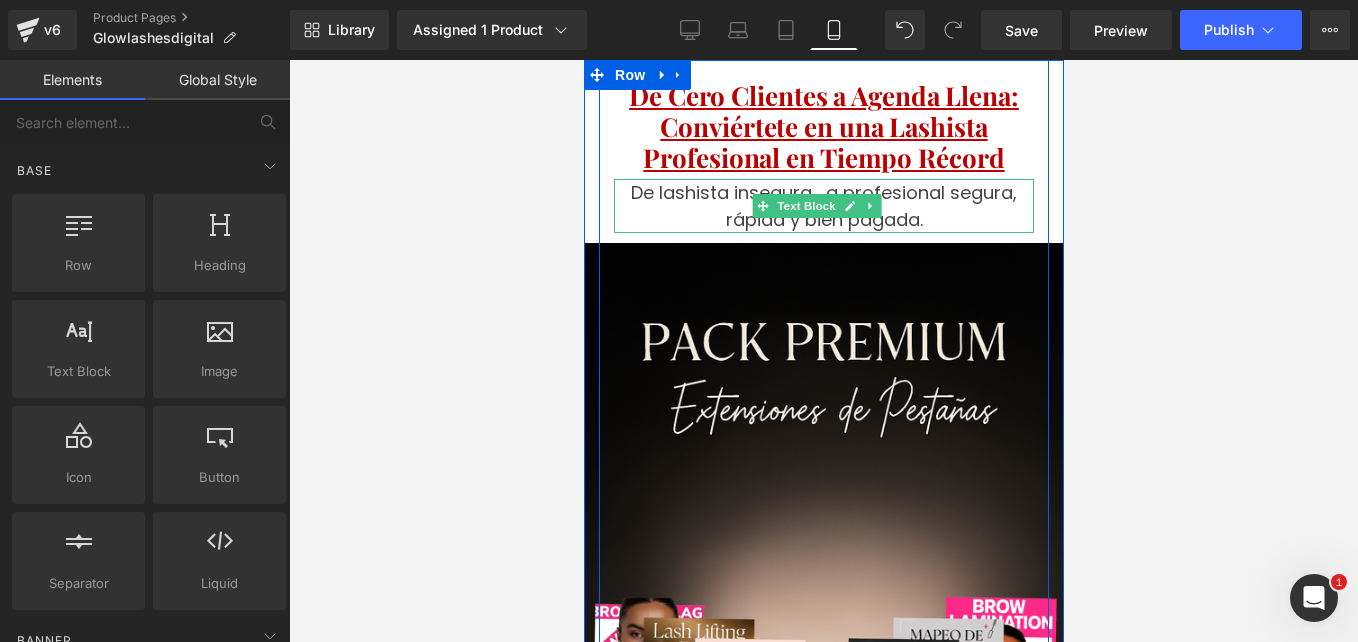 click on "De lashista insegura... a profesional segura, rápida y bien pagada." at bounding box center (823, 206) 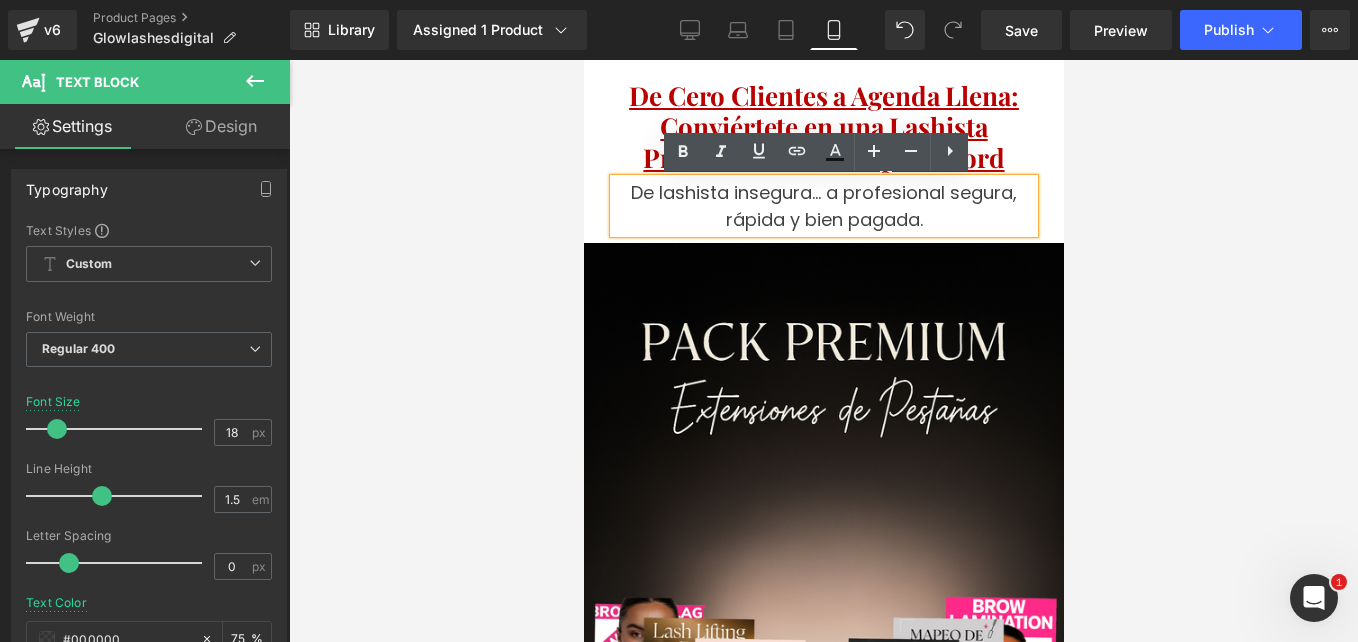 click on "De lashista insegura... a profesional segura, rápida y bien pagada." at bounding box center (823, 206) 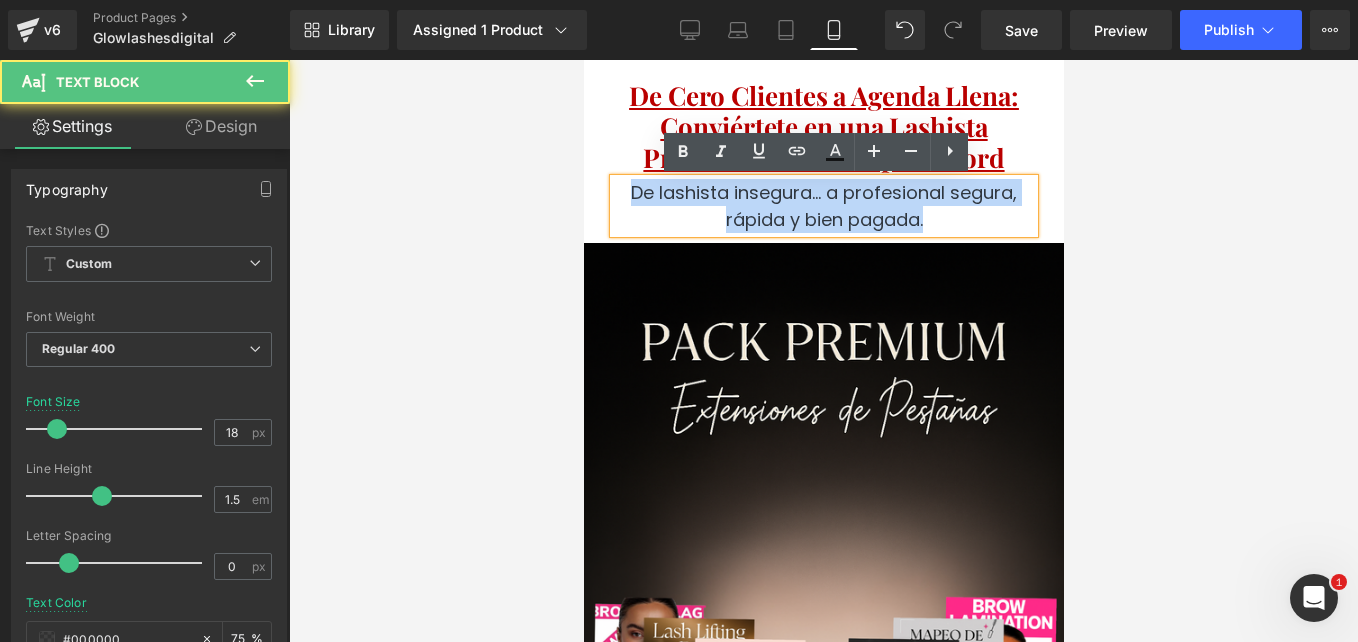 drag, startPoint x: 927, startPoint y: 225, endPoint x: 615, endPoint y: 195, distance: 313.439 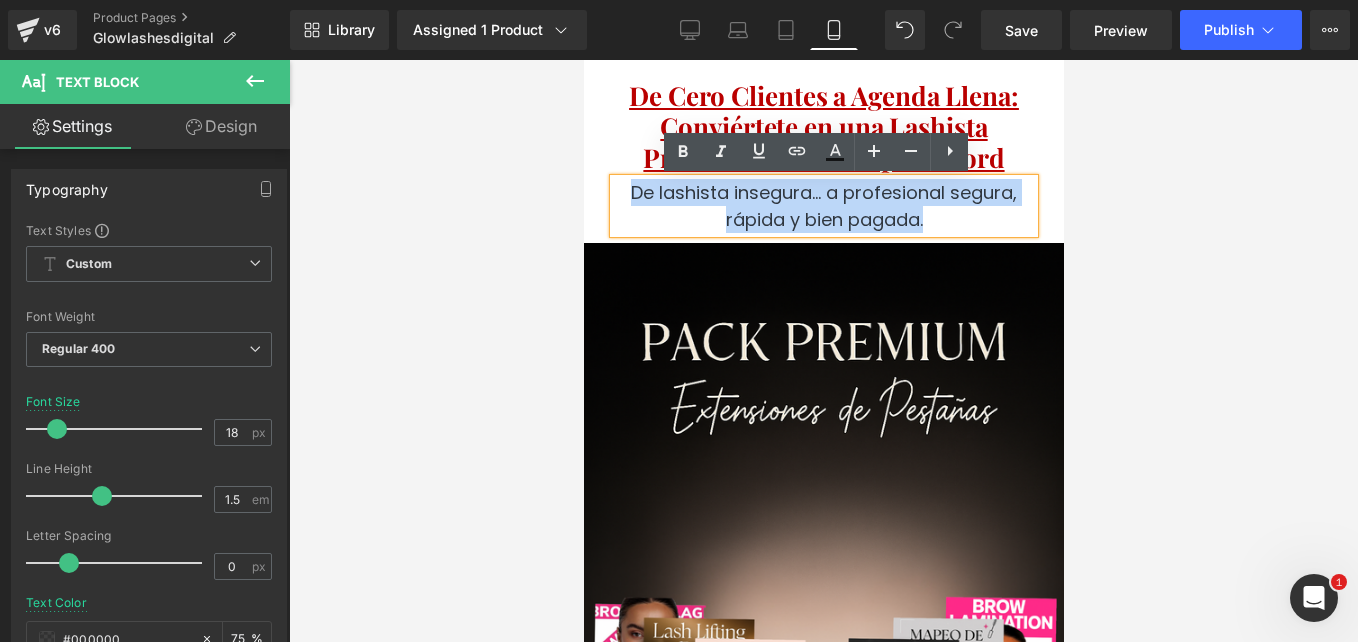 type 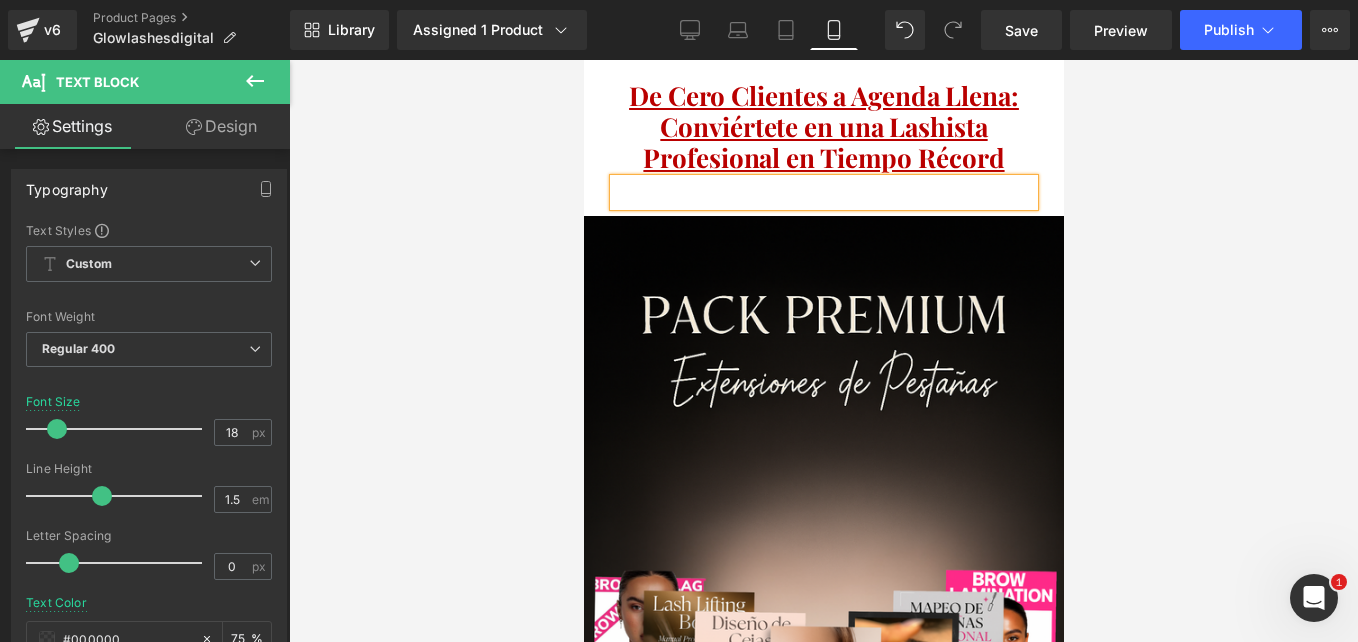 click at bounding box center [823, 351] 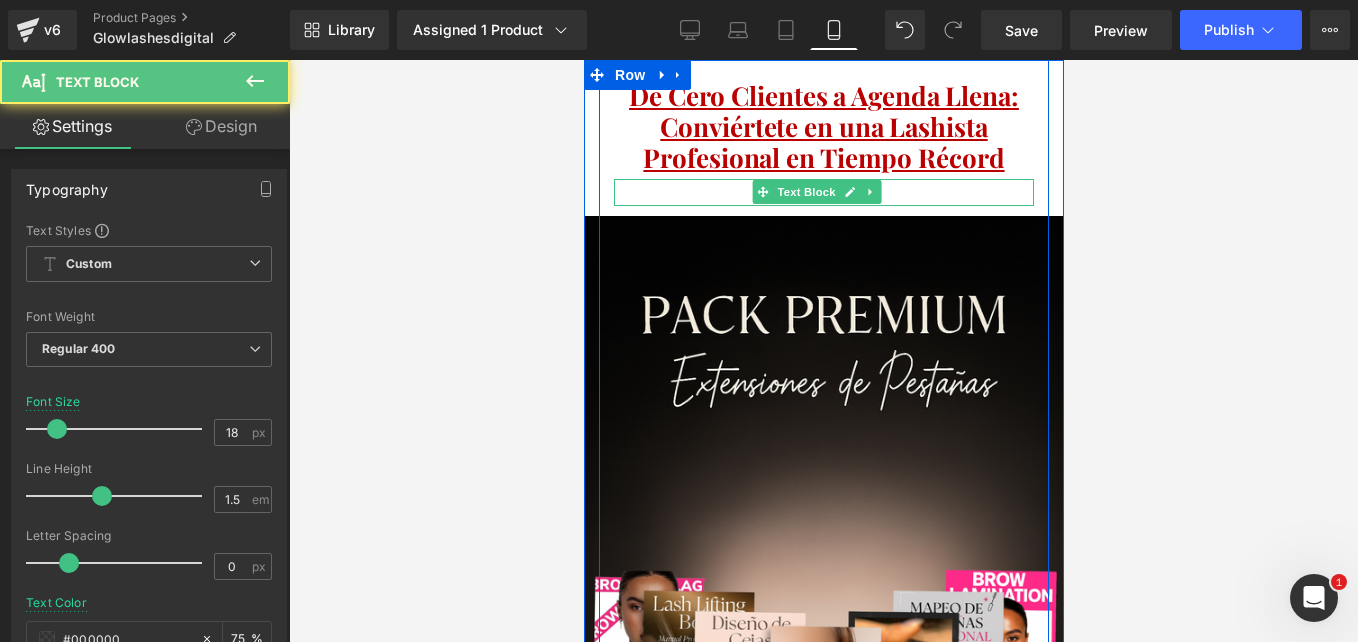 click at bounding box center [823, 192] 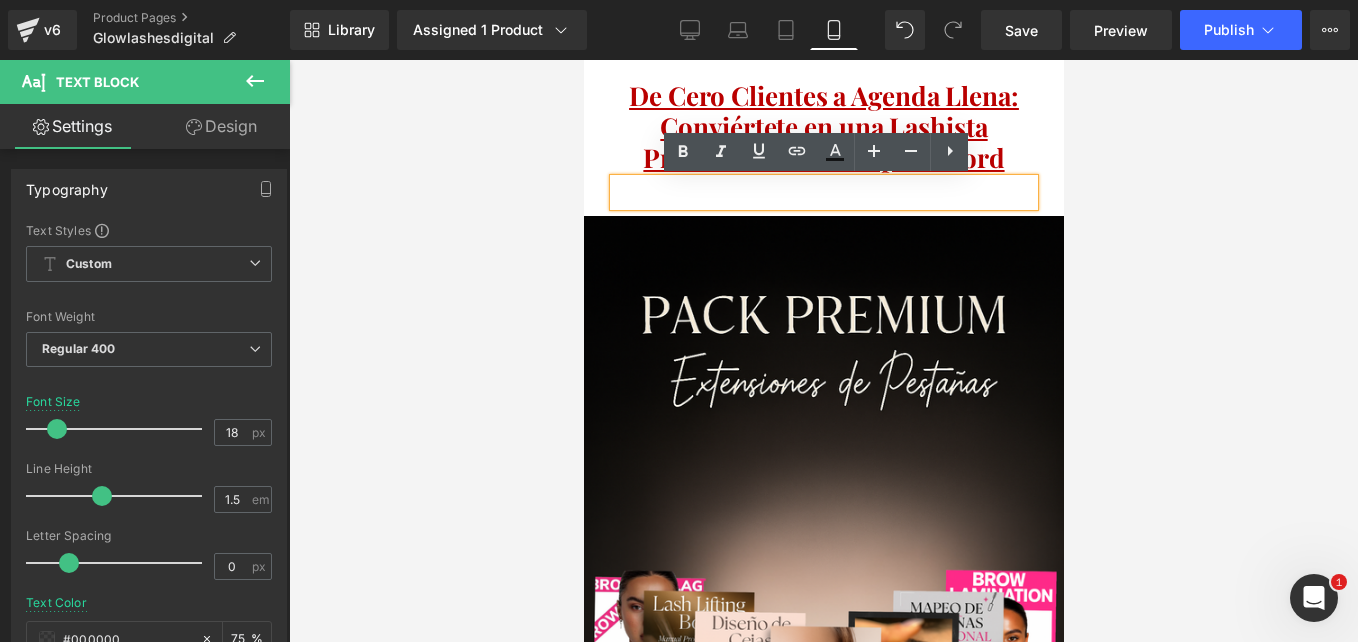 click at bounding box center (823, 351) 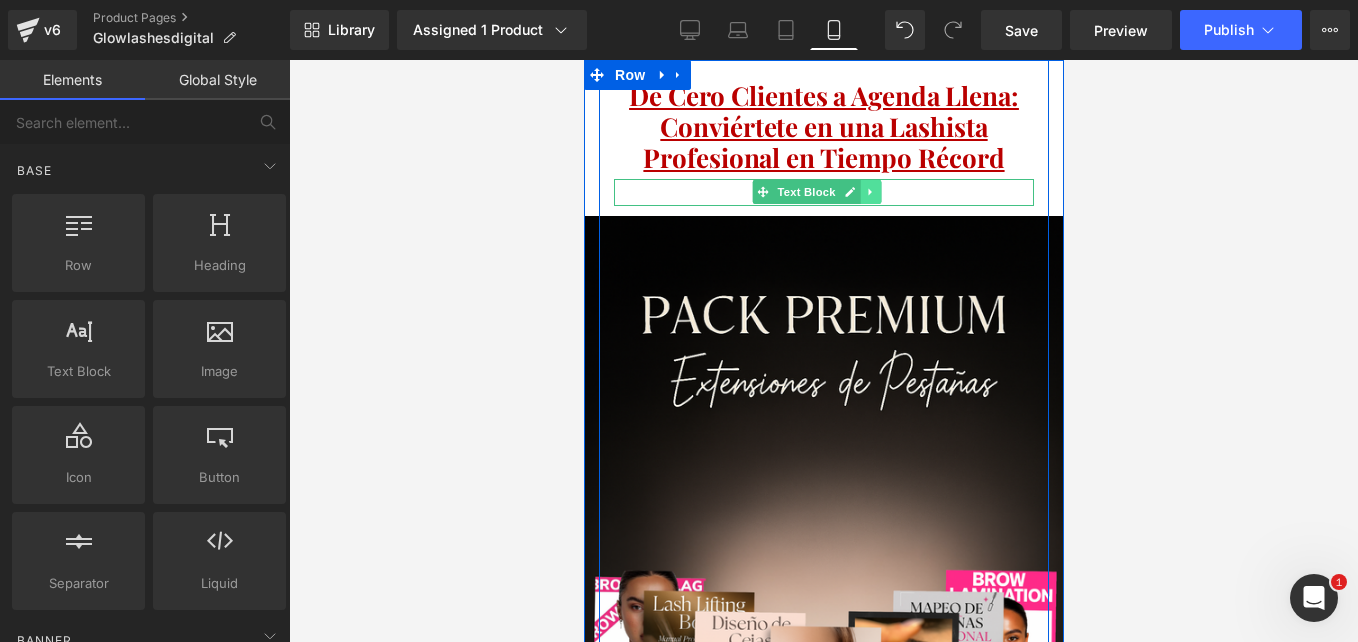 click 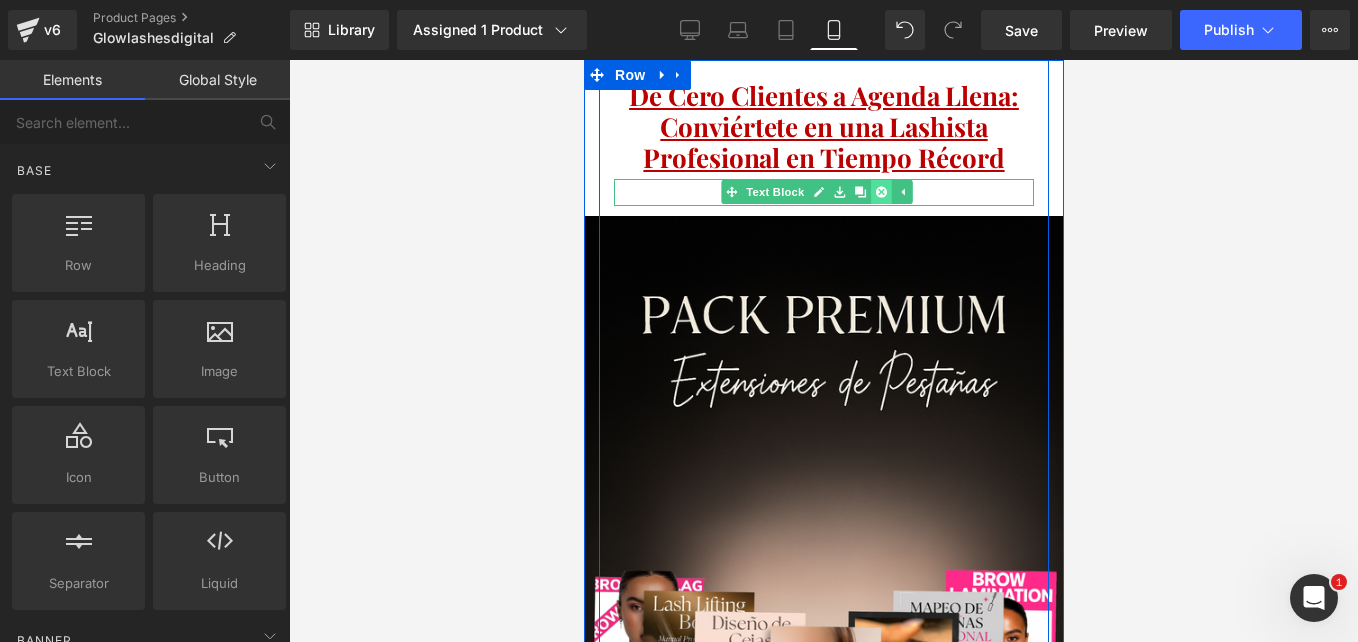 click 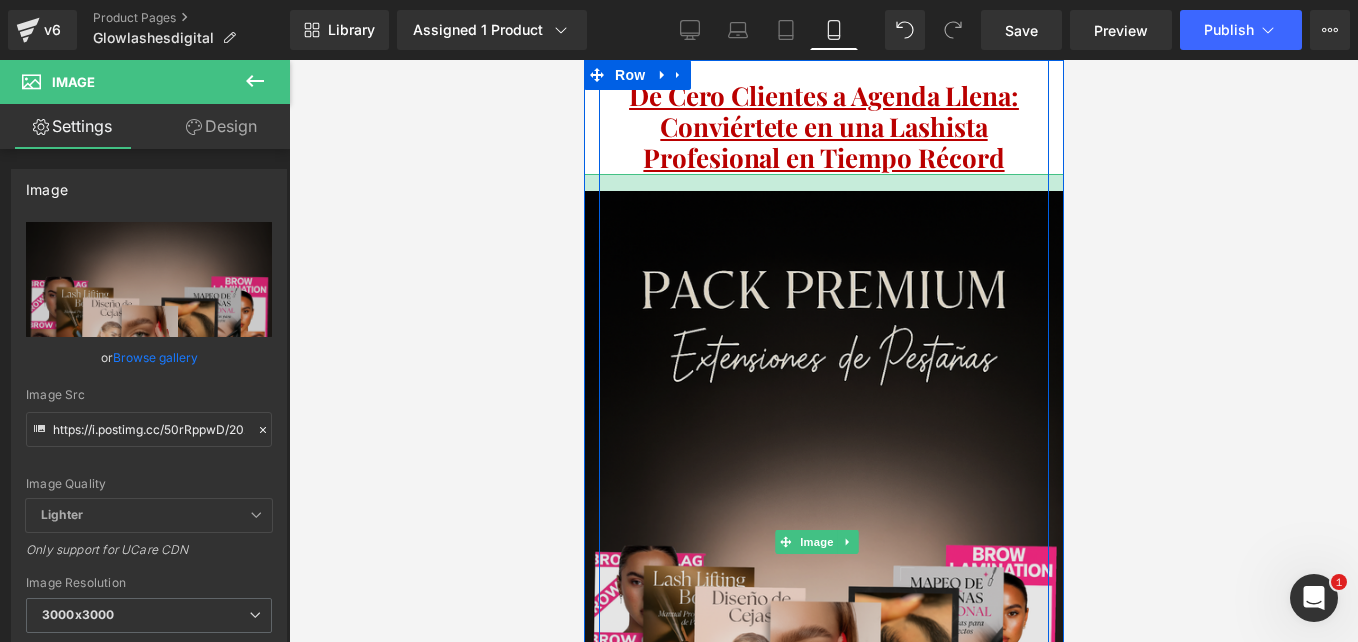 click on "Image" at bounding box center (823, 542) 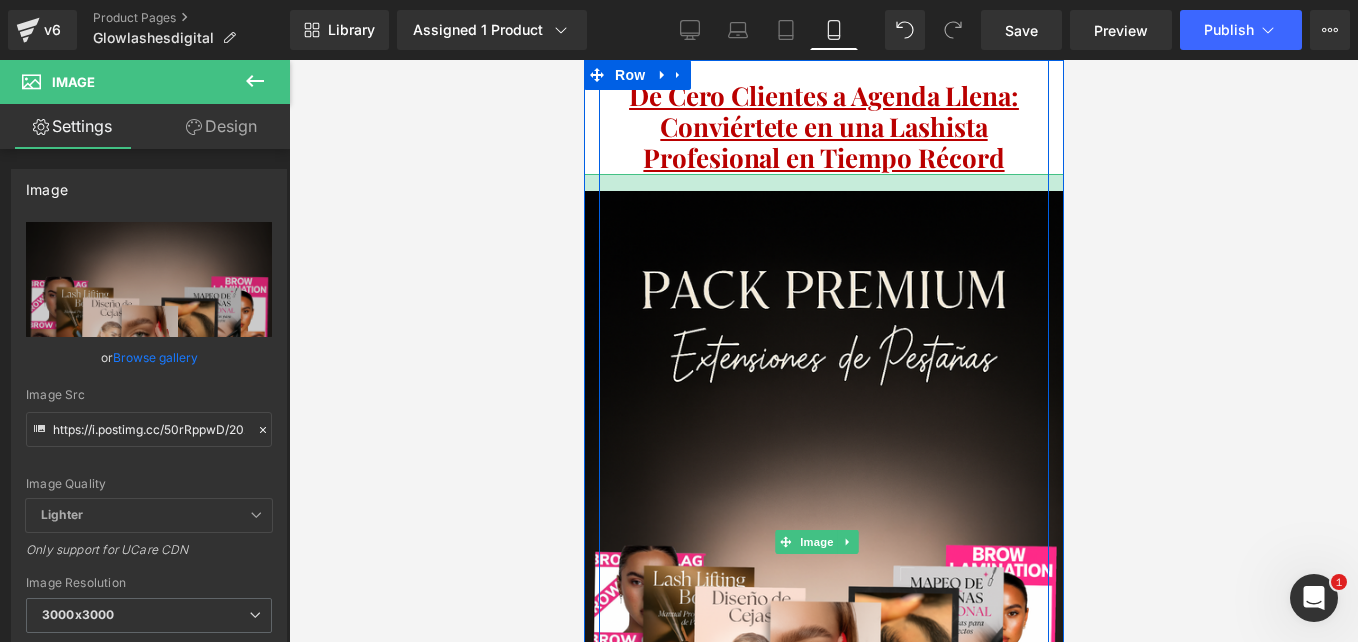 click at bounding box center [823, 351] 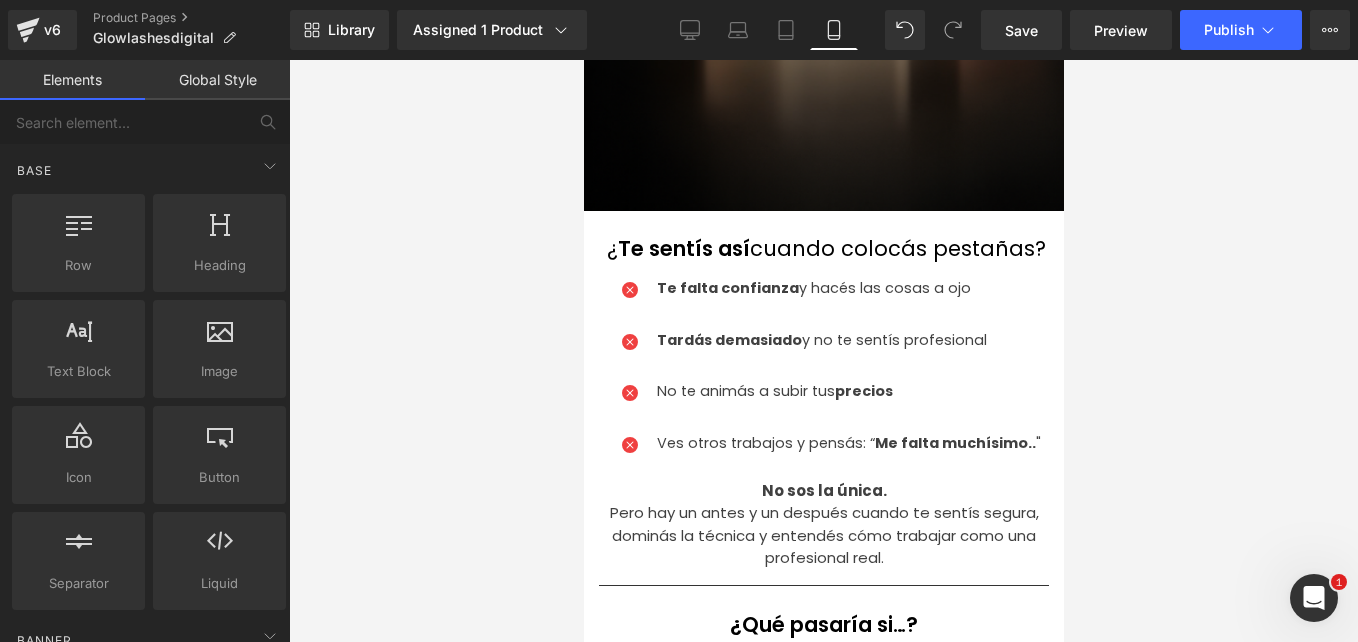 scroll, scrollTop: 0, scrollLeft: 0, axis: both 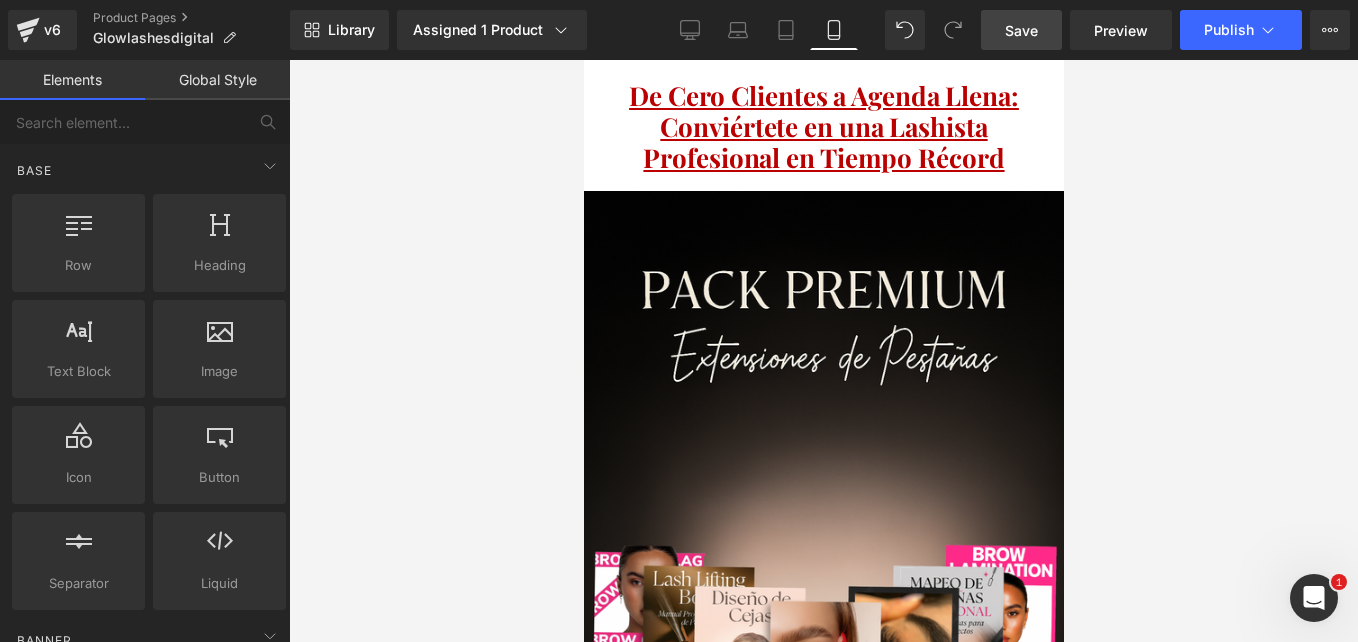 click on "Save" at bounding box center (1021, 30) 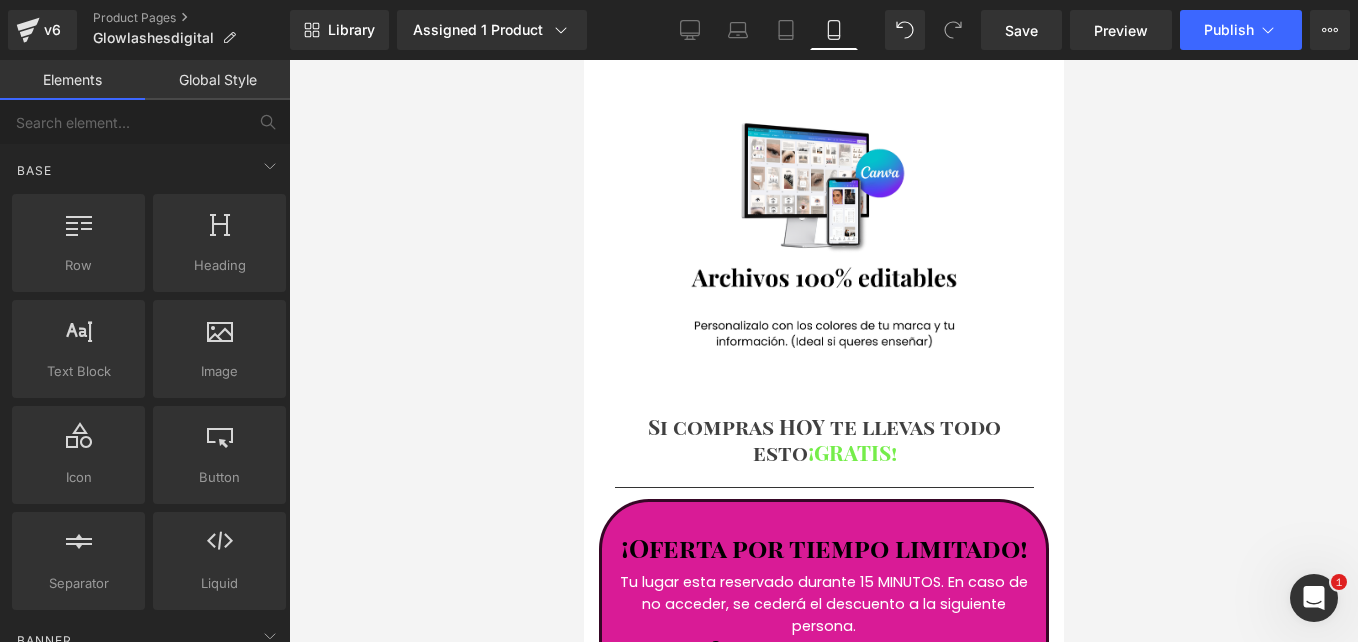 scroll, scrollTop: 6400, scrollLeft: 0, axis: vertical 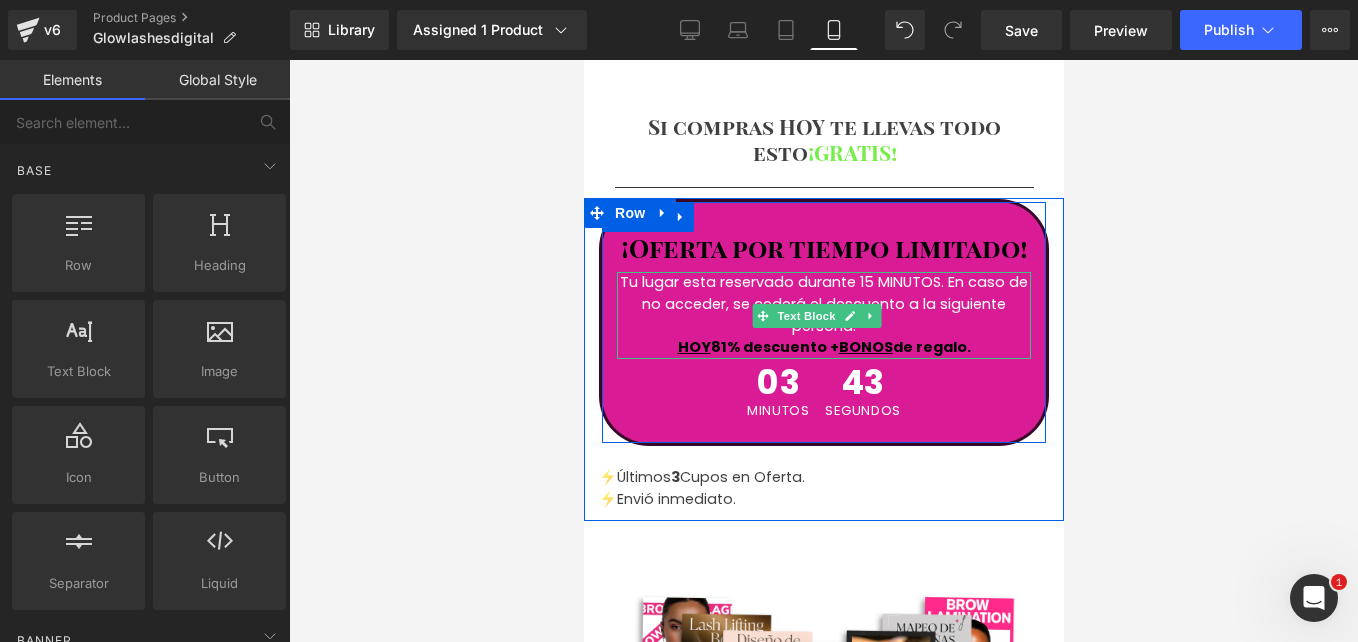 click on "HOY  81% descuento +" at bounding box center [757, 347] 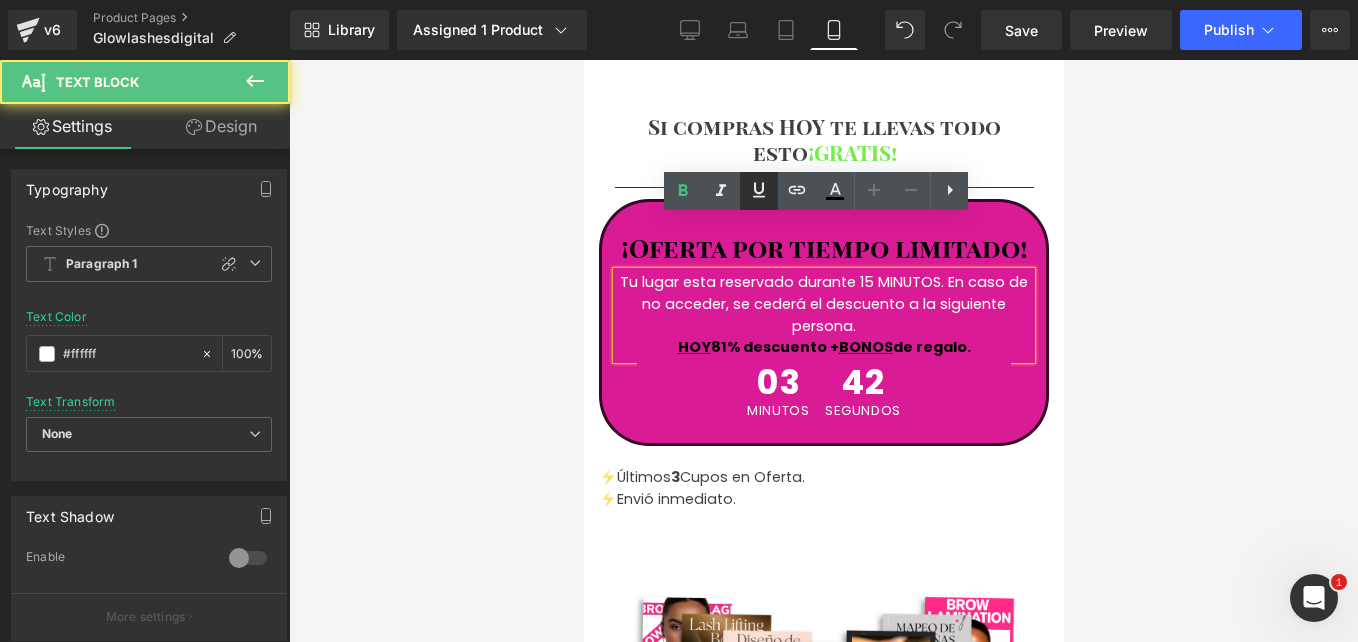 scroll, scrollTop: 6300, scrollLeft: 0, axis: vertical 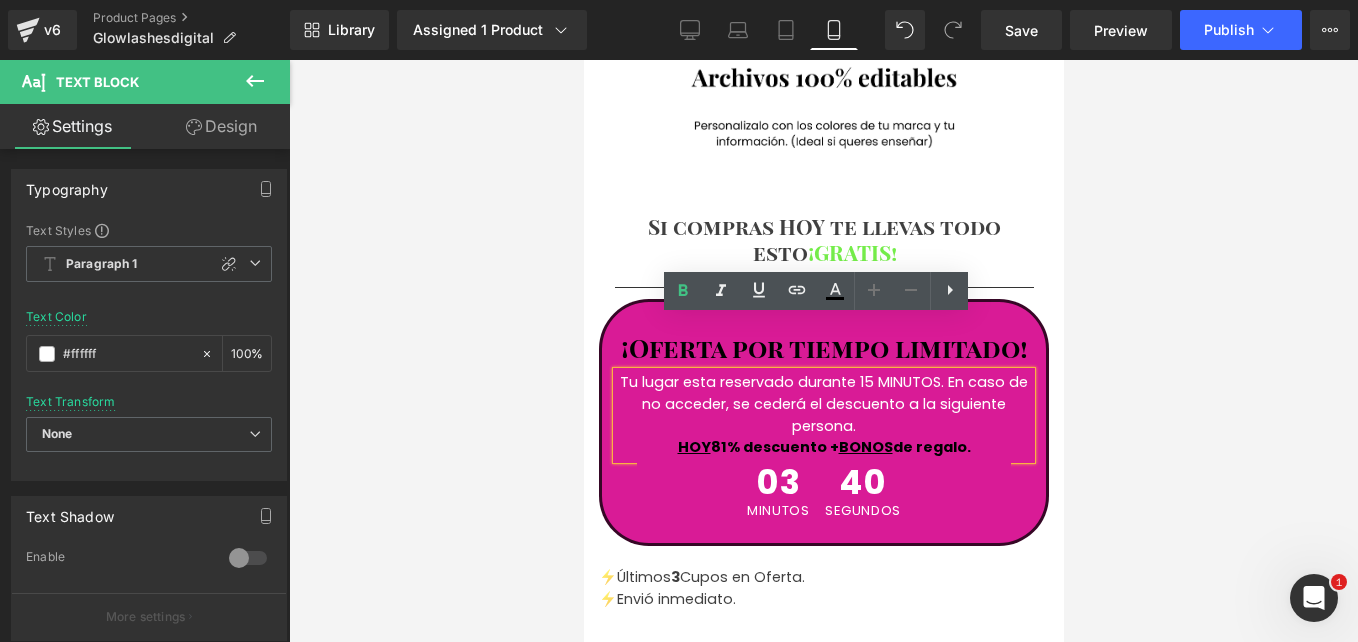 click on "HOY  81% descuento +" at bounding box center [757, 447] 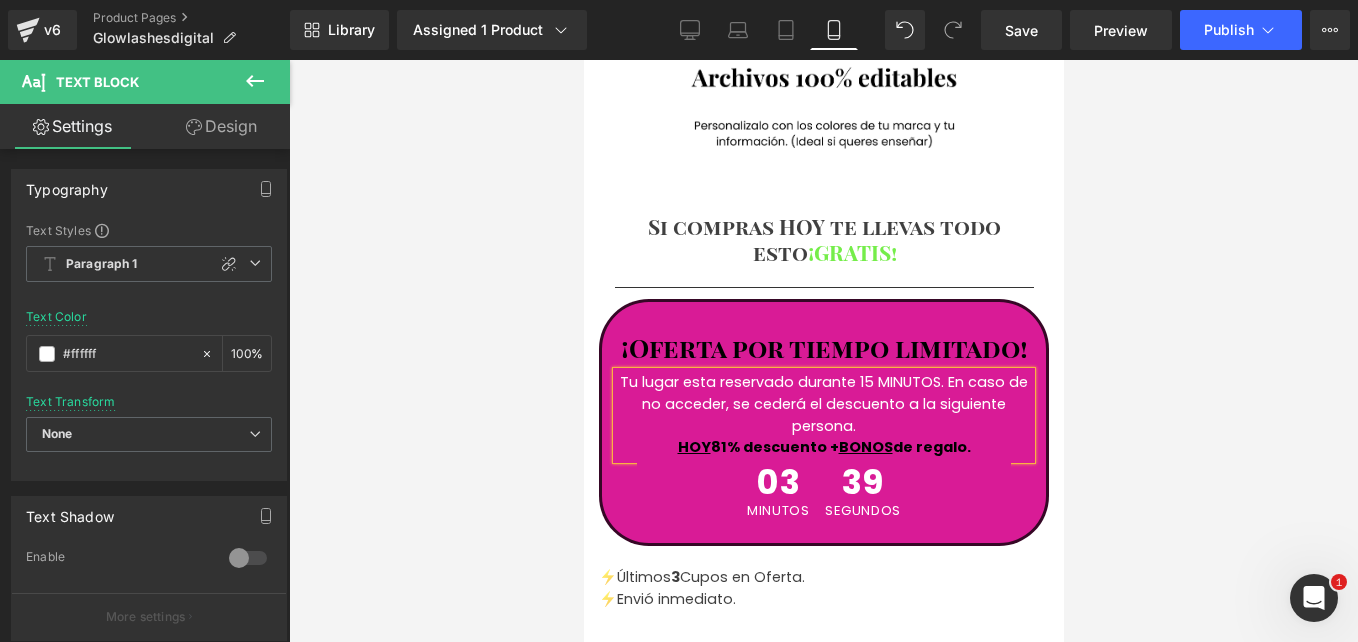 type 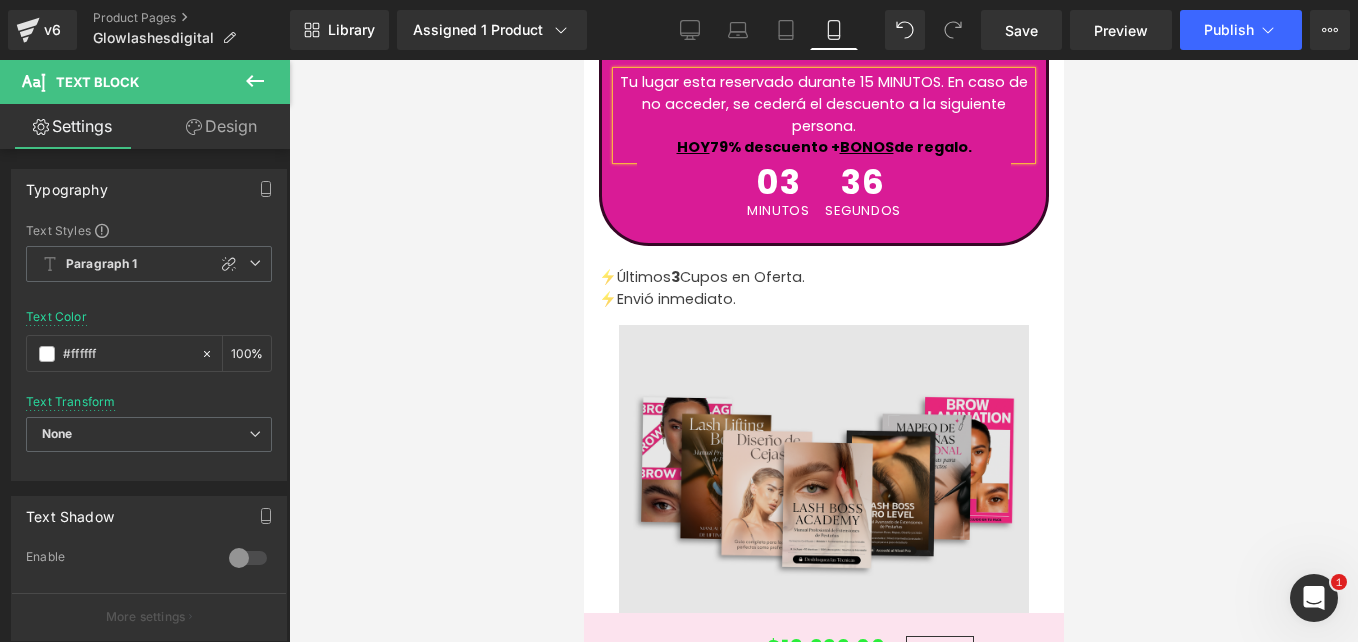scroll, scrollTop: 6900, scrollLeft: 0, axis: vertical 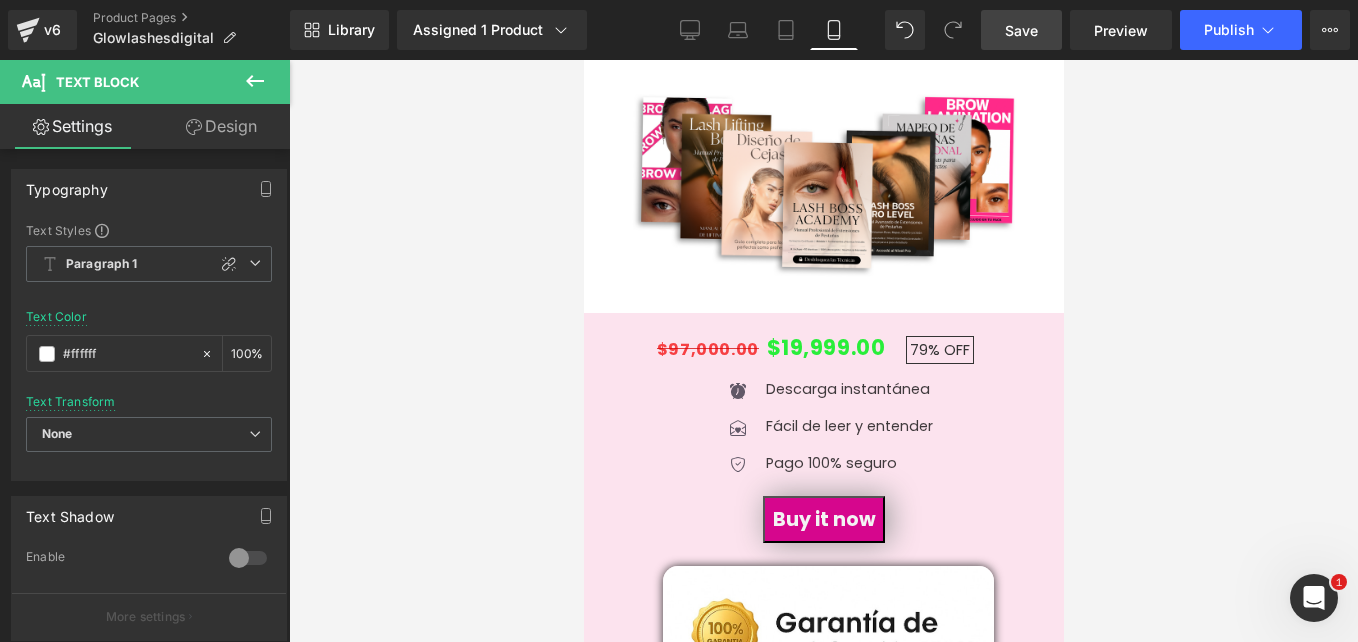 click on "Save" at bounding box center [1021, 30] 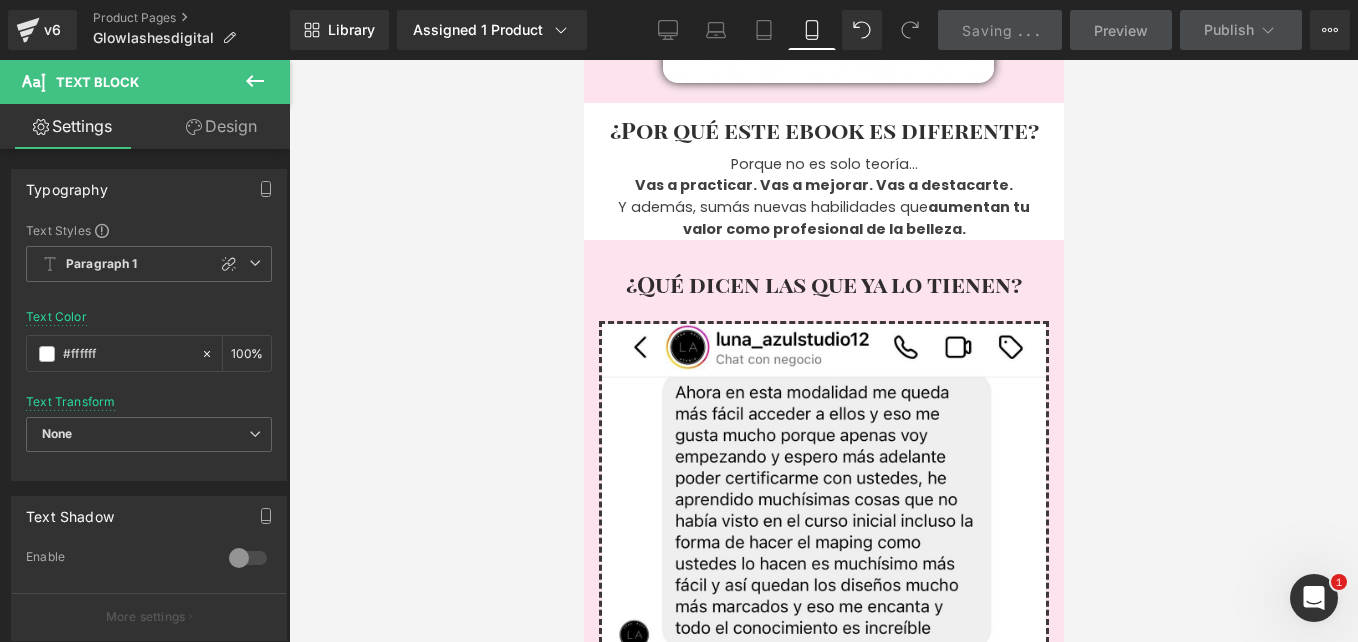 scroll, scrollTop: 7600, scrollLeft: 0, axis: vertical 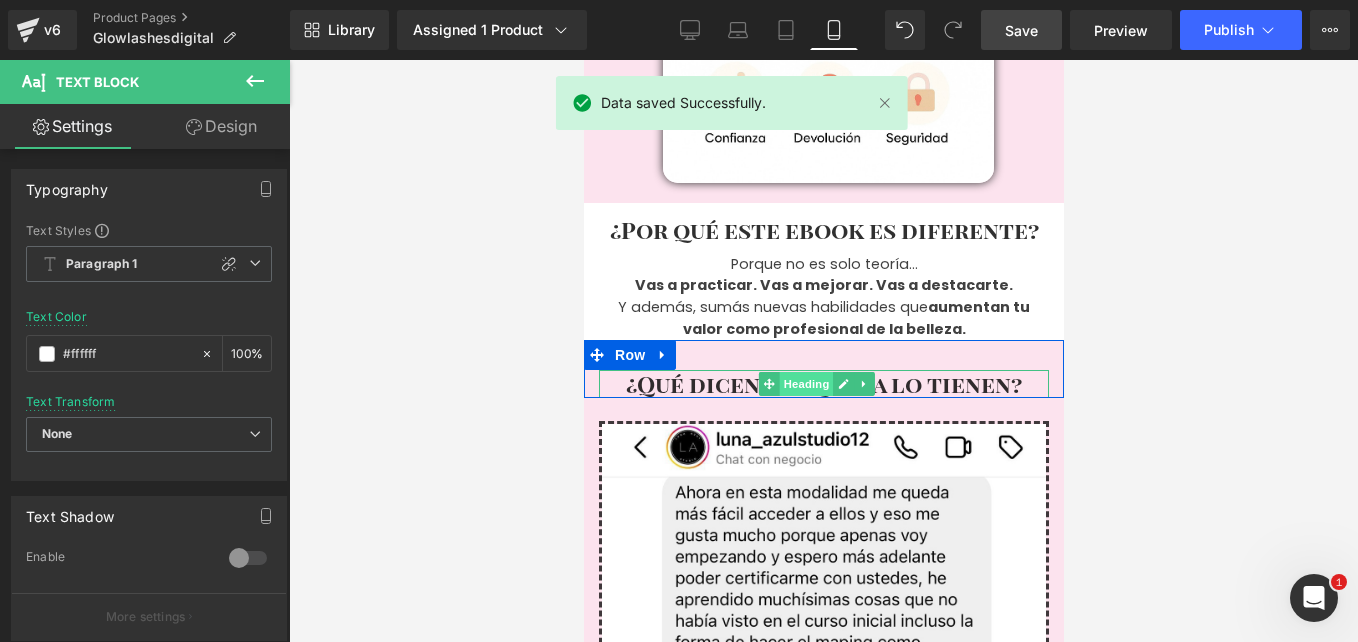 click on "Heading" at bounding box center (805, 384) 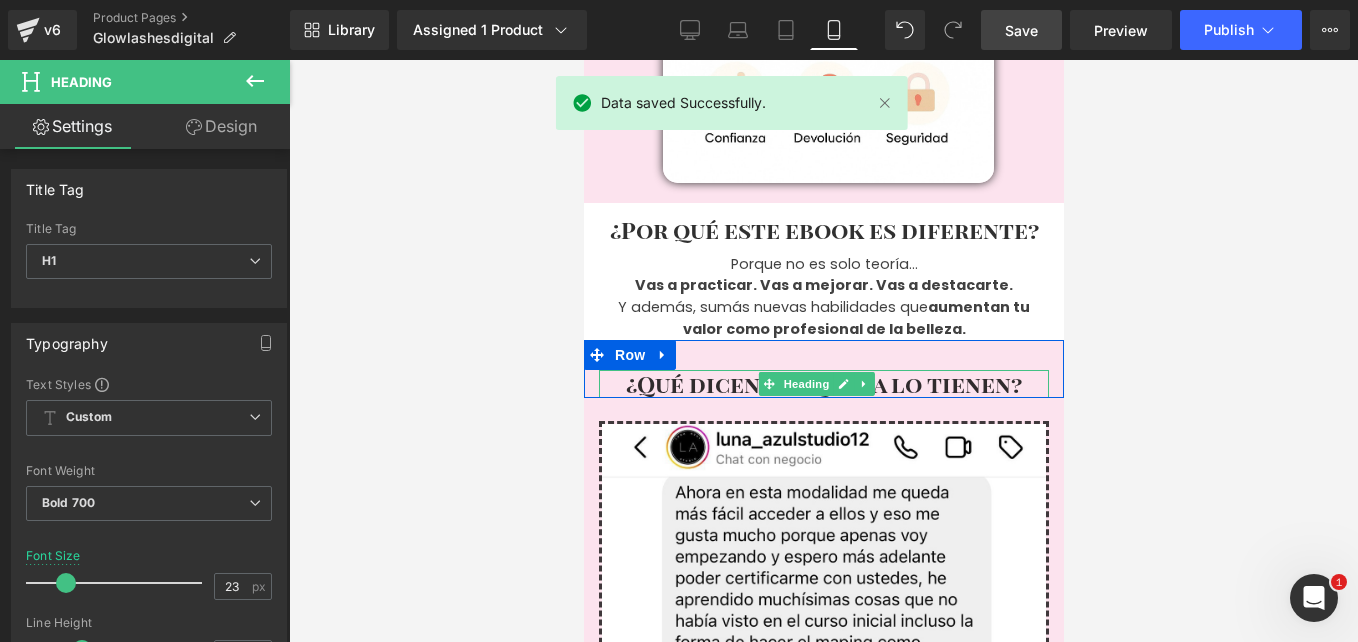 drag, startPoint x: 874, startPoint y: 297, endPoint x: 887, endPoint y: 293, distance: 13.601471 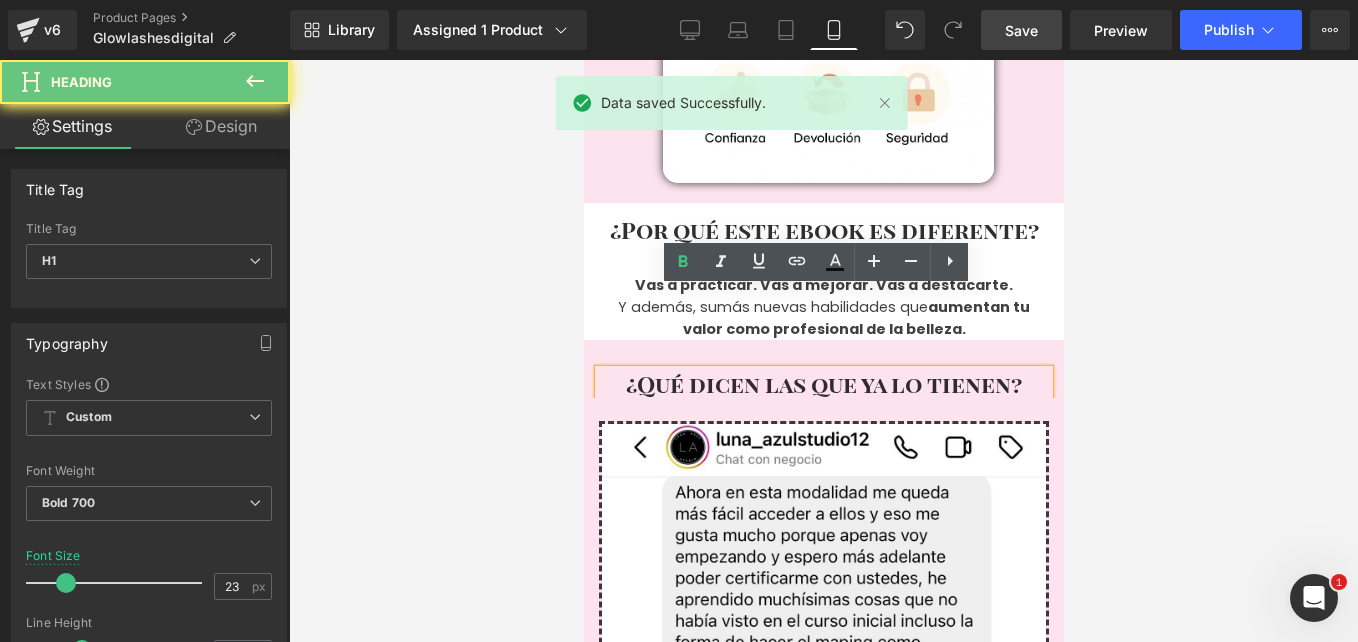 click on "¿Qué dicen las que ya lo tienen?" at bounding box center (823, 383) 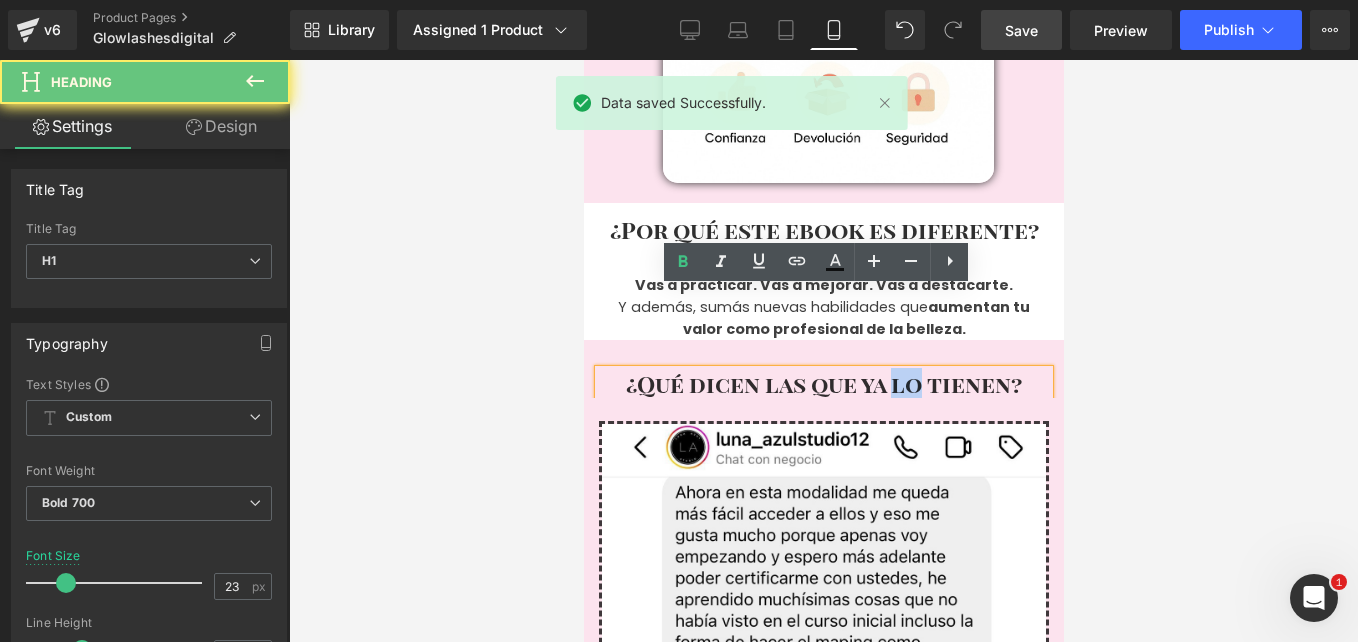 click on "¿Qué dicen las que ya lo tienen?" at bounding box center (823, 383) 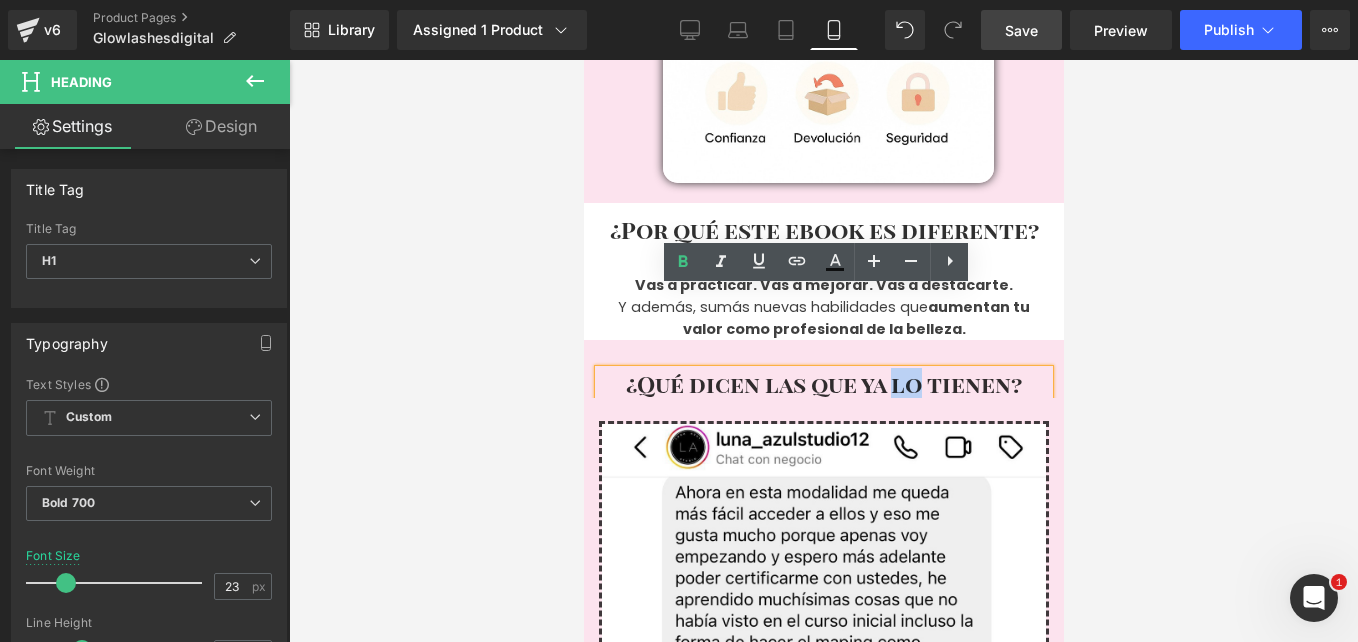 click on "¿Qué dicen las que ya lo tienen?" at bounding box center (823, 383) 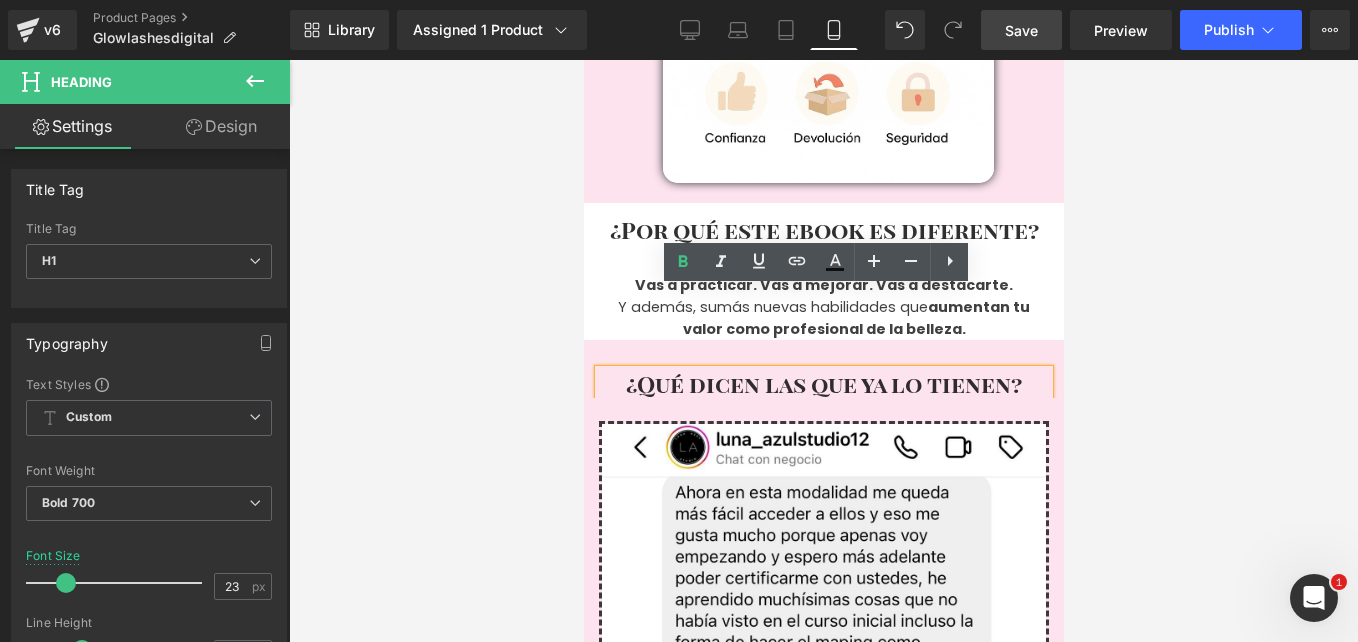 click on "¿Qué dicen las que ya lo tienen?" at bounding box center [823, 383] 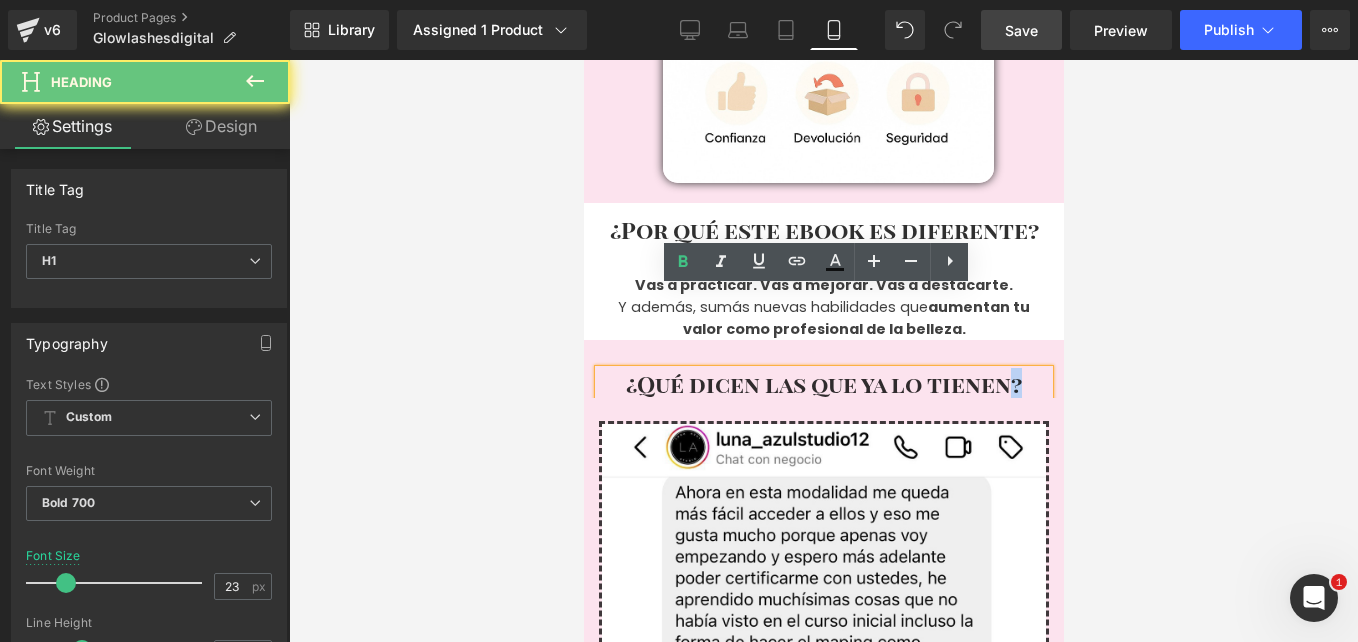 click on "¿Qué dicen las que ya lo tienen?" at bounding box center (823, 383) 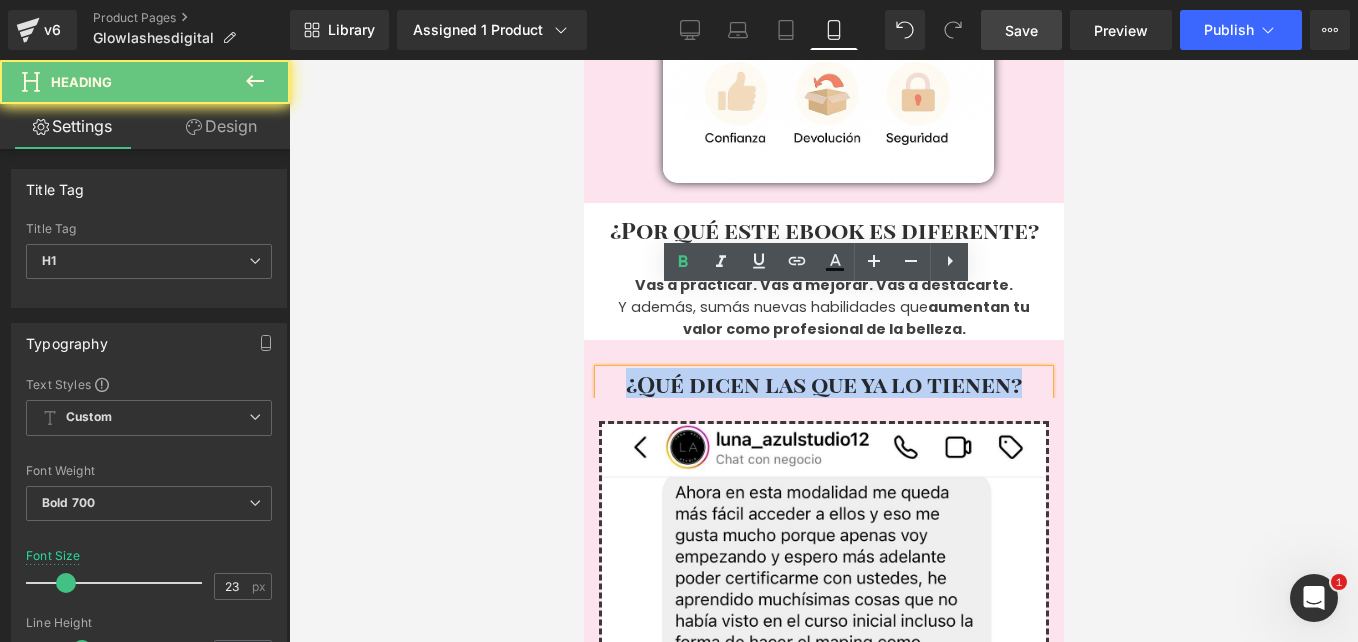 click on "¿Qué dicen las que ya lo tienen?" at bounding box center (823, 383) 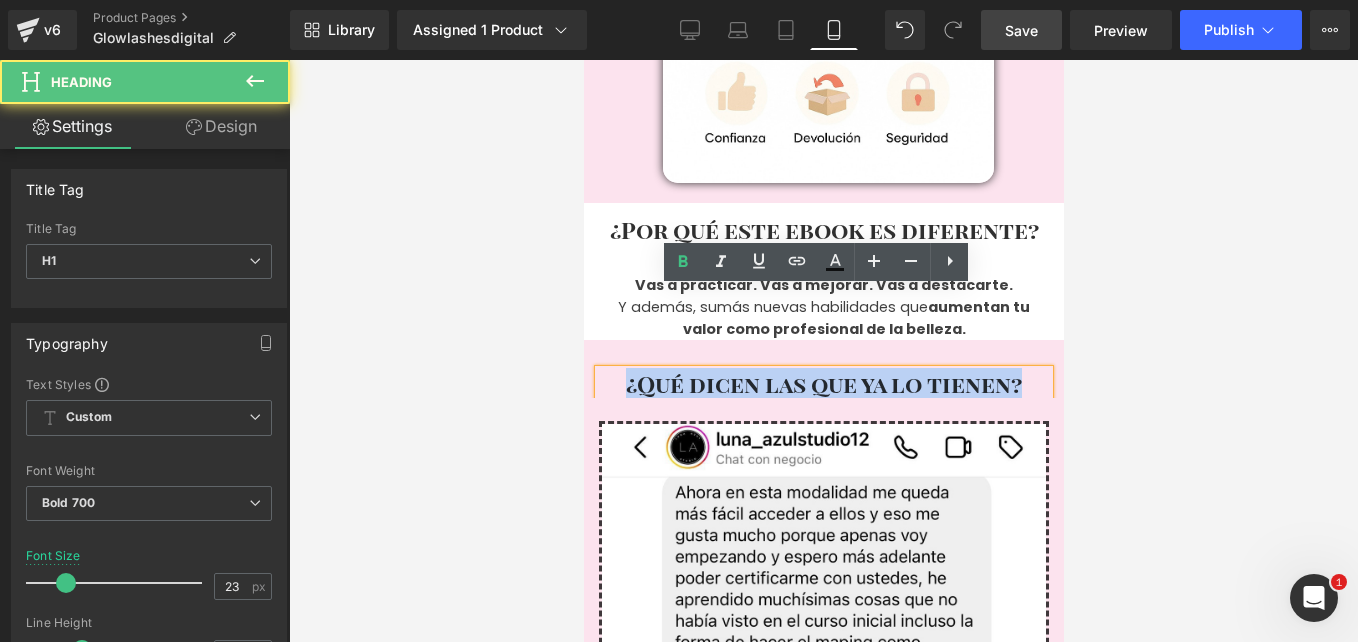 click on "¿Qué dicen las que ya lo tienen?" at bounding box center (823, 383) 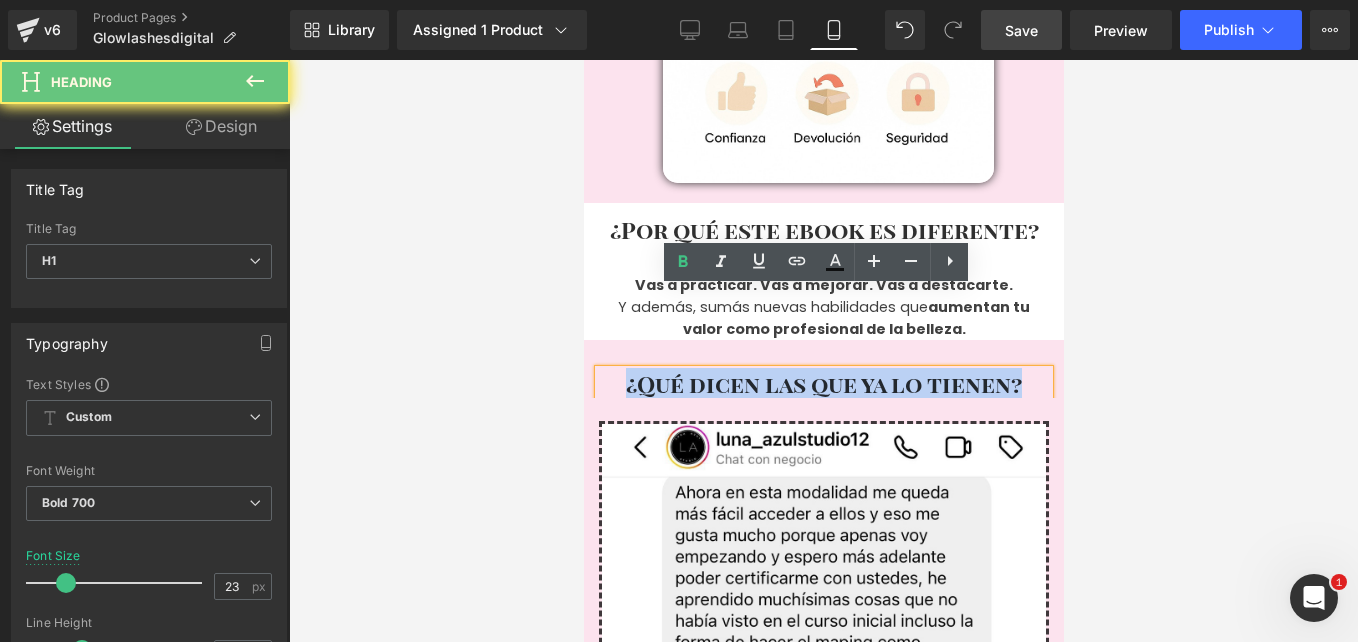 paste 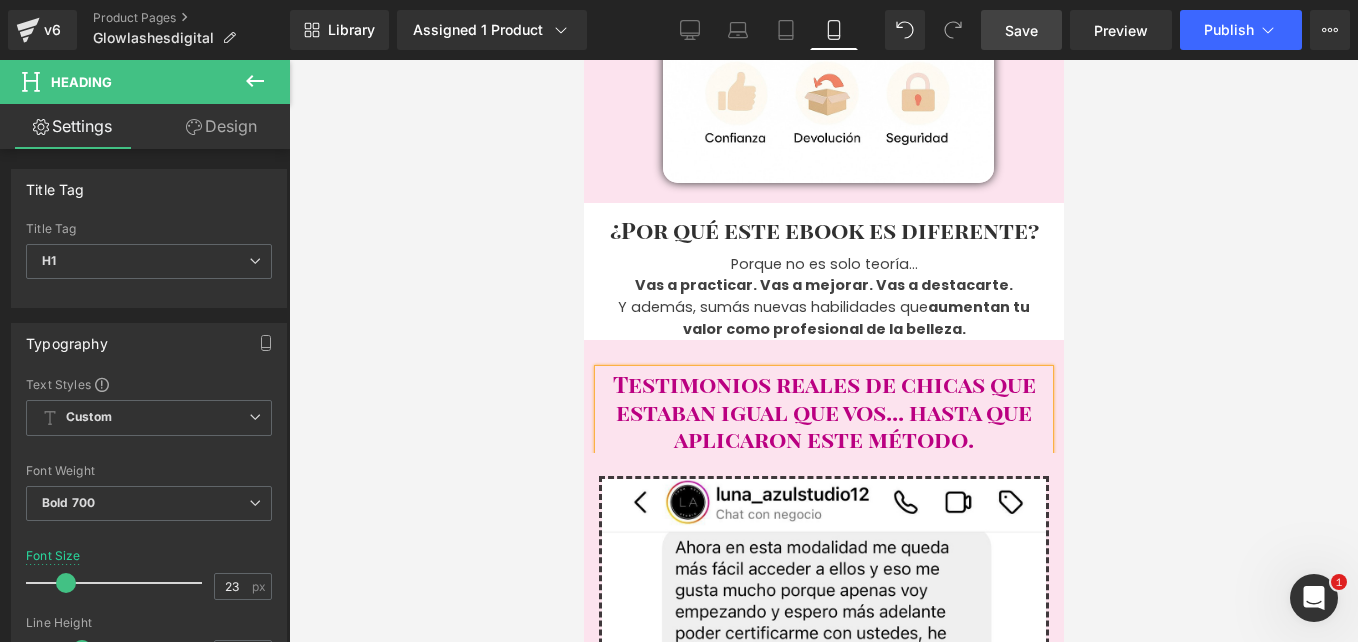 click at bounding box center (823, 351) 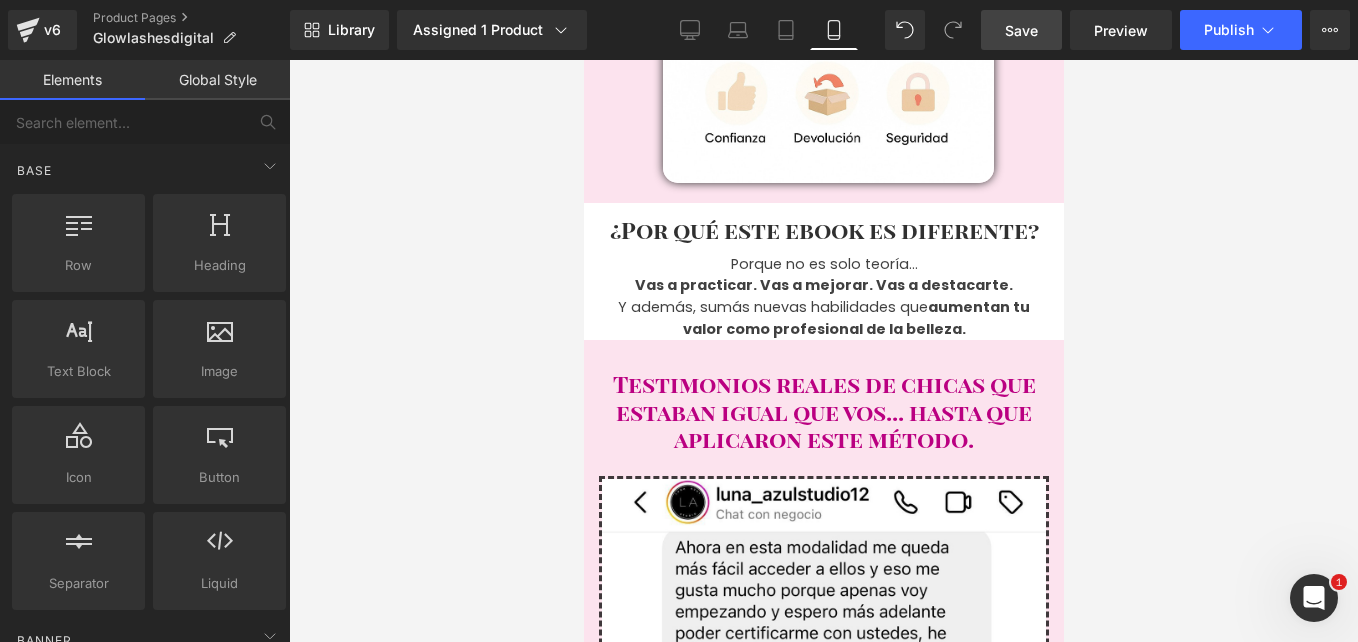 click on "Save" at bounding box center (1021, 30) 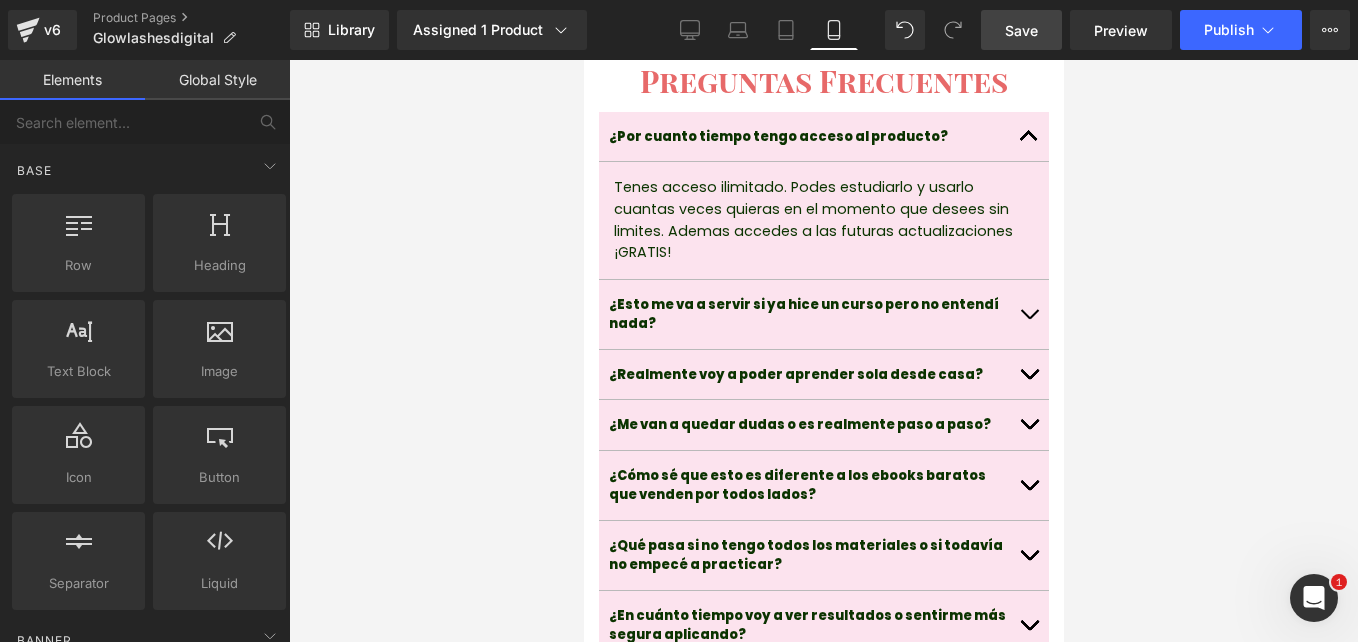 scroll, scrollTop: 12200, scrollLeft: 0, axis: vertical 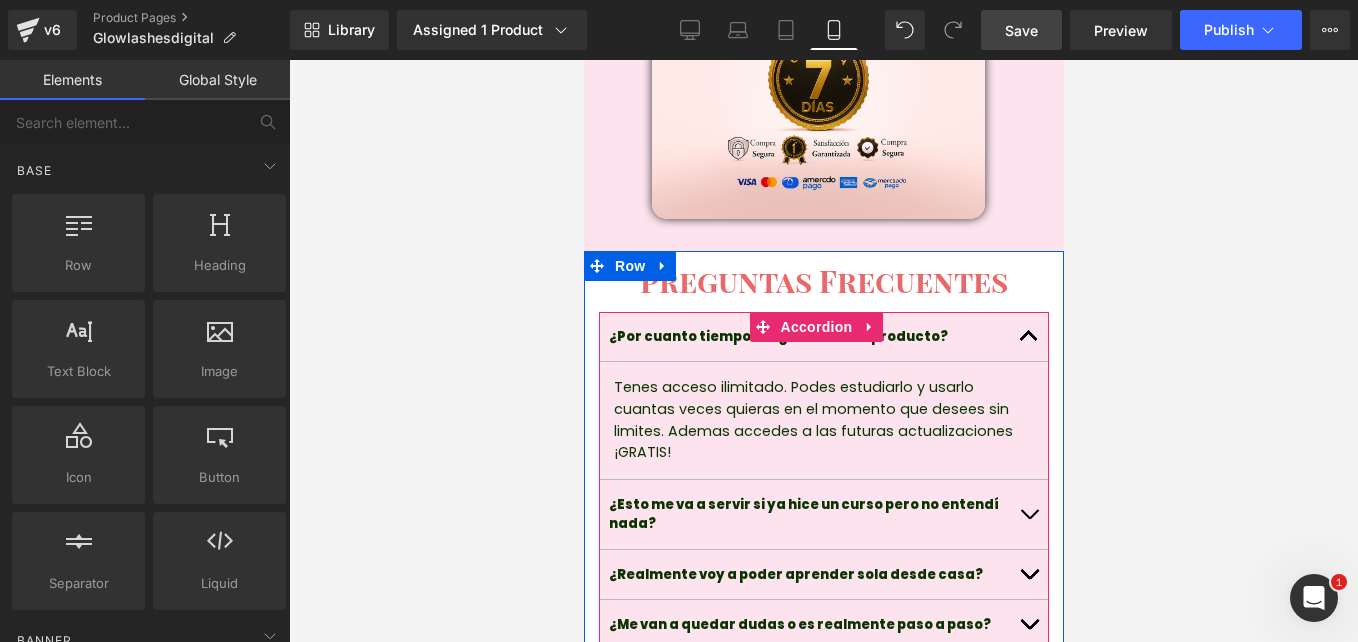 click at bounding box center [1028, 337] 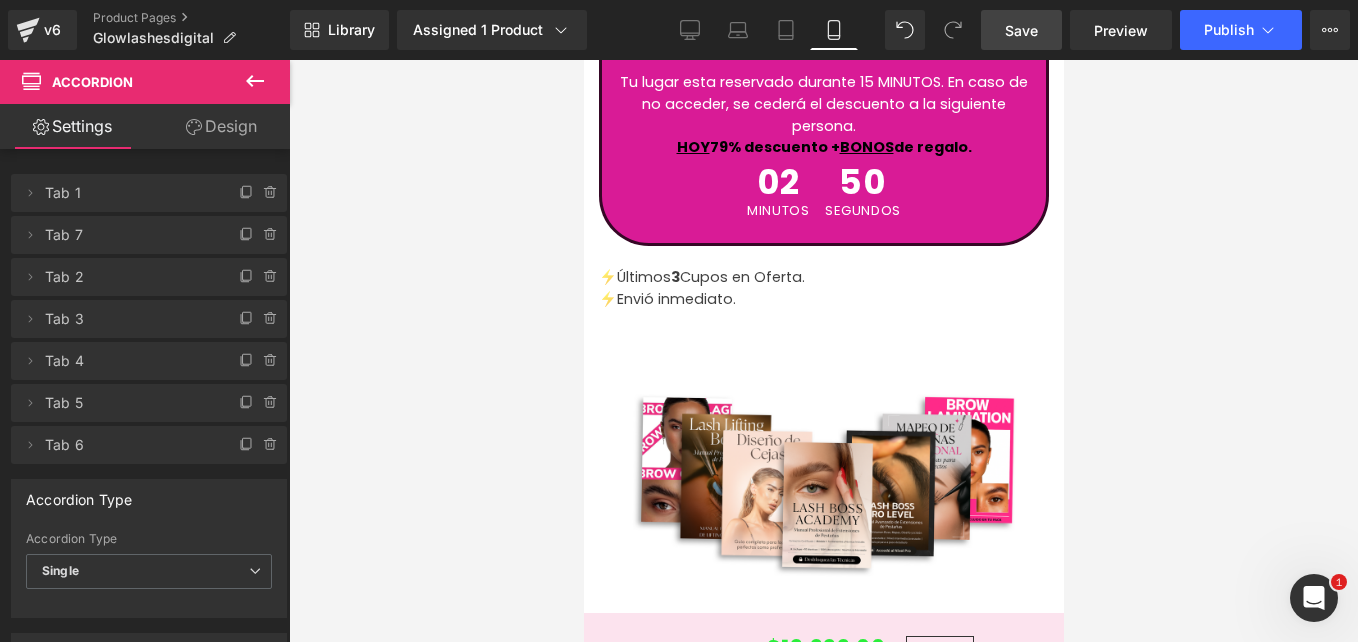 scroll, scrollTop: 6500, scrollLeft: 0, axis: vertical 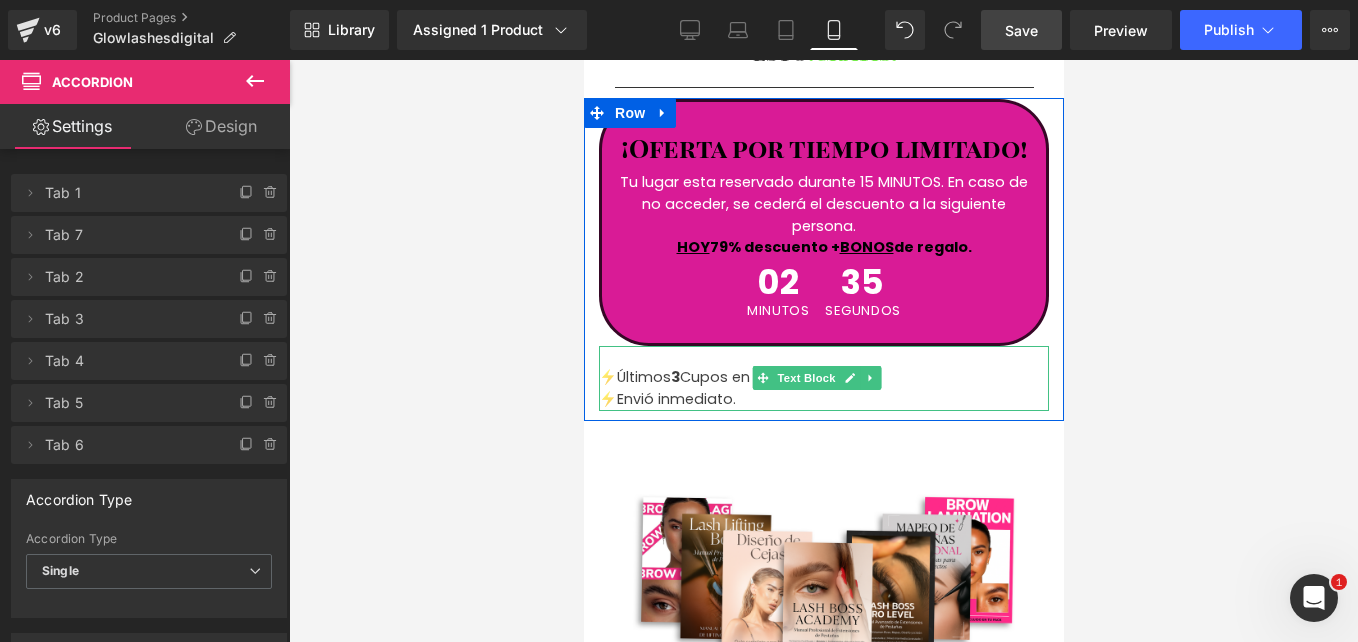 drag, startPoint x: 684, startPoint y: 332, endPoint x: 737, endPoint y: 346, distance: 54.81788 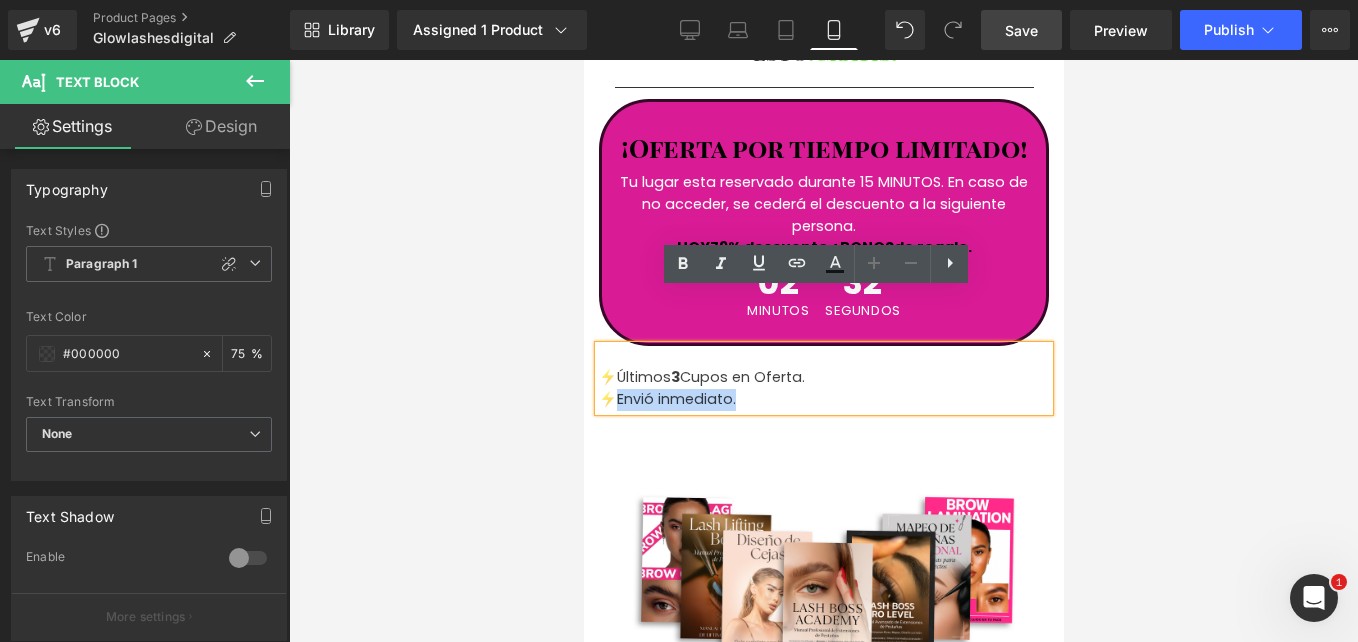 drag, startPoint x: 763, startPoint y: 340, endPoint x: 616, endPoint y: 340, distance: 147 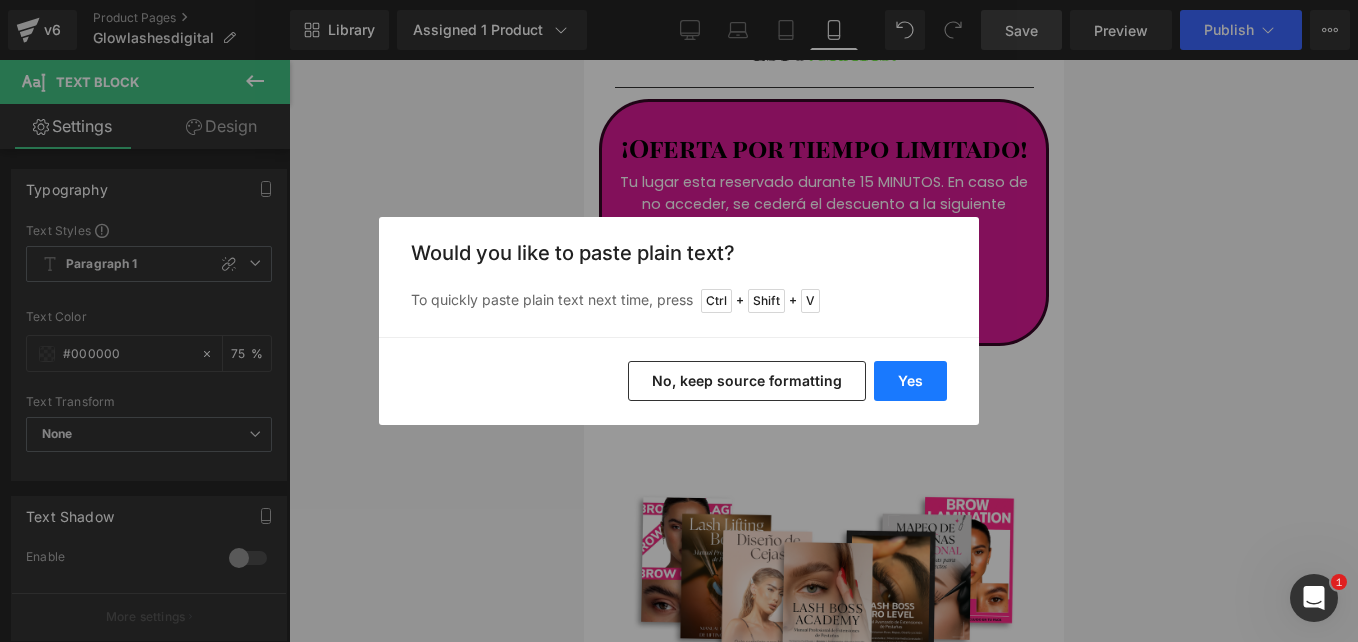 click on "Yes" at bounding box center [910, 381] 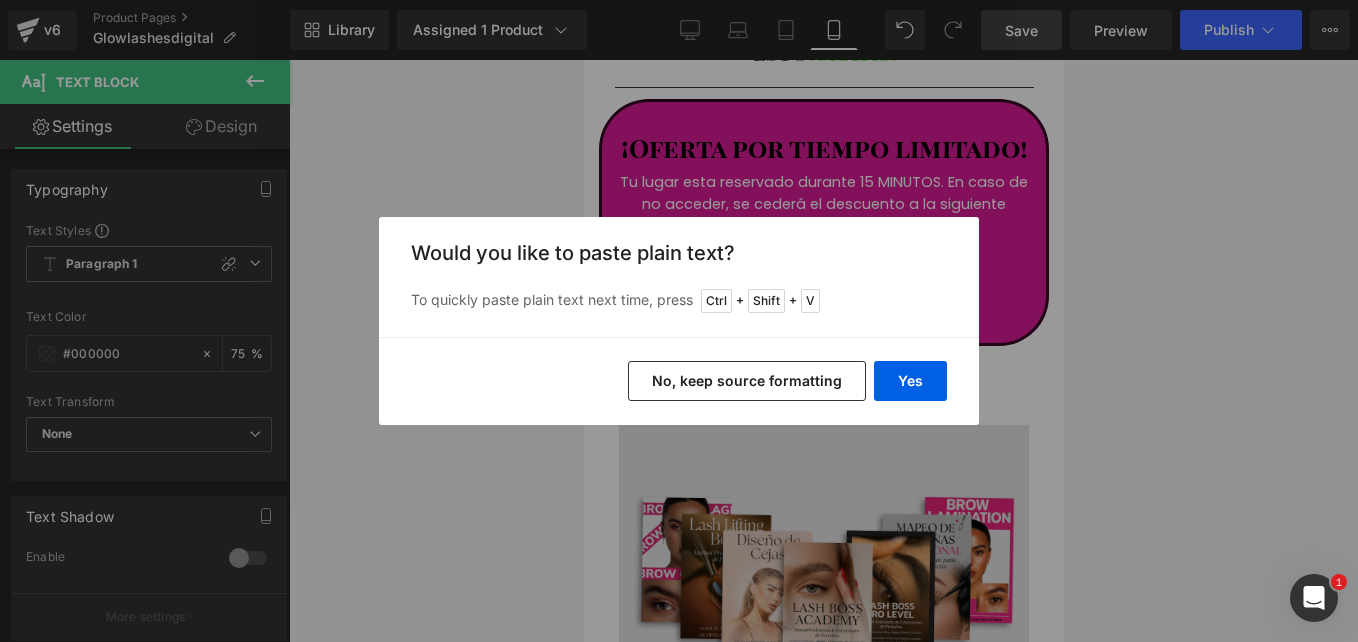 type 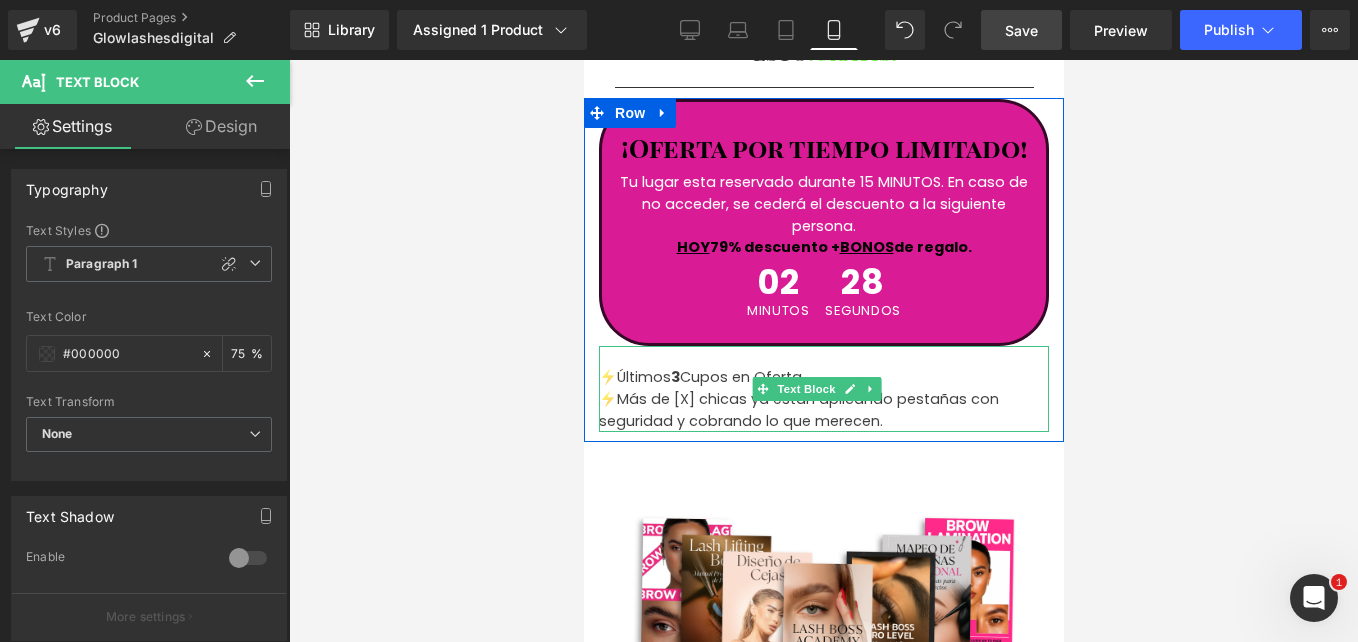 click on "⚡Últimos  3  Cupos en Oferta. ⚡Más de [X] chicas ya están aplicando pestañas con seguridad y cobrando lo que merecen." at bounding box center [798, 398] 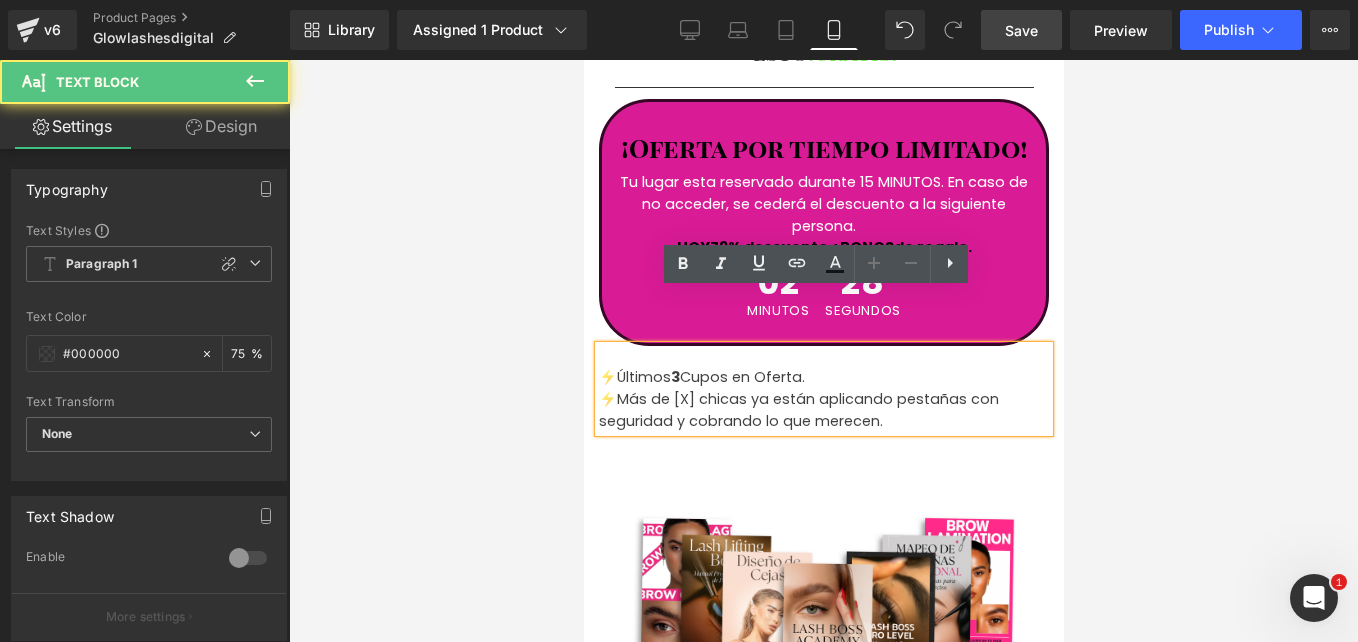 click on "⚡Últimos  3  Cupos en Oferta. ⚡Más de [X] chicas ya están aplicando pestañas con seguridad y cobrando lo que merecen." at bounding box center (798, 398) 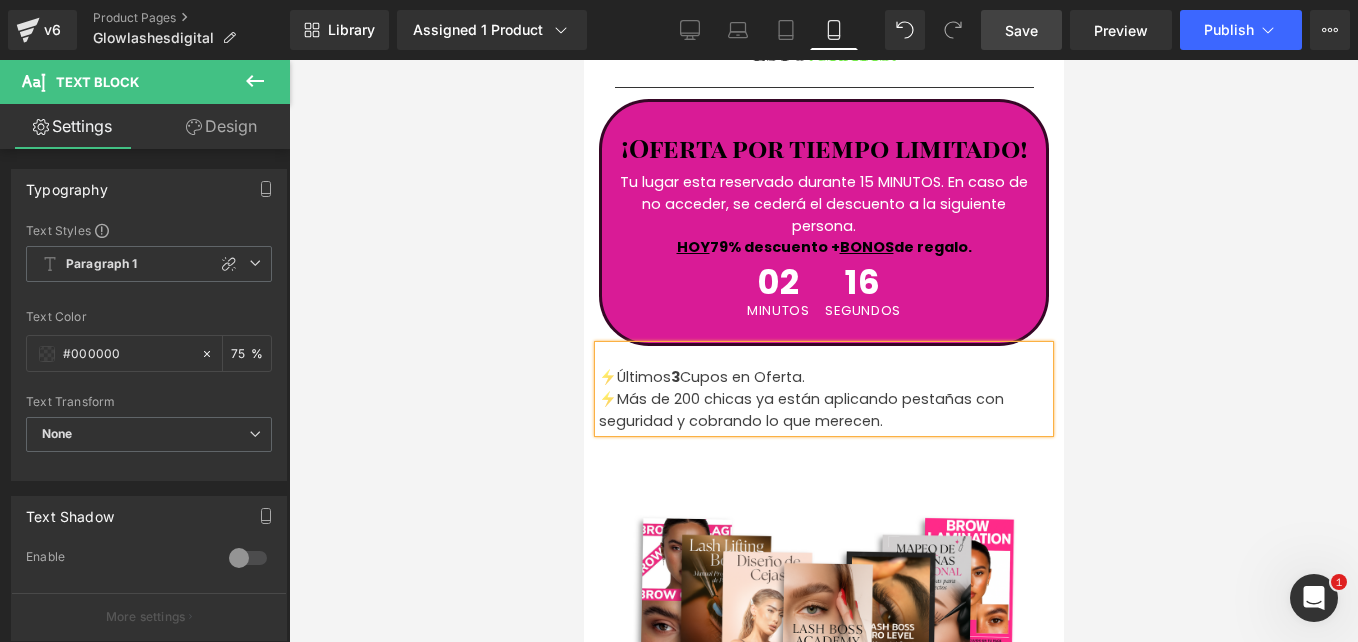 click at bounding box center (823, 351) 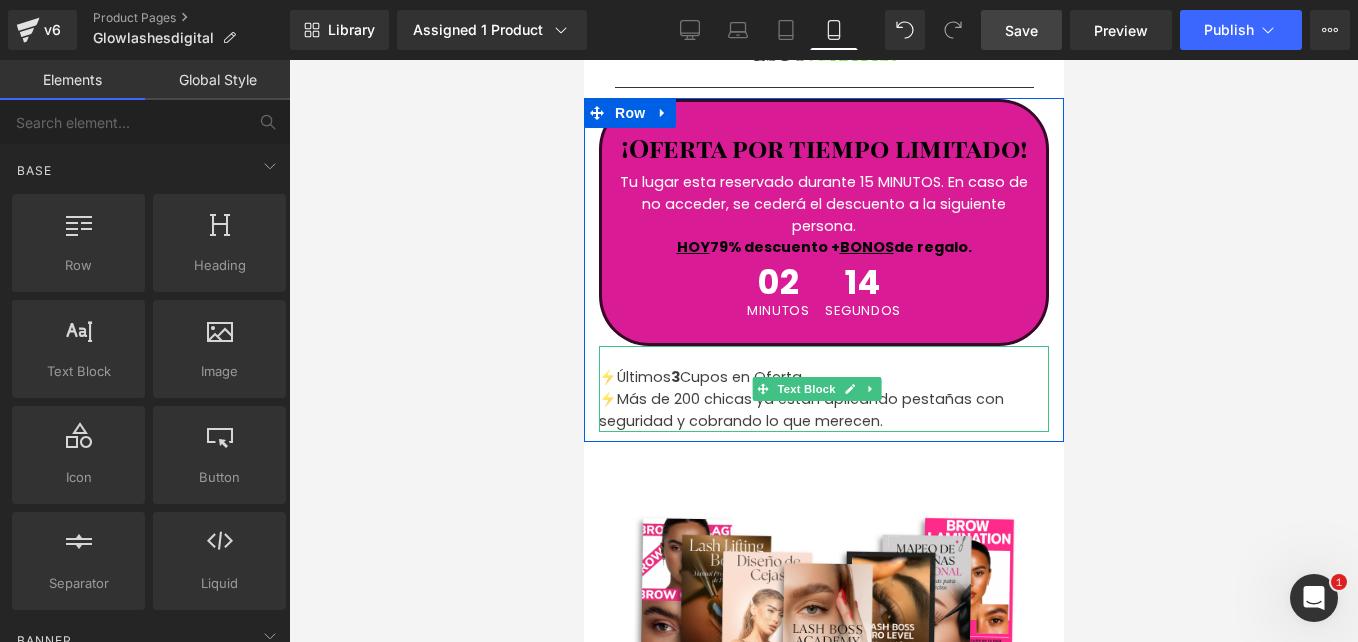 click on "⚡Últimos  3  Cupos en Oferta. ⚡Más de 200 chicas ya están aplicando pestañas con seguridad y cobrando lo que merecen." at bounding box center (800, 398) 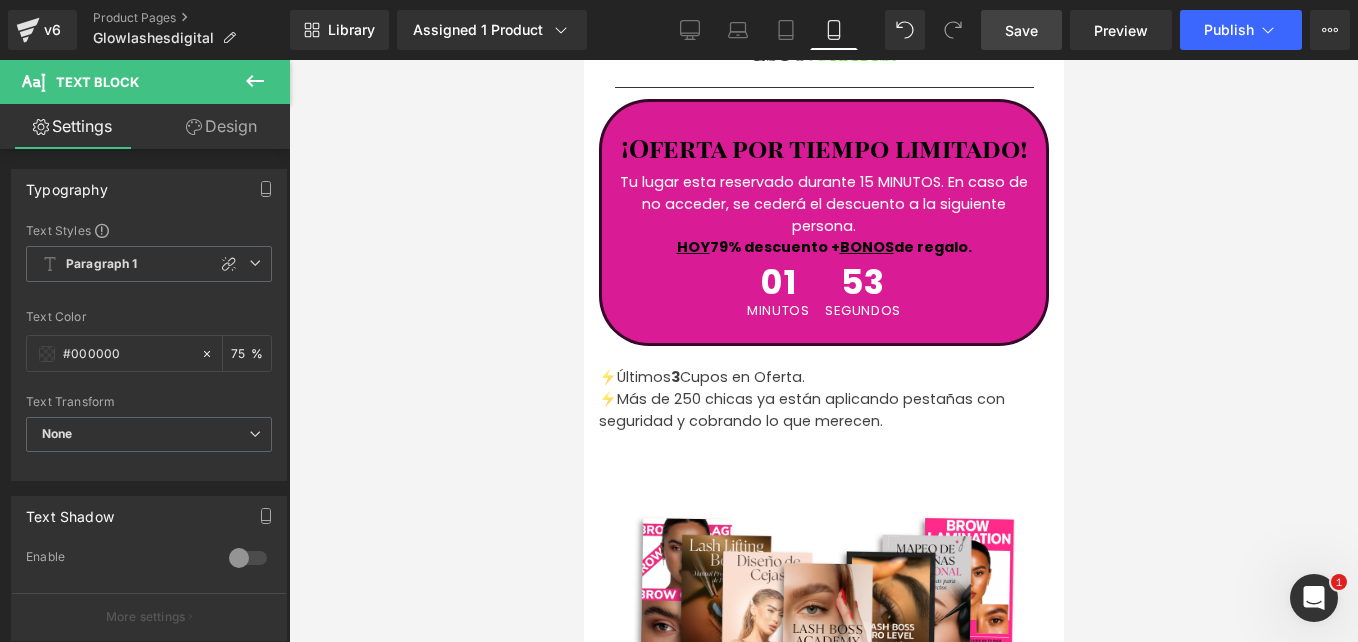 click on "Save" at bounding box center [1021, 30] 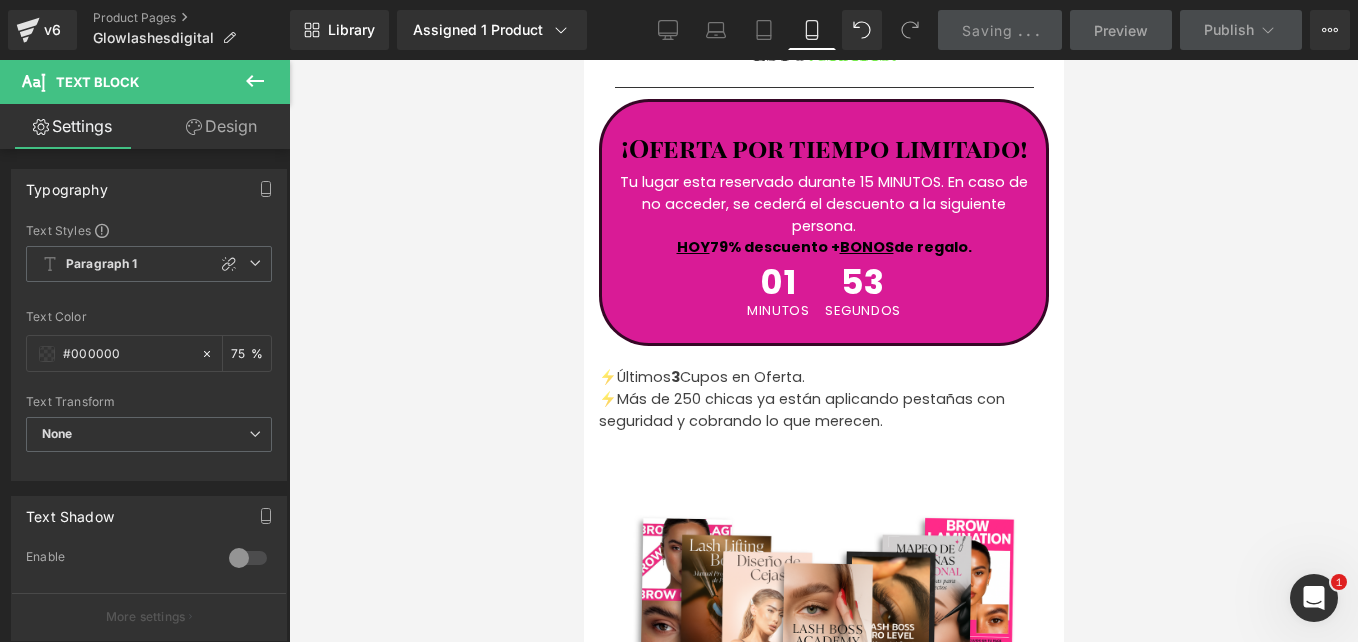 scroll, scrollTop: 6400, scrollLeft: 0, axis: vertical 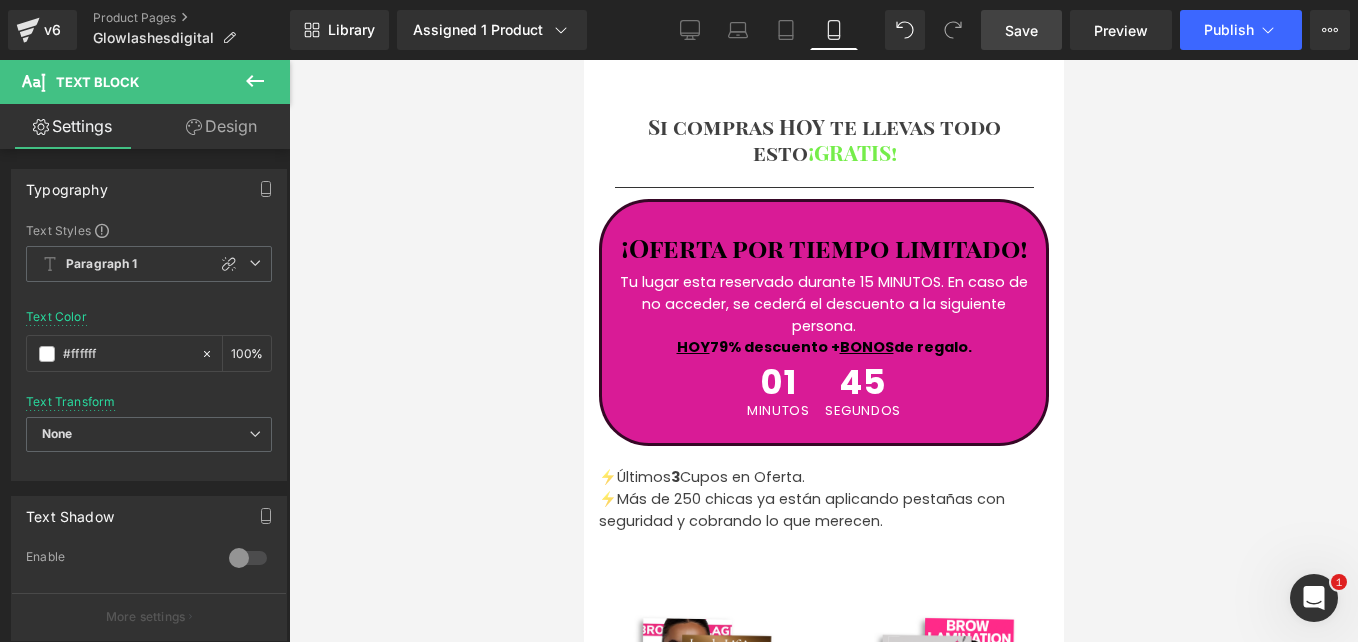 click on "Save" at bounding box center (1021, 30) 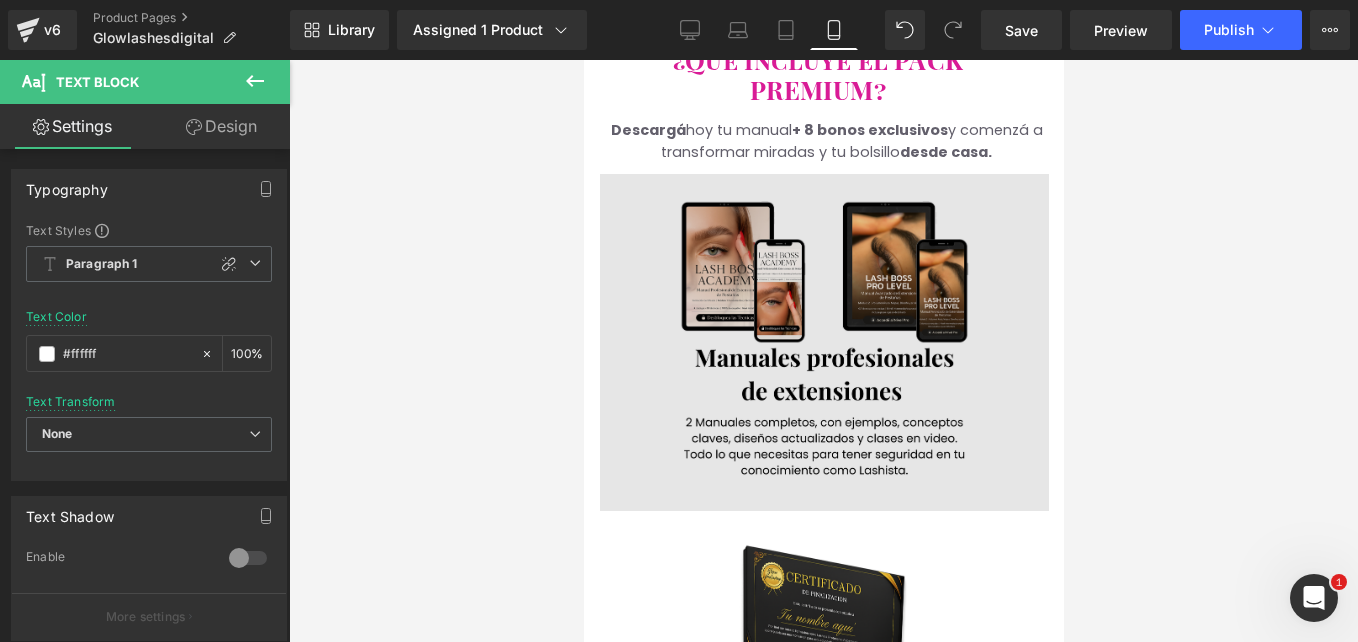 scroll, scrollTop: 3300, scrollLeft: 0, axis: vertical 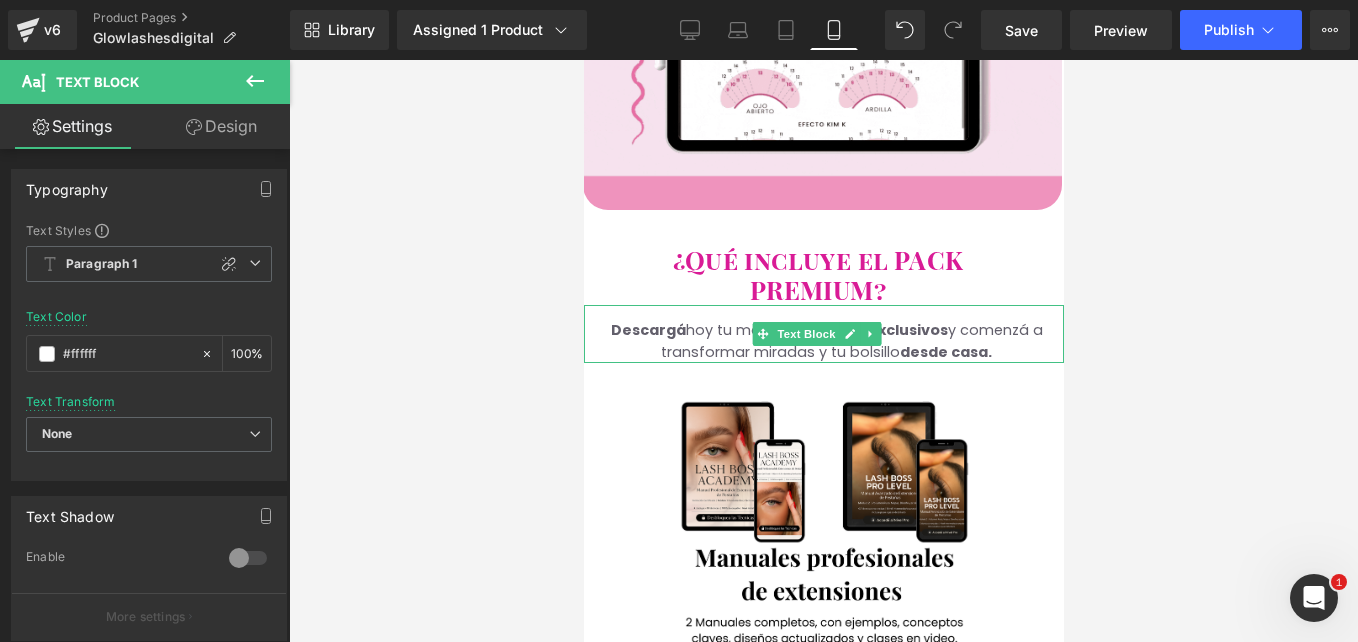 click on "desde casa." at bounding box center (945, 352) 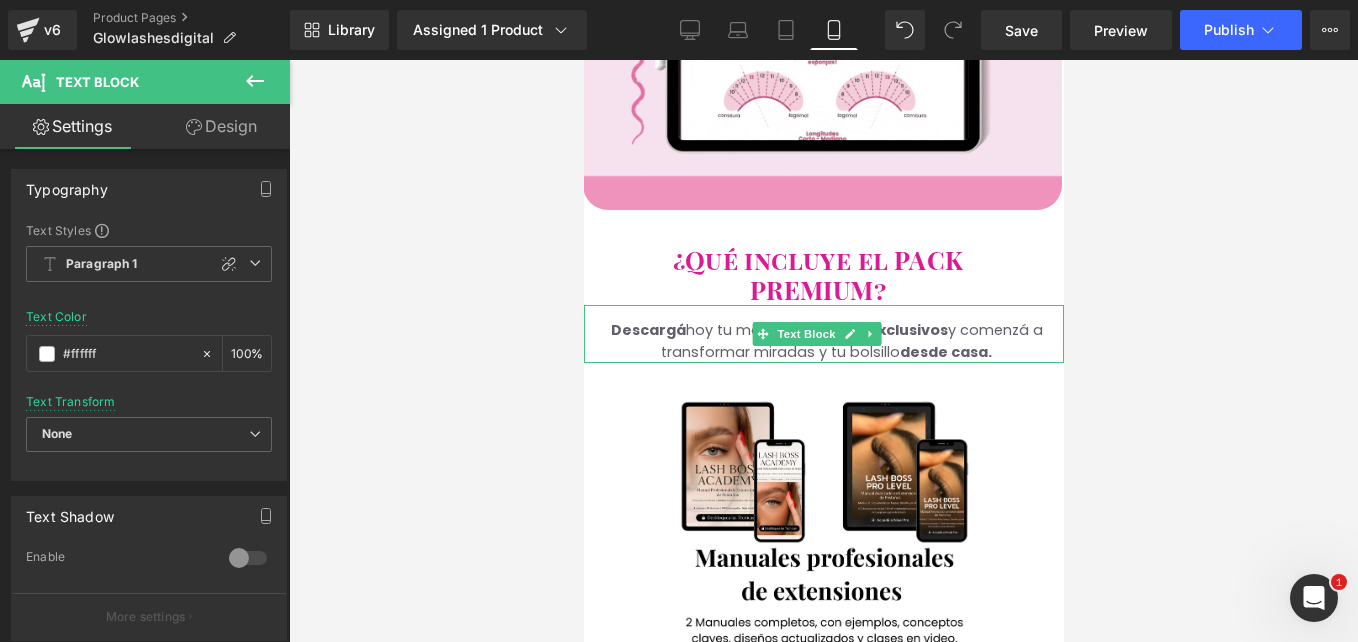 click on "Descargá  hoy tu manual  + 8 bonos exclusivos  y comenzá a transformar miradas y tu bolsillo  desde casa." at bounding box center [825, 341] 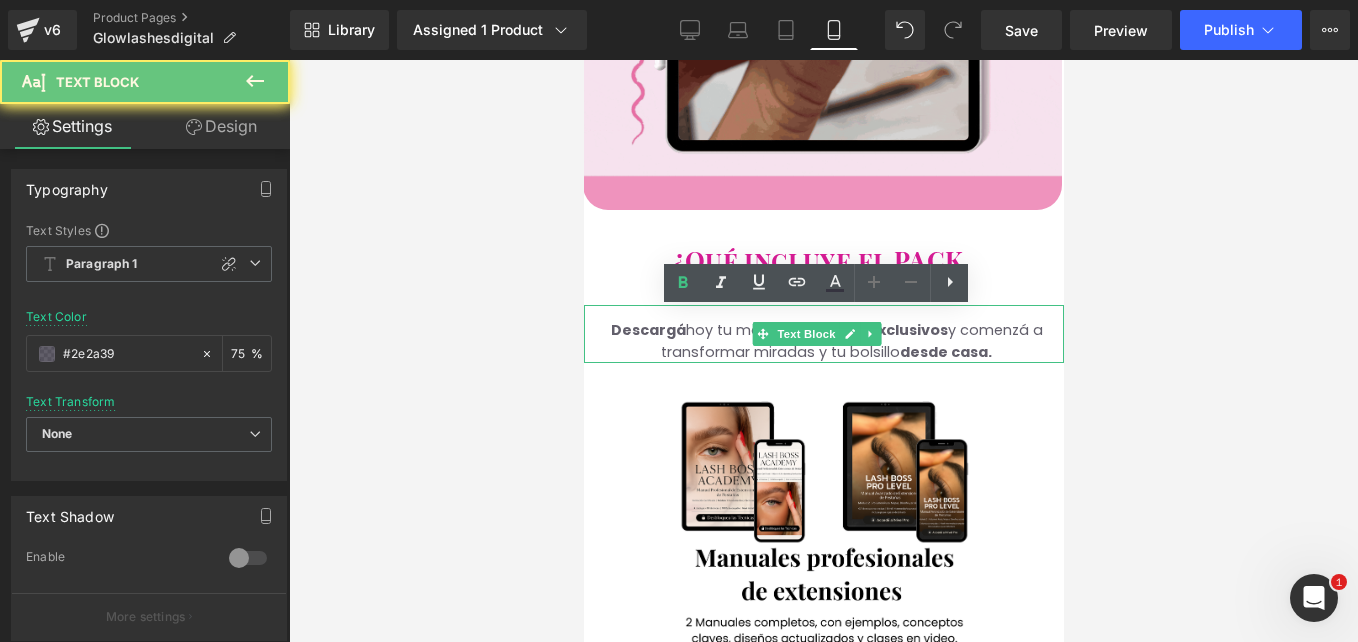 click on "Descargá  hoy tu manual  + 8 bonos exclusivos  y comenzá a transformar miradas y tu bolsillo  desde casa." at bounding box center [825, 341] 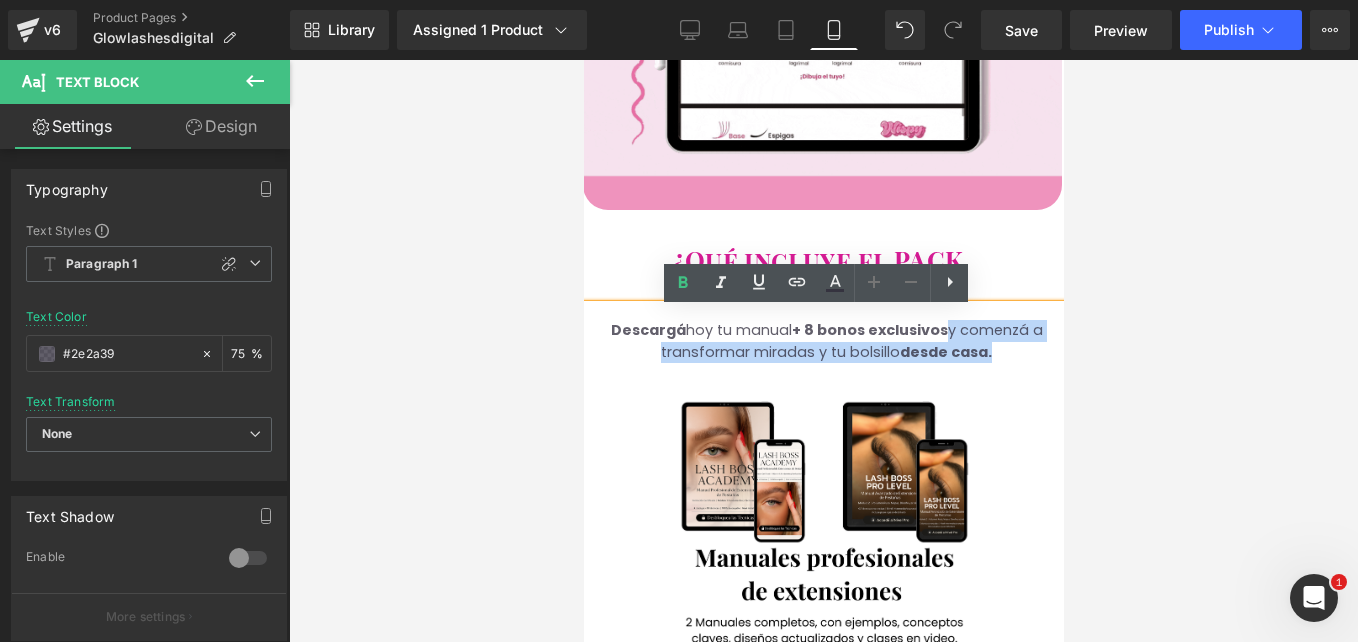 drag, startPoint x: 1000, startPoint y: 364, endPoint x: 938, endPoint y: 335, distance: 68.44706 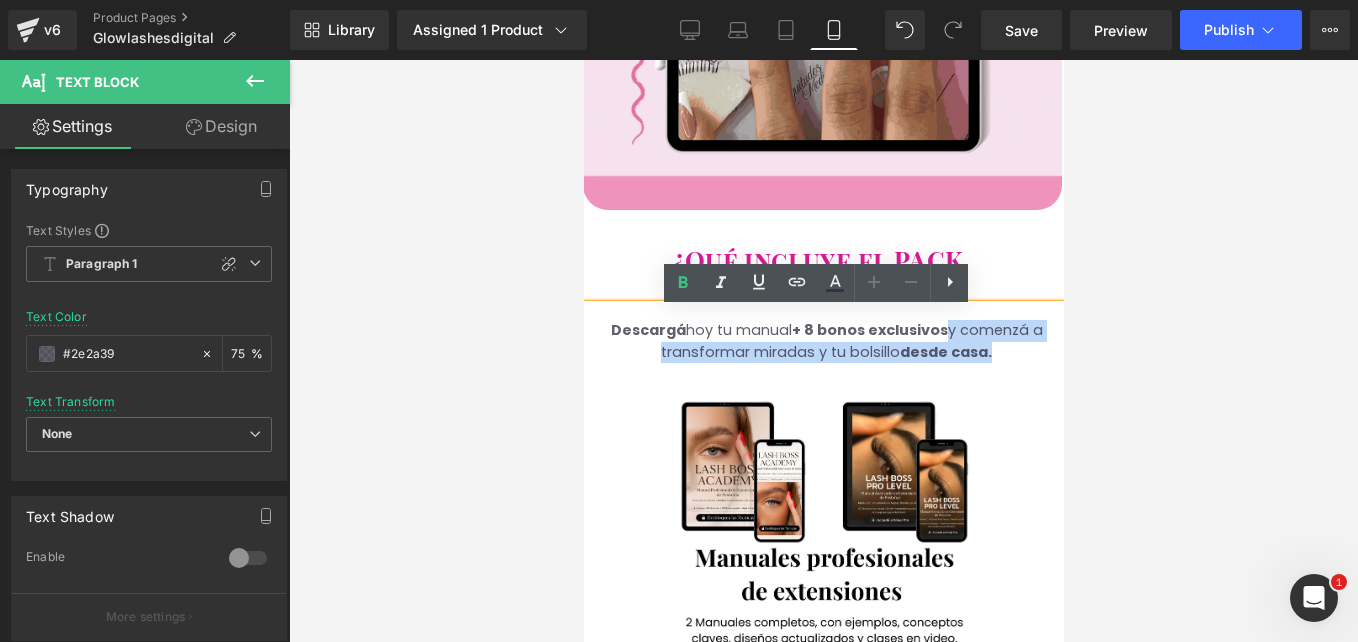 click on "Descargá  hoy tu manual  + 8 bonos exclusivos  y comenzá a transformar miradas y tu bolsillo  desde casa." at bounding box center (825, 341) 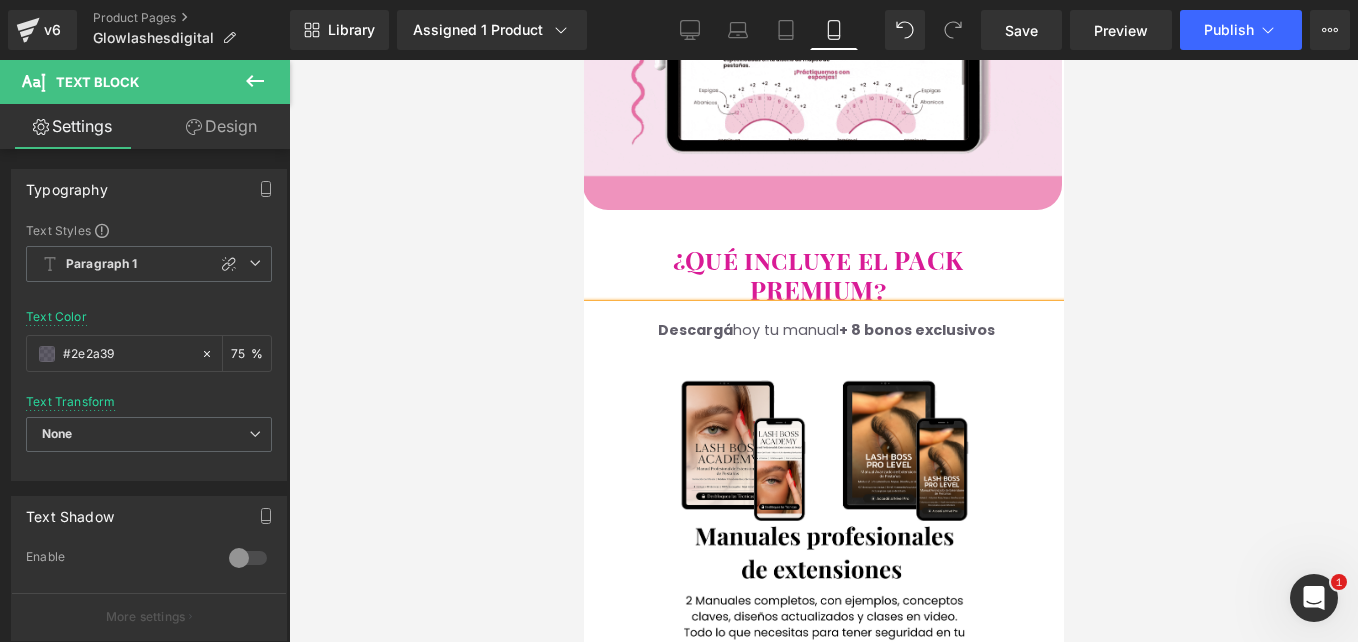 type 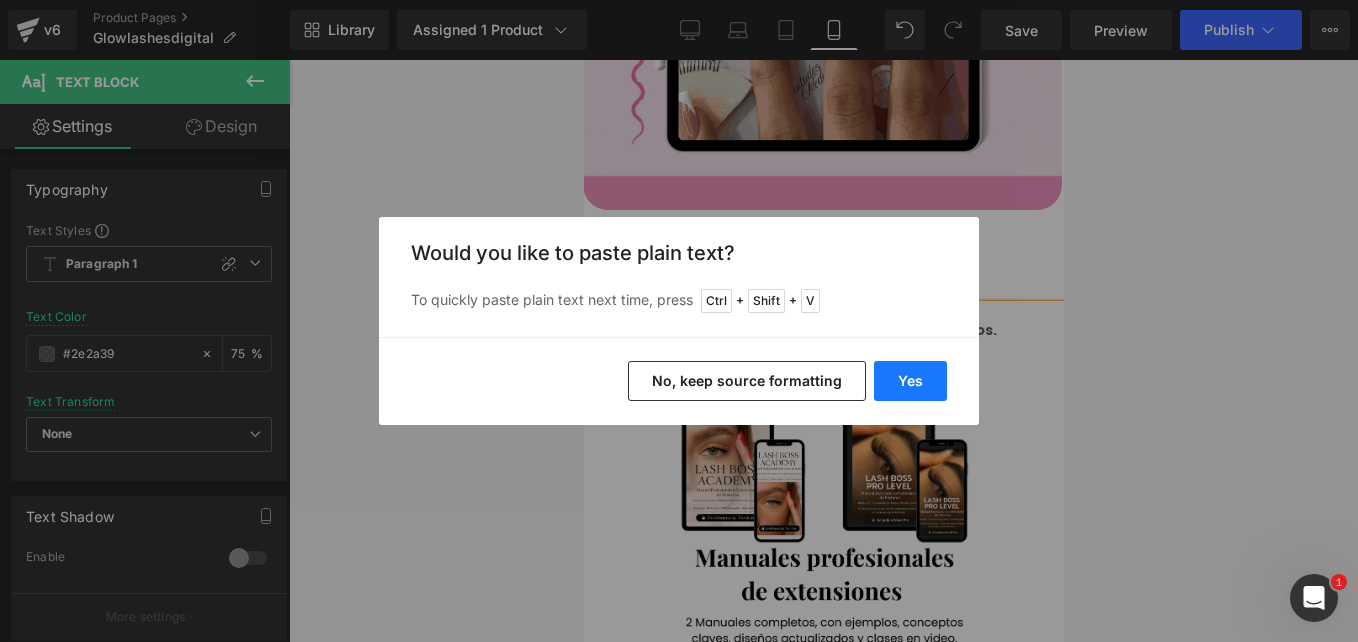 click on "Yes" at bounding box center (910, 381) 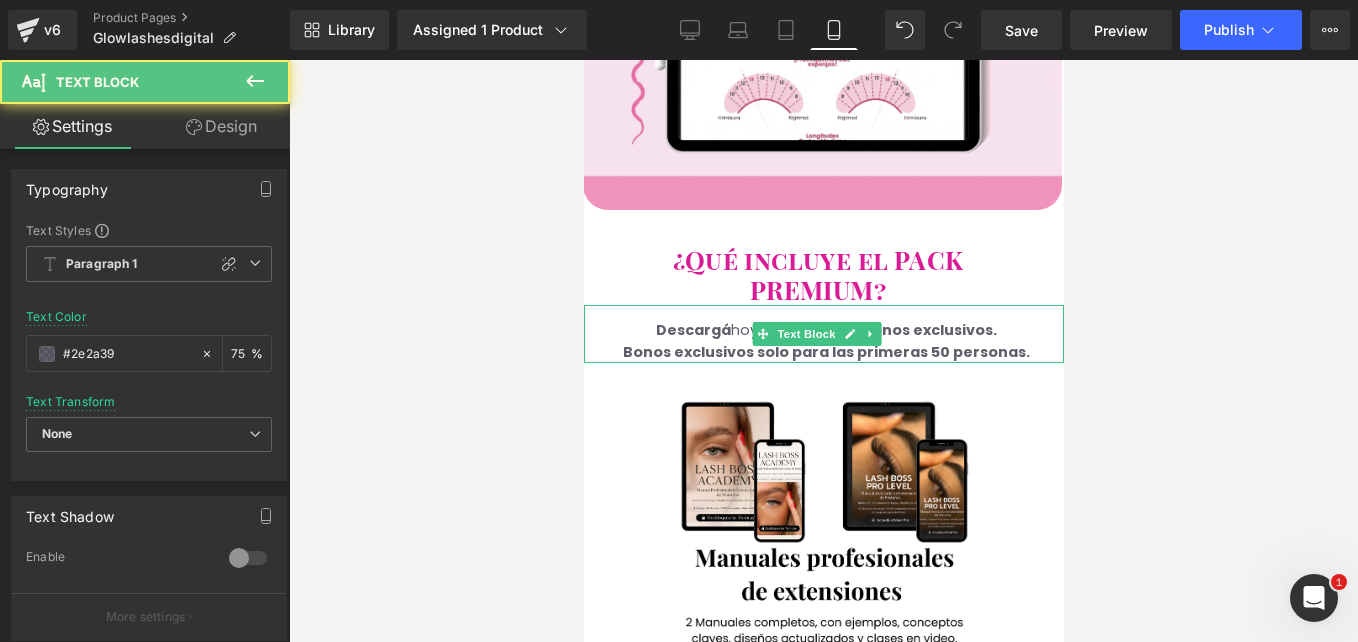 click on "+ 8 bonos exclusivos. Bonos exclusivos solo para las primeras 50 personas." at bounding box center [825, 341] 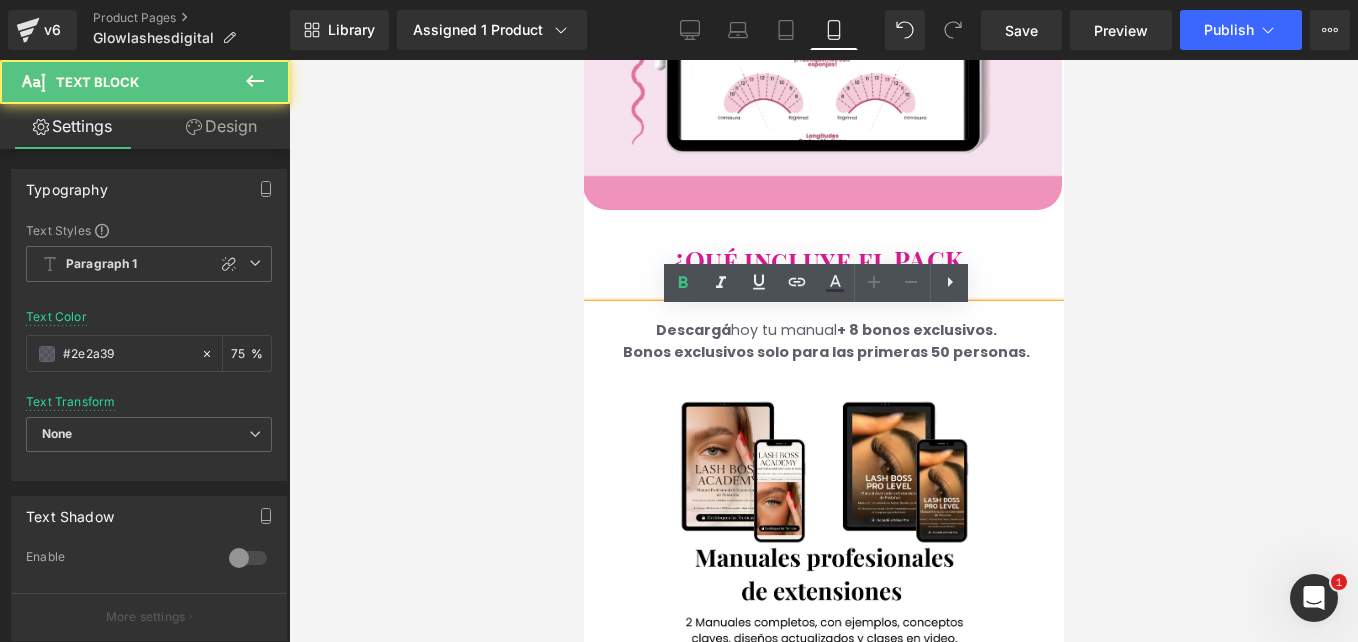 click on "+ 8 bonos exclusivos. Bonos exclusivos solo para las primeras 50 personas." at bounding box center (825, 341) 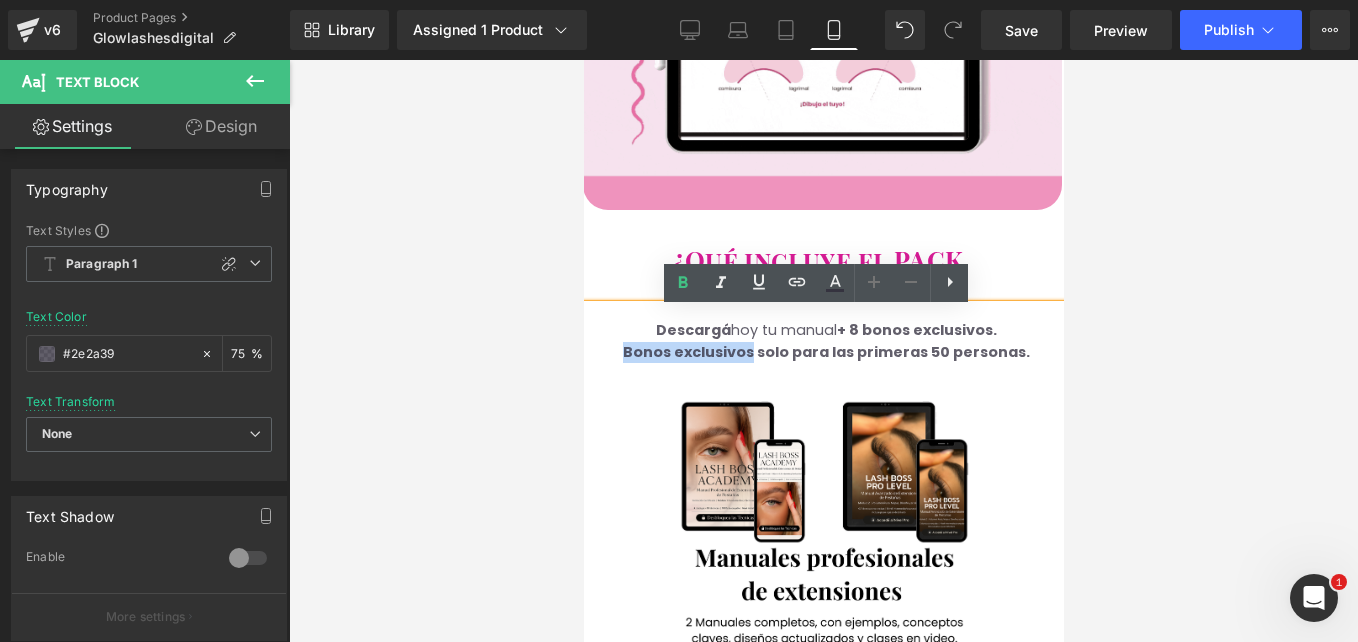 drag, startPoint x: 676, startPoint y: 355, endPoint x: 655, endPoint y: 341, distance: 25.23886 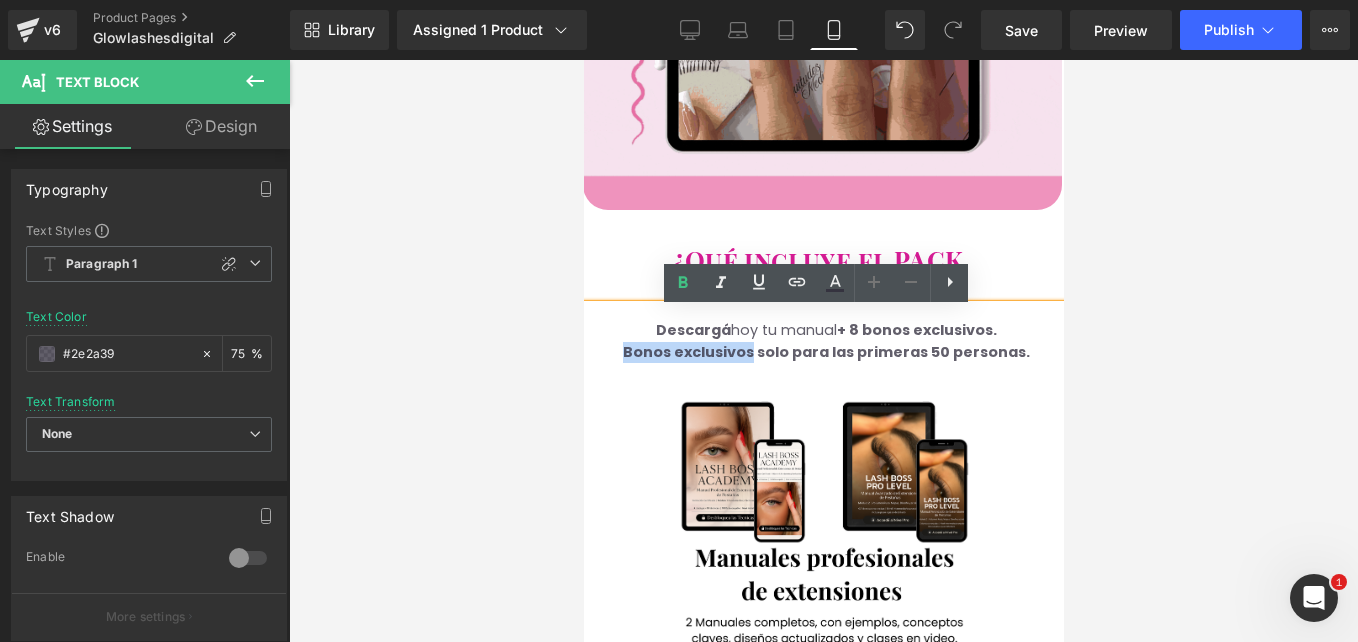 click on "Descargá  hoy tu manual  + 8 bonos exclusivos. Bonos exclusivos solo para las primeras 50 personas." at bounding box center (825, 341) 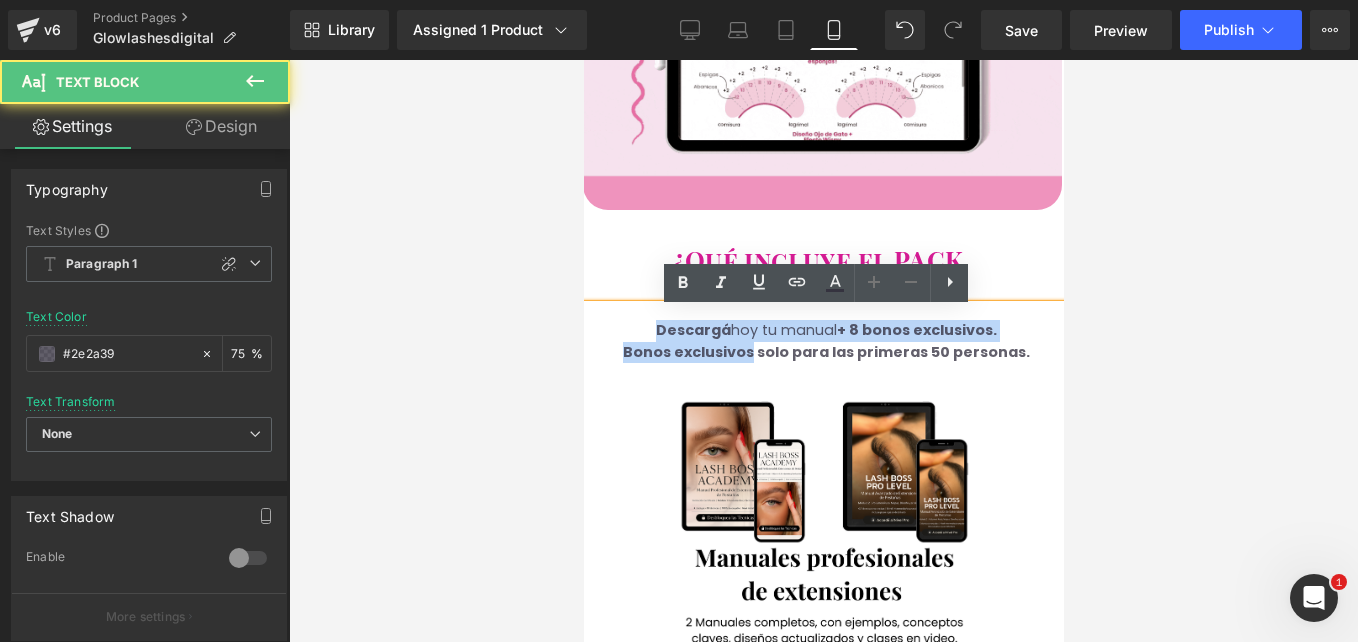 click on "+ 8 bonos exclusivos. Bonos exclusivos solo para las primeras 50 personas." at bounding box center [825, 341] 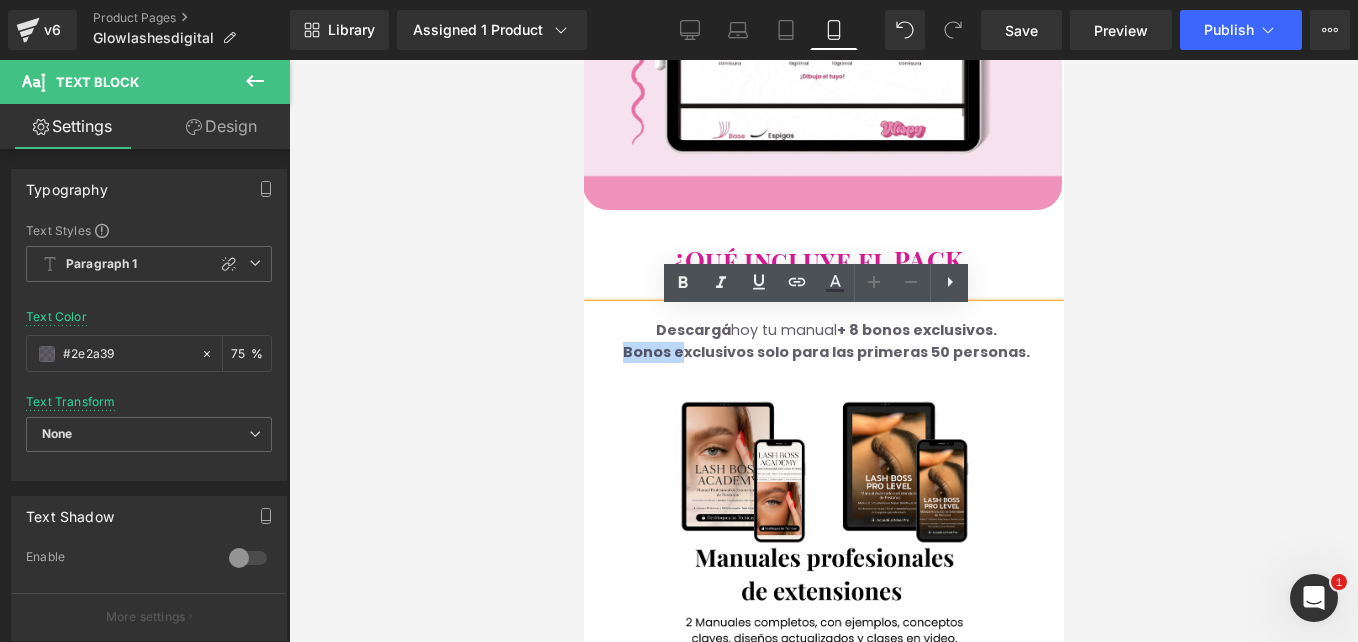 drag, startPoint x: 679, startPoint y: 355, endPoint x: 619, endPoint y: 362, distance: 60.40695 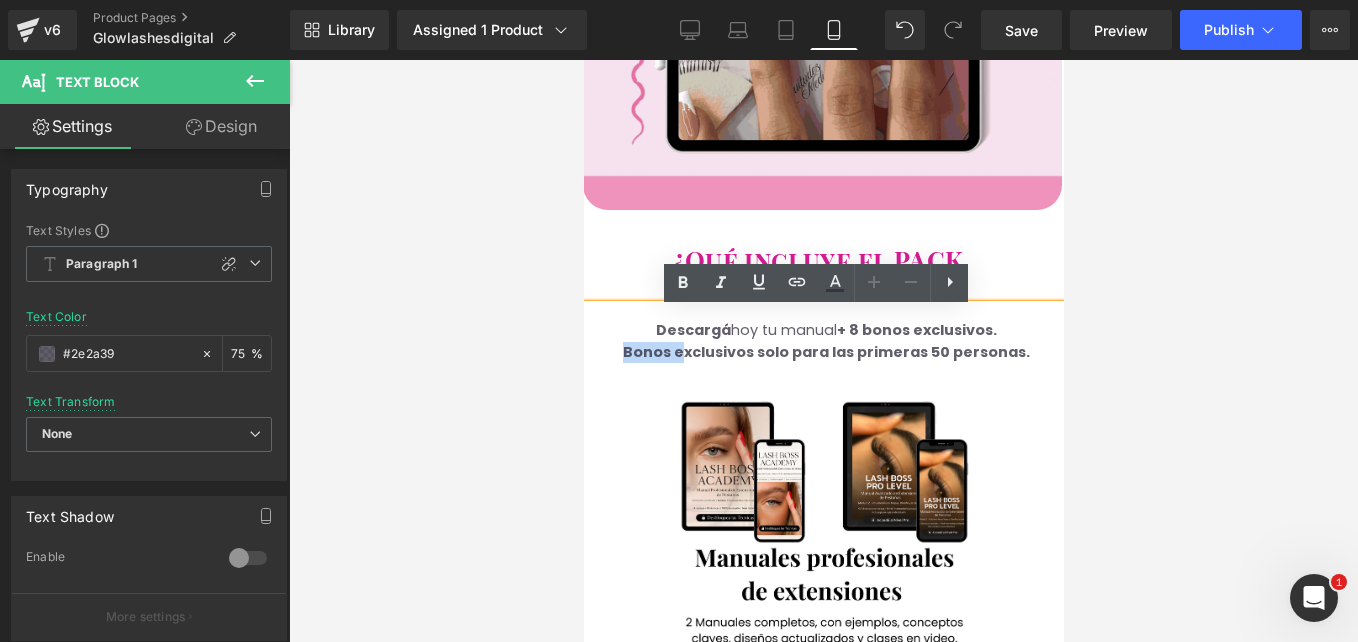 click on "Descargá  hoy tu manual  + 8 bonos exclusivos. Bonos exclusivos solo para las primeras 50 personas." at bounding box center (825, 341) 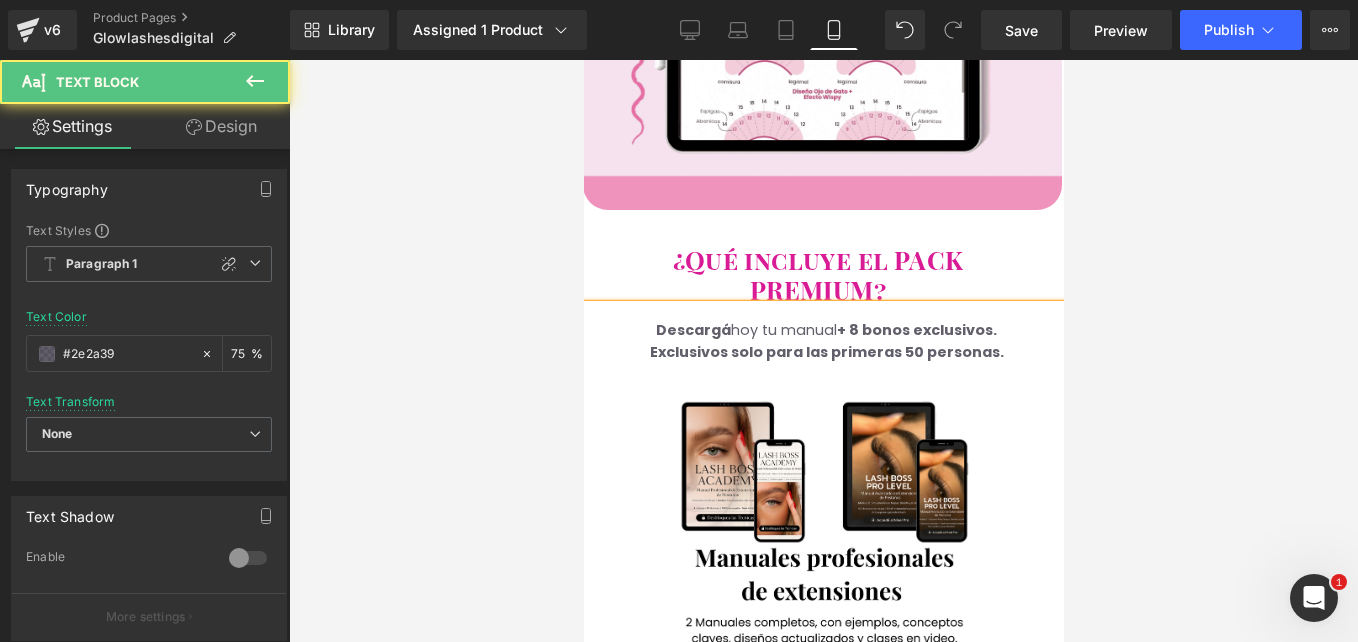click on "Descargá  hoy tu manual  + 8 bonos exclusivos. Exclusivos solo para las primeras 50 personas." at bounding box center [825, 341] 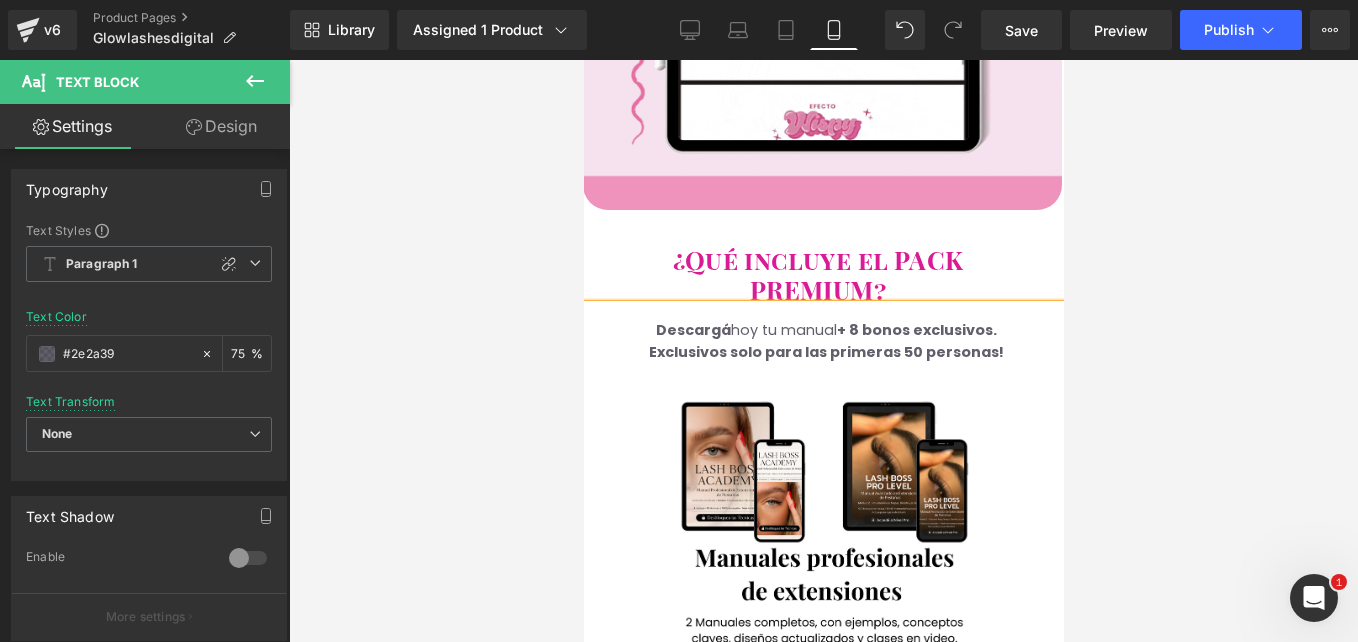 click on "Descargá  hoy tu manual  + 8 bonos exclusivos. Exclusivos solo para las primeras 50 personas!" at bounding box center (825, 341) 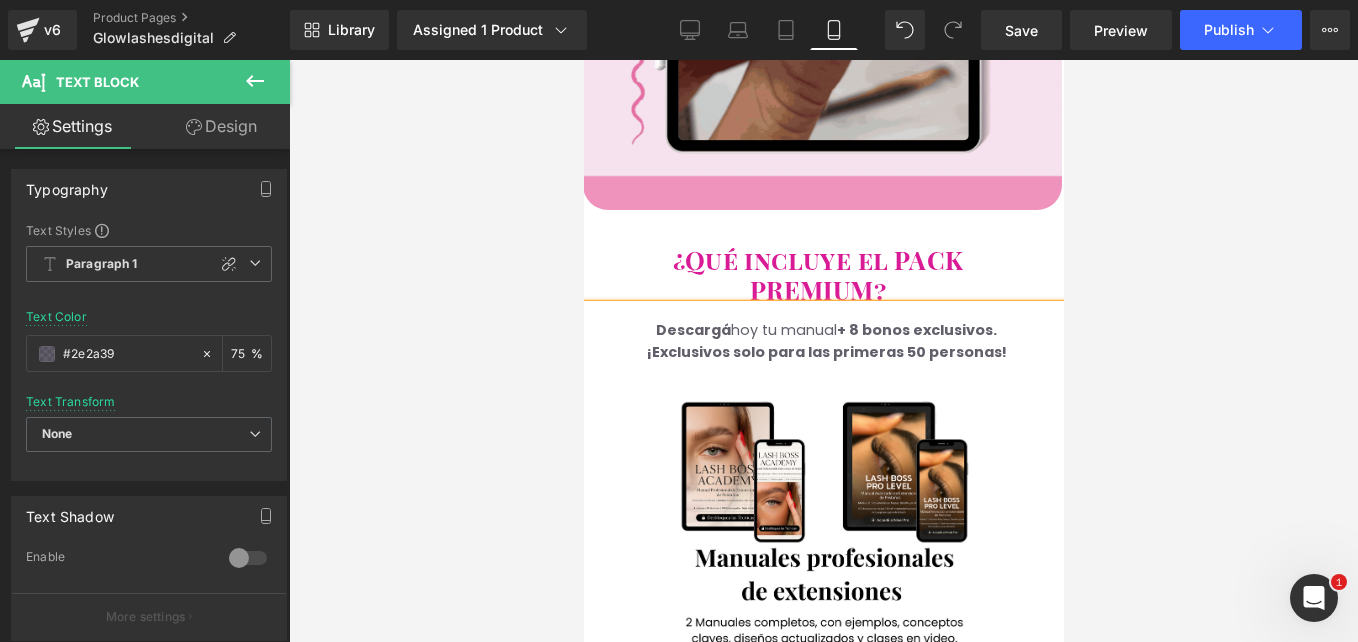 click on "Descargá  hoy tu manual  + 8 bonos exclusivos. ¡Exclusivos solo para las primeras 50 personas!" at bounding box center (825, 341) 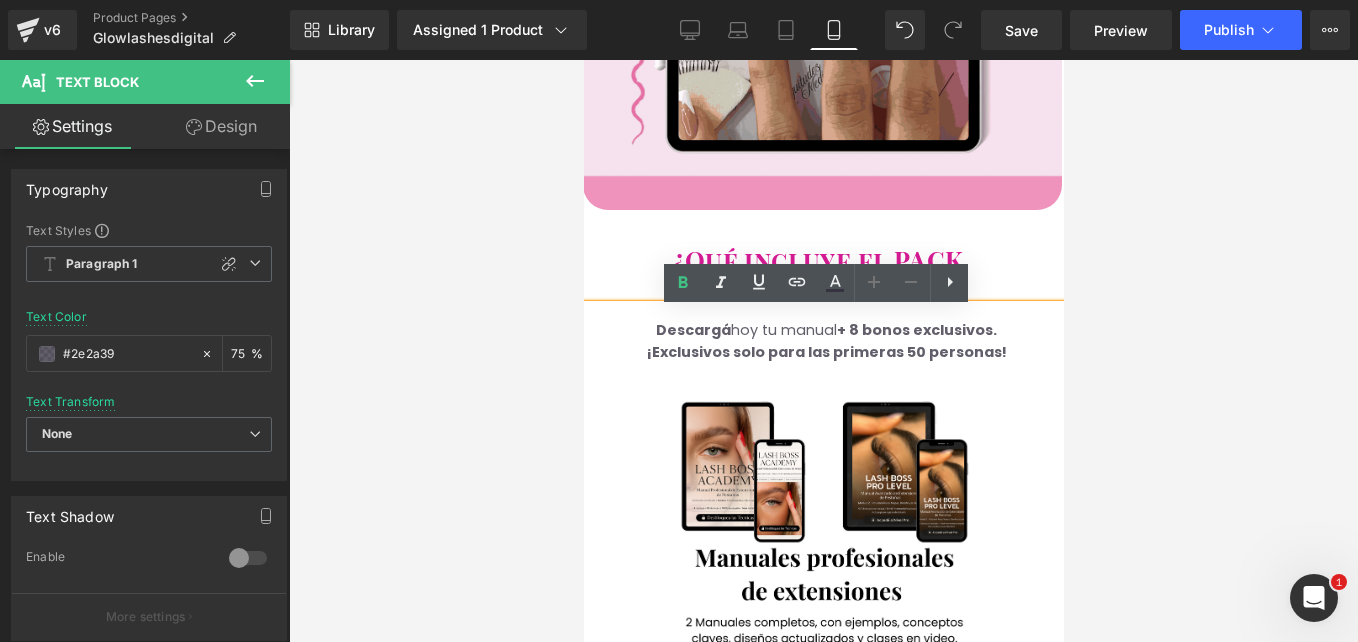 click at bounding box center (823, 351) 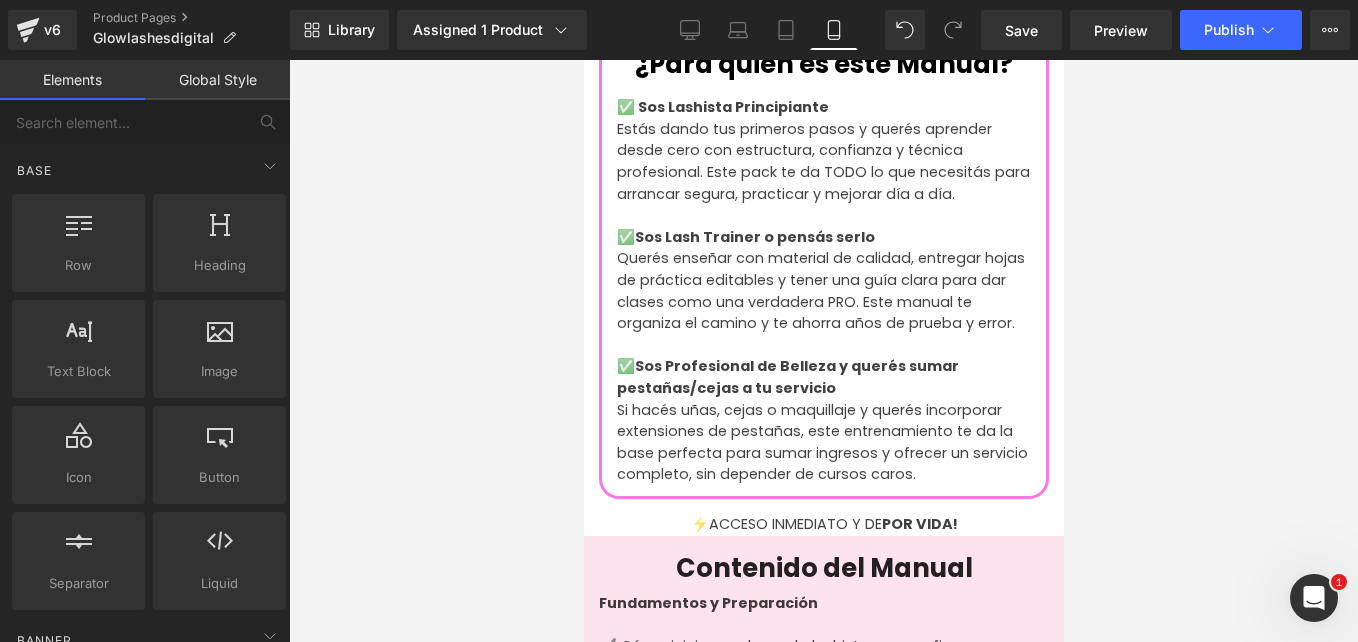scroll, scrollTop: 1900, scrollLeft: 0, axis: vertical 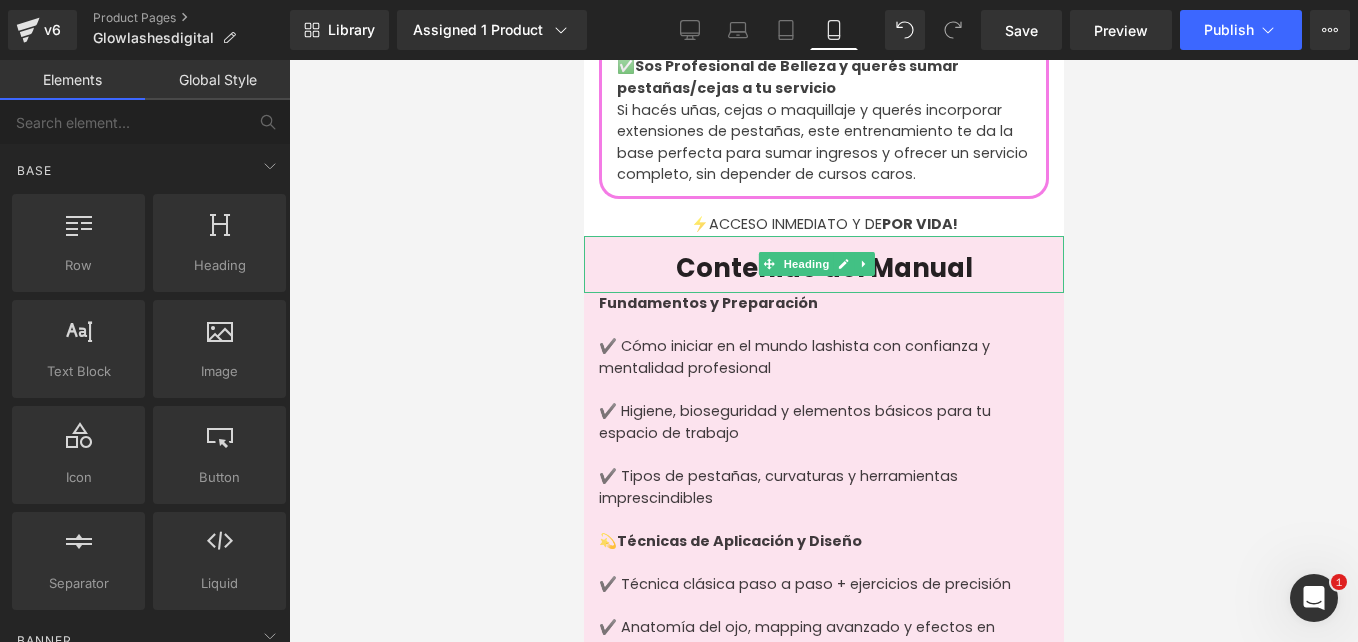 click on "Contenido del Manual" at bounding box center (823, 268) 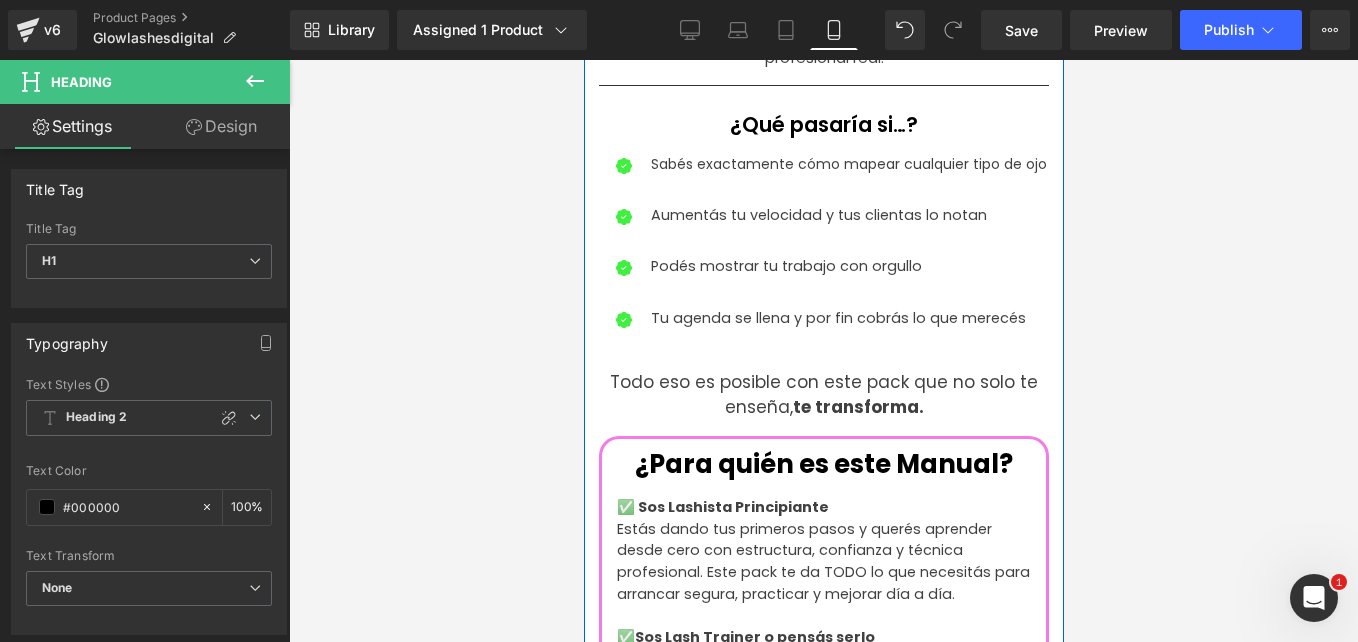 scroll, scrollTop: 1300, scrollLeft: 0, axis: vertical 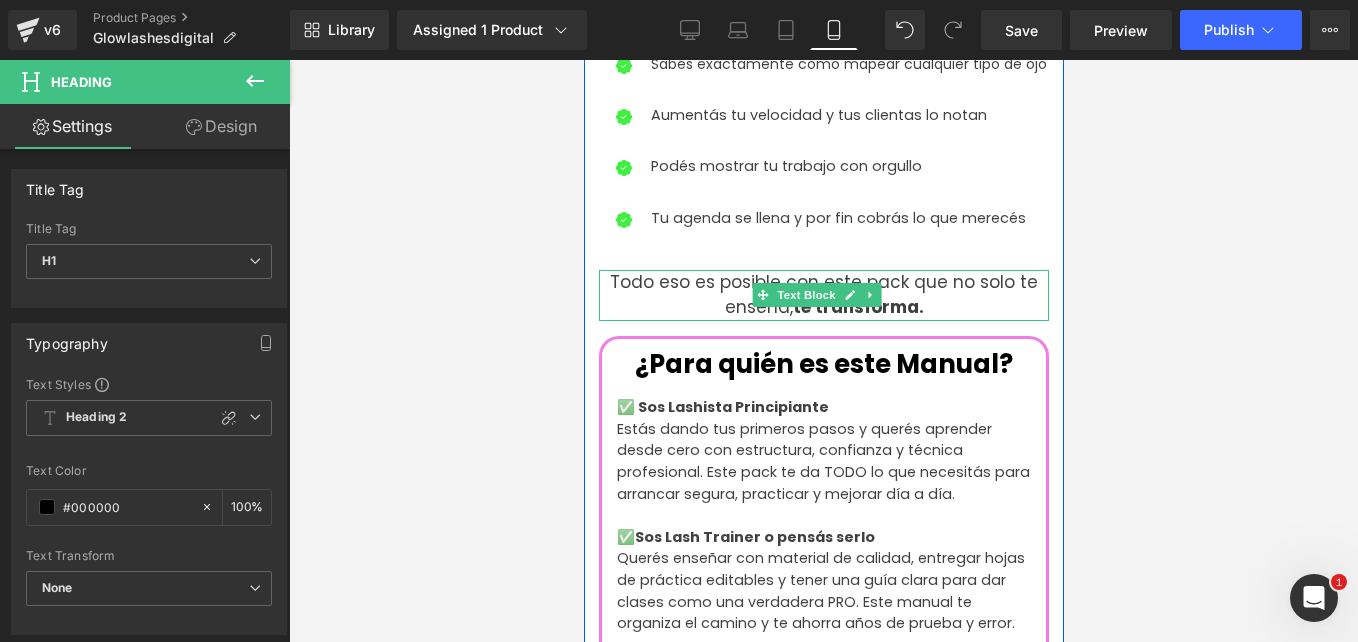 click on "te transforma." at bounding box center [857, 307] 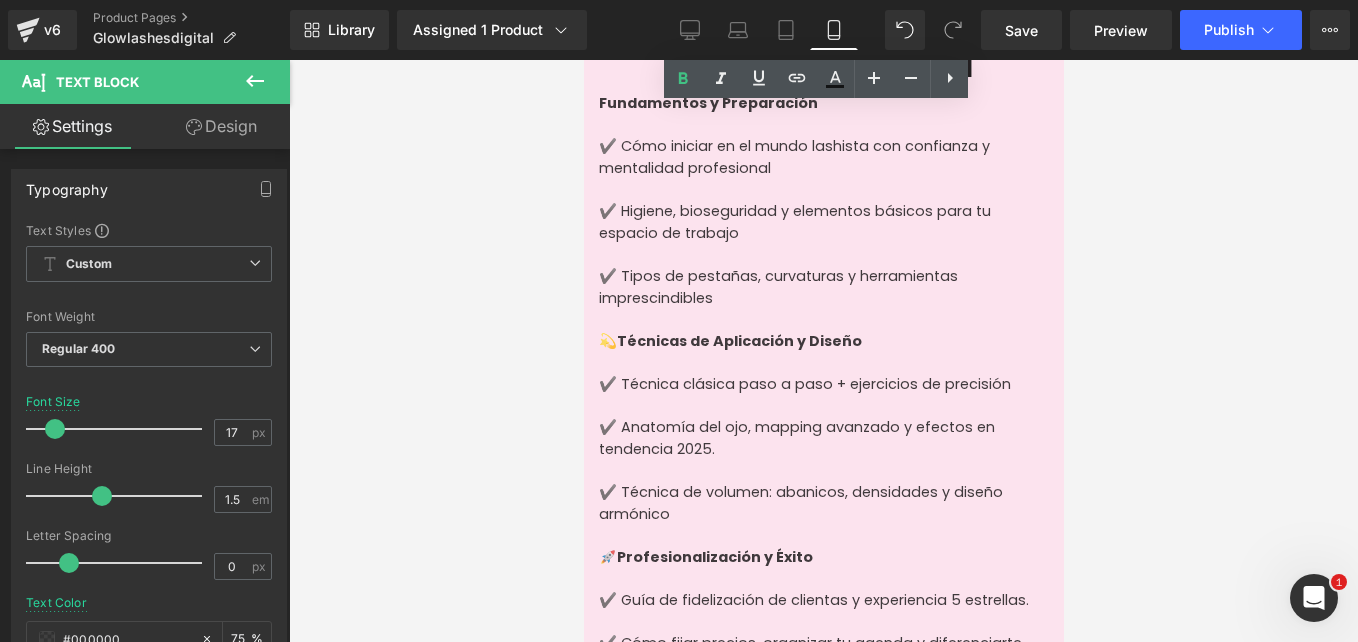scroll, scrollTop: 1800, scrollLeft: 0, axis: vertical 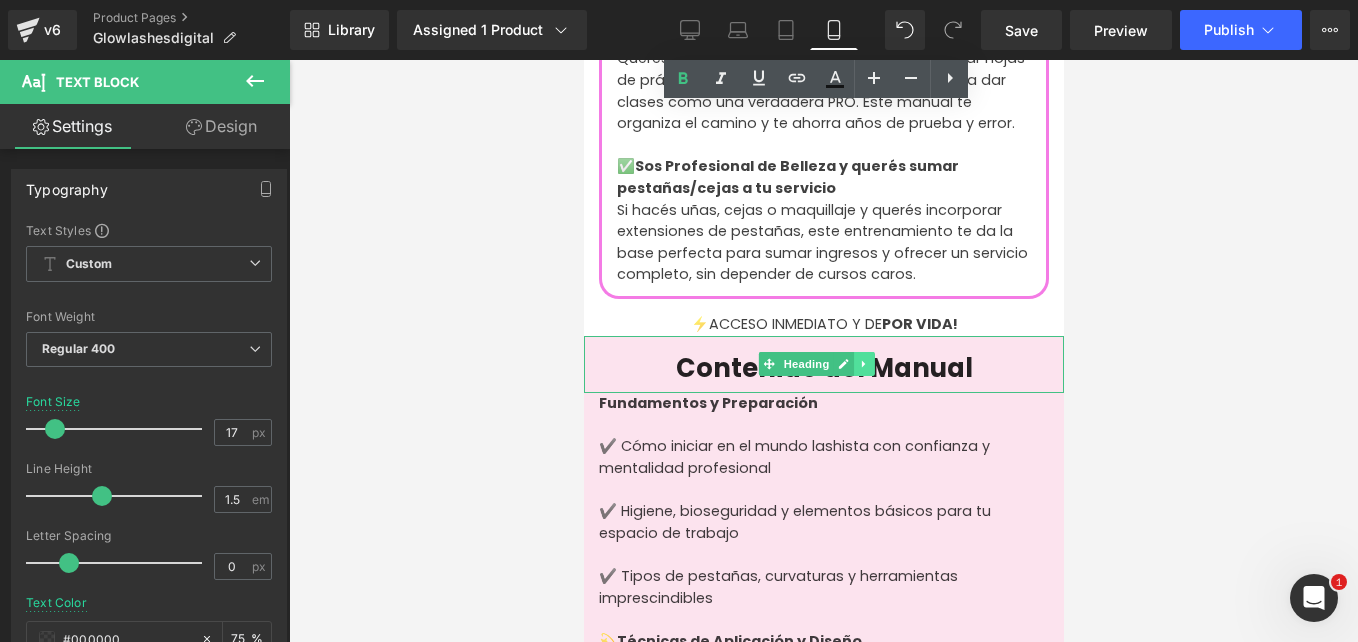 click at bounding box center (863, 364) 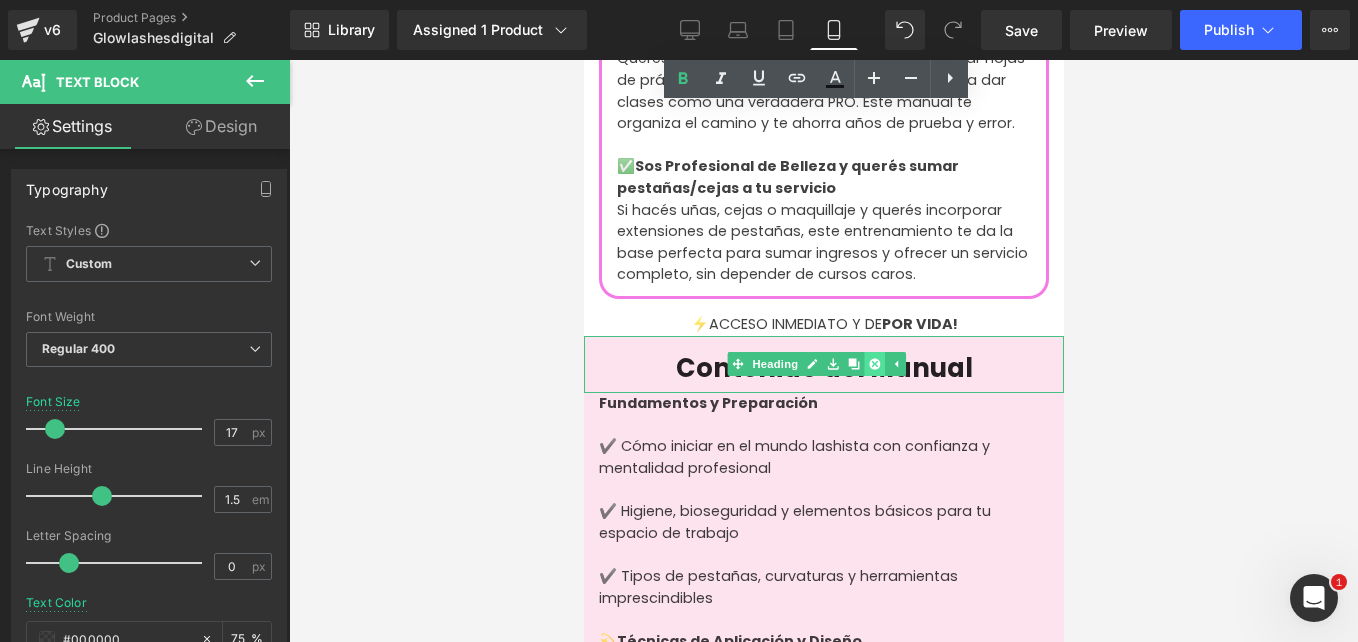 click at bounding box center (873, 364) 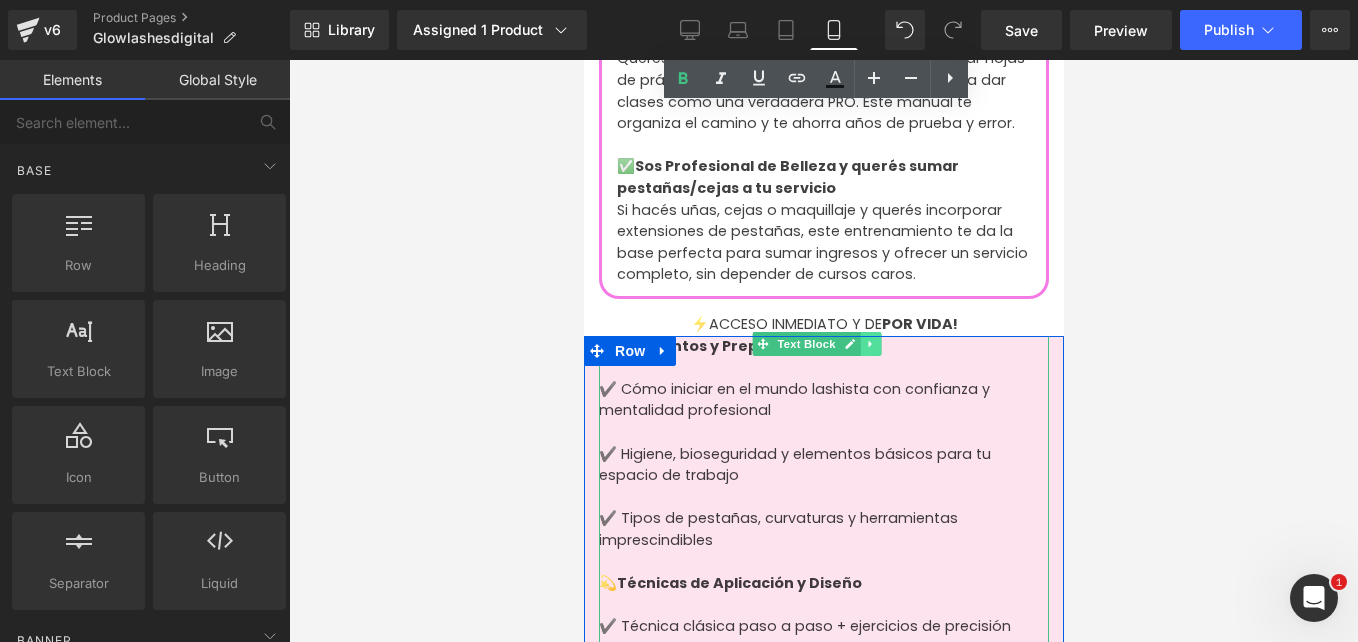 click at bounding box center (869, 344) 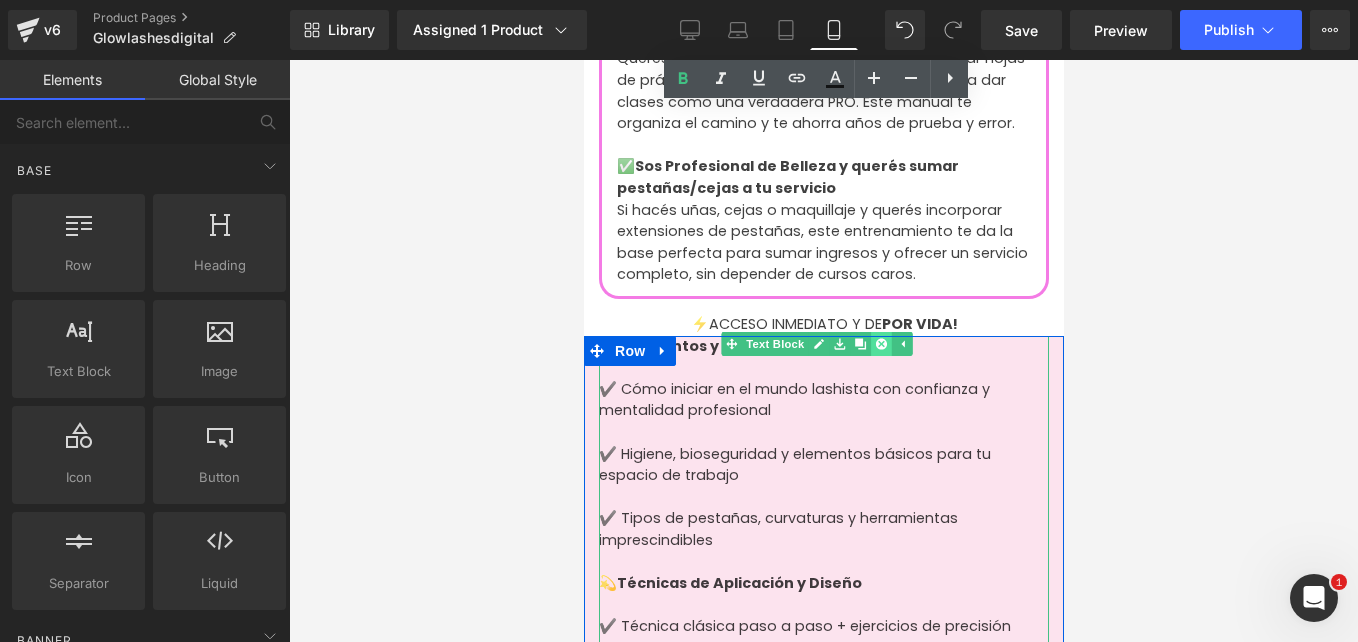 click 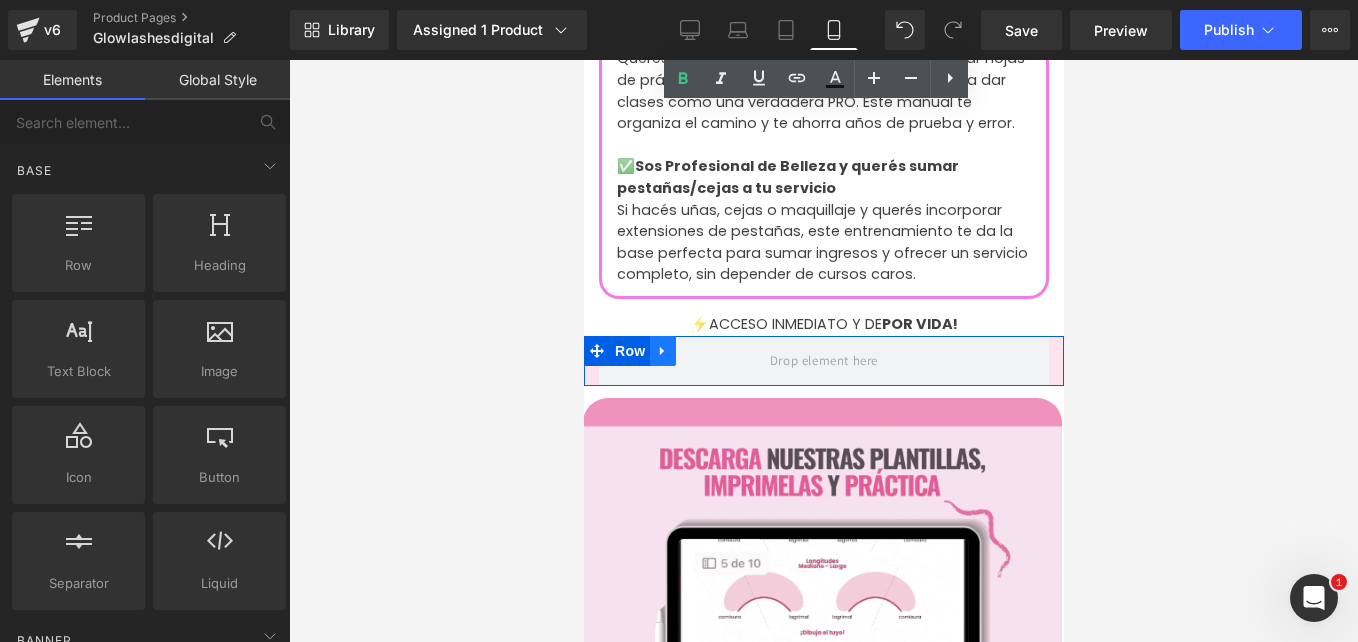 click 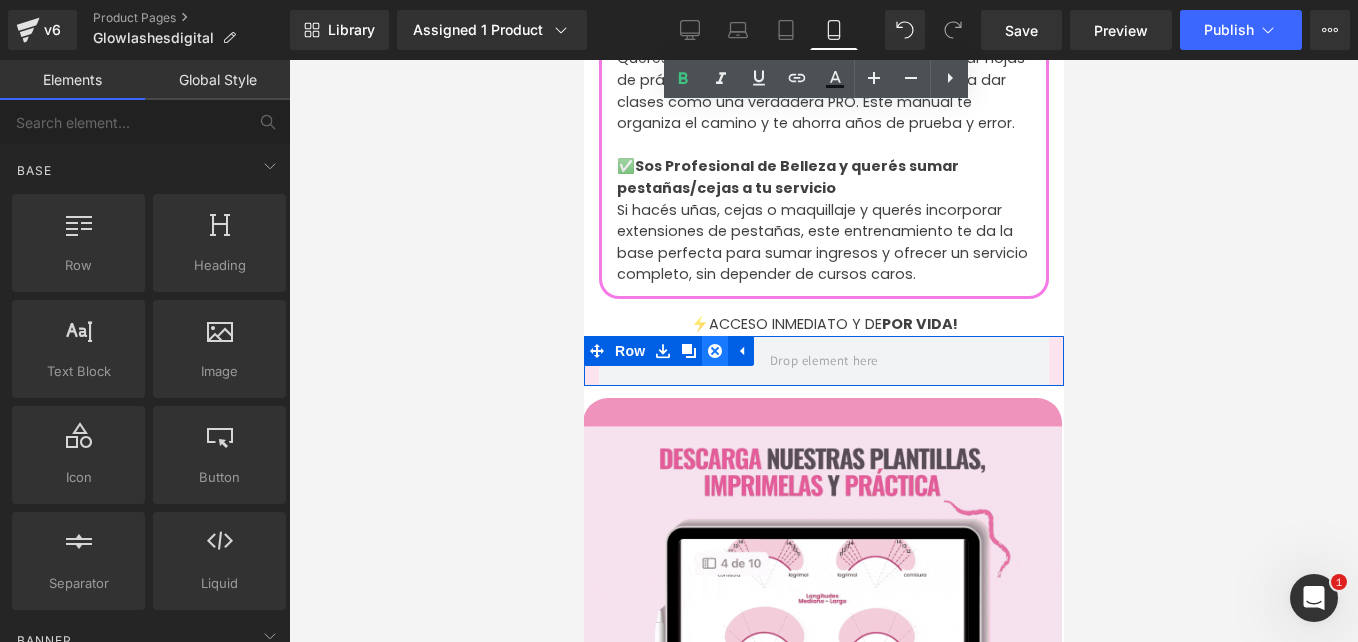 click 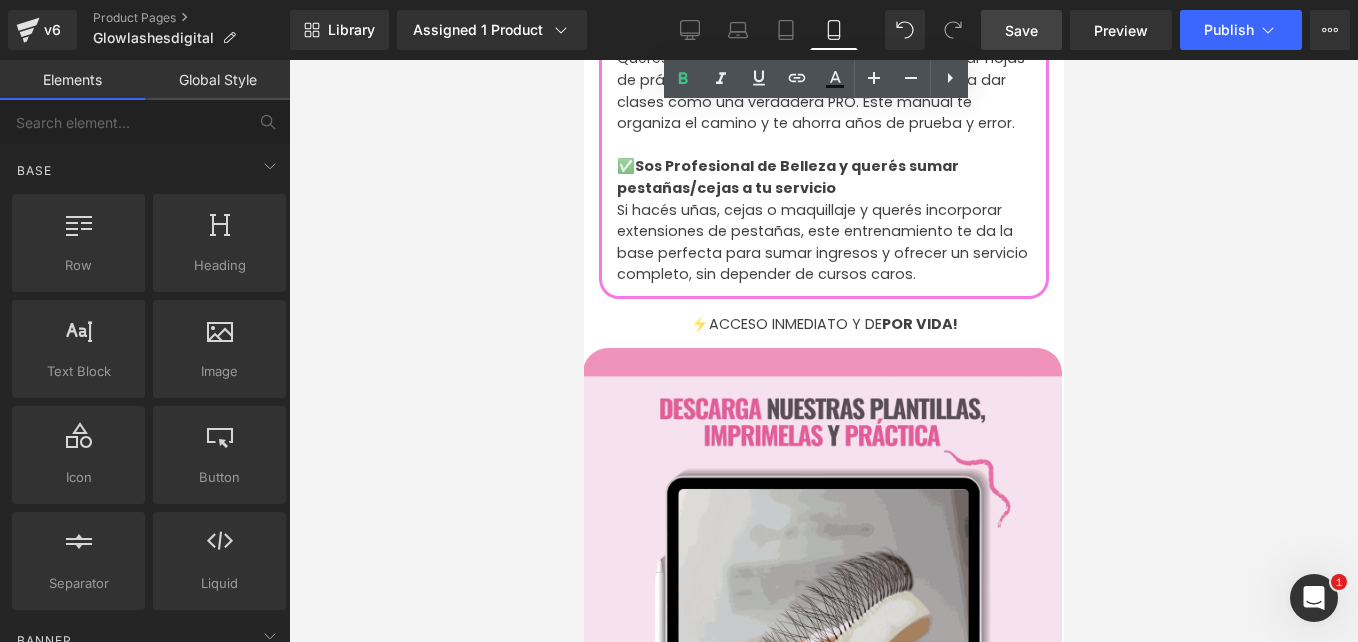 click on "Save" at bounding box center [1021, 30] 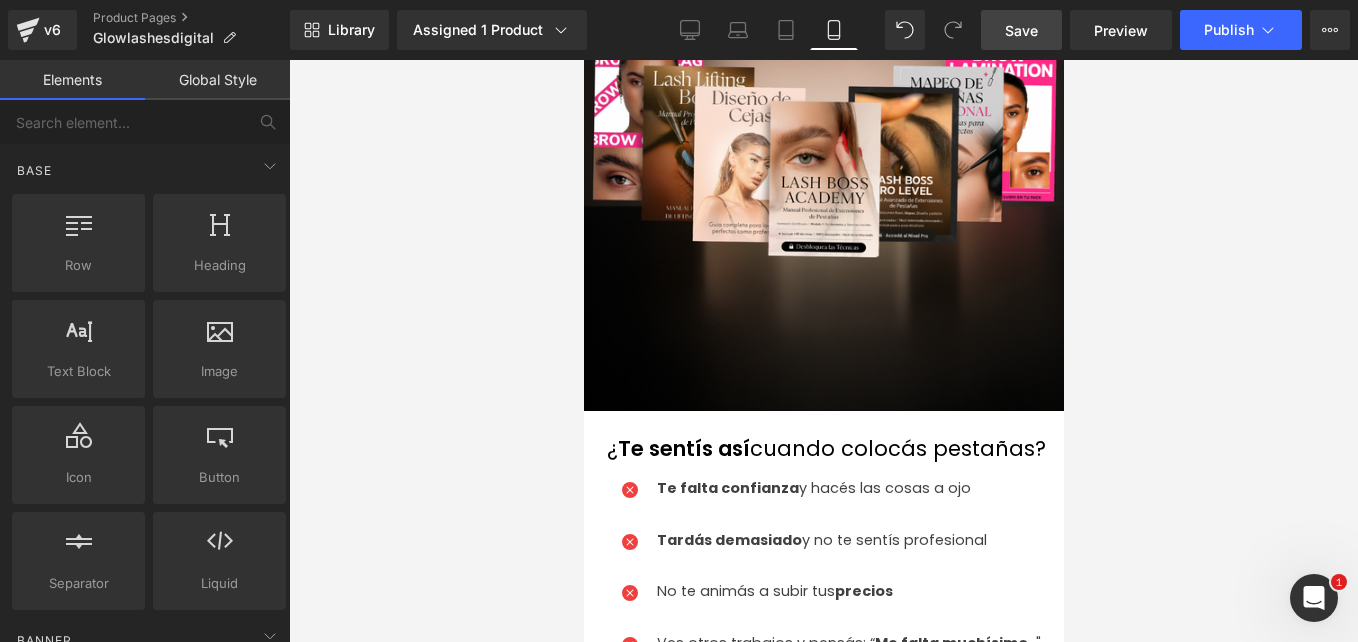 scroll, scrollTop: 0, scrollLeft: 0, axis: both 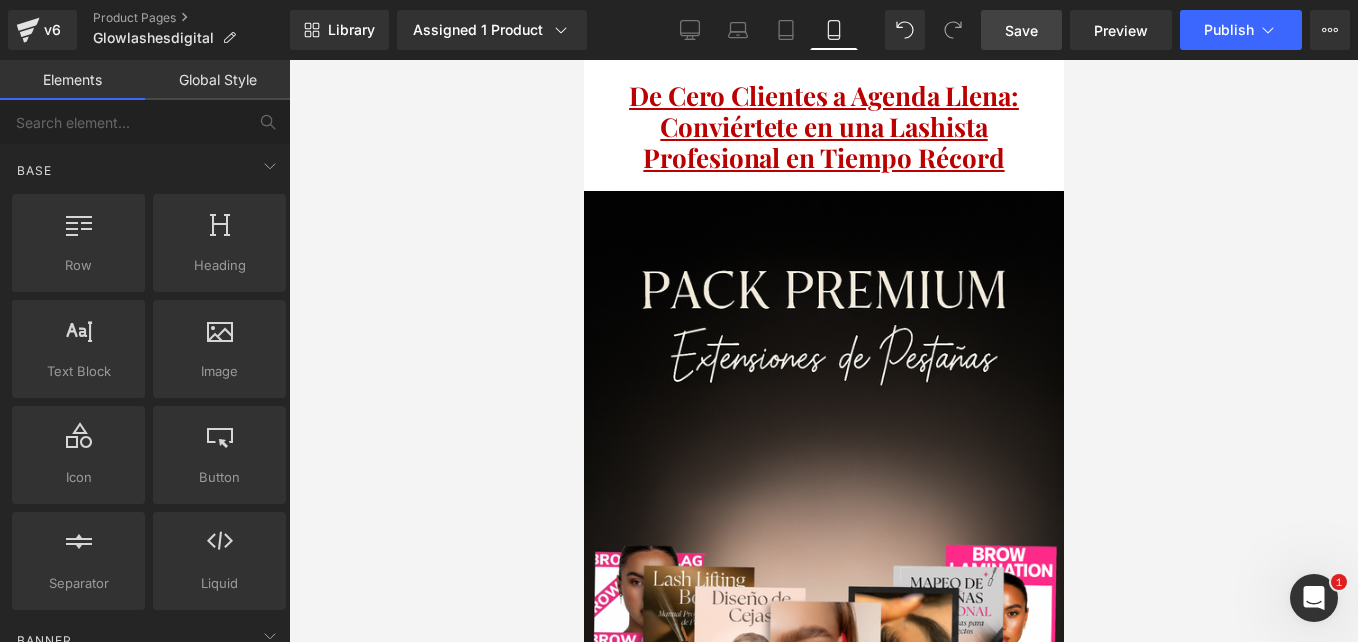 click on "Save" at bounding box center [1021, 30] 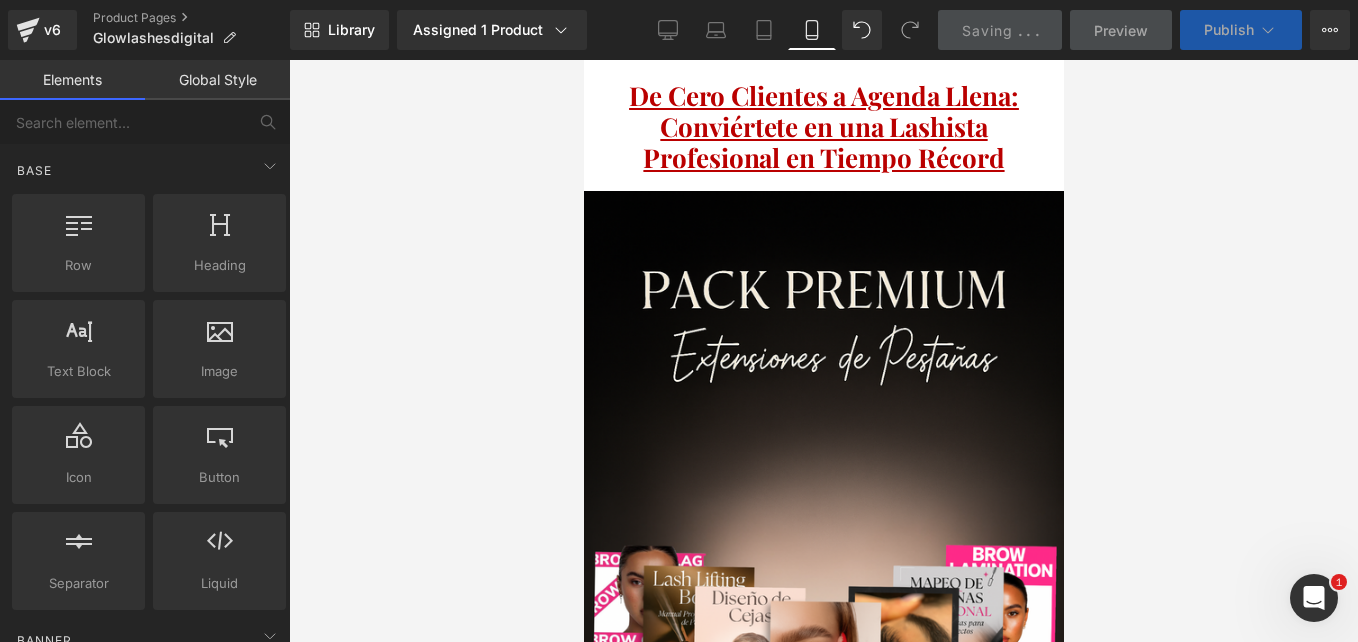 click 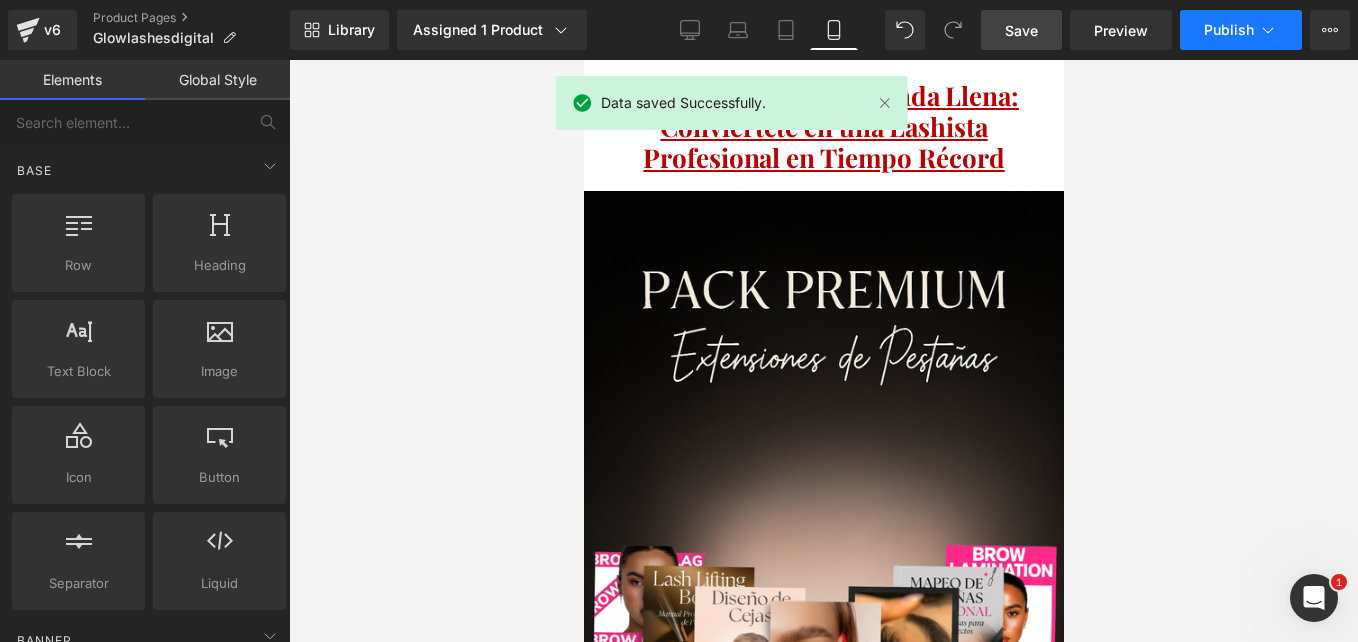 click 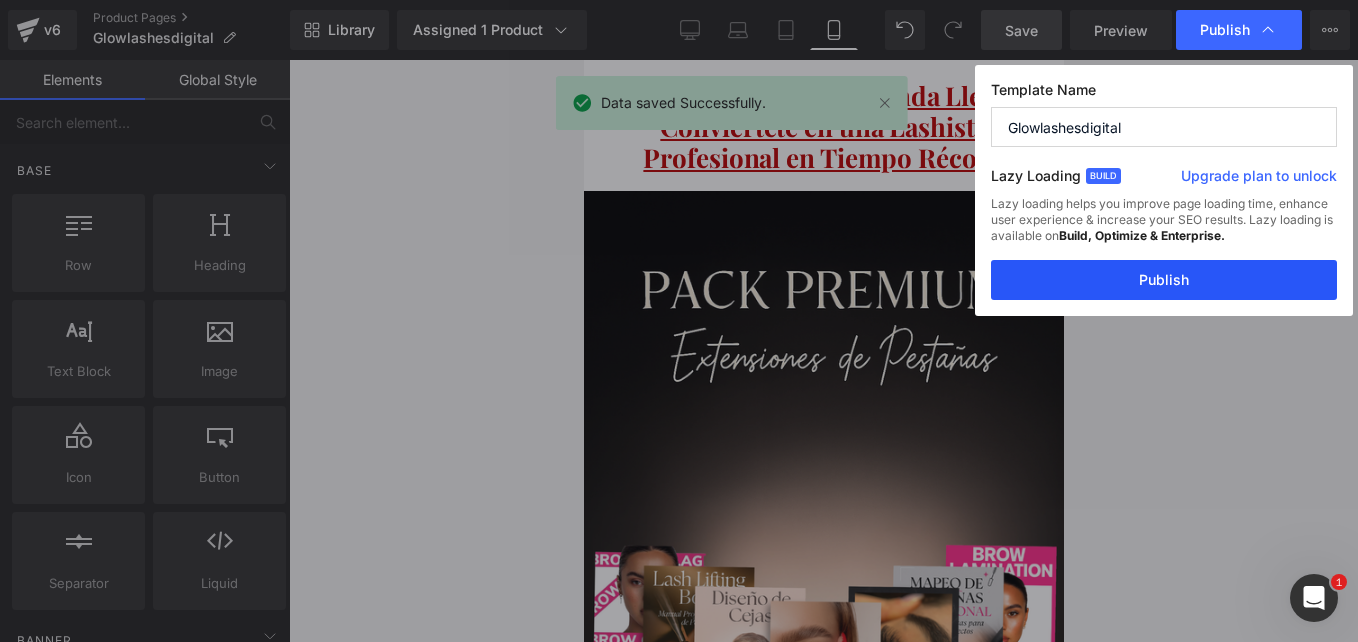 click on "Publish" at bounding box center (1164, 280) 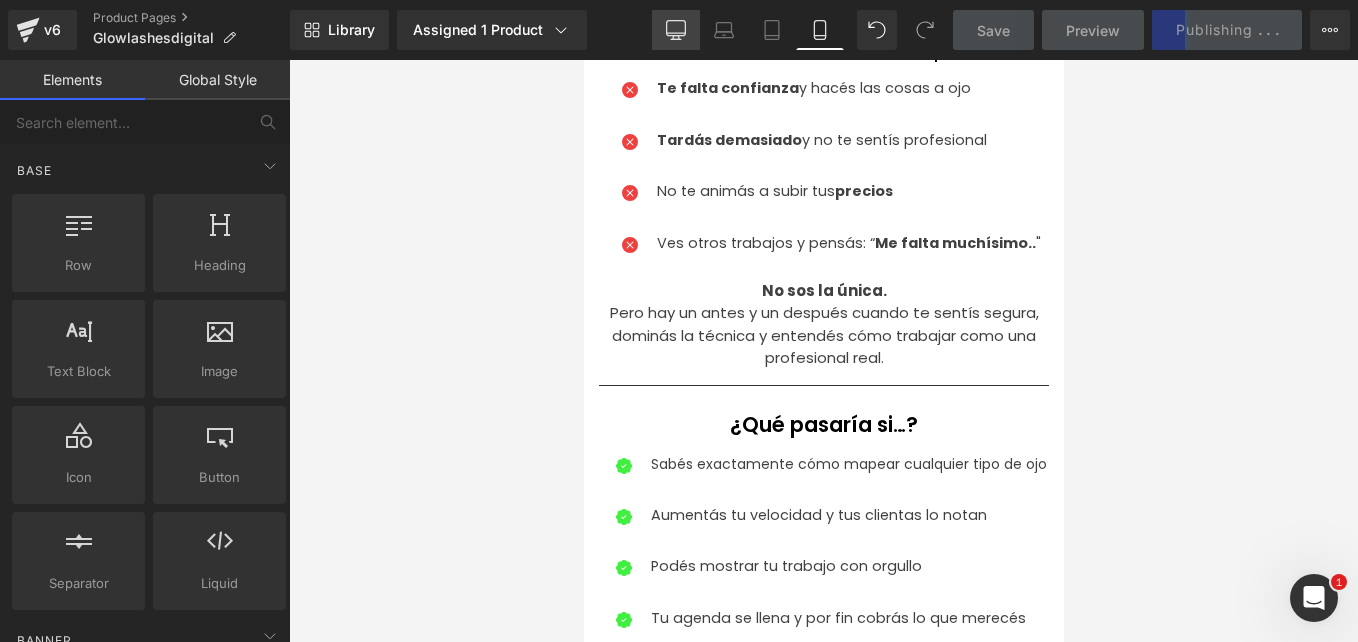 scroll, scrollTop: 800, scrollLeft: 0, axis: vertical 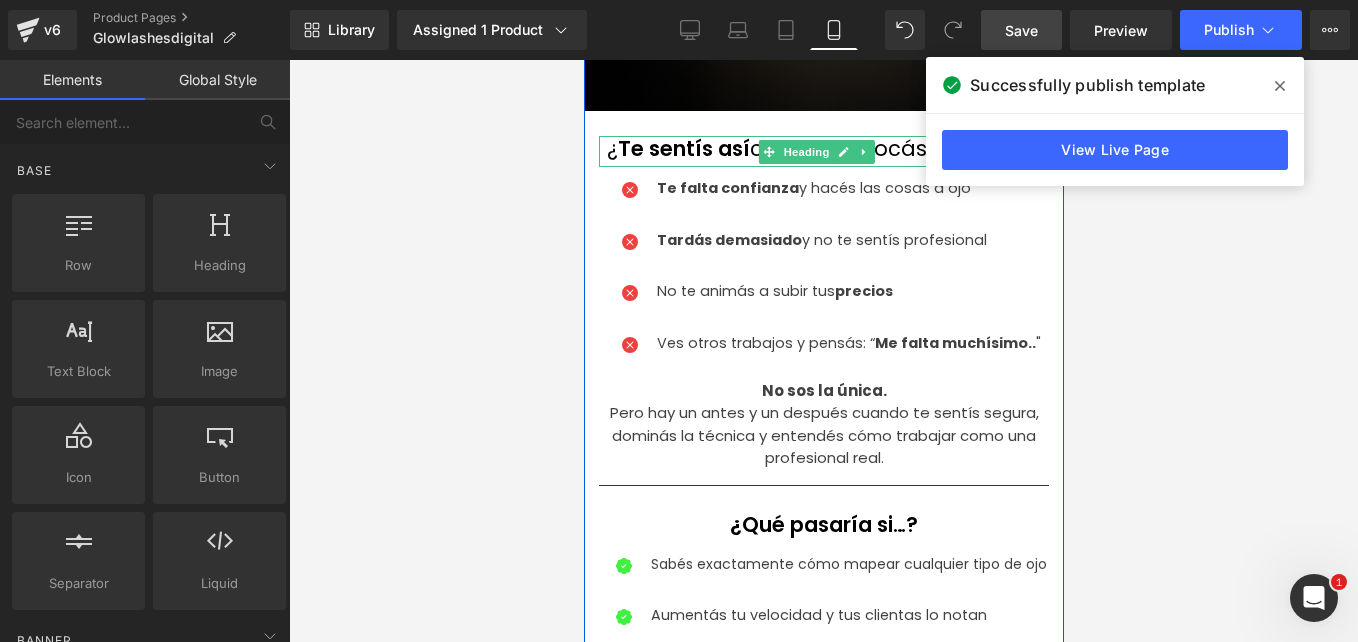click 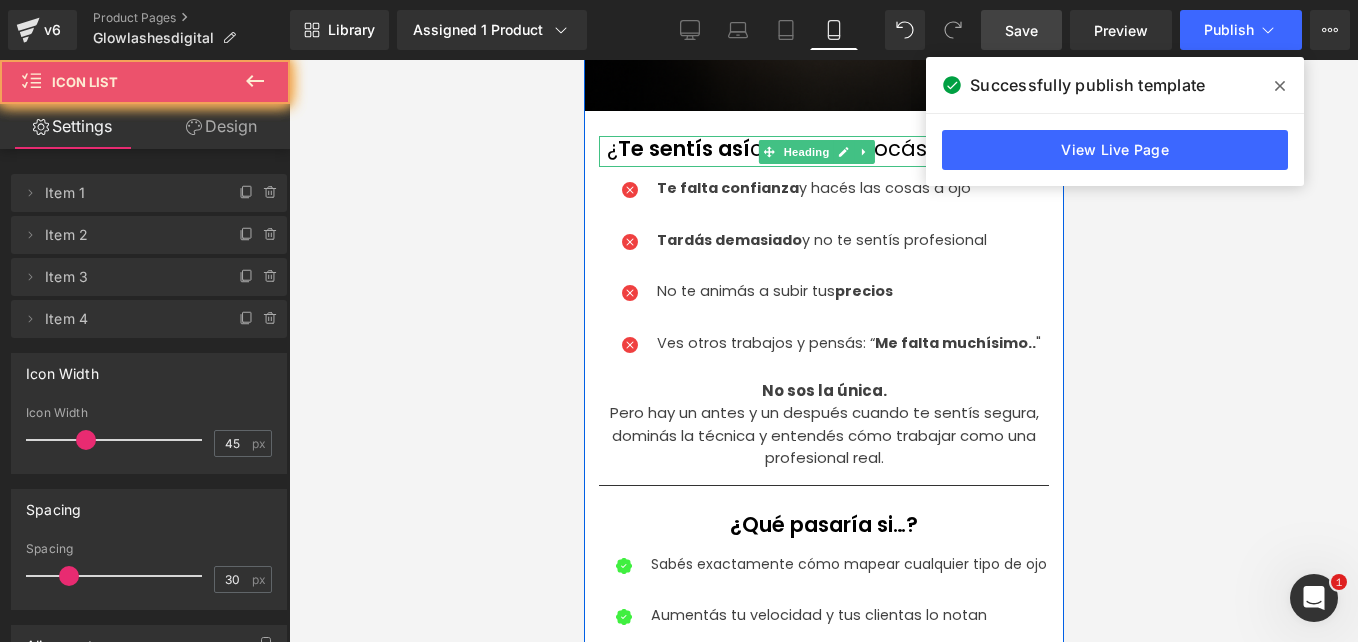 click on "Icon
Te falta confianza  y hacés las cosas a ojo
Text Block
Icon
Tardás demasiado  y no te sentís profesional Text Block
Icon
No te animás a subir tus  precios Text Block
Icon
Ves otros trabajos y pensás: “ Me falta muchísimo.. " Text Block" at bounding box center (823, 281) 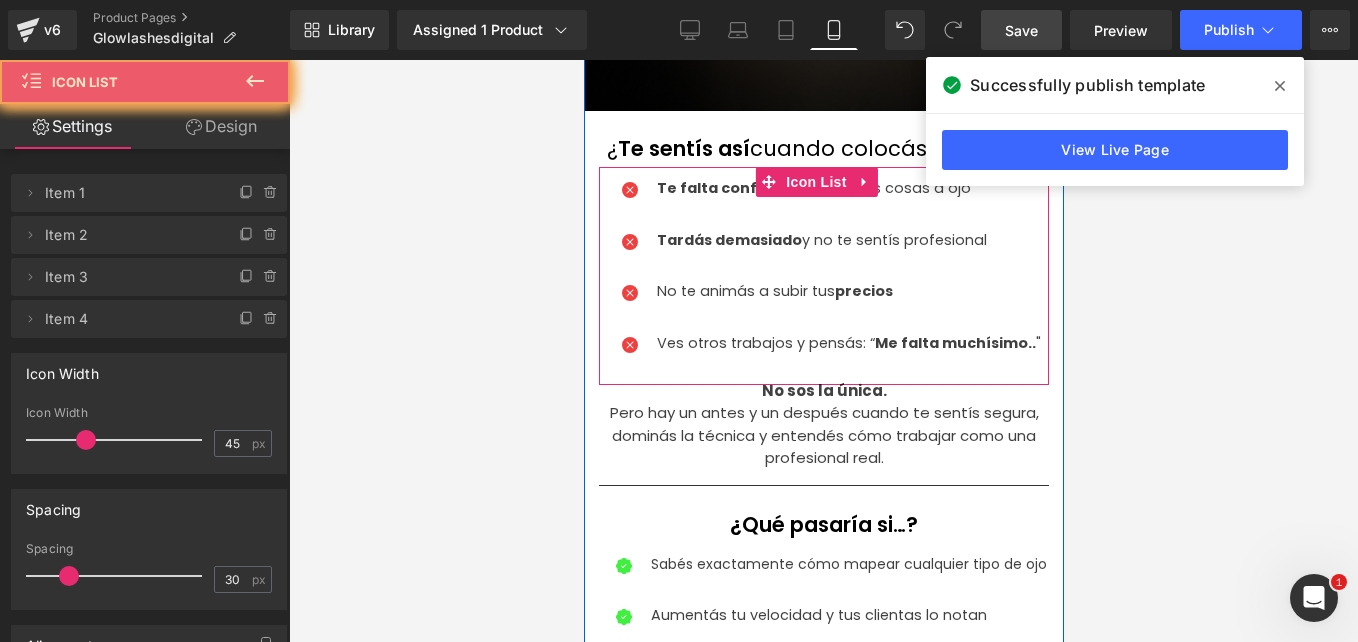 click on "Ves otros trabajos y pensás: “ Me falta muchísimo.. " Text Block" at bounding box center [845, 344] 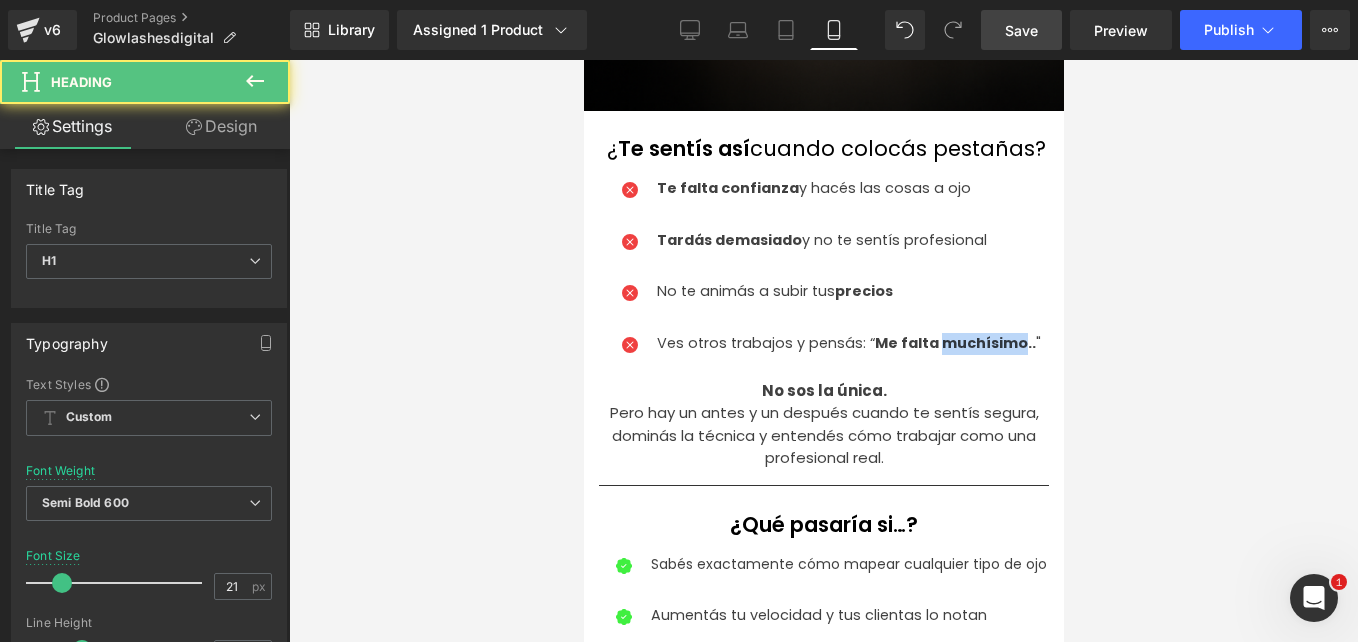 click on "Te sentís así" at bounding box center [683, 148] 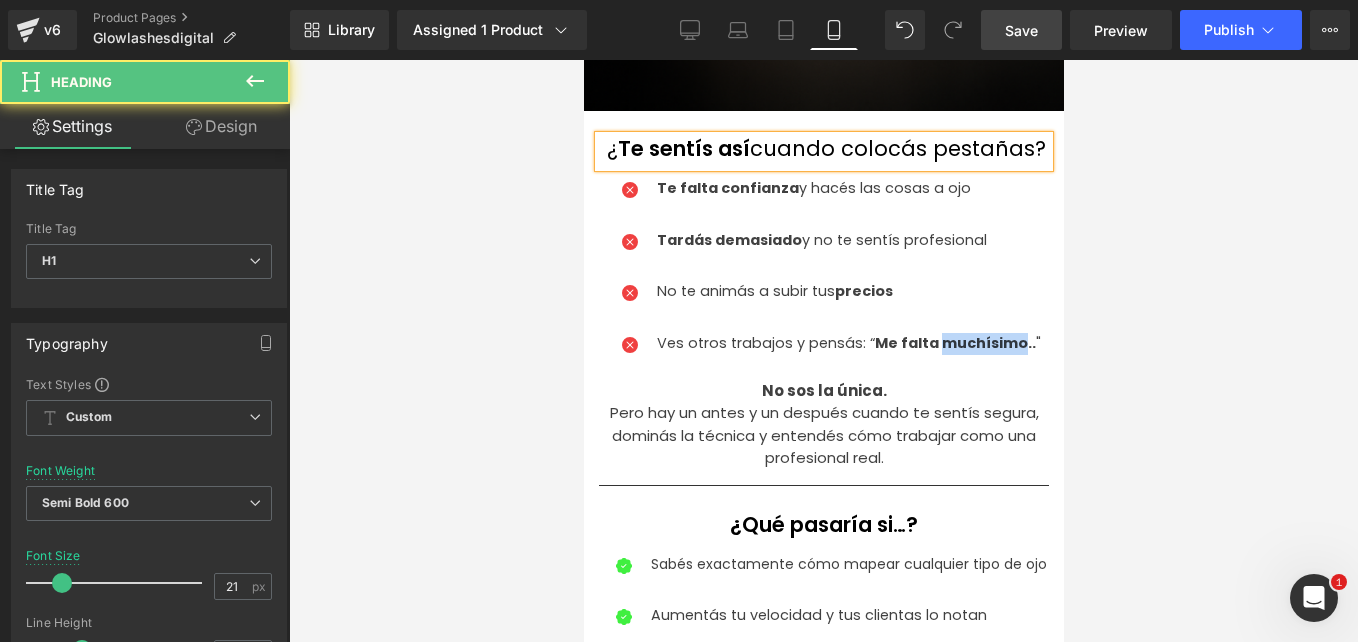 paste 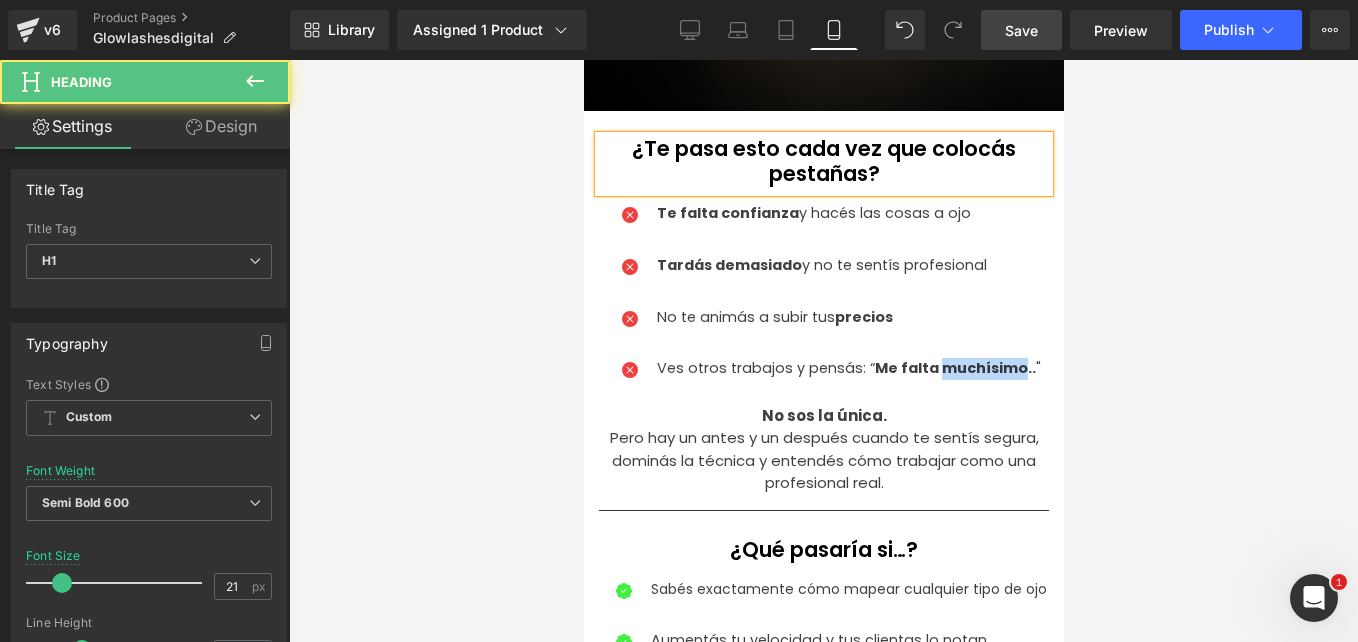 type 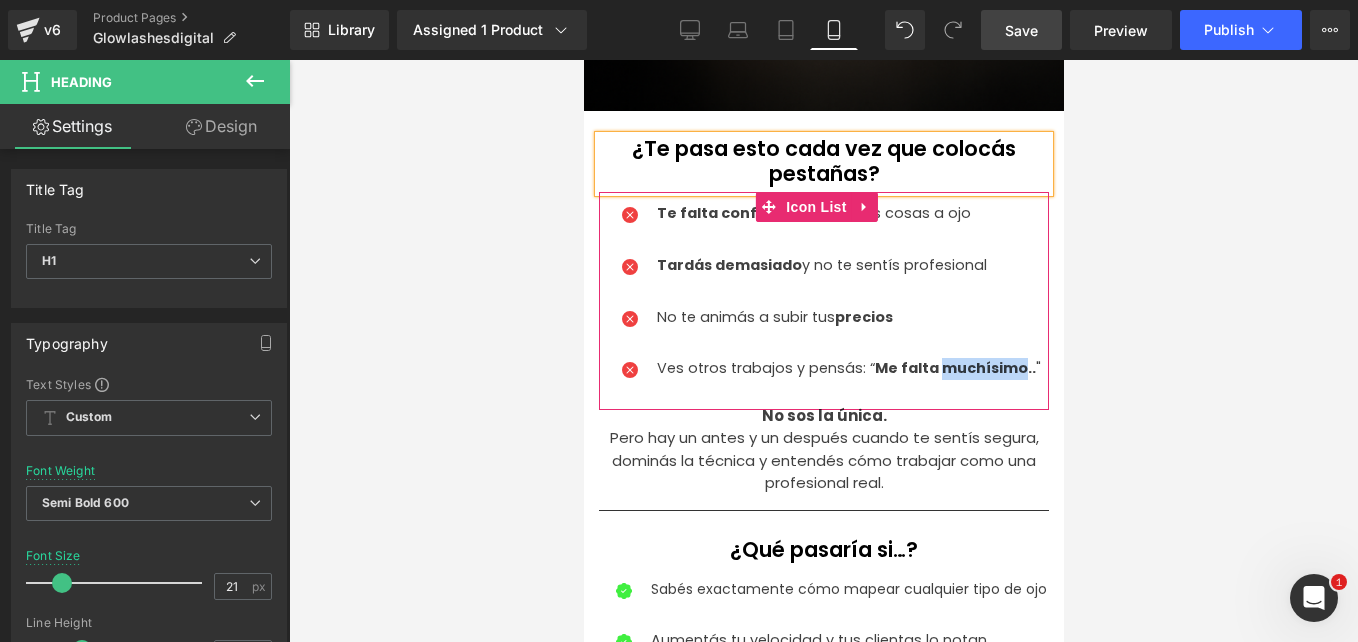 click on "Icon
Te falta confianza  y hacés las cosas a ojo
Text Block
Icon
Tardás demasiado  y no te sentís profesional Text Block
Icon
No te animás a subir tus  precios Text Block
Icon
Ves otros trabajos y pensás: “ Me falta muchísimo.. " Text Block
Icon List" at bounding box center [823, 300] 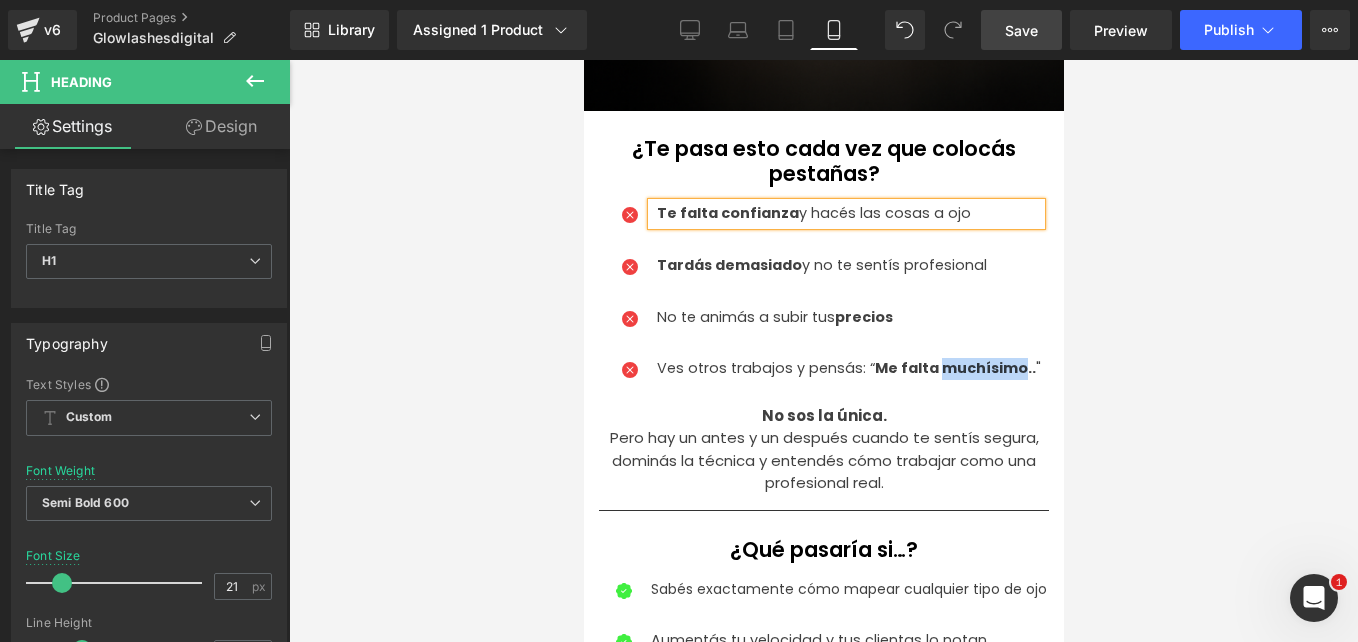 drag, startPoint x: 958, startPoint y: 199, endPoint x: 624, endPoint y: 201, distance: 334.00598 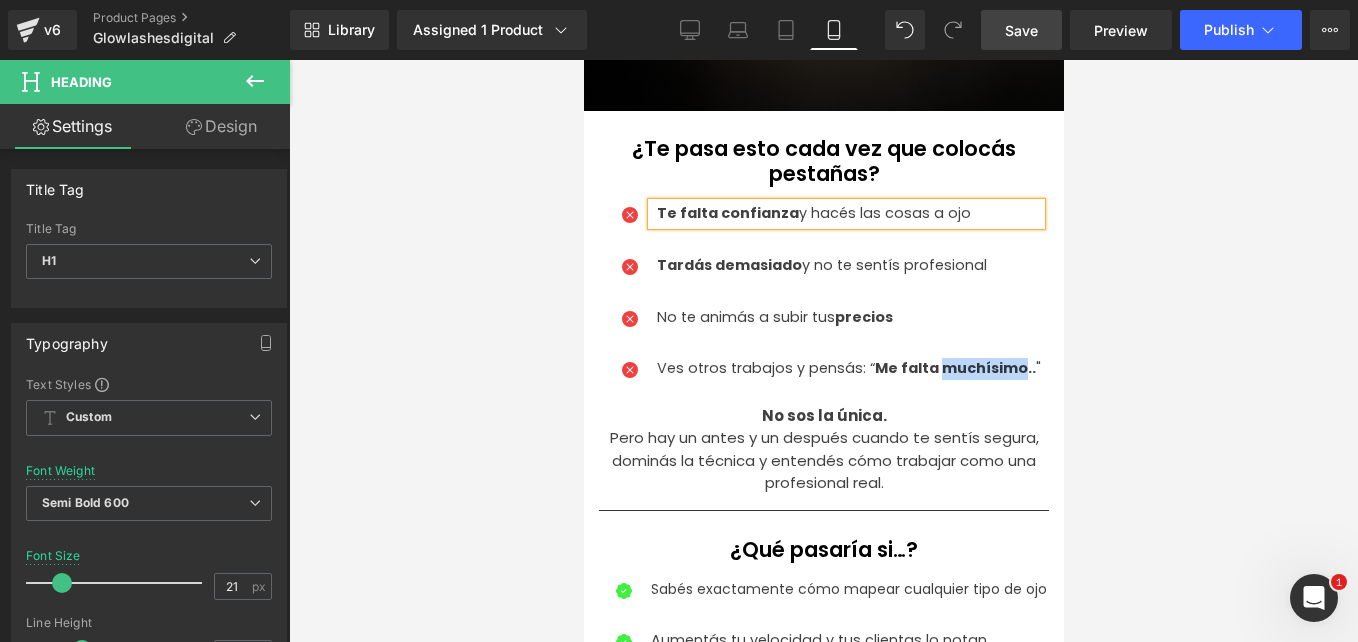 click on "Icon
Te falta confianza  y hacés las cosas a ojo
Text Block" at bounding box center [823, 214] 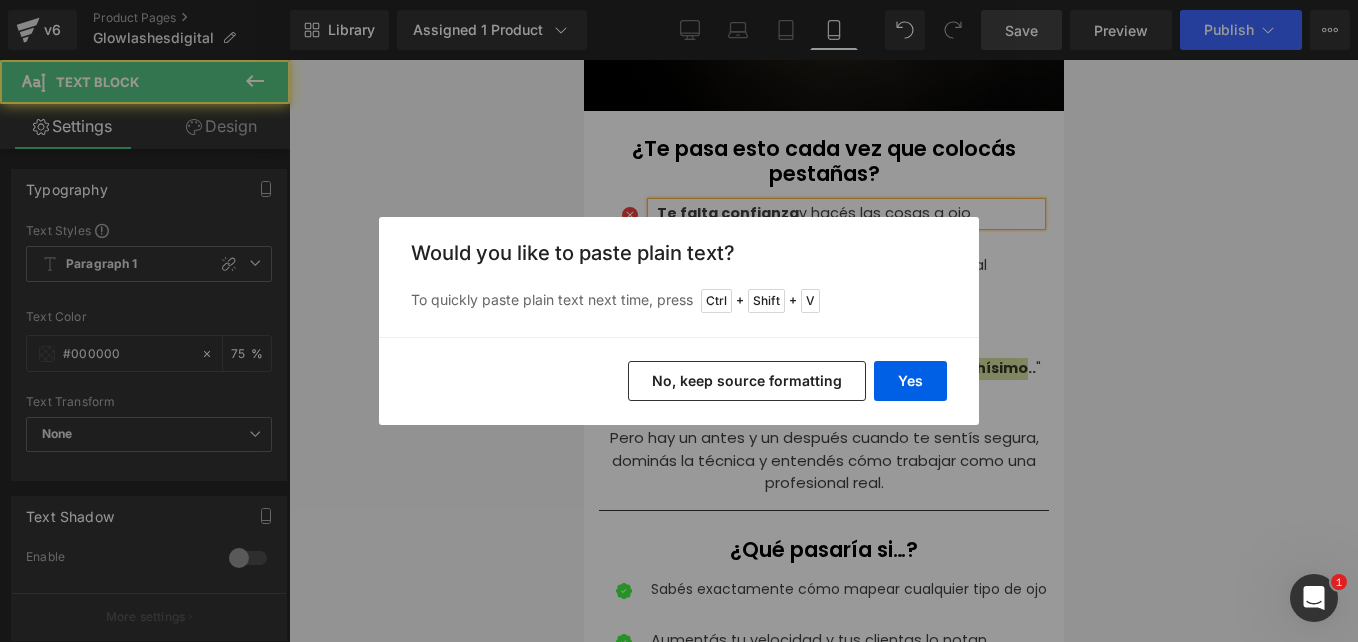 click on "Yes" at bounding box center (910, 381) 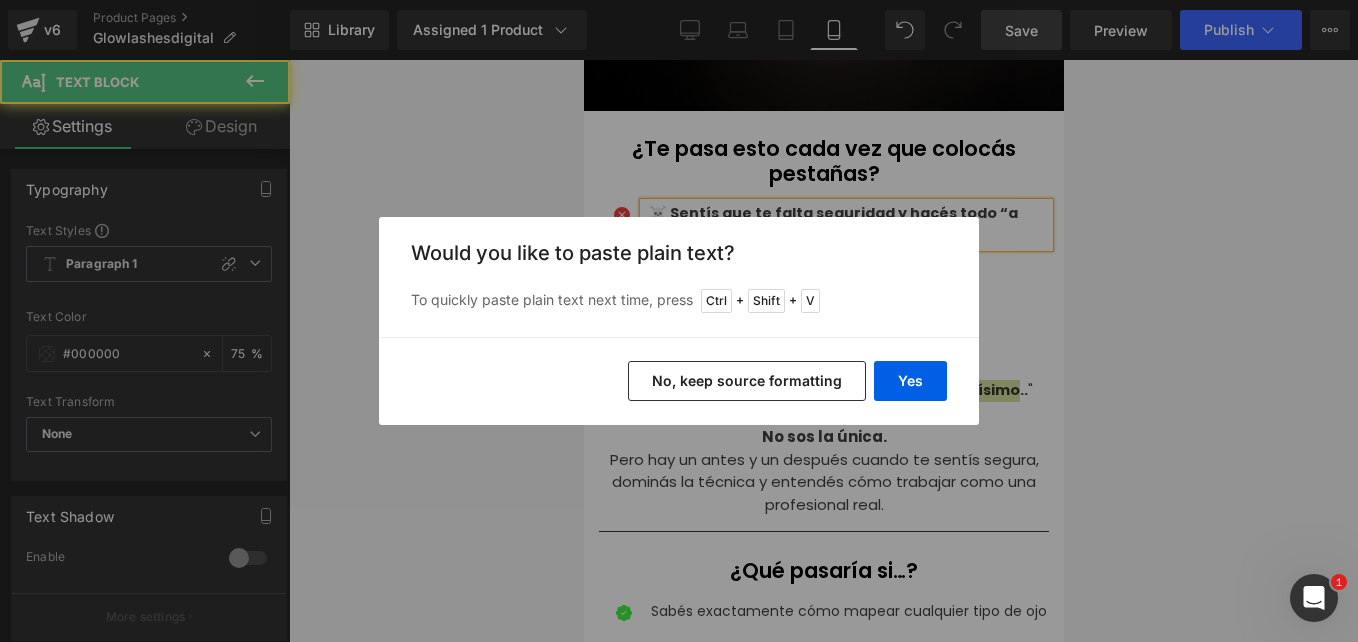 type 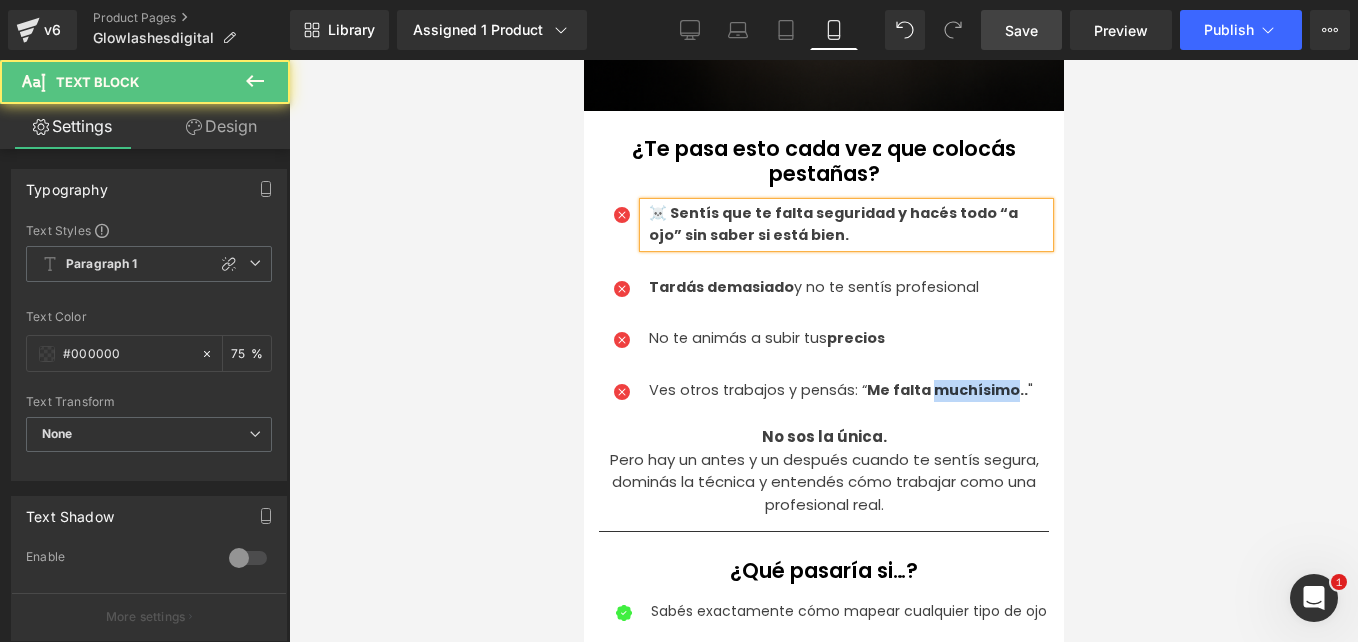 drag, startPoint x: 859, startPoint y: 209, endPoint x: 888, endPoint y: 184, distance: 38.28838 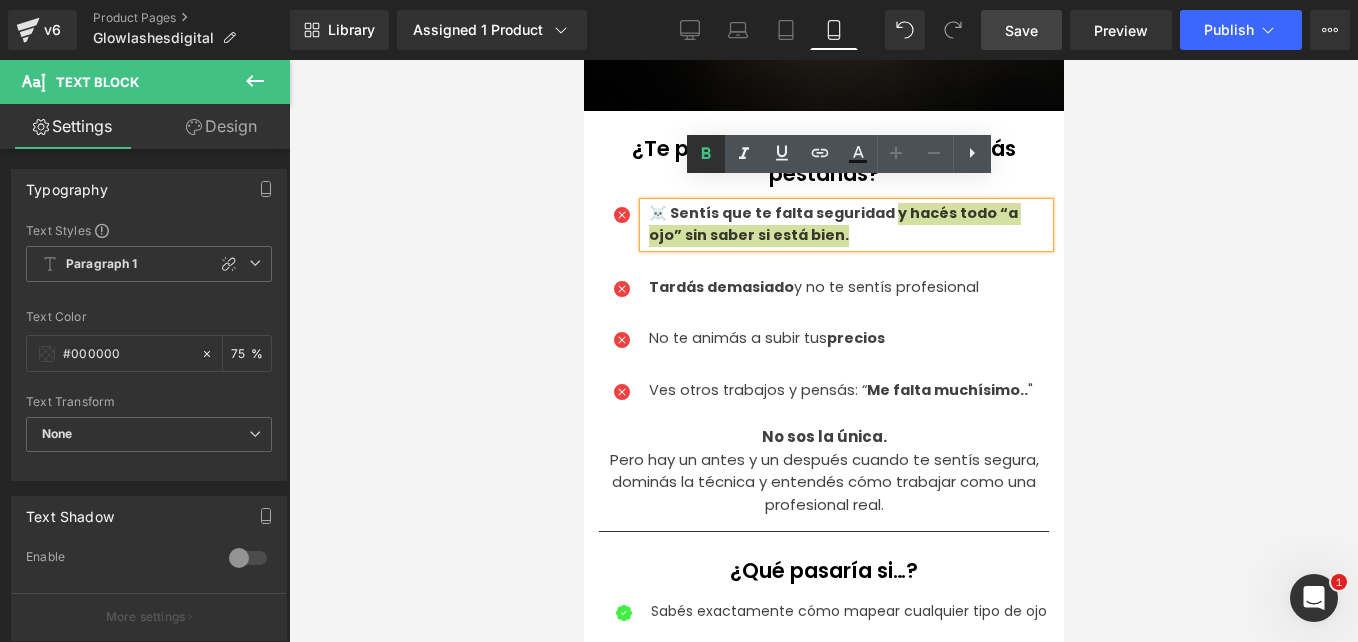 click 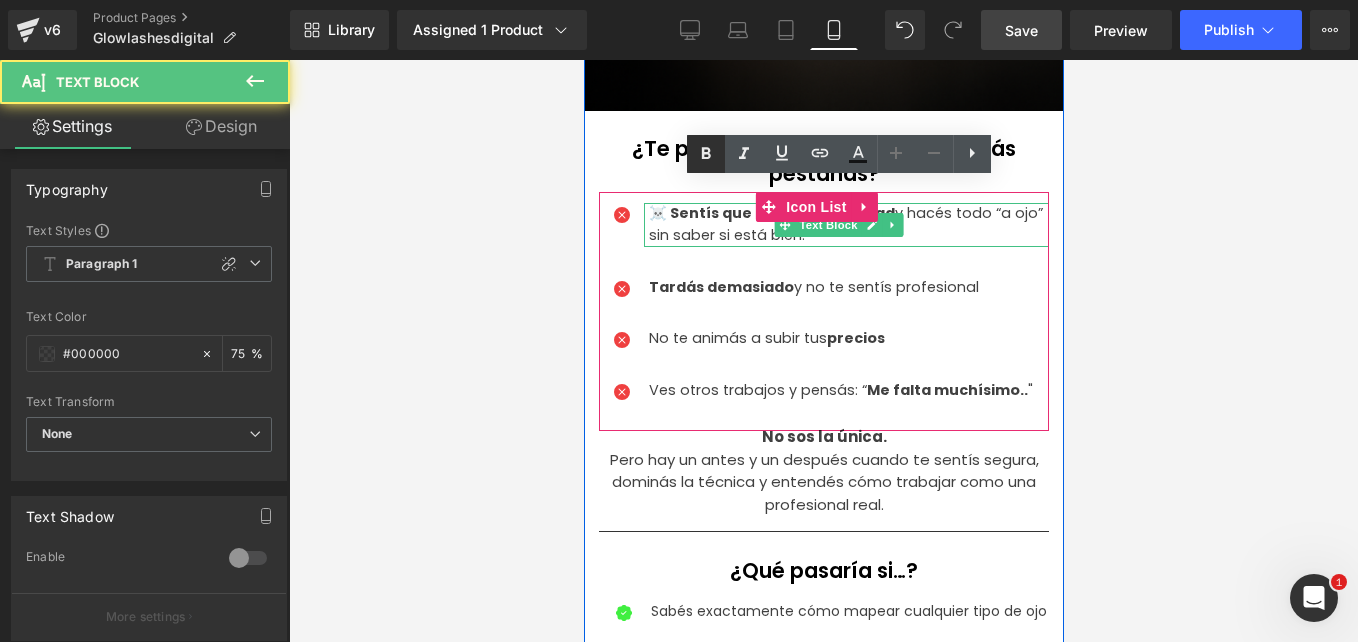 click on "☠️ Sentís que te falta seguridad  y hacés todo “a ojo” sin saber si está bien." at bounding box center [848, 224] 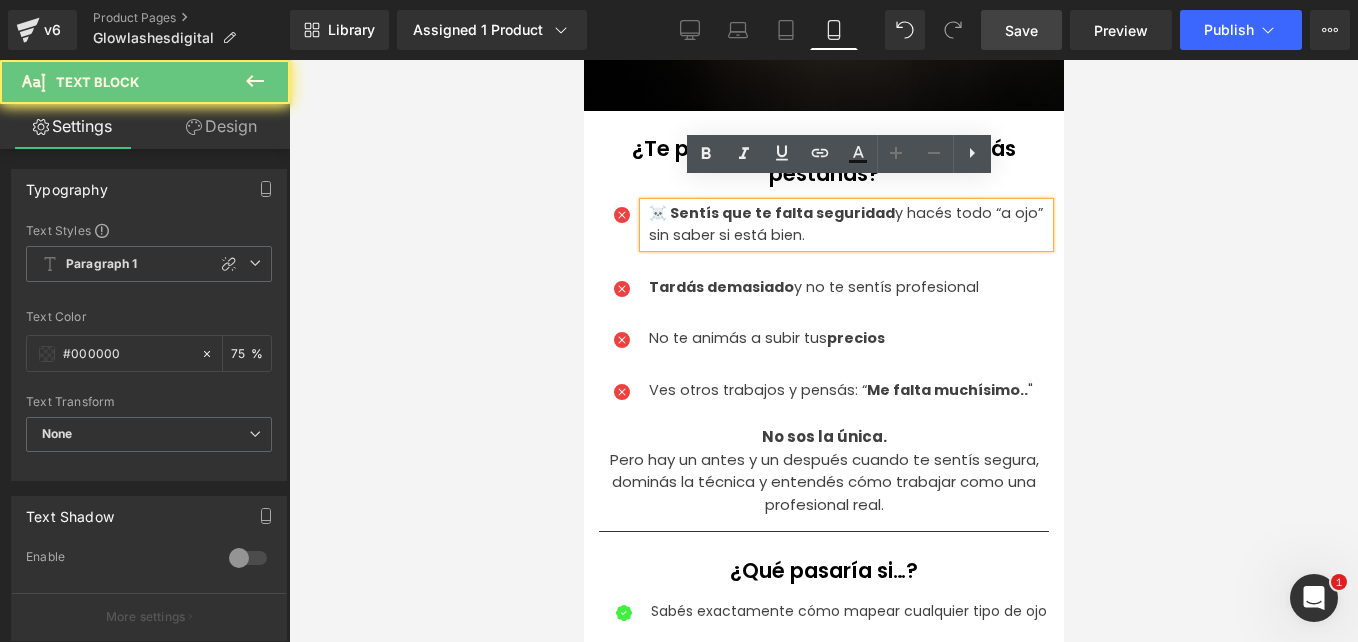 drag, startPoint x: 1016, startPoint y: 190, endPoint x: 1568, endPoint y: 231, distance: 553.52057 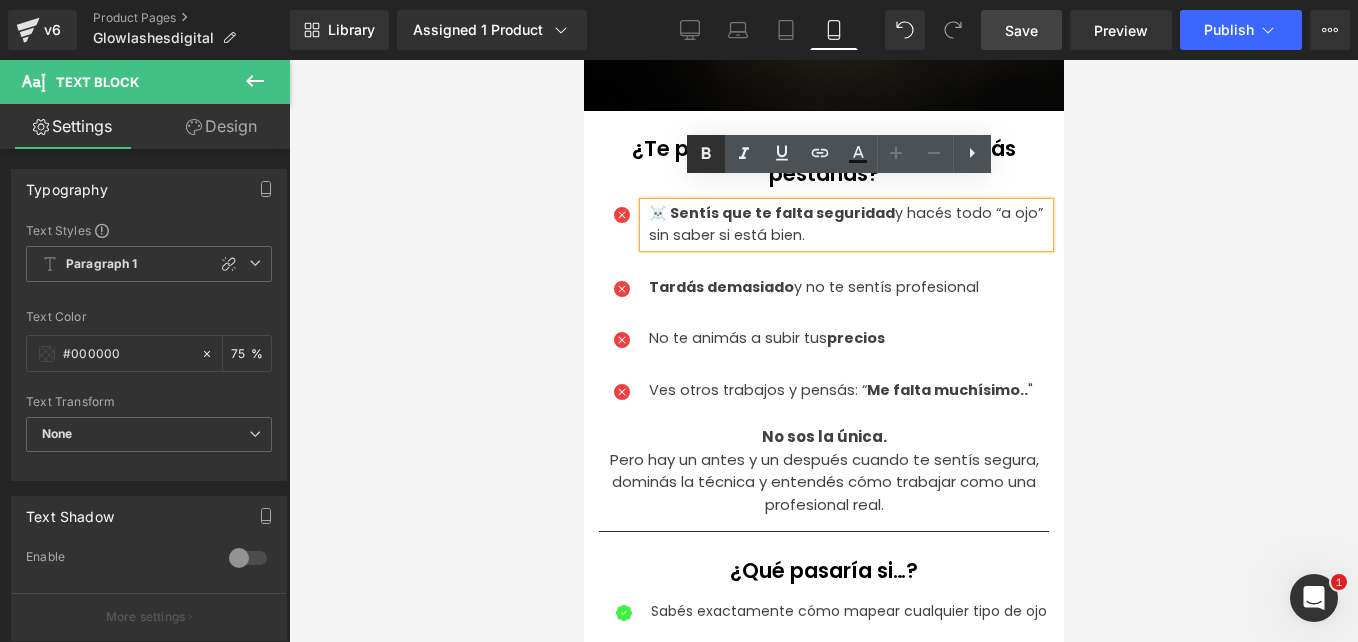 click 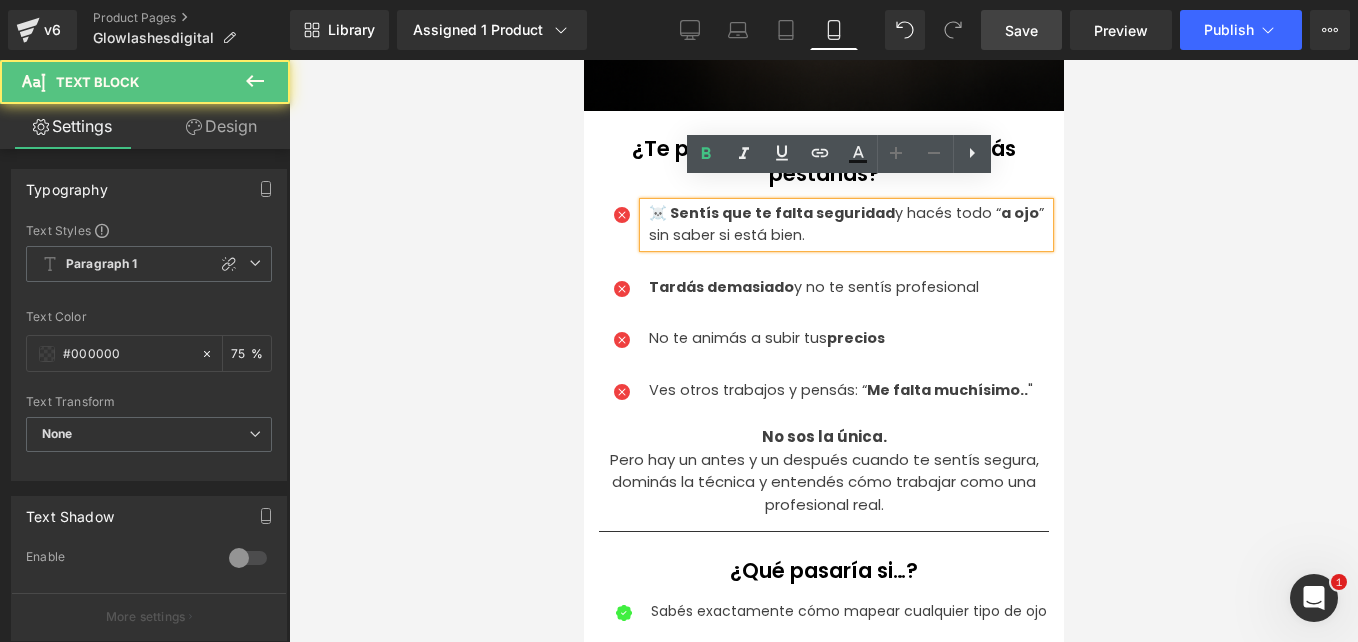 click on "☠️ Sentís que te falta seguridad  y hacés todo “ a ojo ” sin saber si está bien." at bounding box center (848, 224) 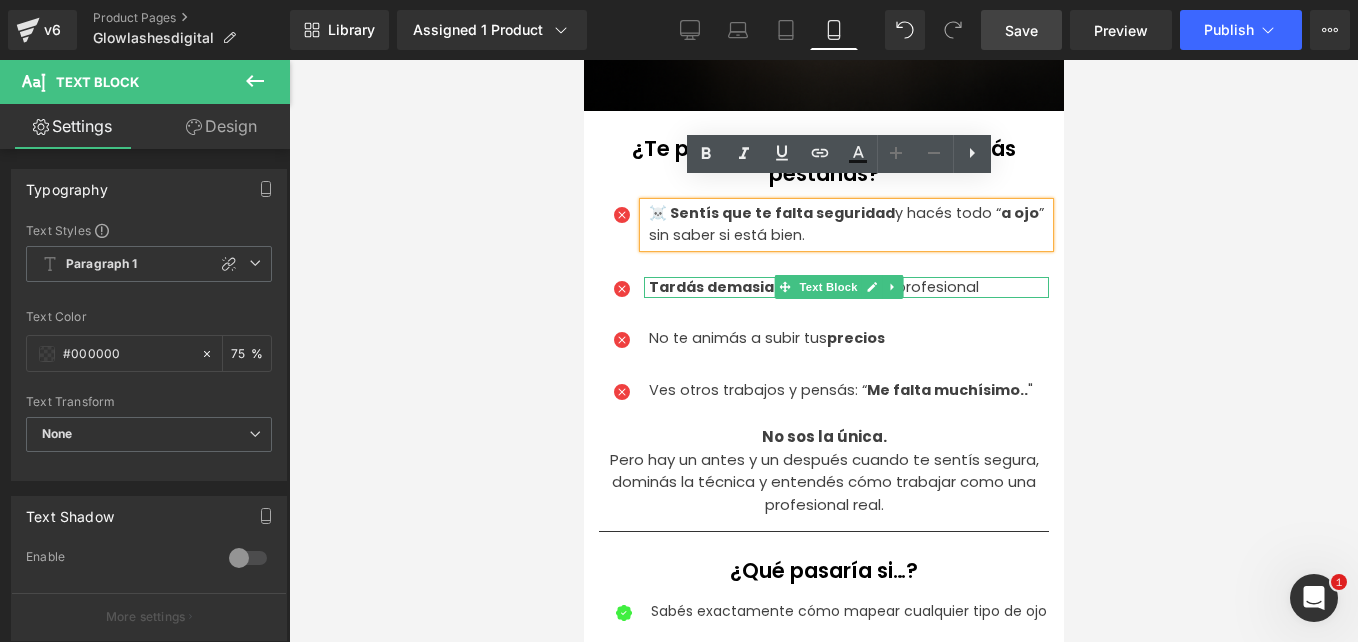 click at bounding box center (845, 279) 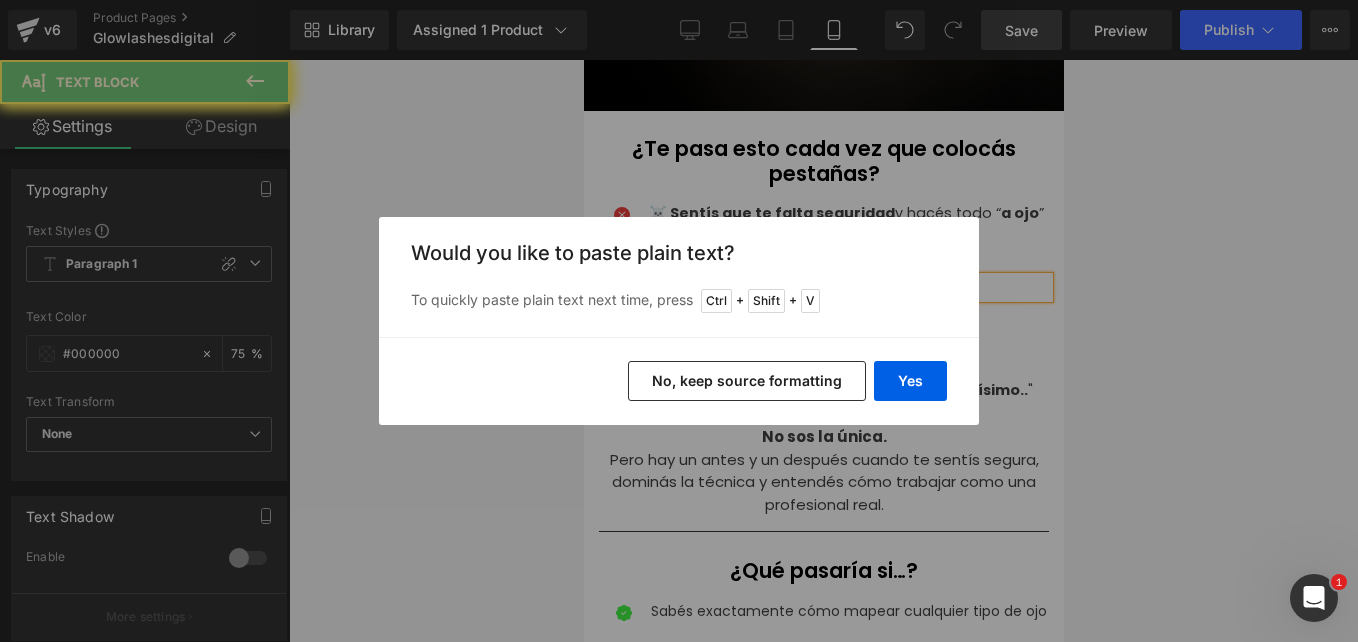click on "Yes" at bounding box center [910, 381] 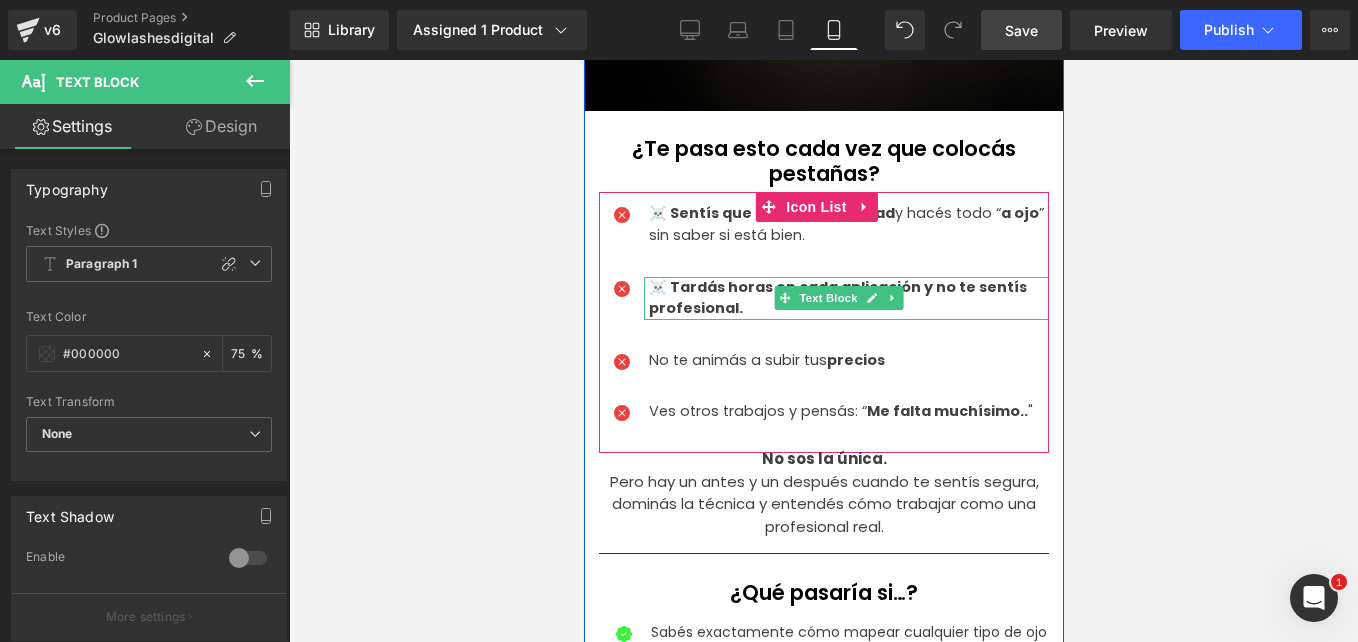 click on "☠️ Tardás horas en cada aplicación y no te sentís profesional." at bounding box center [848, 298] 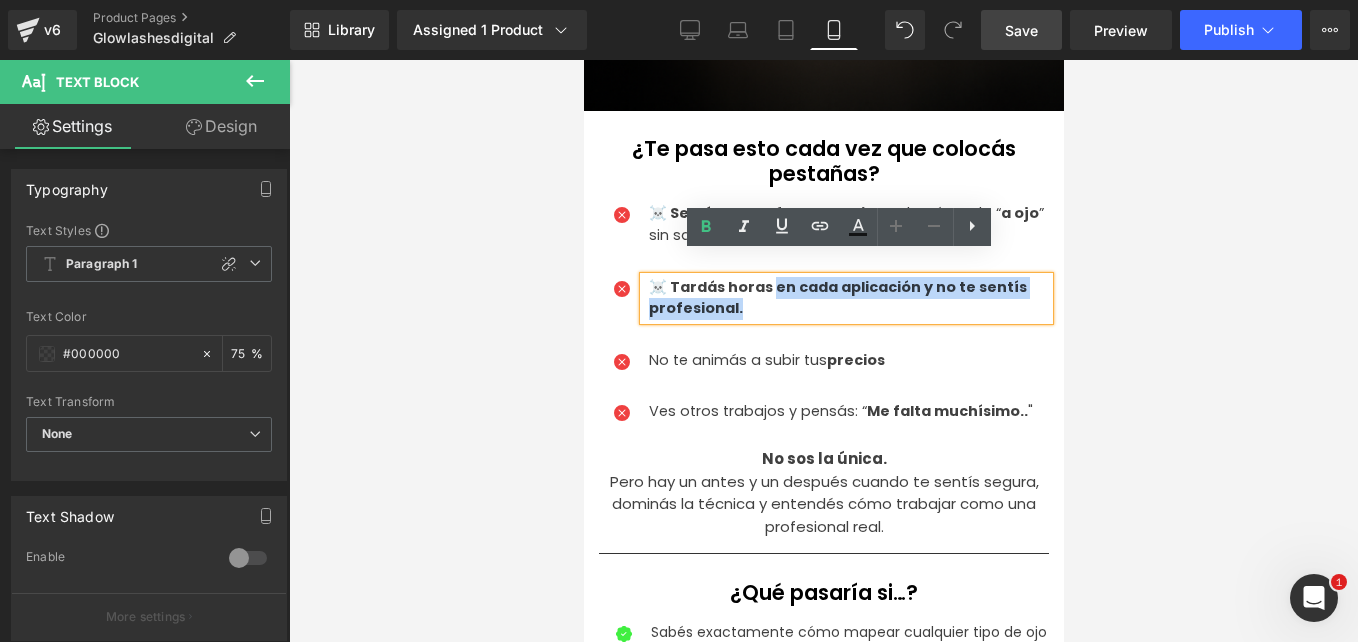 drag, startPoint x: 768, startPoint y: 281, endPoint x: 1327, endPoint y: 298, distance: 559.2584 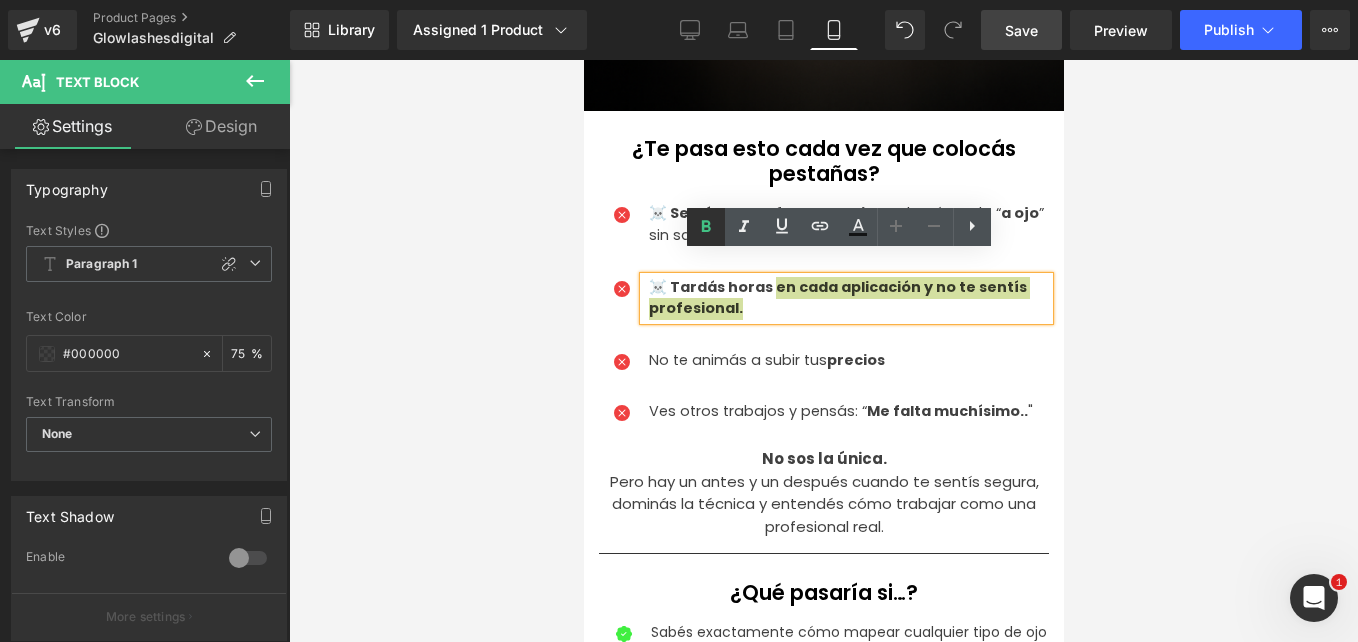 click 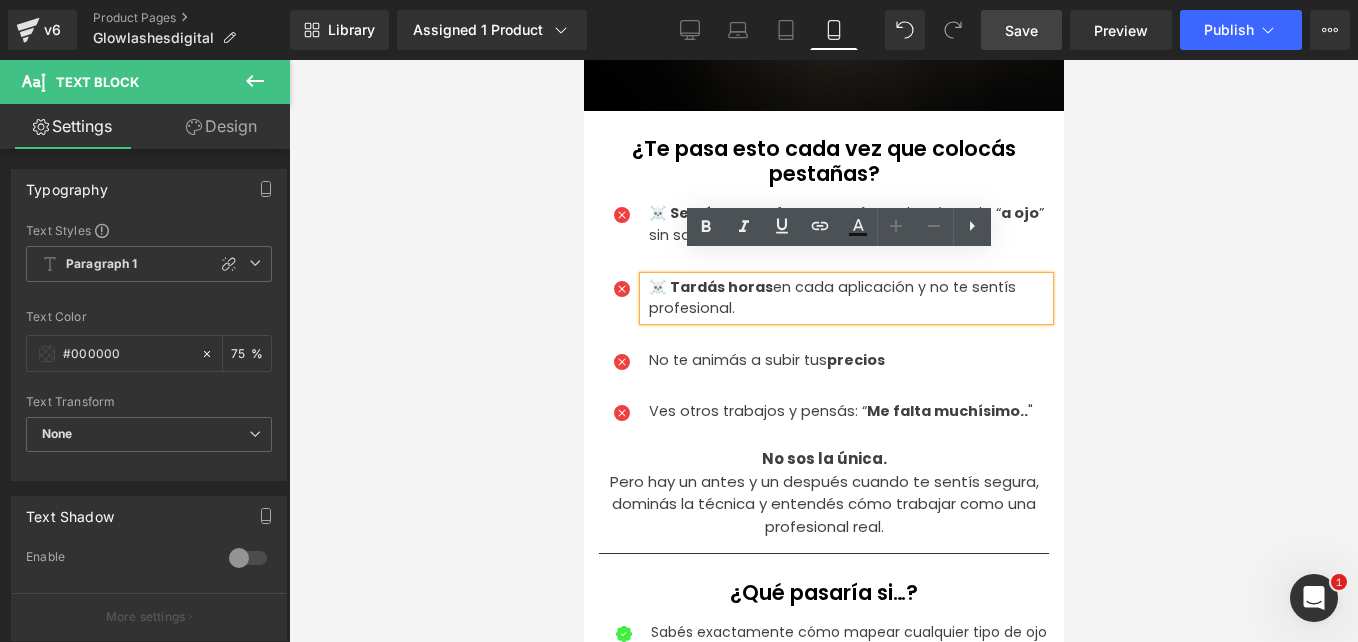 click on "Icon
☠️ Sentís que te falta seguridad  y hacés todo “ a ojo ” sin saber si está bien.
Text Block
Icon
☠️ Tardás horas  en cada aplicación y no te sentís profesional. Text Block
Icon
No te animás a subir tus  precios Text Block
Icon
Ves otros trabajos y pensás: “ Me falta muchísimo.. " Text Block" at bounding box center [823, 328] 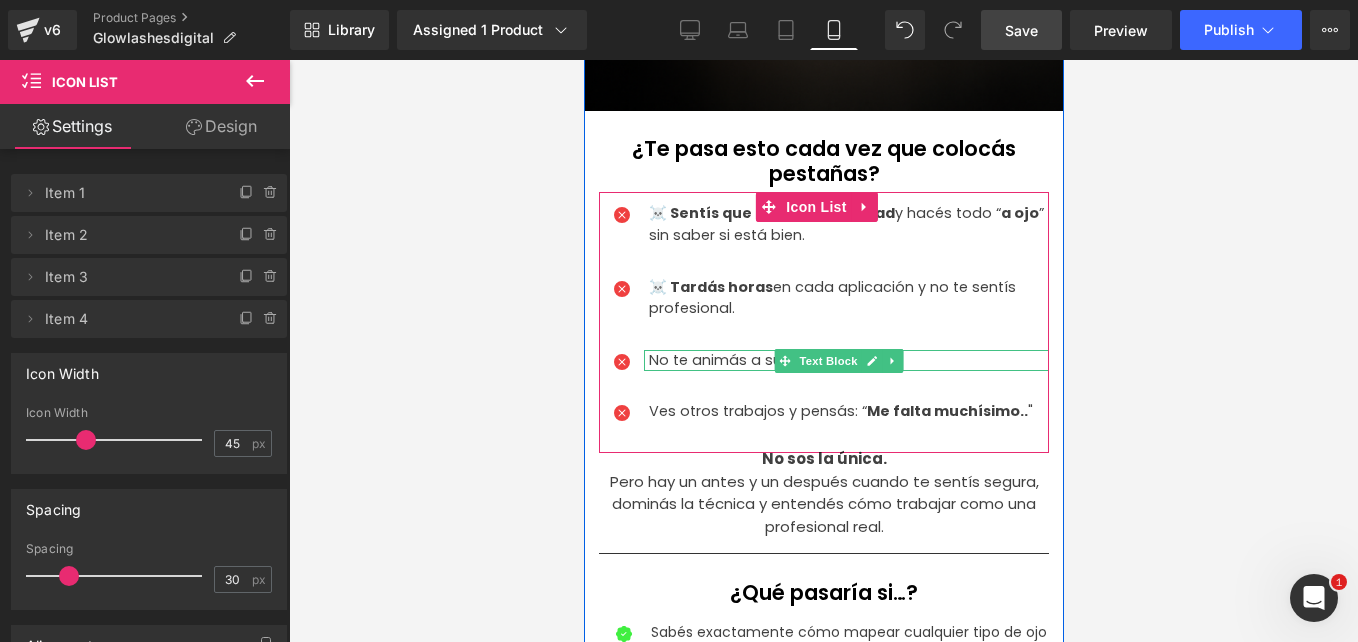 click at bounding box center (784, 361) 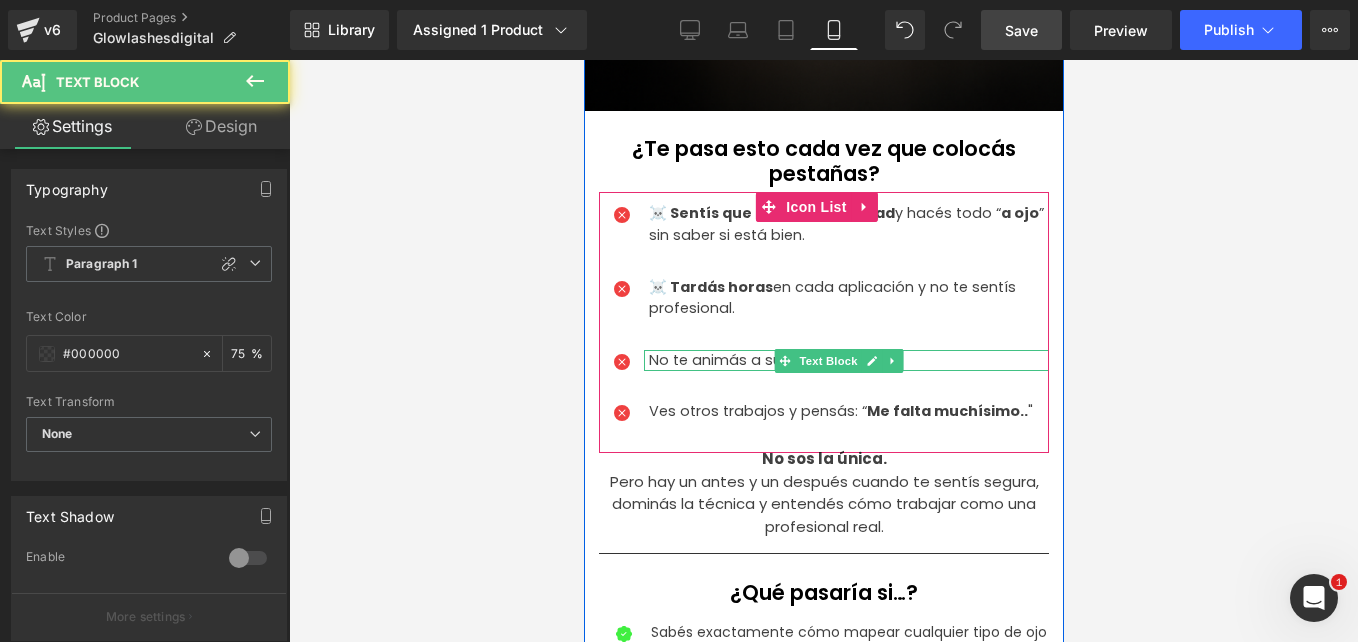 click on "No te animás a subir tus  precios" at bounding box center [848, 361] 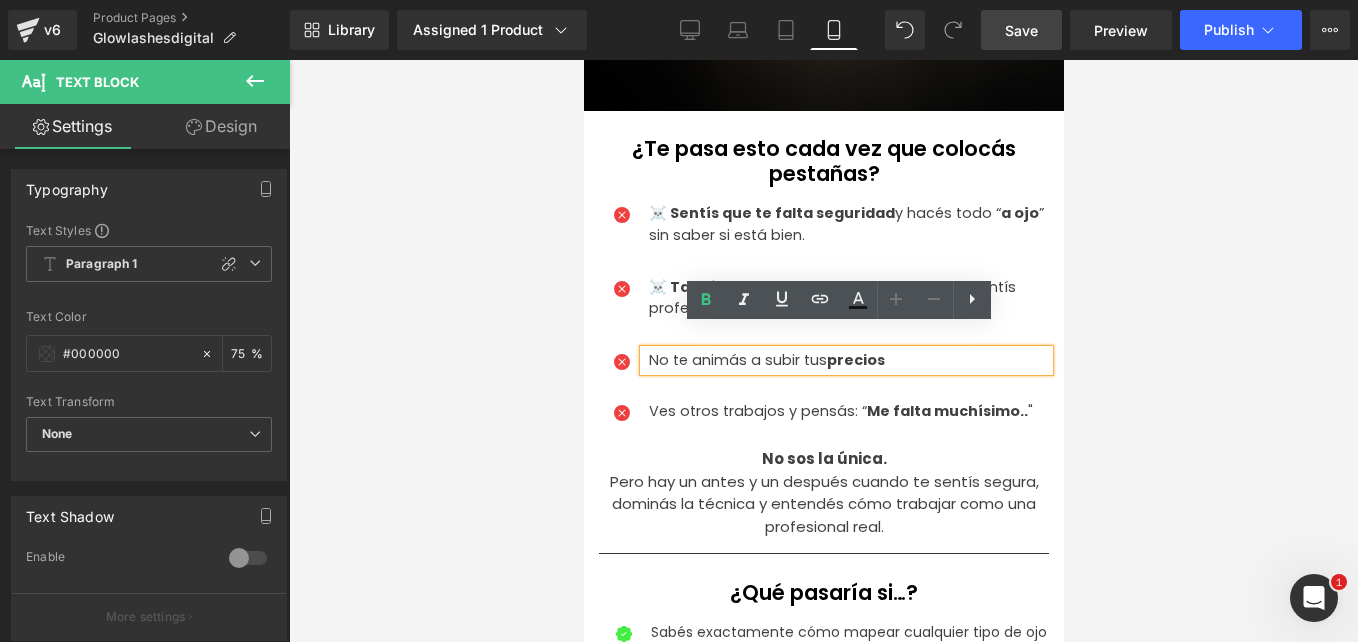 click on "No te animás a subir tus  precios" at bounding box center [848, 361] 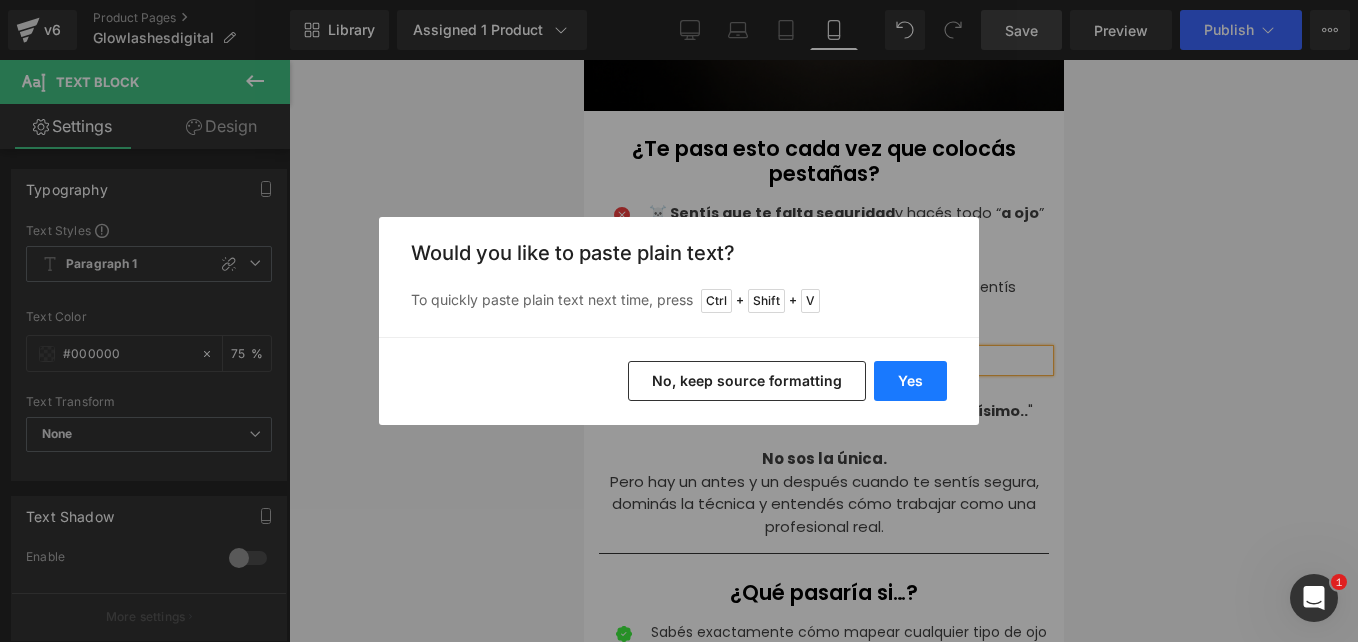 click on "Yes No, keep source formatting" at bounding box center [679, 381] 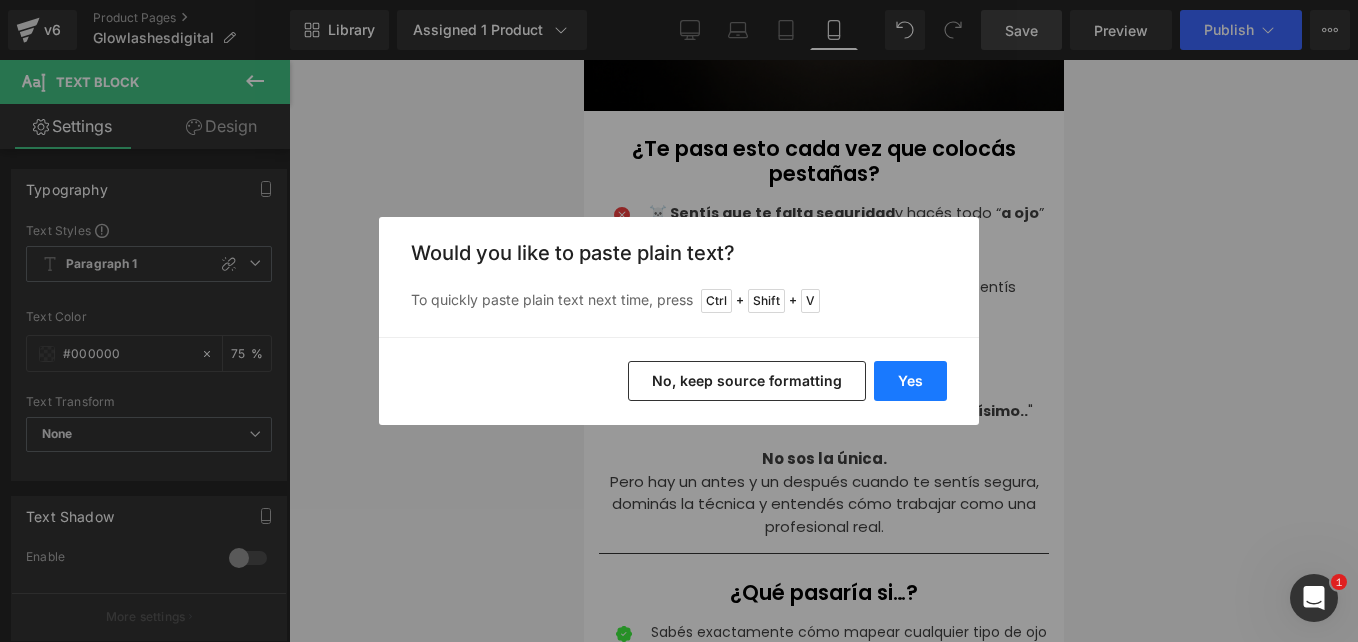 click on "Yes" at bounding box center (910, 381) 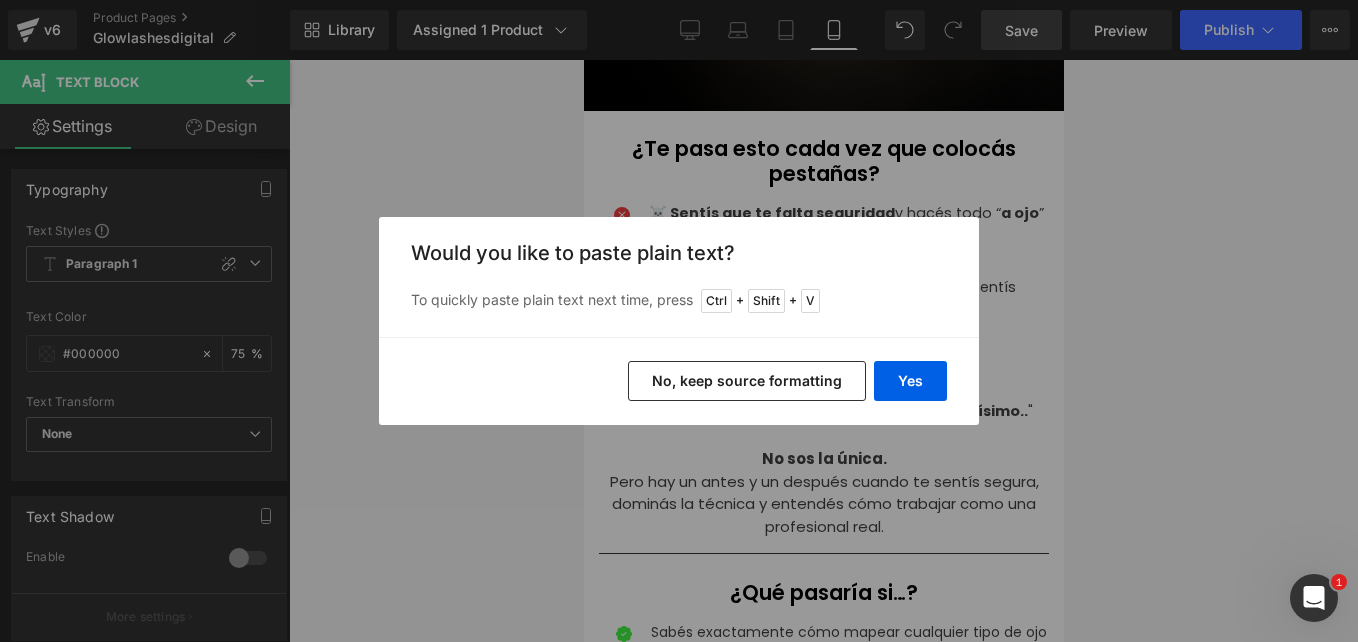 type 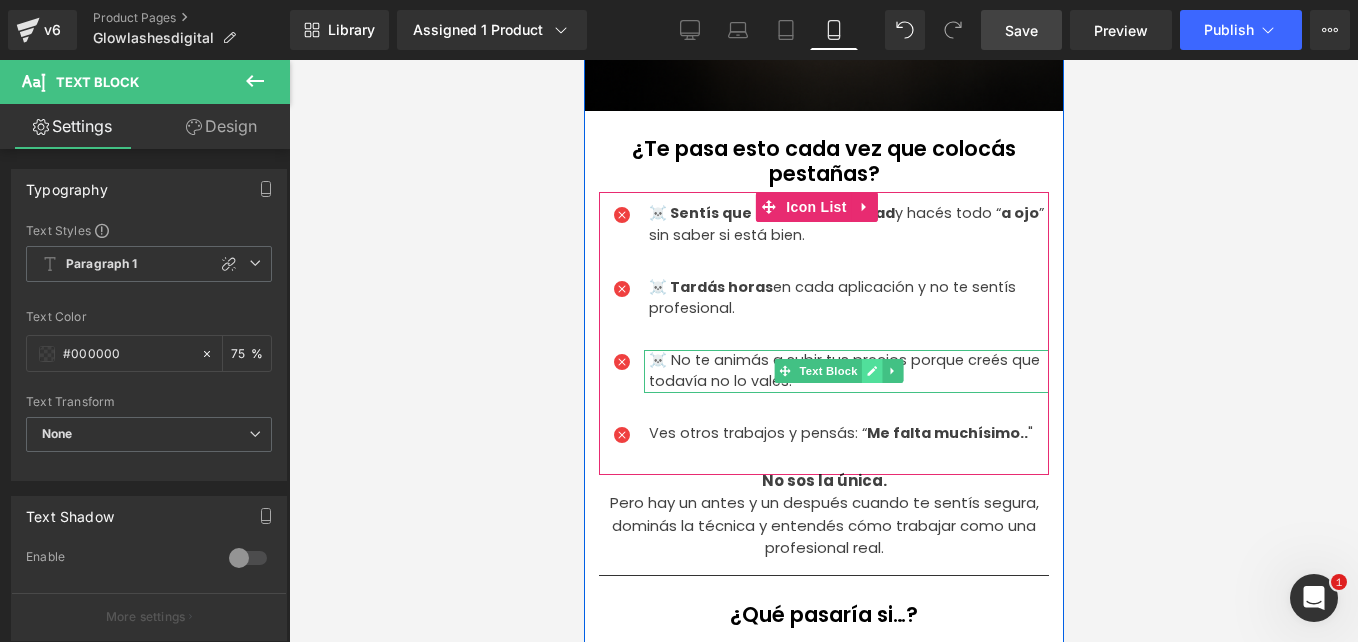 click on "Text Block" at bounding box center (827, 371) 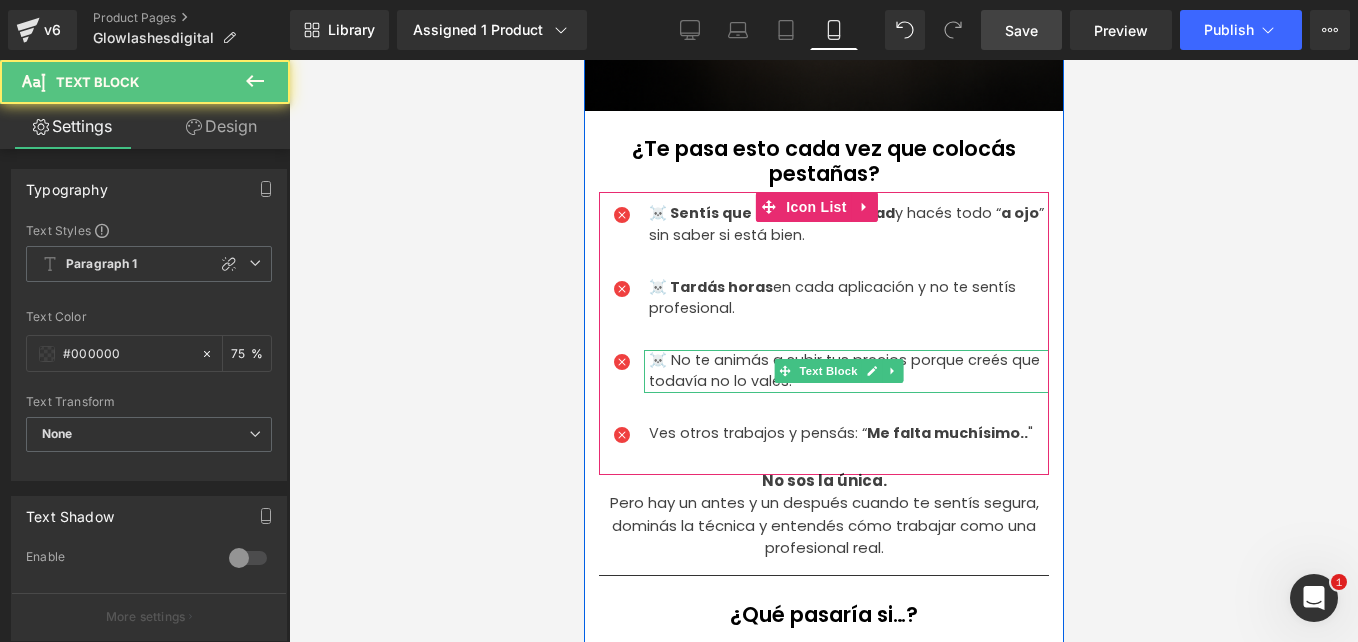 click on "☠️ No te animás a subir tus precios porque creés que todavía no lo valés." at bounding box center [848, 371] 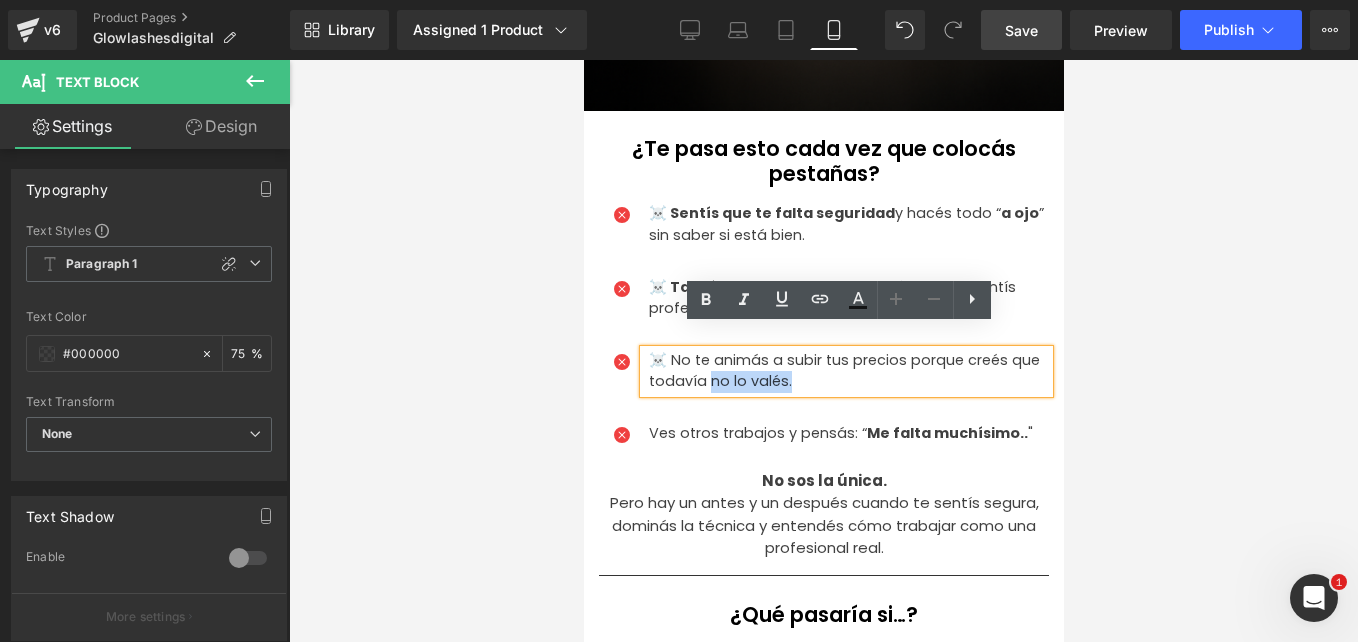 drag, startPoint x: 787, startPoint y: 360, endPoint x: 741, endPoint y: 358, distance: 46.043457 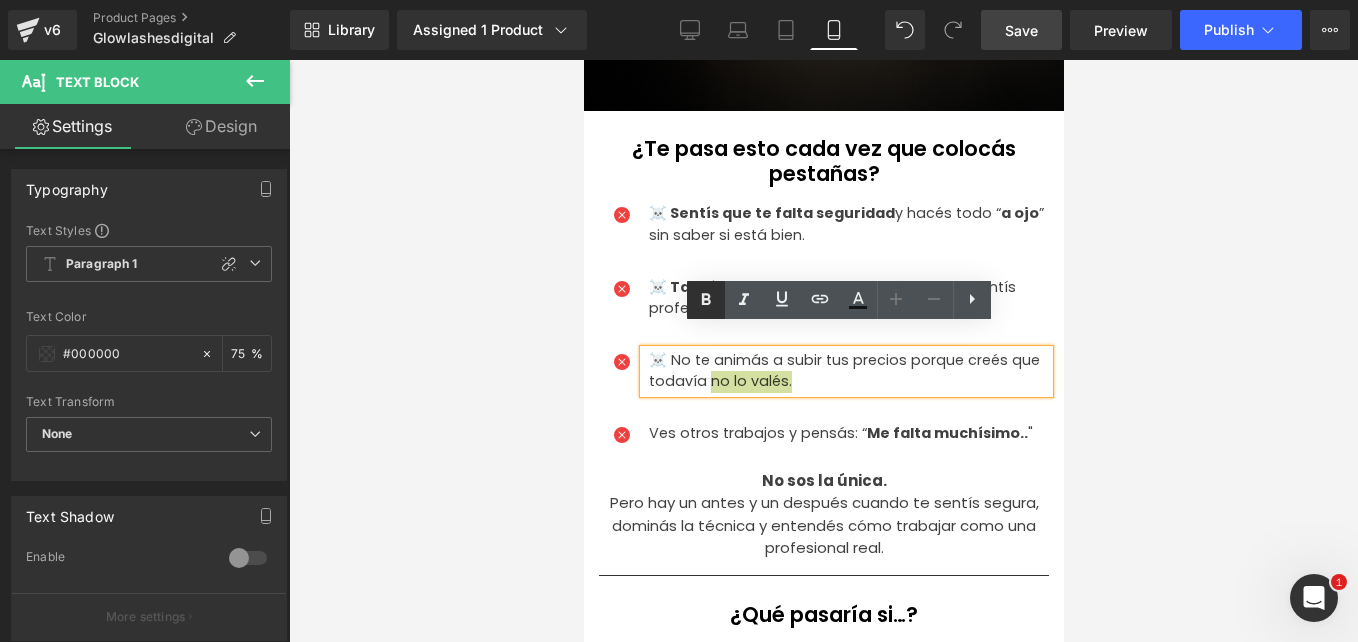 drag, startPoint x: 695, startPoint y: 304, endPoint x: 357, endPoint y: 299, distance: 338.037 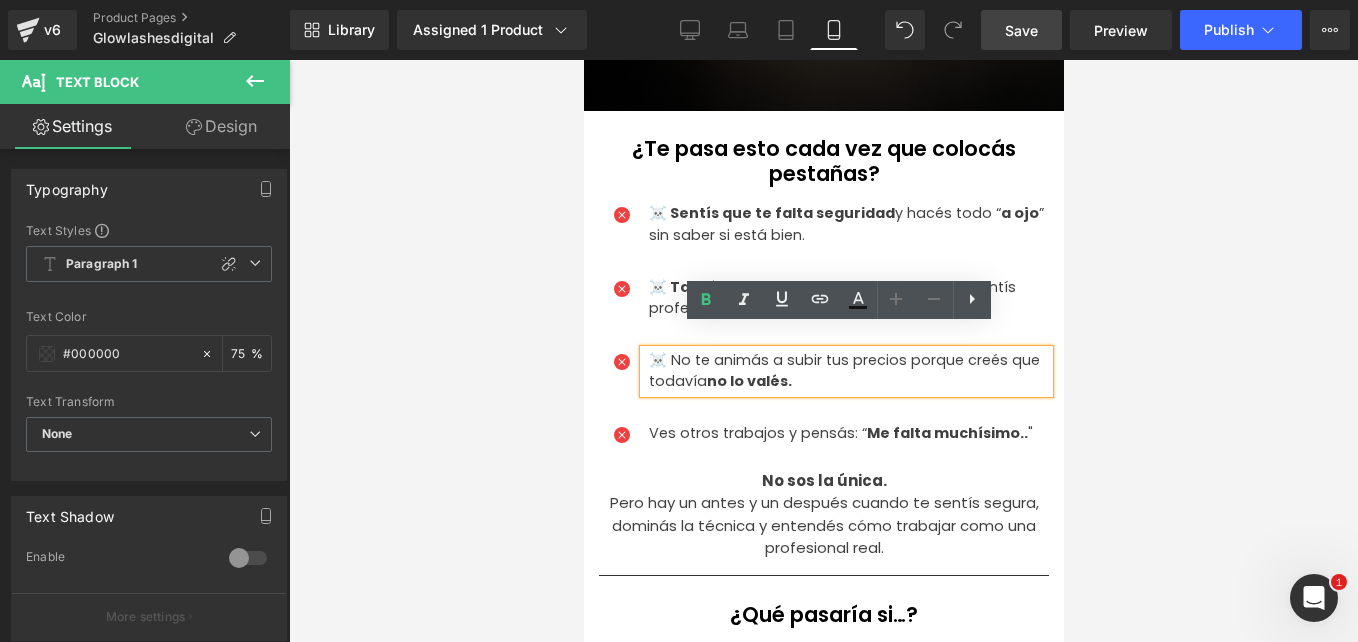 click on "☠️ No te animás a subir tus precios porque creés que todavía  no lo valés." at bounding box center (848, 371) 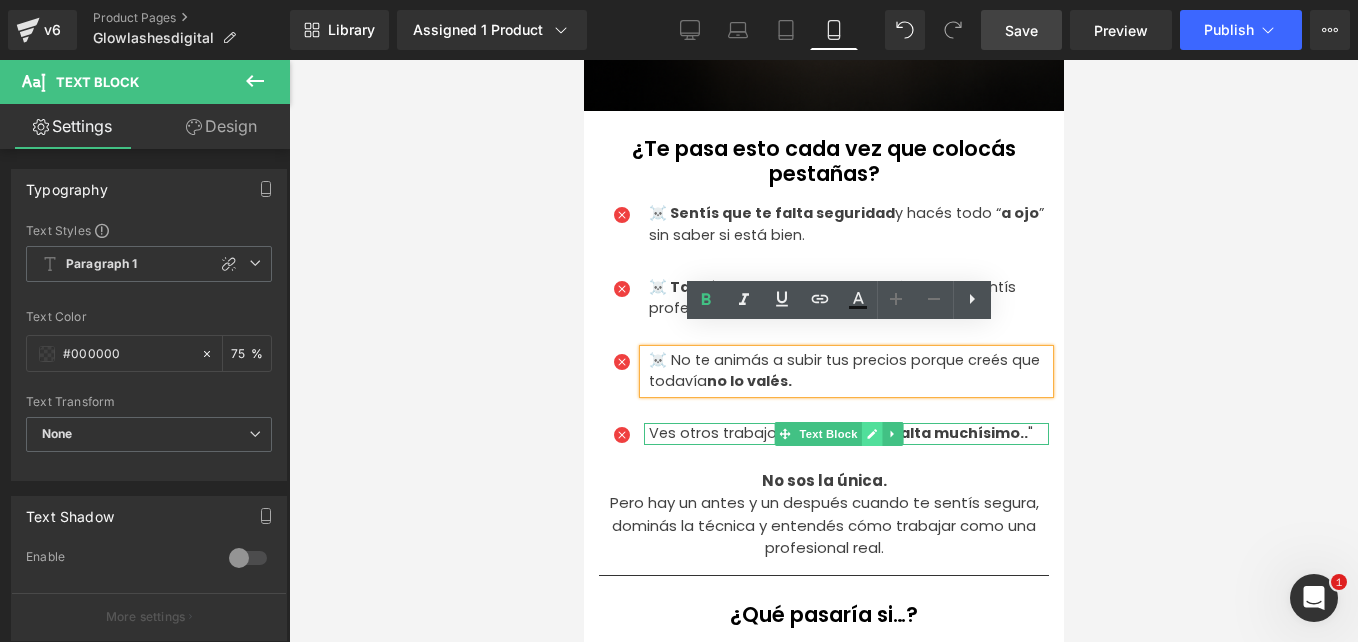 click 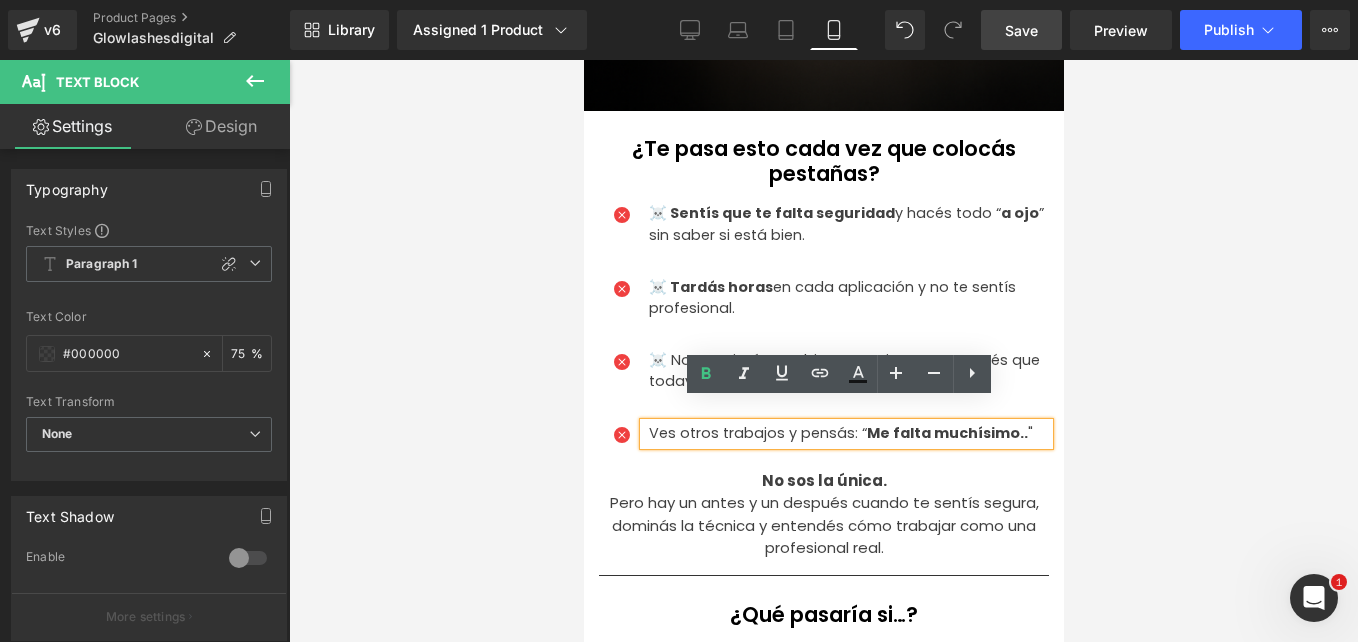 click on "Me falta muchísimo.." at bounding box center [946, 433] 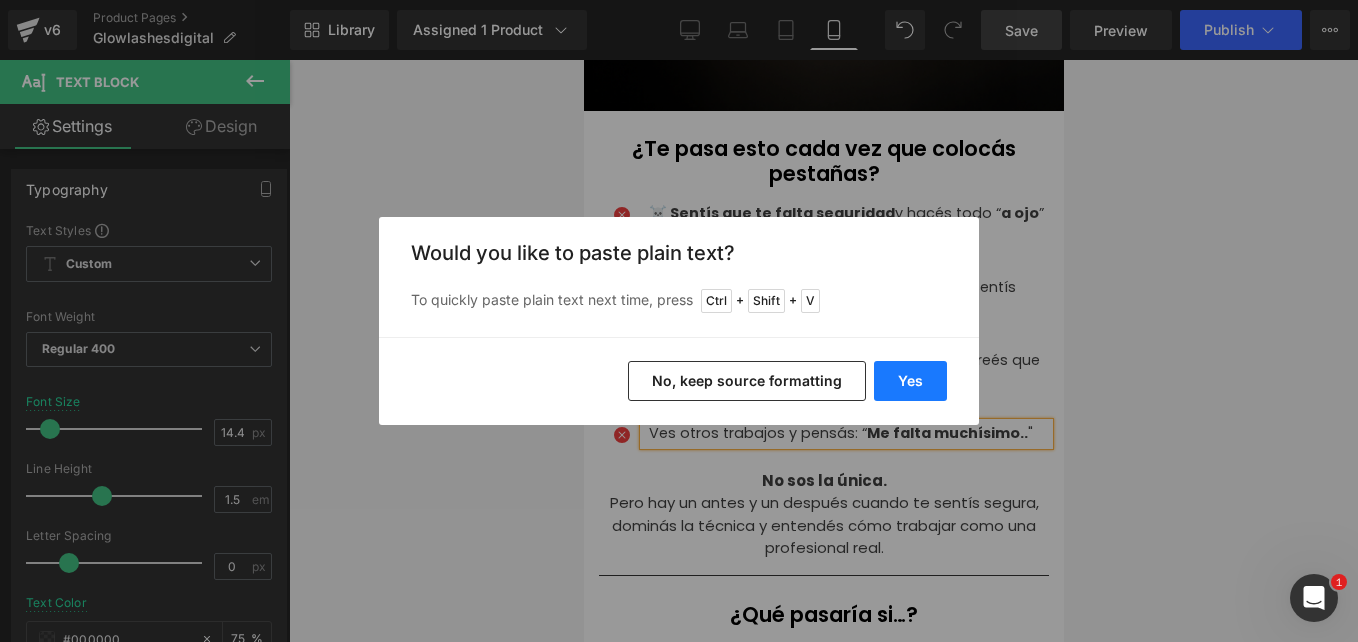 click on "Yes" at bounding box center (910, 381) 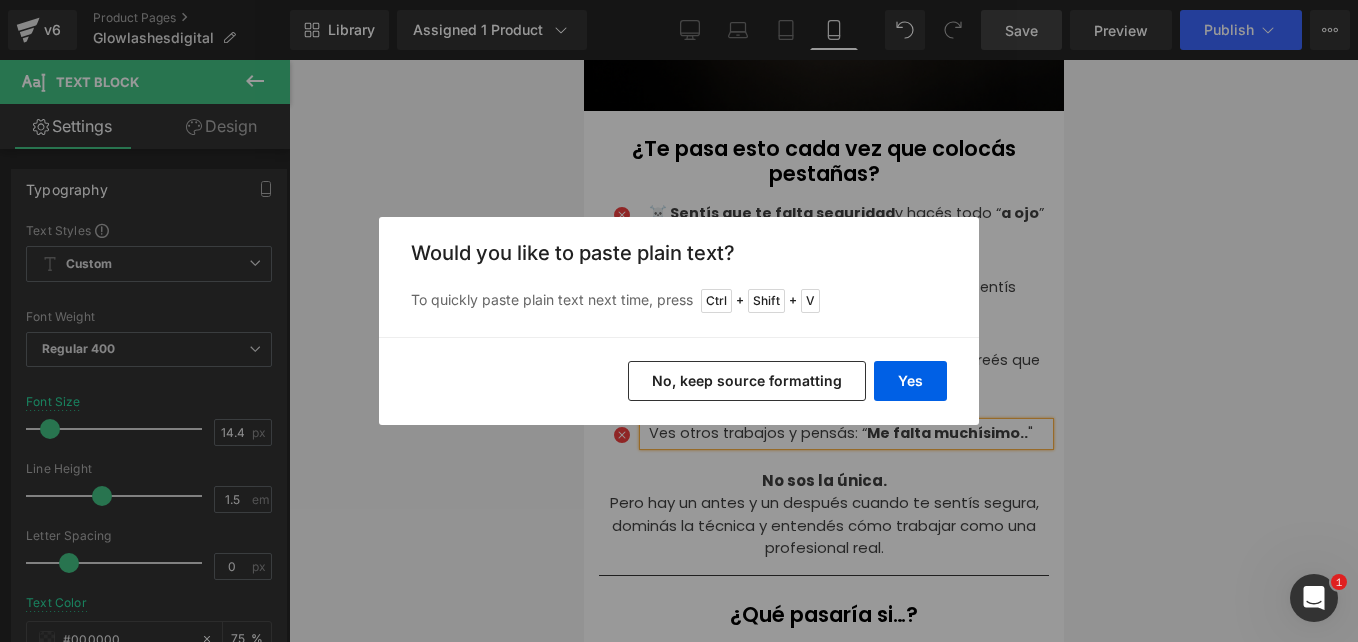 type 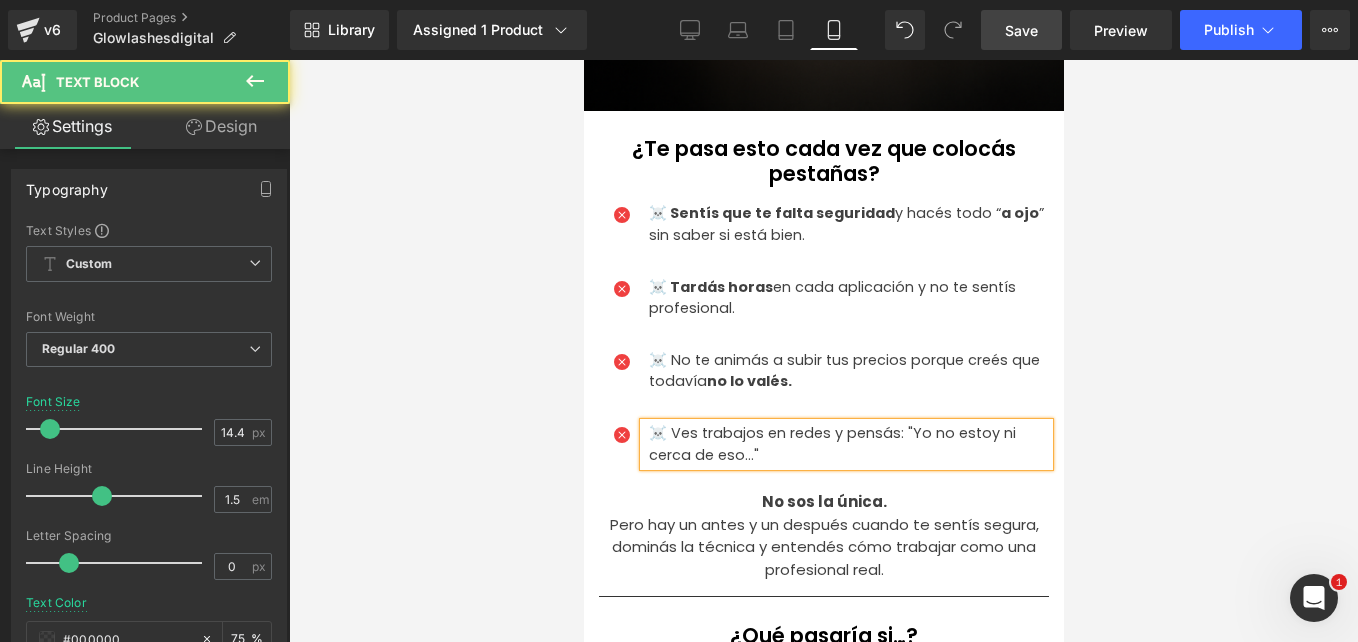 drag, startPoint x: 895, startPoint y: 418, endPoint x: 900, endPoint y: 404, distance: 14.866069 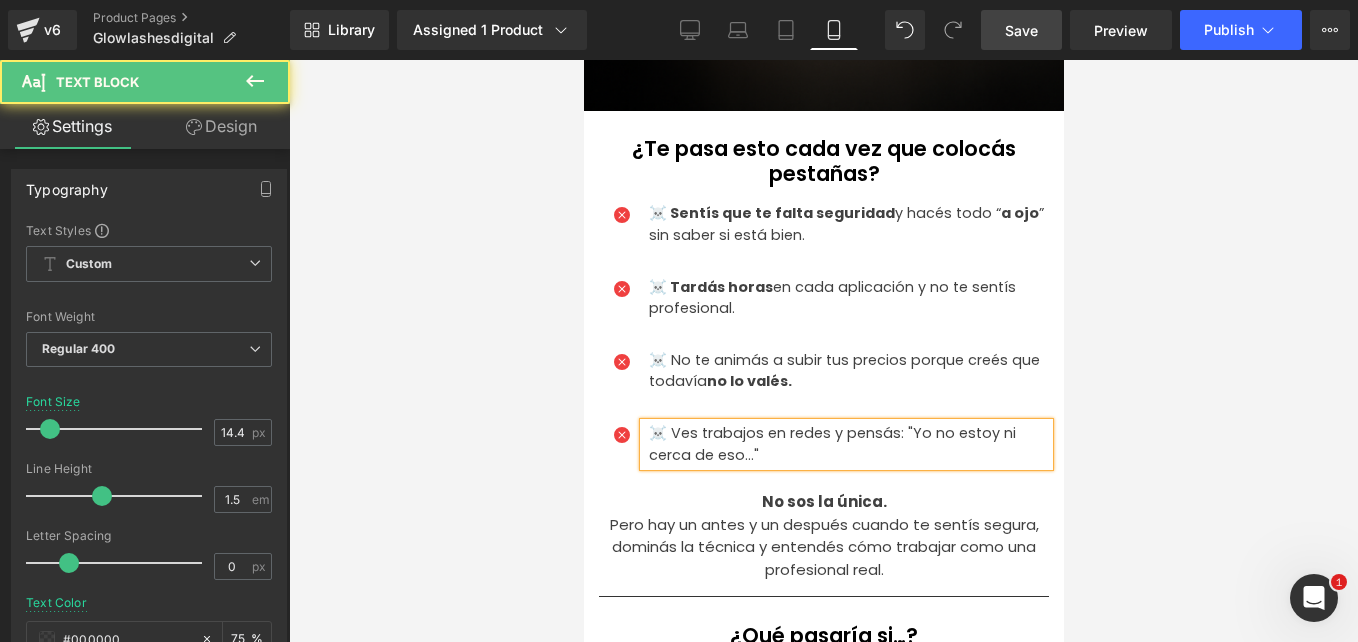 click on "☠️ Ves trabajos en redes y pensás: "Yo no estoy ni cerca de eso..."" at bounding box center (848, 444) 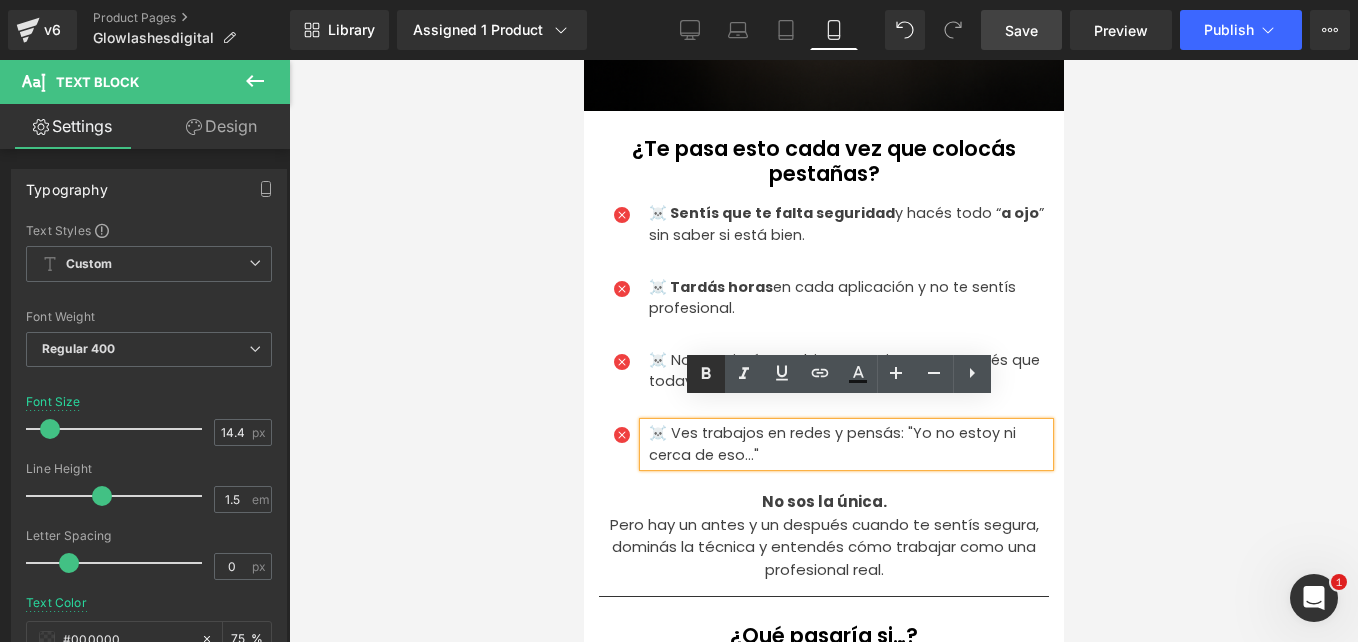 drag, startPoint x: 702, startPoint y: 370, endPoint x: 58, endPoint y: 278, distance: 650.53827 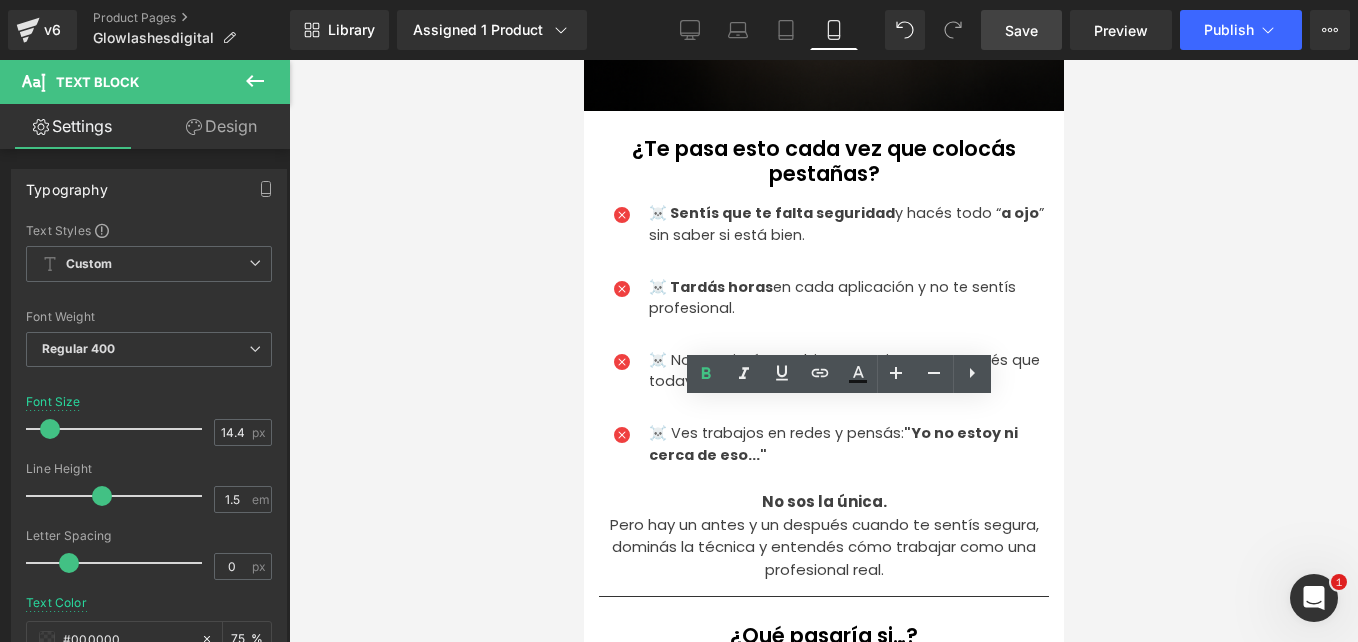 click at bounding box center (823, 351) 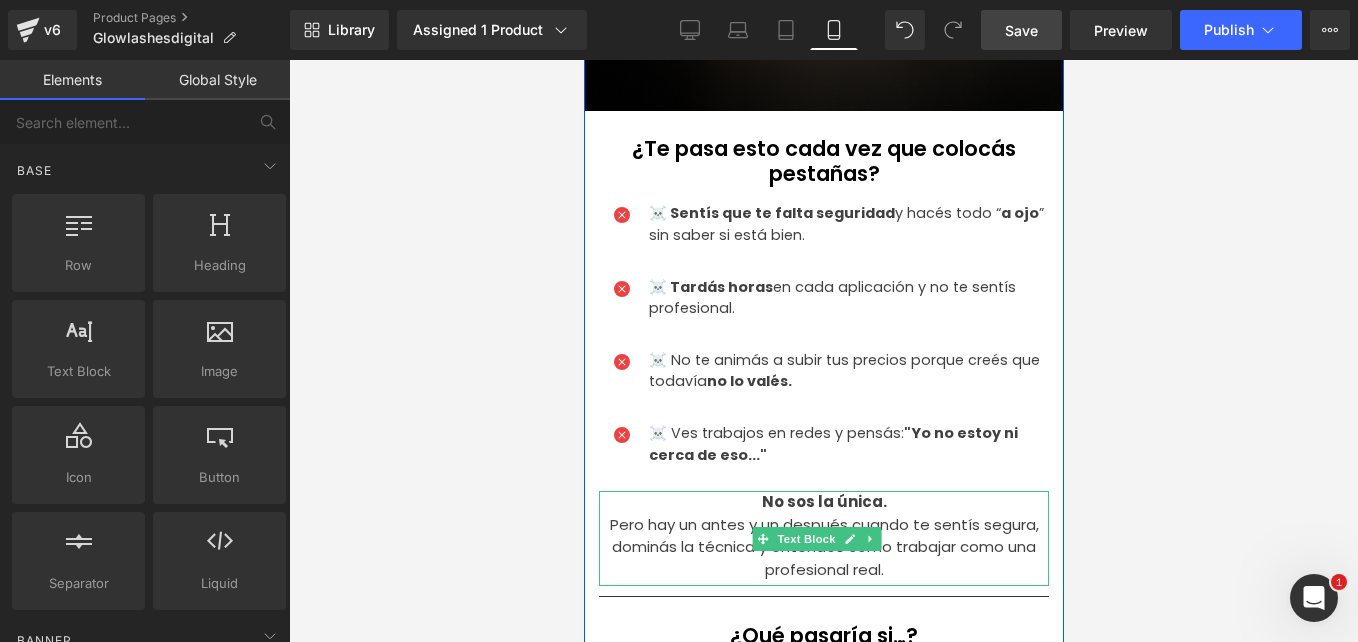 click on "Pero hay un antes y un después cuando te sentís segura, dominás la técnica y entendés cómo trabajar como una profesional real." at bounding box center (823, 548) 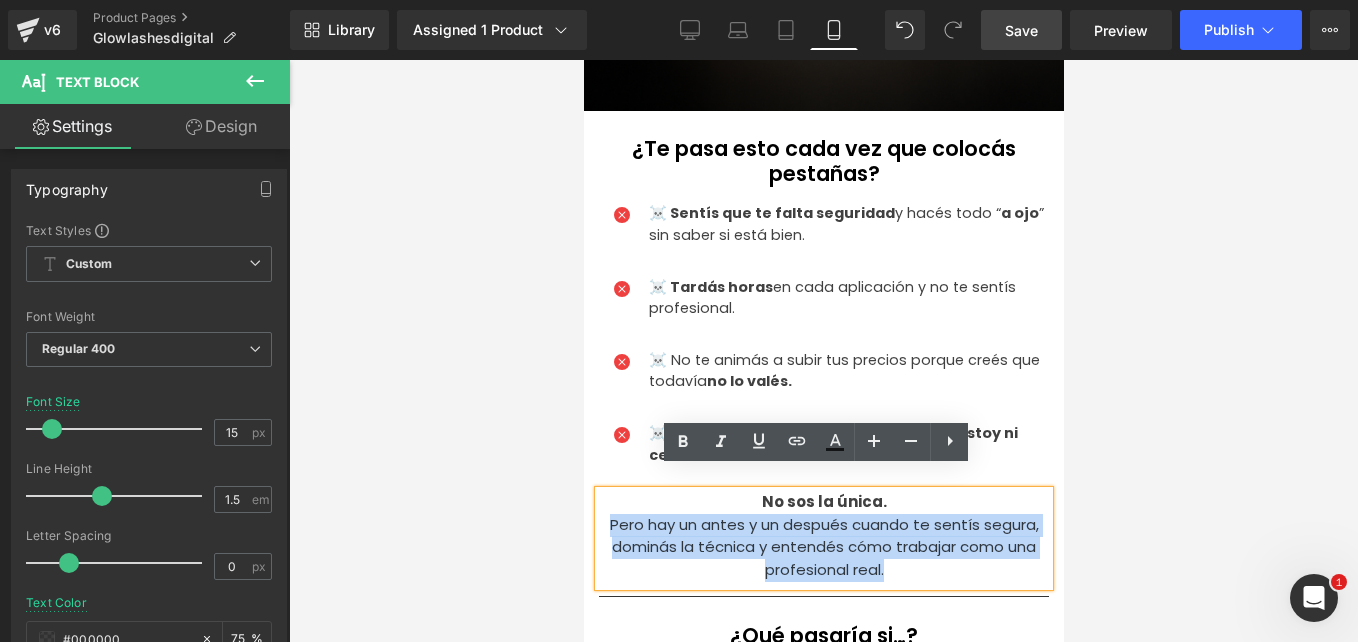 drag, startPoint x: 898, startPoint y: 542, endPoint x: 604, endPoint y: 502, distance: 296.70862 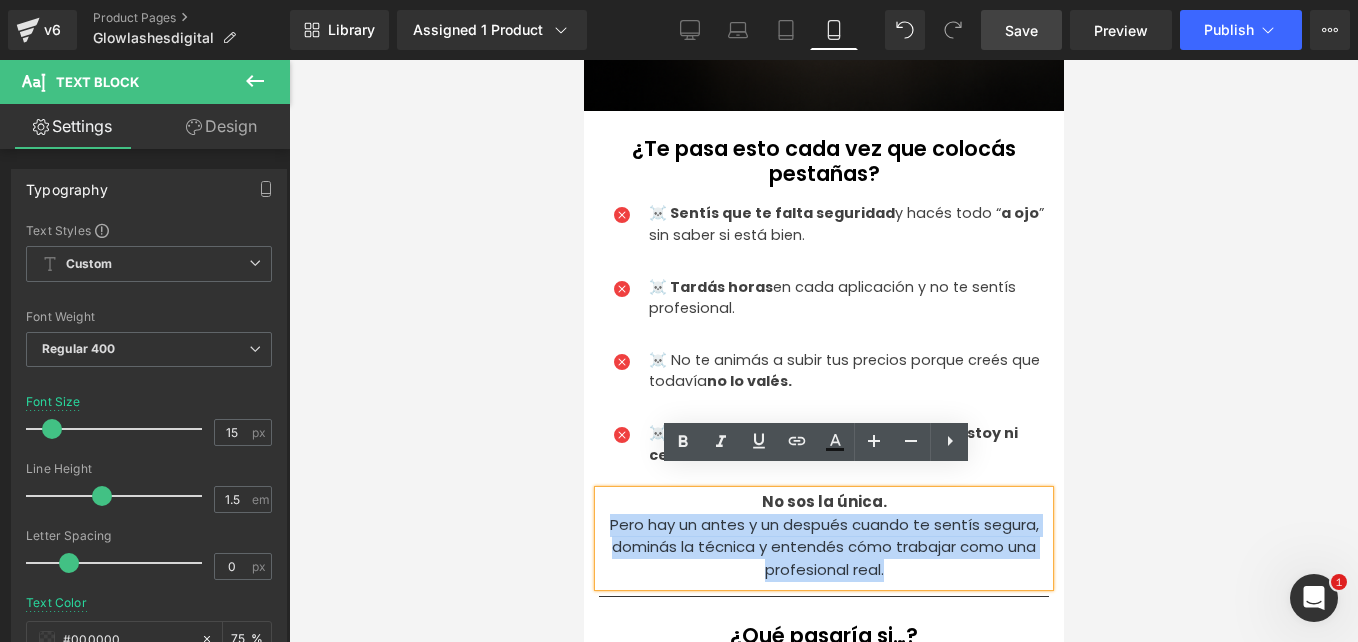 click on "Pero hay un antes y un después cuando te sentís segura, dominás la técnica y entendés cómo trabajar como una profesional real." at bounding box center (823, 548) 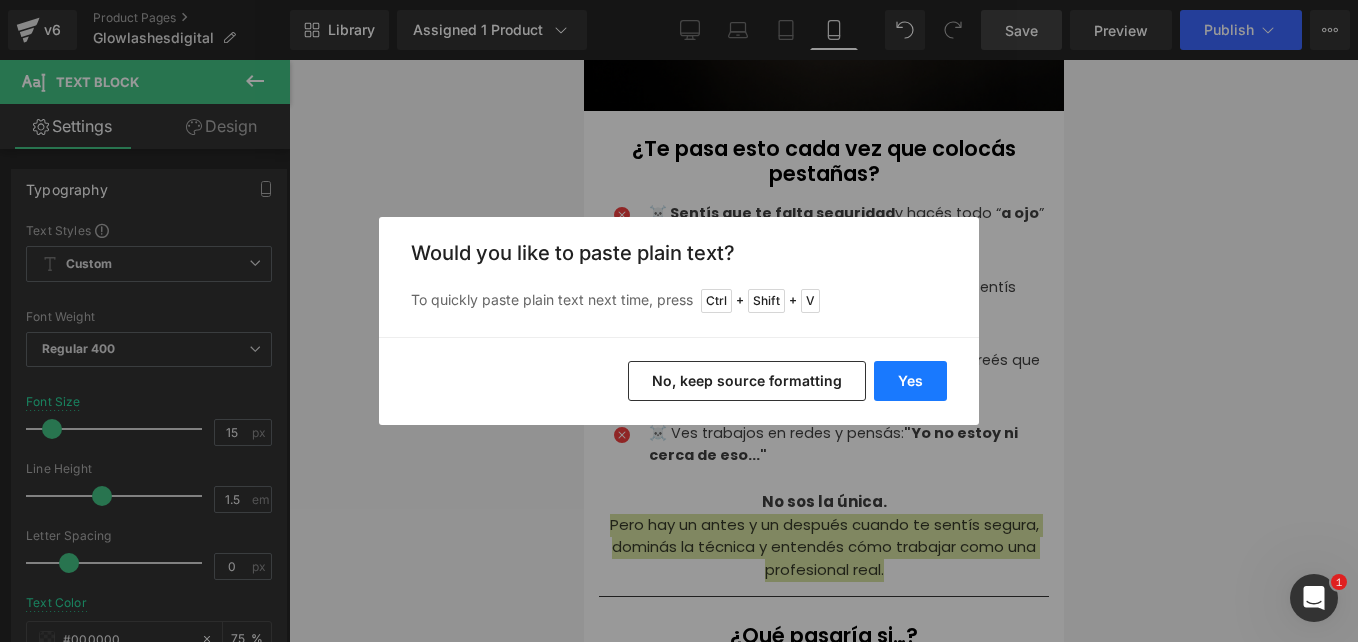 click on "Yes" at bounding box center (910, 381) 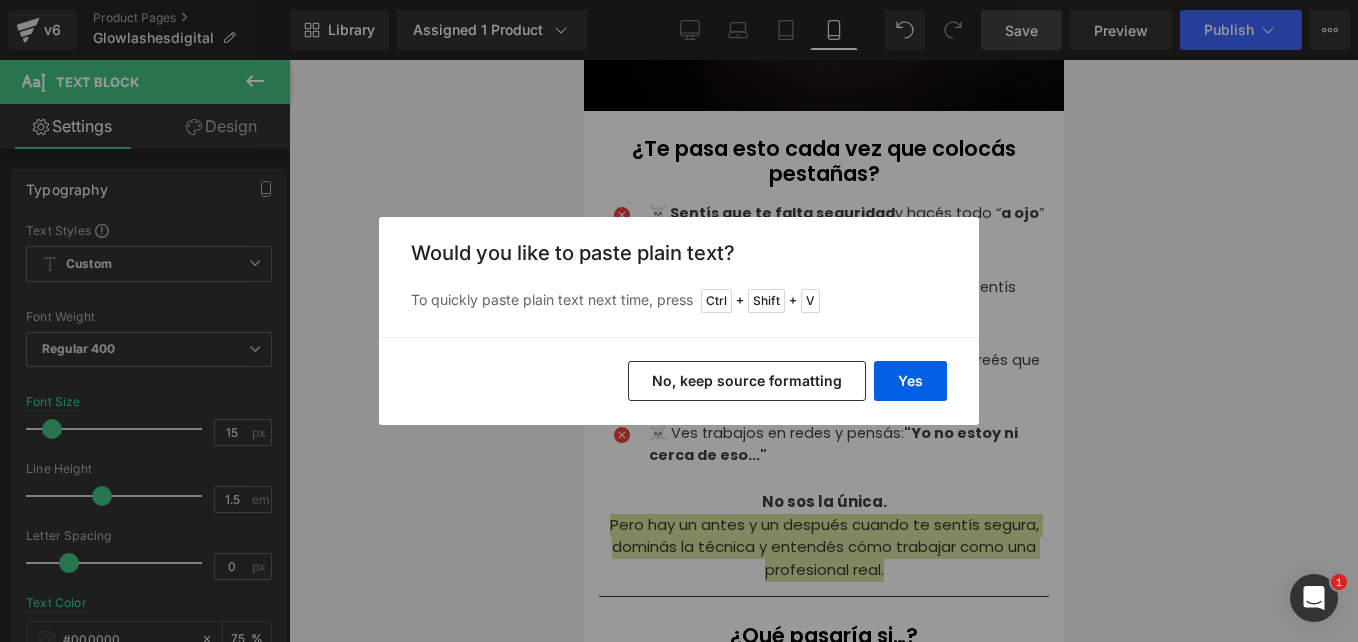 type 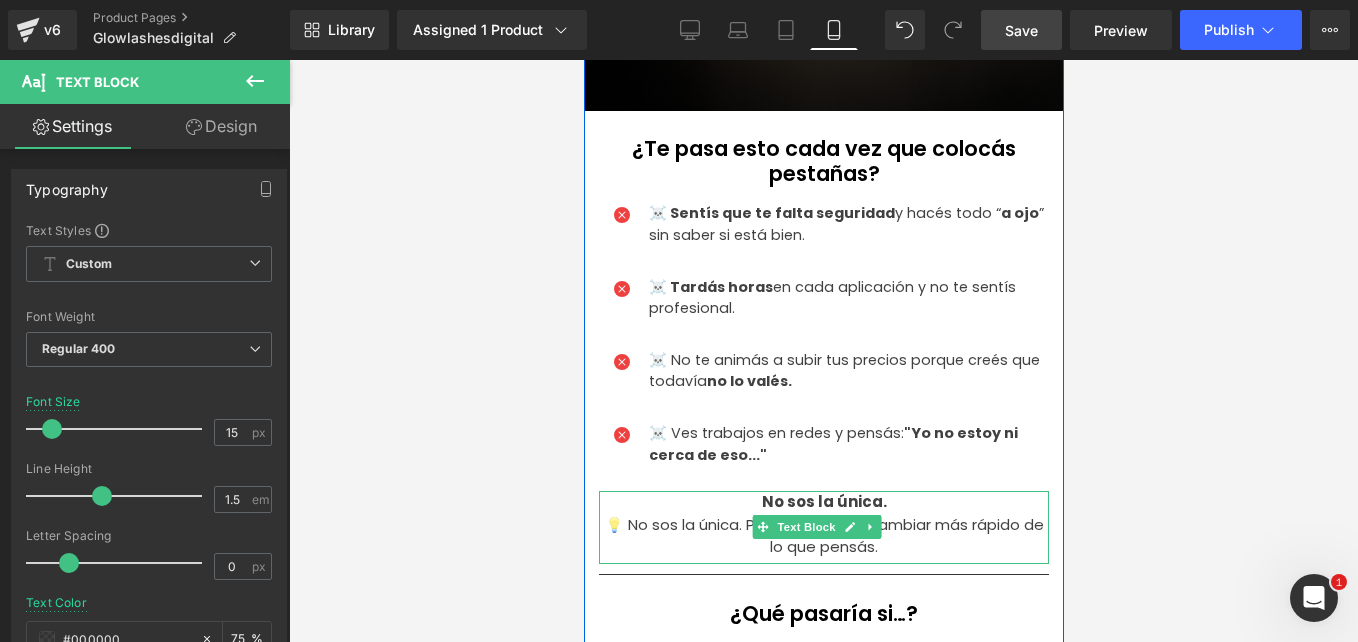 click on "💡 No sos la única. Pero eso puede cambiar más rápido de lo que pensás." at bounding box center (823, 536) 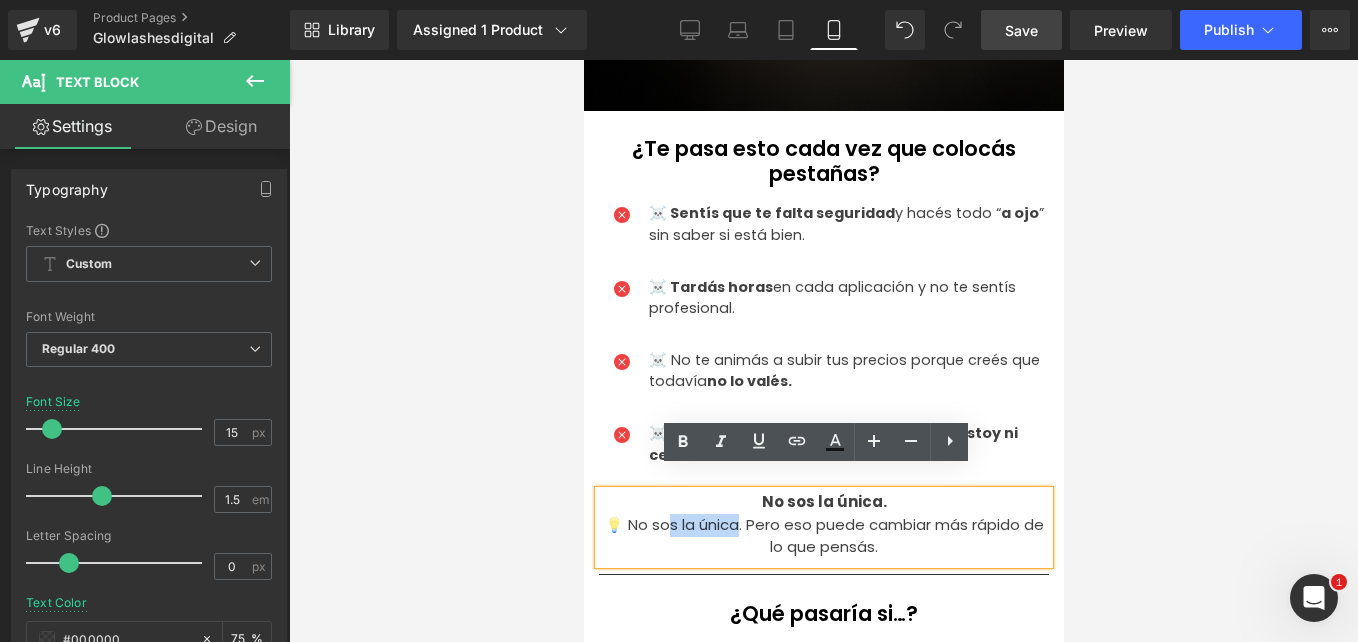 drag, startPoint x: 743, startPoint y: 508, endPoint x: 671, endPoint y: 507, distance: 72.00694 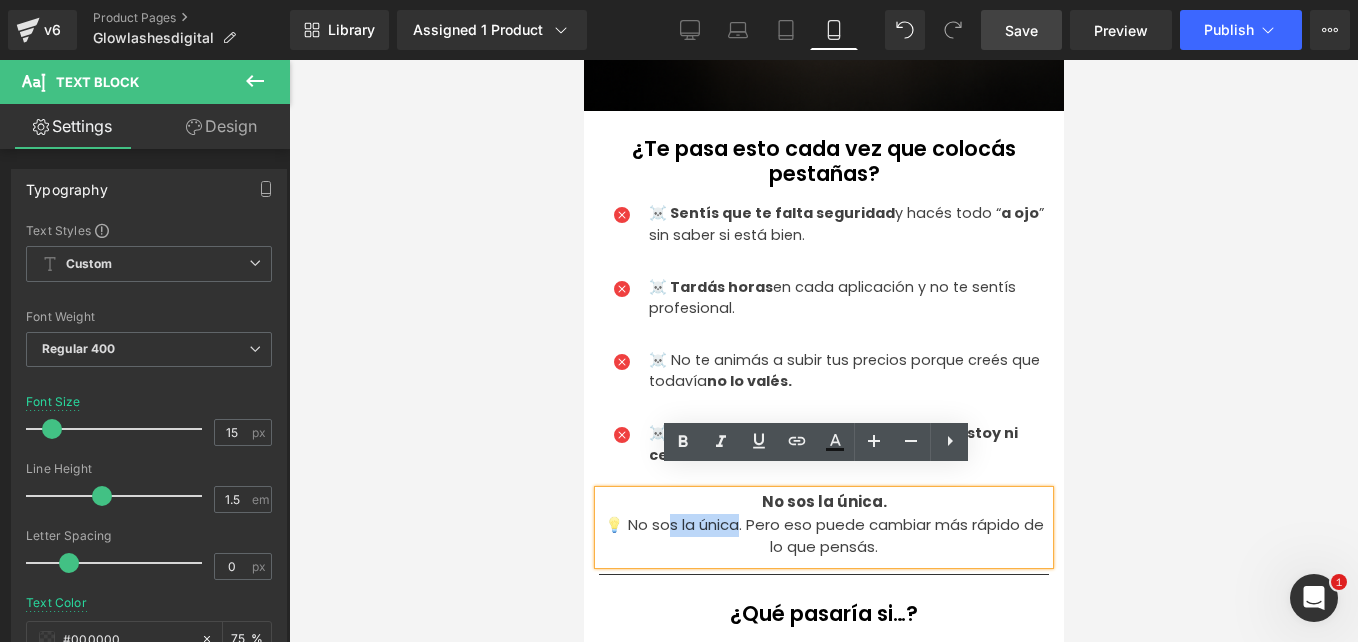 click on "💡 No sos la única. Pero eso puede cambiar más rápido de lo que pensás." at bounding box center (823, 536) 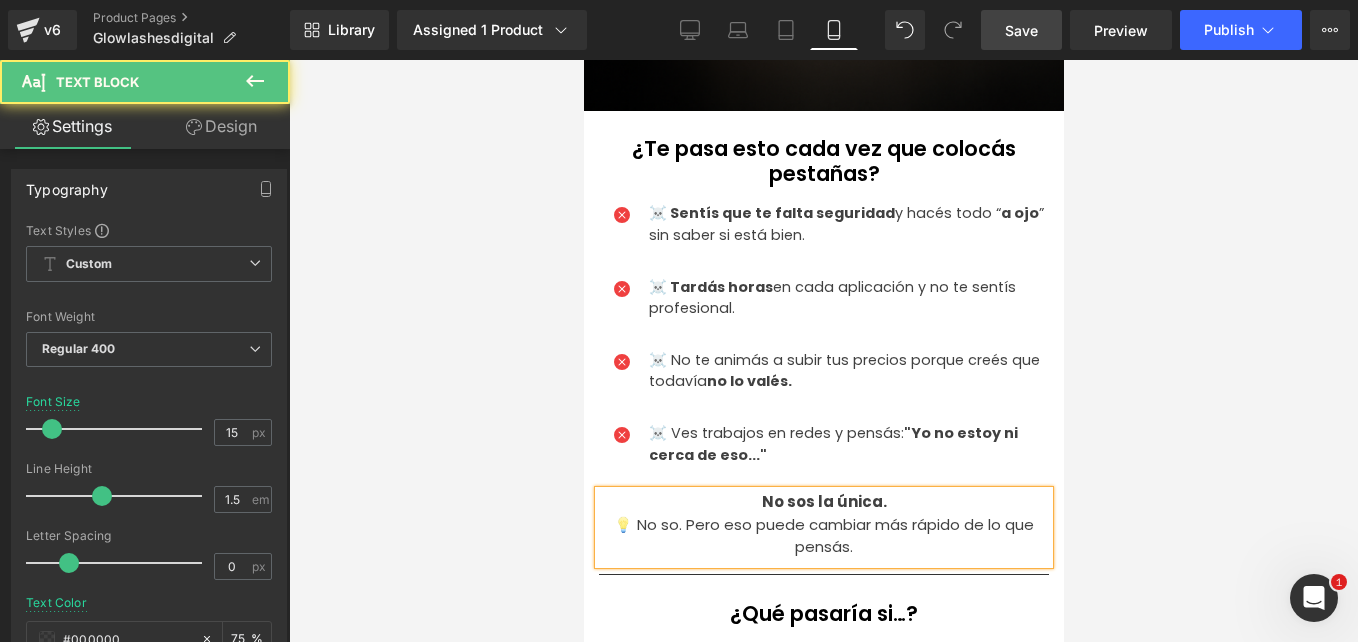 click on "💡 No so. Pero eso puede cambiar más rápido de lo que pensás." at bounding box center [823, 536] 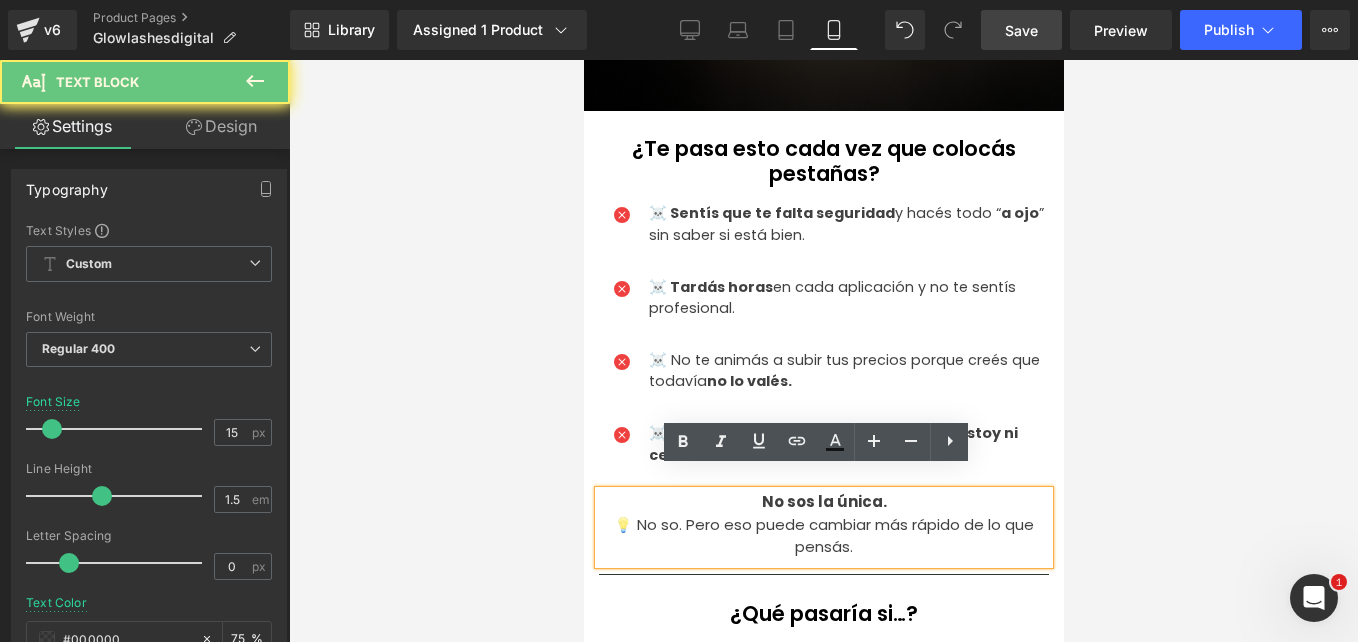 click on "💡 No so. Pero eso puede cambiar más rápido de lo que pensás." at bounding box center (823, 536) 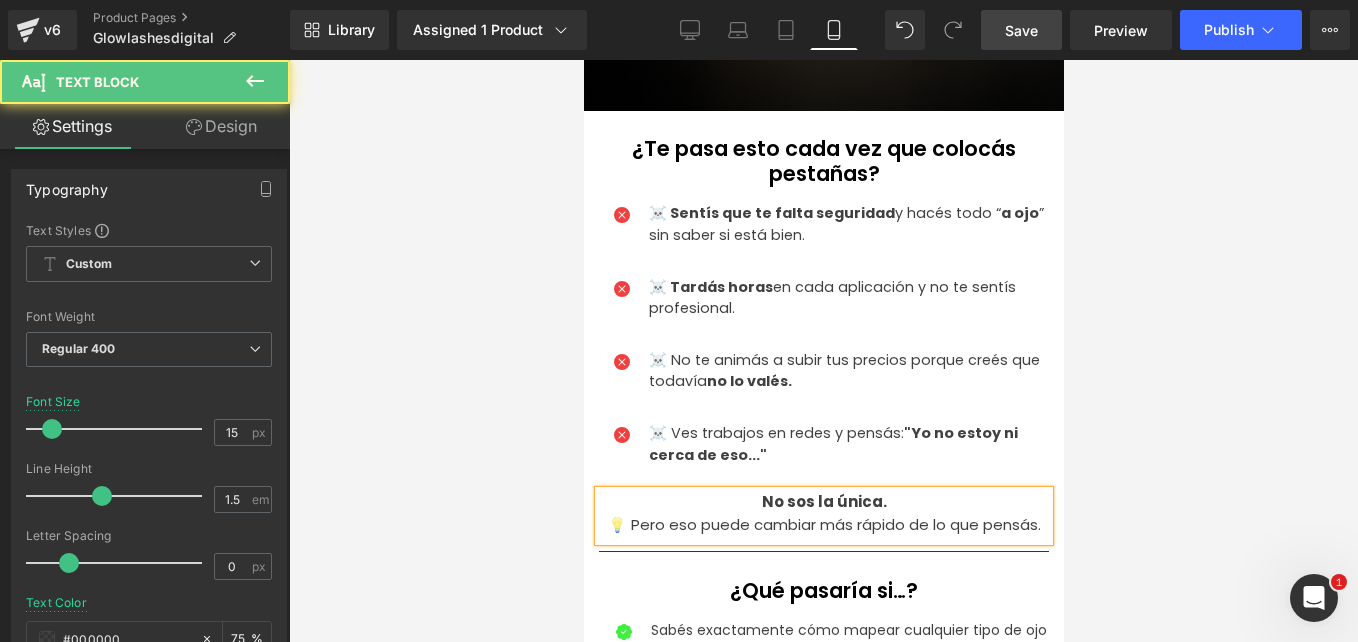 click on "💡 Pero eso puede cambiar más rápido de lo que pensás." at bounding box center (823, 525) 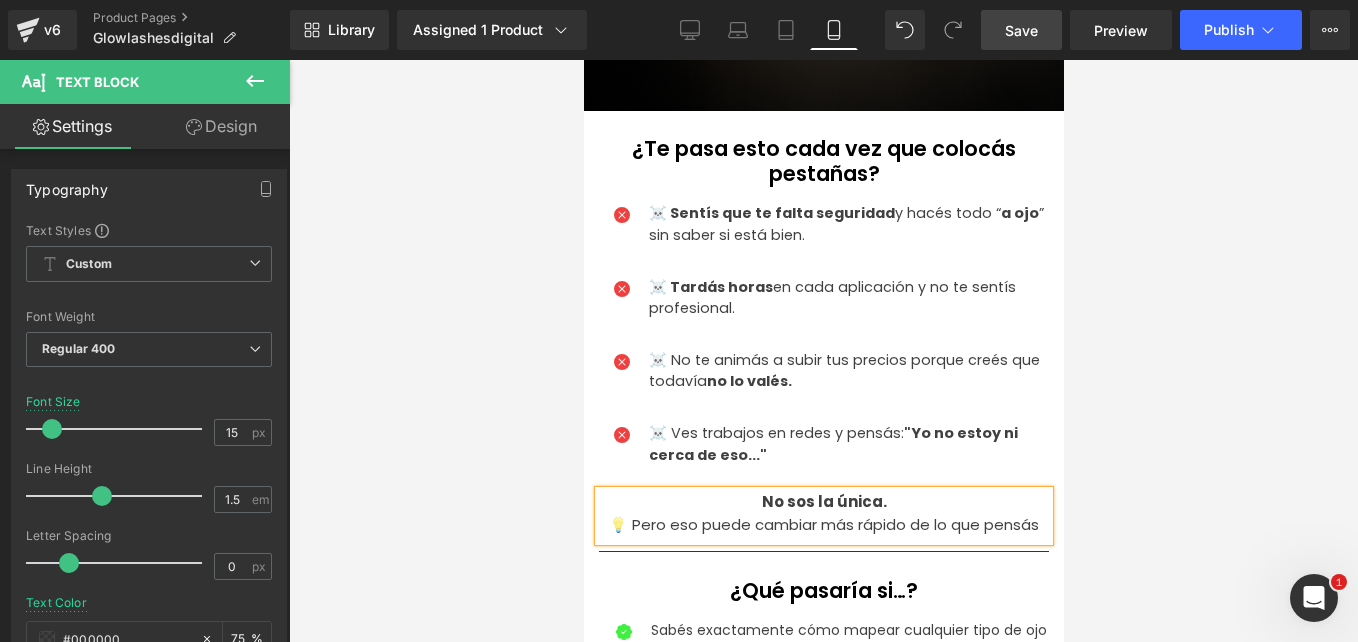 click at bounding box center (823, 351) 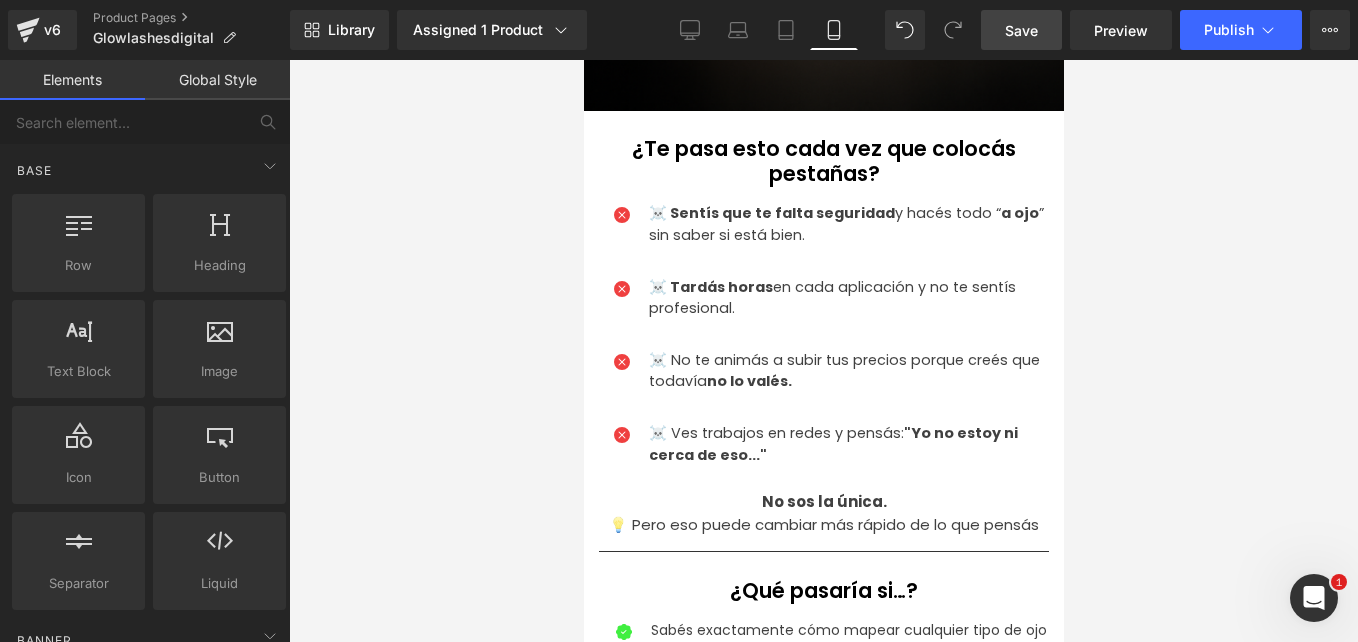 click on "Save" at bounding box center (1021, 30) 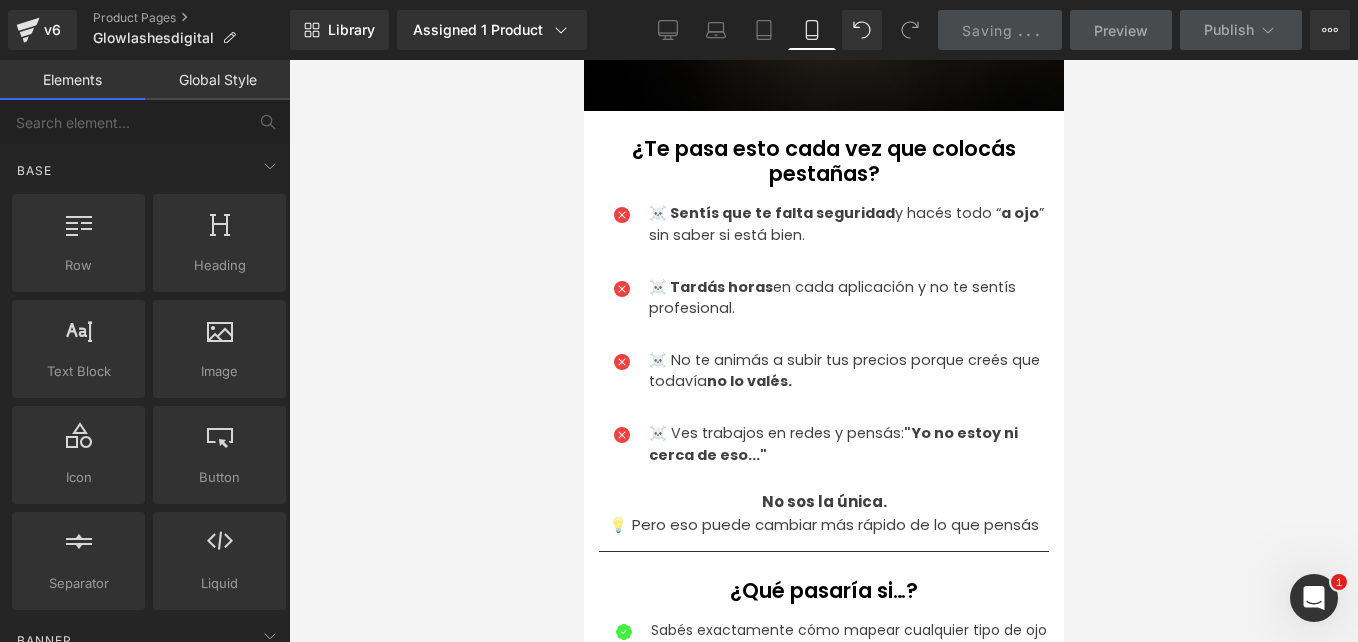 scroll, scrollTop: 1100, scrollLeft: 0, axis: vertical 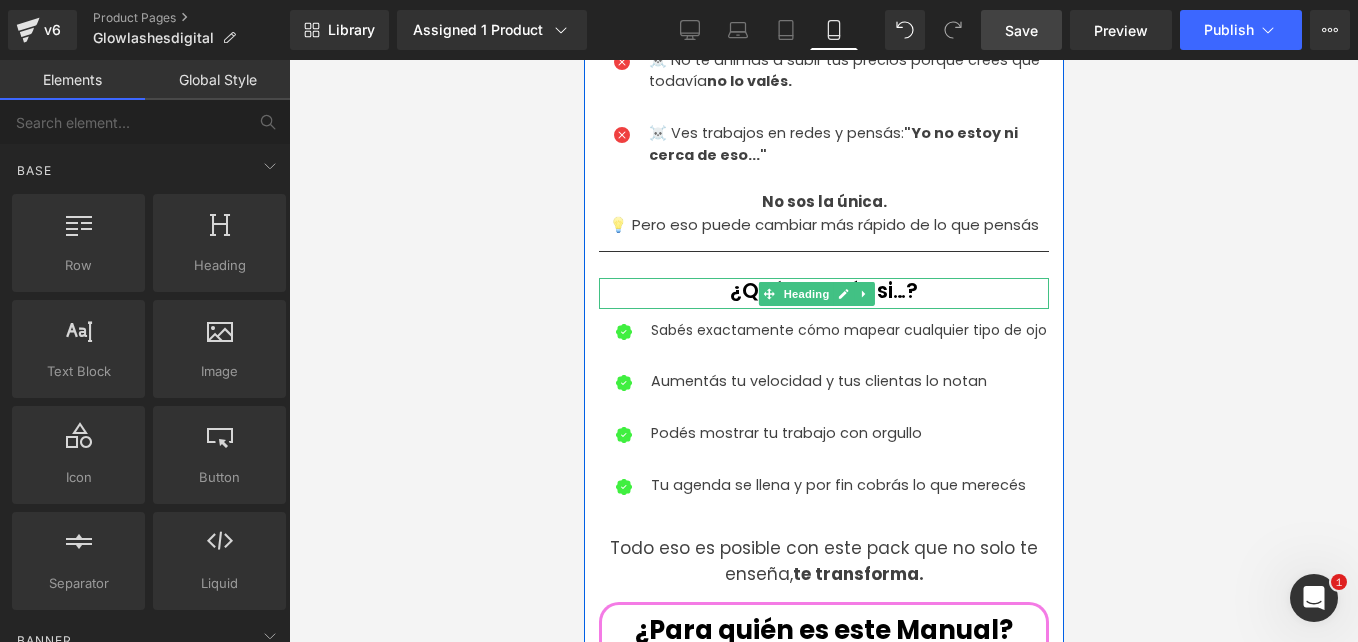 click on "¿Qué pasaría si…?" at bounding box center (823, 290) 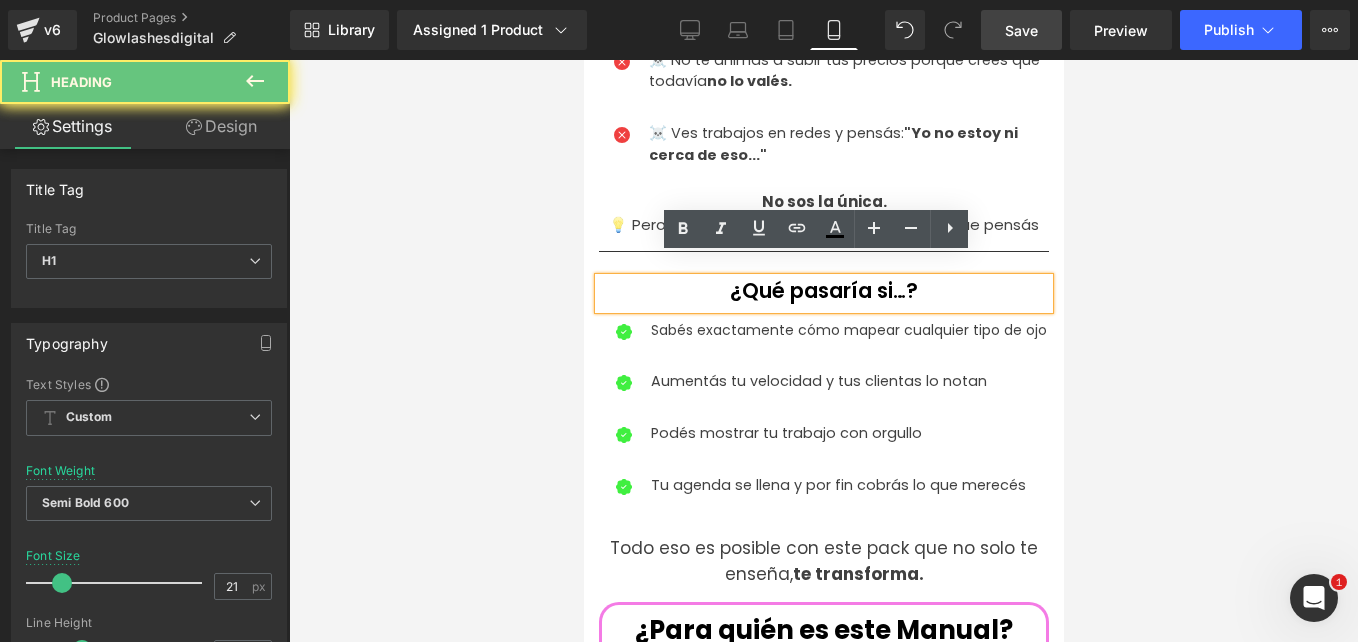 click on "¿Qué pasaría si…?" at bounding box center (823, 290) 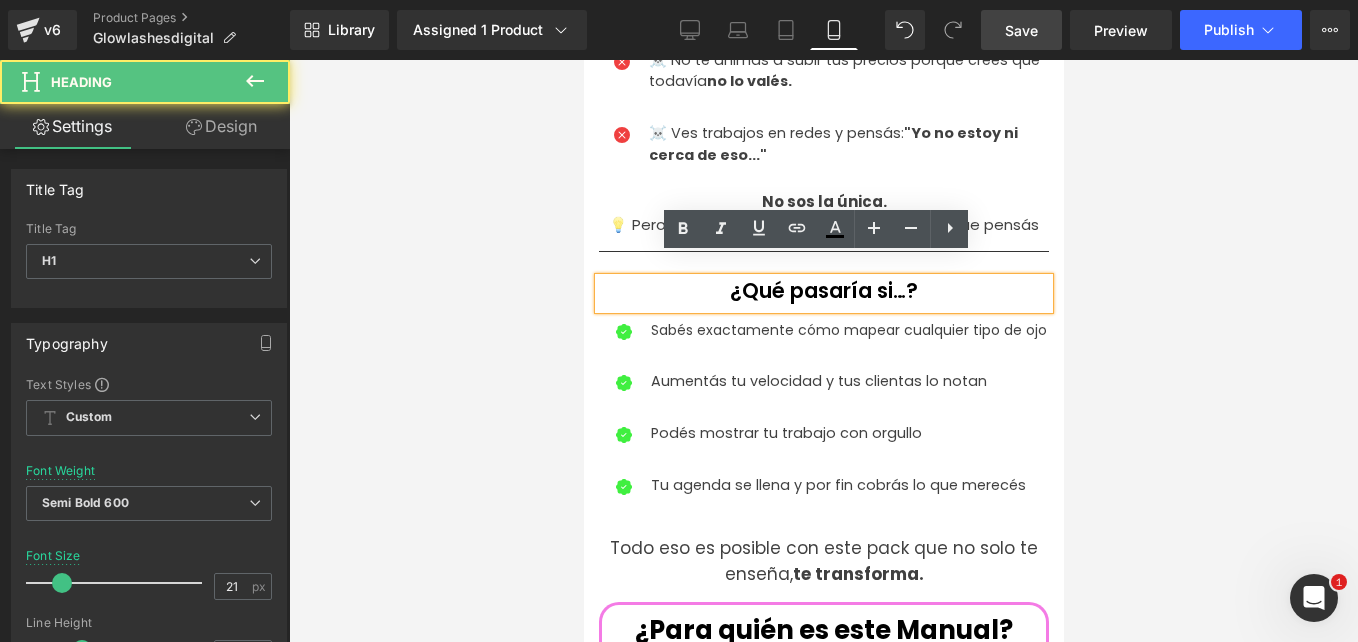 click on "¿Qué pasaría si…?" at bounding box center (823, 290) 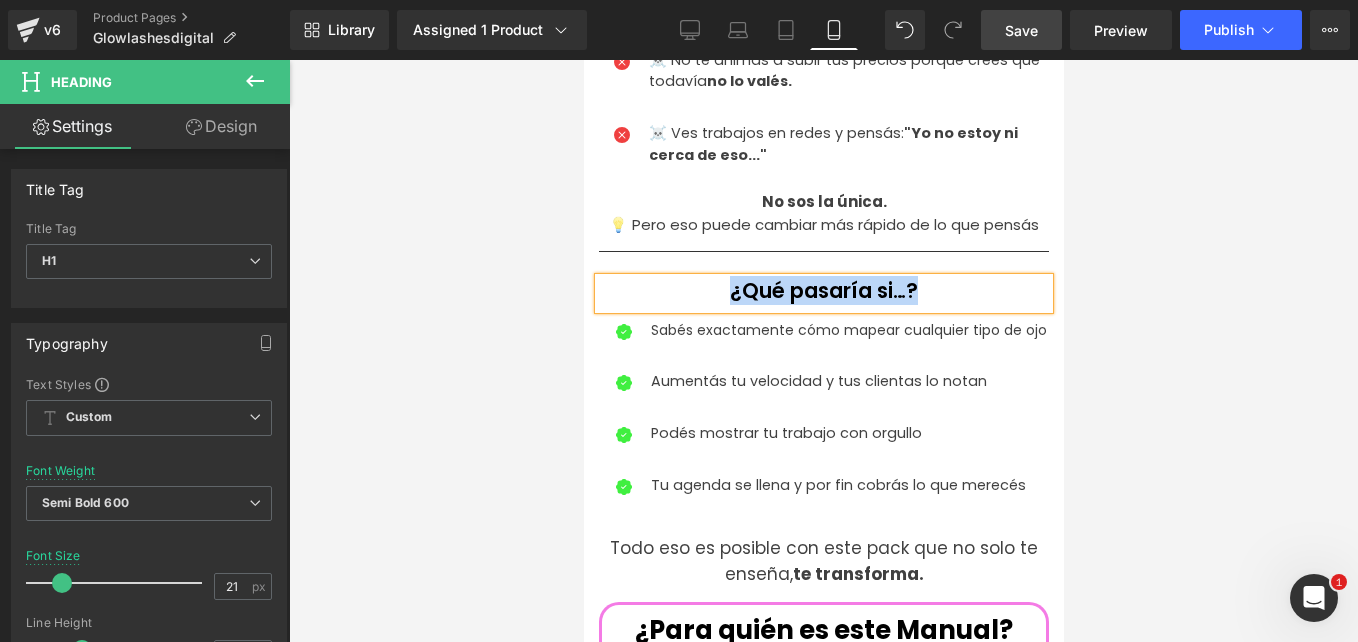 type 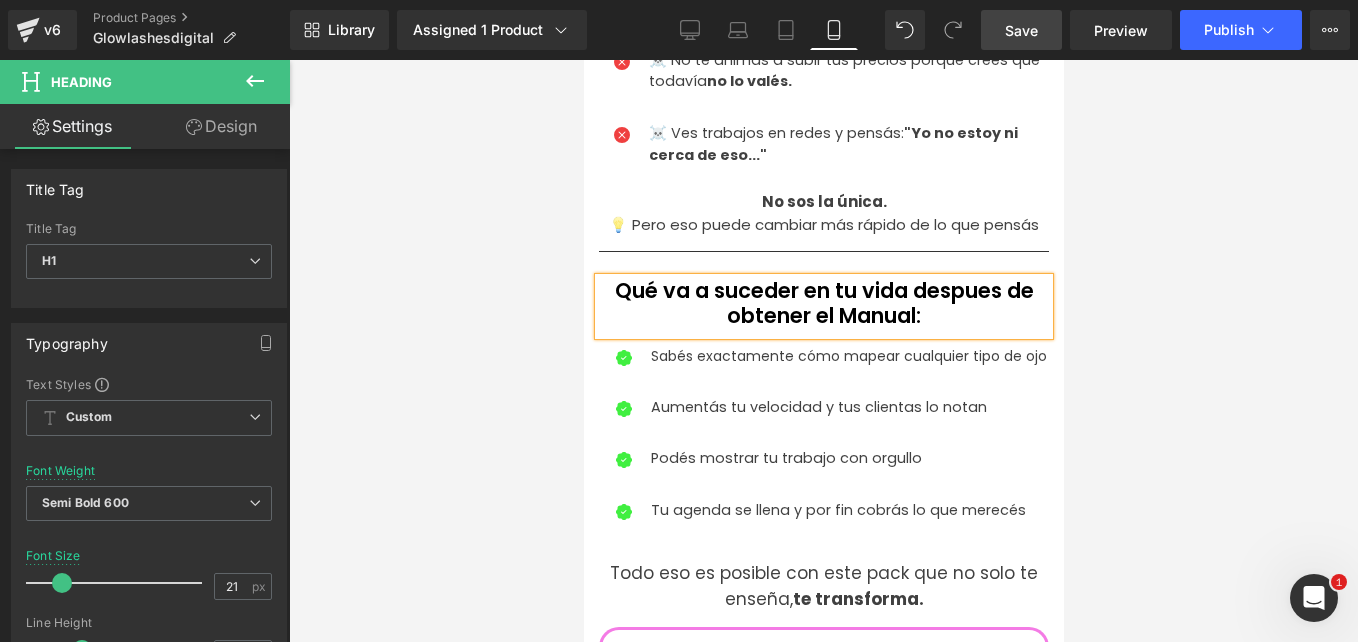 click at bounding box center (823, 351) 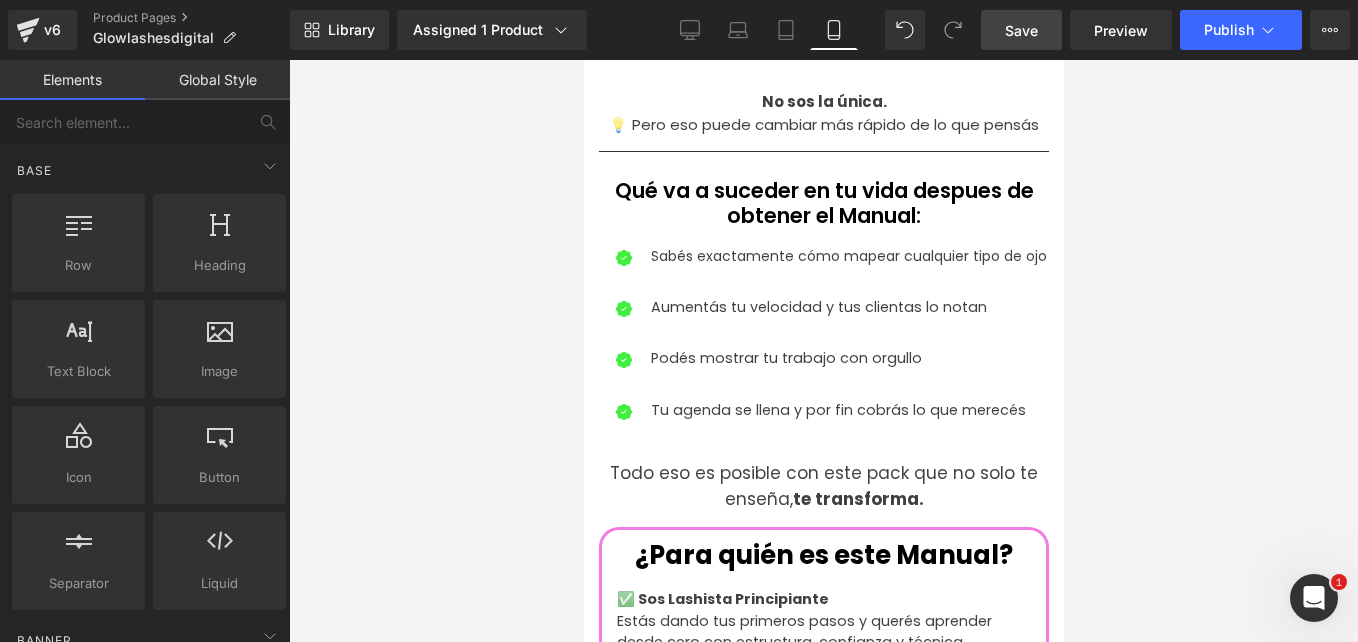 click on "Save" at bounding box center (1021, 30) 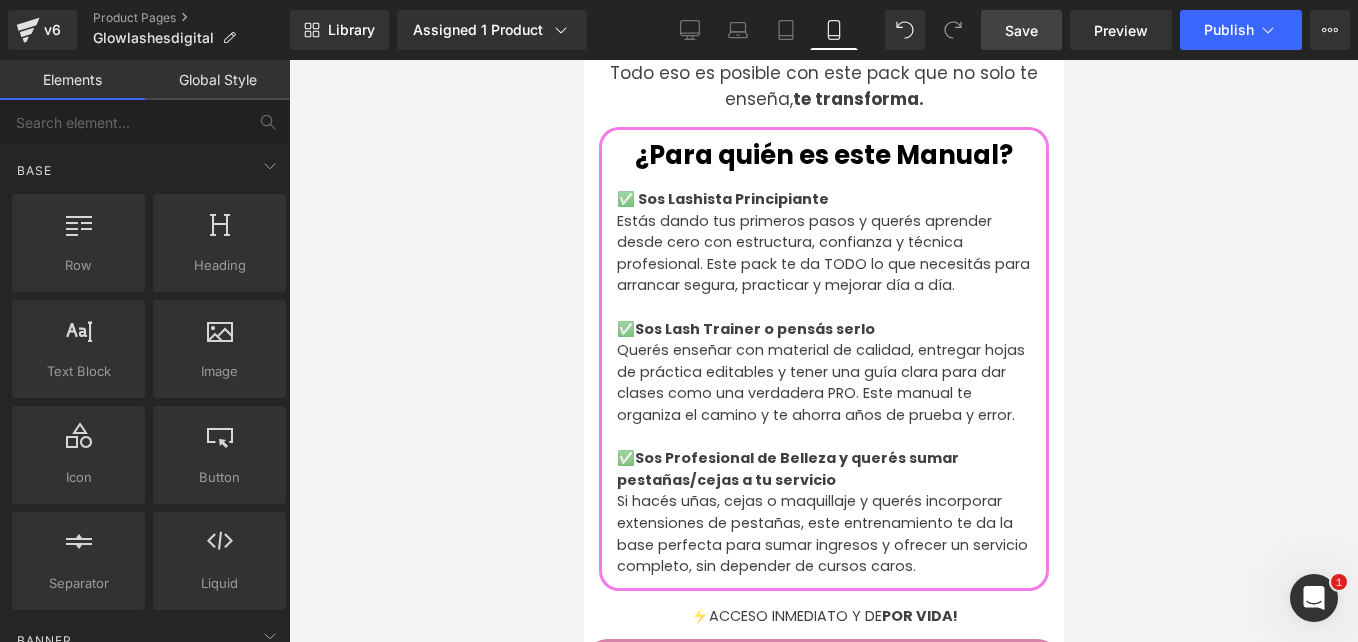 scroll, scrollTop: 1900, scrollLeft: 0, axis: vertical 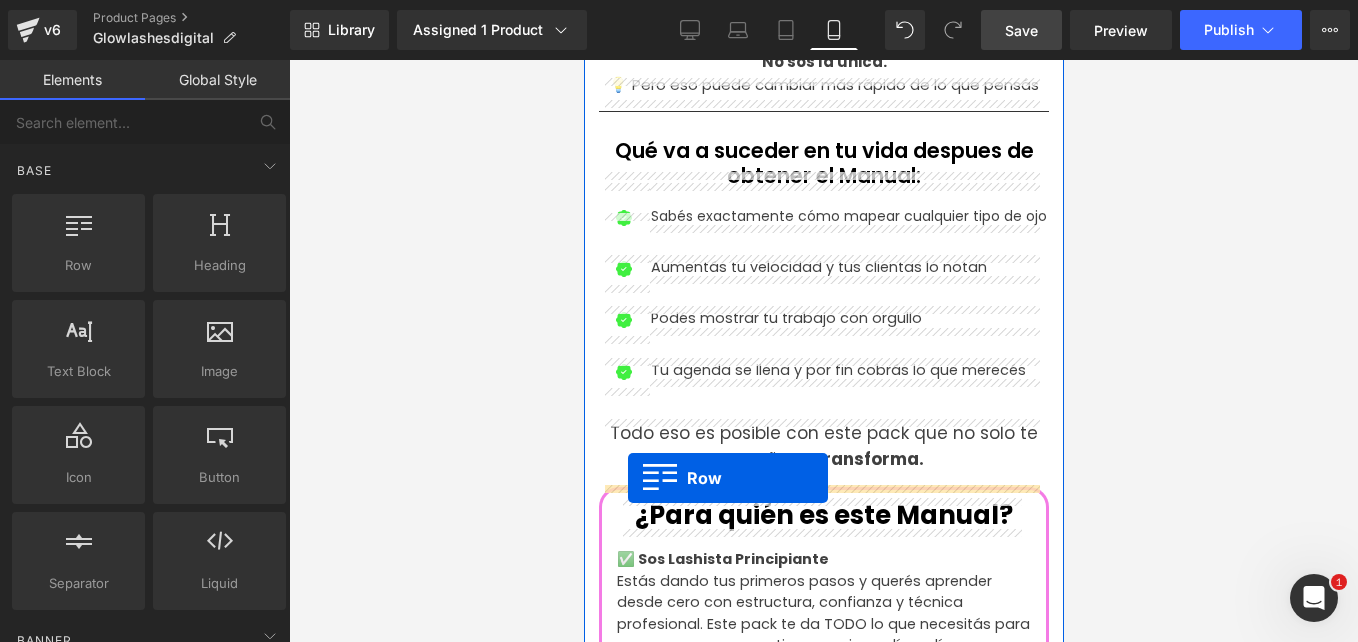 drag, startPoint x: 592, startPoint y: 338, endPoint x: 627, endPoint y: 478, distance: 144.3087 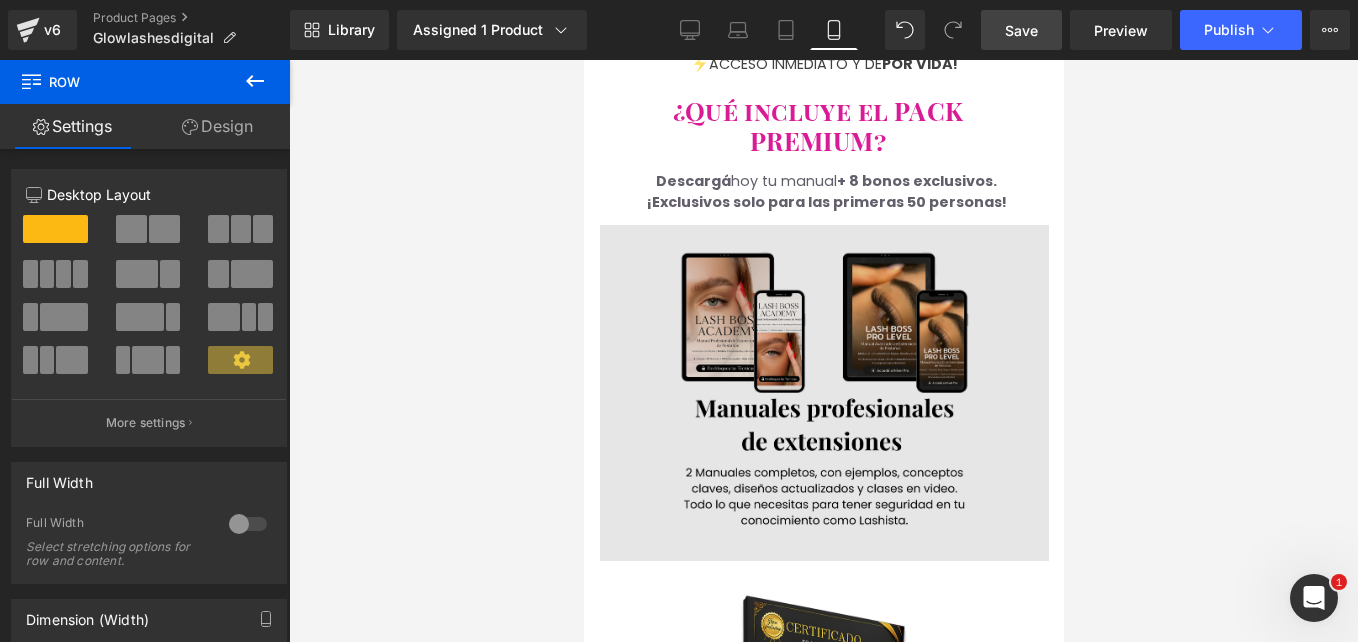 scroll, scrollTop: 2540, scrollLeft: 0, axis: vertical 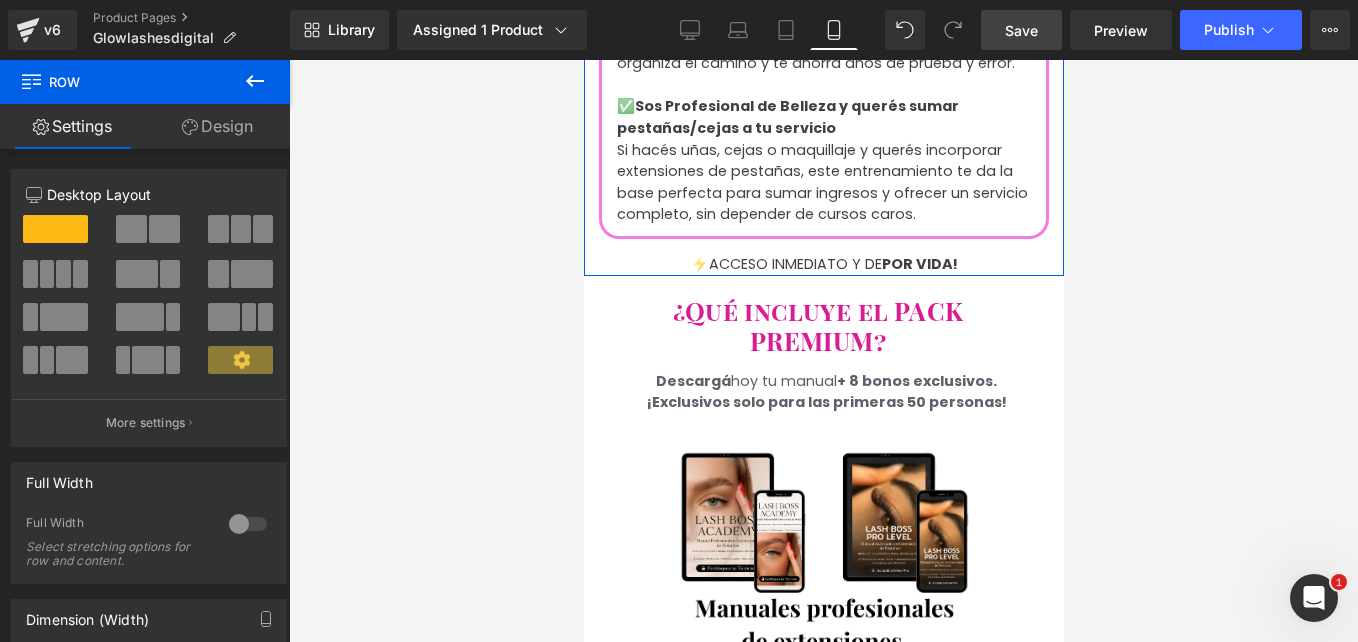 click on "POR VIDA!" at bounding box center (919, 264) 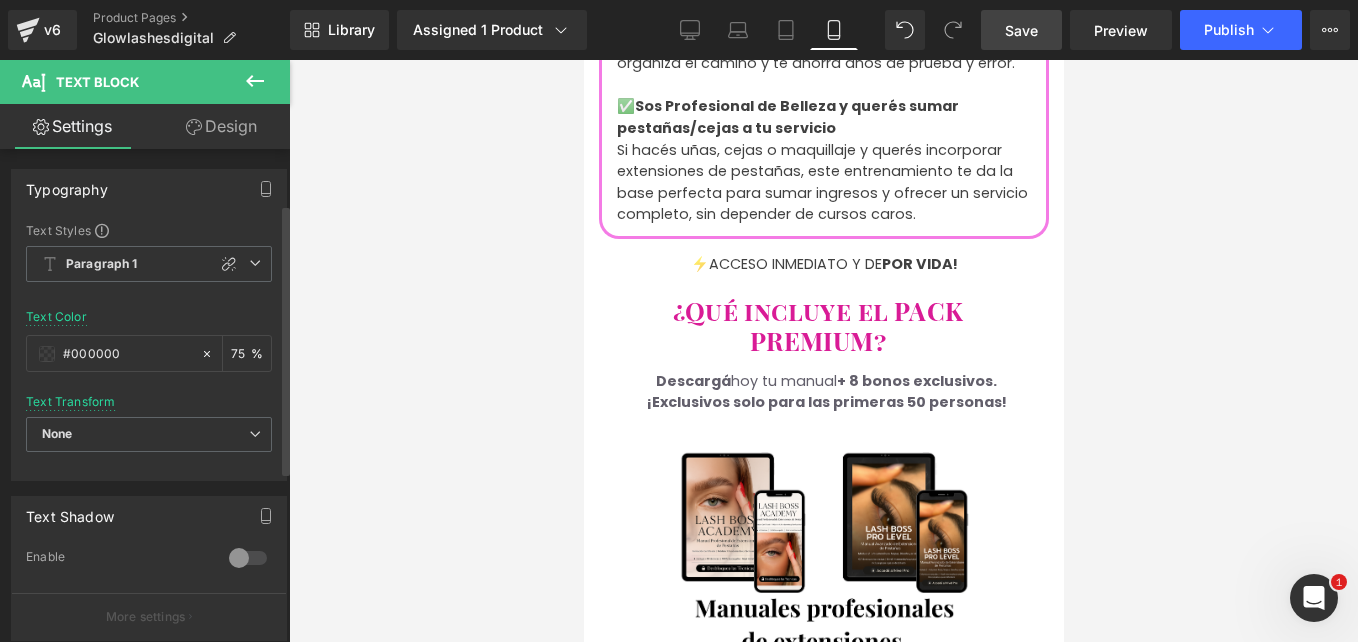 scroll, scrollTop: 0, scrollLeft: 0, axis: both 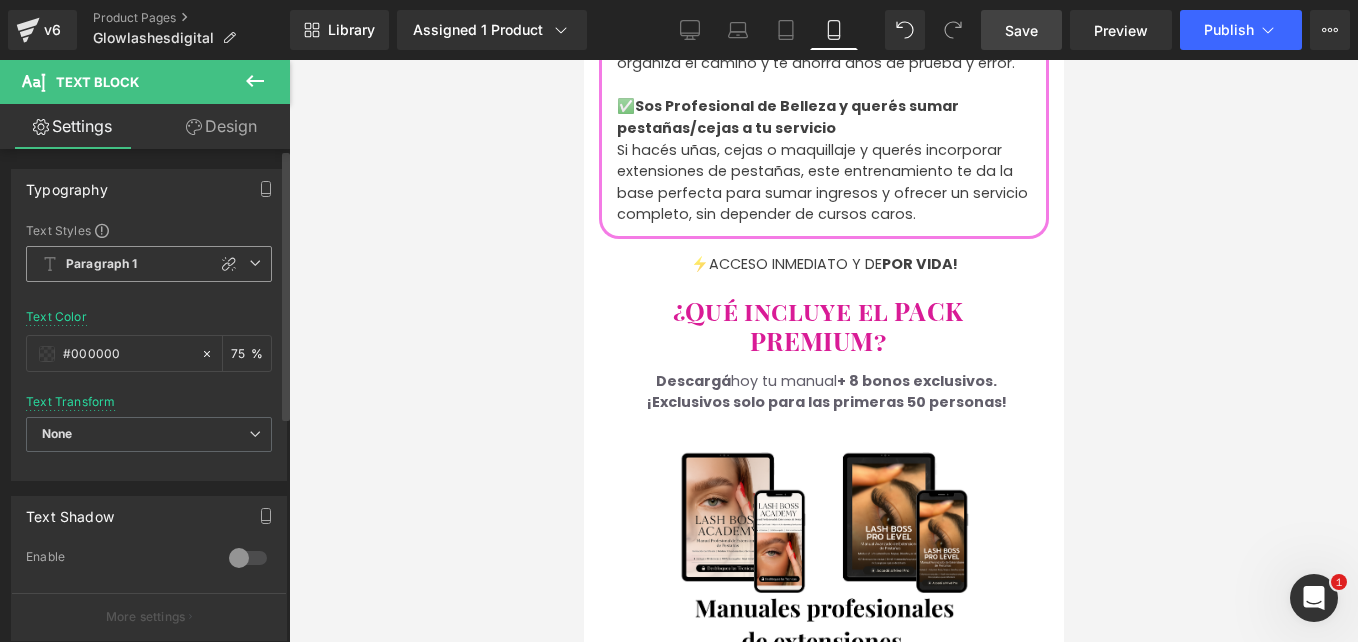 click on "Paragraph 1" at bounding box center (149, 264) 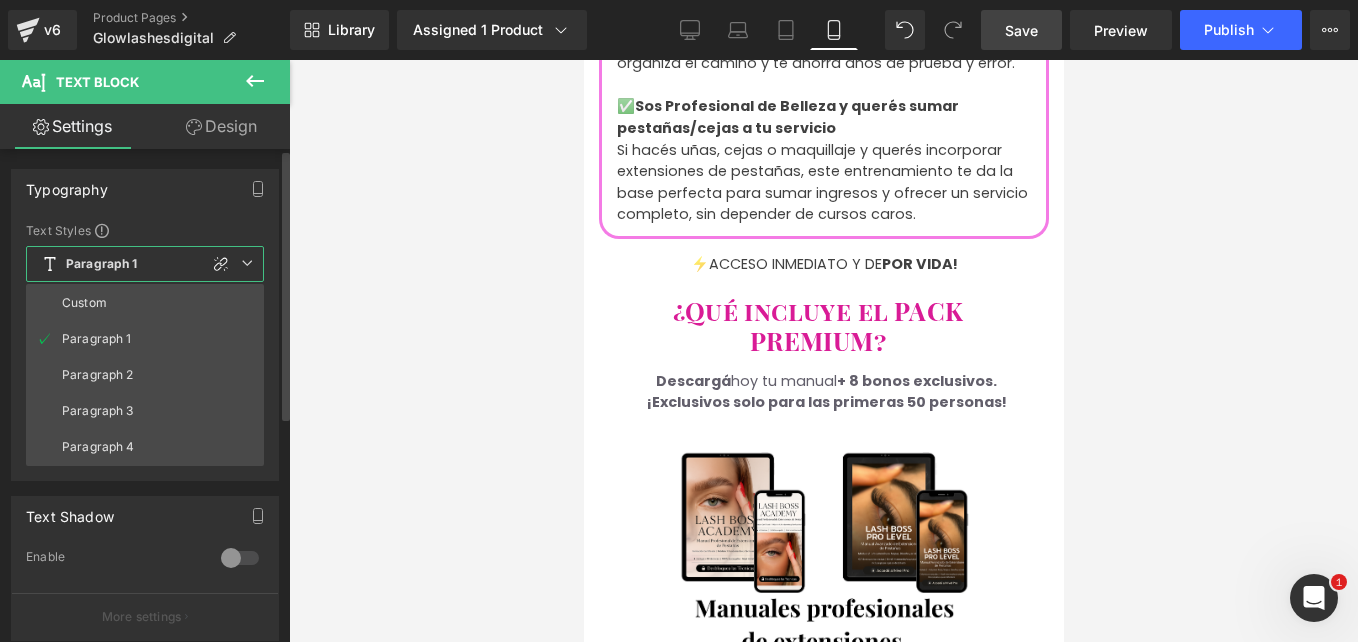 click on "Custom" at bounding box center [145, 303] 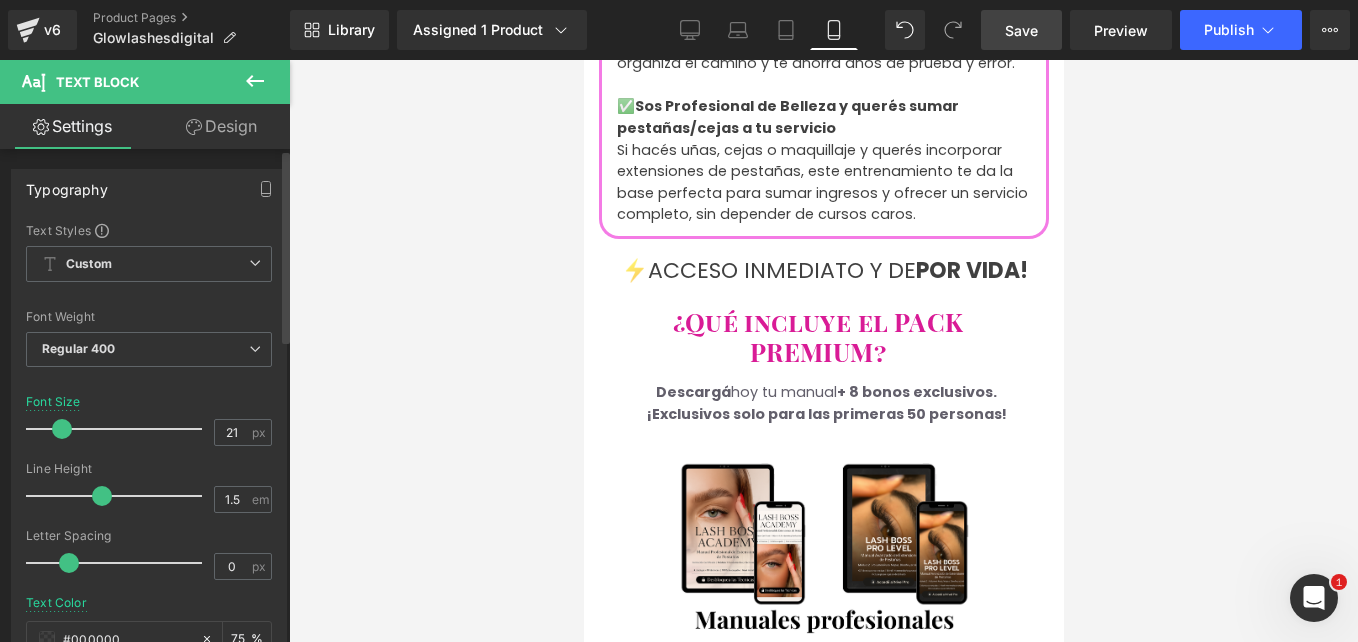 type on "20" 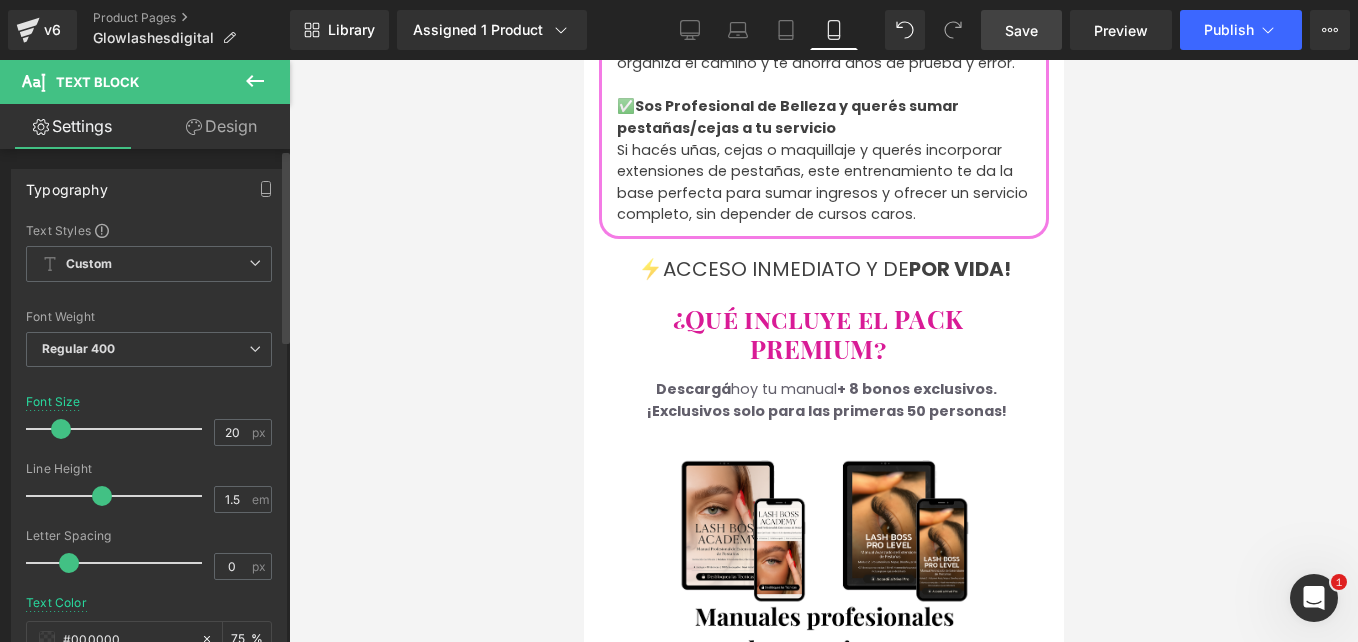 drag, startPoint x: 49, startPoint y: 428, endPoint x: 58, endPoint y: 434, distance: 10.816654 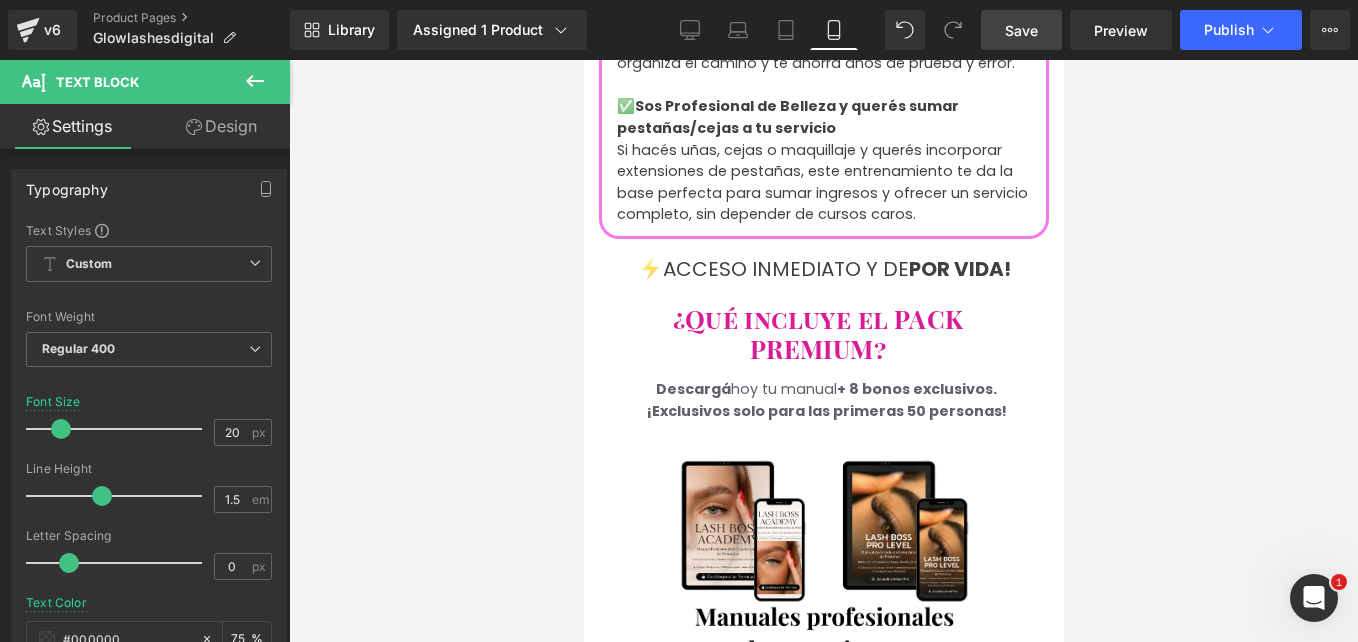 click on "Save" at bounding box center (1021, 30) 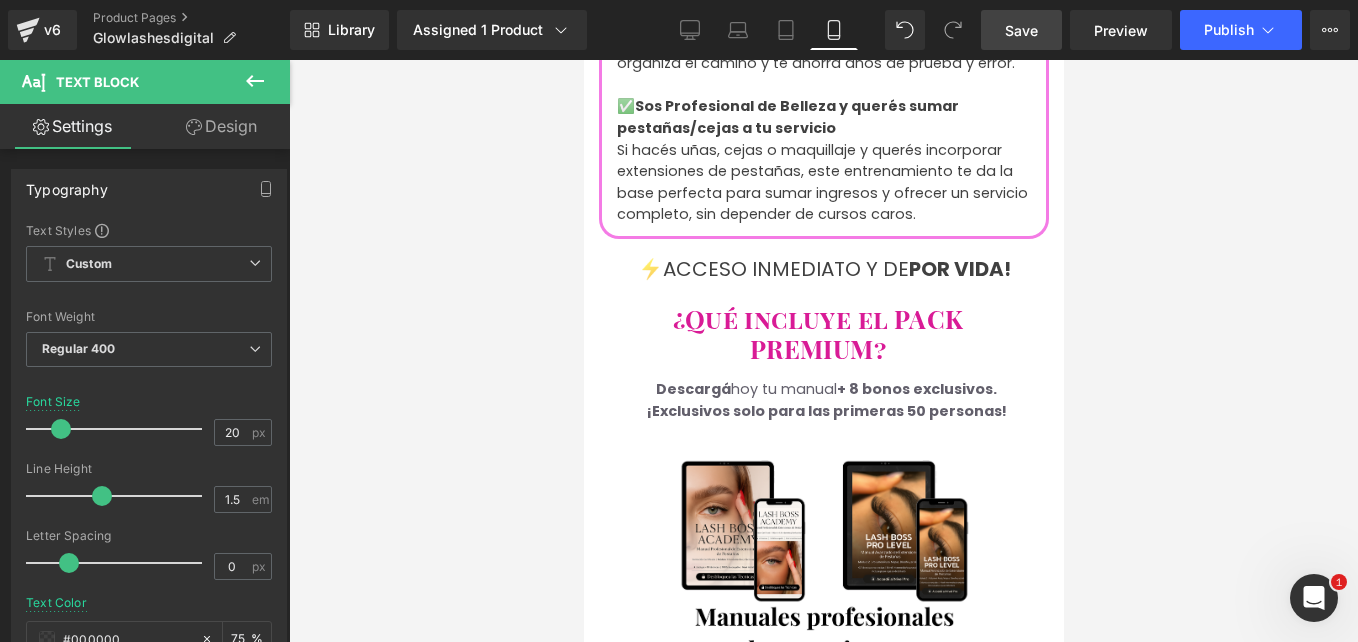 scroll, scrollTop: 640, scrollLeft: 0, axis: vertical 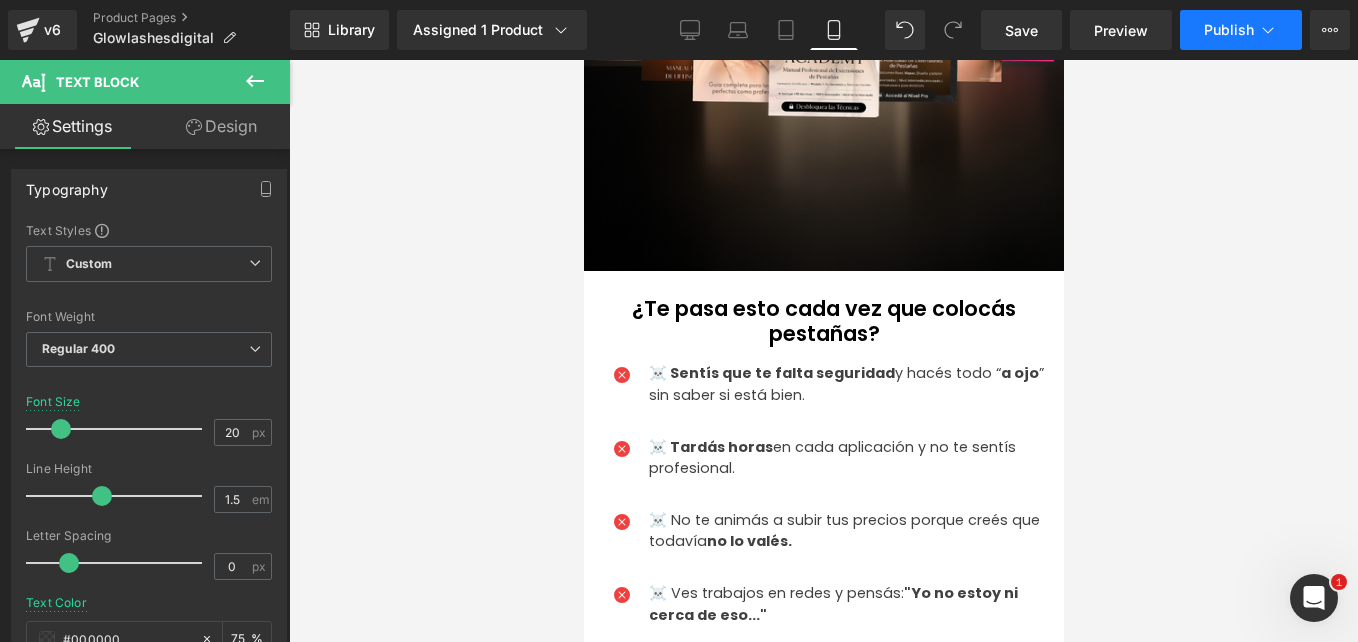 click on "Publish" at bounding box center (1229, 30) 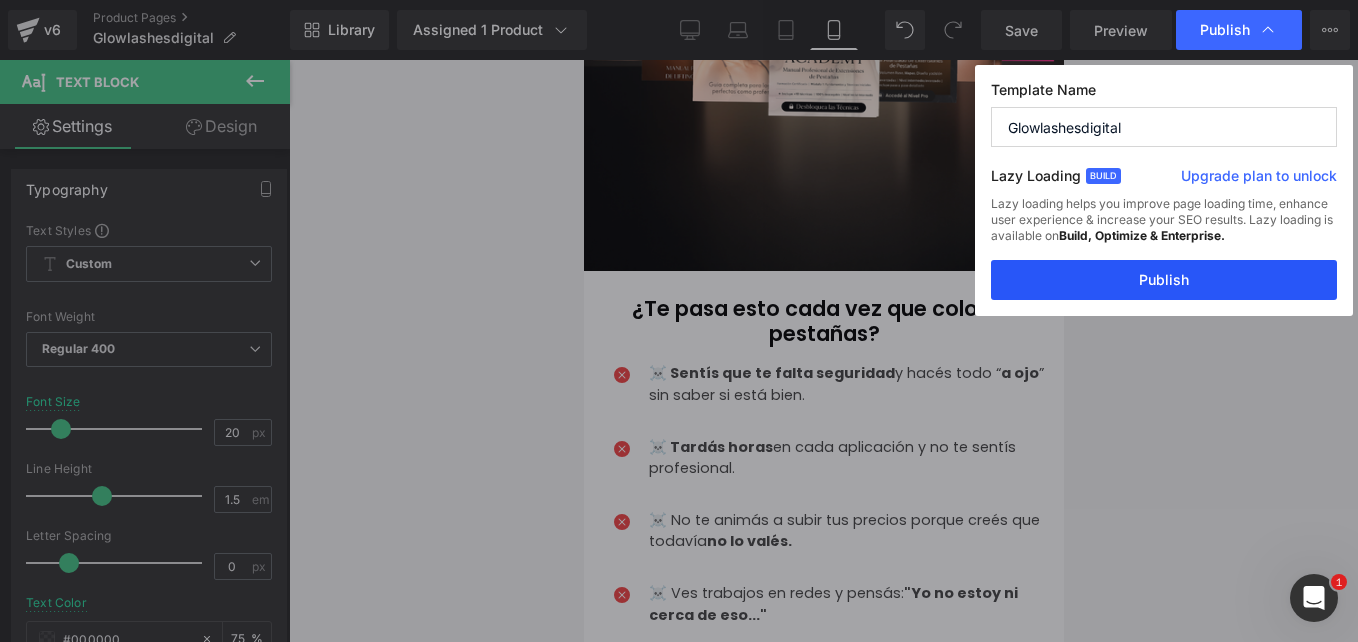 click on "Lazy loading helps you improve page loading time, enhance user experience & increase your SEO results.
Lazy loading is available on  Build, Optimize & Enterprise." at bounding box center [1164, 228] 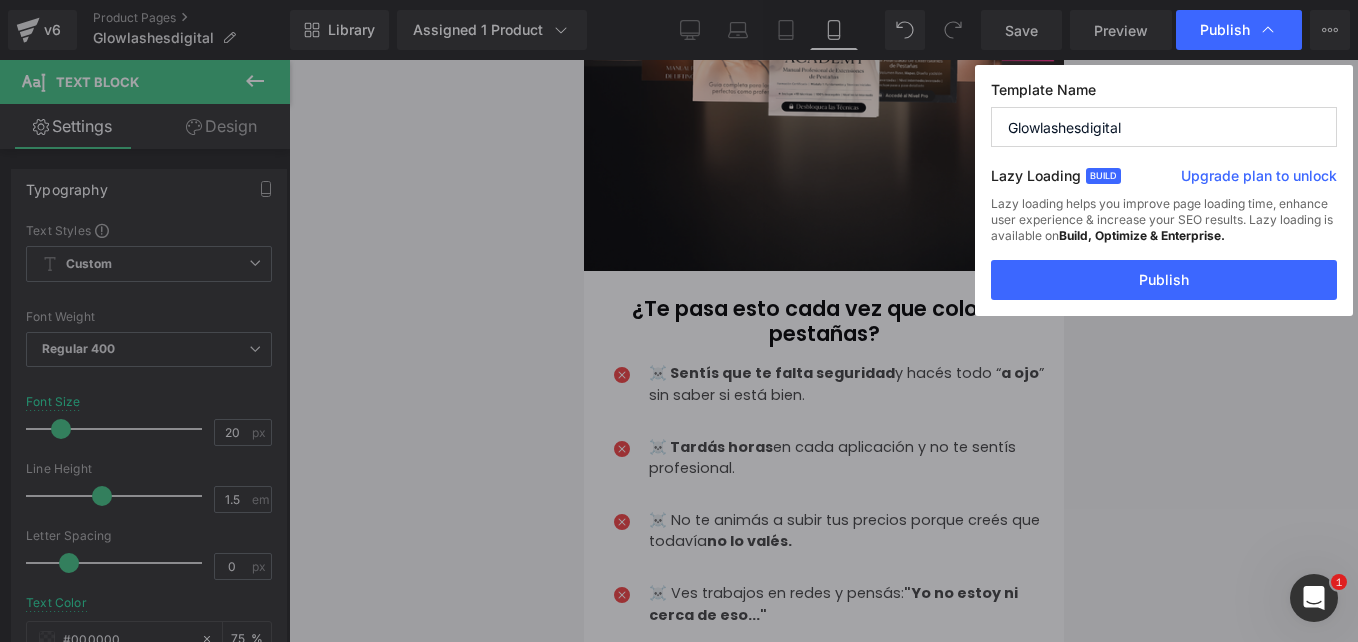 click on "Publish" at bounding box center [1164, 280] 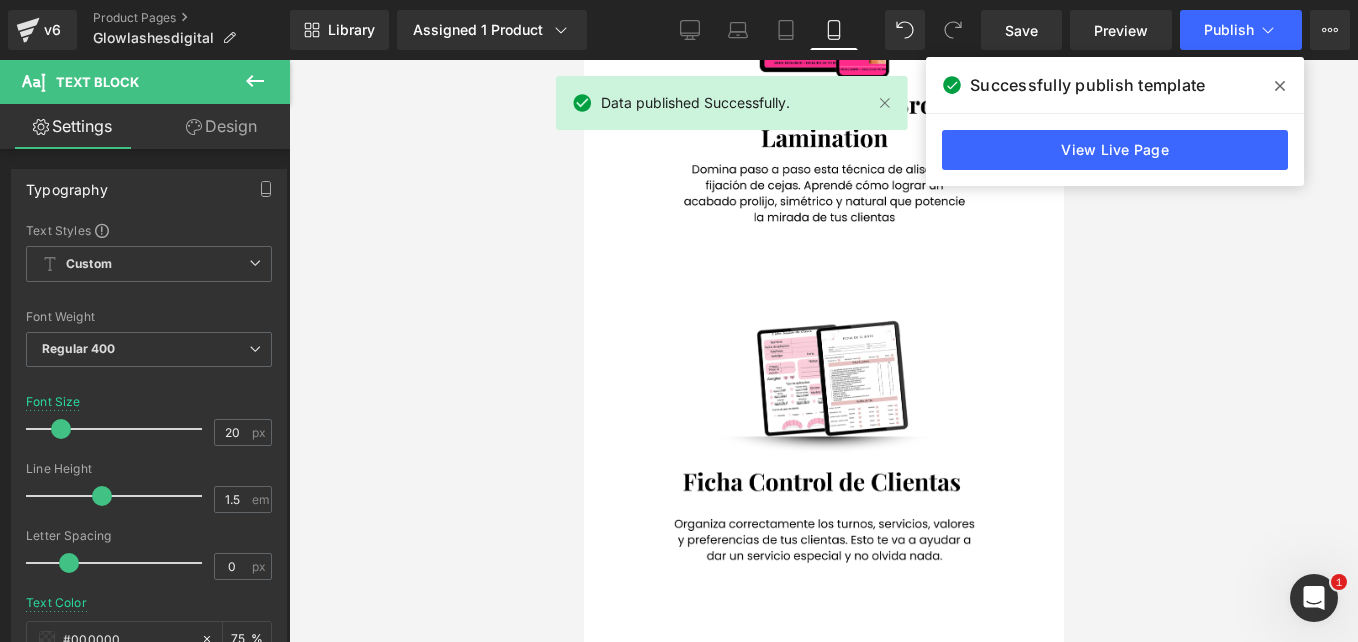 scroll, scrollTop: 5440, scrollLeft: 0, axis: vertical 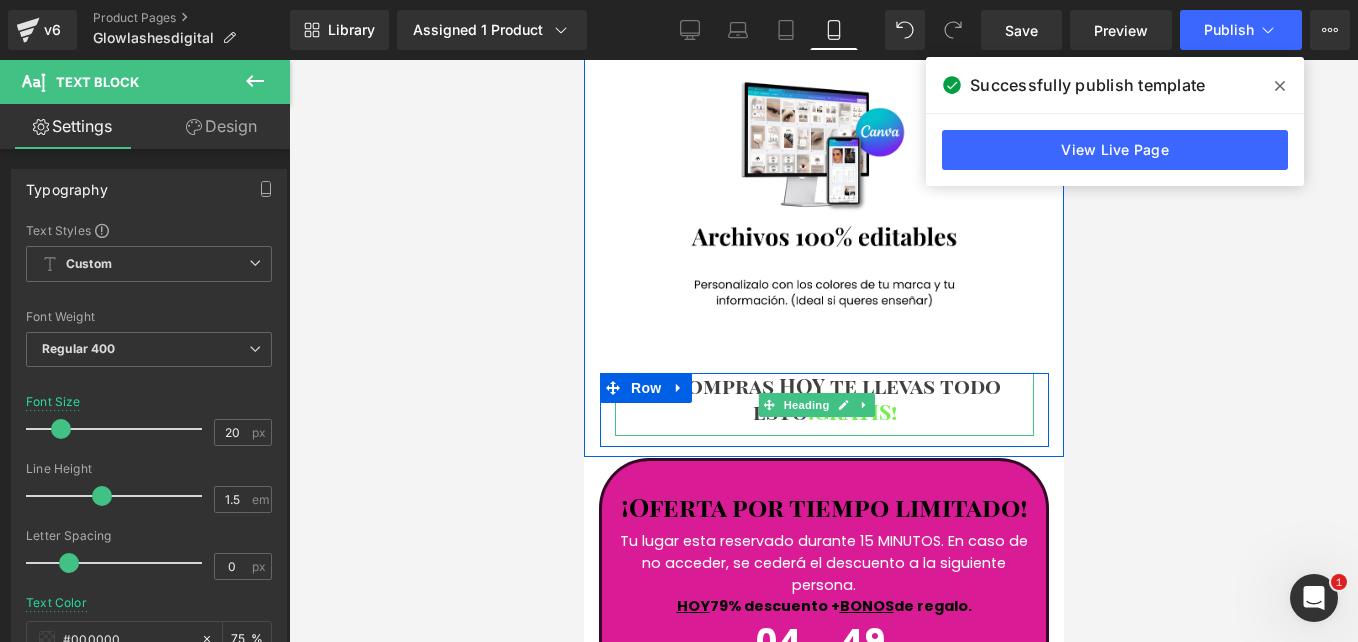 click on "Si compras HOY te llevas todo esto" at bounding box center [823, 397] 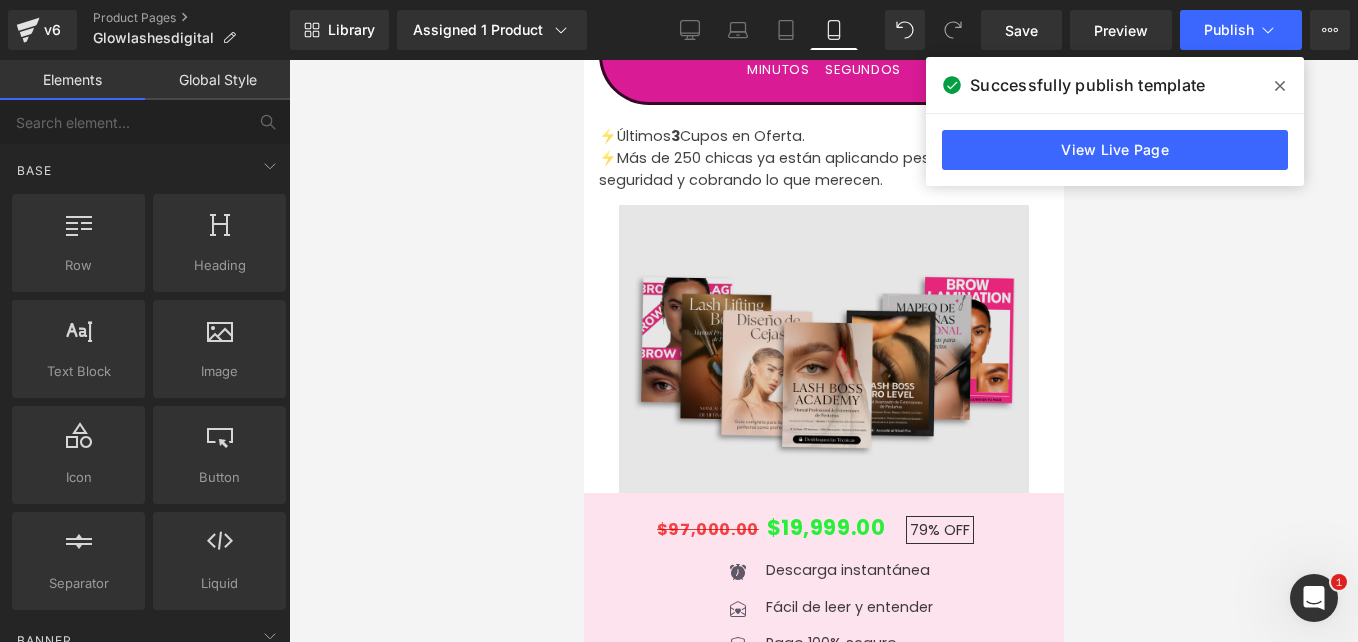scroll, scrollTop: 5640, scrollLeft: 0, axis: vertical 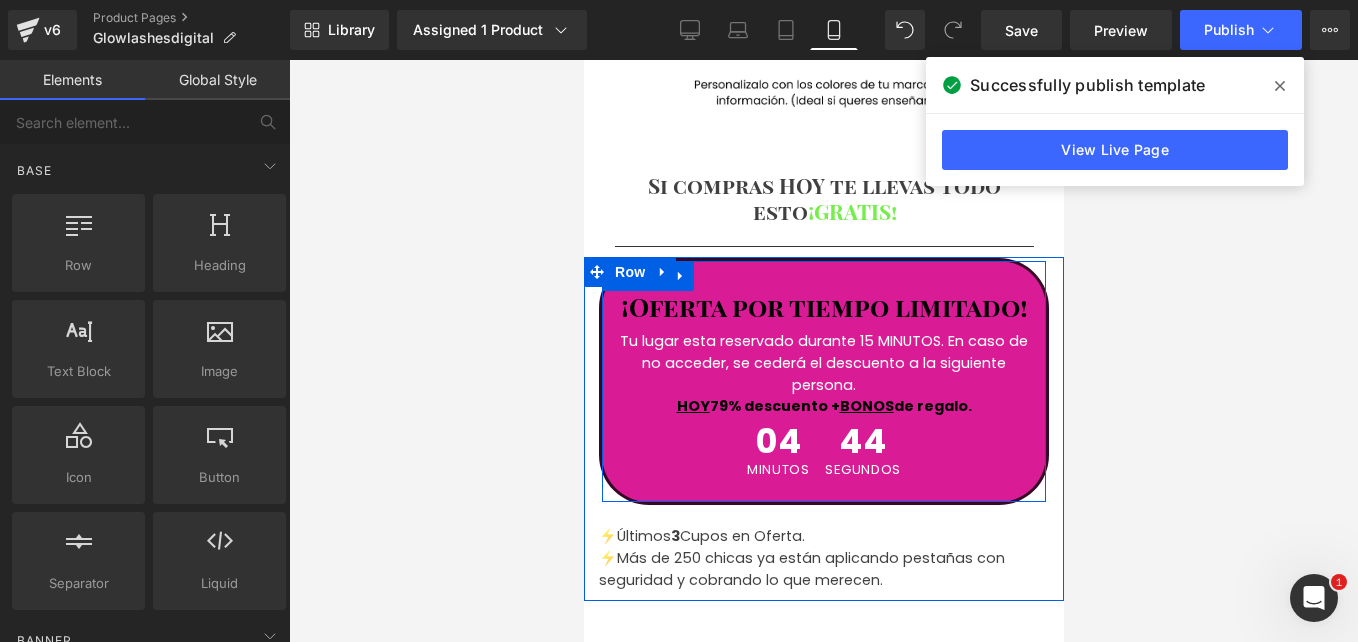 click on "¡Oferta por tiempo limitado!" at bounding box center [823, 306] 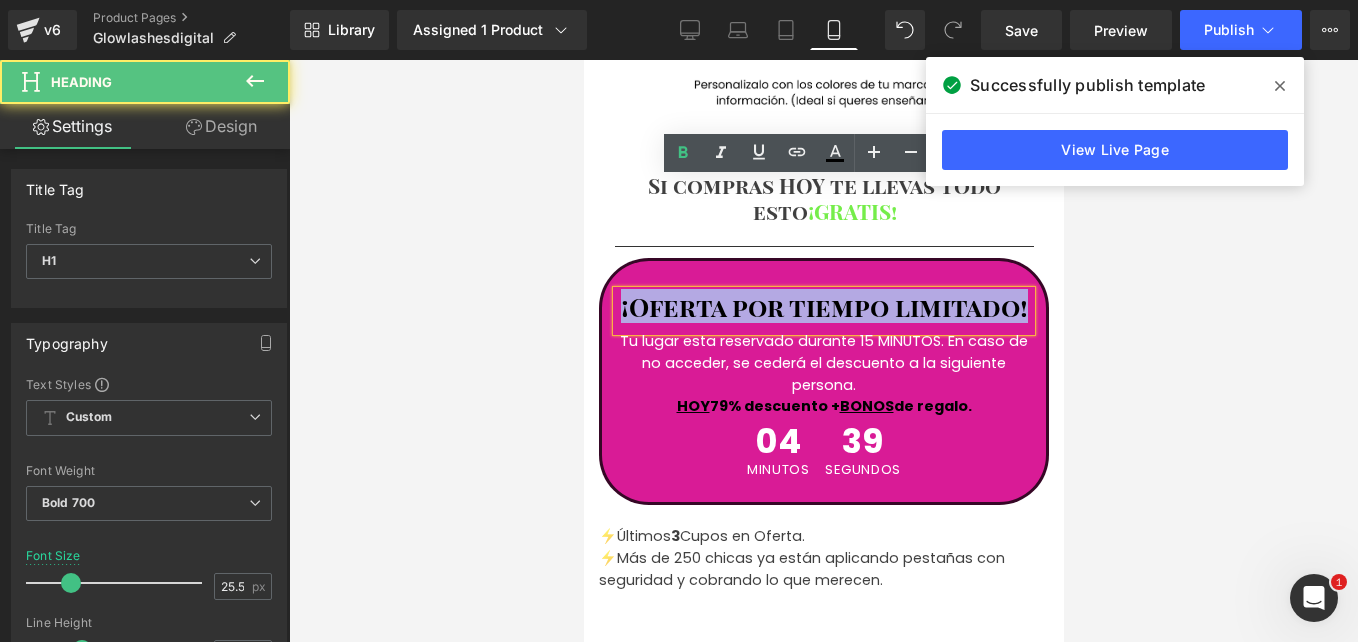 drag, startPoint x: 715, startPoint y: 219, endPoint x: 642, endPoint y: 191, distance: 78.18568 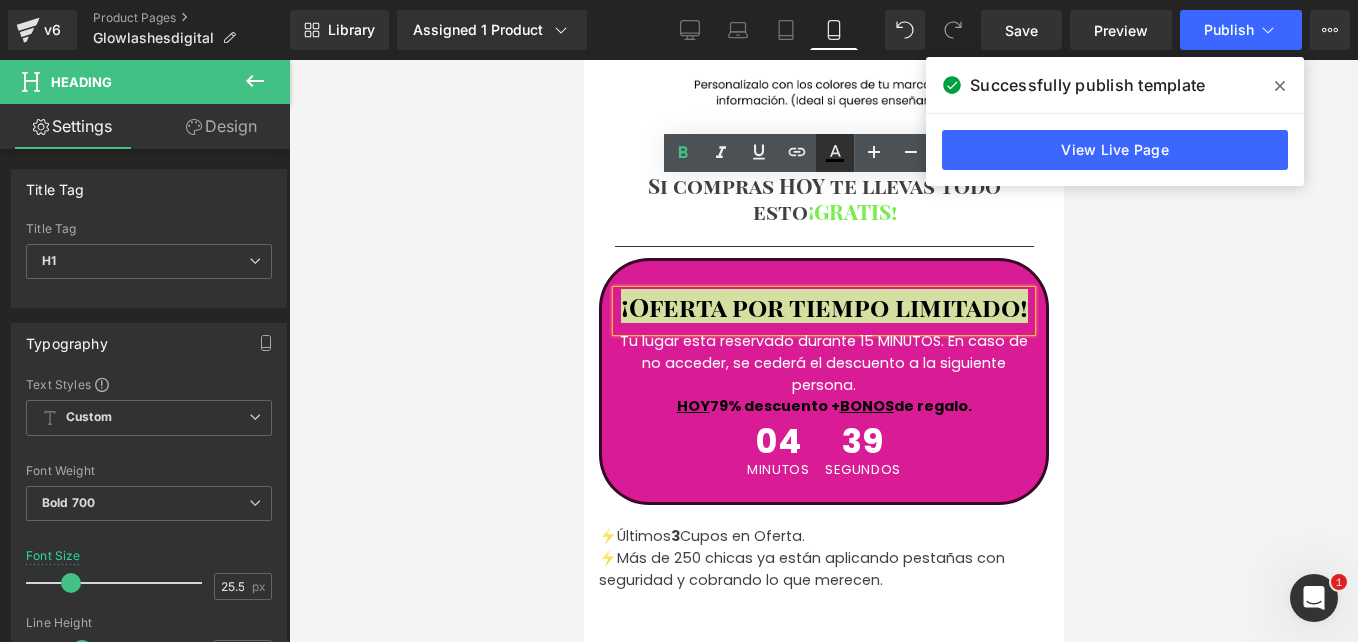 click 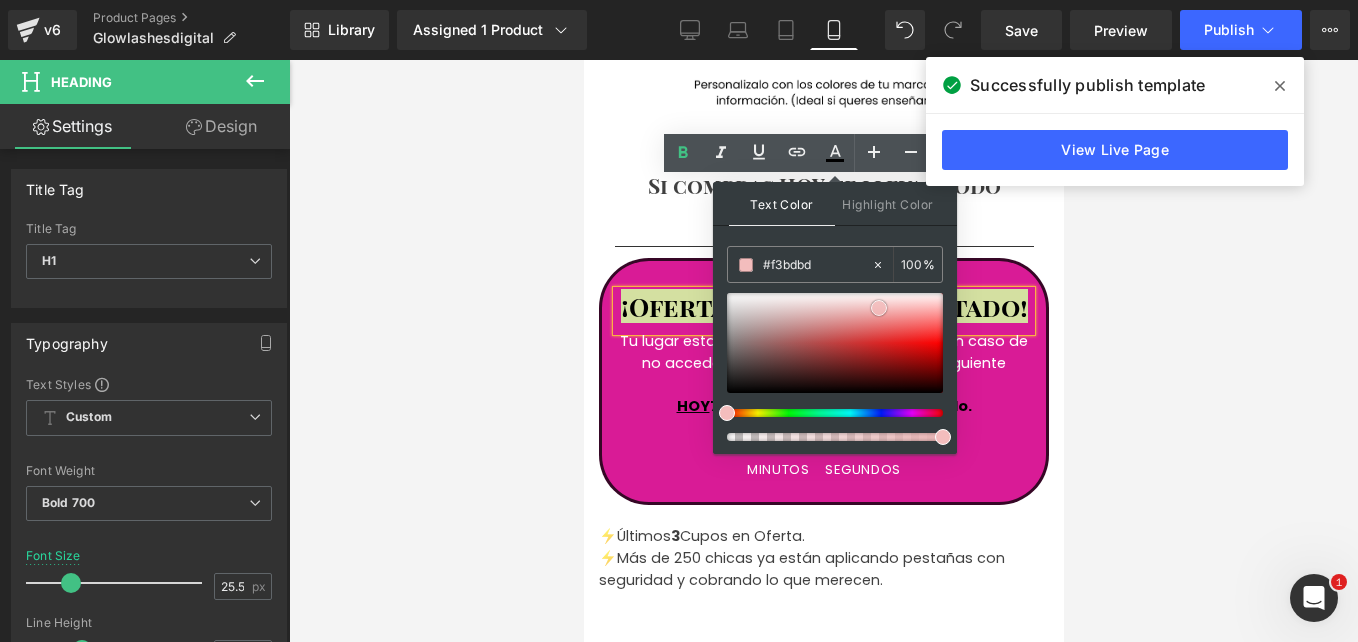 type 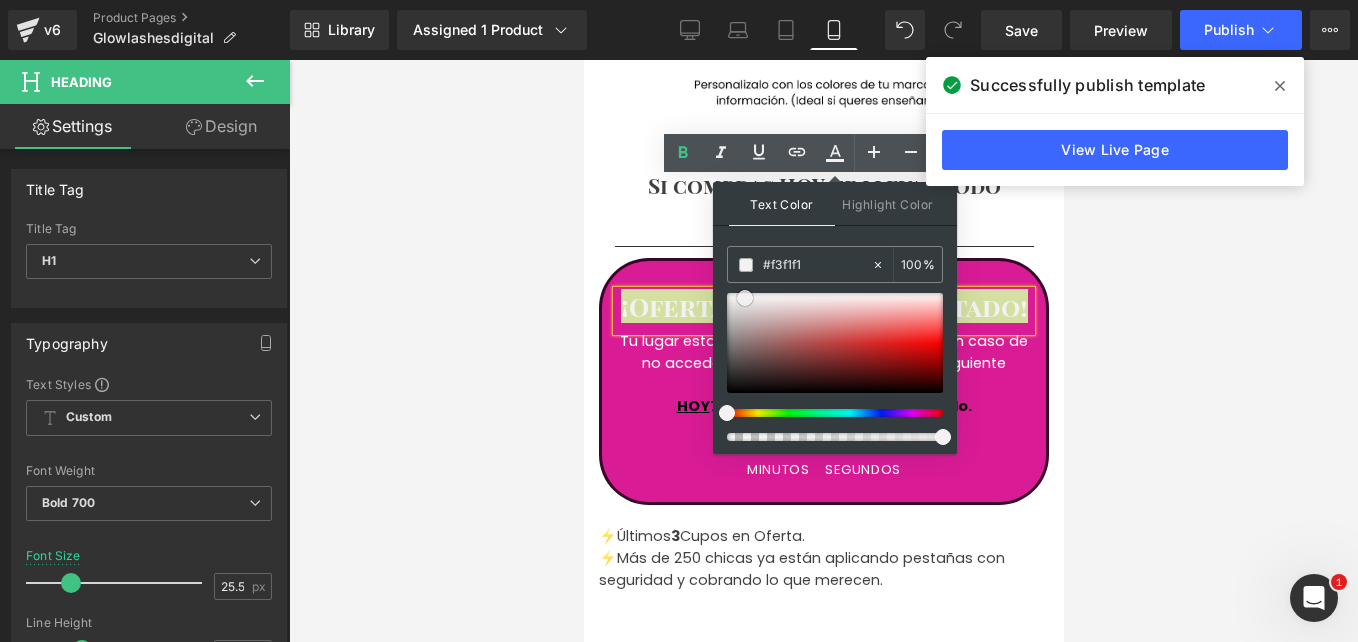 type on "#ffffff" 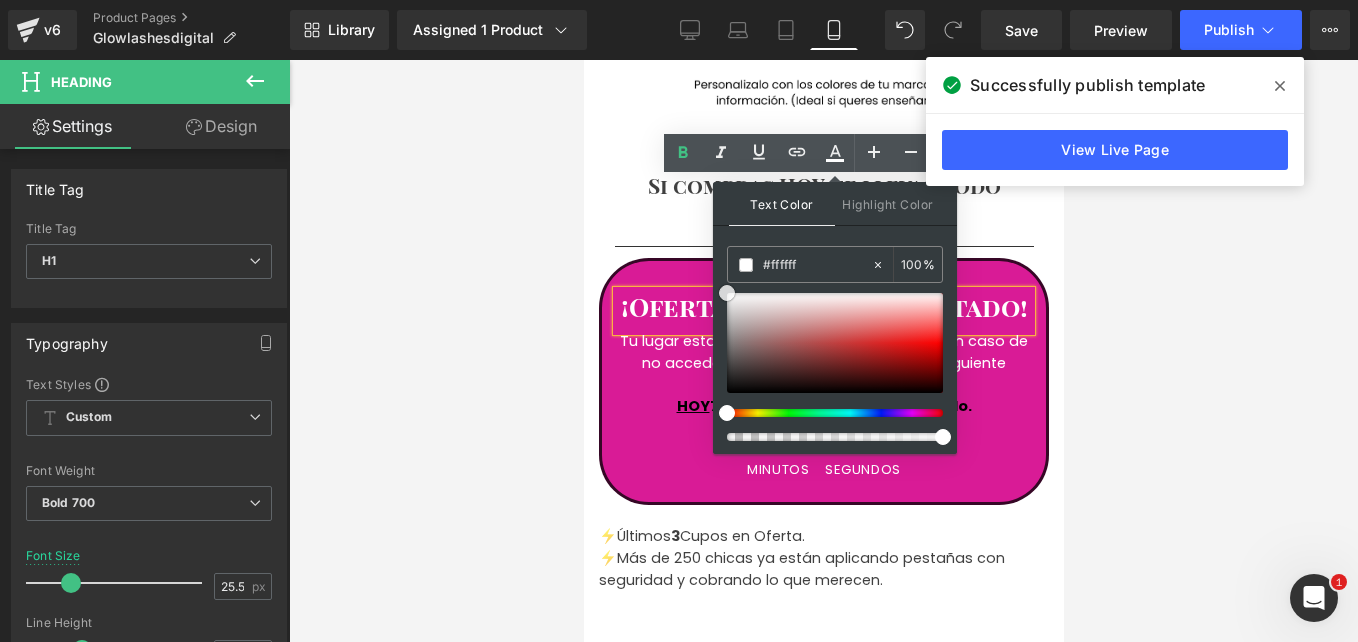 click at bounding box center (727, 293) 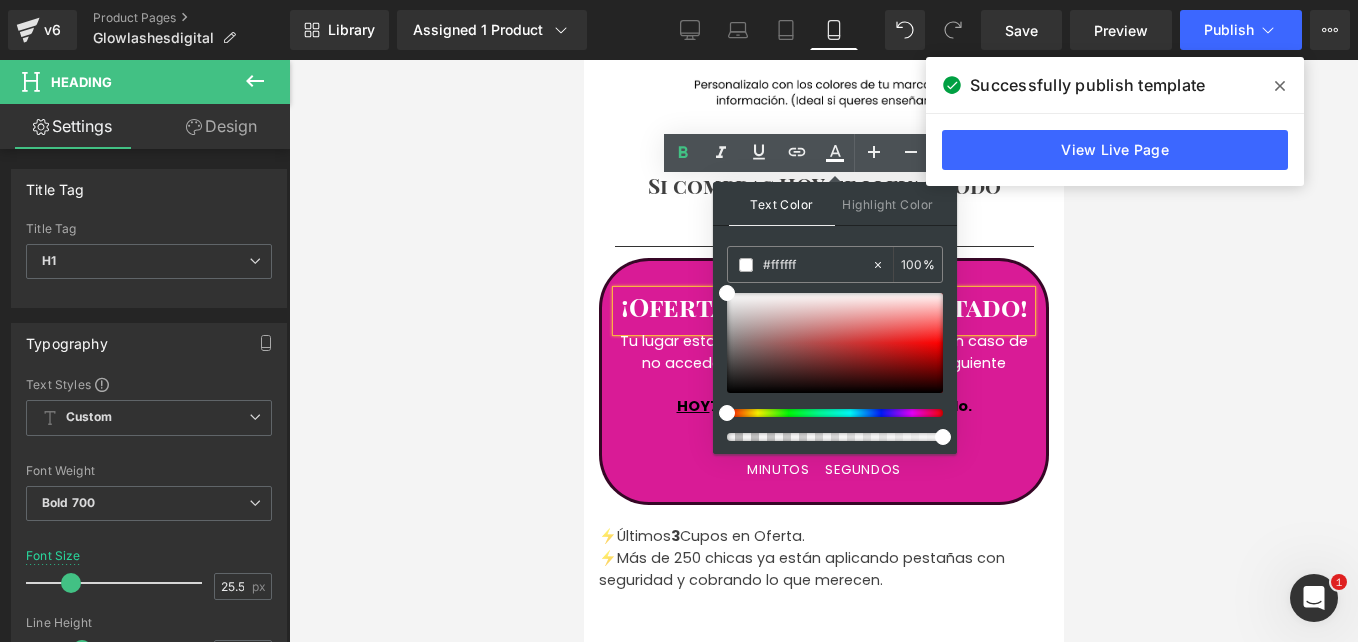 click on "¡Oferta por tiempo limitado! Heading         Tu lugar esta reservado durante 15 MINUTOS. En caso de no acceder, se cederá el descuento a la siguiente persona. HOY  79% descuento + BONOS  de regalo. Text Block
04 Minutos
34 Segundos
Countdown Timer         Row         ⚡Últimos  3  Cupos en Oferta. ⚡Más de 250 chicas ya están aplicando pestañas con seguridad y cobrando lo que merecen. Text Block" at bounding box center [823, 424] 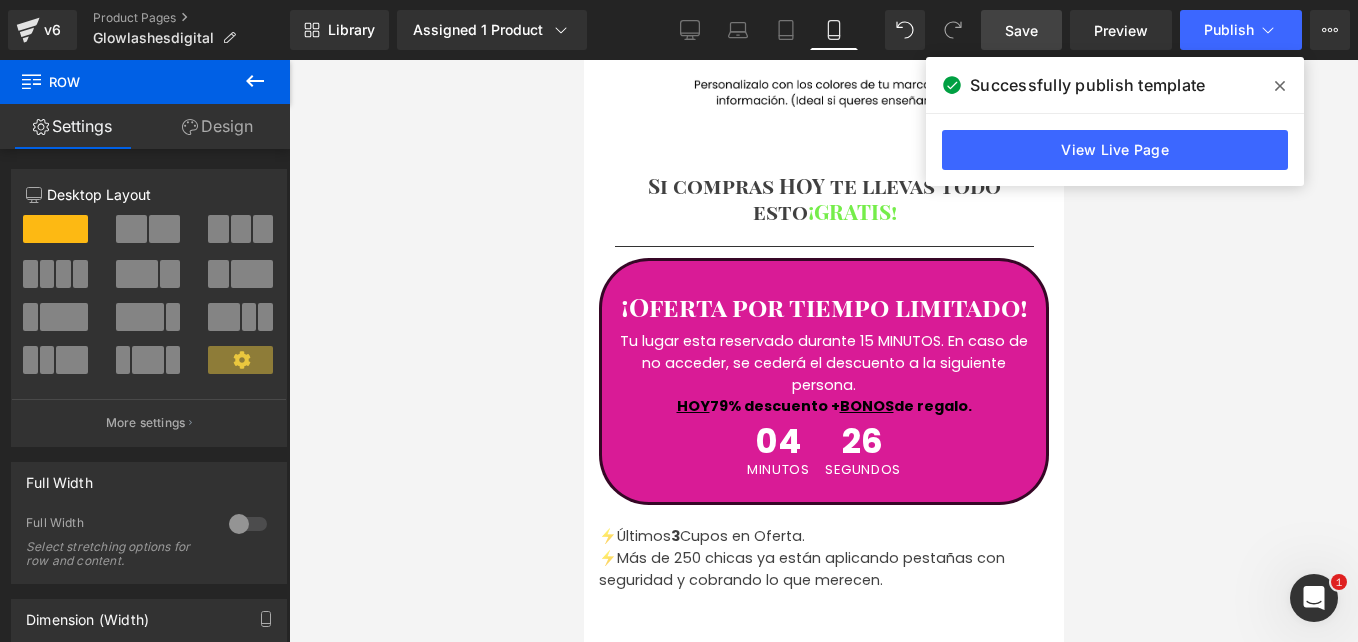click on "Save" at bounding box center [1021, 30] 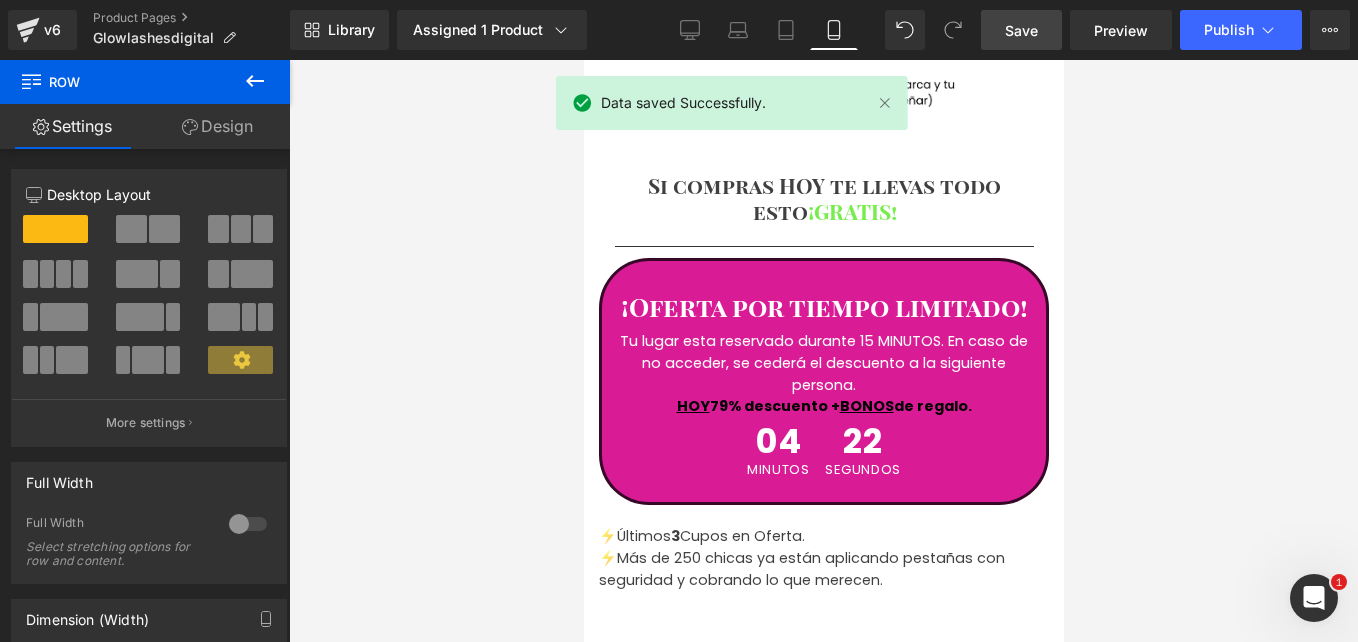 scroll, scrollTop: 5840, scrollLeft: 0, axis: vertical 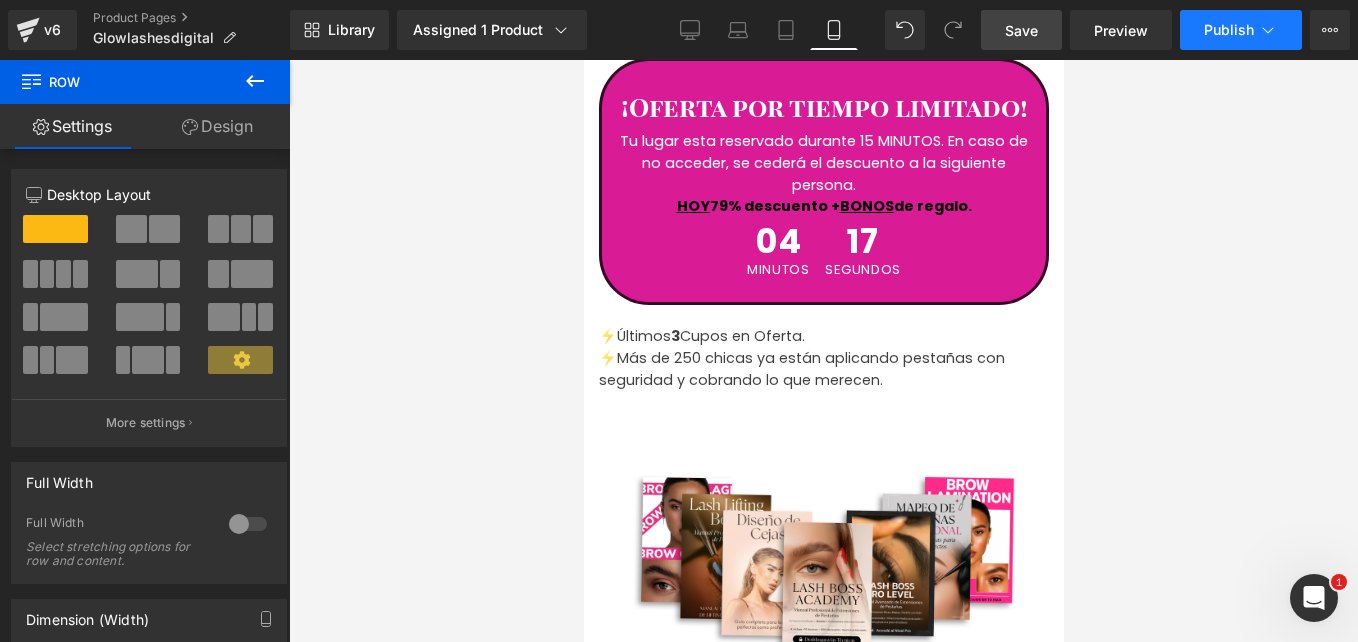 click on "Publish" at bounding box center [1241, 30] 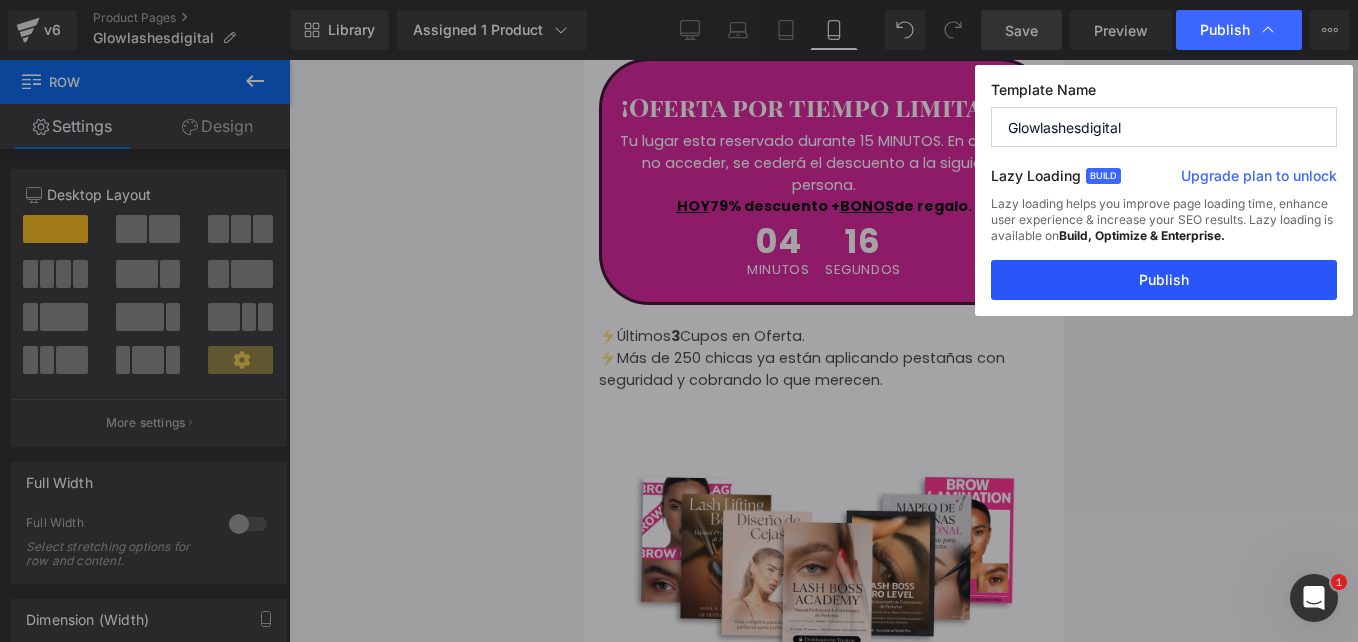 click on "Publish" at bounding box center [1164, 280] 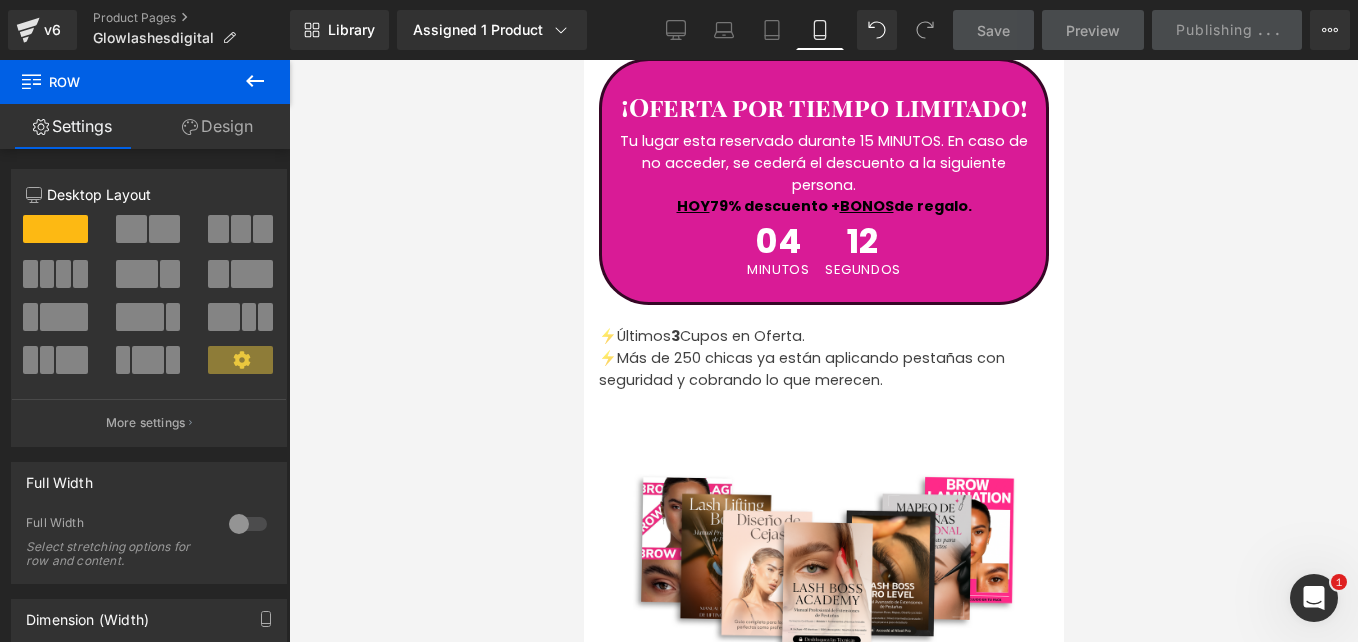 scroll, scrollTop: 6240, scrollLeft: 0, axis: vertical 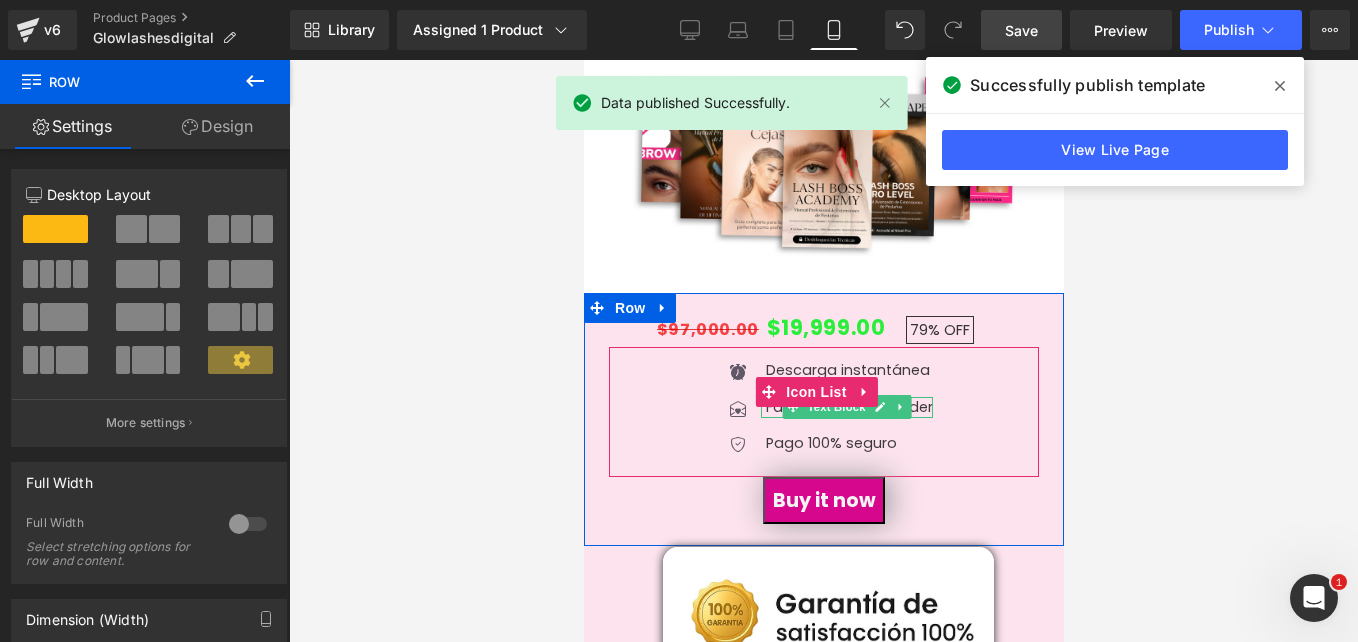 click on "Fácil de leer y entender" at bounding box center [848, 408] 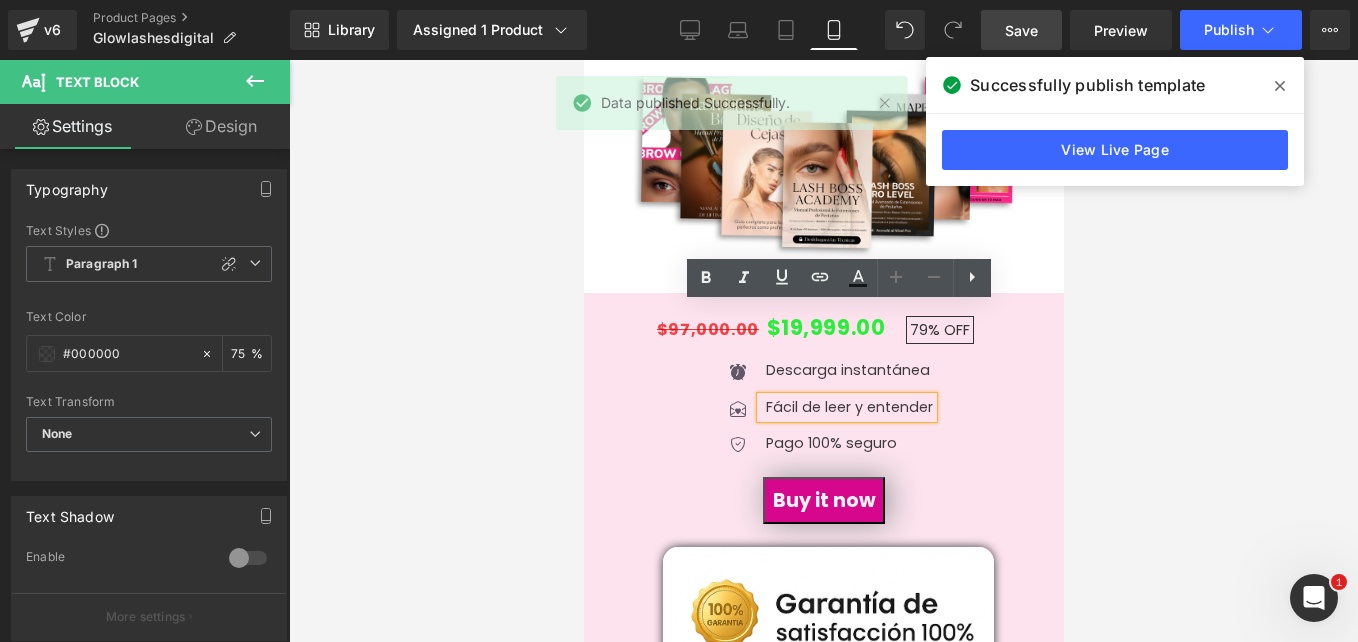 click on "Fácil de leer y entender" at bounding box center (848, 408) 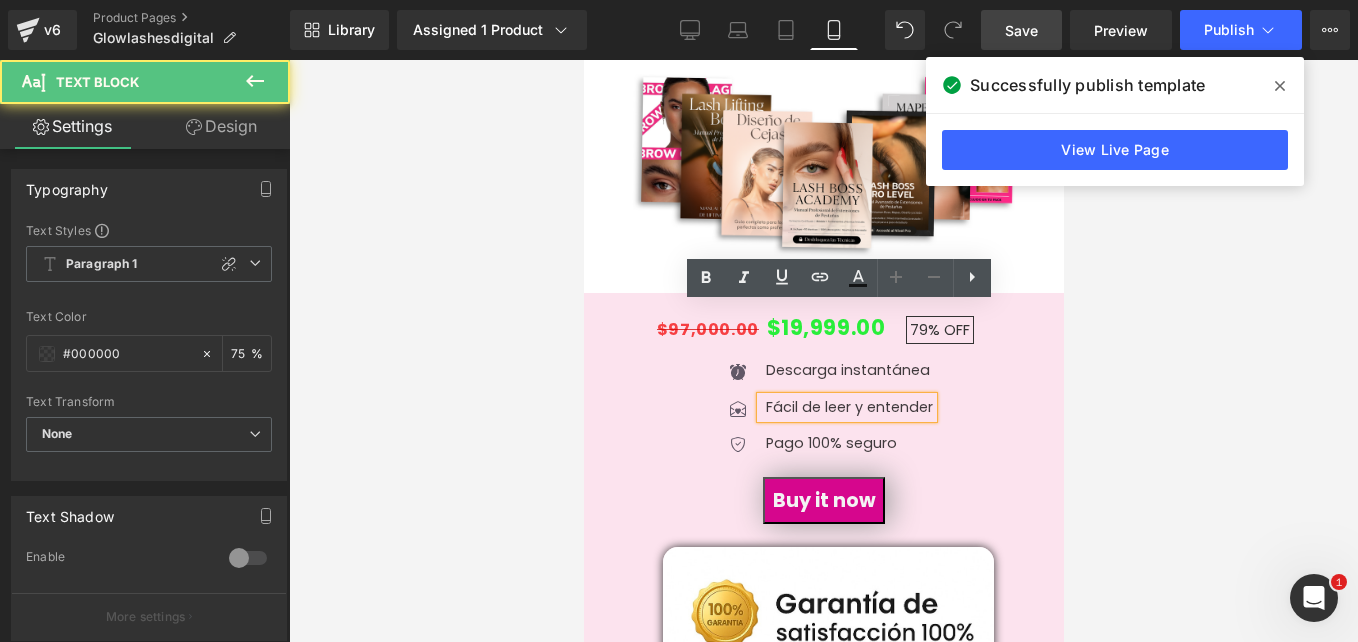 click on "Fácil de leer y entender" at bounding box center [848, 408] 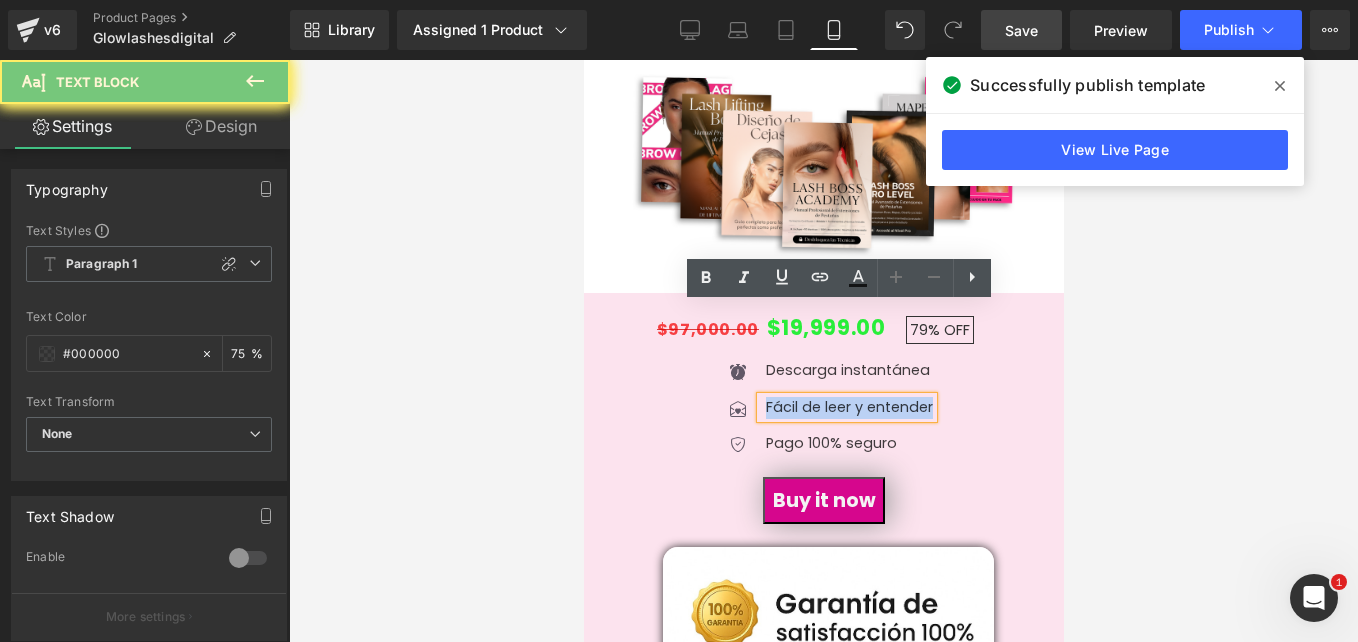 click on "Fácil de leer y entender" at bounding box center (848, 408) 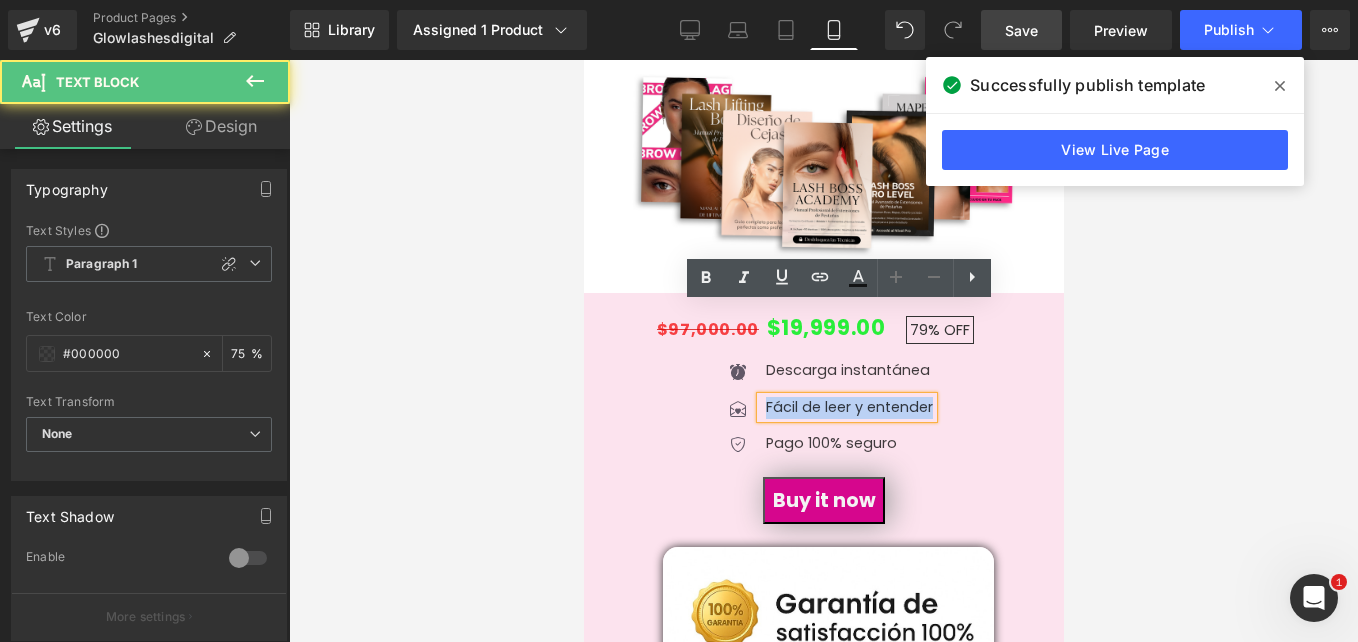 click on "Fácil de leer y entender" at bounding box center [848, 408] 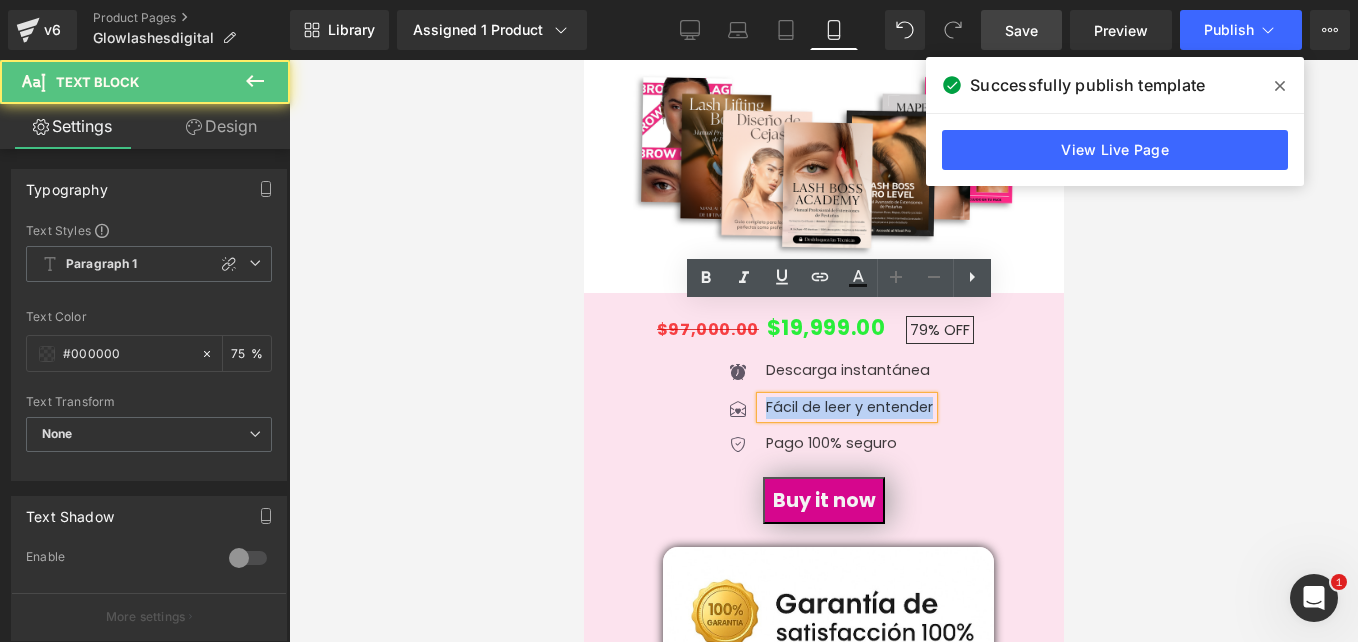 click on "Fácil de leer y entender" at bounding box center (848, 408) 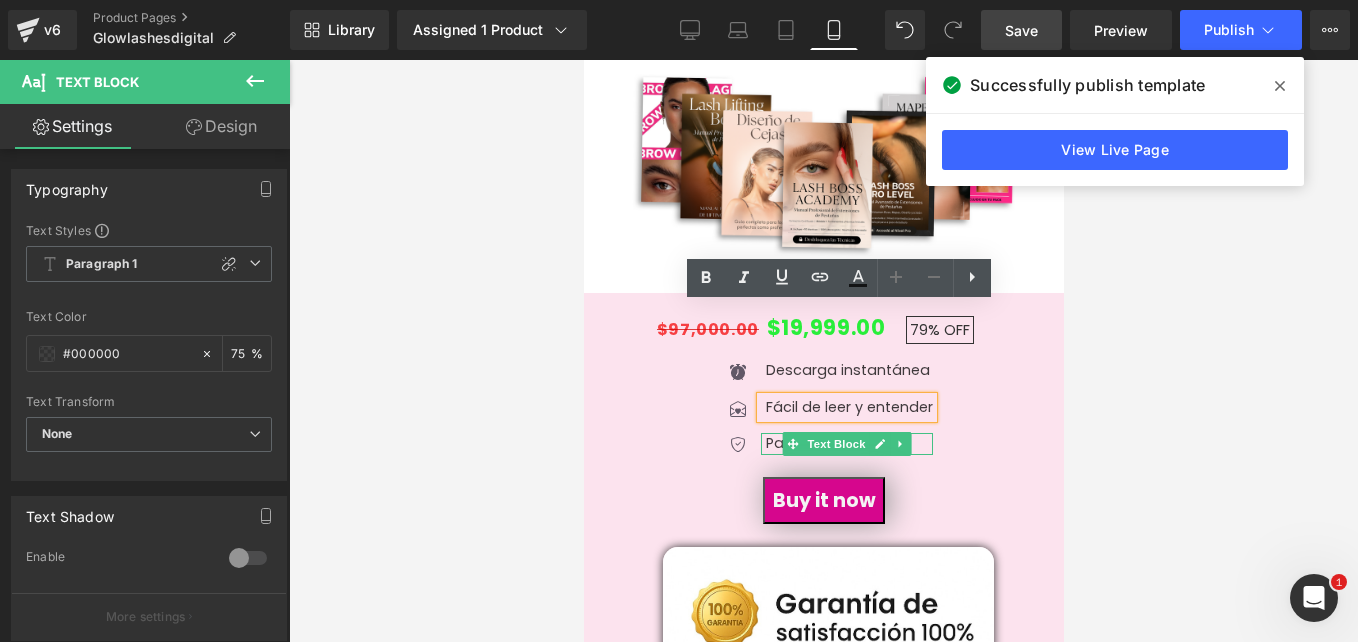 click on "Pago 100% seguro" at bounding box center (848, 444) 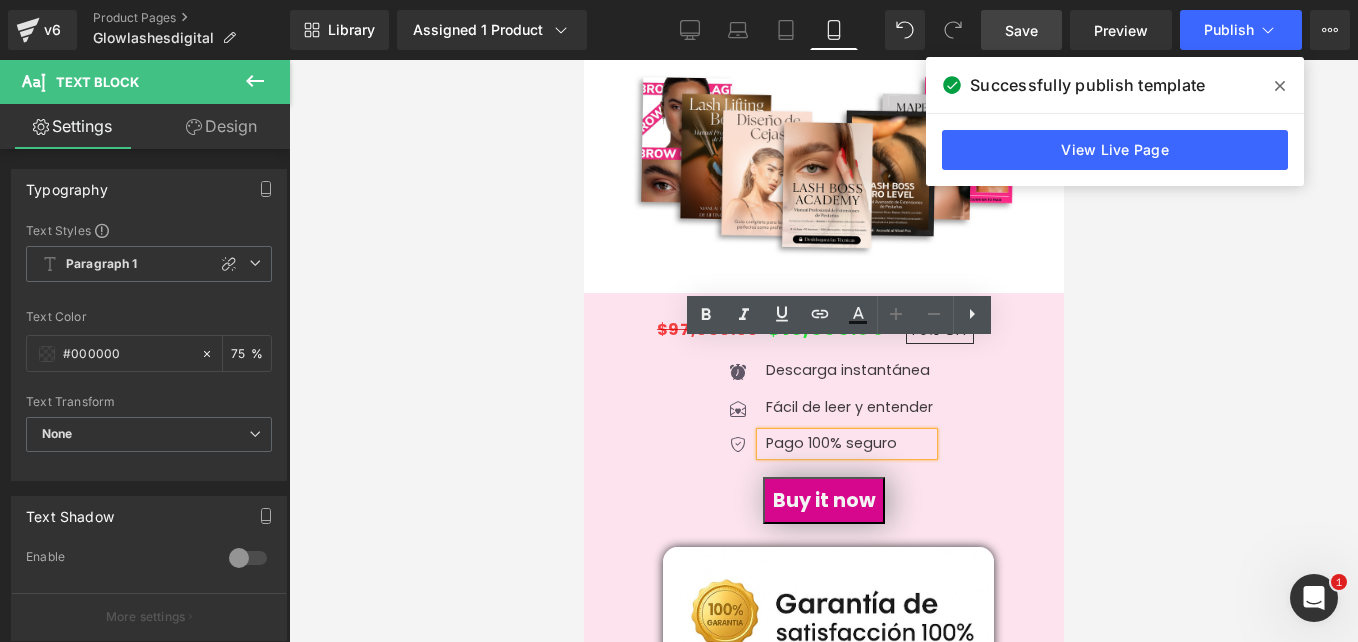type 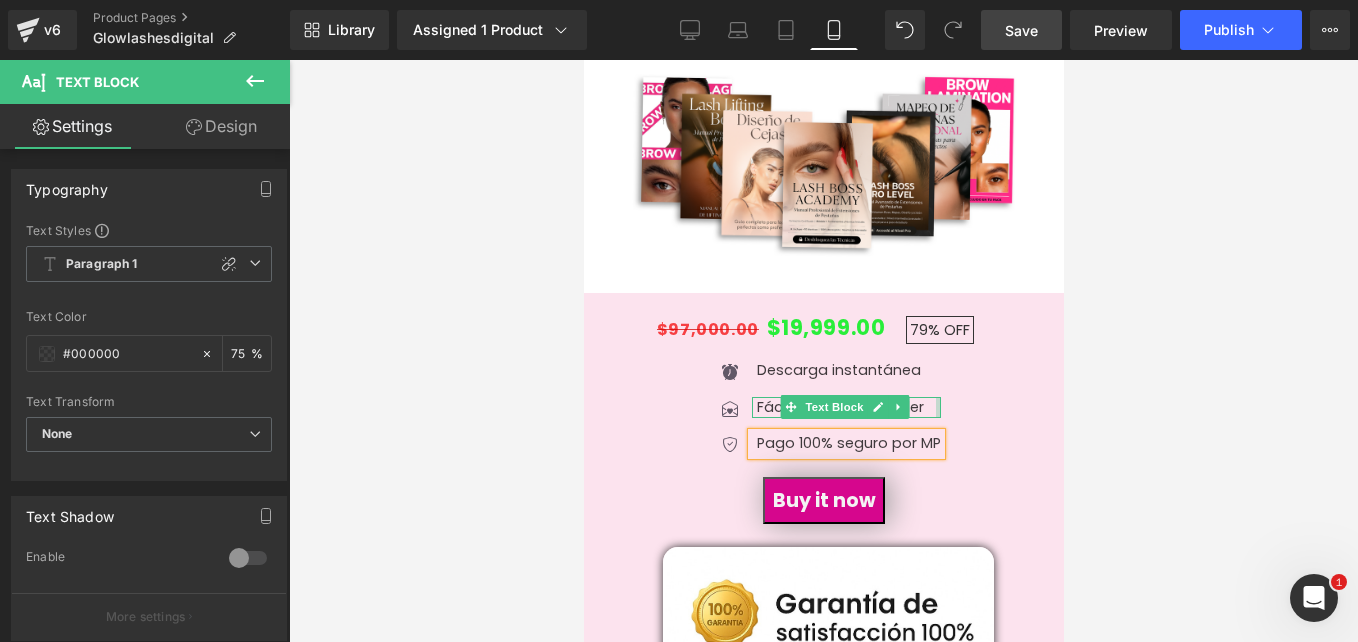 click at bounding box center [937, 408] 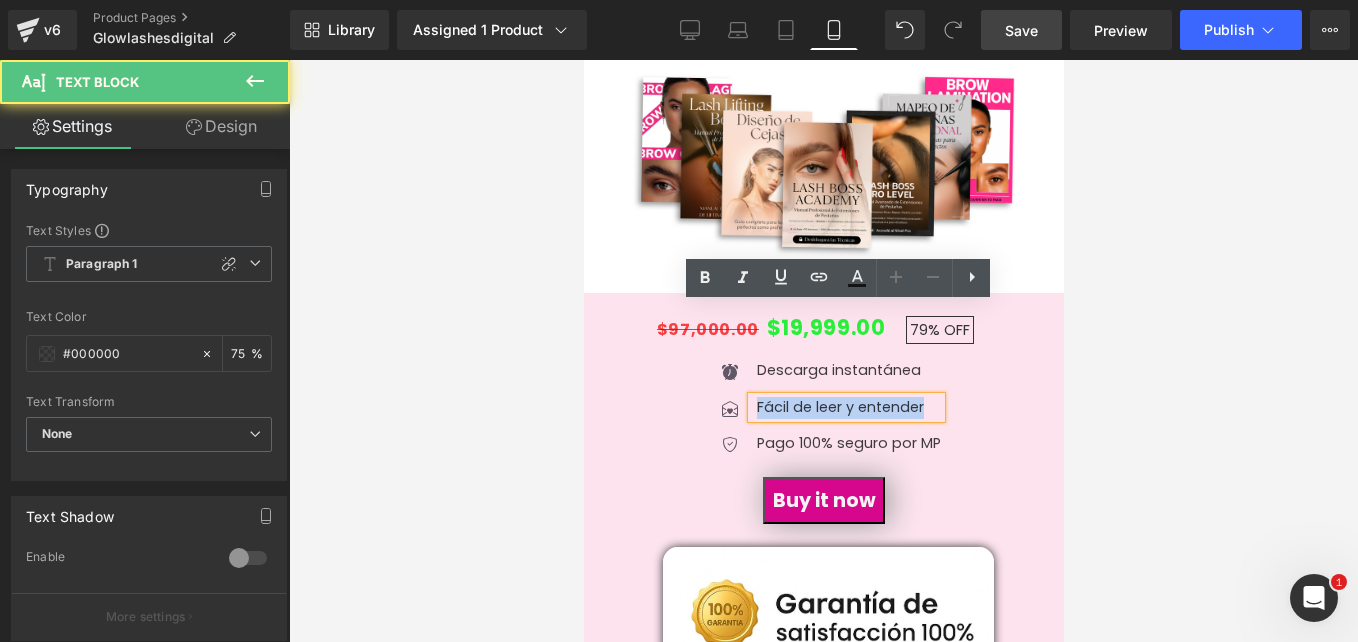 drag, startPoint x: 920, startPoint y: 317, endPoint x: 751, endPoint y: 321, distance: 169.04733 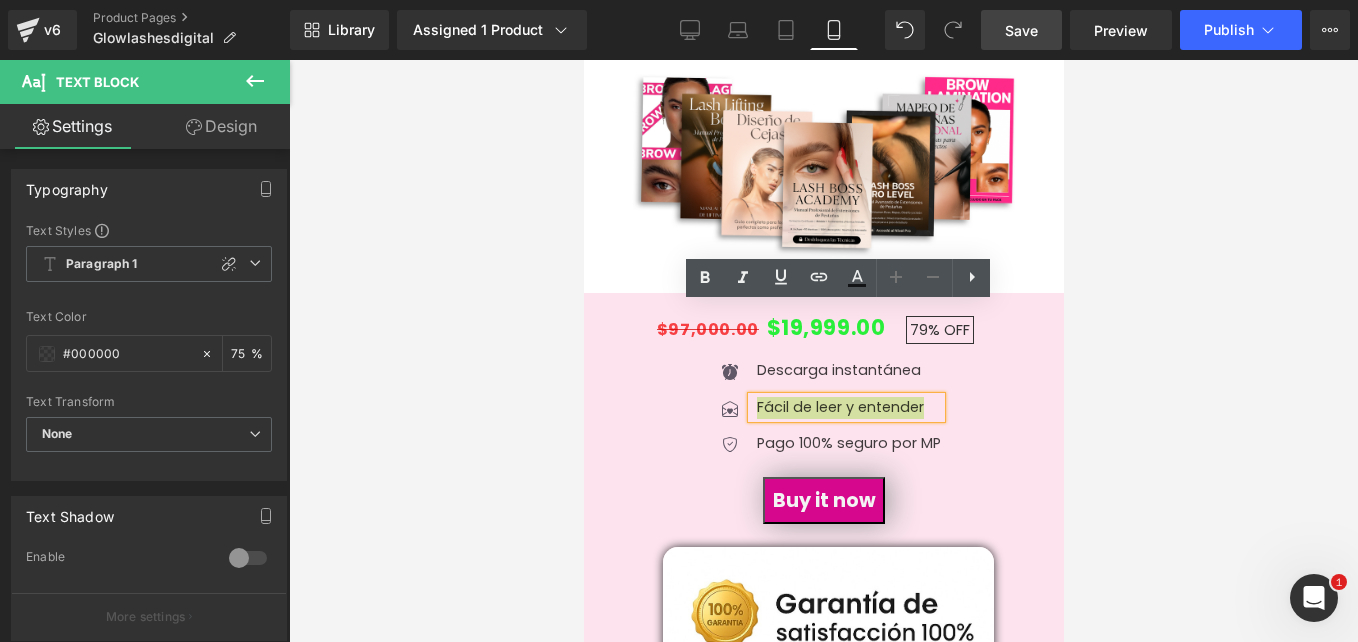 click at bounding box center [823, 351] 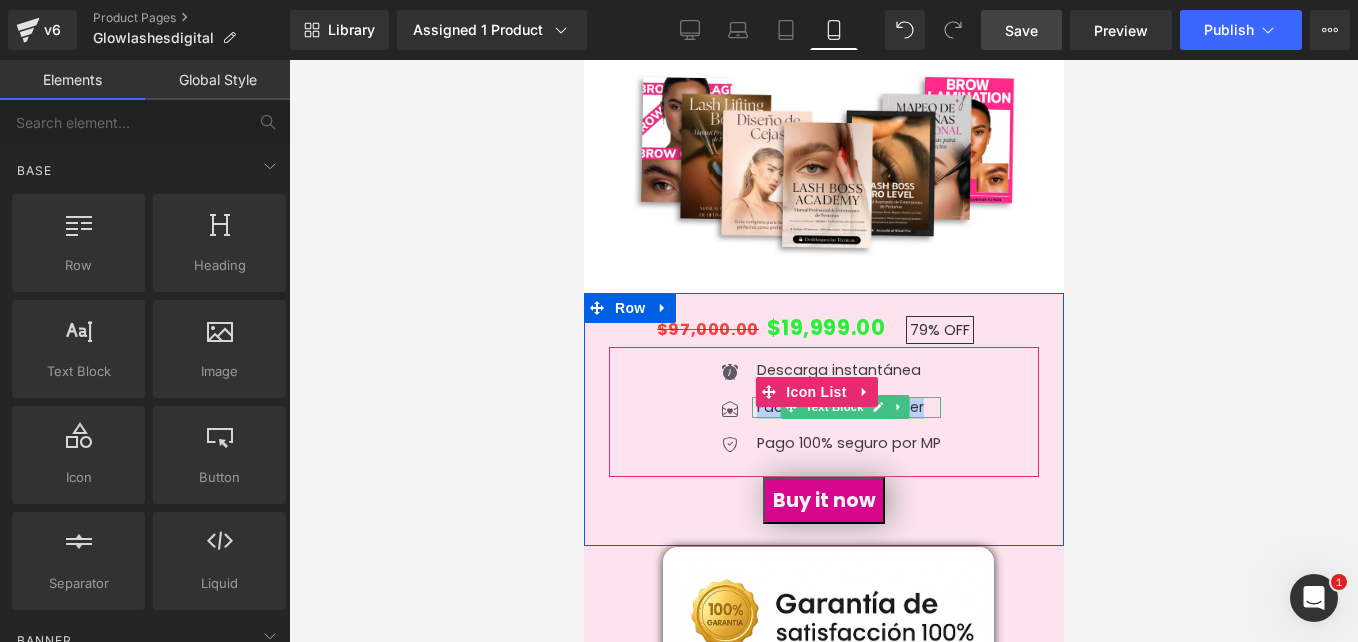 click on "Fácil de leer y entender" at bounding box center [848, 408] 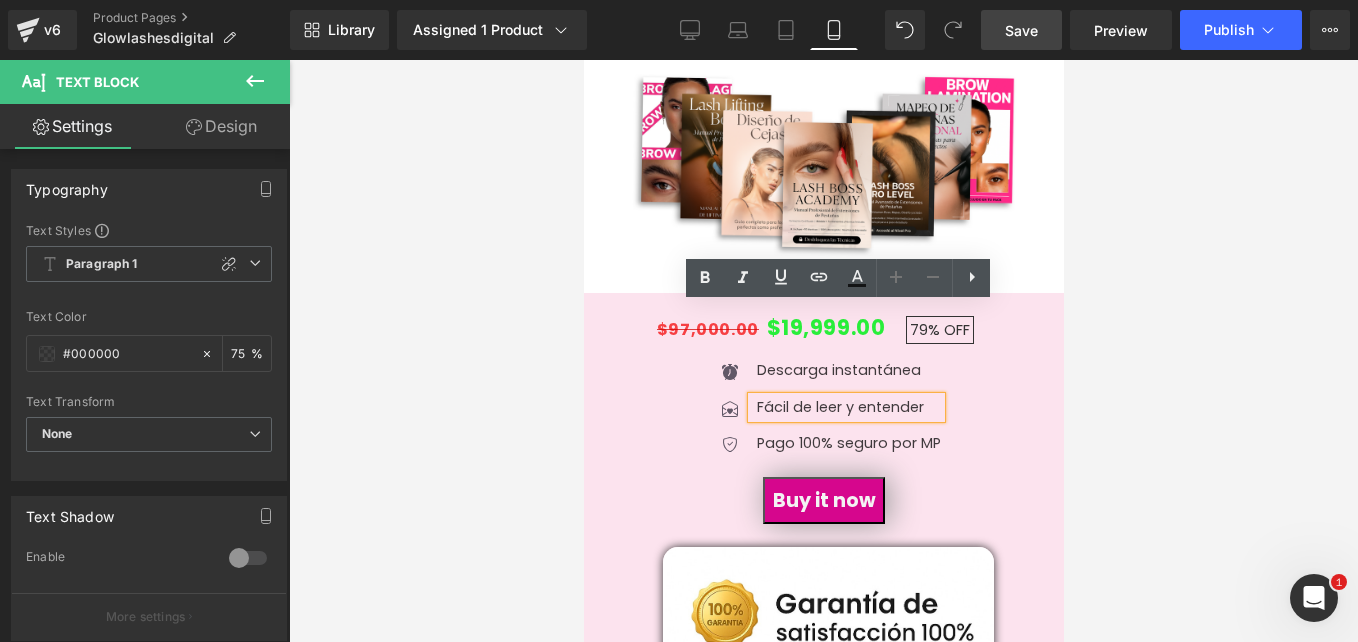 click on "Fácil de leer y entender" at bounding box center (848, 408) 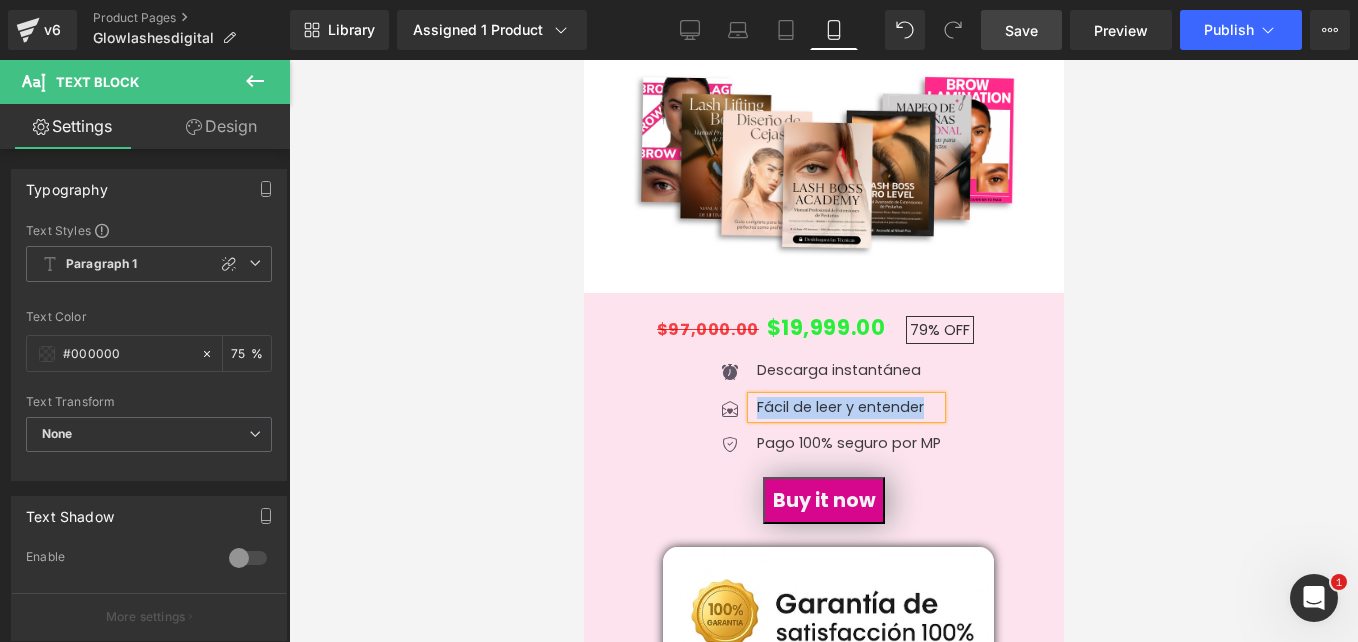 type 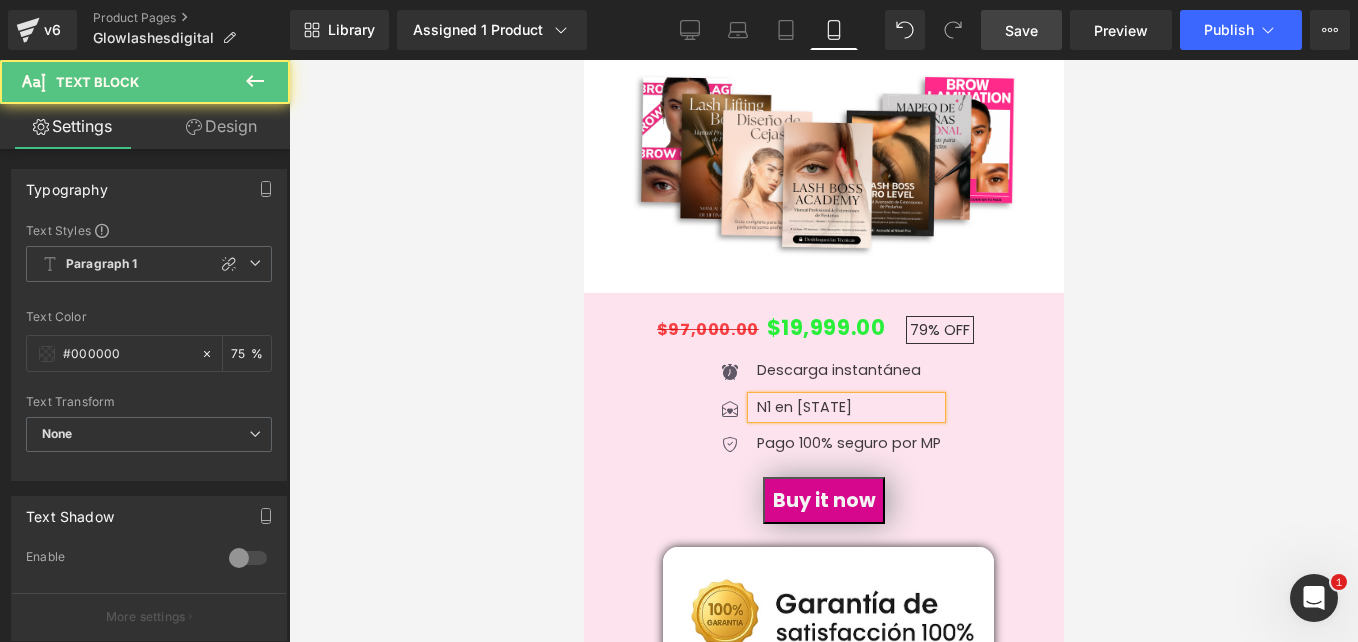 click on "N1 en Argentina" at bounding box center (848, 408) 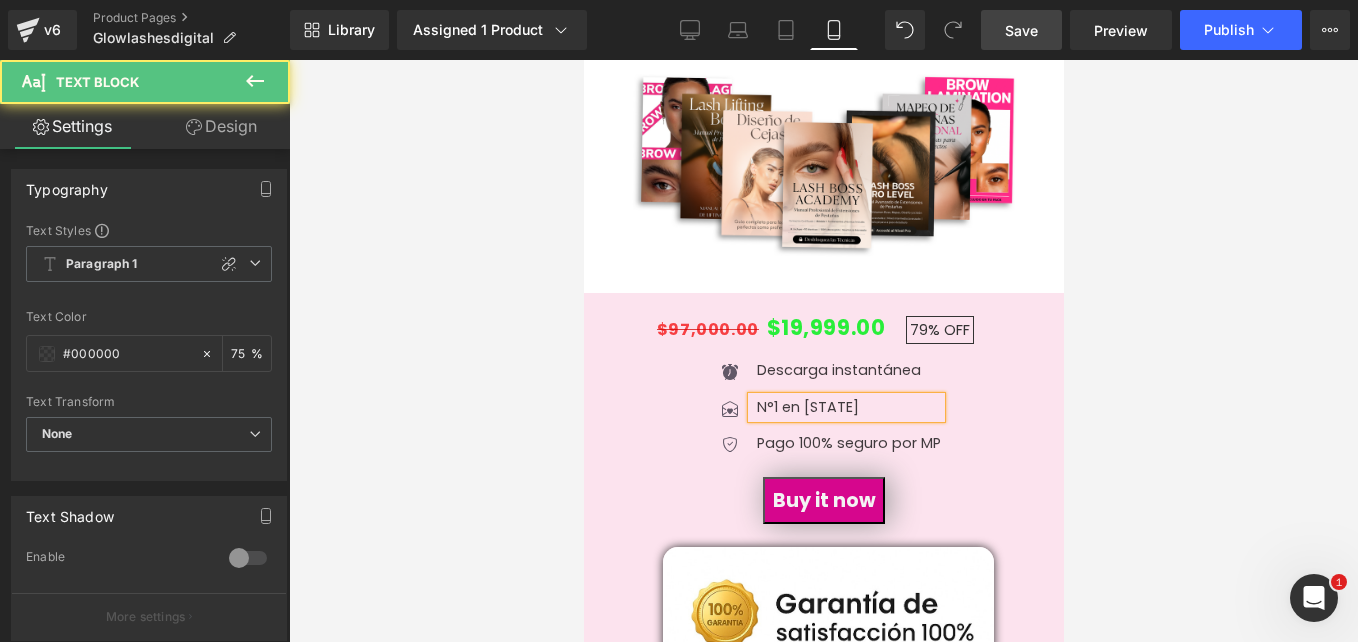 click on "N°1 en Argentina" at bounding box center (848, 408) 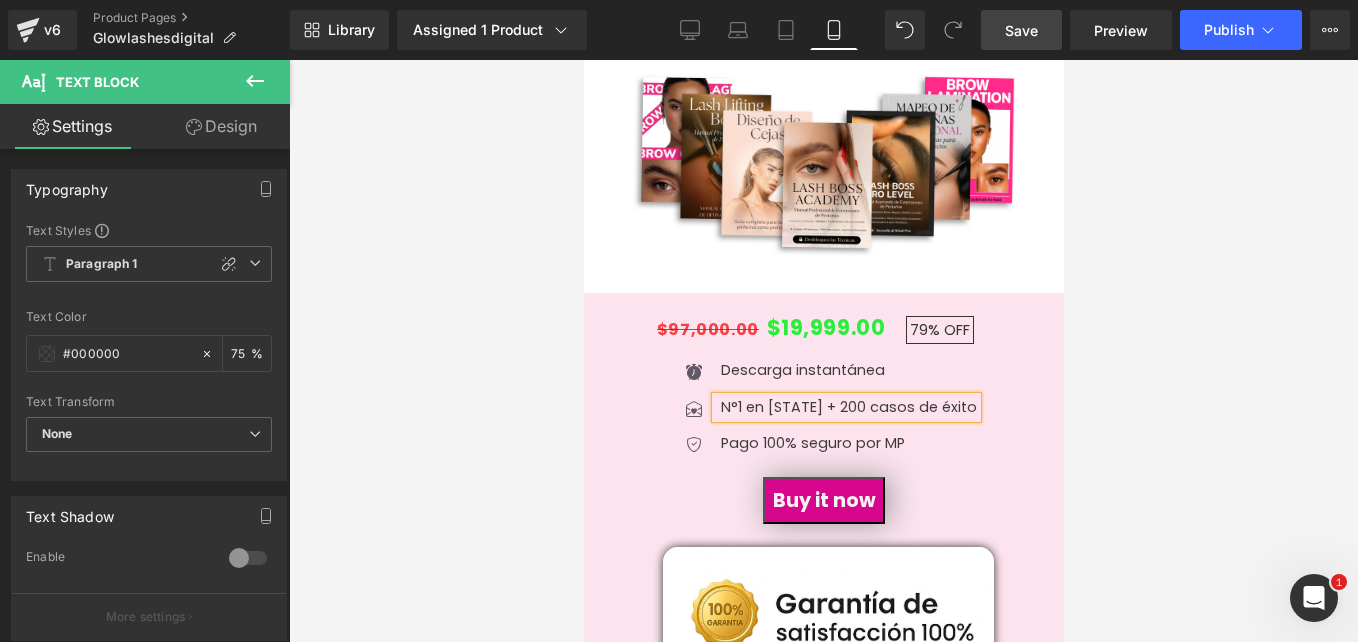 click at bounding box center (823, 351) 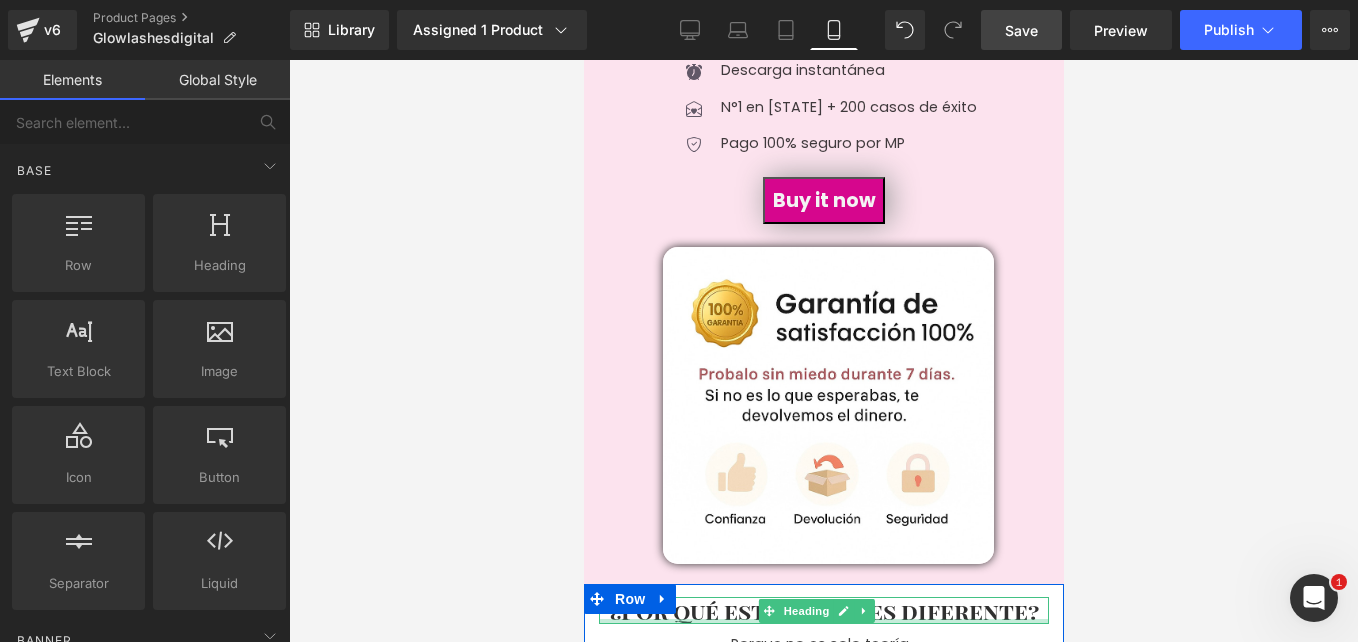 scroll, scrollTop: 6340, scrollLeft: 0, axis: vertical 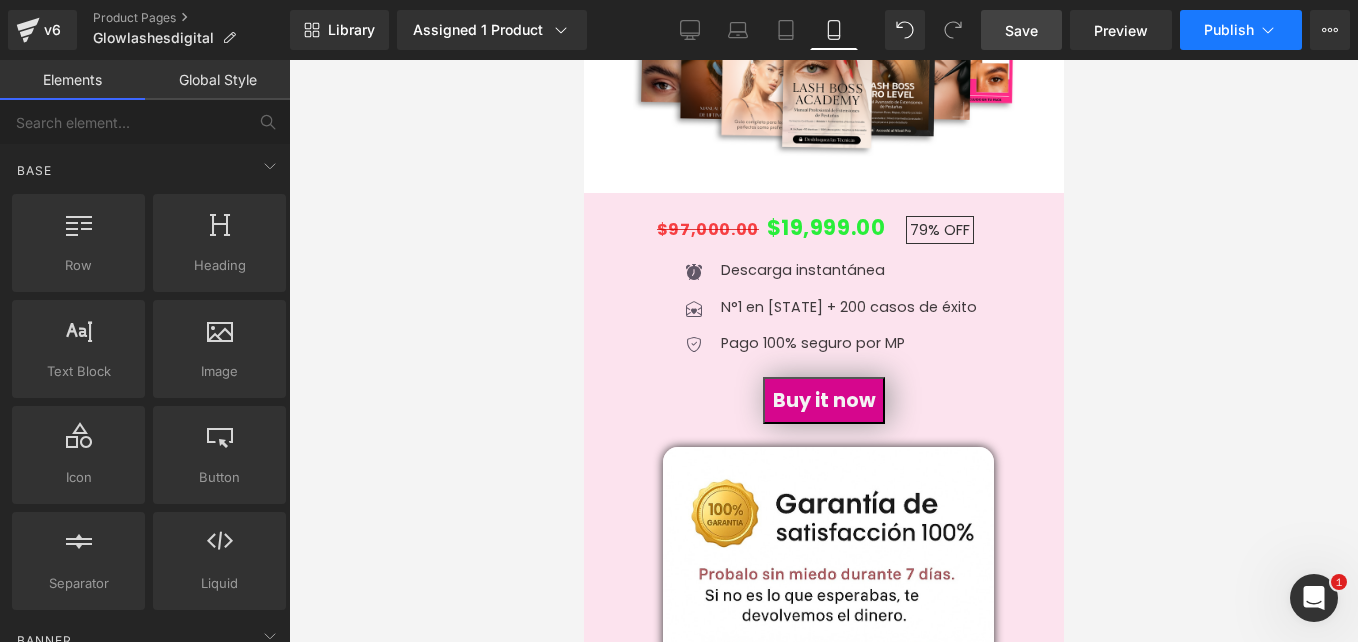 click 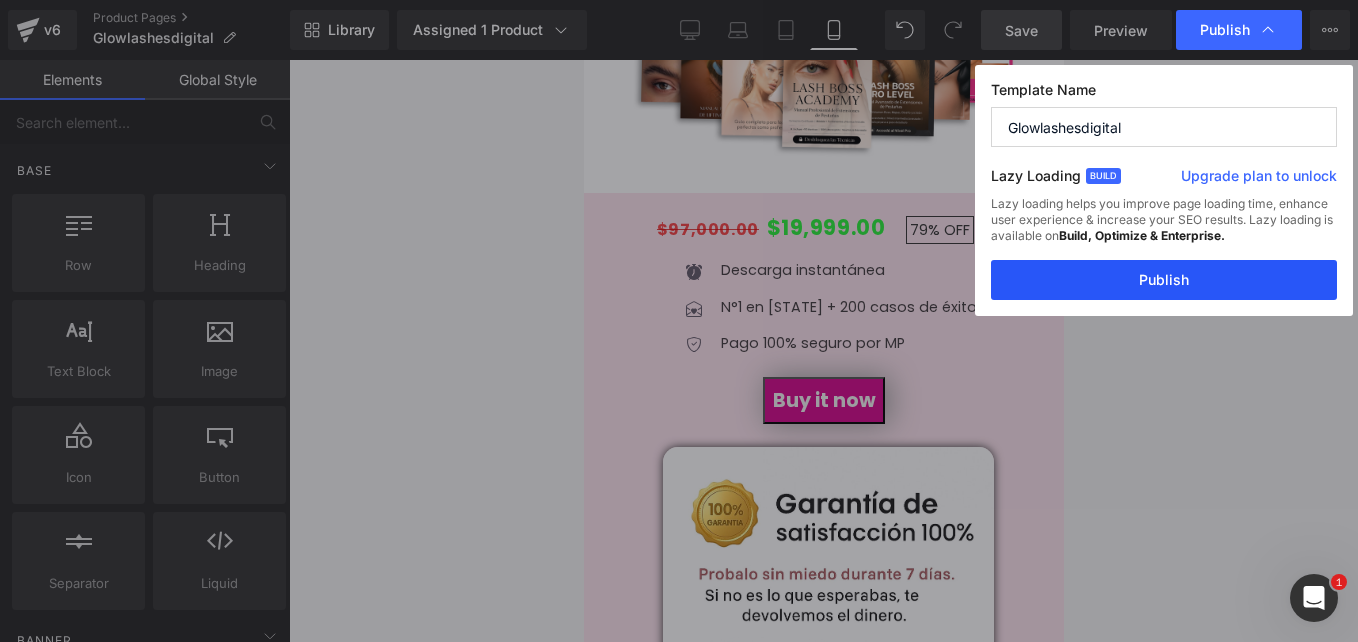 click on "Publish" at bounding box center (1164, 280) 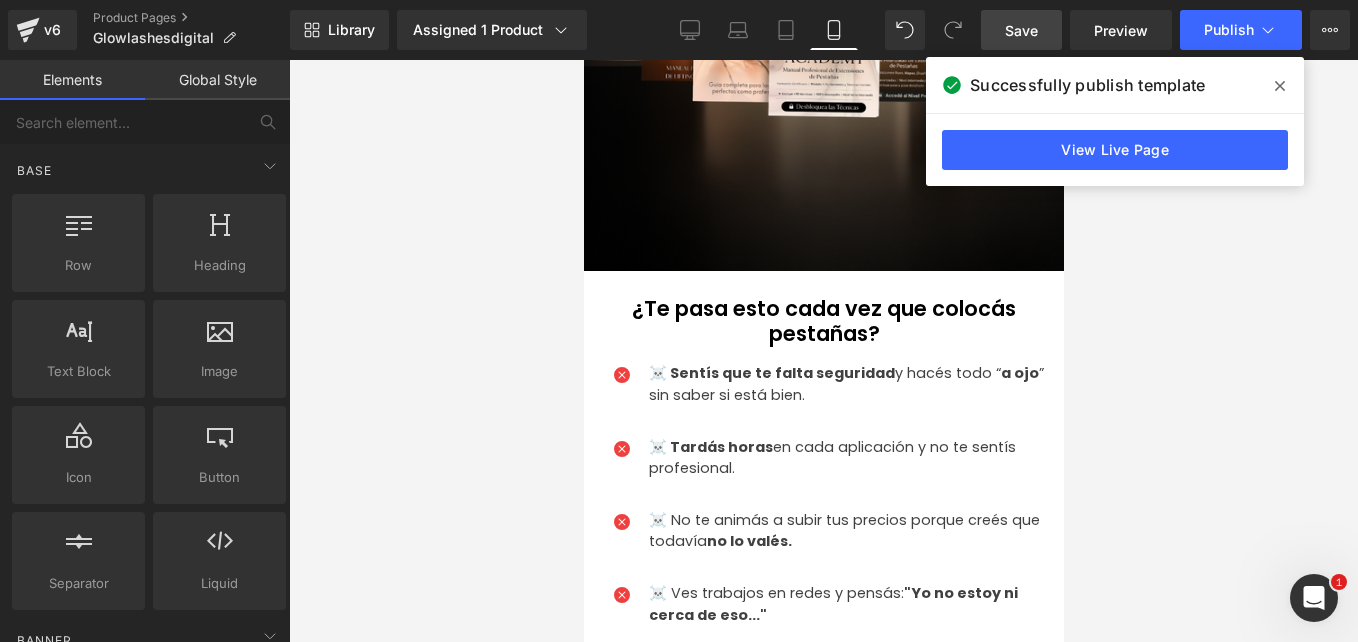 scroll, scrollTop: 0, scrollLeft: 0, axis: both 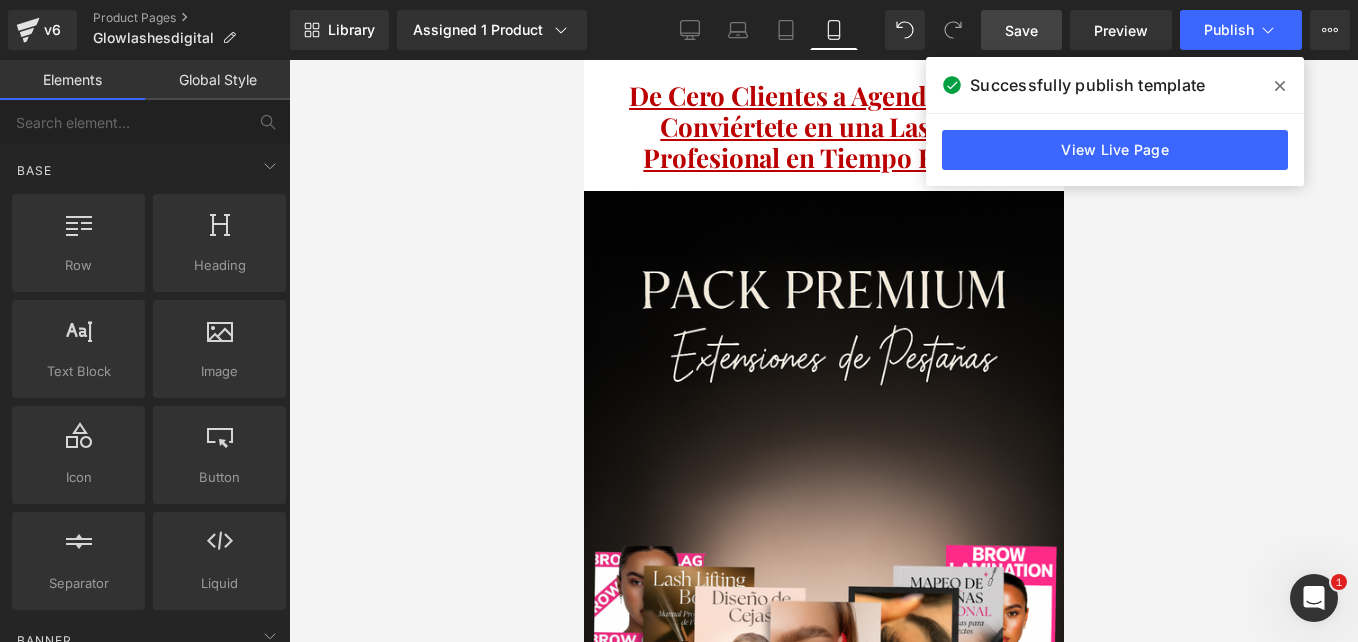 click 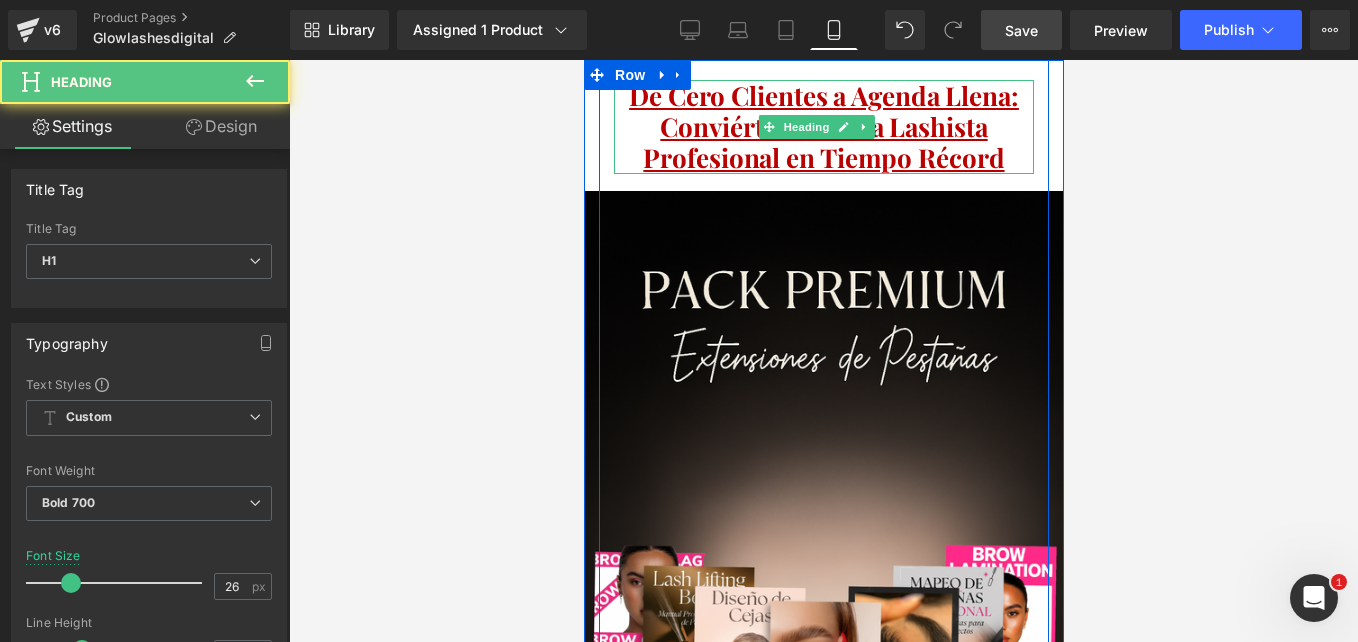 click on "De Cero Clientes a Agenda Llena: Conviértete en una Lashista Profesional en Tiempo Récord" at bounding box center (823, 126) 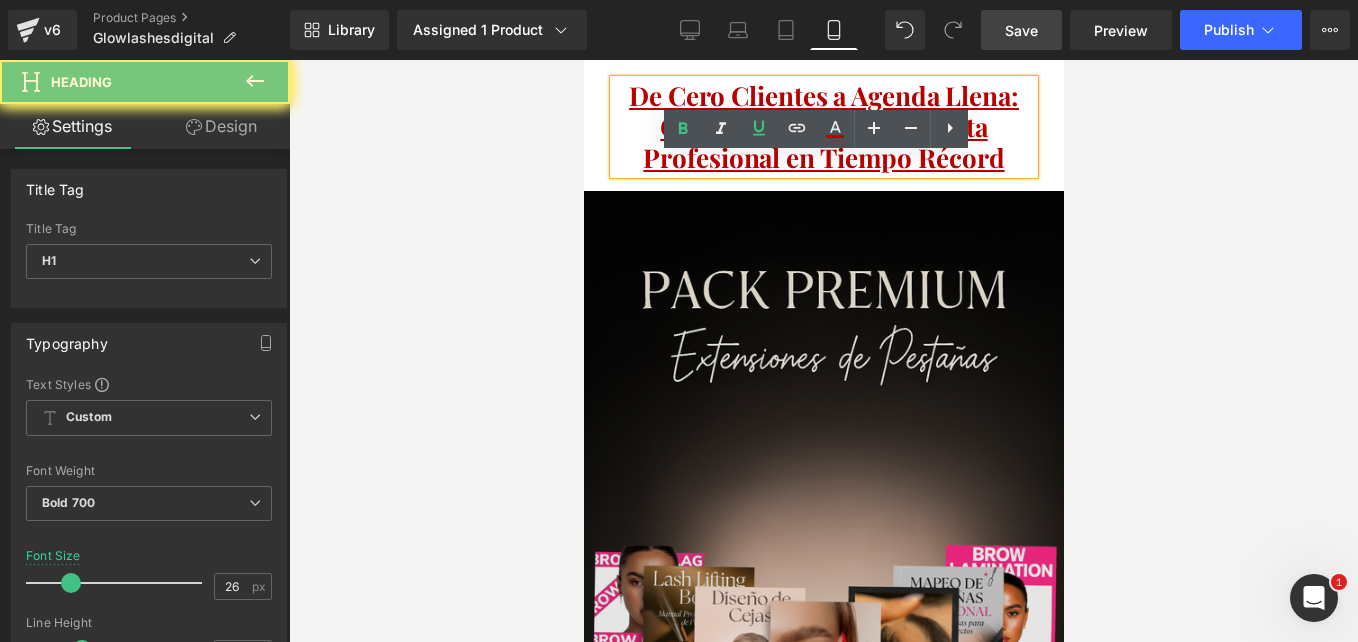 drag, startPoint x: 1005, startPoint y: 149, endPoint x: 799, endPoint y: 174, distance: 207.51144 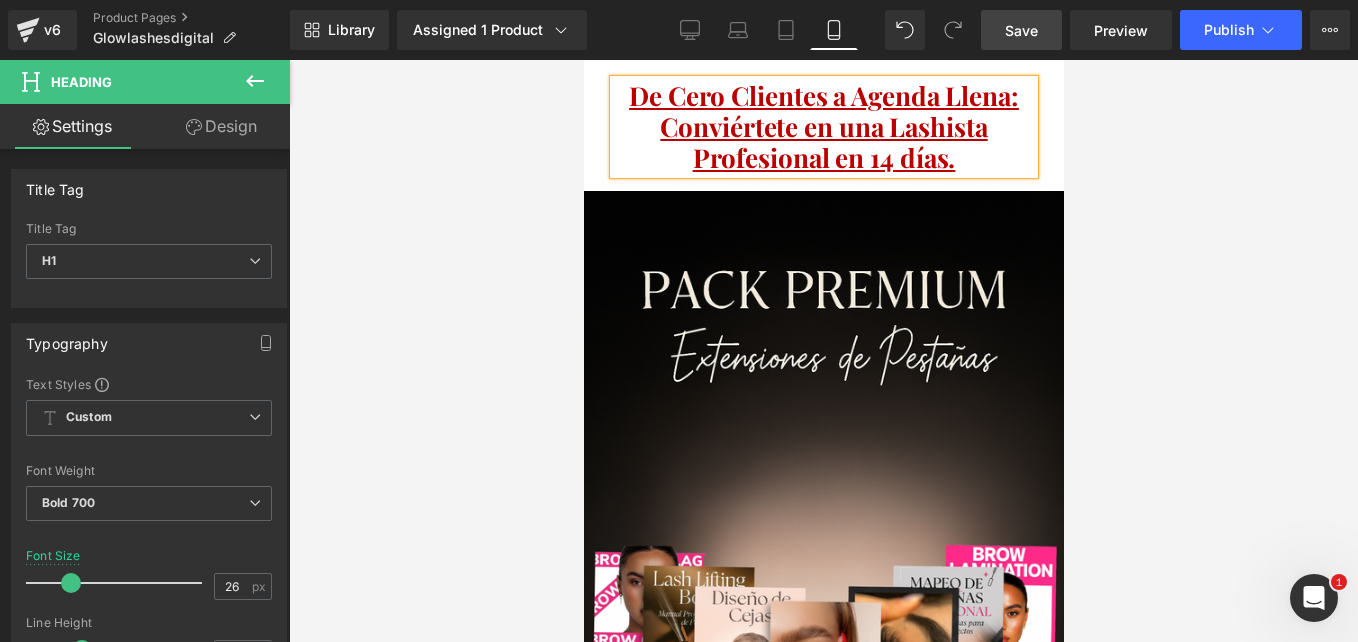 click at bounding box center [823, 351] 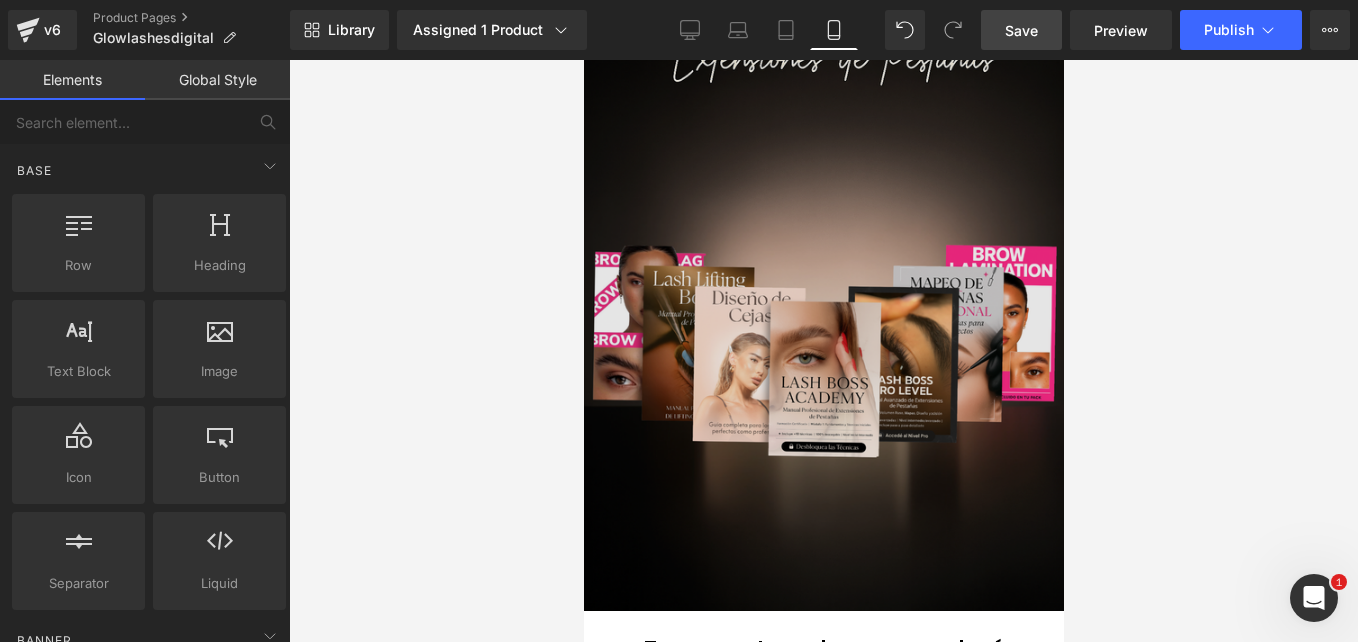 scroll, scrollTop: 200, scrollLeft: 0, axis: vertical 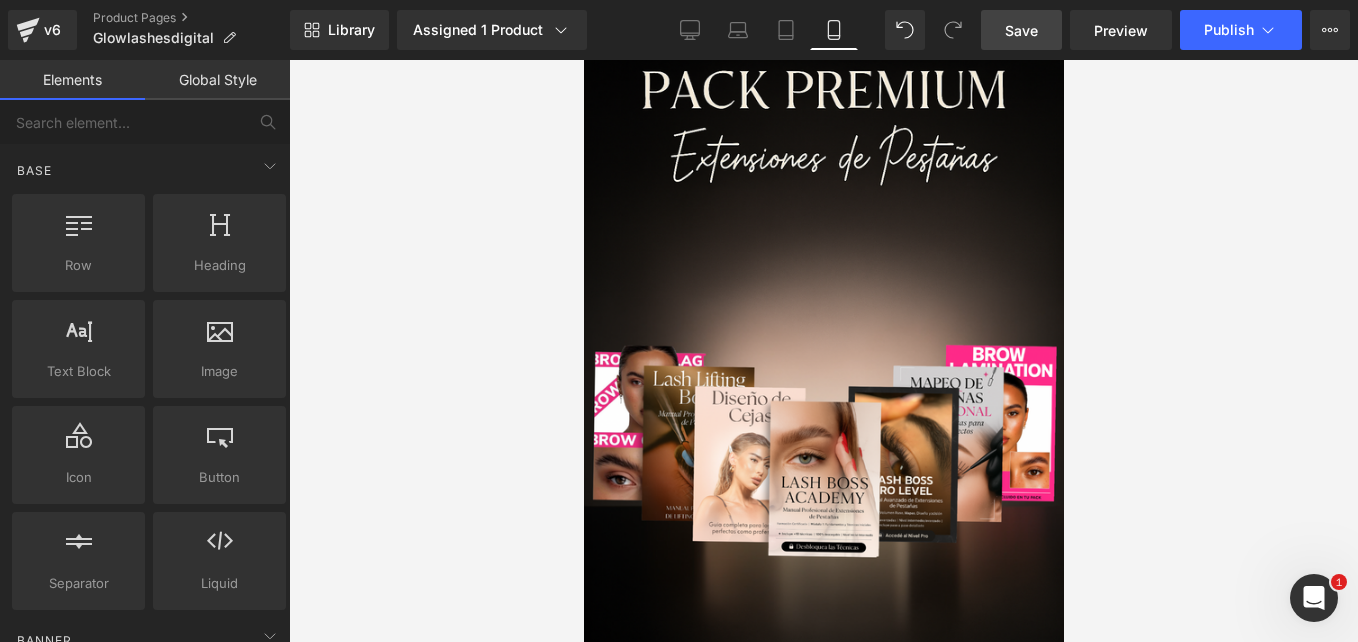 click on "Save" at bounding box center [1021, 30] 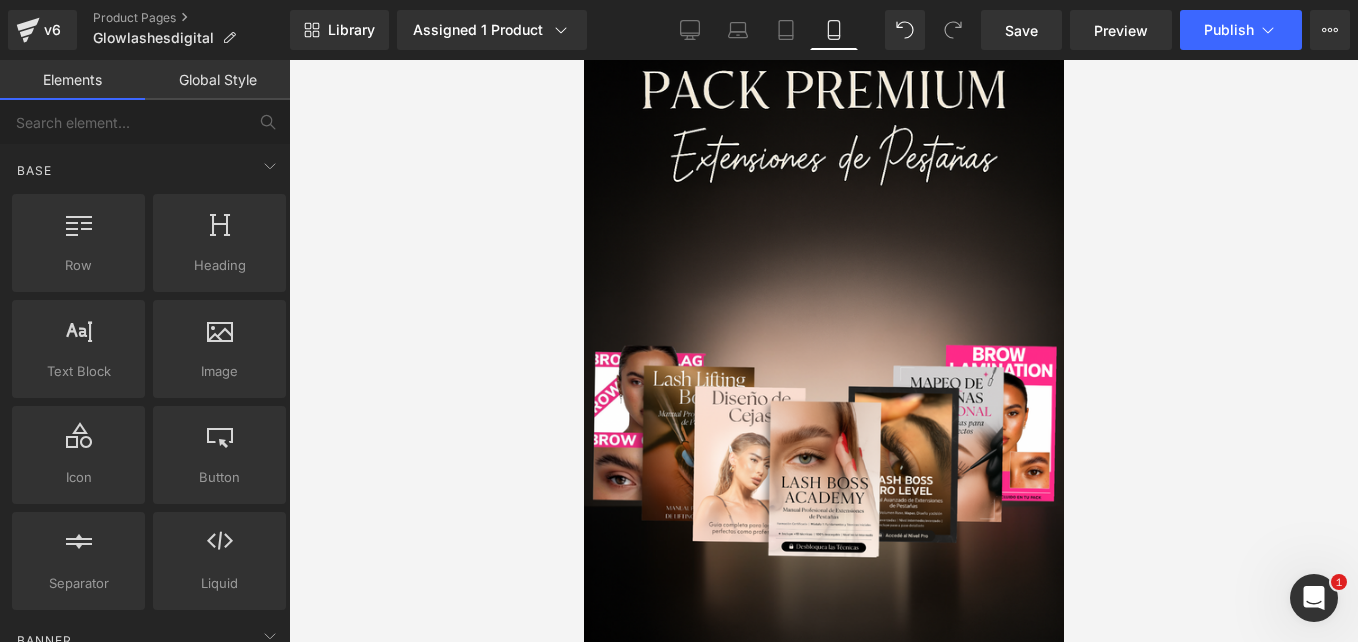 click on "Publish" at bounding box center [1229, 30] 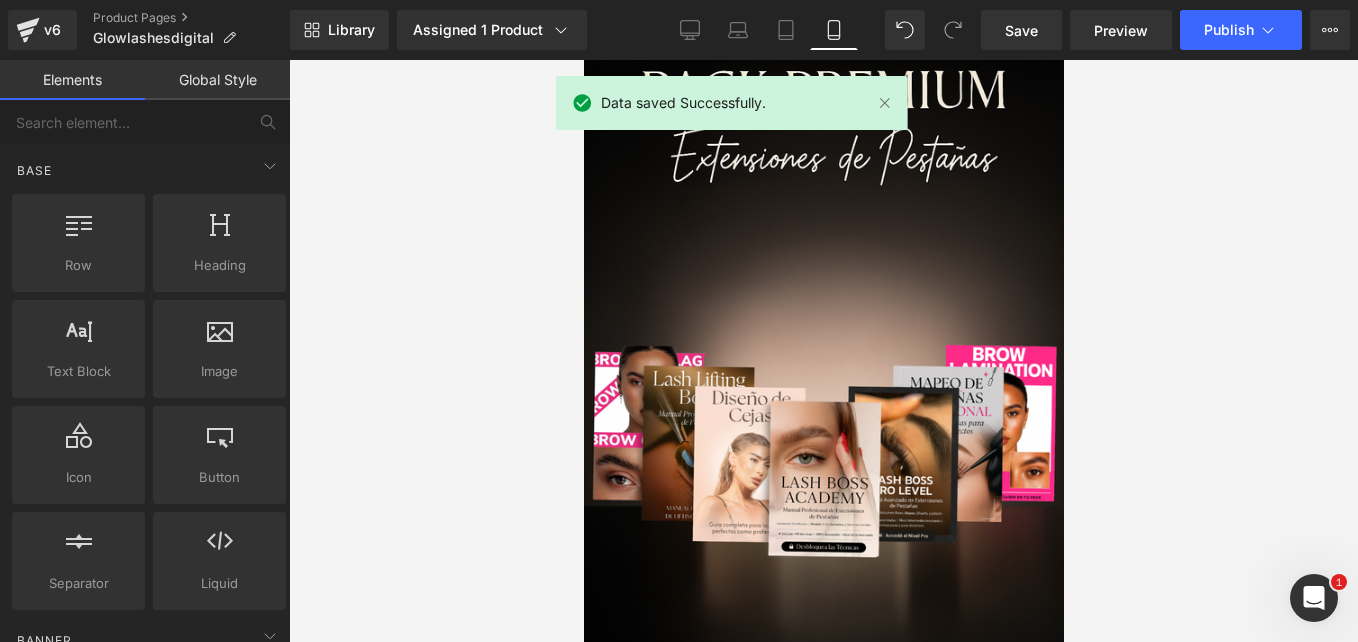 scroll, scrollTop: 800, scrollLeft: 0, axis: vertical 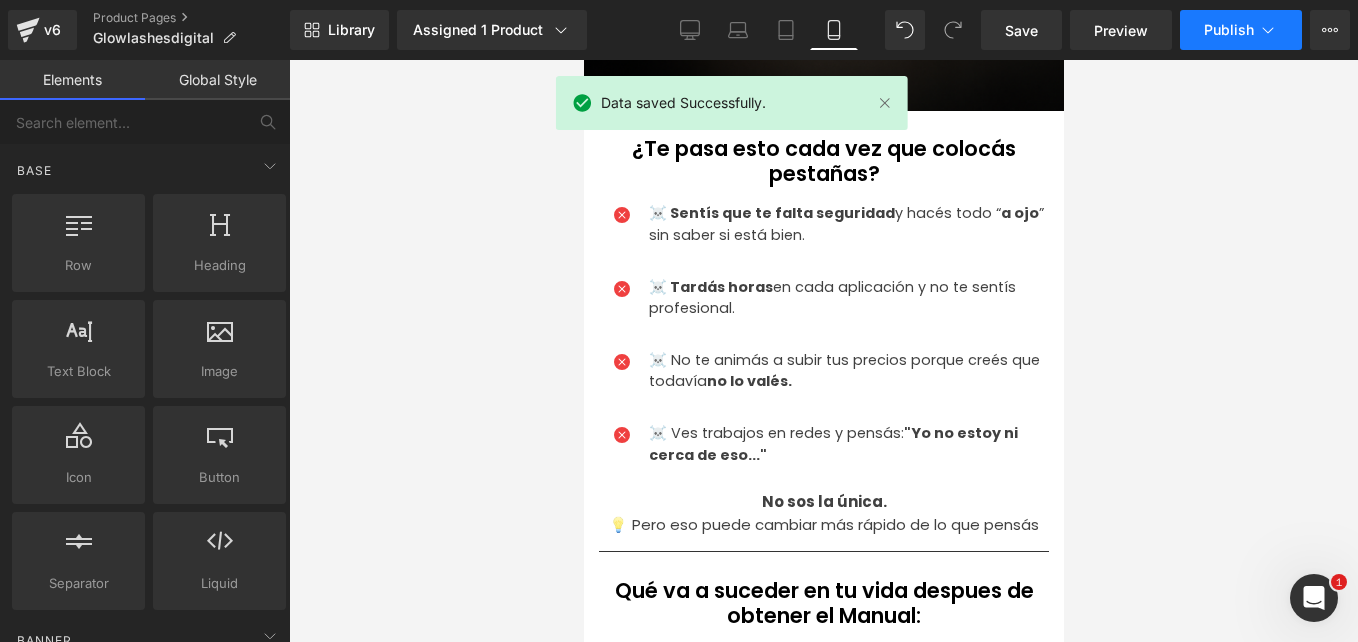 click on "Publish" at bounding box center (1241, 30) 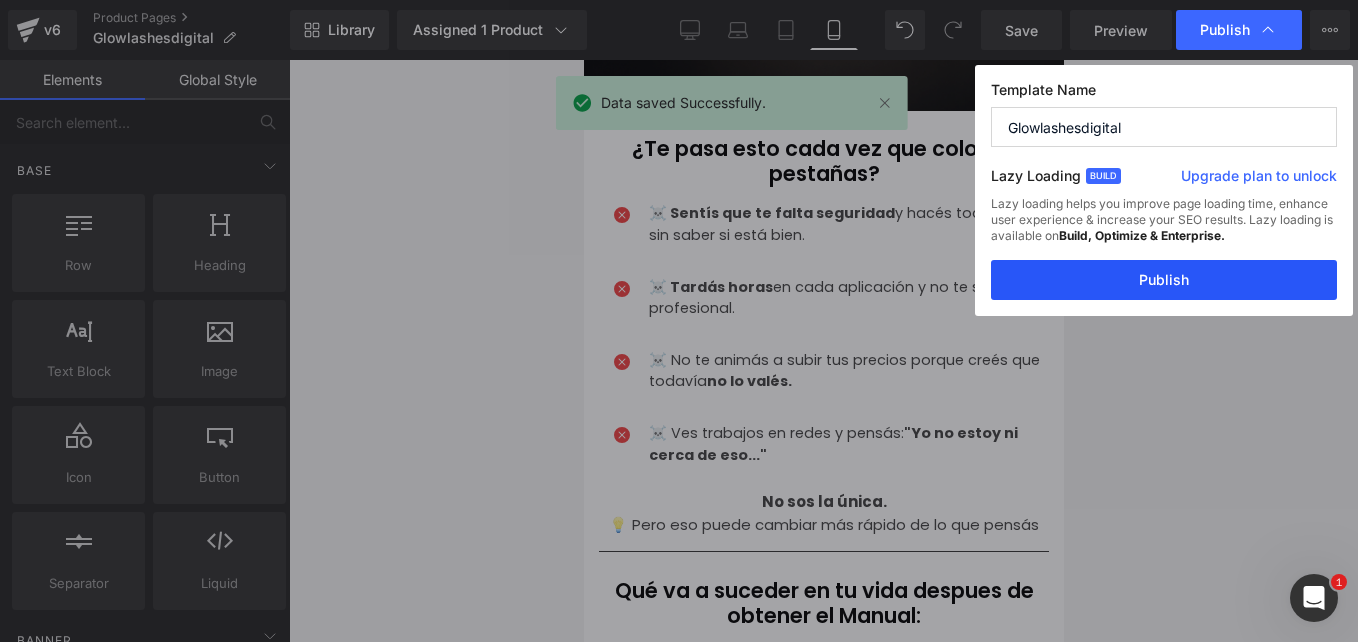 click on "Publish" at bounding box center [1164, 280] 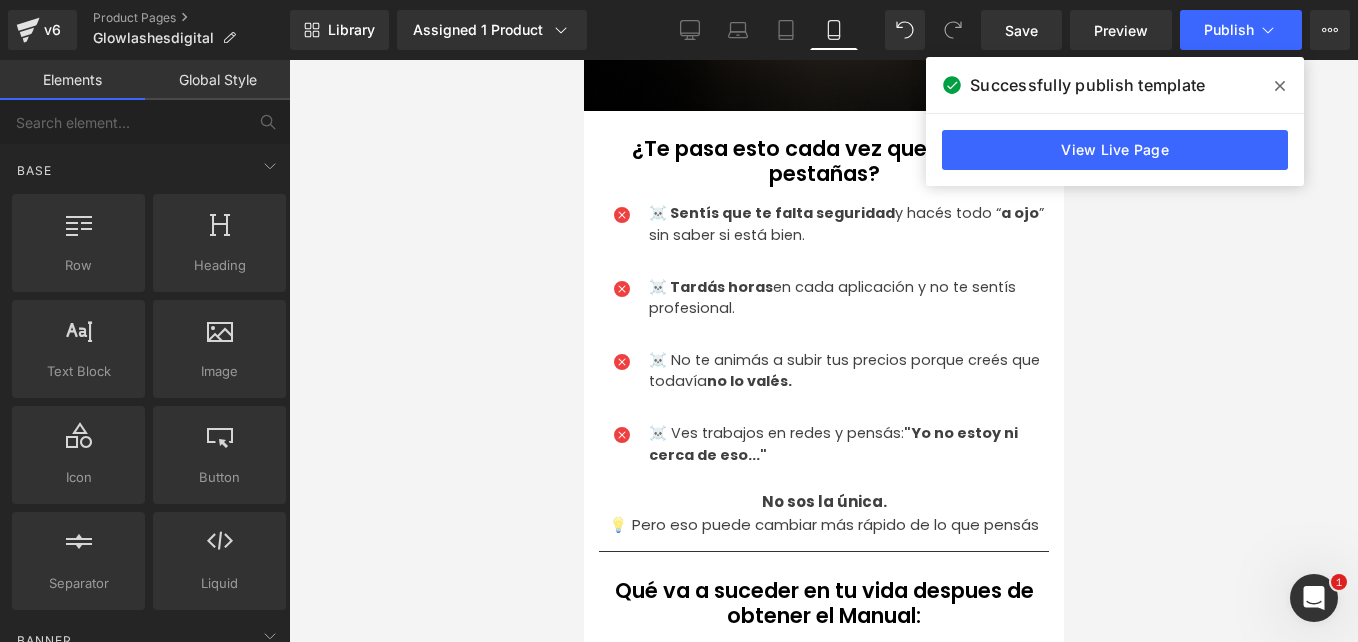 click 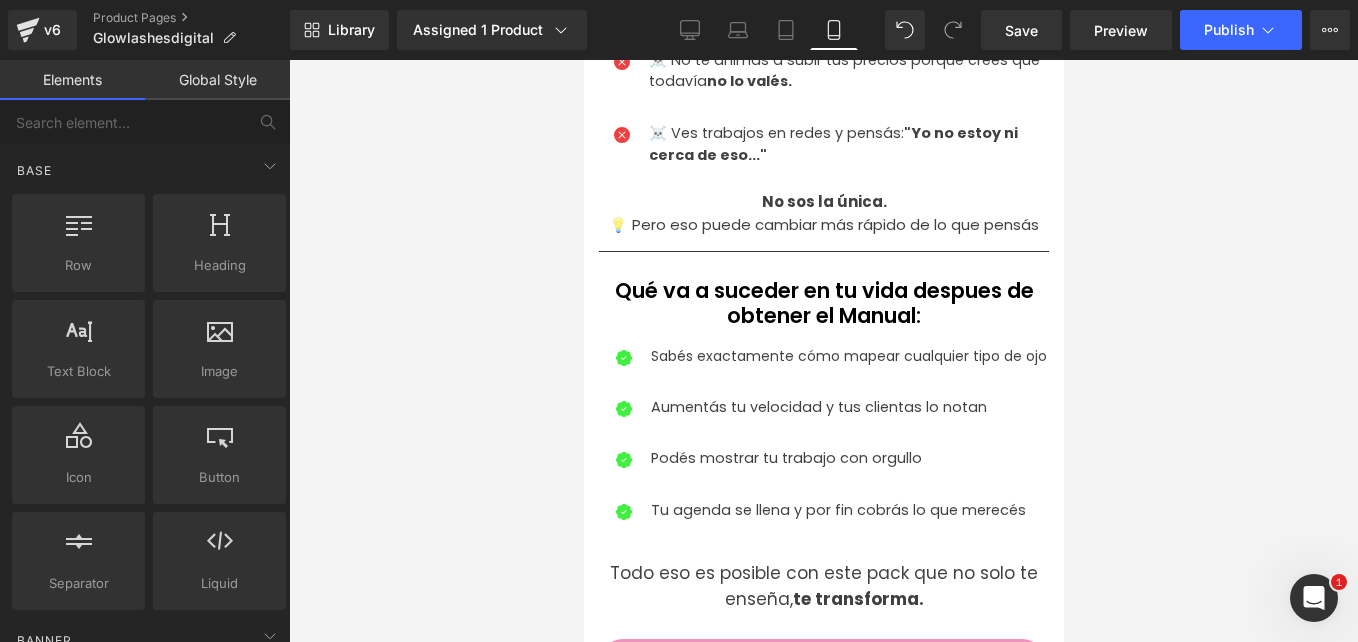 scroll, scrollTop: 1200, scrollLeft: 0, axis: vertical 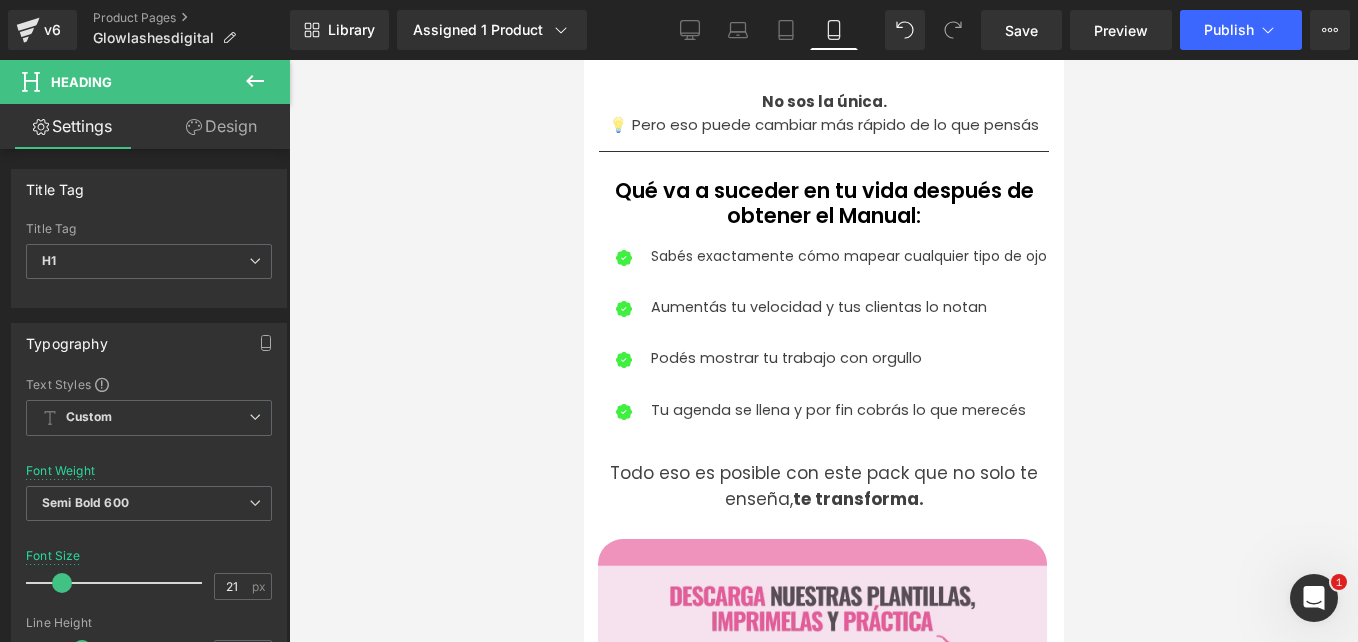 click at bounding box center (823, 351) 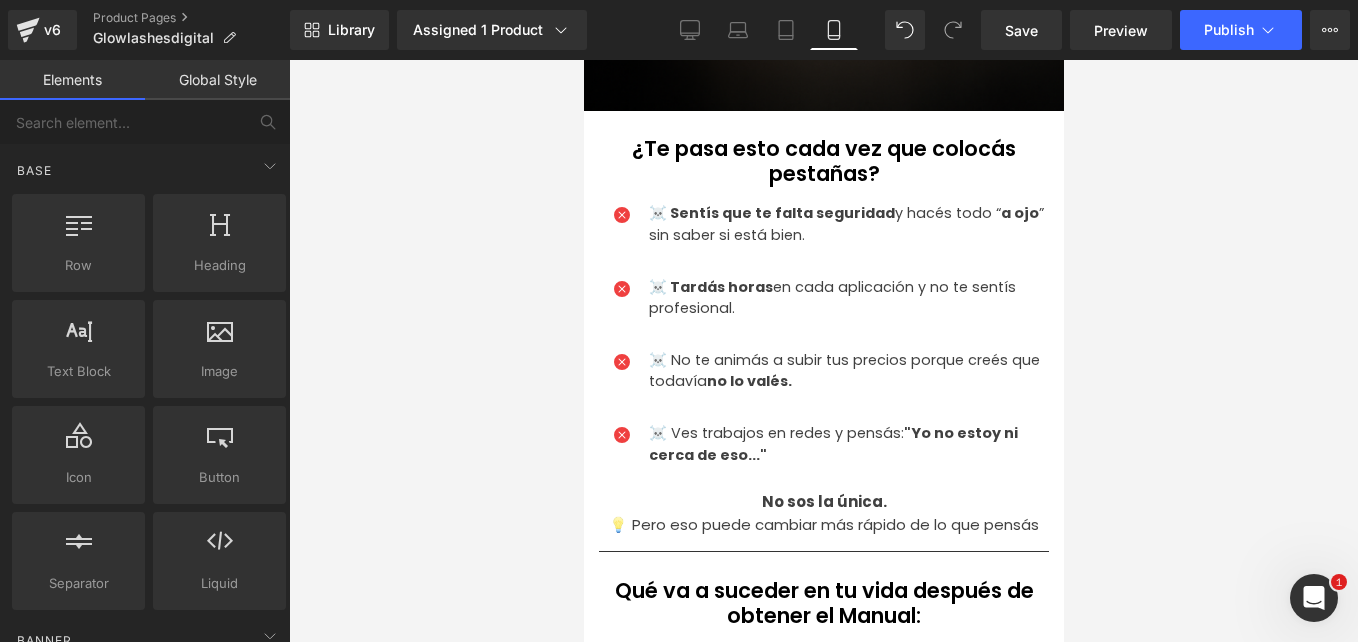 scroll, scrollTop: 900, scrollLeft: 0, axis: vertical 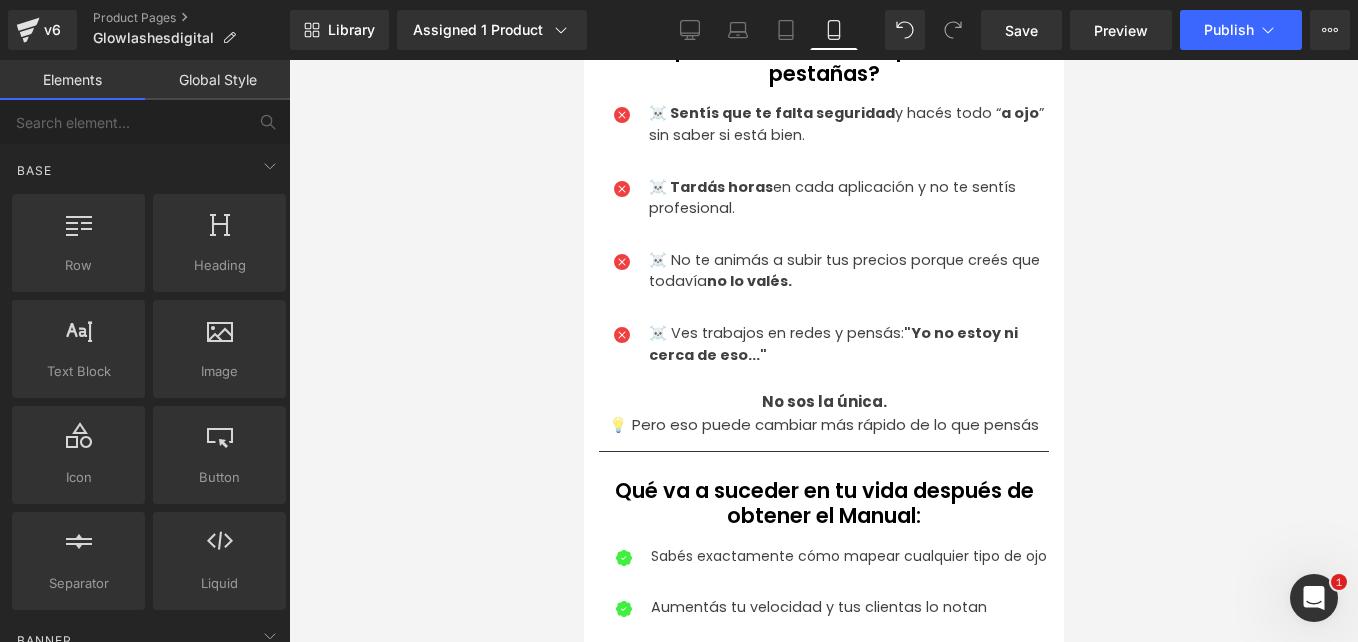 click at bounding box center (823, 351) 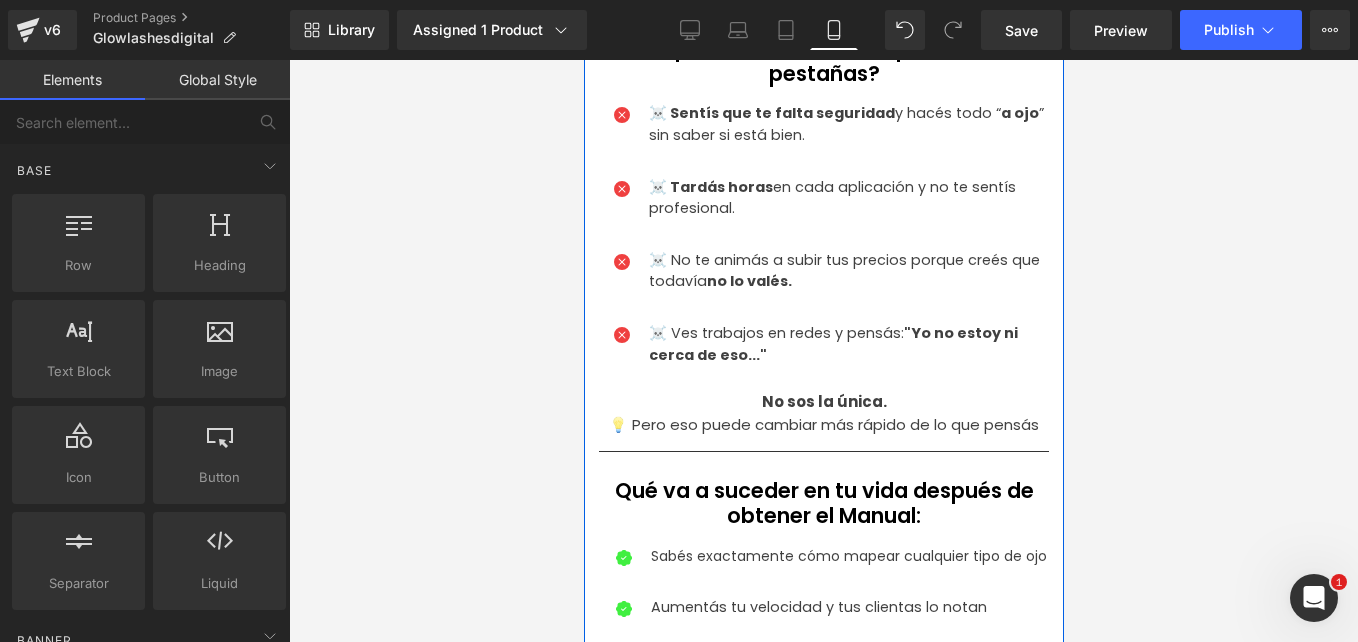 scroll, scrollTop: 800, scrollLeft: 0, axis: vertical 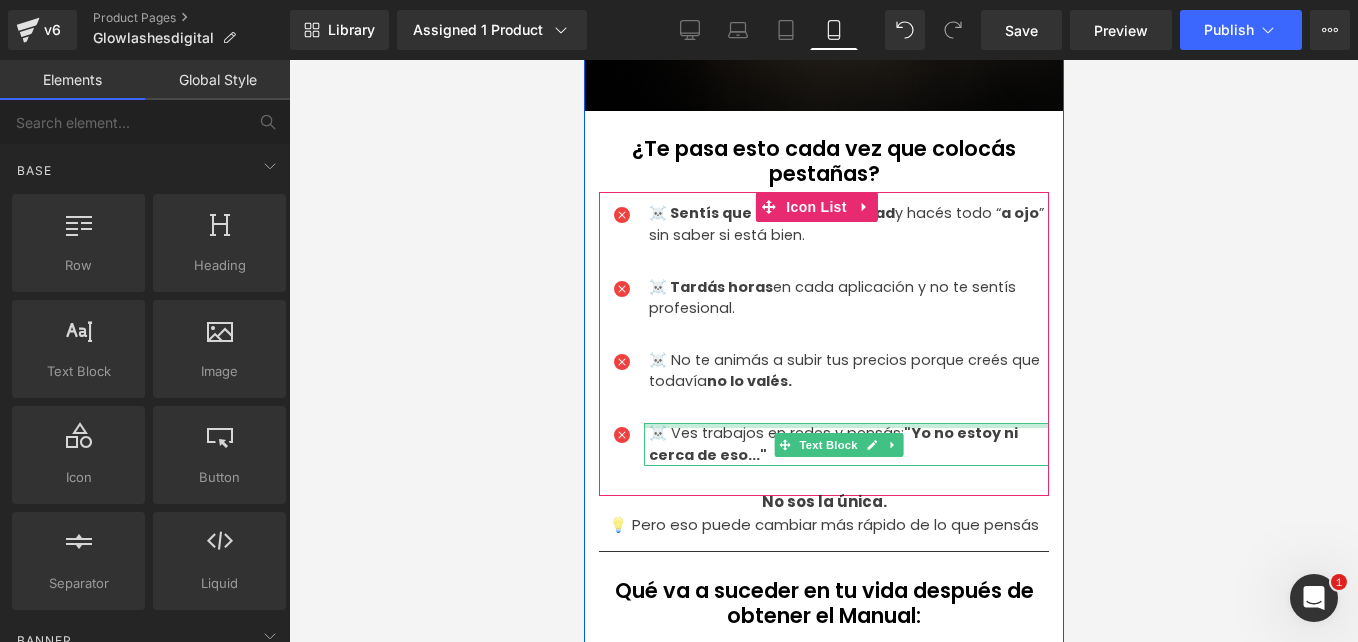 click at bounding box center [845, 425] 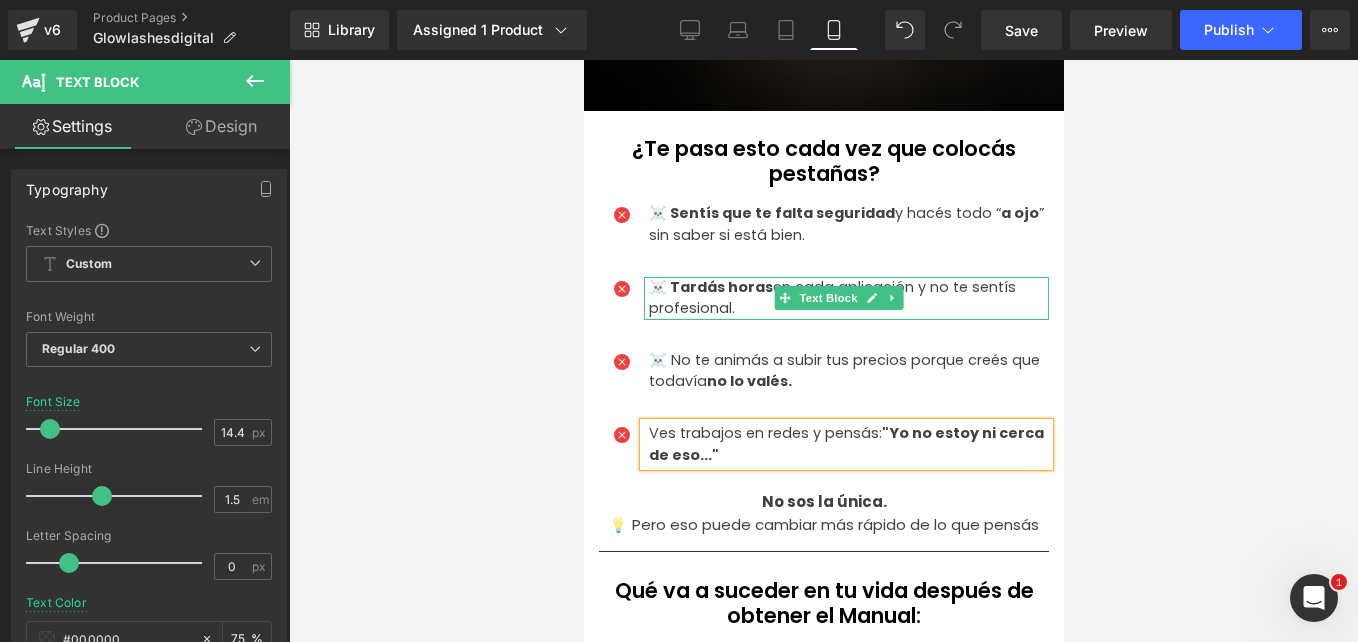 click on "☠️ Tardás horas  en cada aplicación y no te sentís profesional." at bounding box center (848, 298) 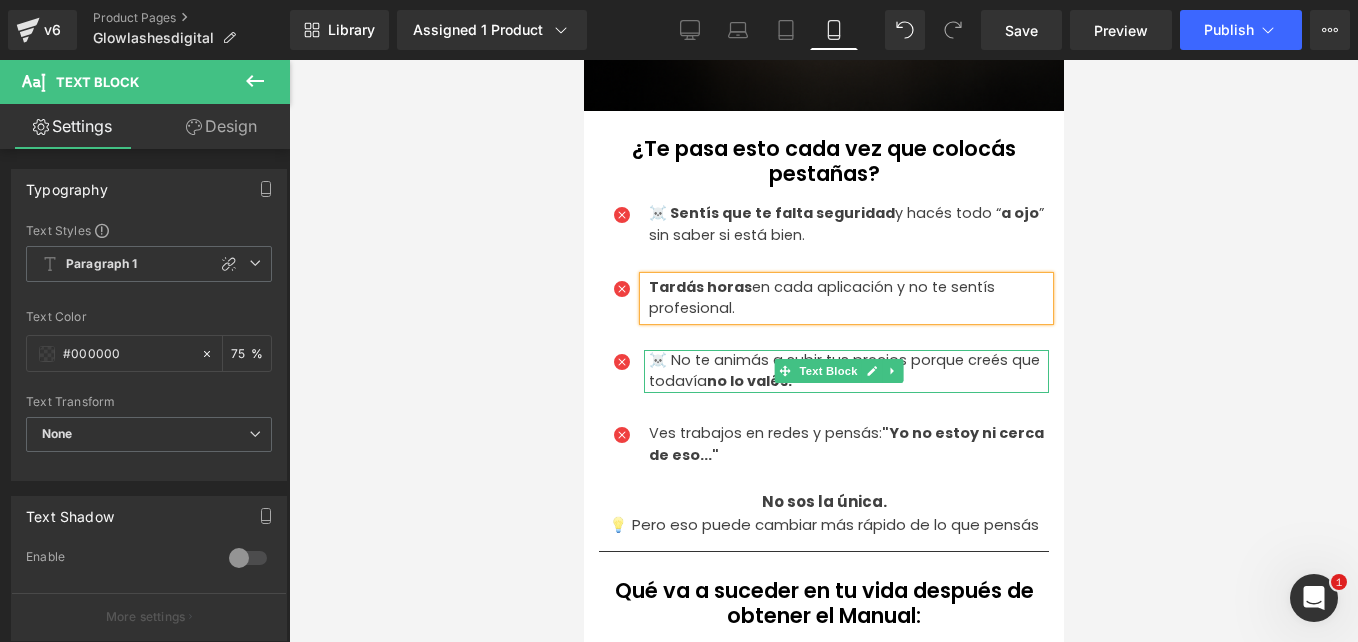click on "☠️ No te animás a subir tus precios porque creés que todavía  no lo valés." at bounding box center [848, 371] 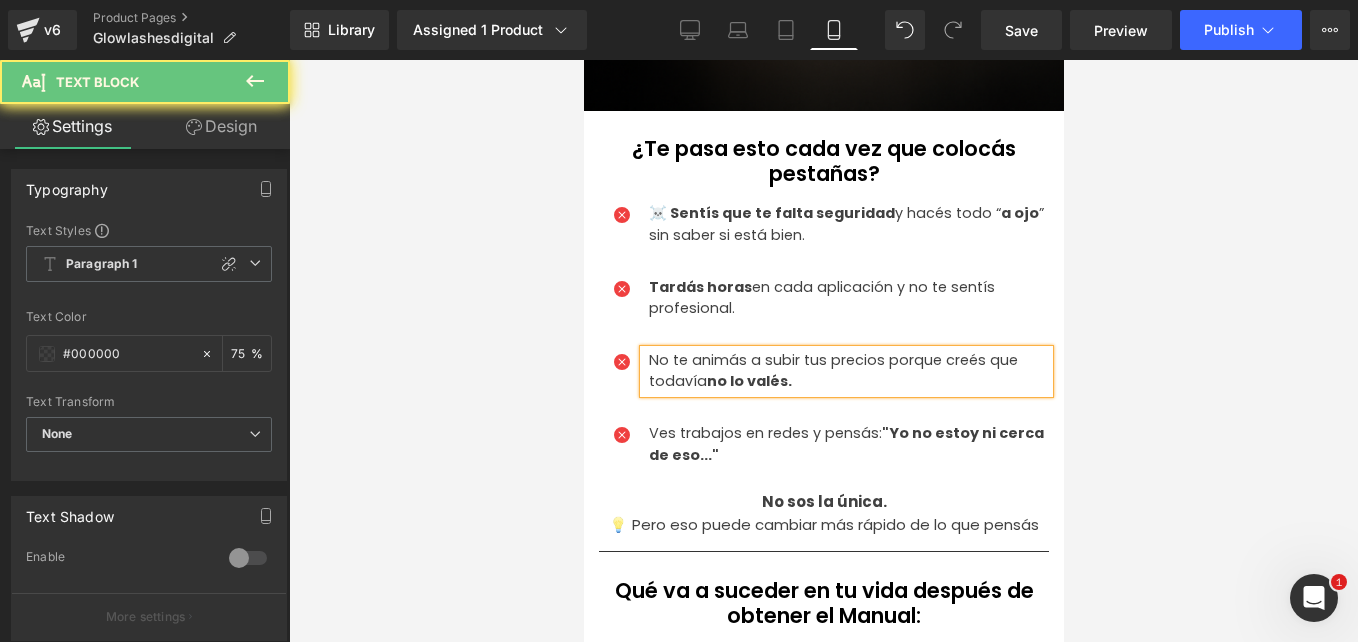 click on "☠️ Sentís que te falta seguridad" at bounding box center (771, 213) 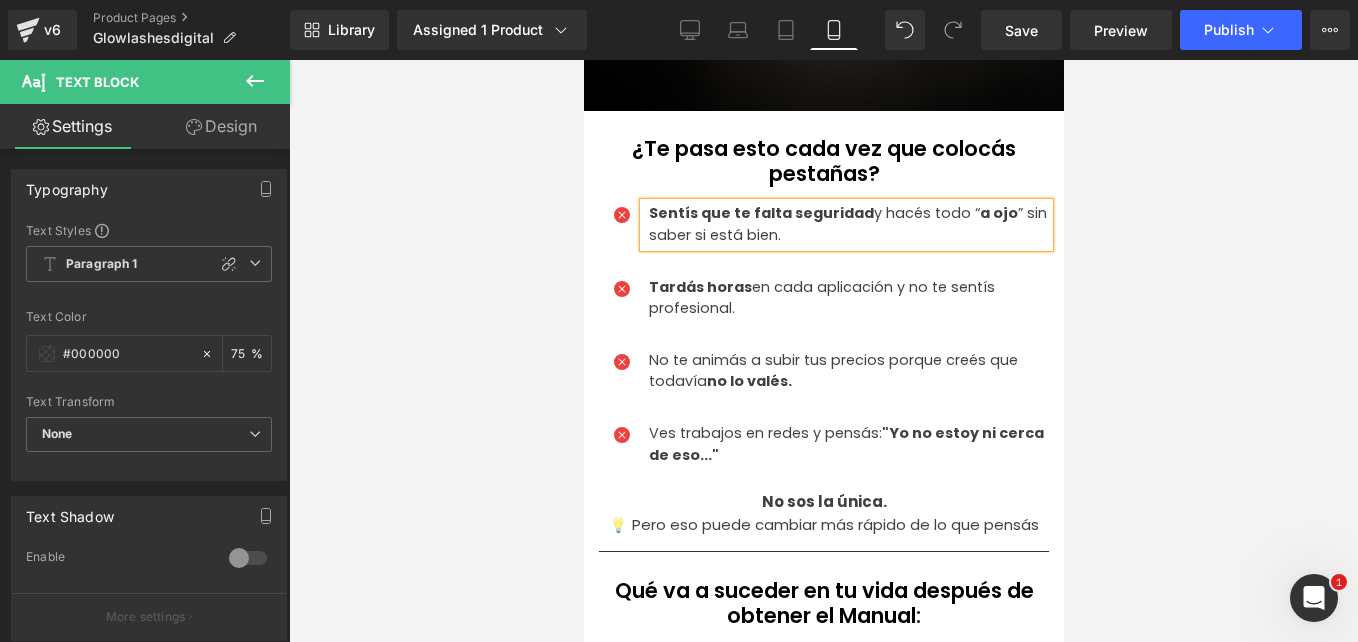 click on "No te animás a subir tus precios porque creés que todavía  no lo valés." at bounding box center [848, 371] 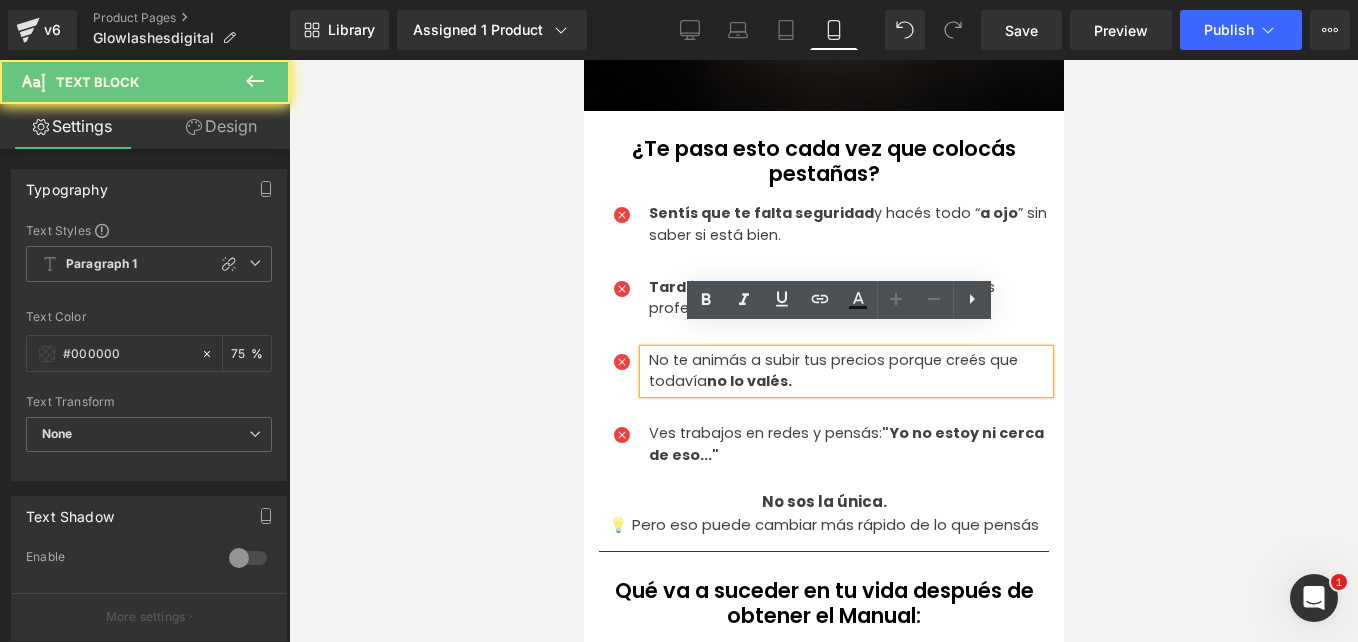 drag, startPoint x: 883, startPoint y: 340, endPoint x: 659, endPoint y: 330, distance: 224.2231 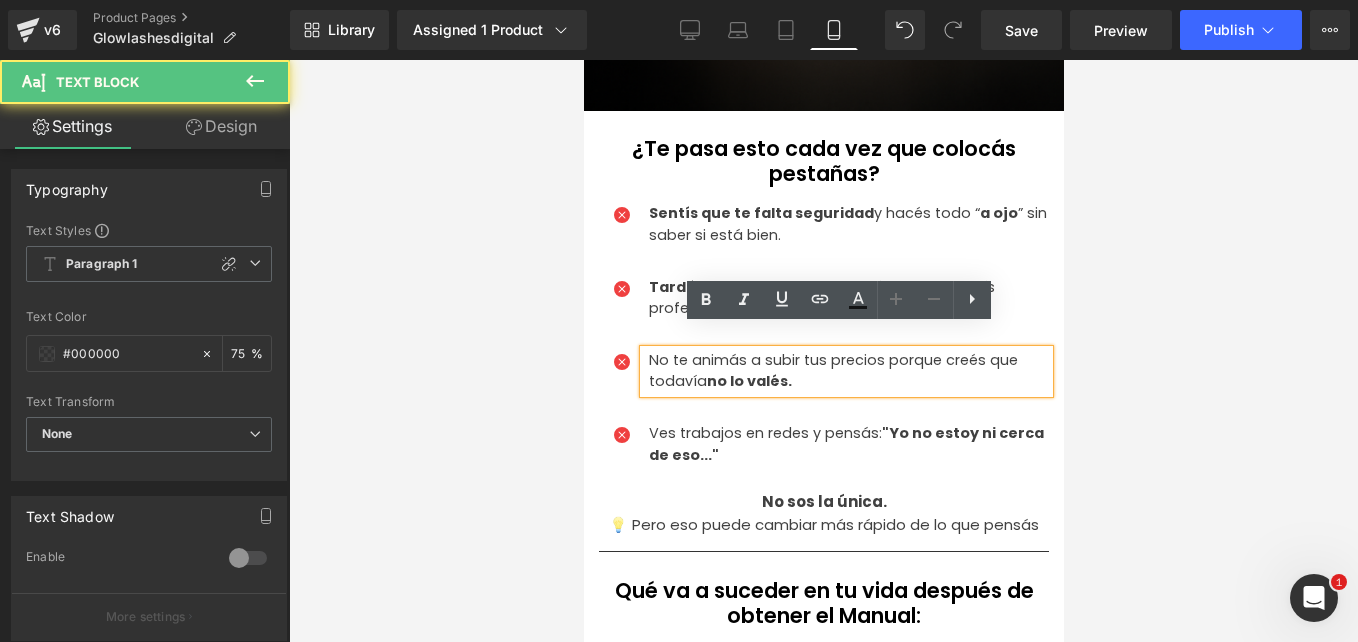 drag, startPoint x: 879, startPoint y: 342, endPoint x: 663, endPoint y: 326, distance: 216.59178 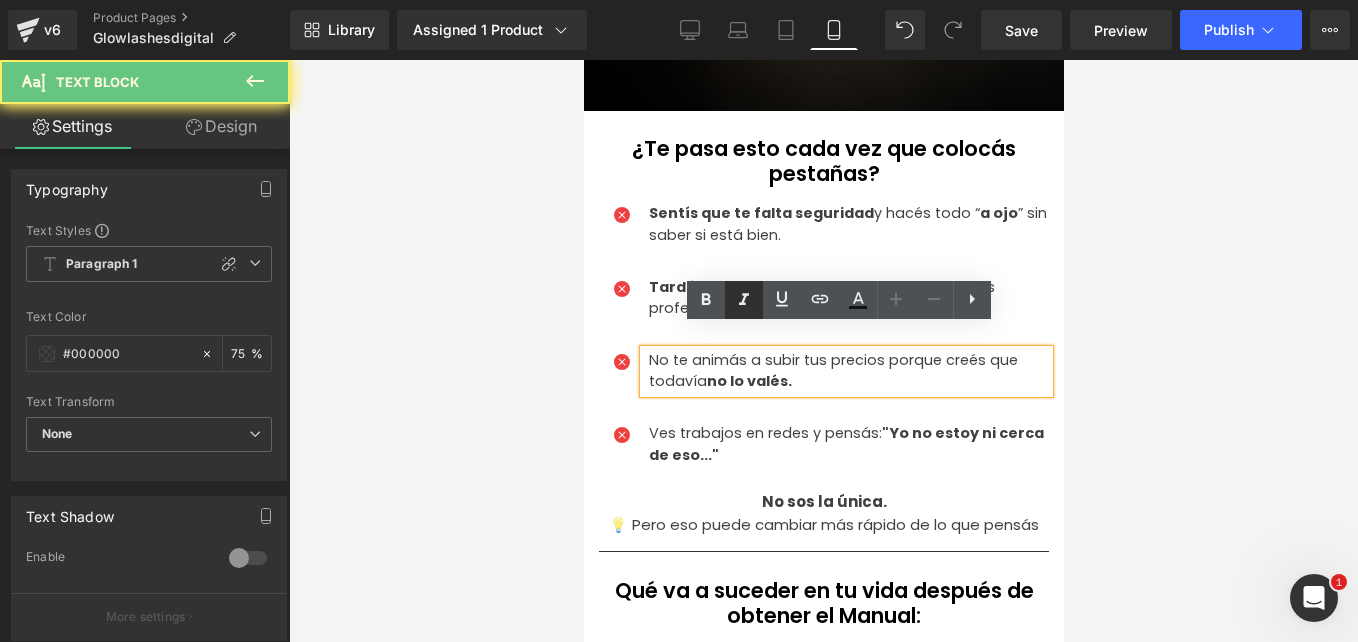 click 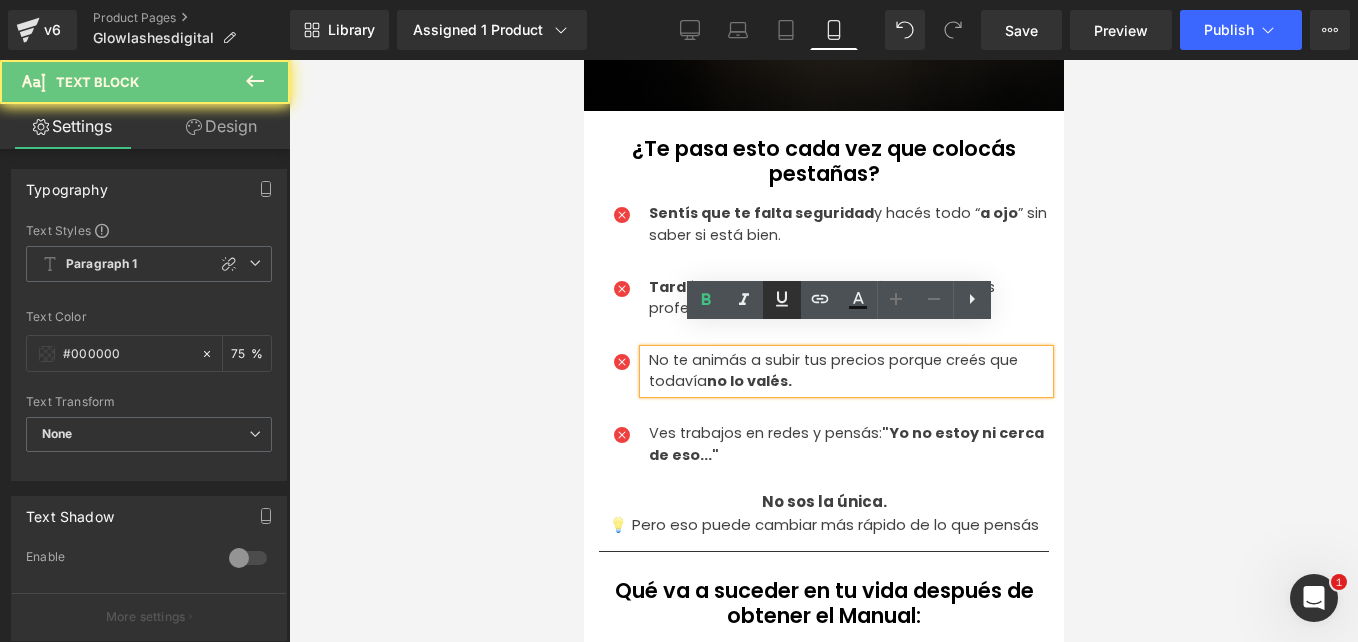 click 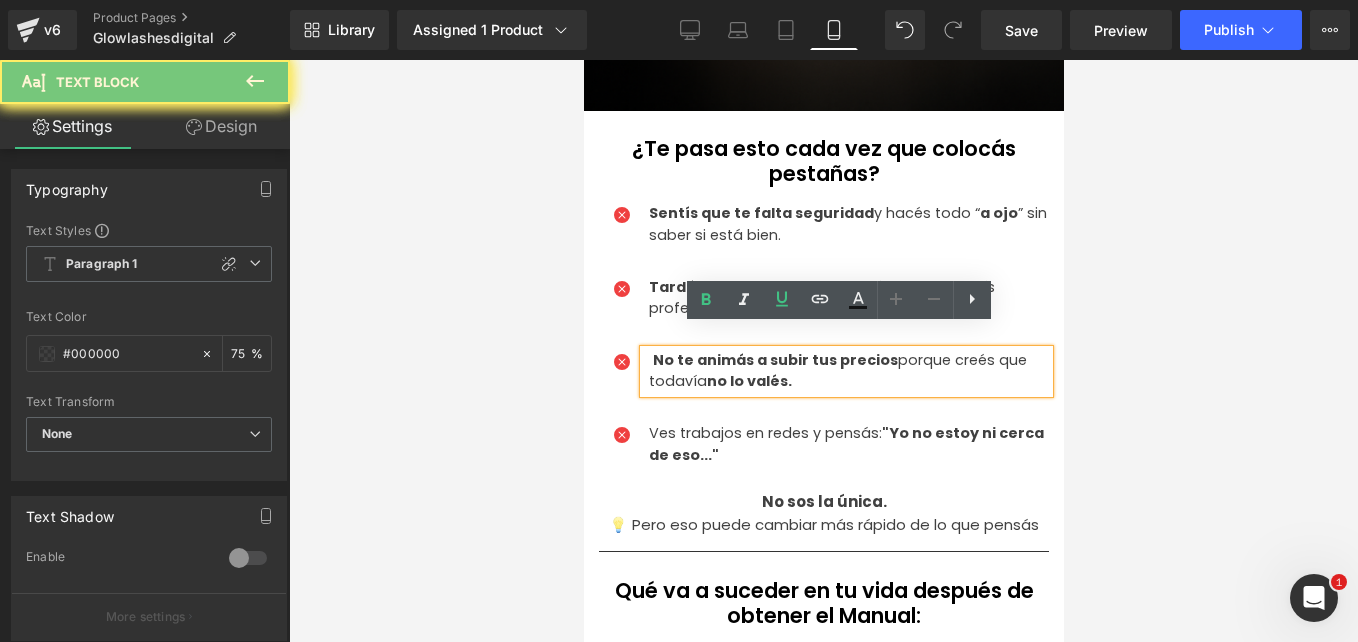 drag, startPoint x: 885, startPoint y: 342, endPoint x: 683, endPoint y: 335, distance: 202.12125 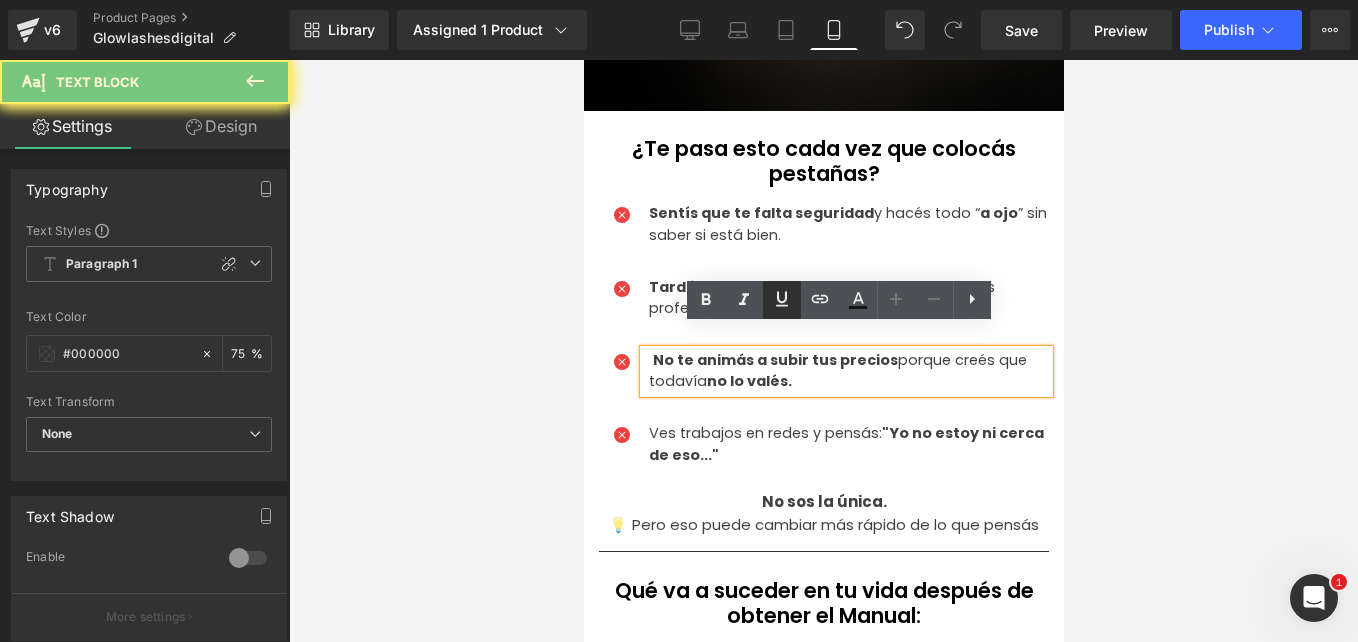 click 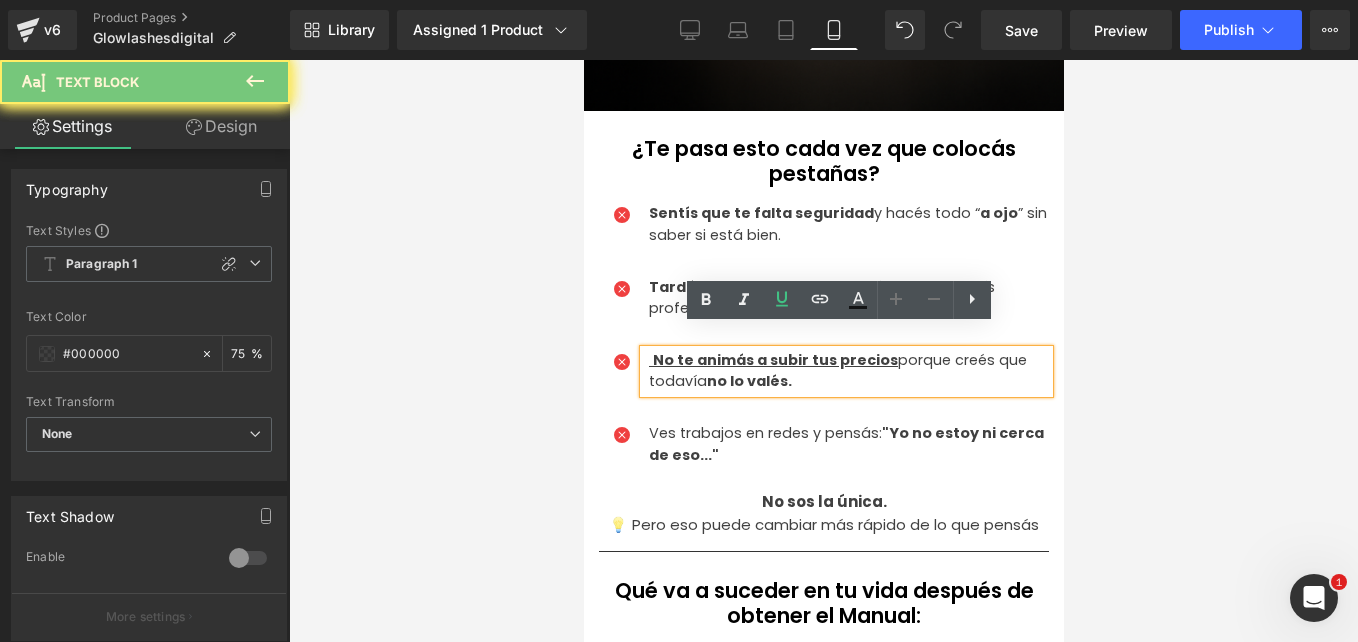 click on "No te animás a subir tus precios" at bounding box center (774, 360) 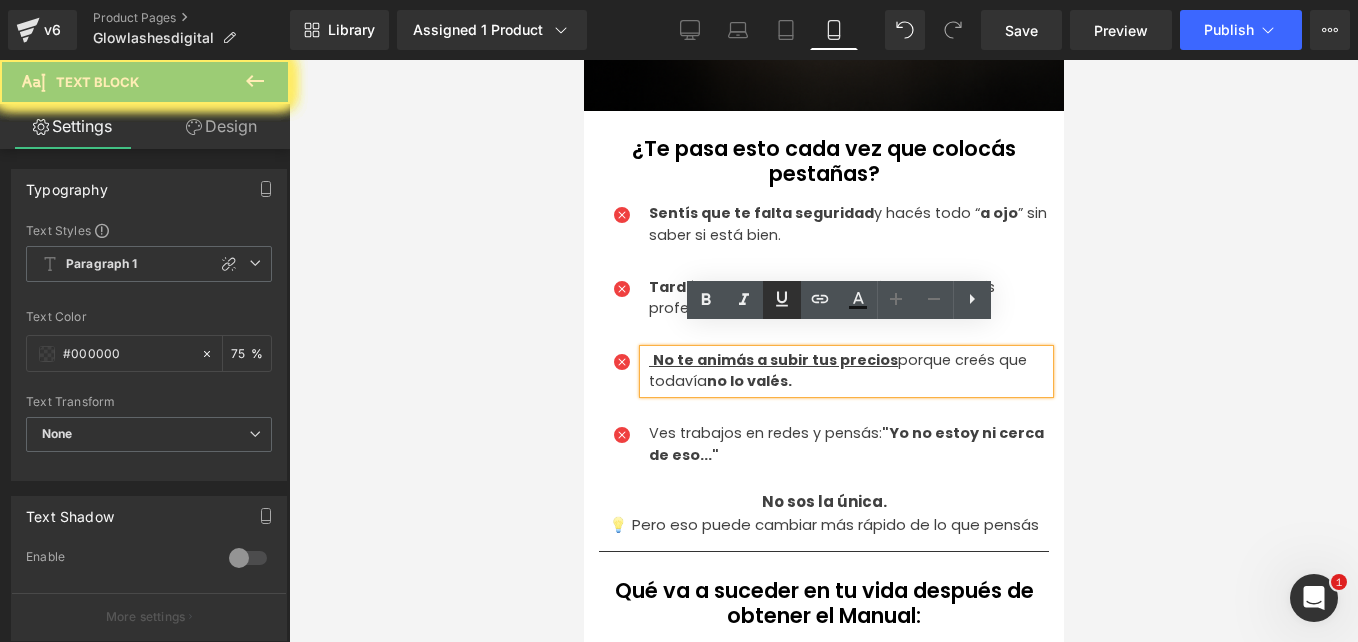click 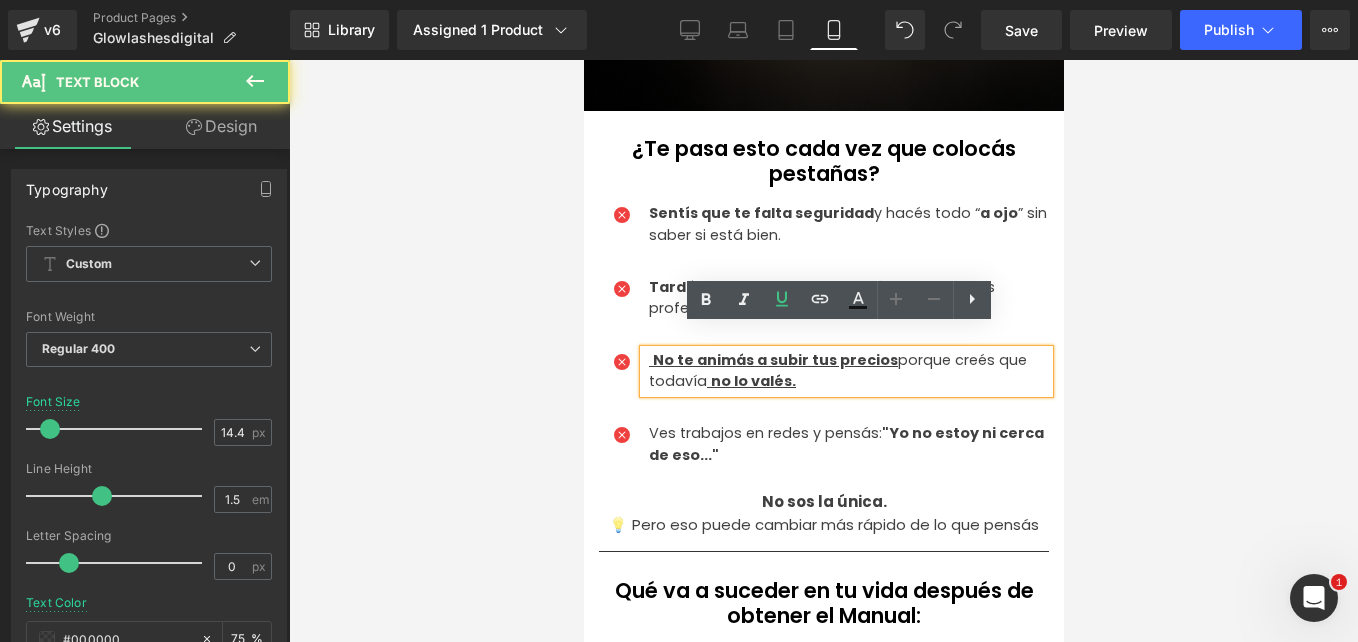 click on "Ves trabajos en redes y pensás:  "Yo no estoy ni cerca de eso..." Text Block" at bounding box center [845, 444] 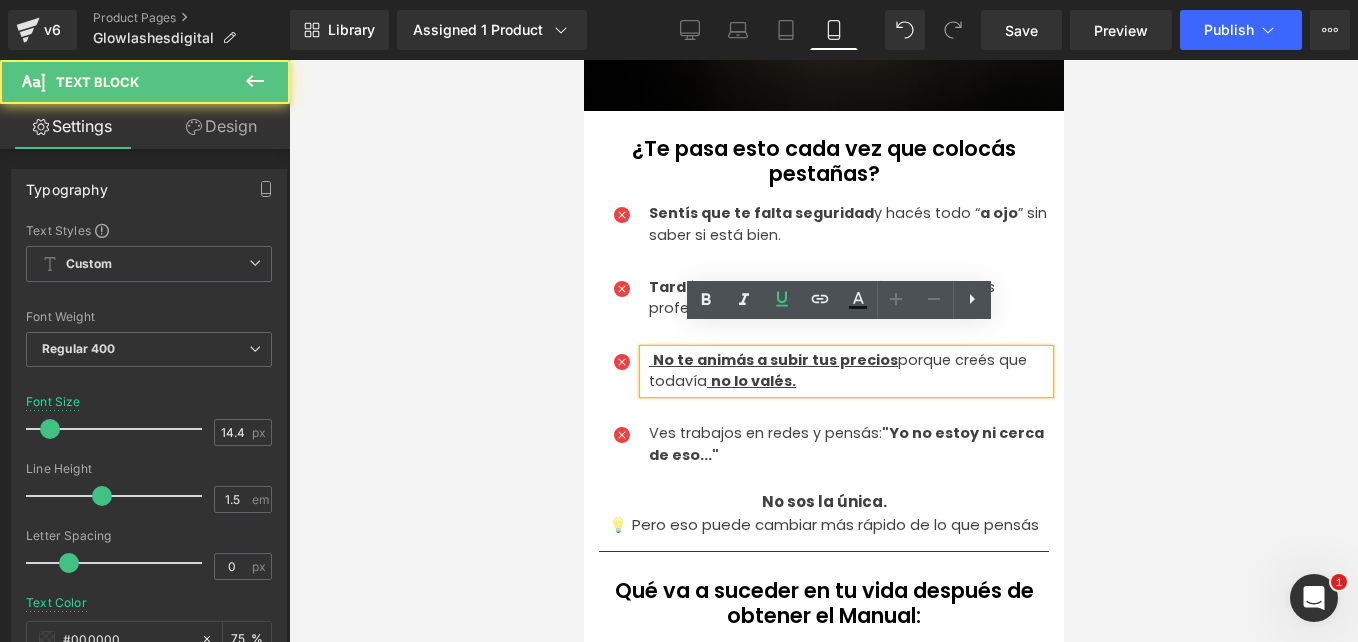 click on ""Yo no estoy ni cerca de eso..."" at bounding box center (845, 444) 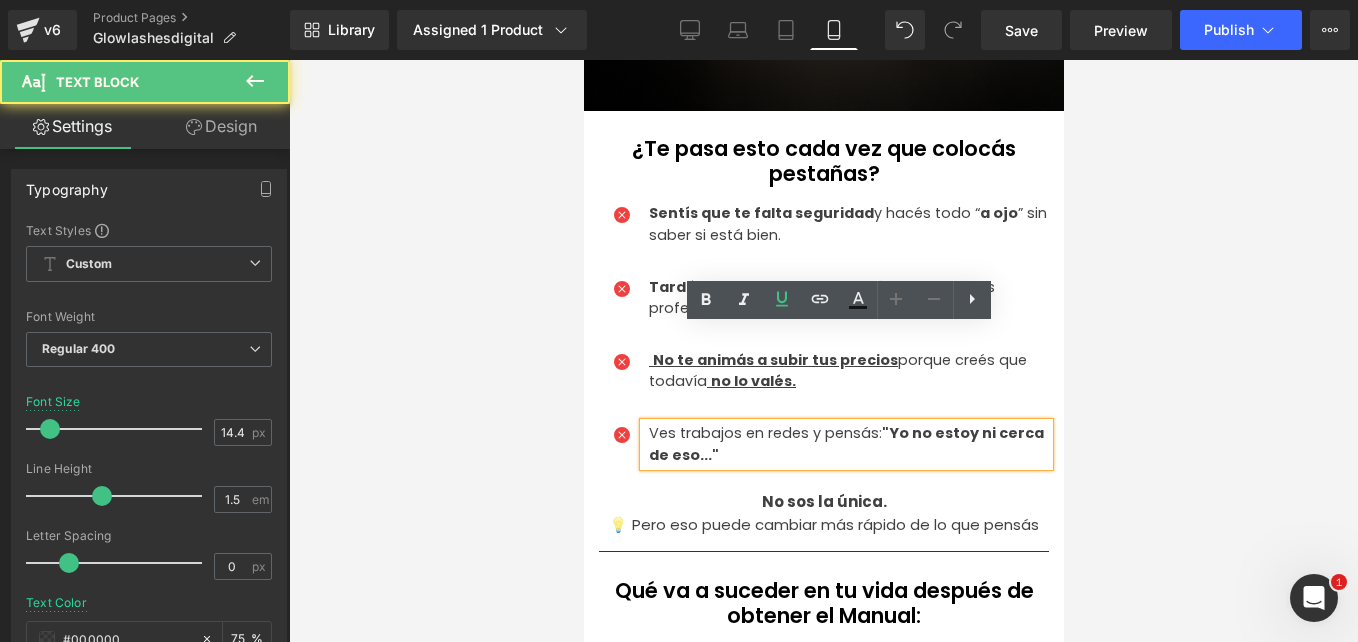 drag, startPoint x: 723, startPoint y: 424, endPoint x: 893, endPoint y: 413, distance: 170.35551 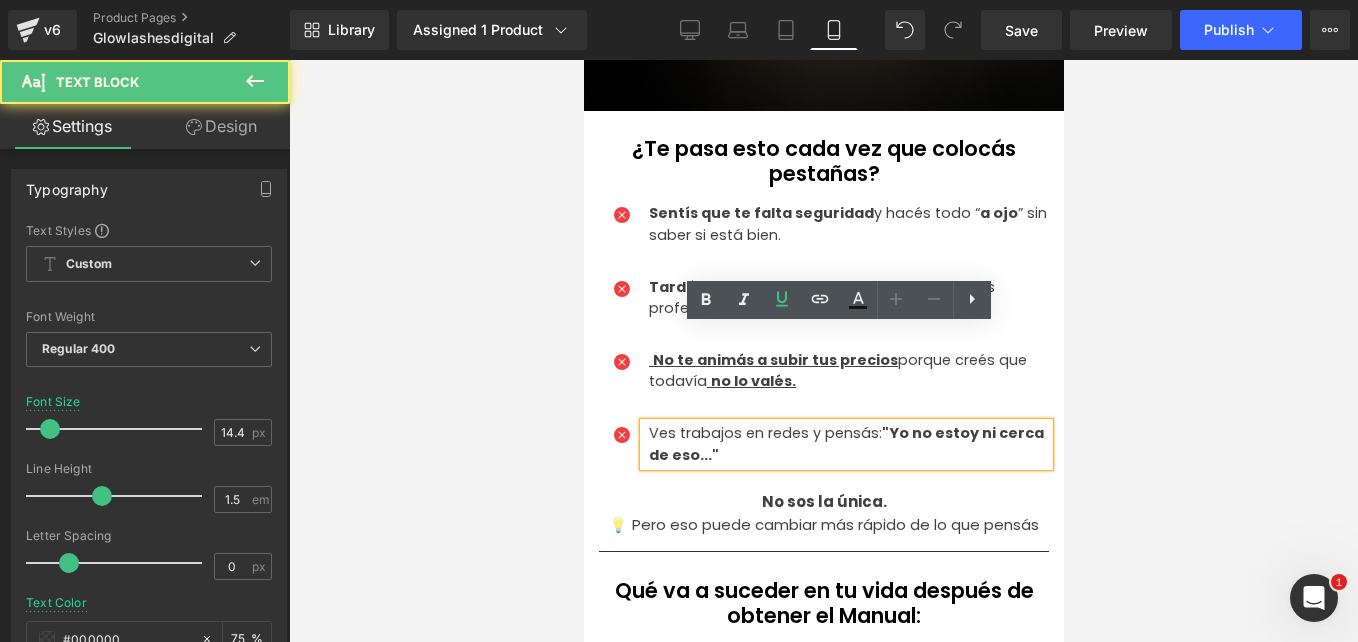 click on ""Yo no estoy ni cerca de eso..."" at bounding box center [845, 444] 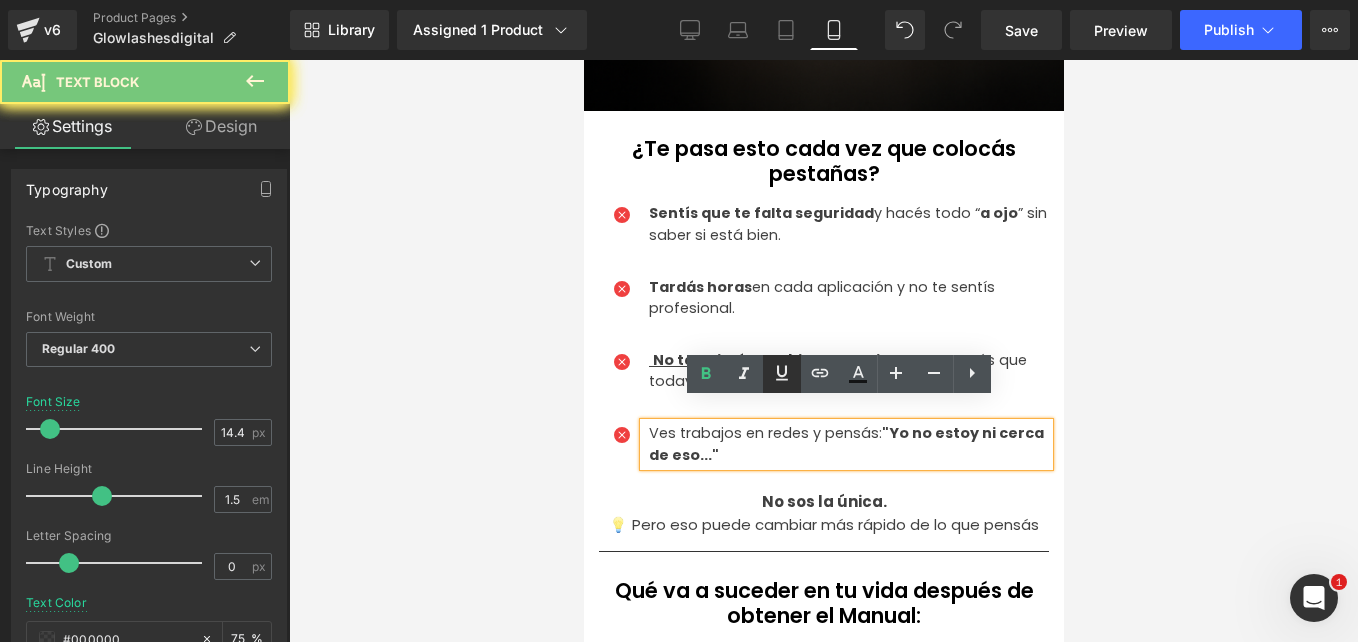 drag, startPoint x: 787, startPoint y: 368, endPoint x: 67, endPoint y: 131, distance: 758.0033 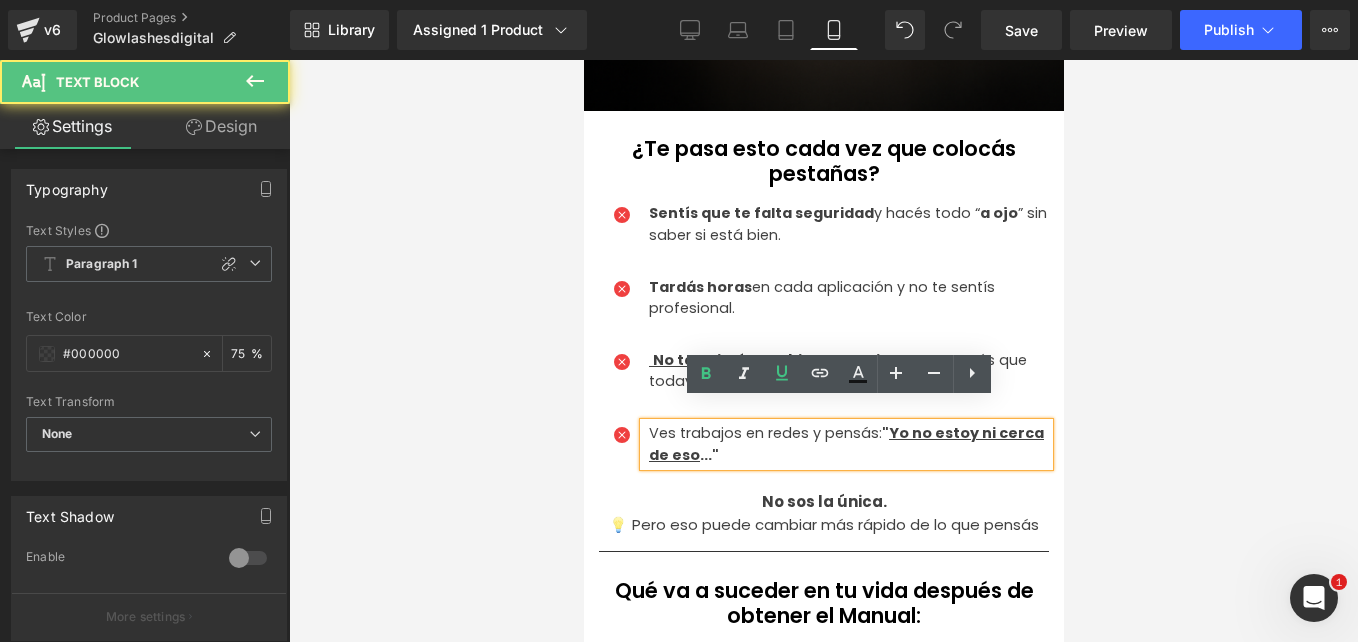 click on "Sentís que te falta seguridad" at bounding box center (760, 213) 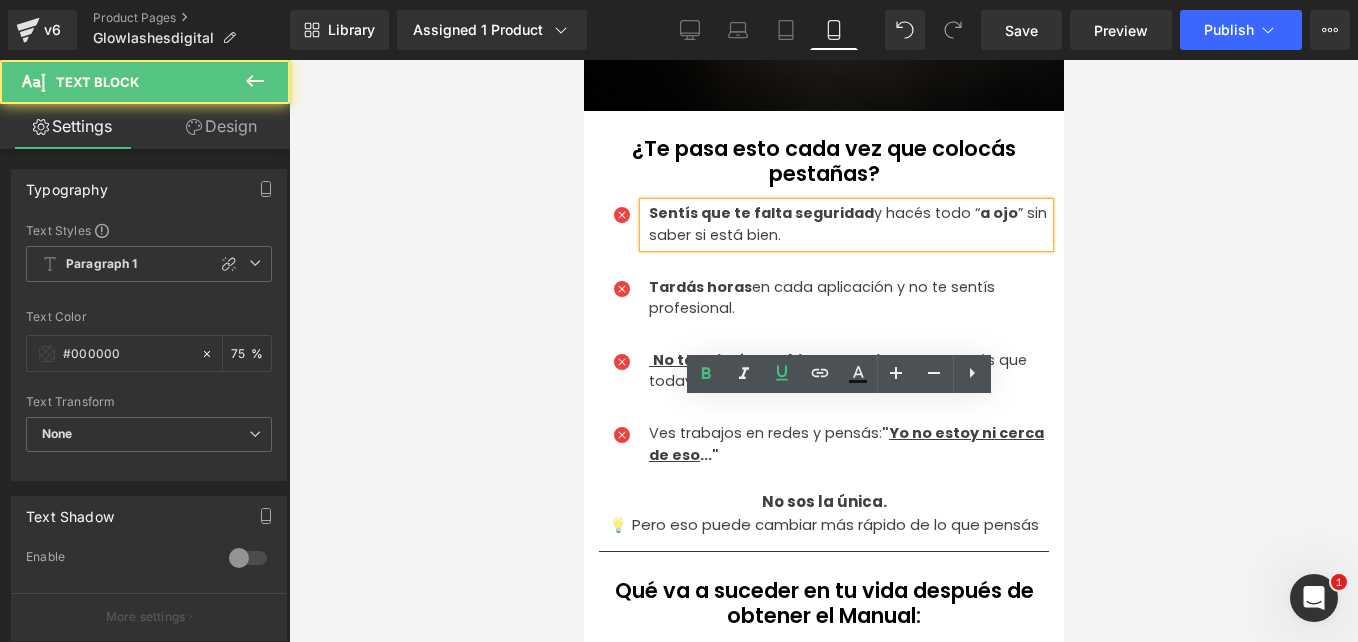 drag, startPoint x: 651, startPoint y: 186, endPoint x: 864, endPoint y: 192, distance: 213.08449 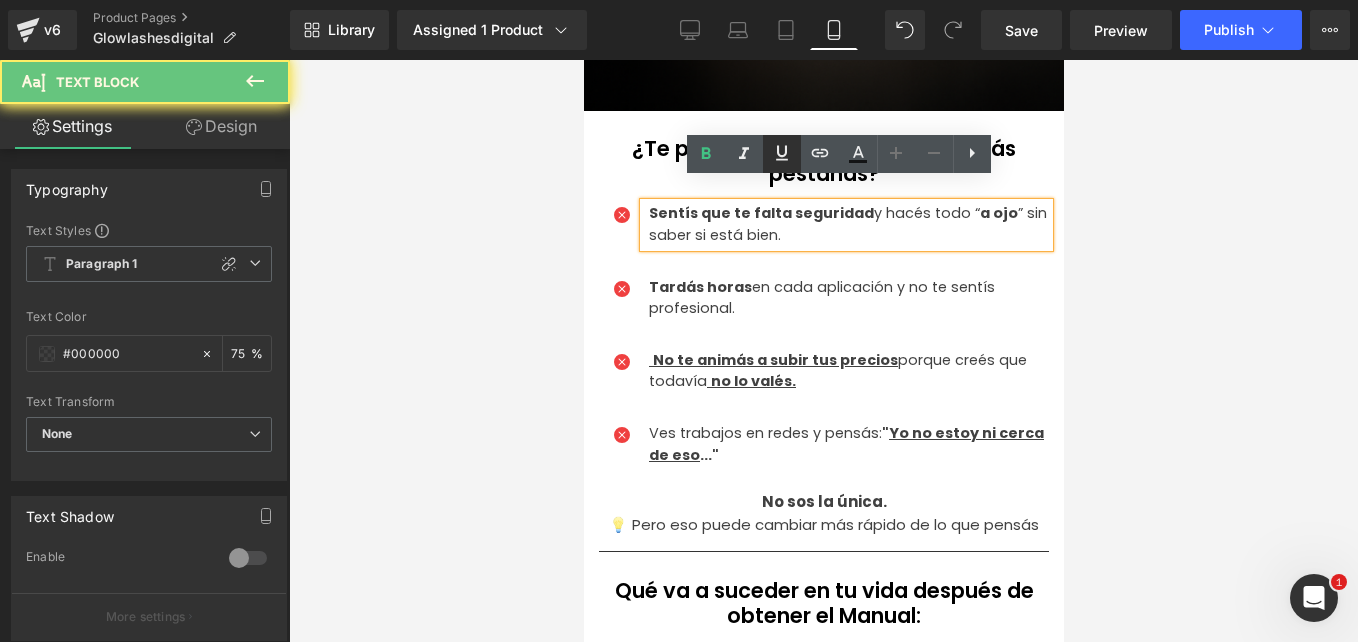 click 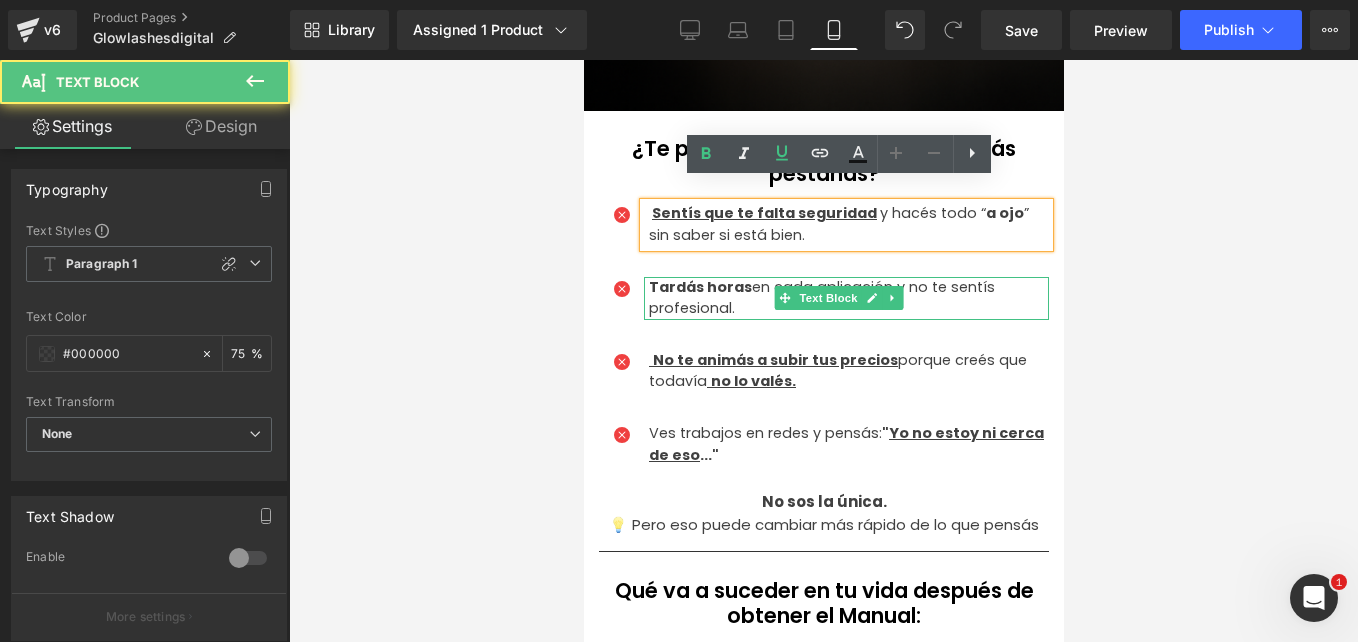 drag, startPoint x: 699, startPoint y: 264, endPoint x: 747, endPoint y: 265, distance: 48.010414 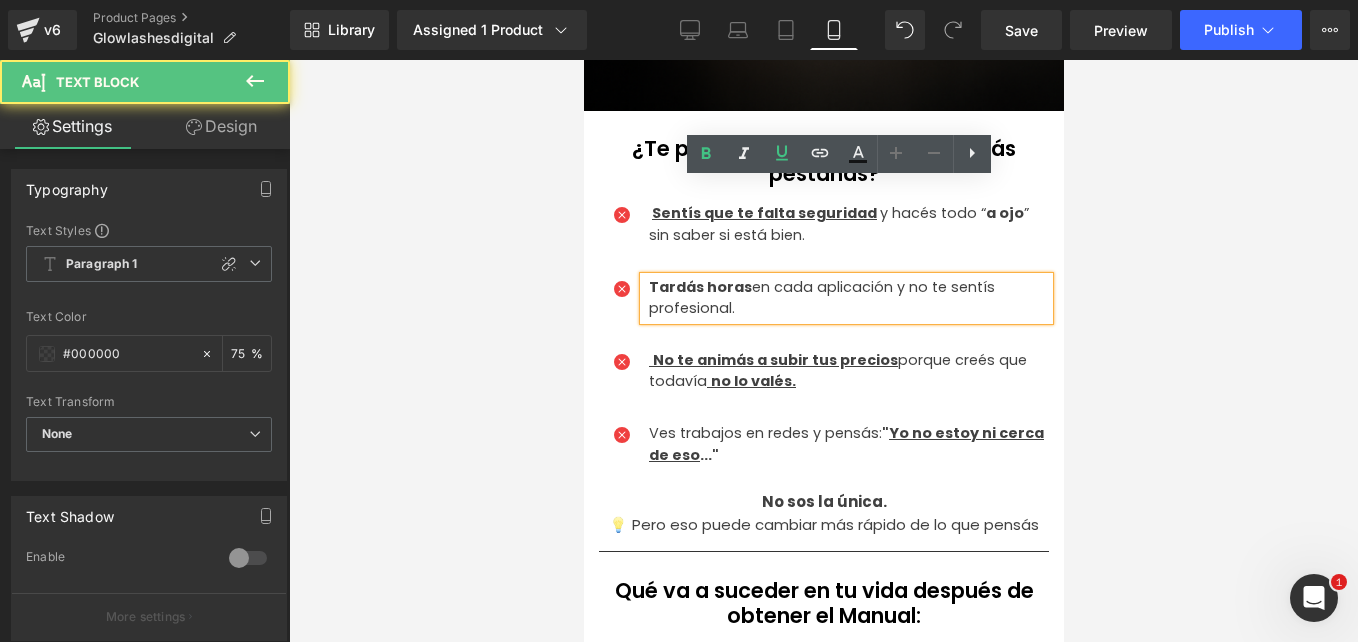 drag, startPoint x: 713, startPoint y: 270, endPoint x: 645, endPoint y: 259, distance: 68.88396 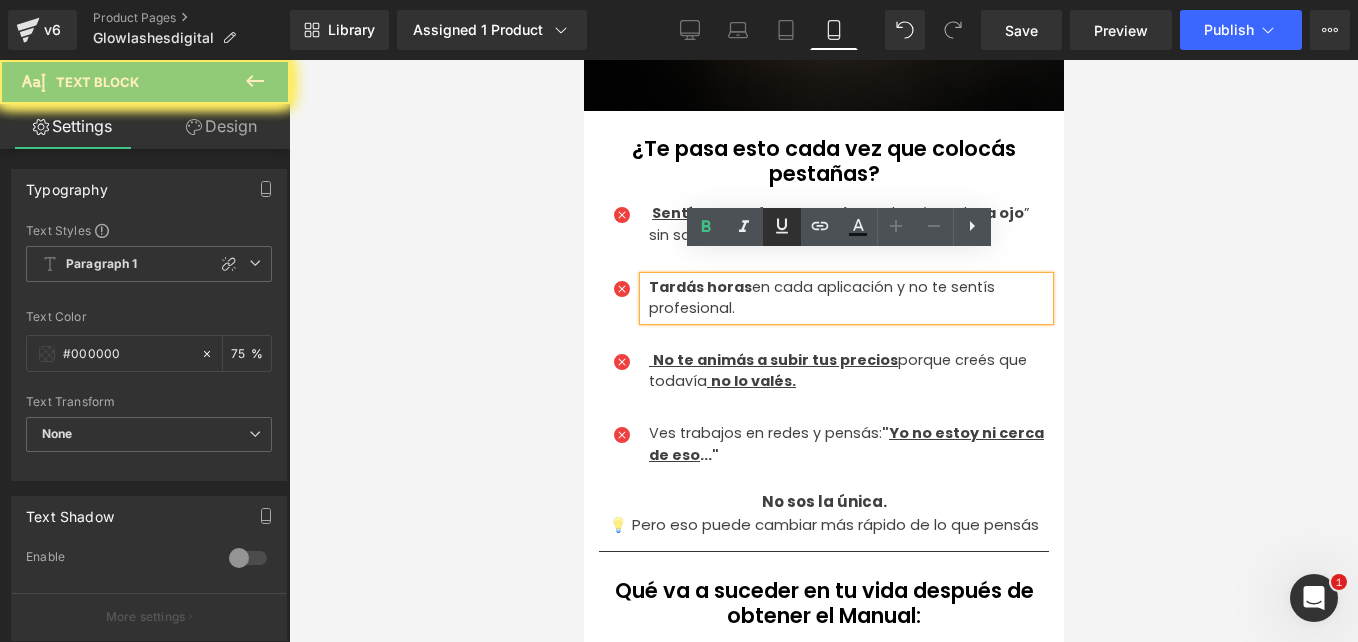 drag, startPoint x: 775, startPoint y: 224, endPoint x: 233, endPoint y: 257, distance: 543.00366 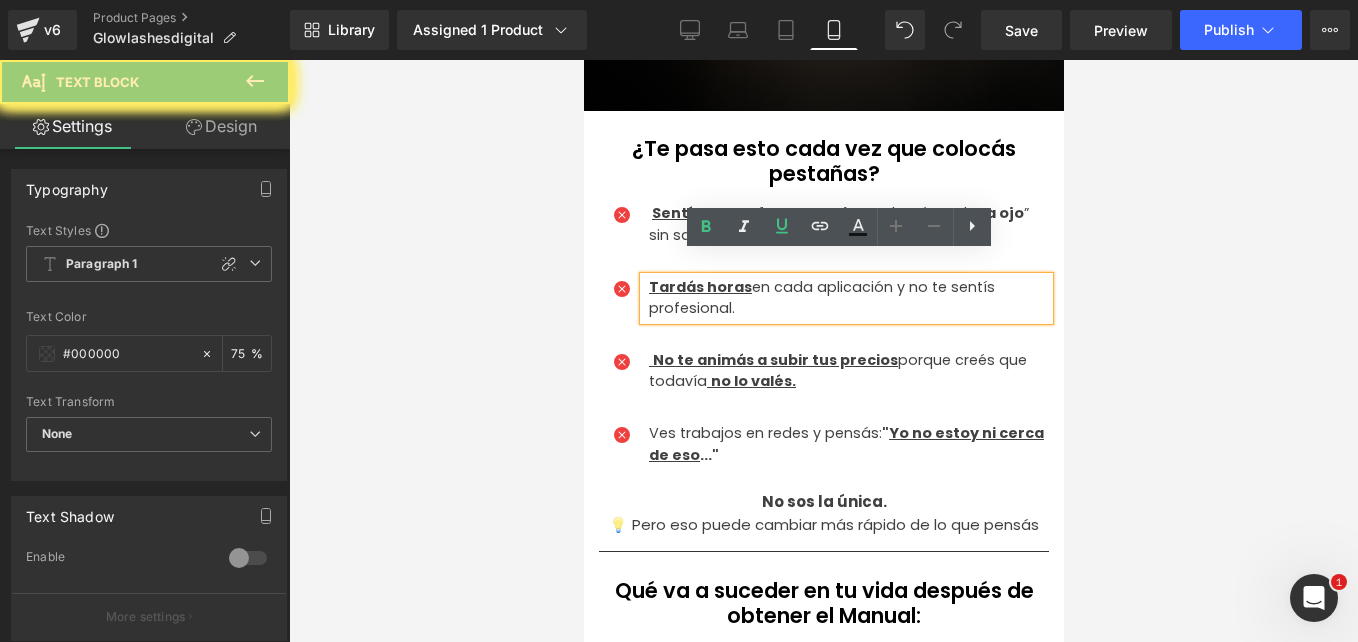 click on "No te animás a subir tus precios  porque creés que todavía   no lo valés. Text Block" at bounding box center (845, 371) 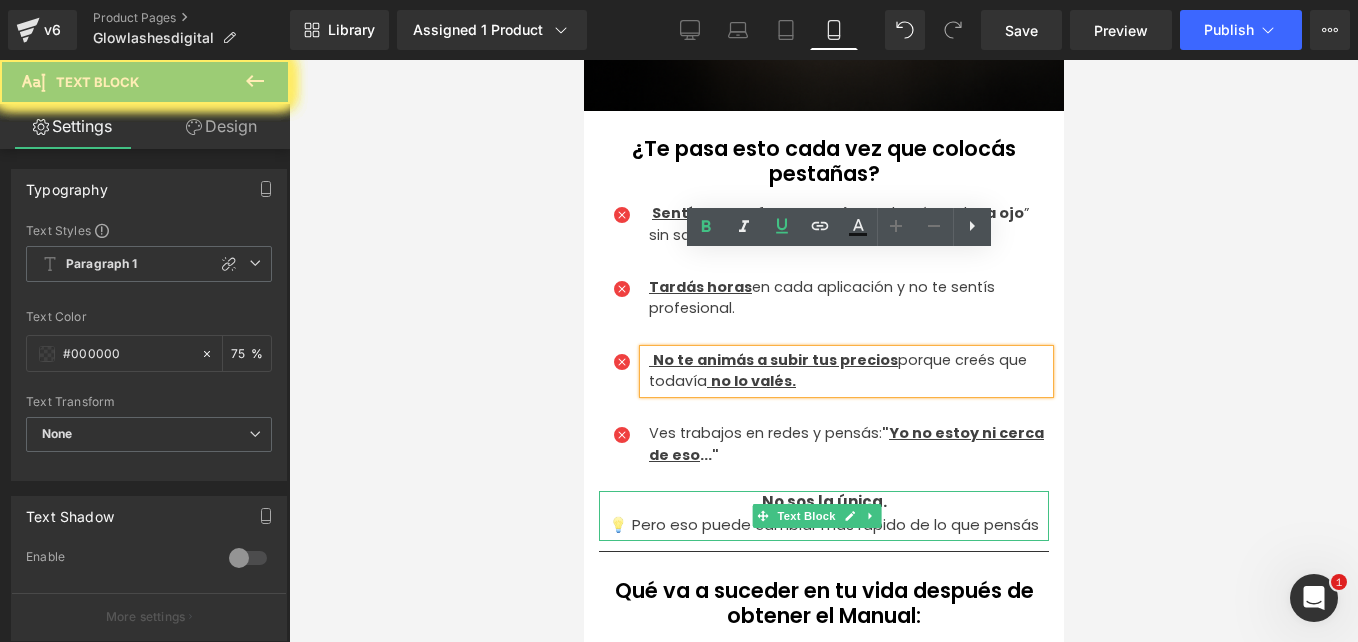 click on "No sos la única. 💡 Pero eso puede cambiar más rápido de lo que pensás Text Block" at bounding box center (823, 516) 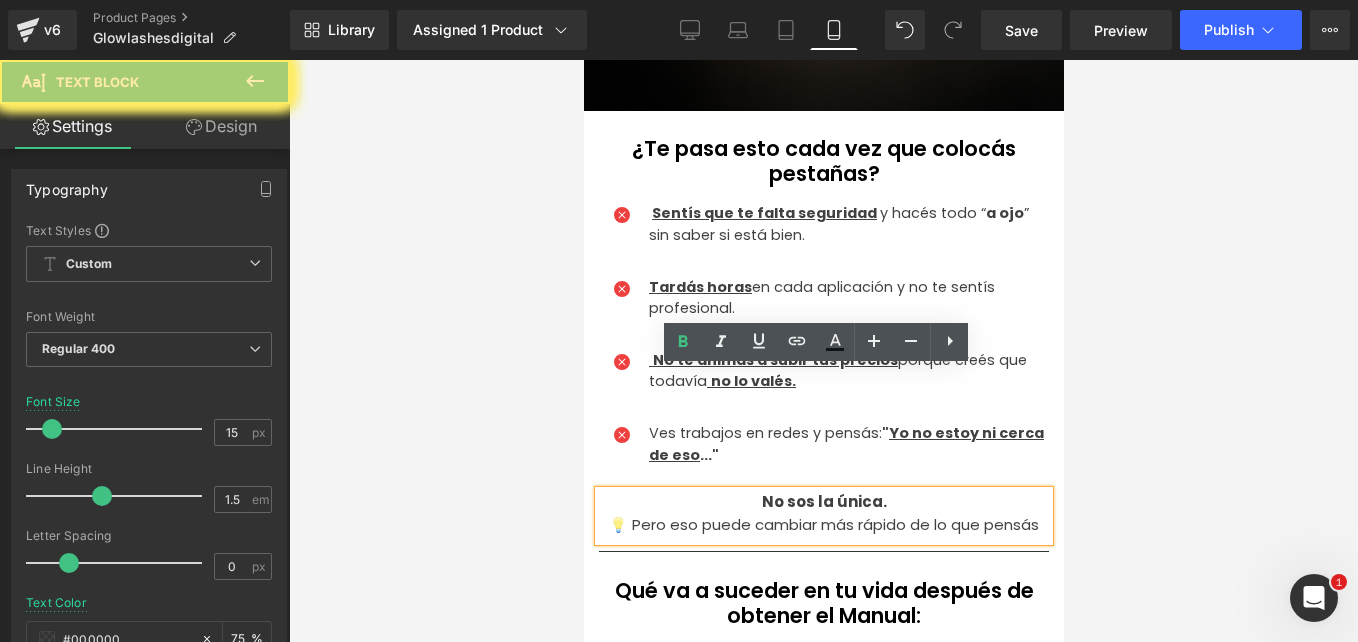 drag, startPoint x: 867, startPoint y: 376, endPoint x: 943, endPoint y: 389, distance: 77.10383 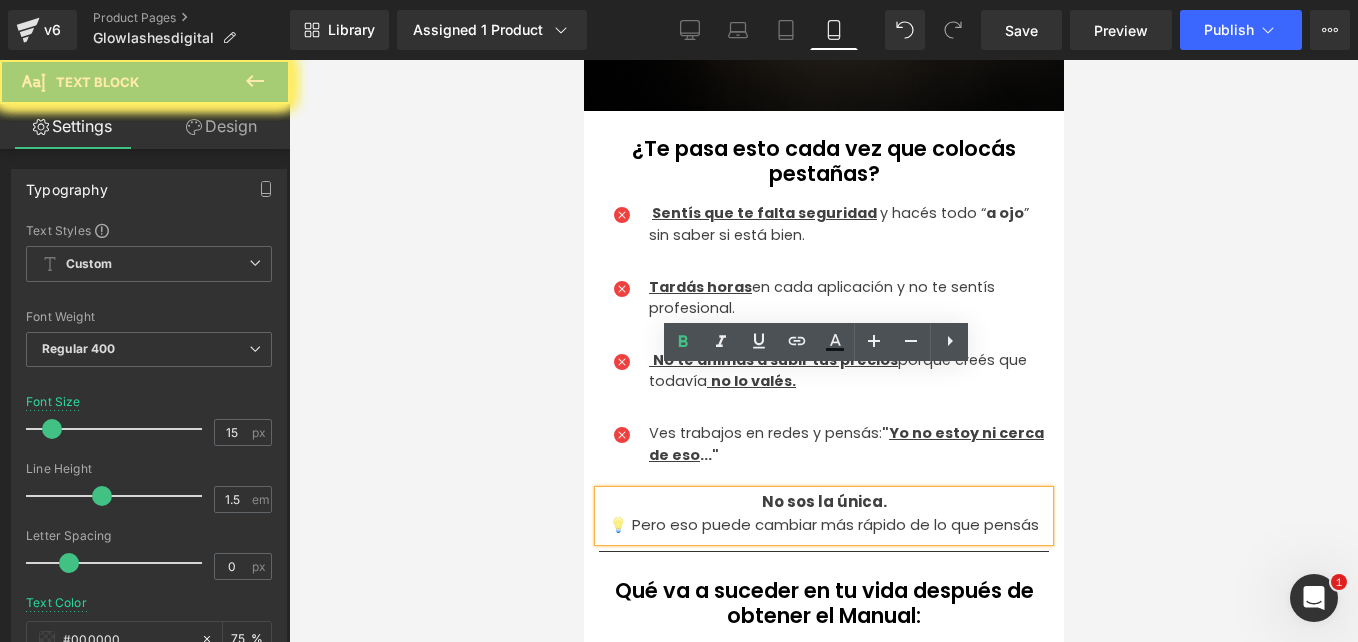 click on "No sos la única." at bounding box center [823, 501] 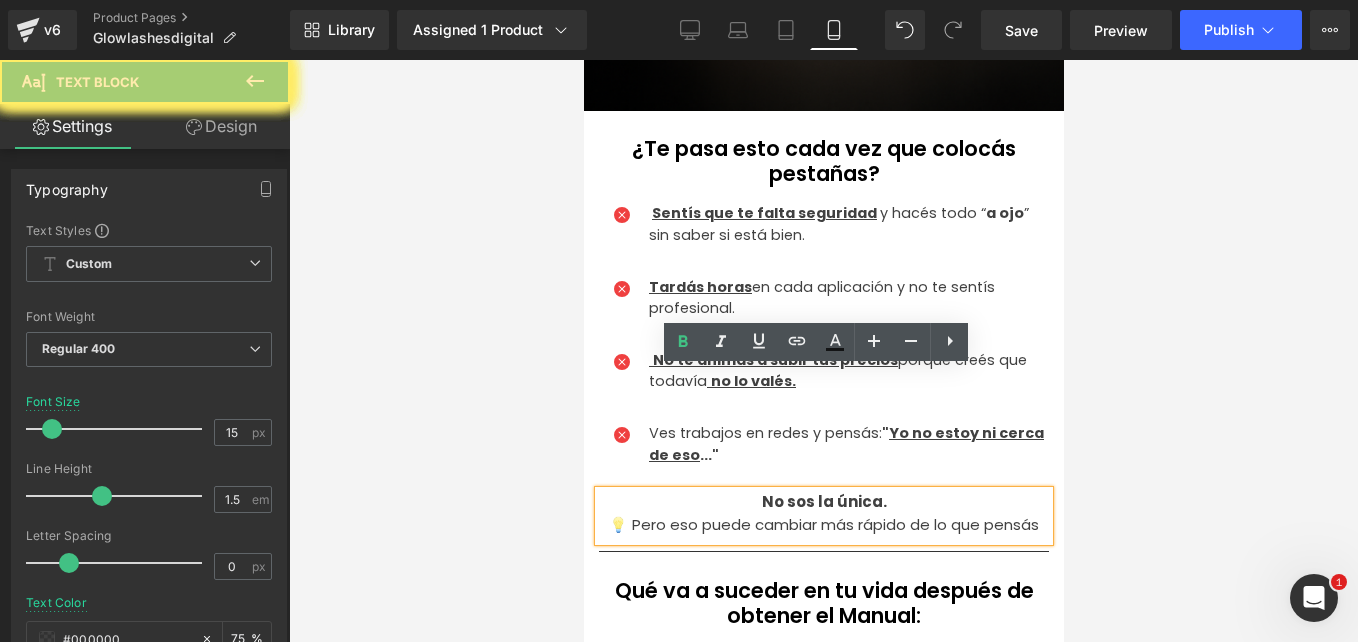 drag, startPoint x: 904, startPoint y: 381, endPoint x: 734, endPoint y: 368, distance: 170.49634 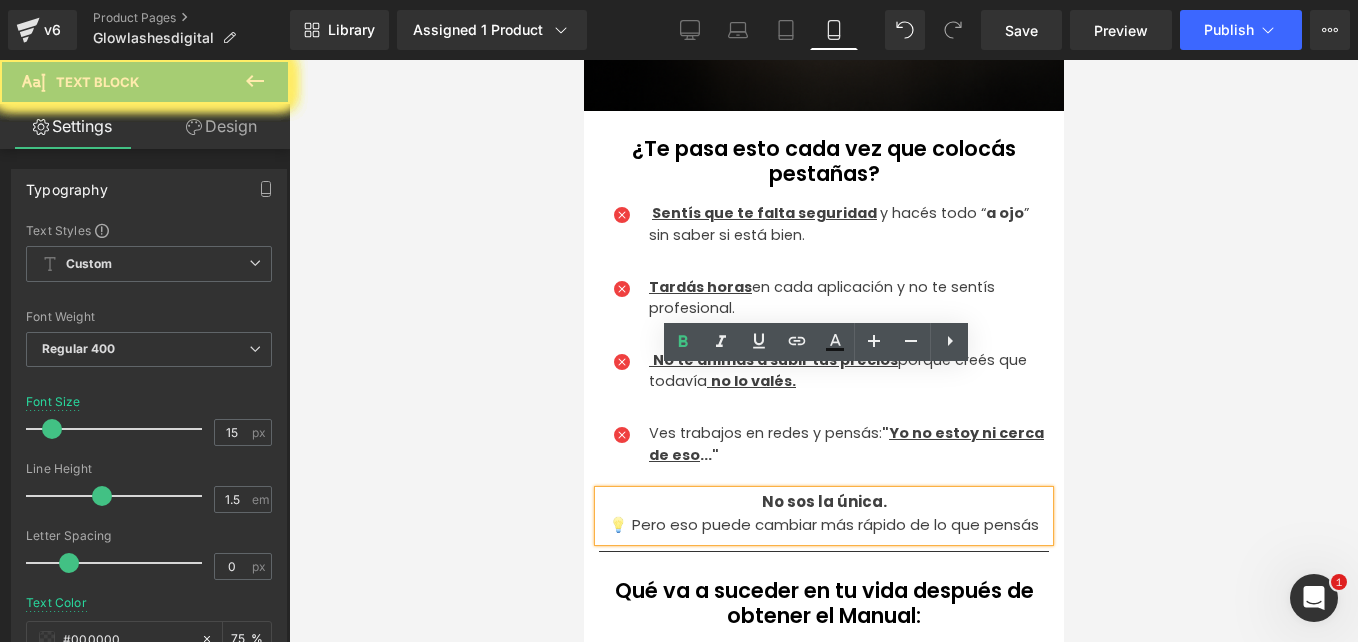 click on "No sos la única." at bounding box center (823, 502) 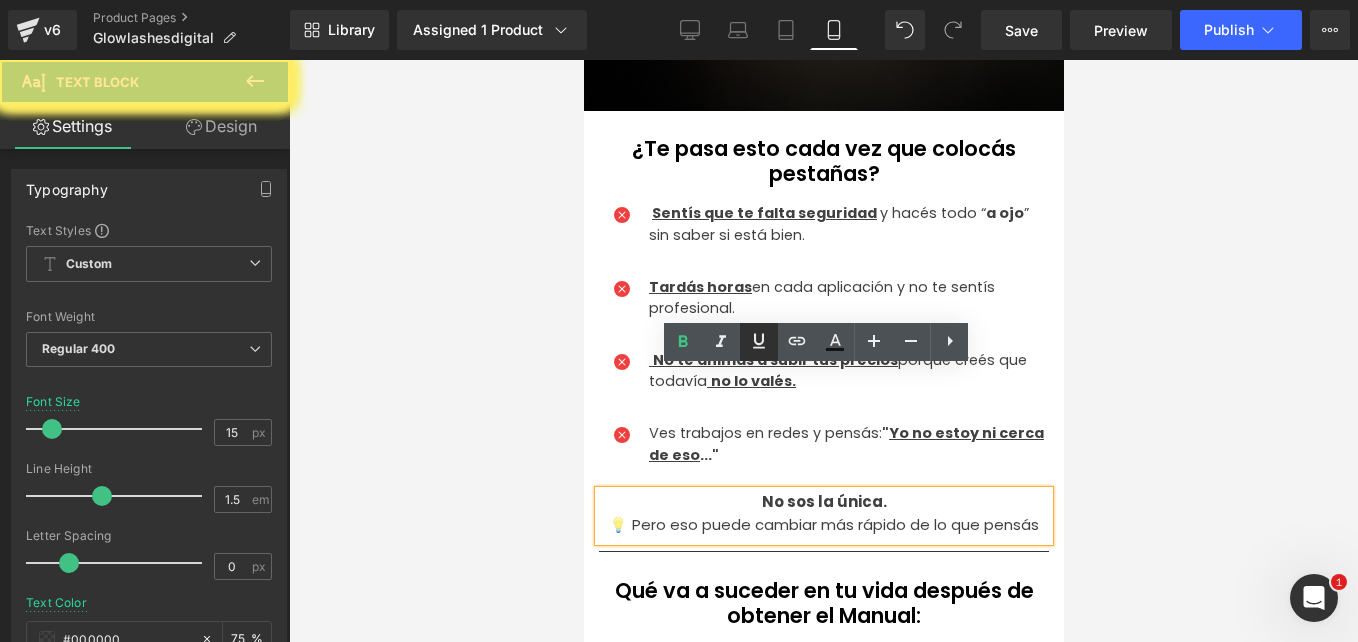 click 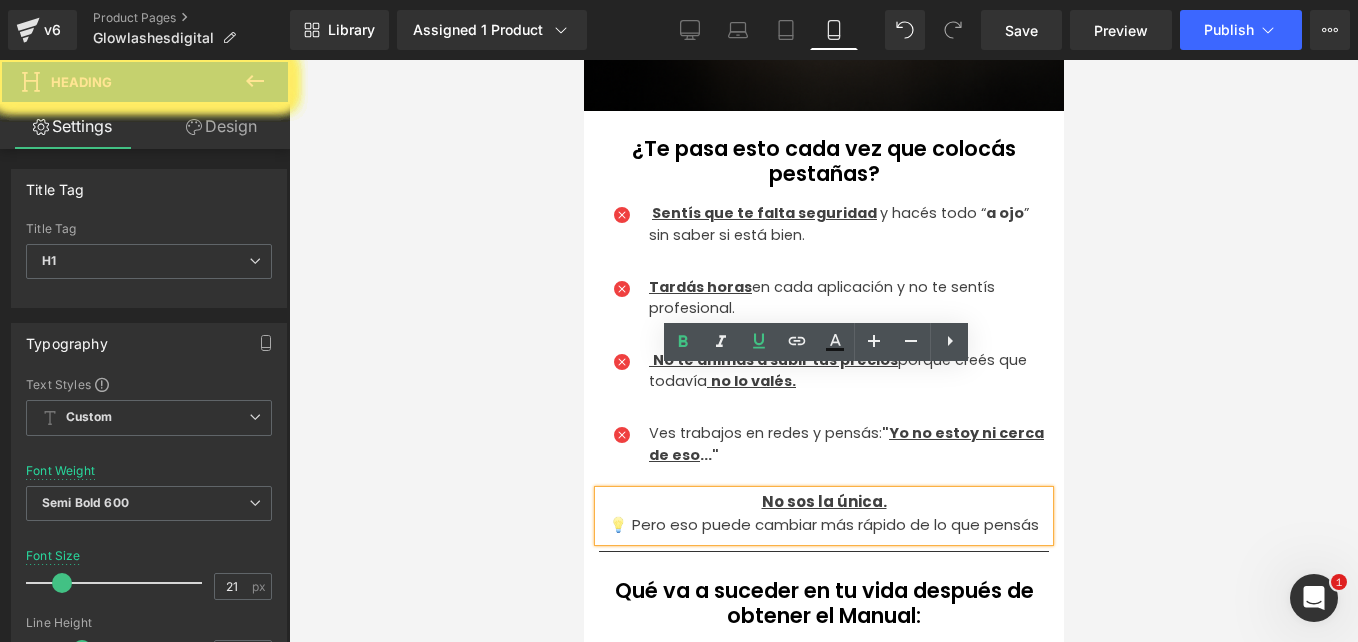 click on "Qué va a suceder en tu vida después de obtener el Manual:" at bounding box center (823, 603) 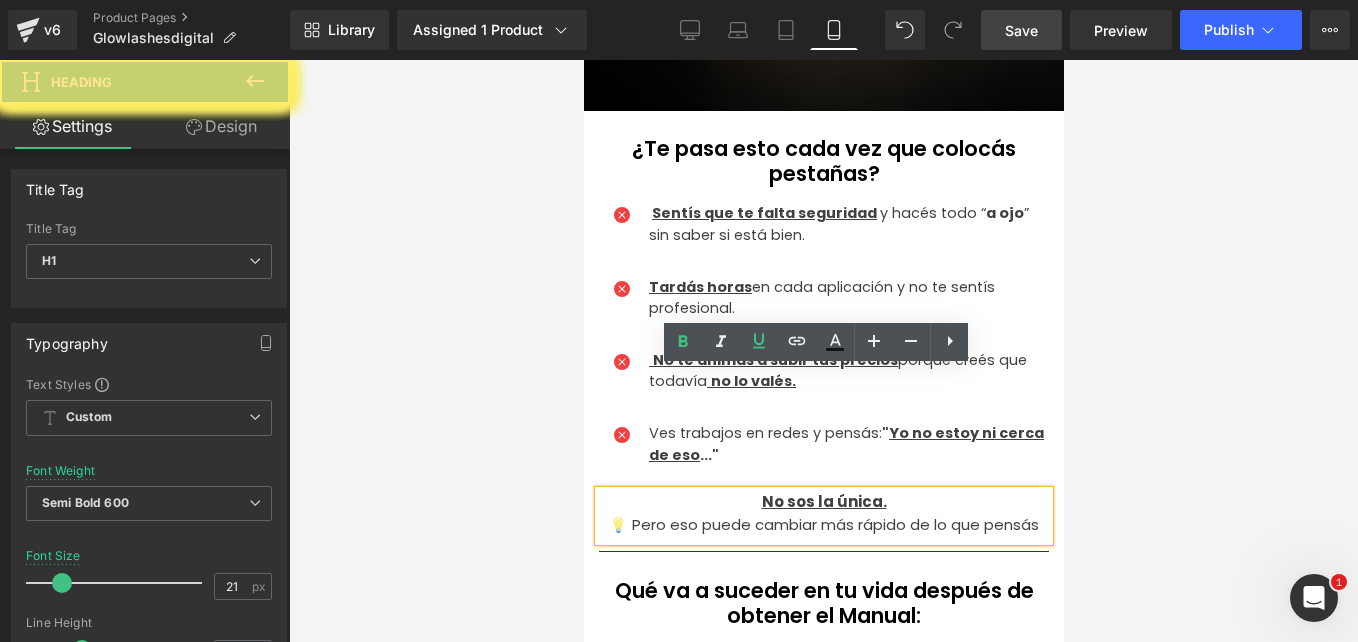click at bounding box center [823, 351] 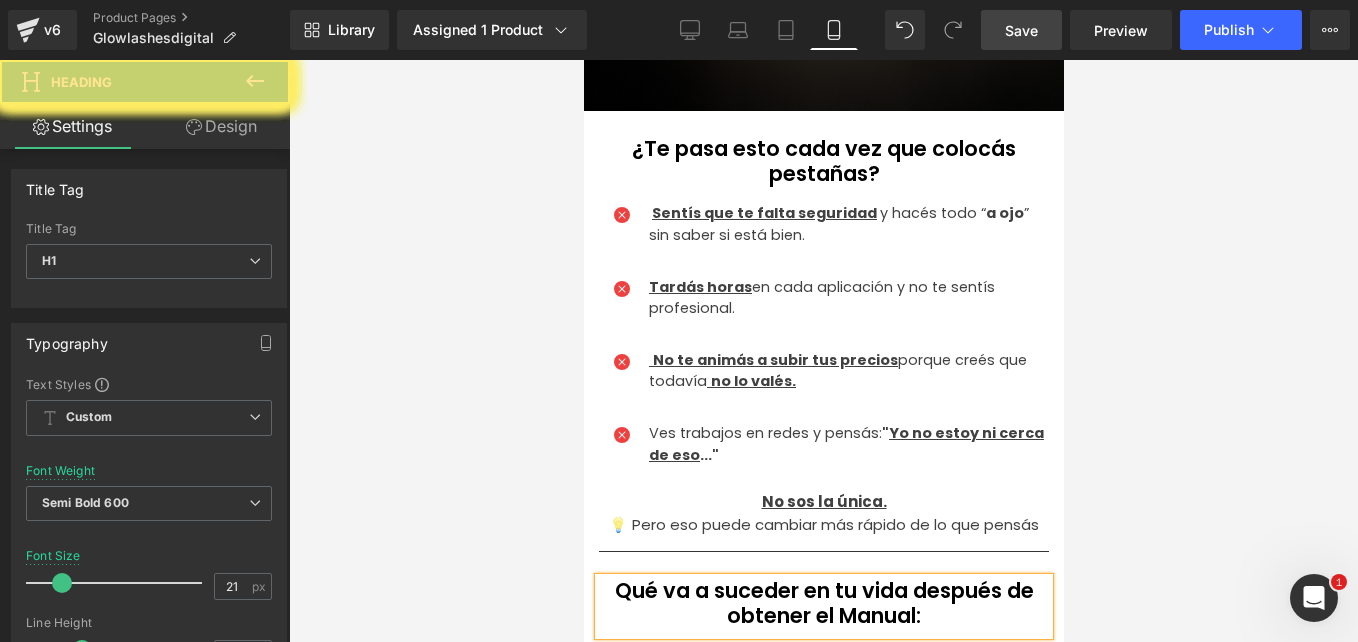 click on "Save" at bounding box center [1021, 30] 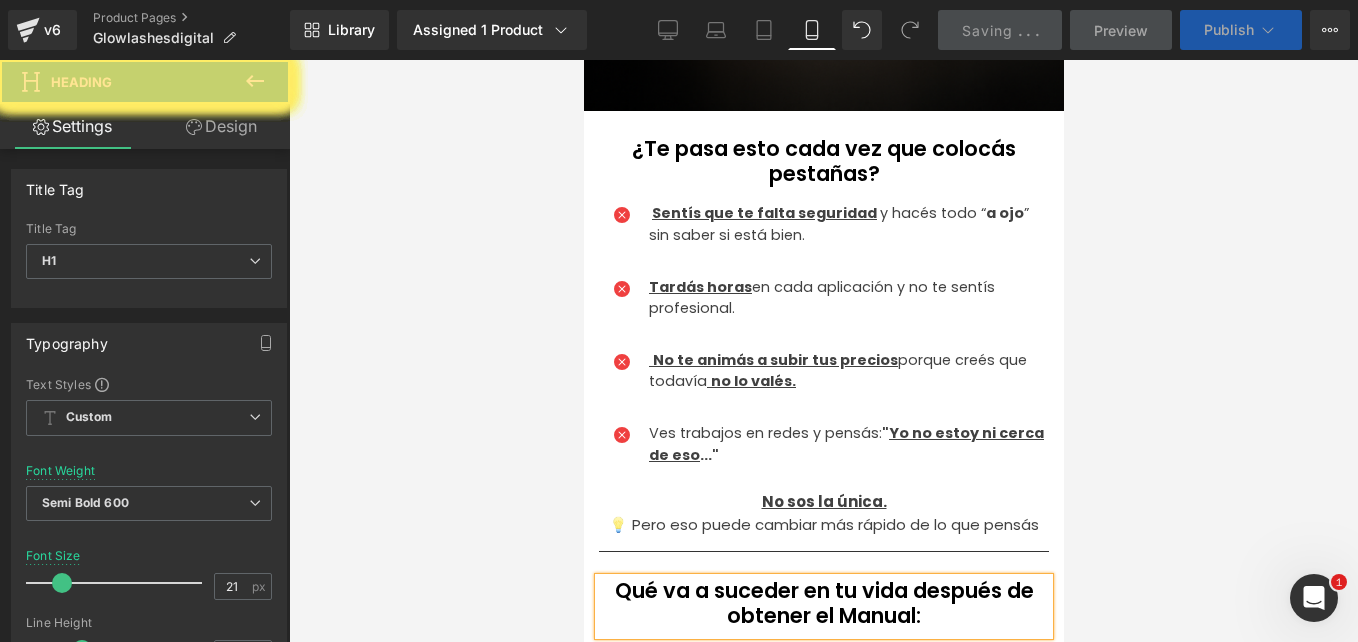 scroll, scrollTop: 1100, scrollLeft: 0, axis: vertical 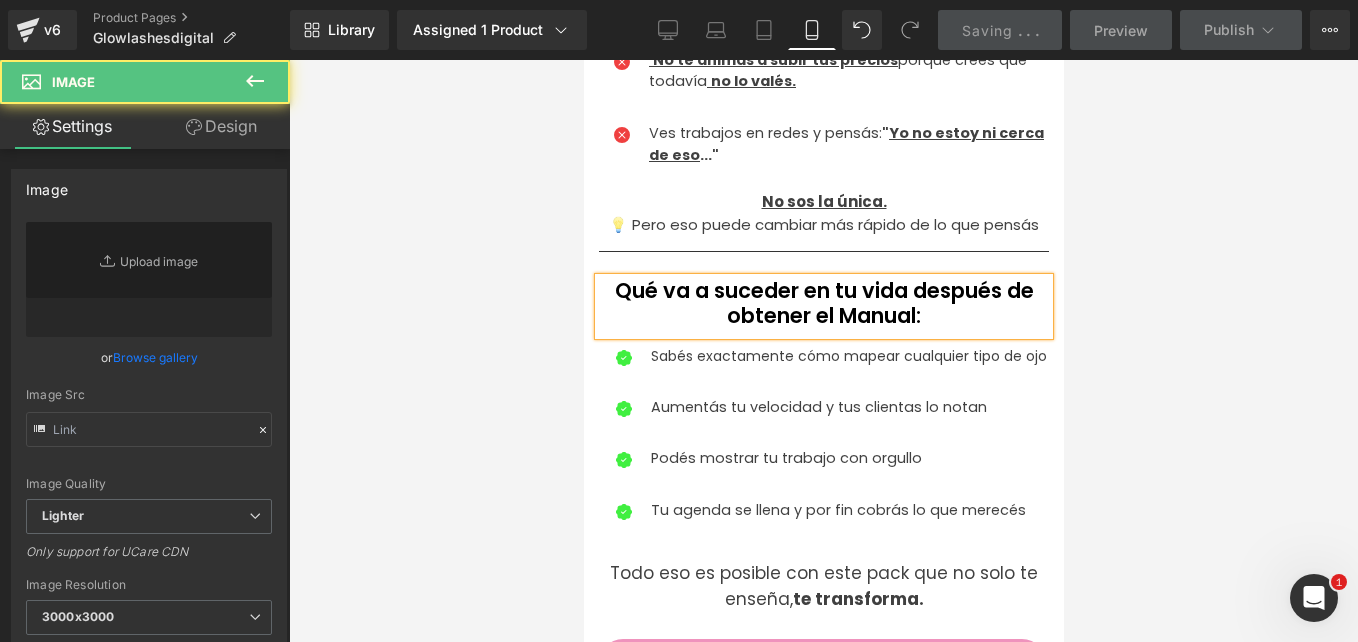 click at bounding box center (827, 5845) 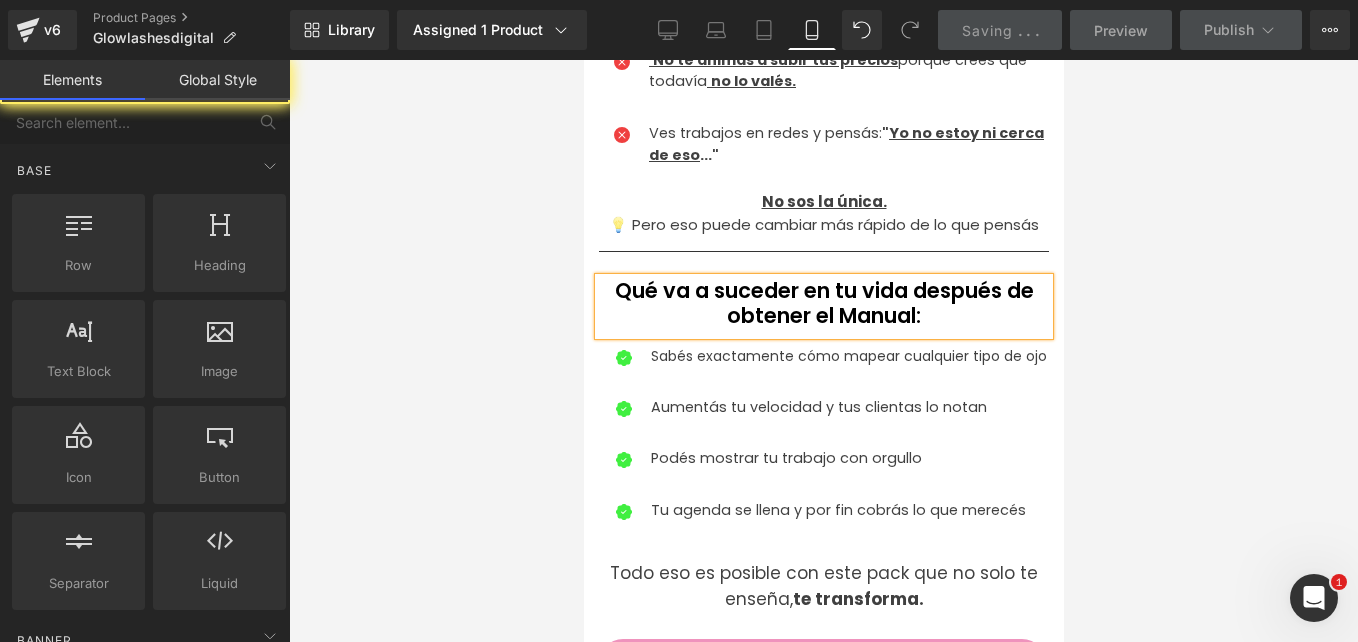 click on "¿Por qué este ebook es diferente? Heading" at bounding box center (823, 5723) 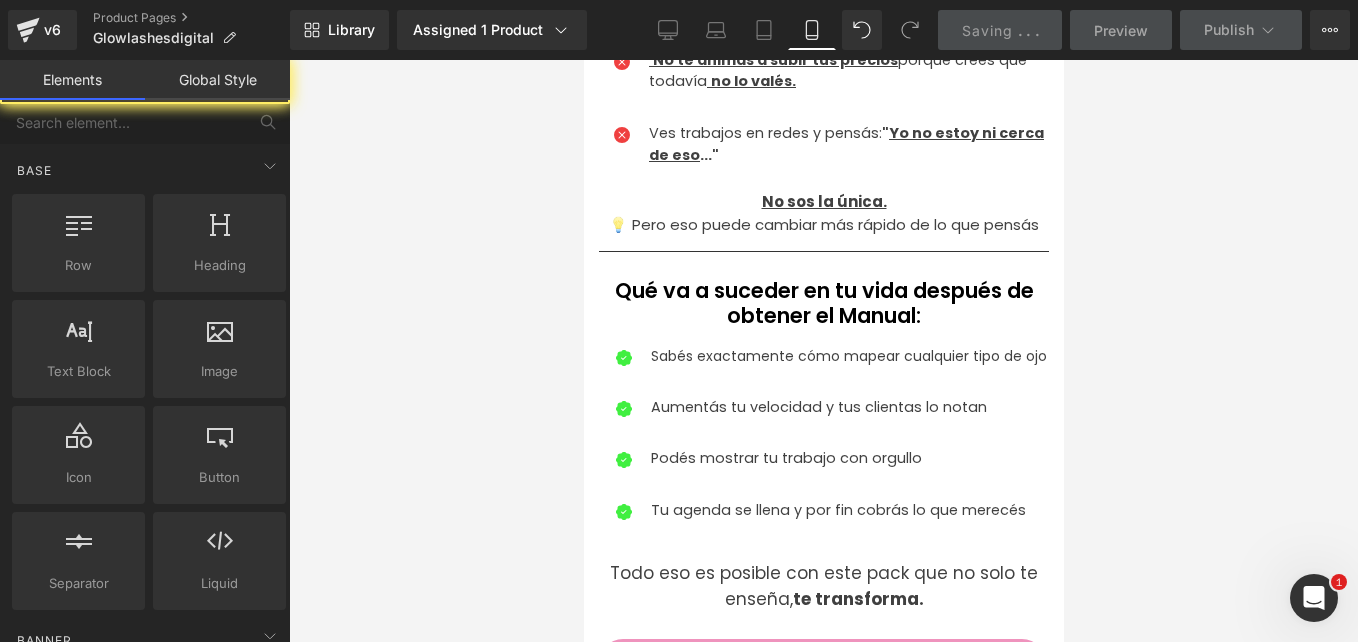 click on "¿Por qué este ebook es diferente?" at bounding box center [823, 5722] 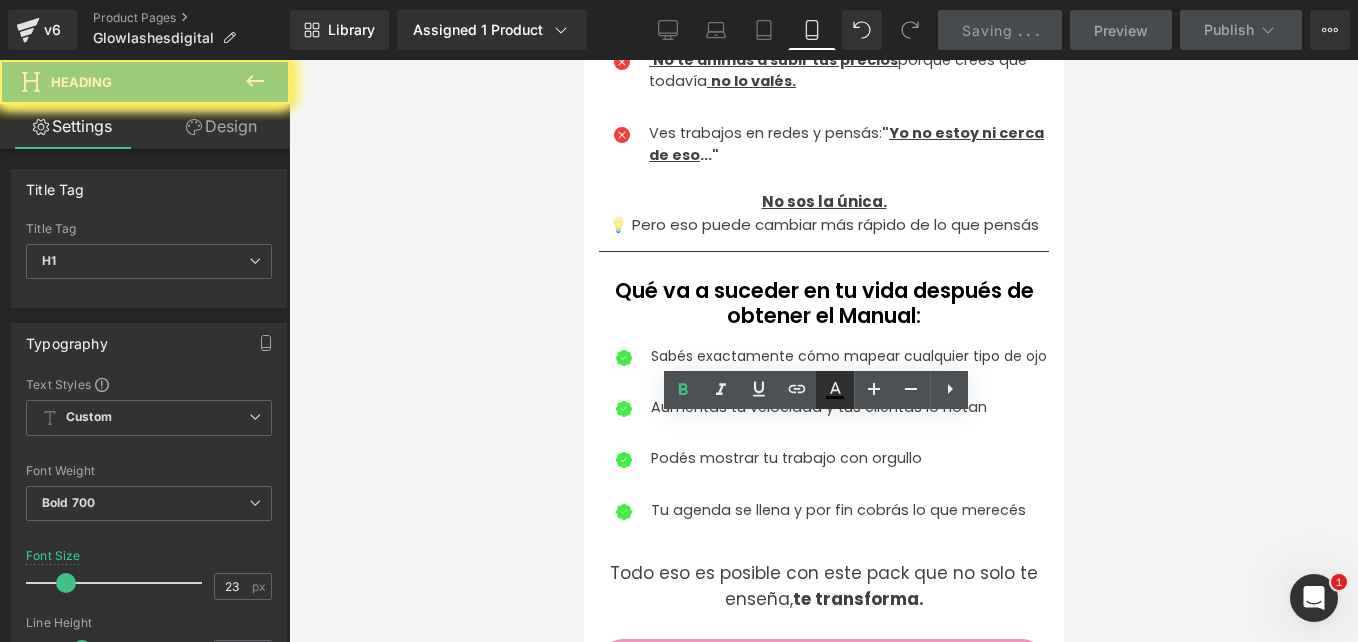 drag, startPoint x: 829, startPoint y: 391, endPoint x: 239, endPoint y: 369, distance: 590.41003 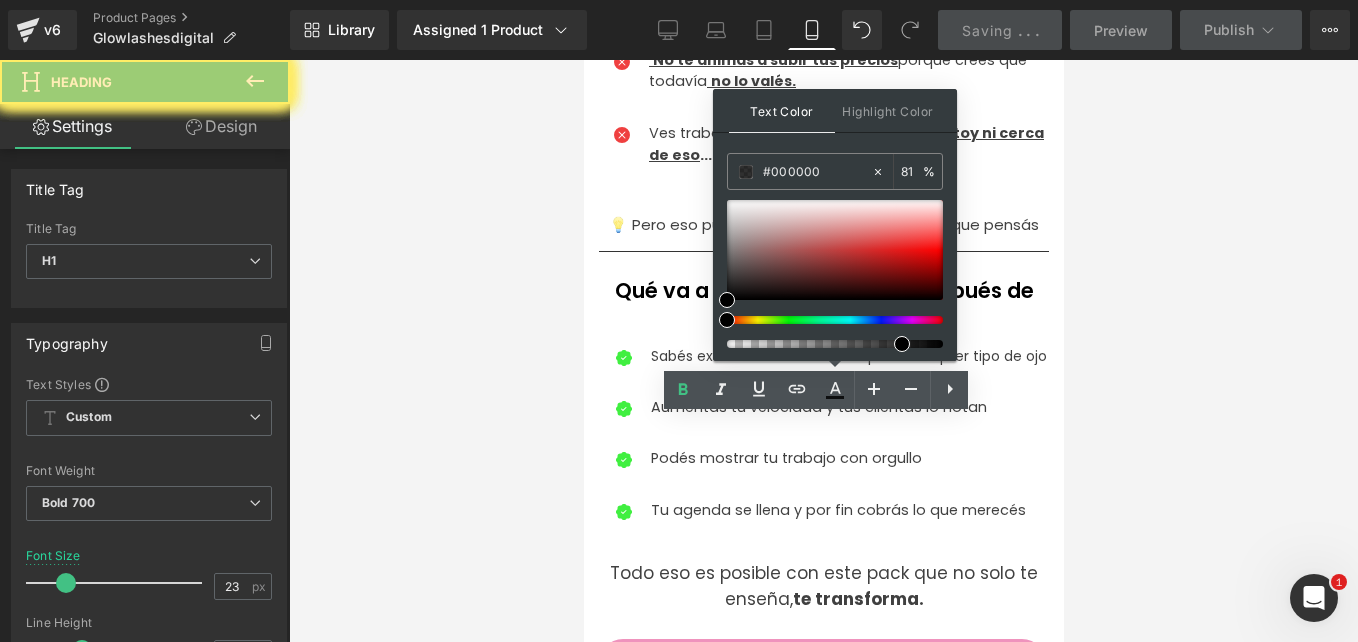 click at bounding box center [827, 320] 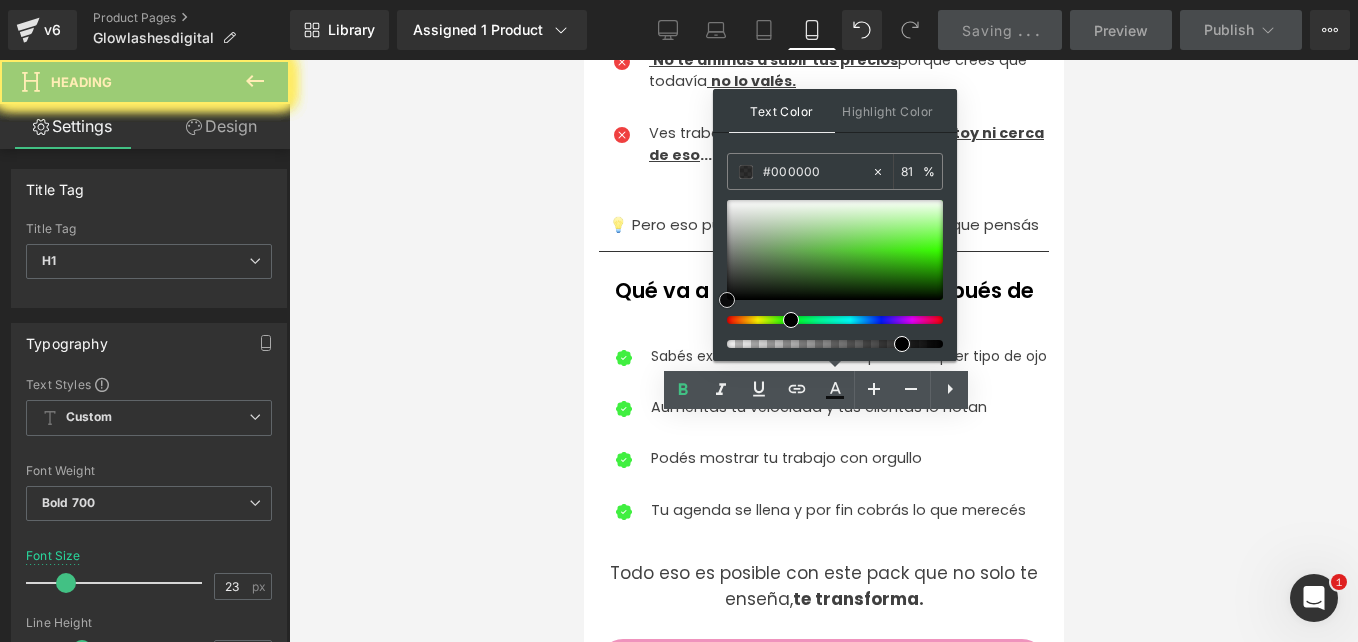 click at bounding box center (835, 250) 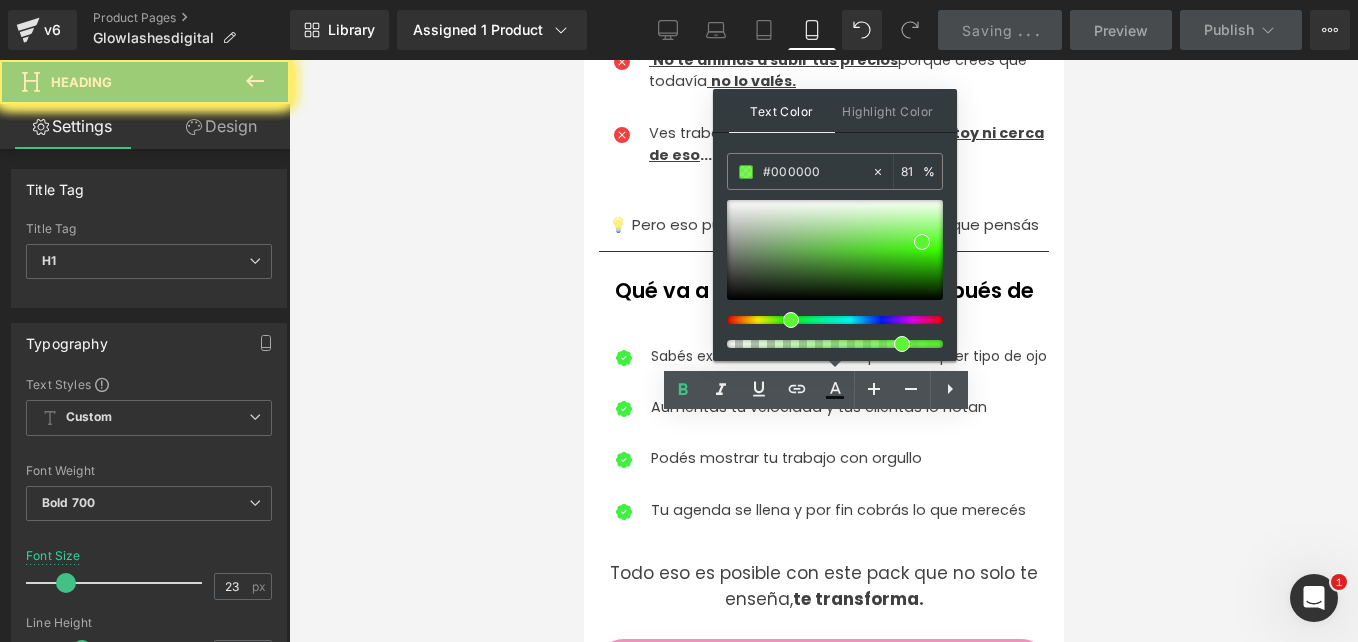 click at bounding box center [823, 351] 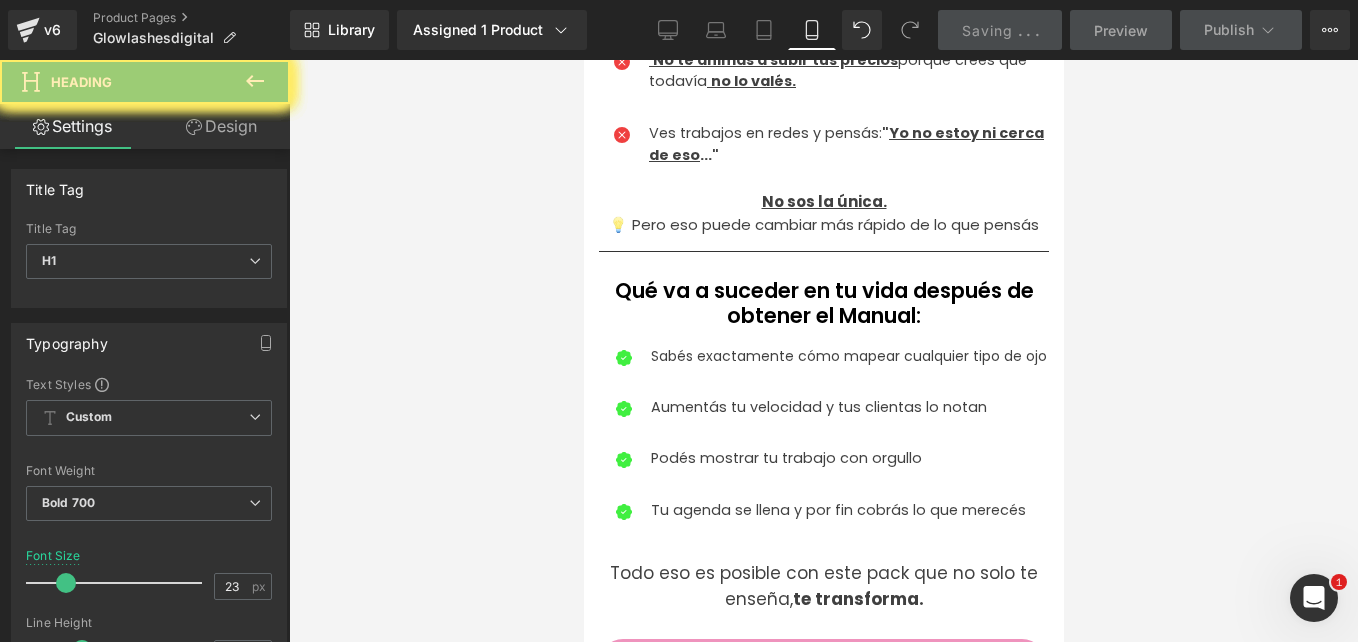 click on "7 DÍAS DE GARANTIA SIN VUELTAS" at bounding box center (823, 5723) 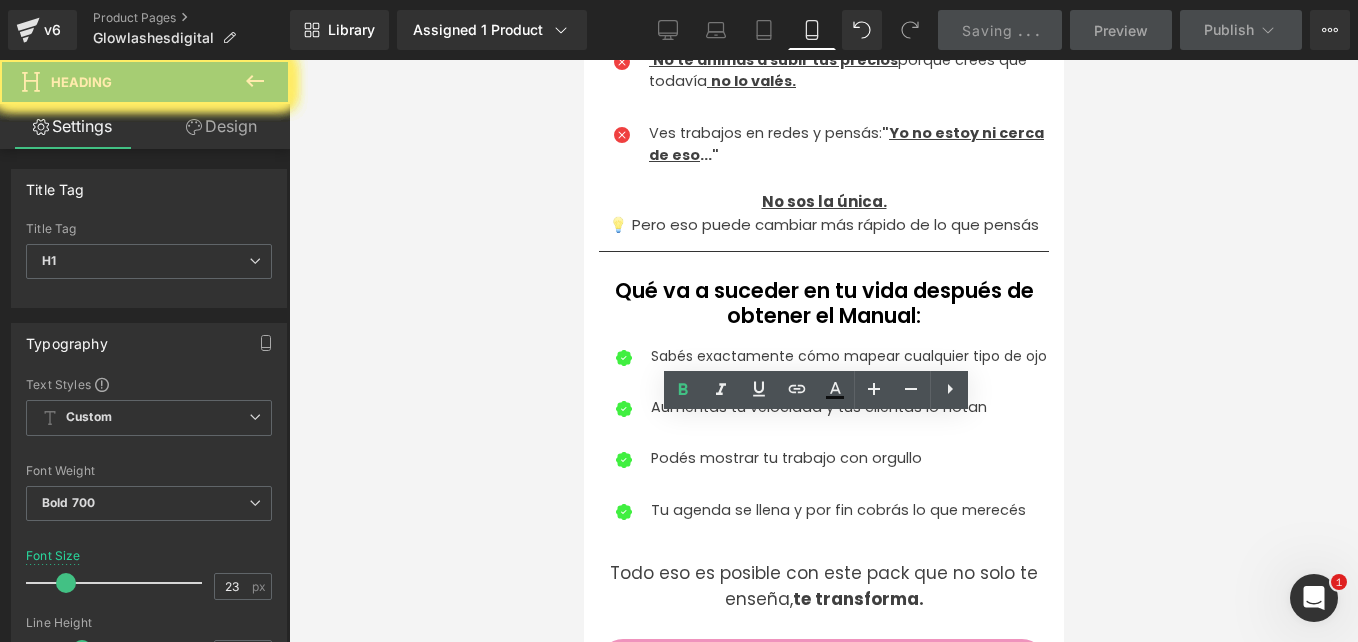drag, startPoint x: 839, startPoint y: 427, endPoint x: 1415, endPoint y: 462, distance: 577.0624 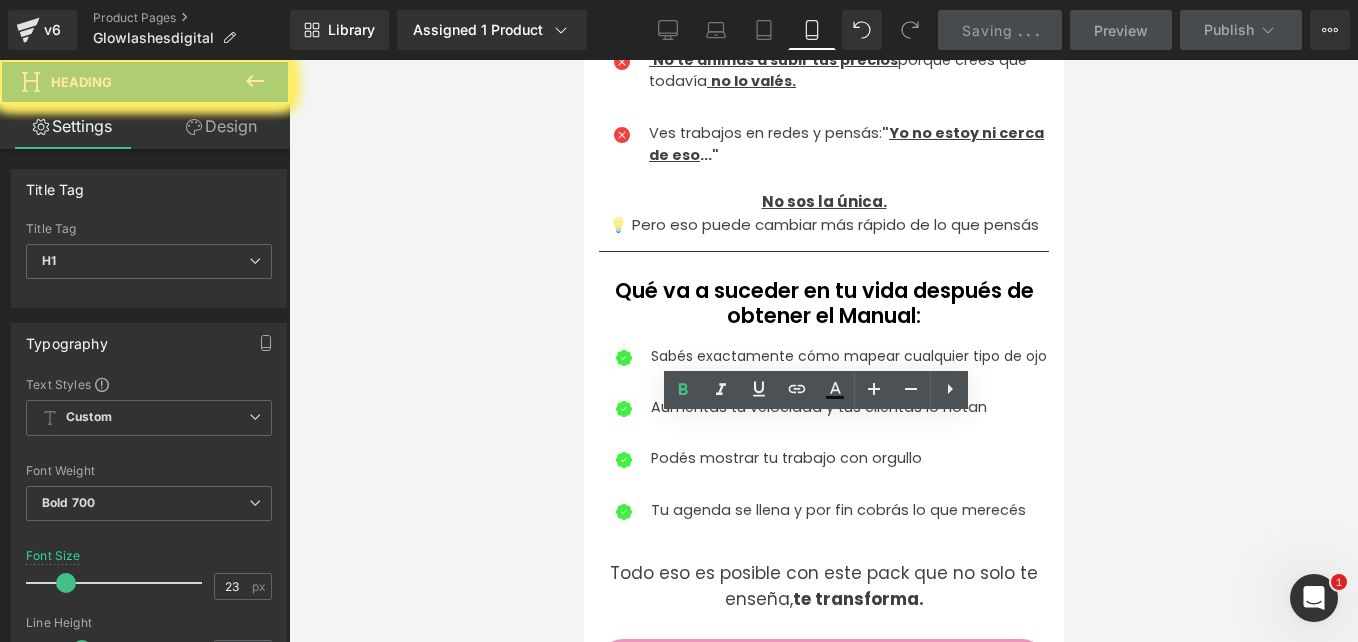 click 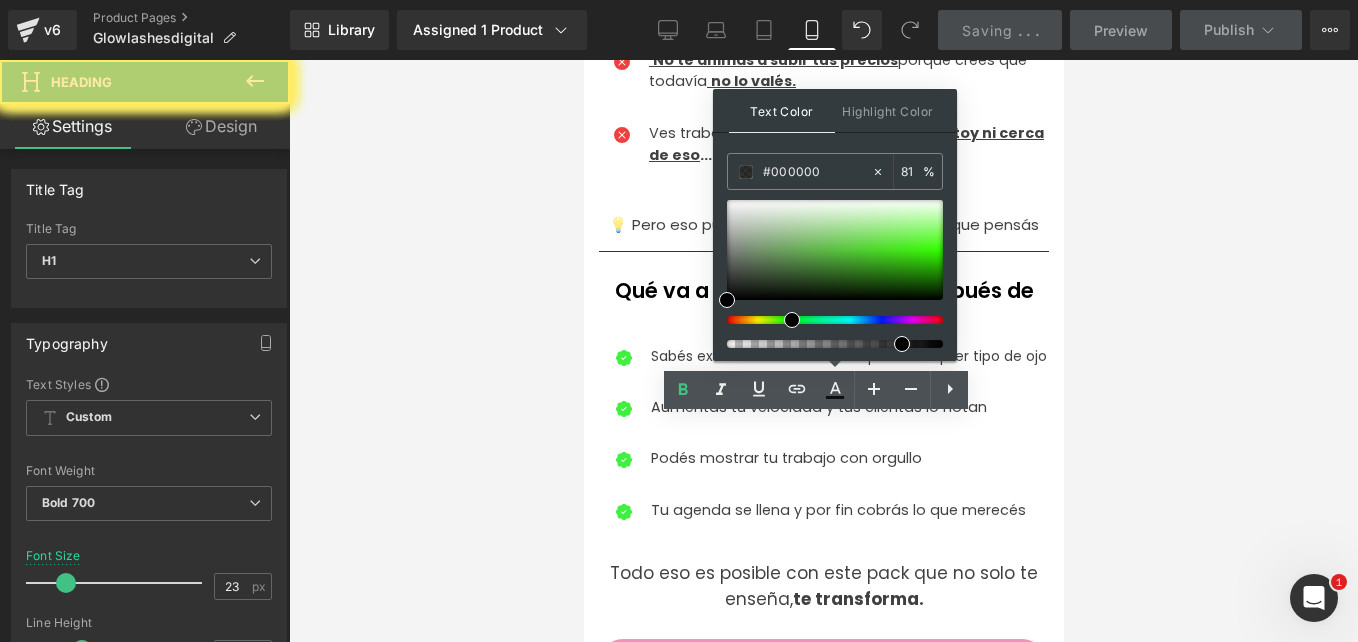 click at bounding box center [827, 320] 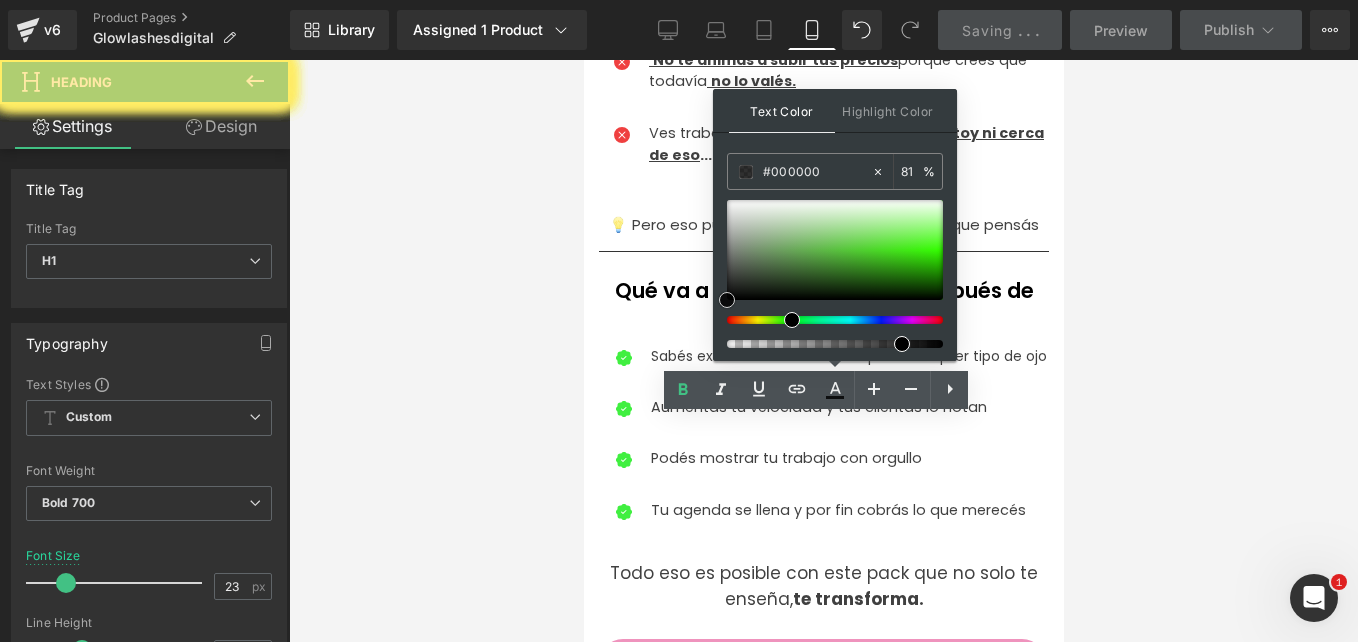 drag, startPoint x: 895, startPoint y: 238, endPoint x: 914, endPoint y: 239, distance: 19.026299 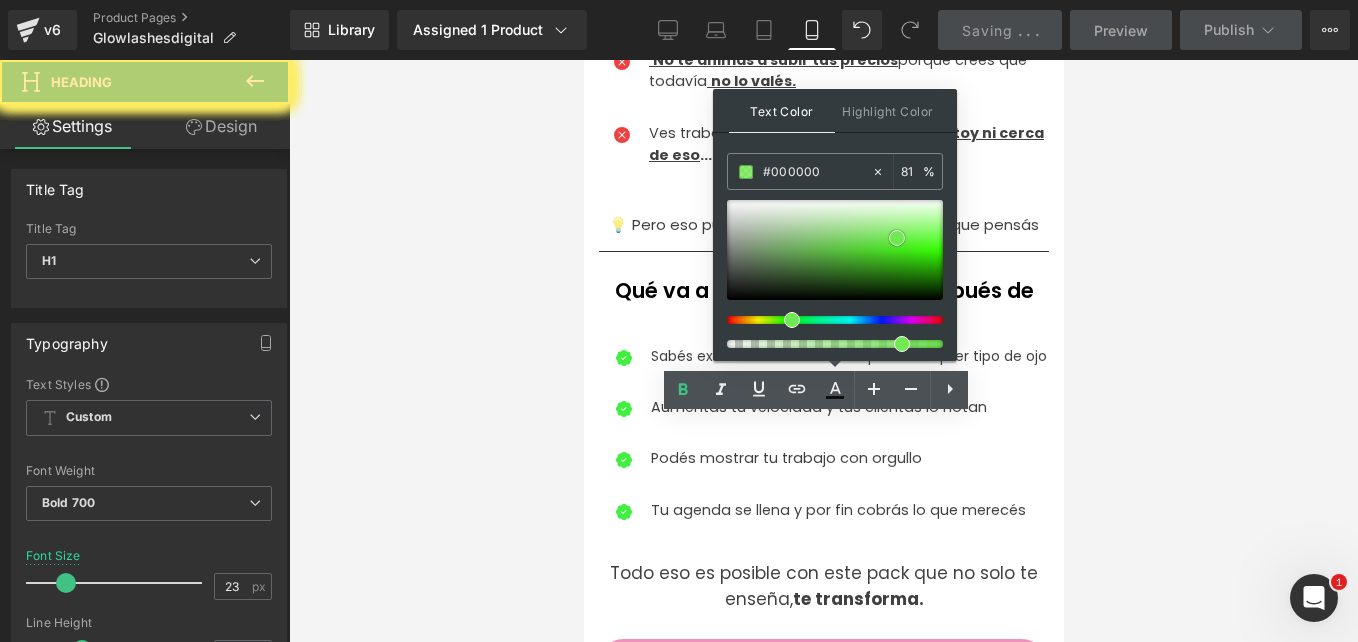 click at bounding box center (835, 250) 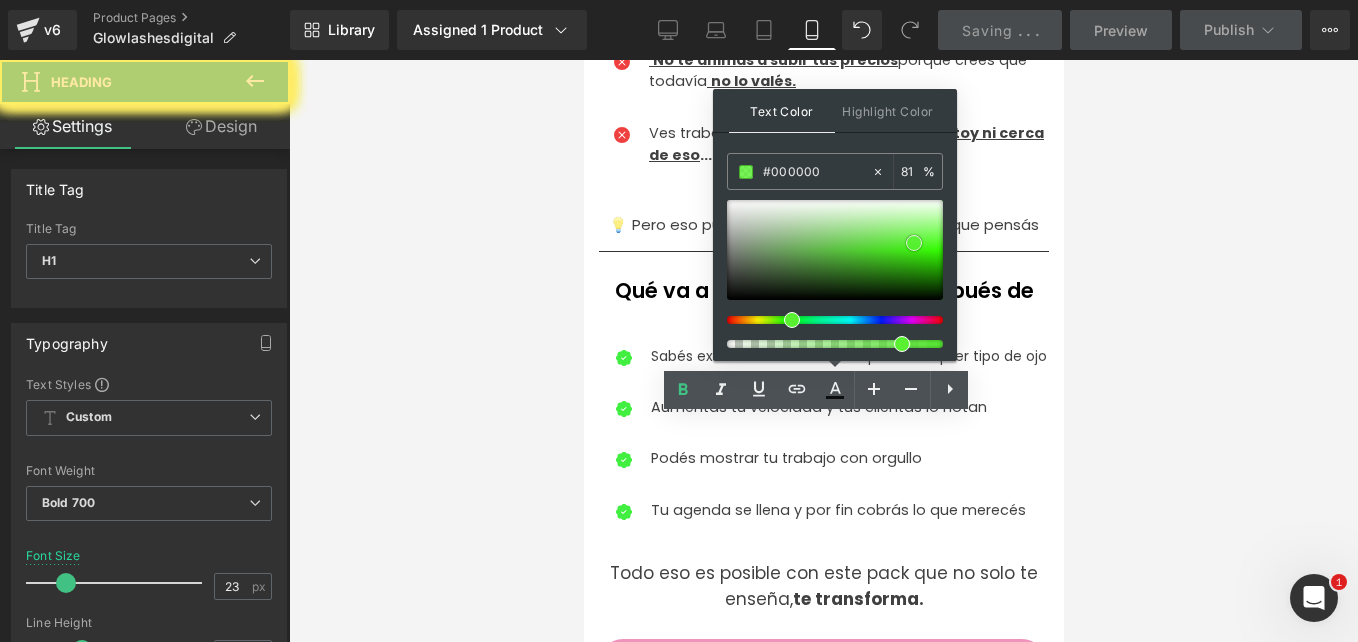 click at bounding box center [914, 243] 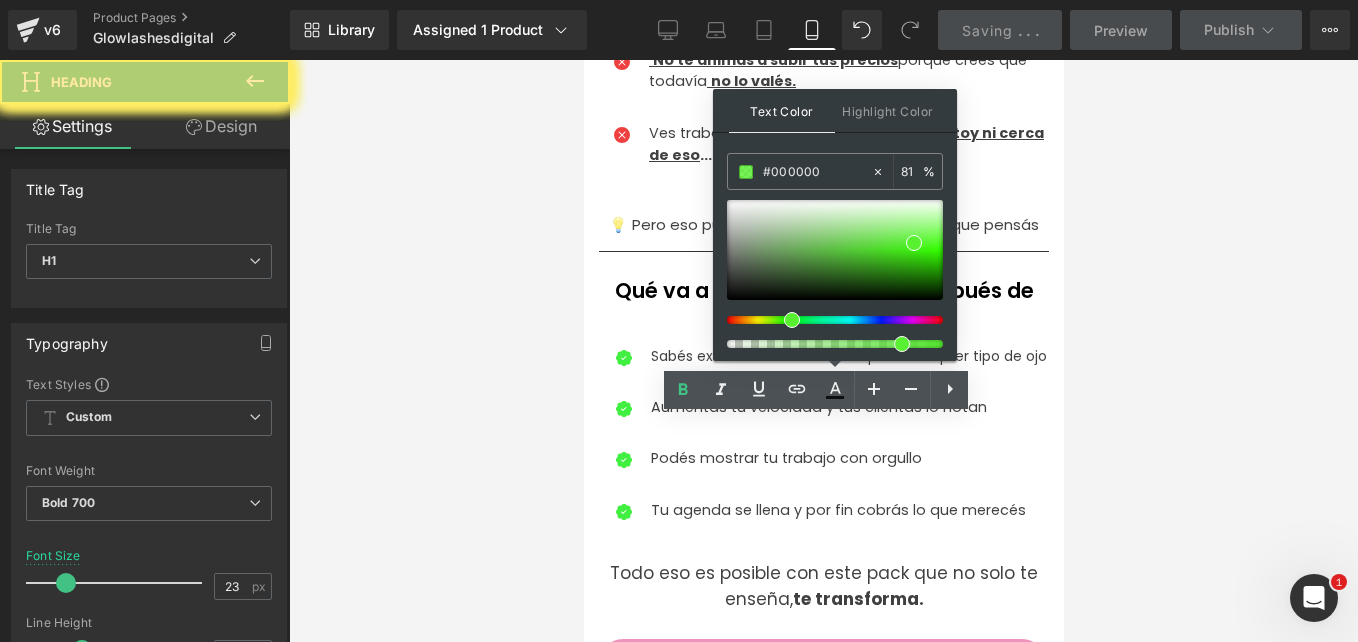 click on "Text Color Highlight Color rgba(0, 0, 0, 0.81) #000000 81 % transparent transparent 0 %" at bounding box center [835, 225] 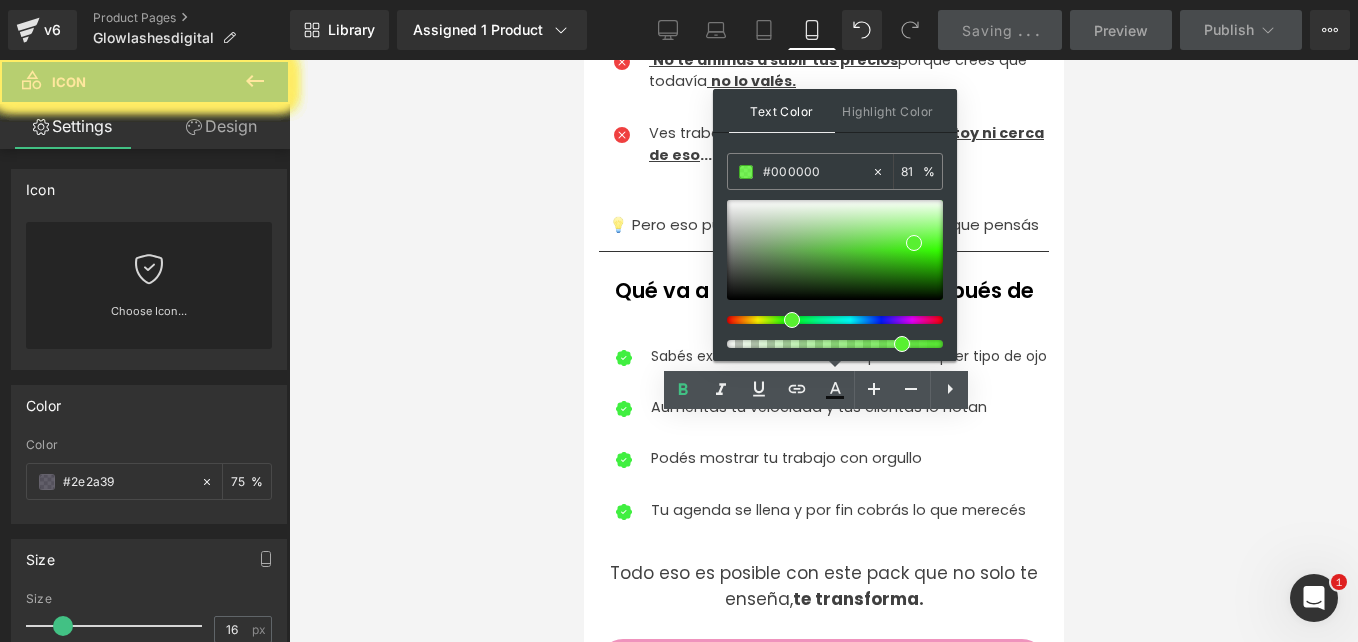 click on "Icon" at bounding box center (692, 5588) 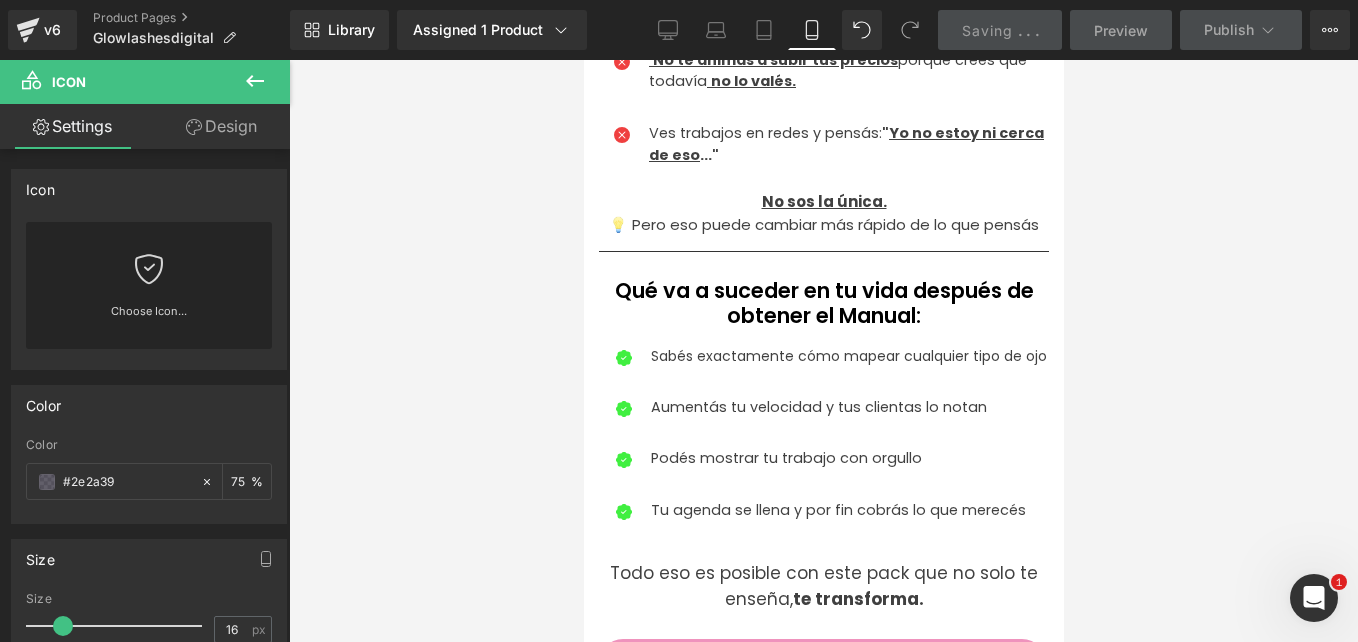 click on "Saving   .   .   ." at bounding box center (1000, 30) 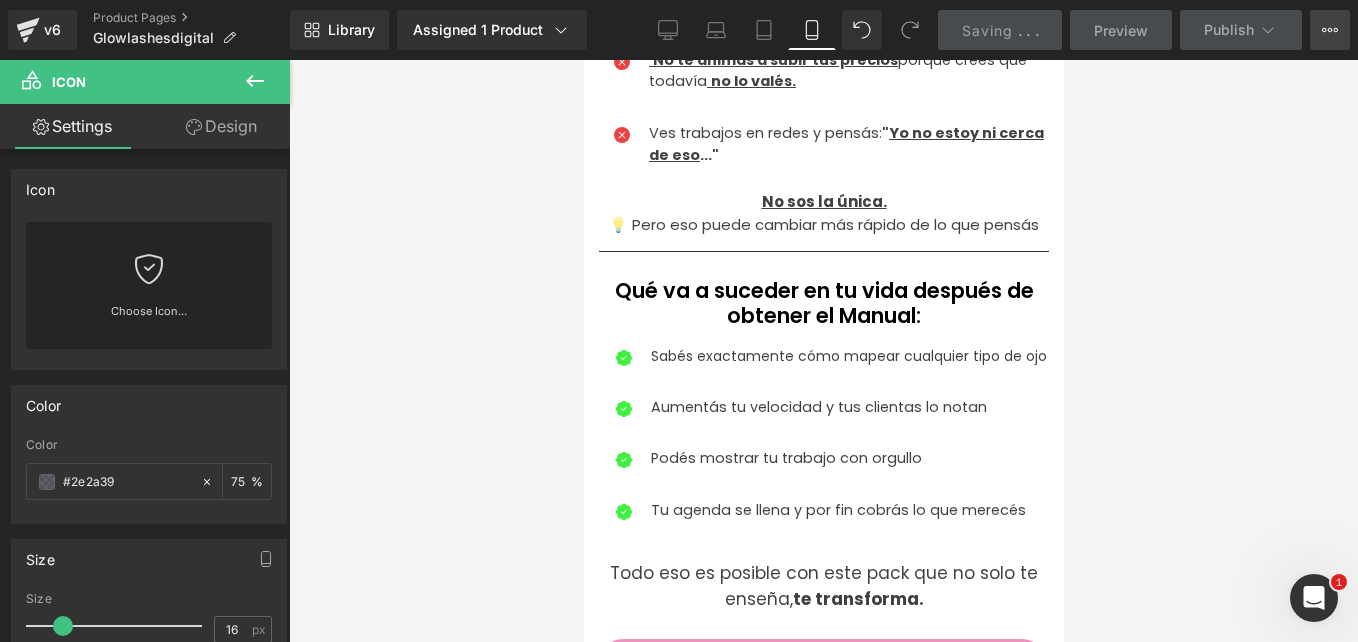 click 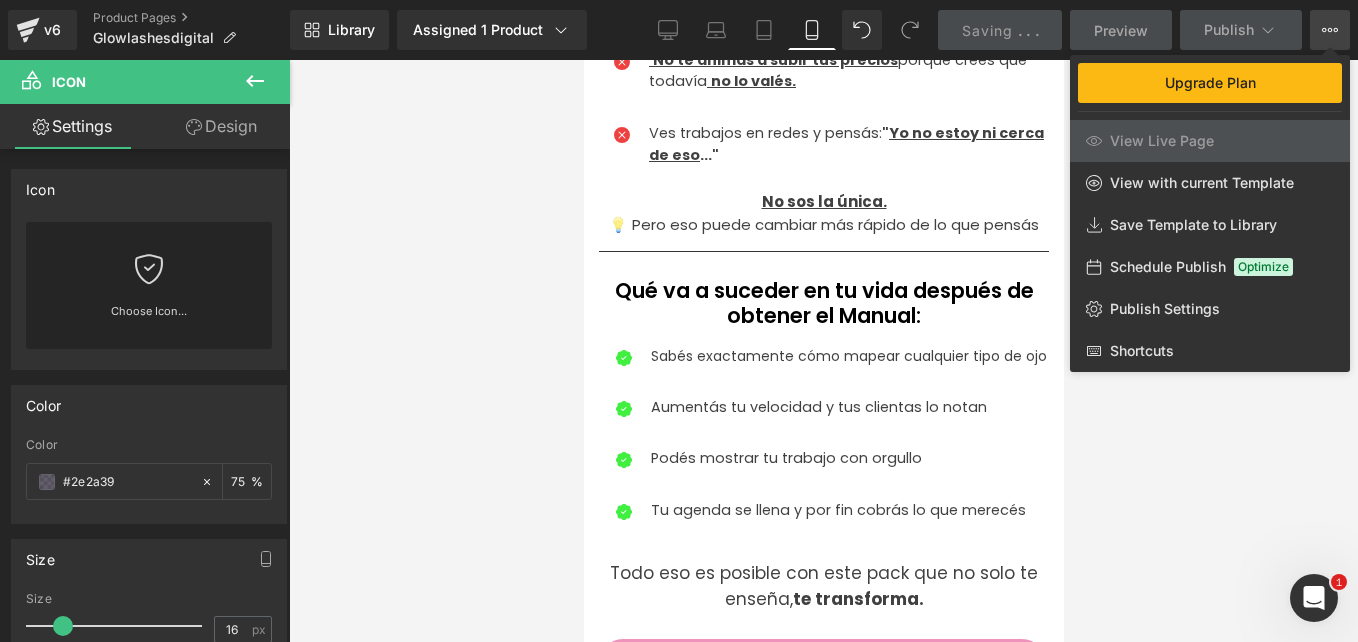 click on "Save Template to Library" at bounding box center (1193, 225) 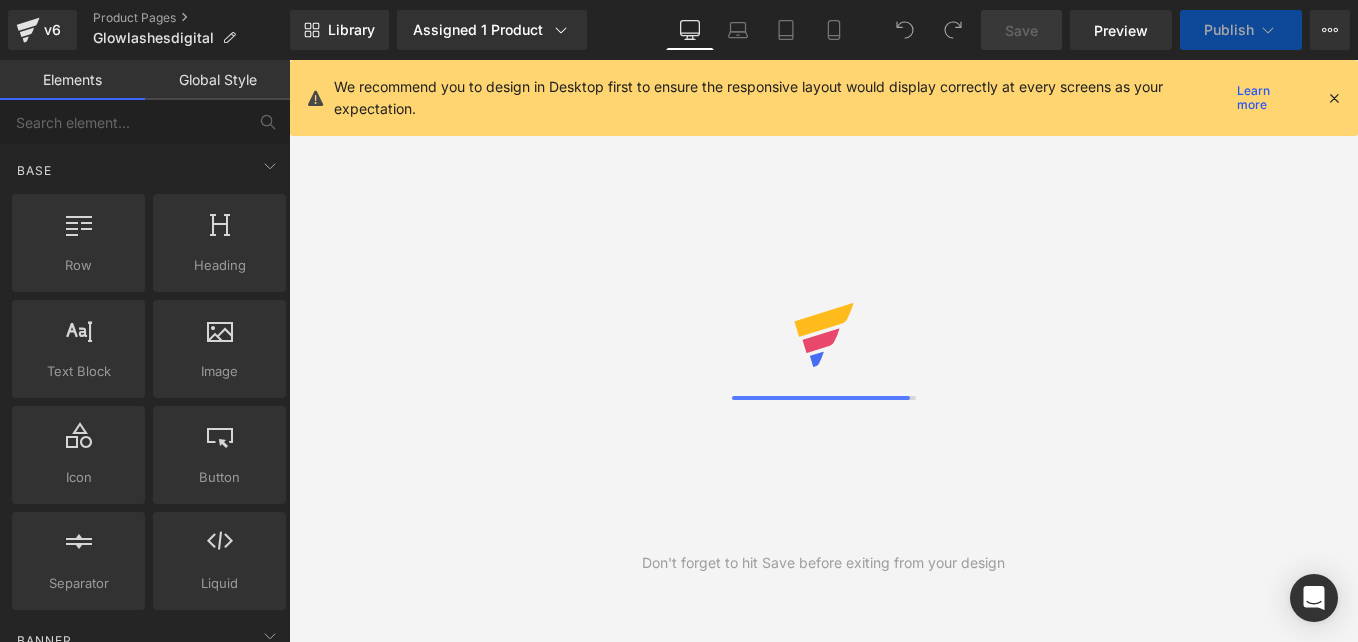 scroll, scrollTop: 0, scrollLeft: 0, axis: both 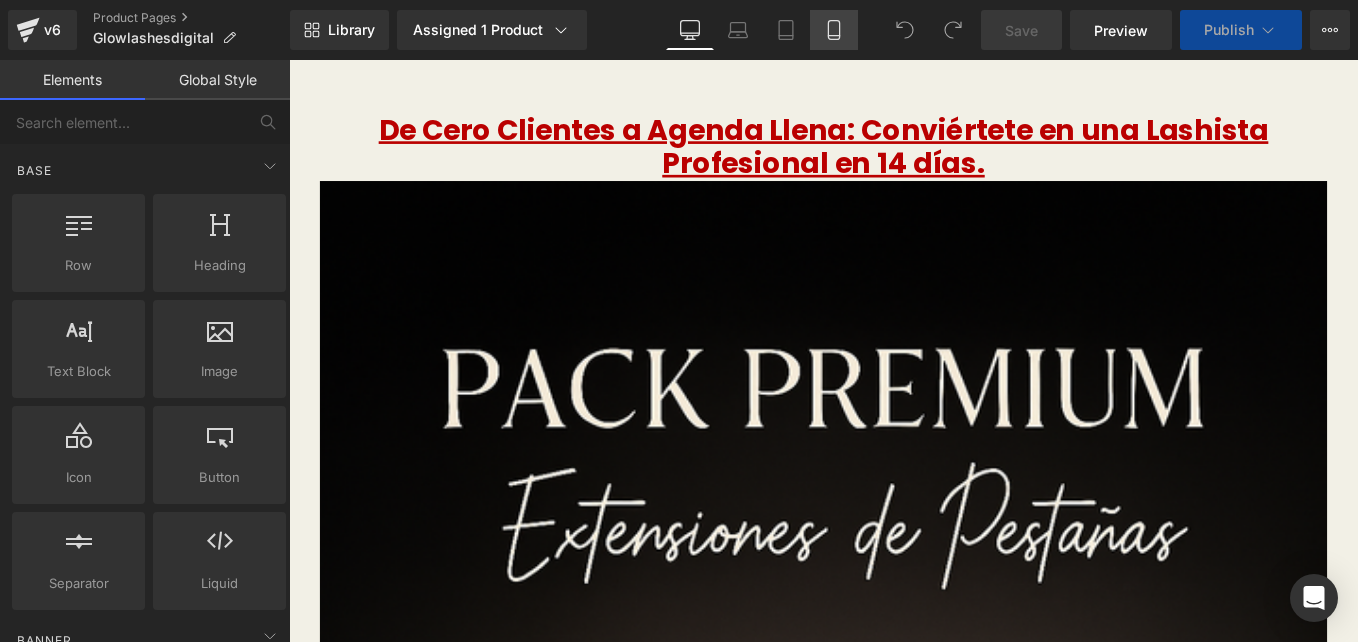 click 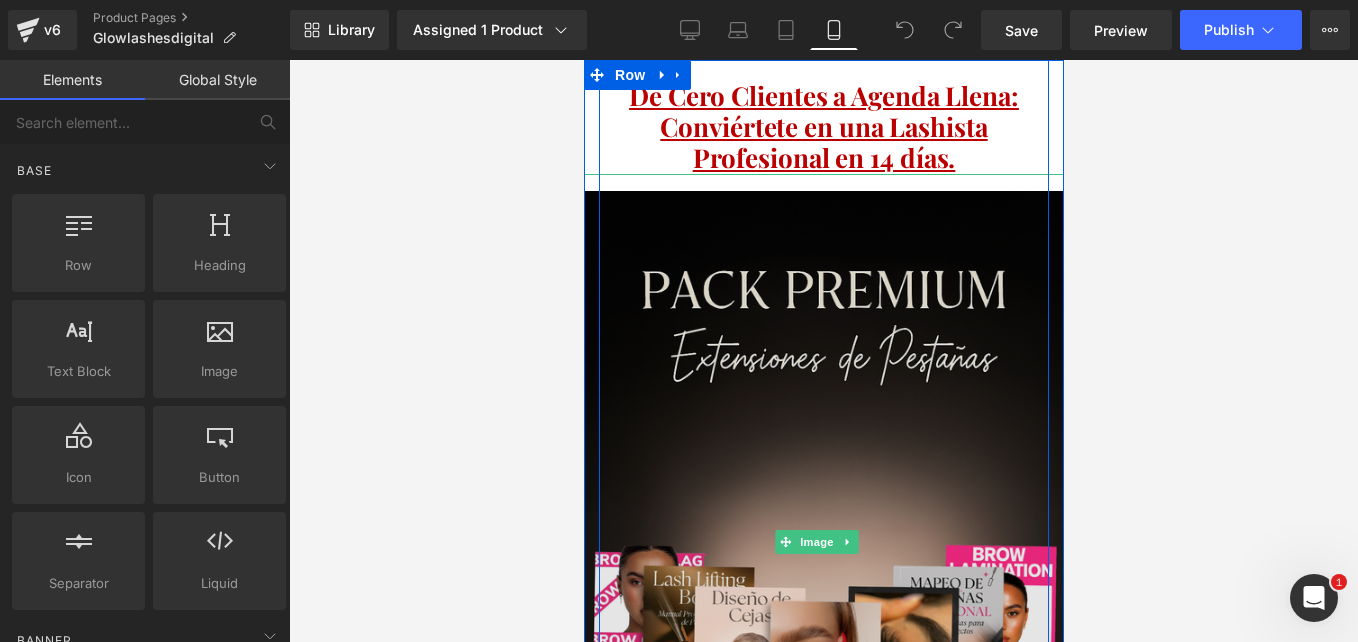 scroll, scrollTop: 0, scrollLeft: 0, axis: both 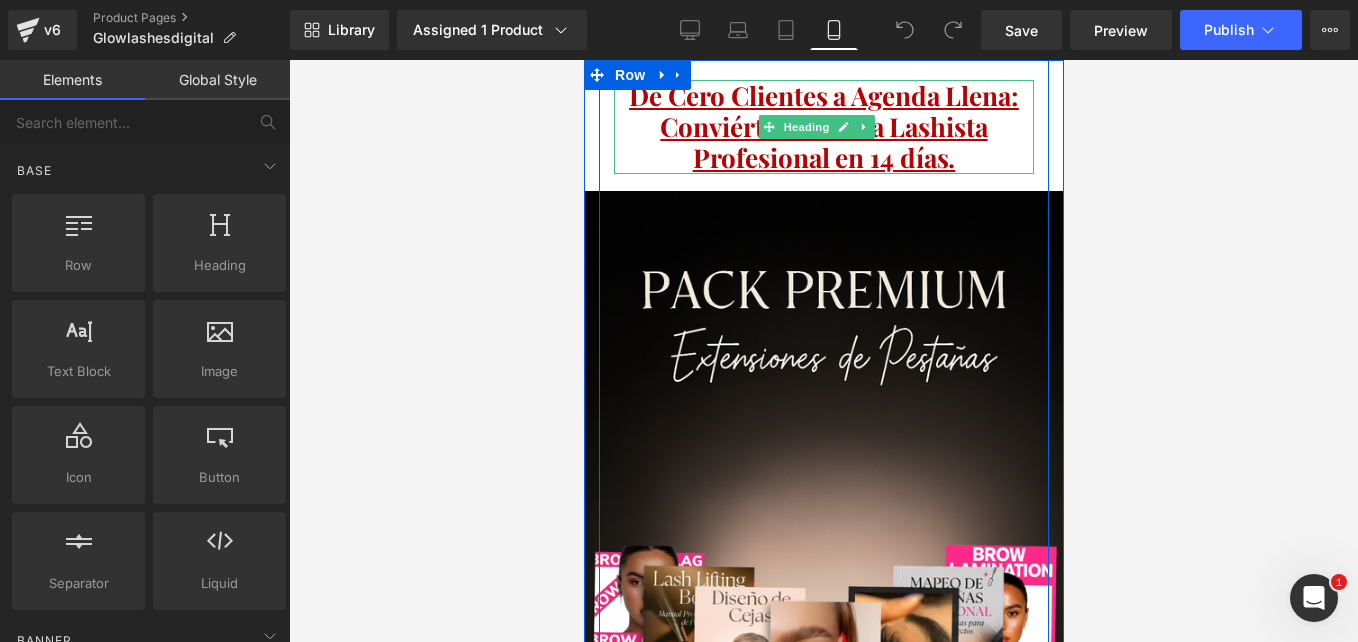 click on "De Cero Clientes a Agenda Llena: Conviértete en una Lashista Profesional en 14 días." at bounding box center [823, 127] 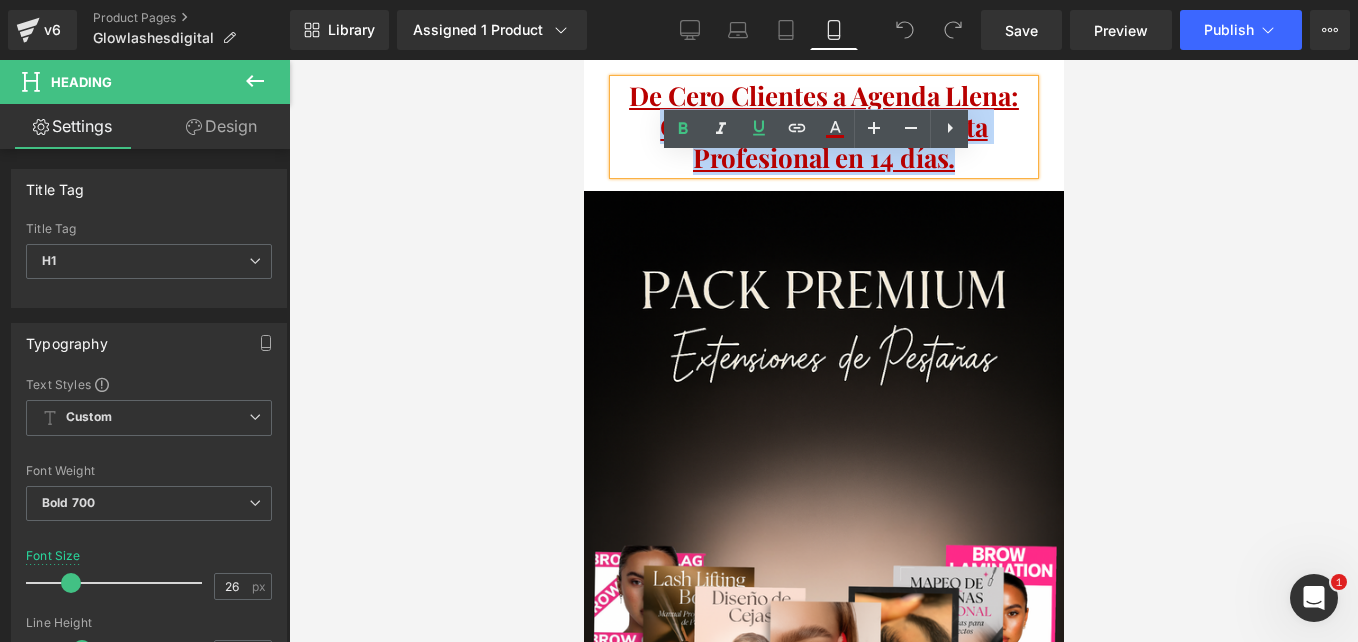 drag, startPoint x: 968, startPoint y: 150, endPoint x: 648, endPoint y: 131, distance: 320.56357 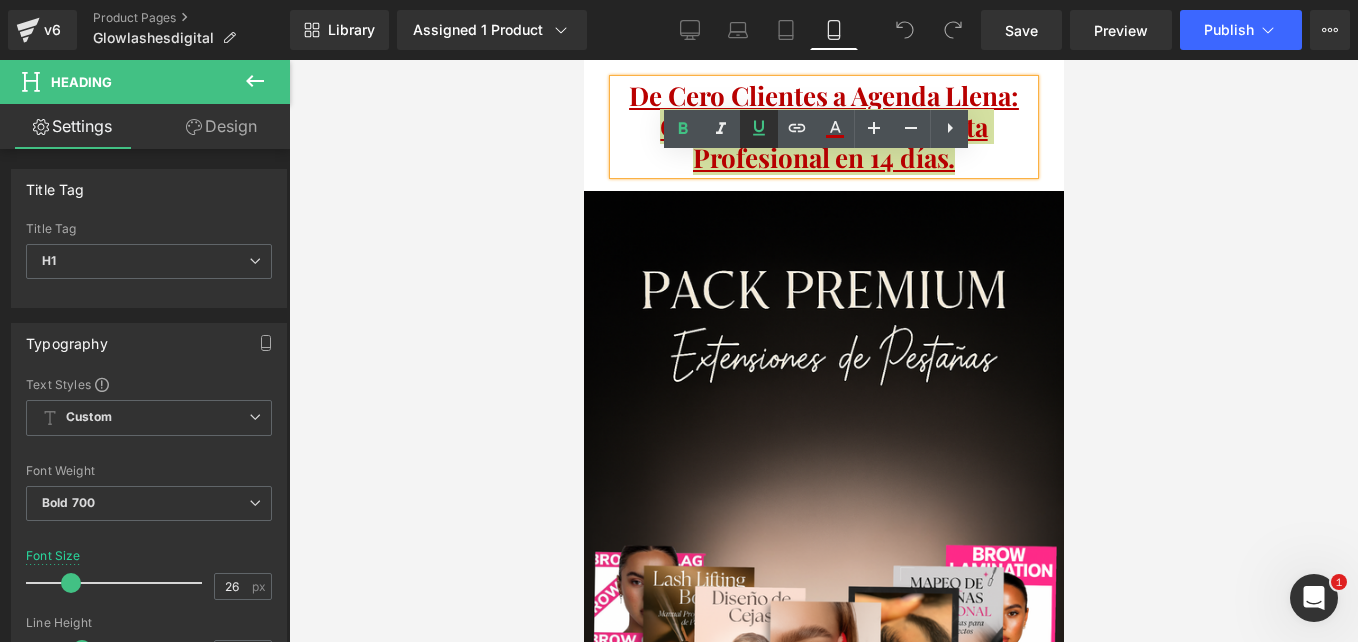 click 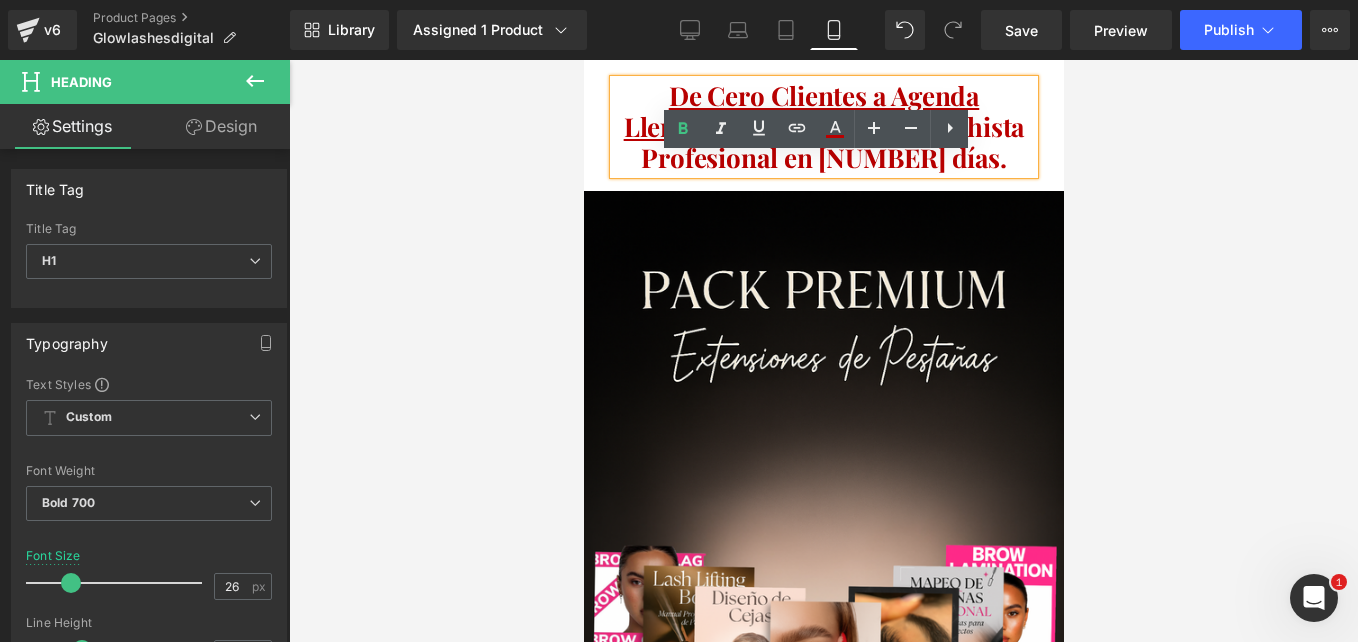 click on "De Cero Clientes a Agenda Llena:  Conviértete en una Lashista Profesional en 14 días." at bounding box center (823, 127) 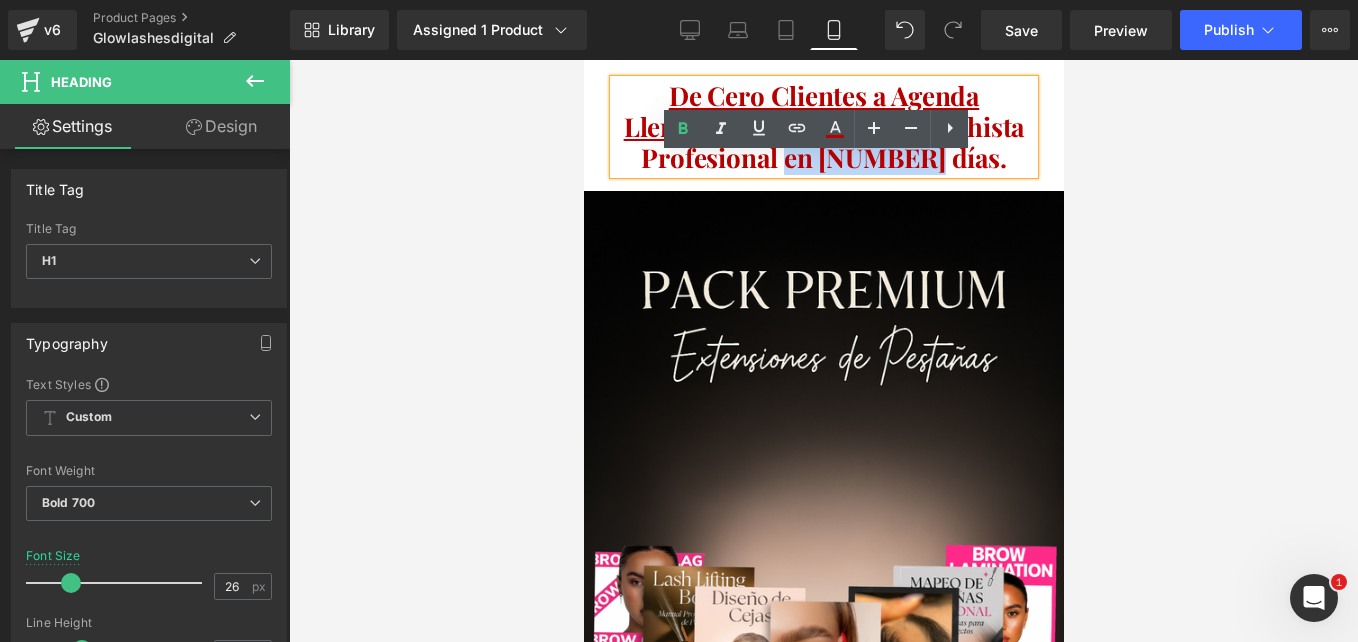 drag, startPoint x: 967, startPoint y: 169, endPoint x: 824, endPoint y: 161, distance: 143.2236 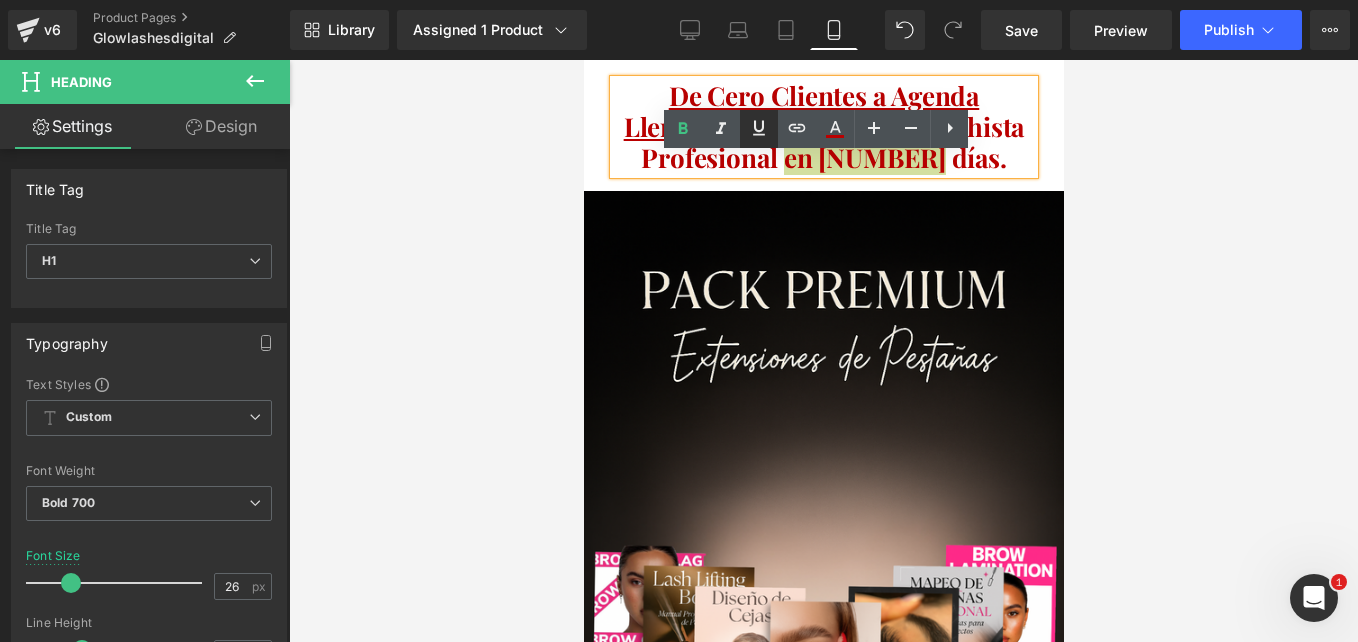 click 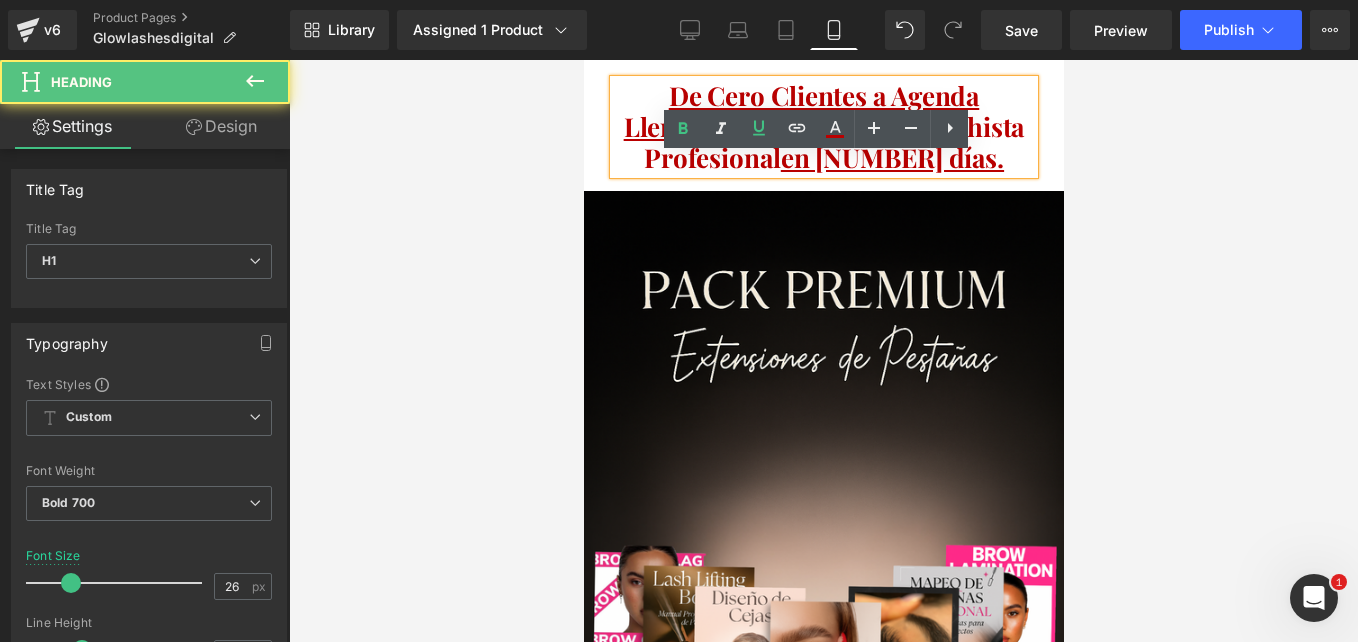 click on "De Cero Clientes a Agenda Llena: Conviértete en una Lashista Profesional en [DAYS] días." at bounding box center (823, 127) 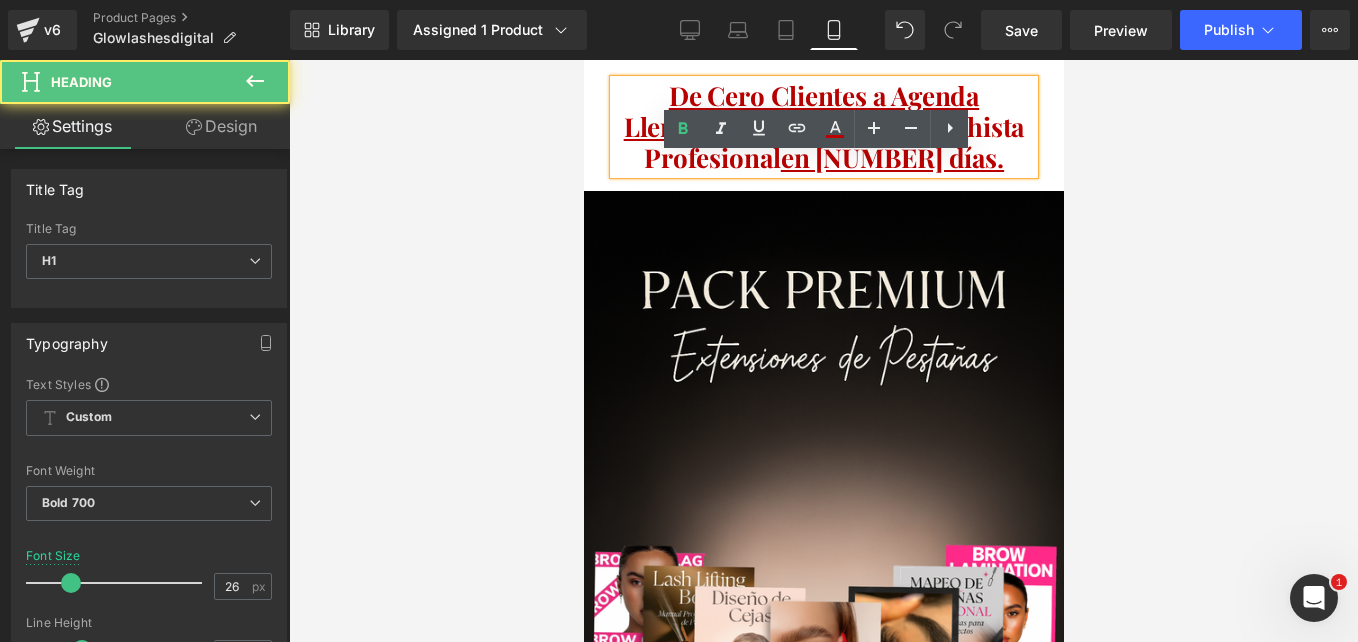 click at bounding box center [823, 351] 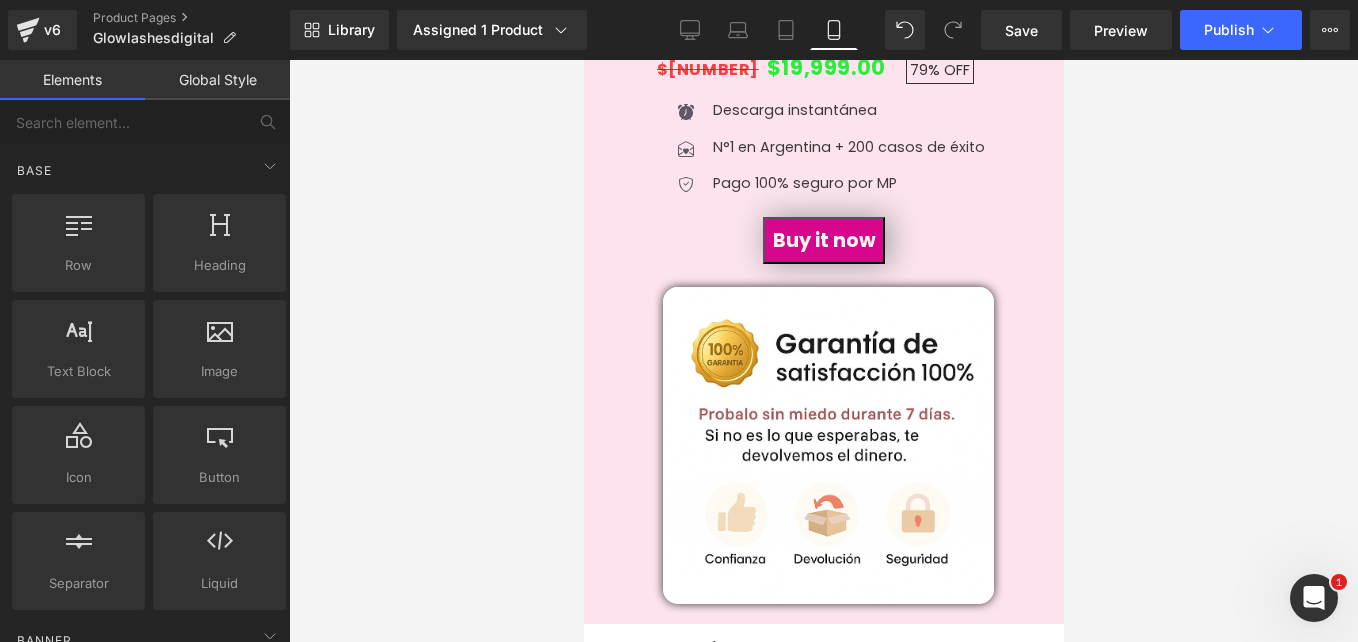 scroll, scrollTop: 6700, scrollLeft: 0, axis: vertical 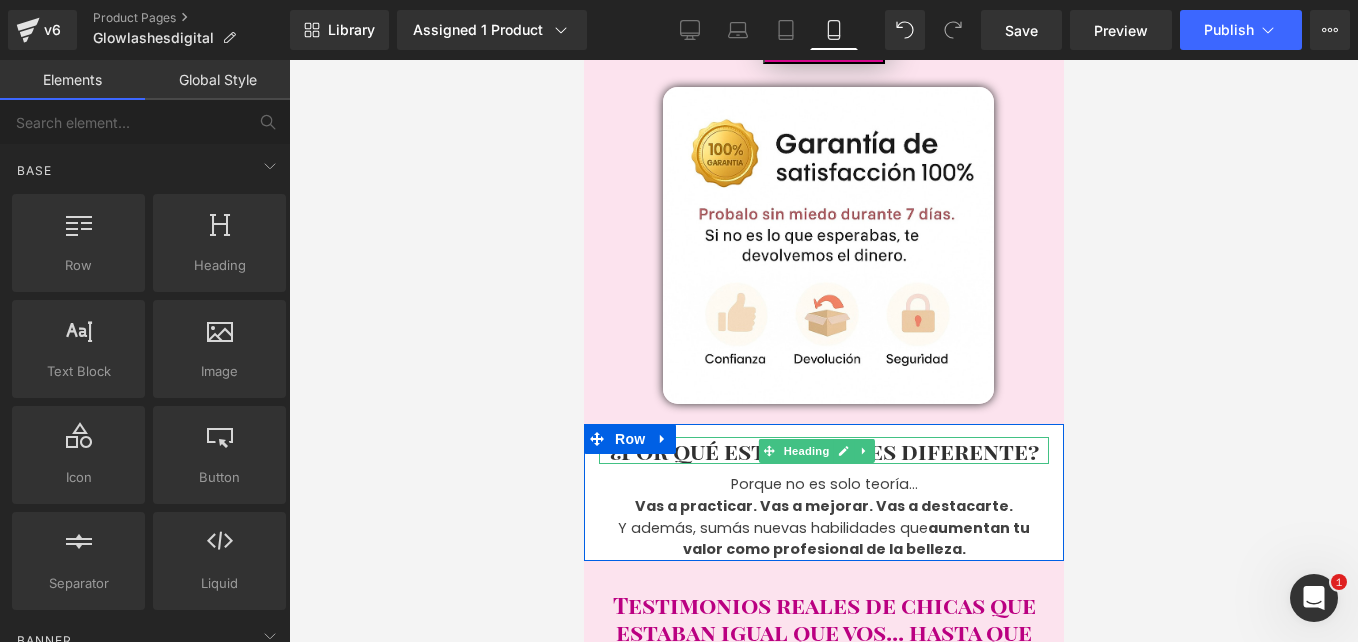 click on "¿Por qué este ebook es diferente?" at bounding box center [823, 450] 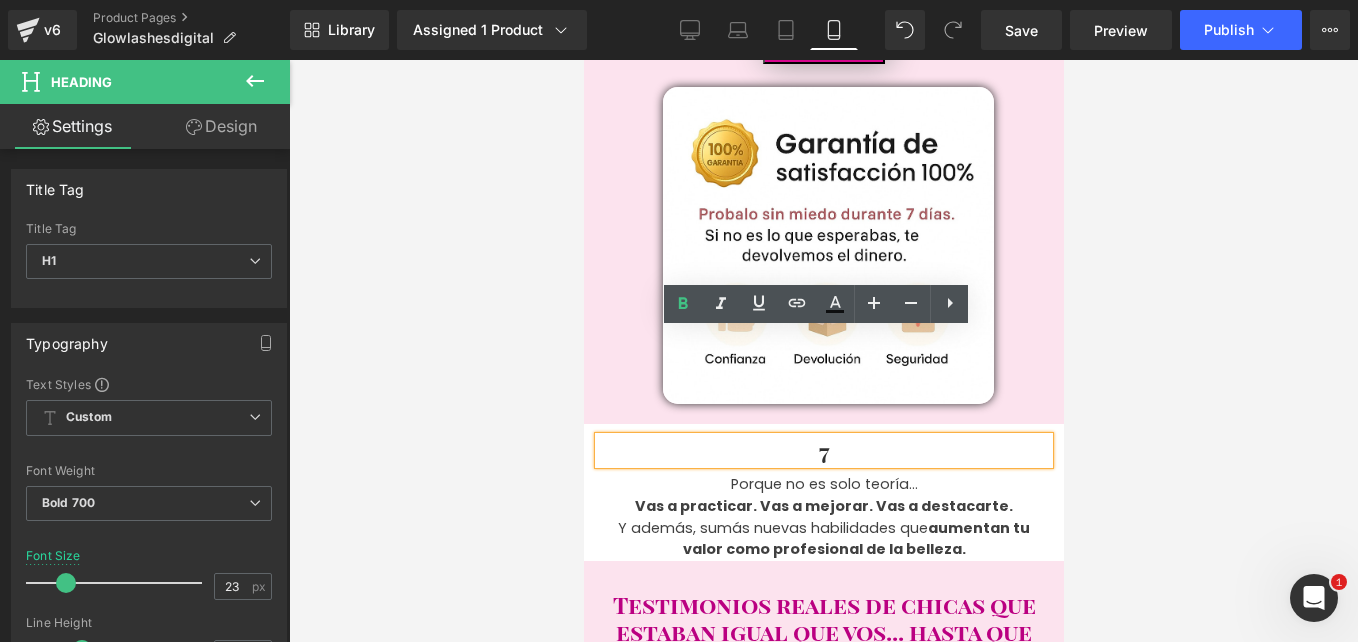 type 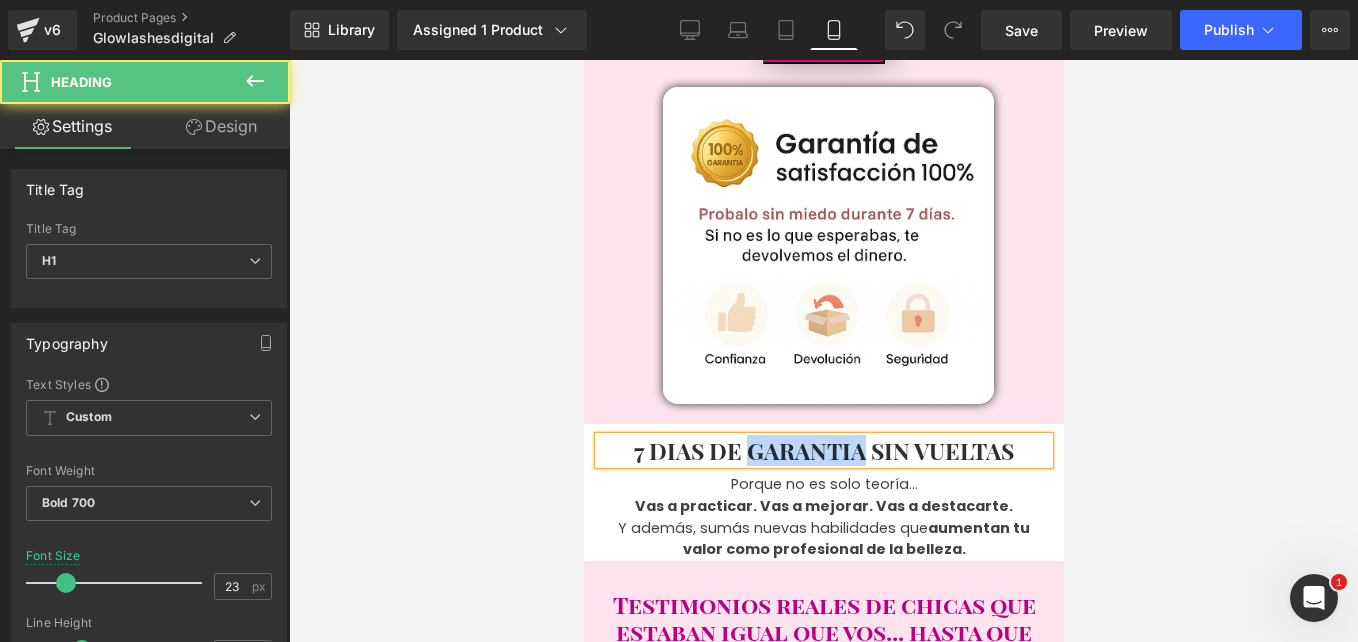 drag, startPoint x: 742, startPoint y: 343, endPoint x: 851, endPoint y: 347, distance: 109.07337 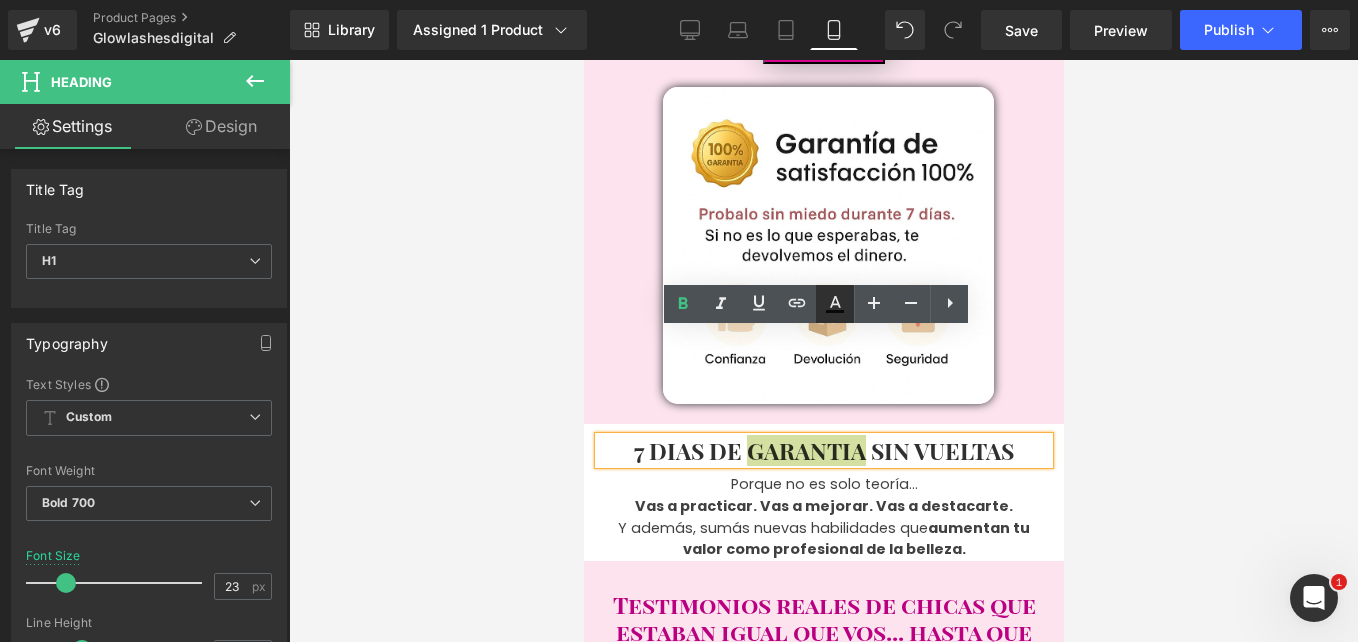 click 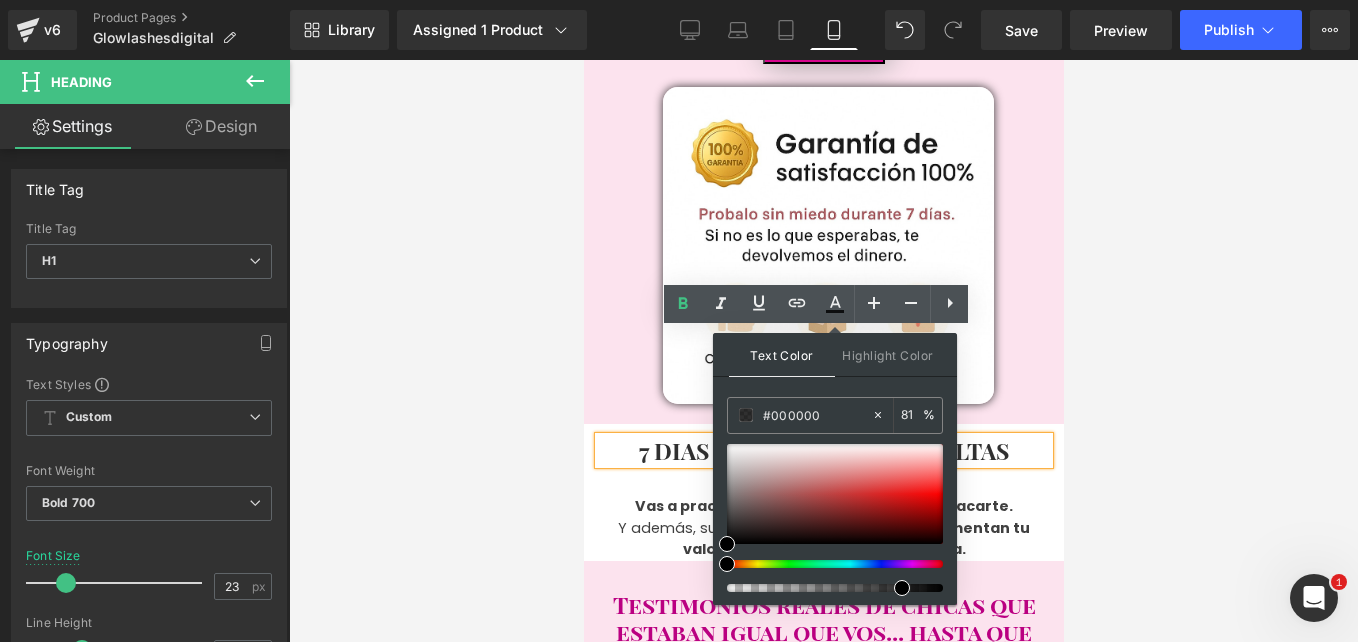 click at bounding box center (827, 564) 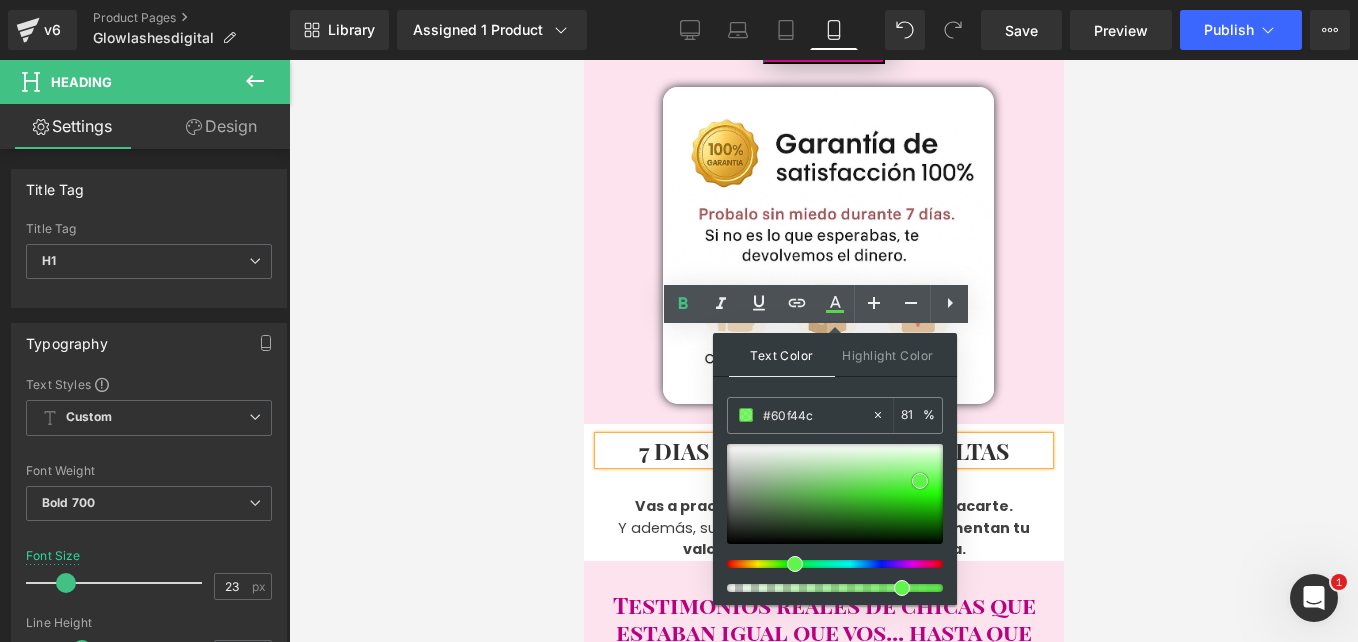 click at bounding box center (835, 494) 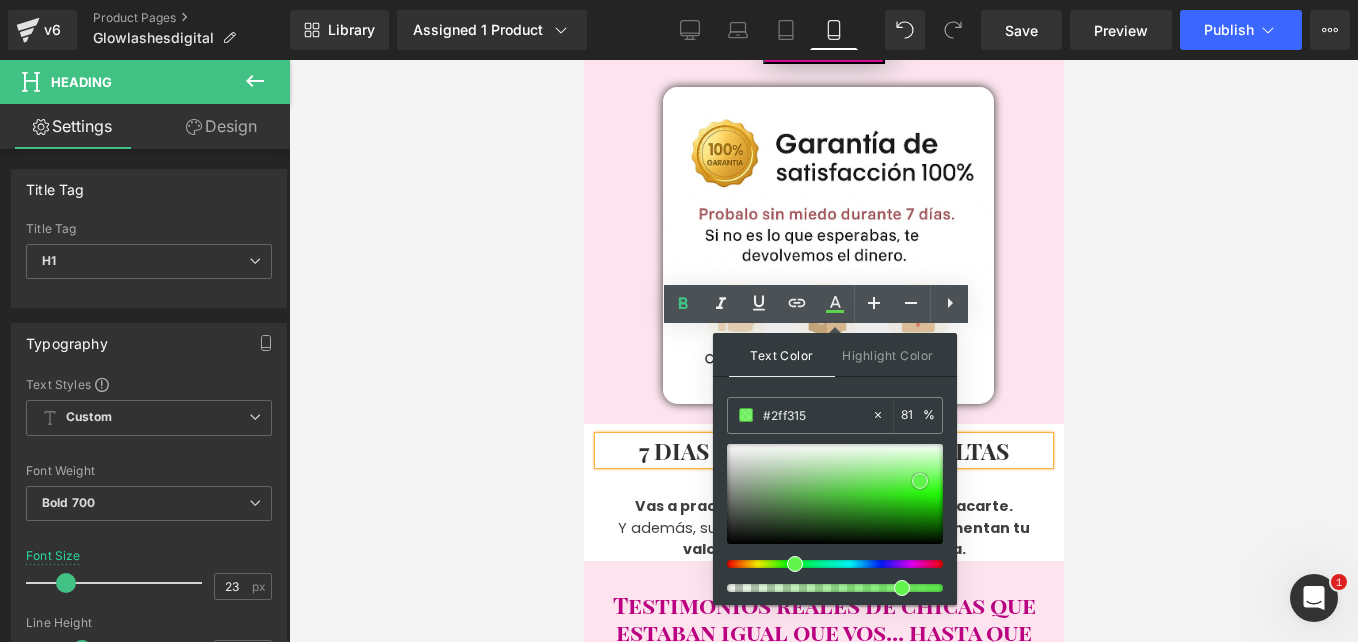 click at bounding box center (835, 494) 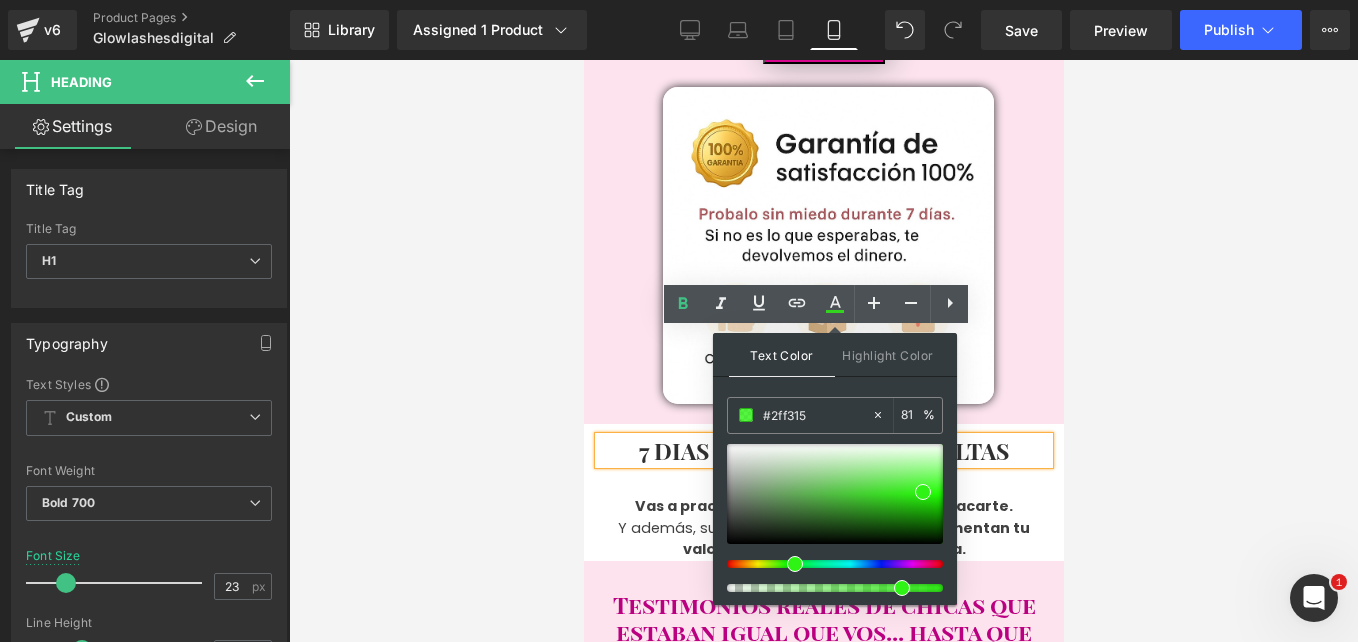 click on "Text Color Highlight Color rgba(47, 243, 21, 0.81) #2ff315 81 % none 0 %" at bounding box center [835, 469] 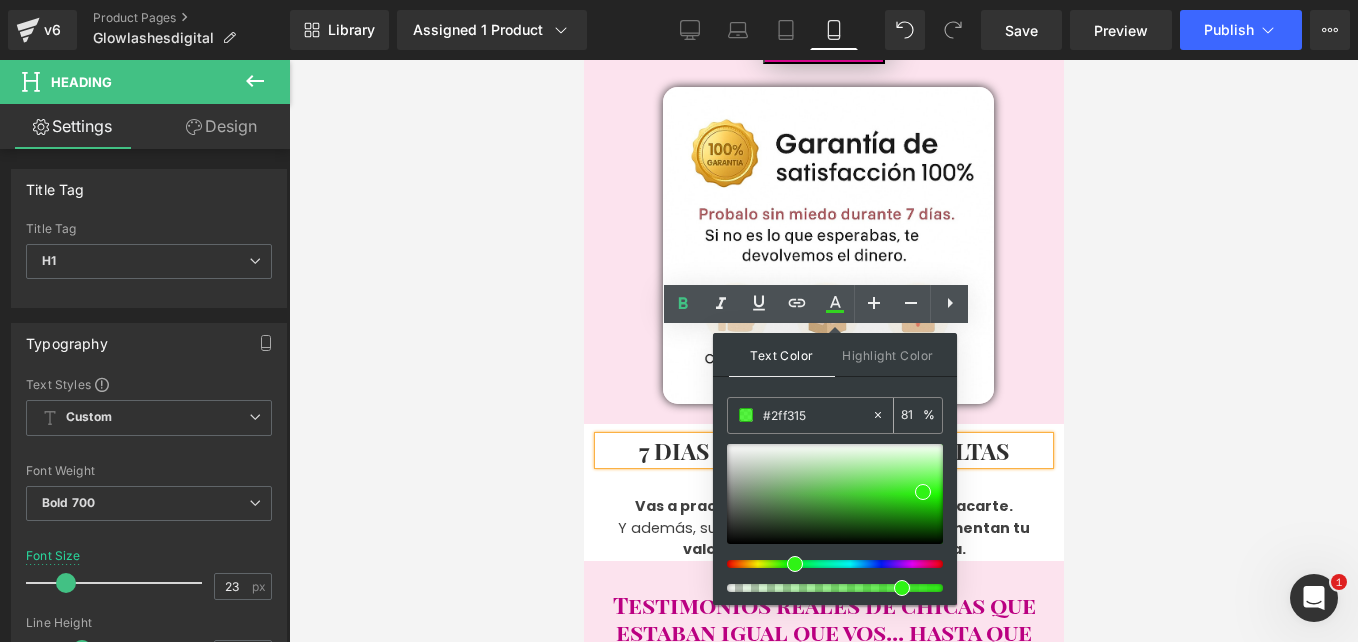click on "#2ff315" at bounding box center [817, 415] 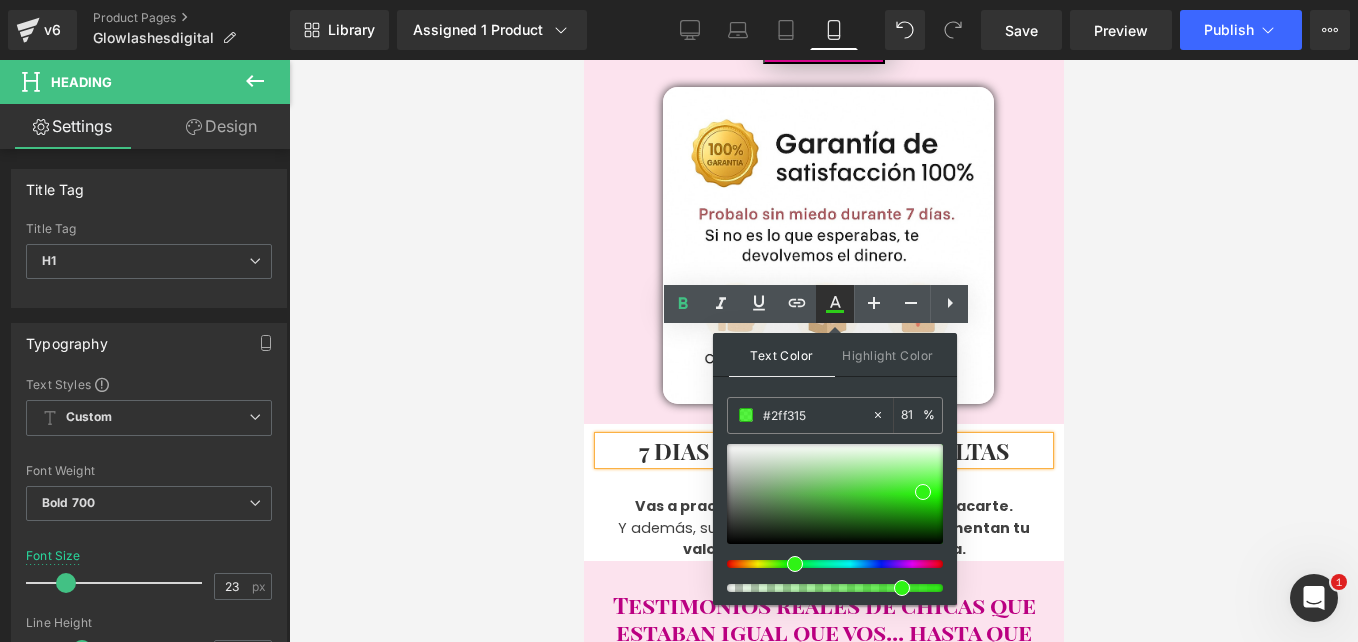 click at bounding box center (835, 304) 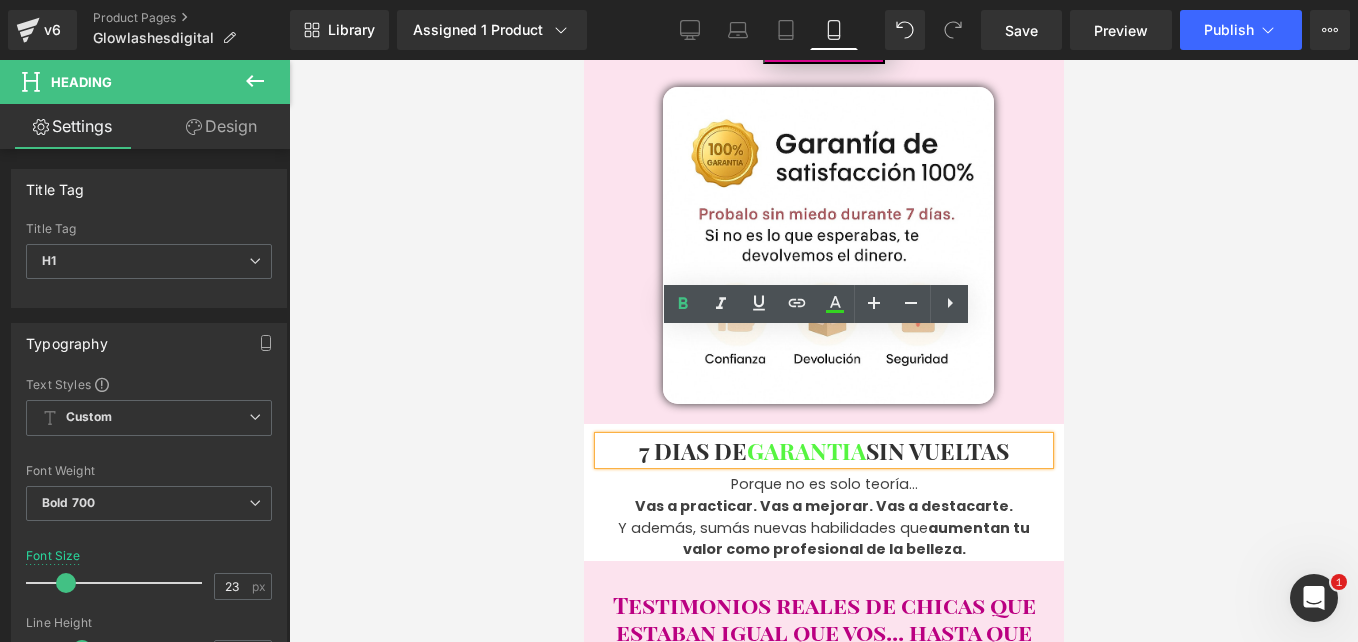 click on "SIN VUELTAS" at bounding box center [936, 450] 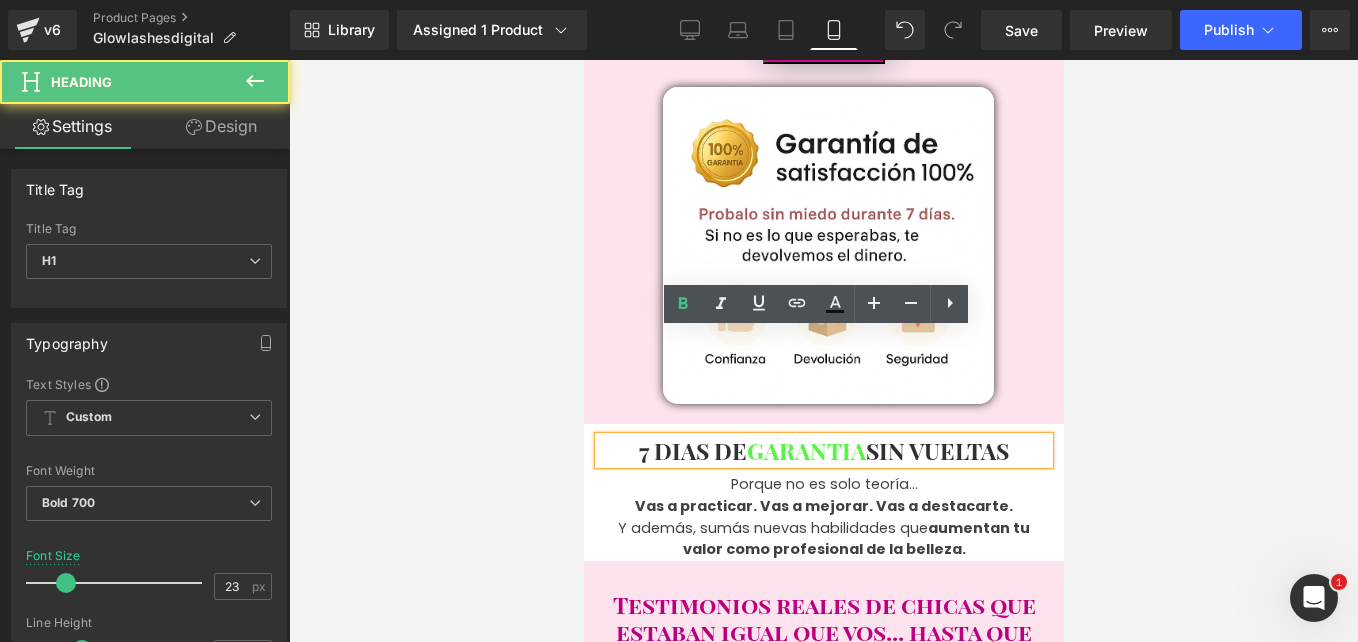 click at bounding box center (823, 351) 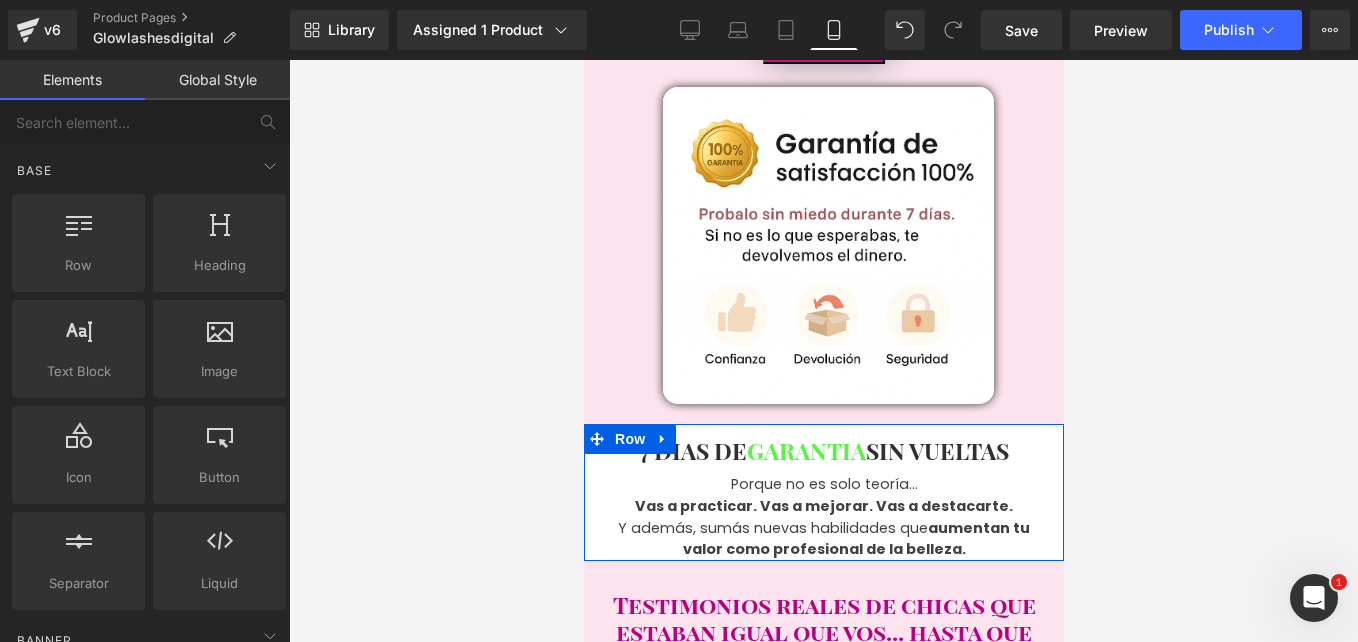click on "Heading" at bounding box center [805, 451] 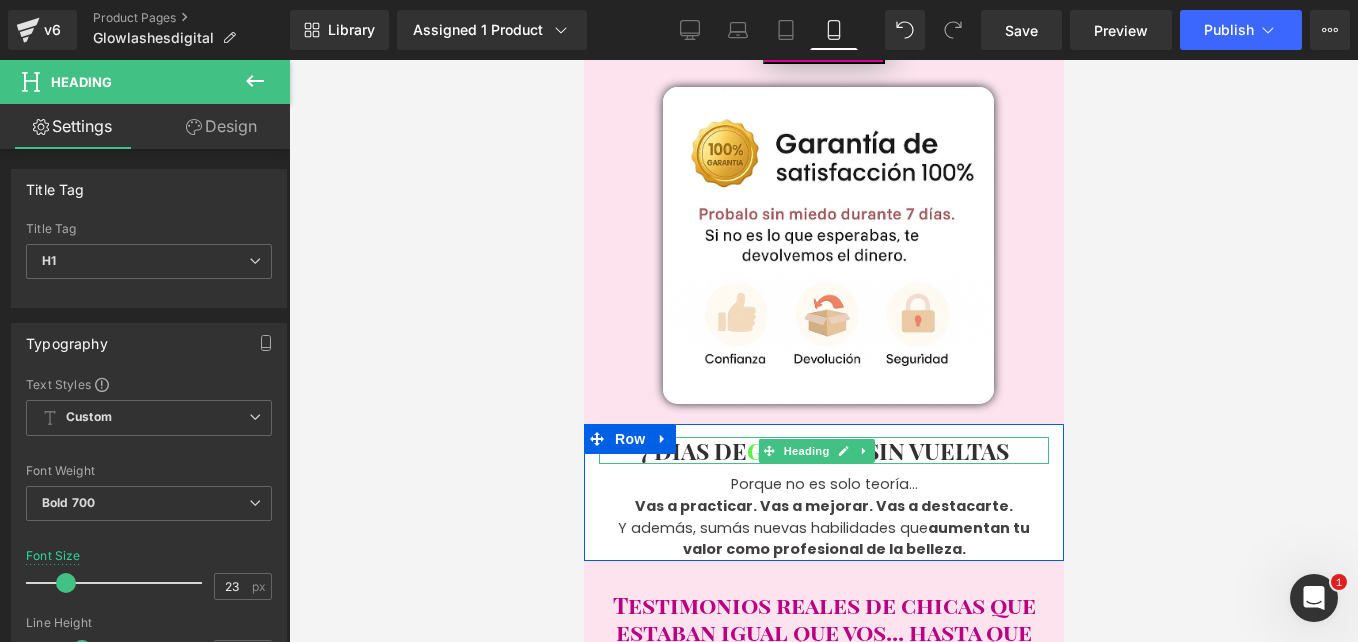 click on "GARANTIA" at bounding box center (805, 450) 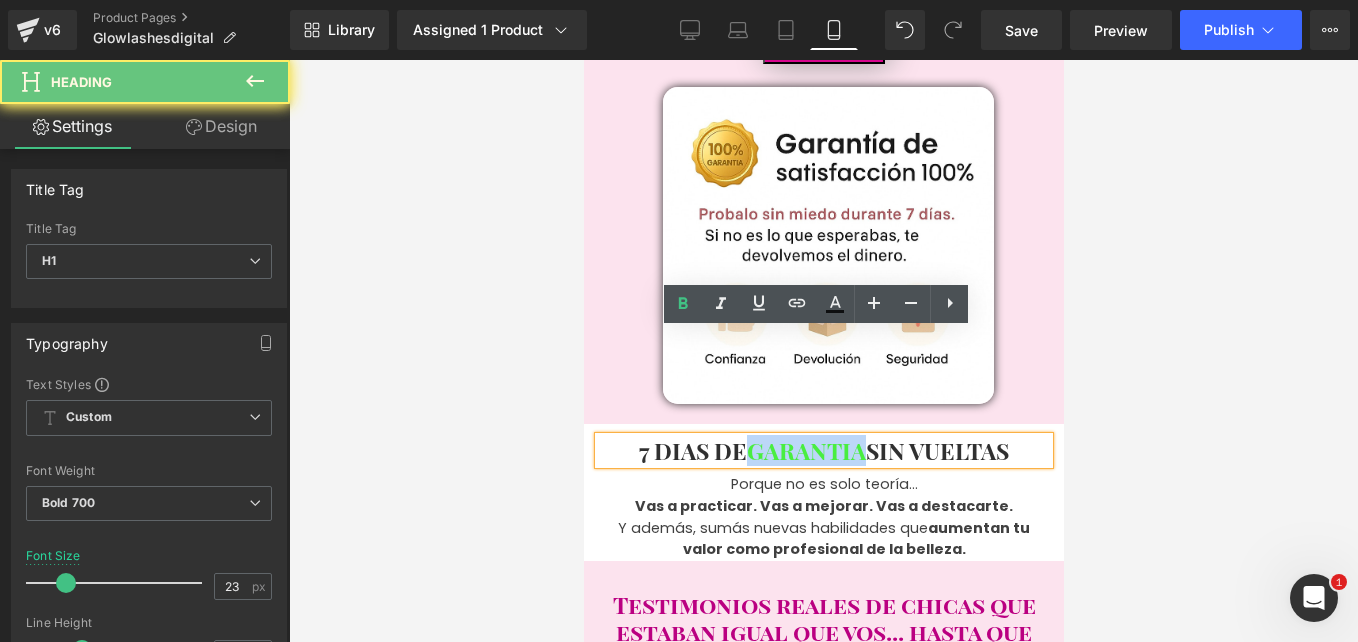 drag, startPoint x: 739, startPoint y: 344, endPoint x: 812, endPoint y: 343, distance: 73.00685 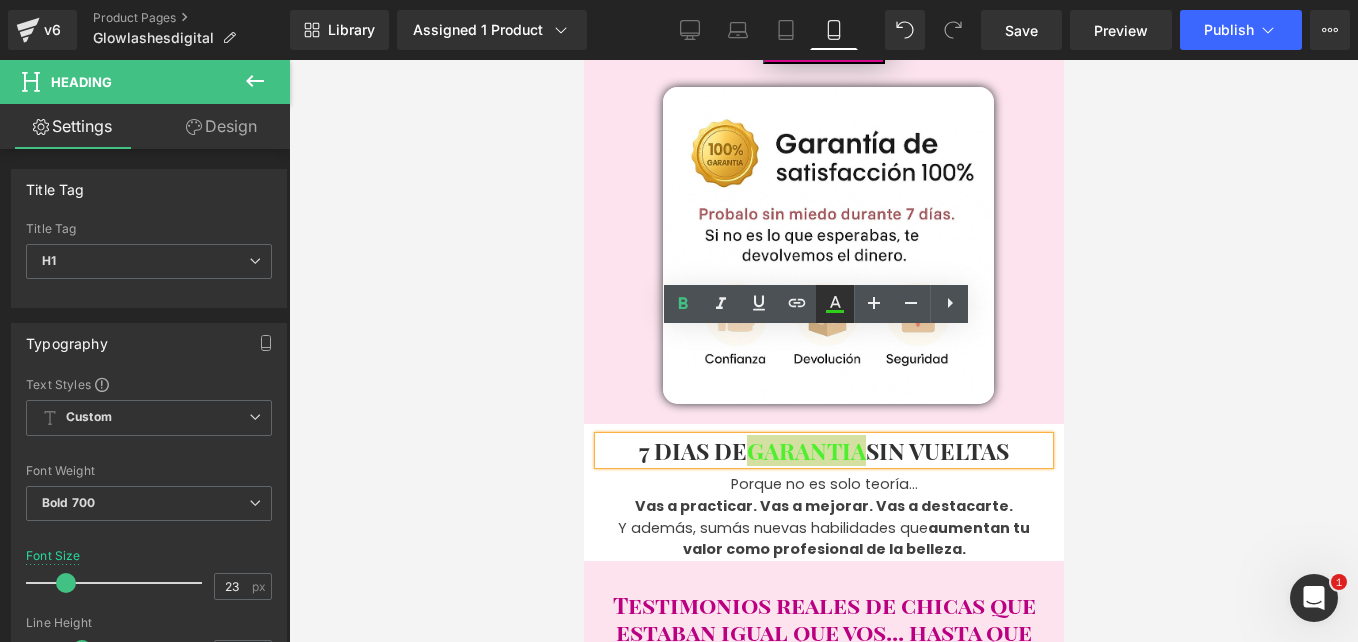 drag, startPoint x: 836, startPoint y: 304, endPoint x: 244, endPoint y: 300, distance: 592.0135 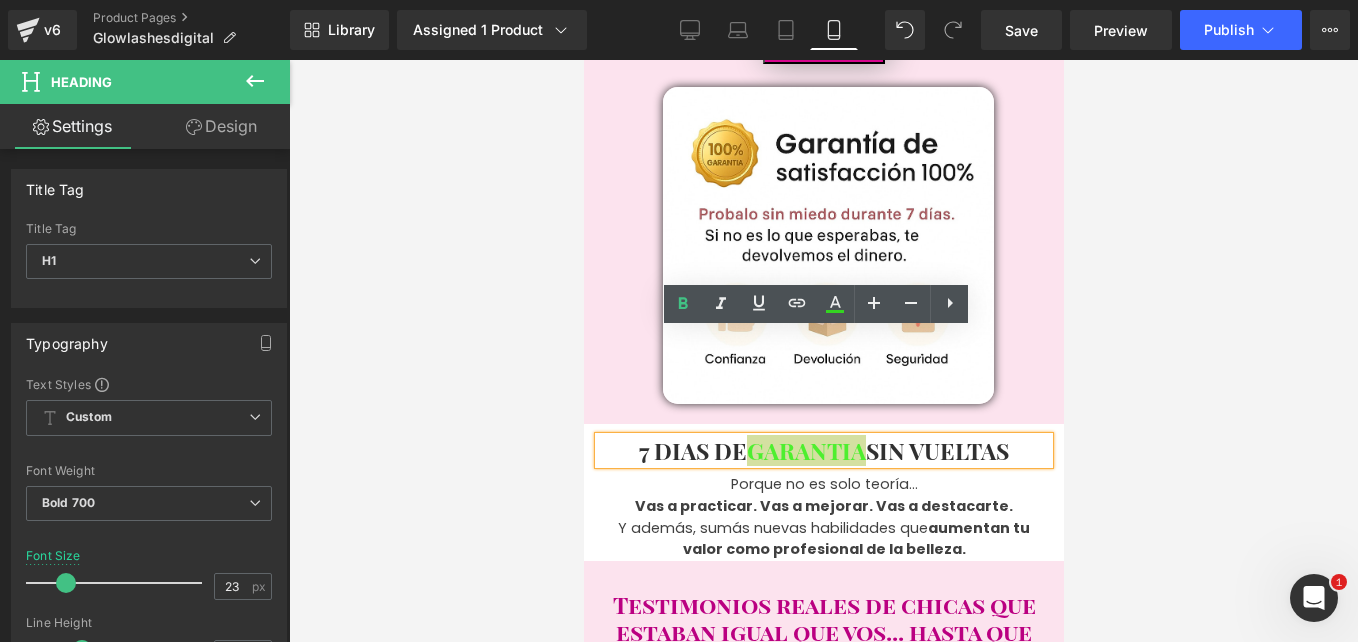 type on "81" 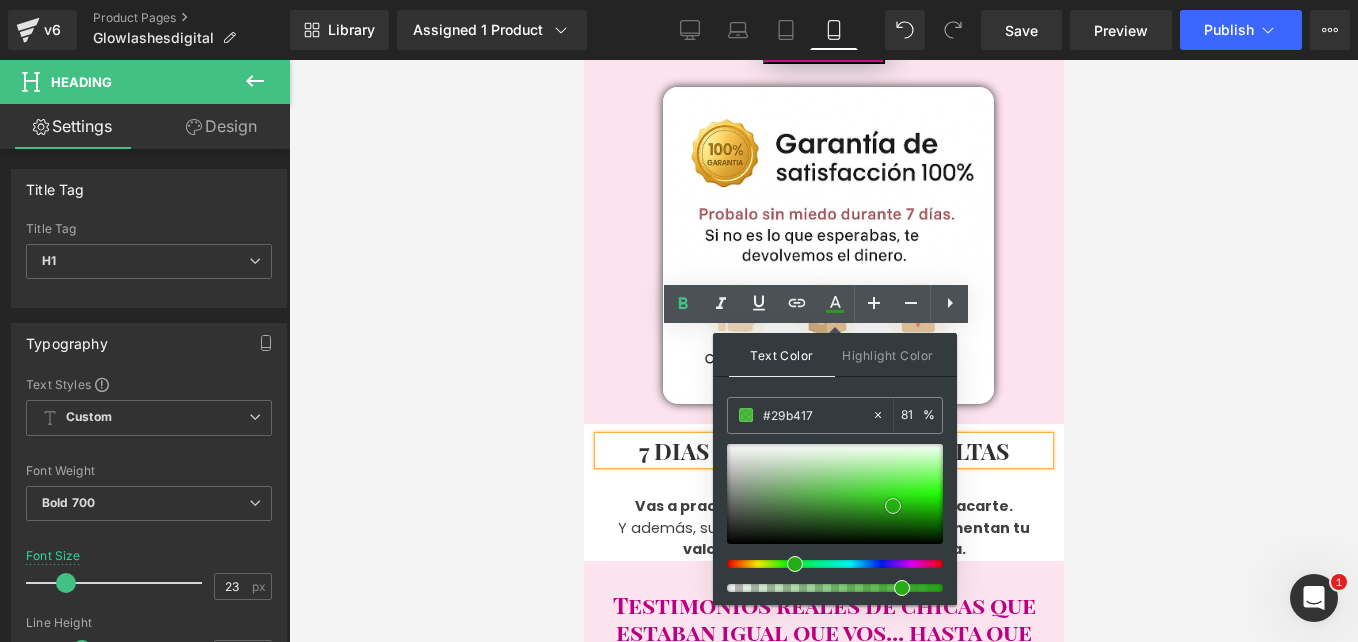 type on "#26ac15" 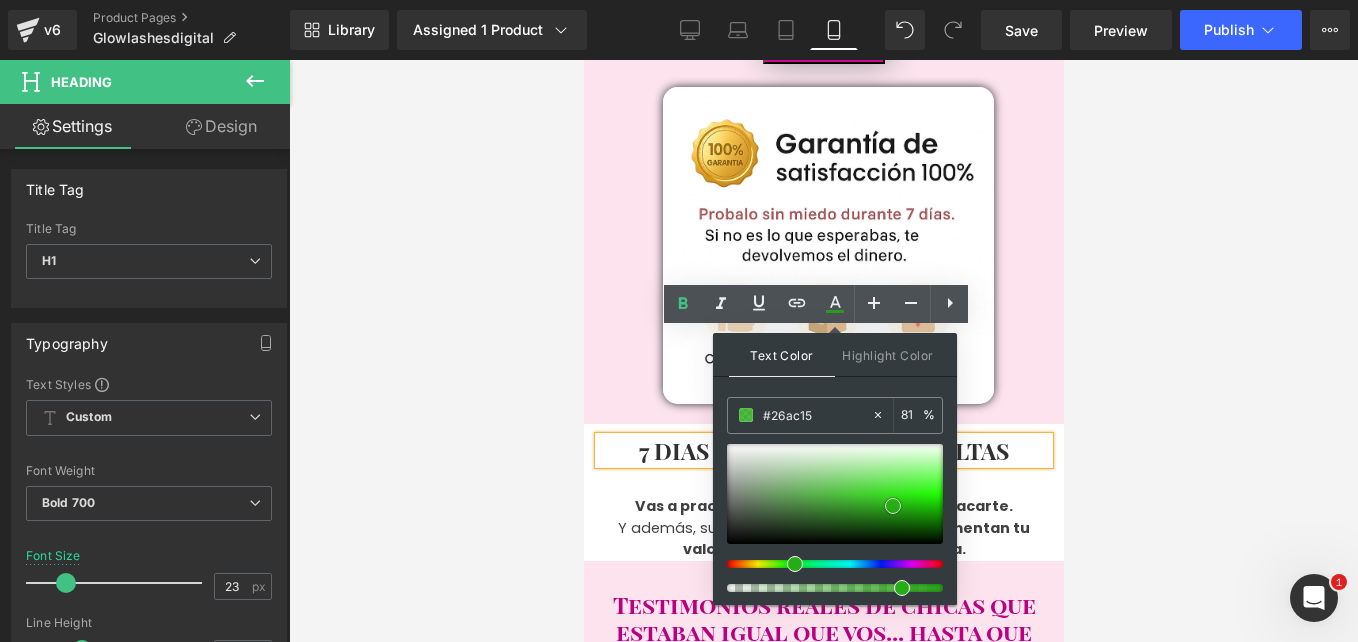 drag, startPoint x: 921, startPoint y: 495, endPoint x: 891, endPoint y: 509, distance: 33.105892 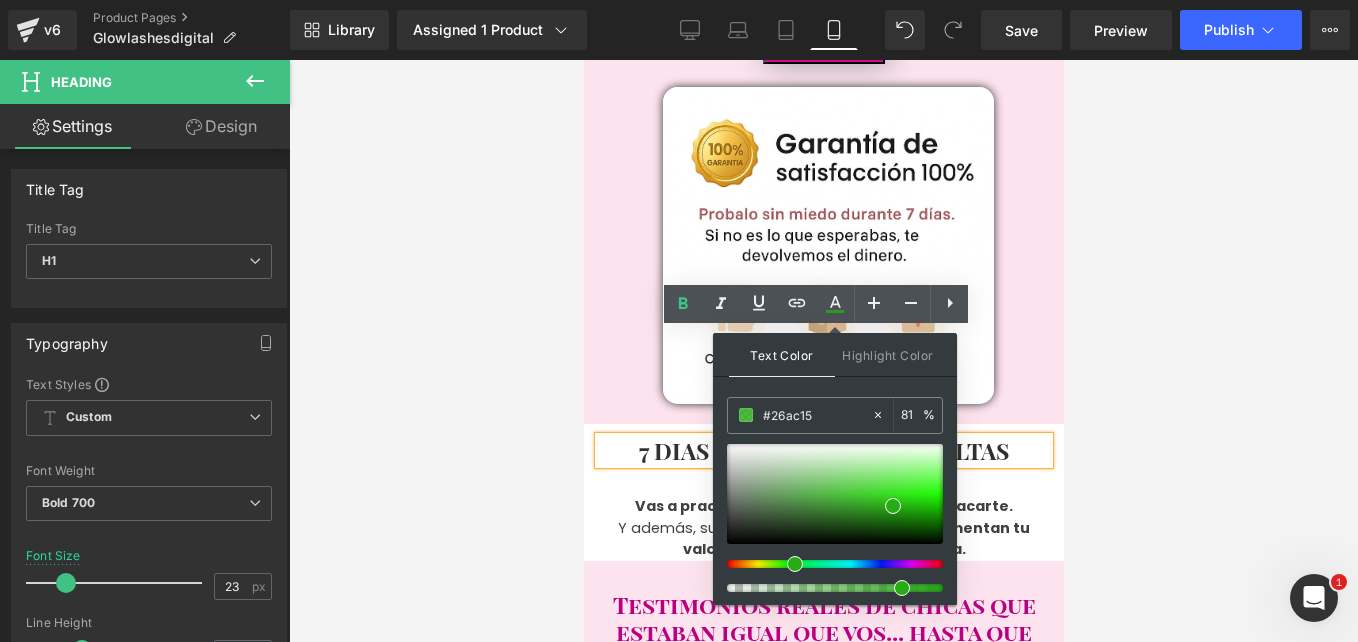 click on "Porque no es solo teoría… Vas a practicar. Vas a mejorar. Vas a destacarte. Y además, sumás nuevas habilidades que  aumentan tu valor como profesional de la belleza. Text Block" at bounding box center (823, 517) 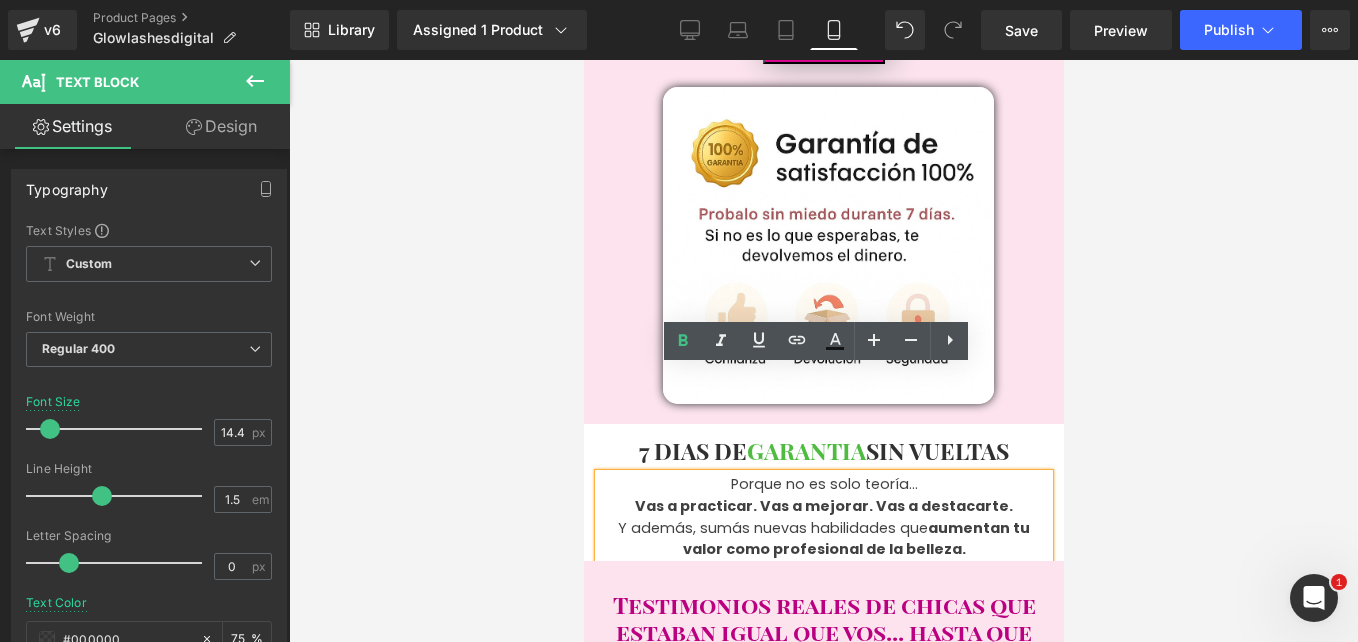 click at bounding box center (823, 351) 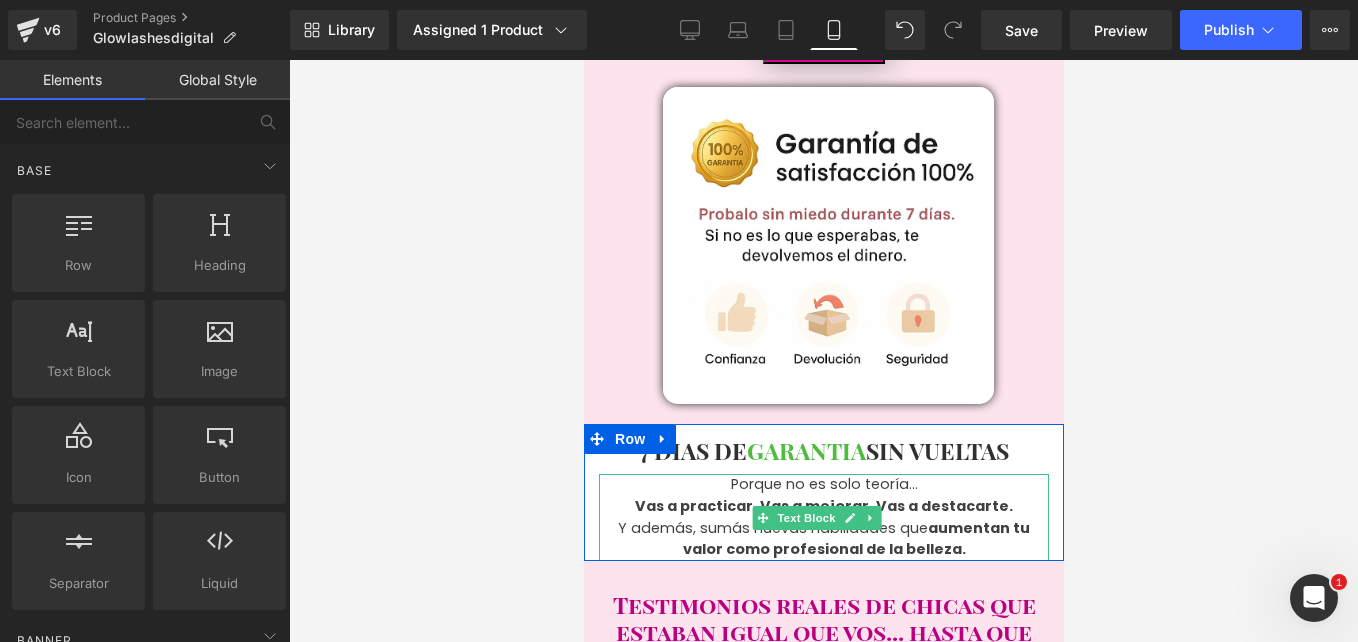 click on "aumentan tu valor como profesional de la belleza." at bounding box center [856, 539] 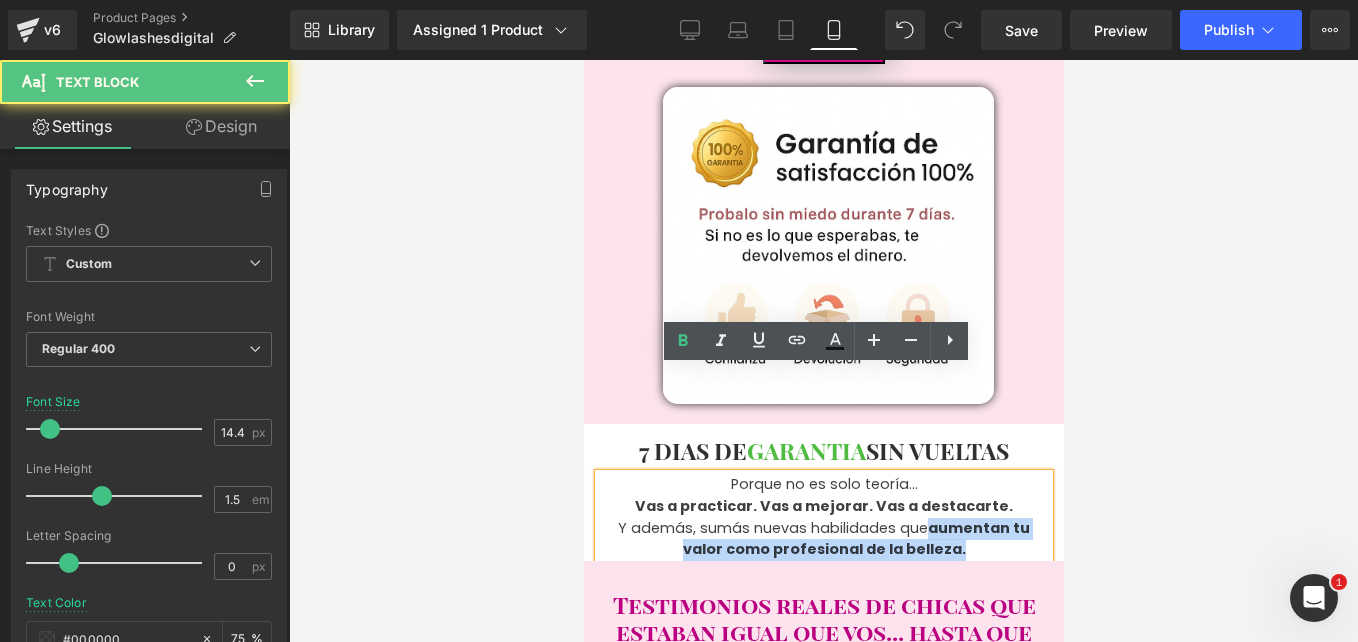 drag, startPoint x: 975, startPoint y: 438, endPoint x: 923, endPoint y: 428, distance: 52.95281 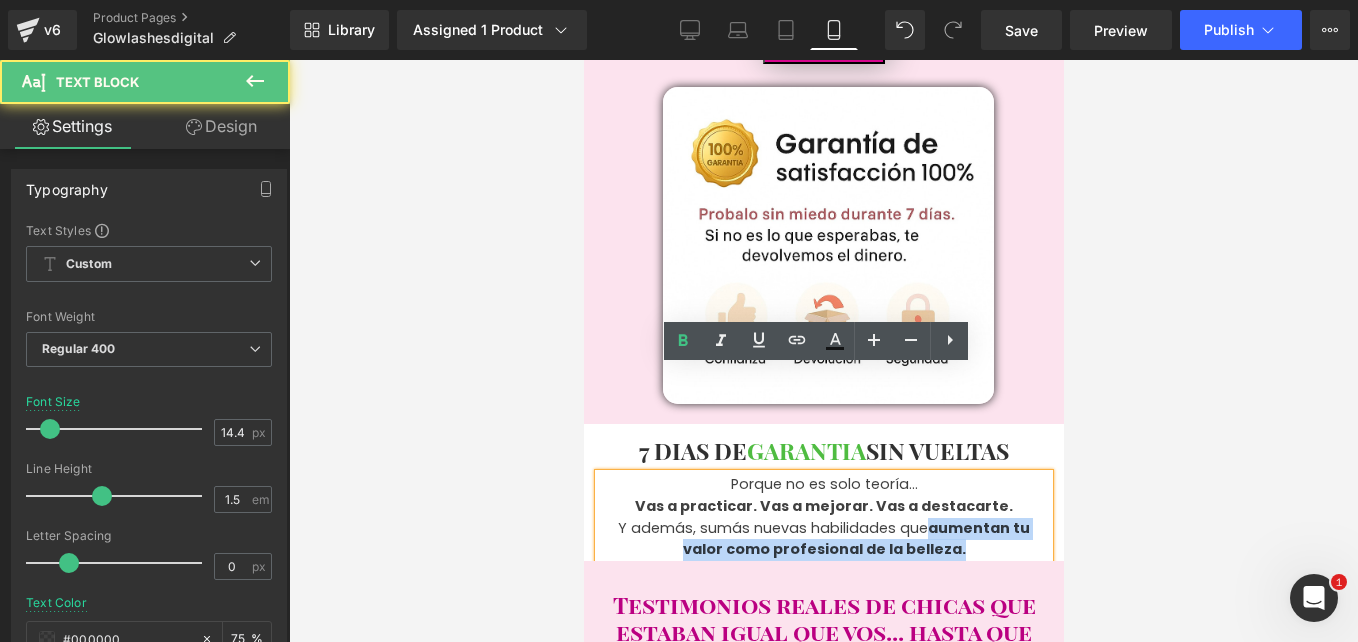 click on "Y además, sumás nuevas habilidades que  aumentan tu valor como profesional de la belleza." at bounding box center [823, 539] 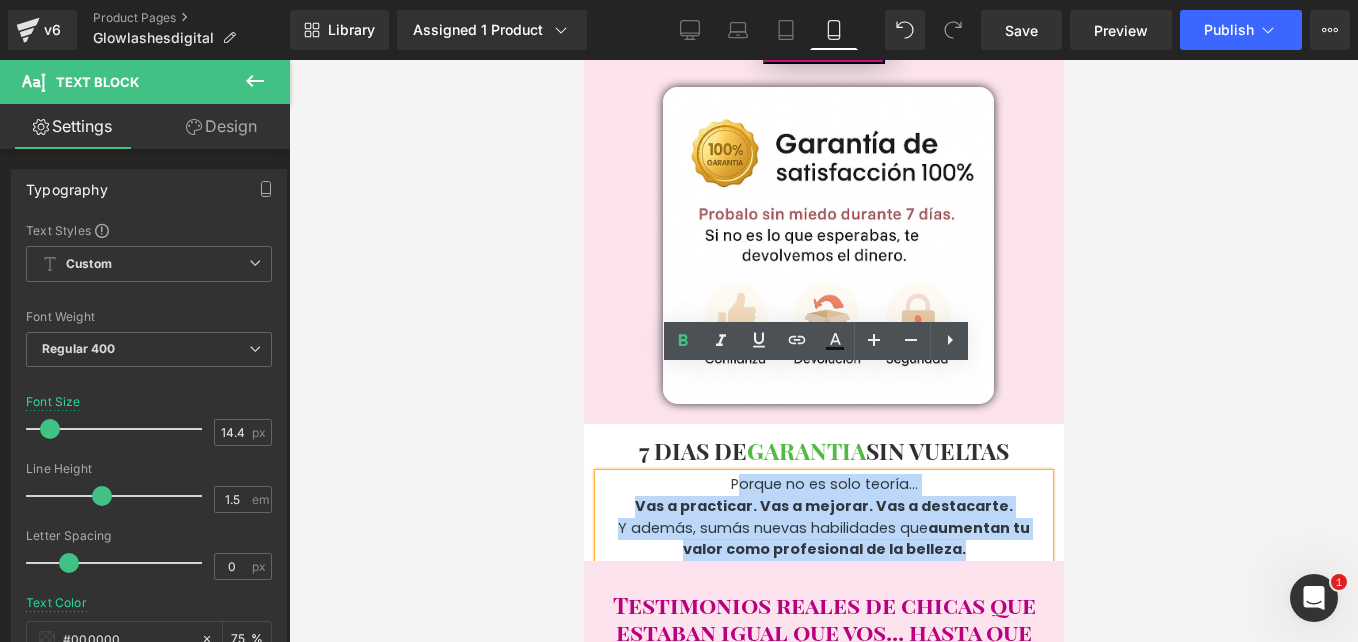 drag, startPoint x: 965, startPoint y: 446, endPoint x: 729, endPoint y: 369, distance: 248.24384 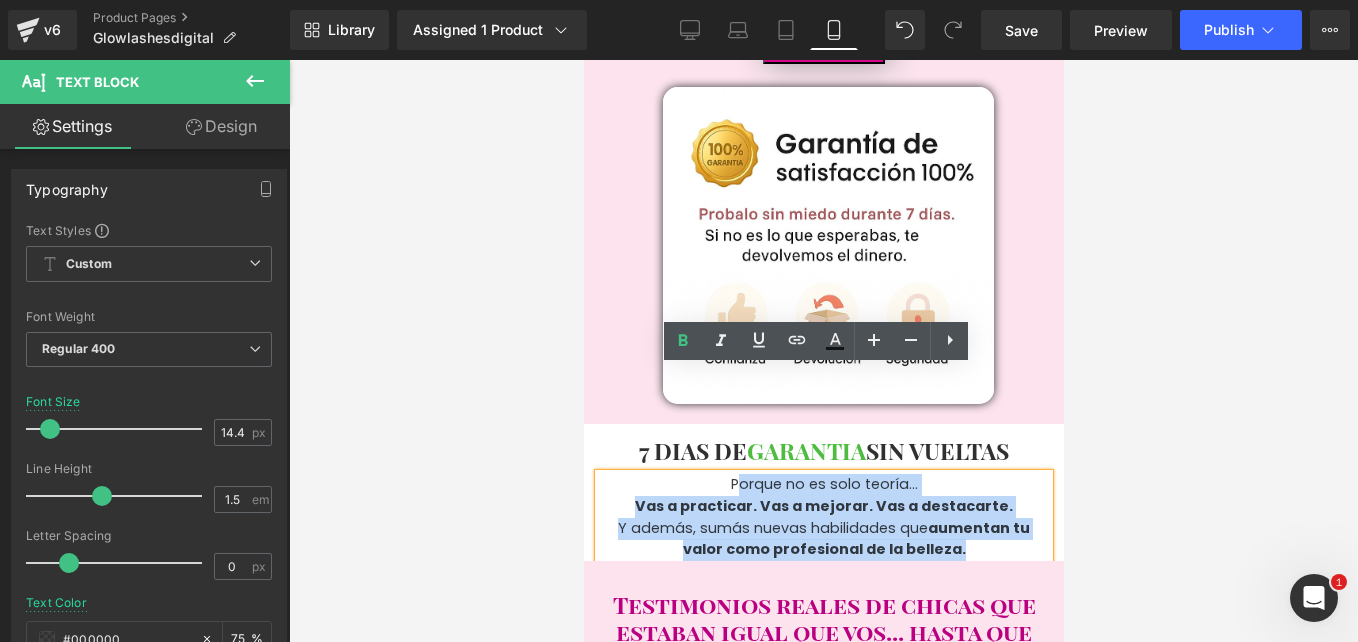 click on "Porque no es solo teoría… Vas a practicar. Vas a mejorar. Vas a destacarte. Y además, sumás nuevas habilidades que  aumentan tu valor como profesional de la belleza." at bounding box center (823, 517) 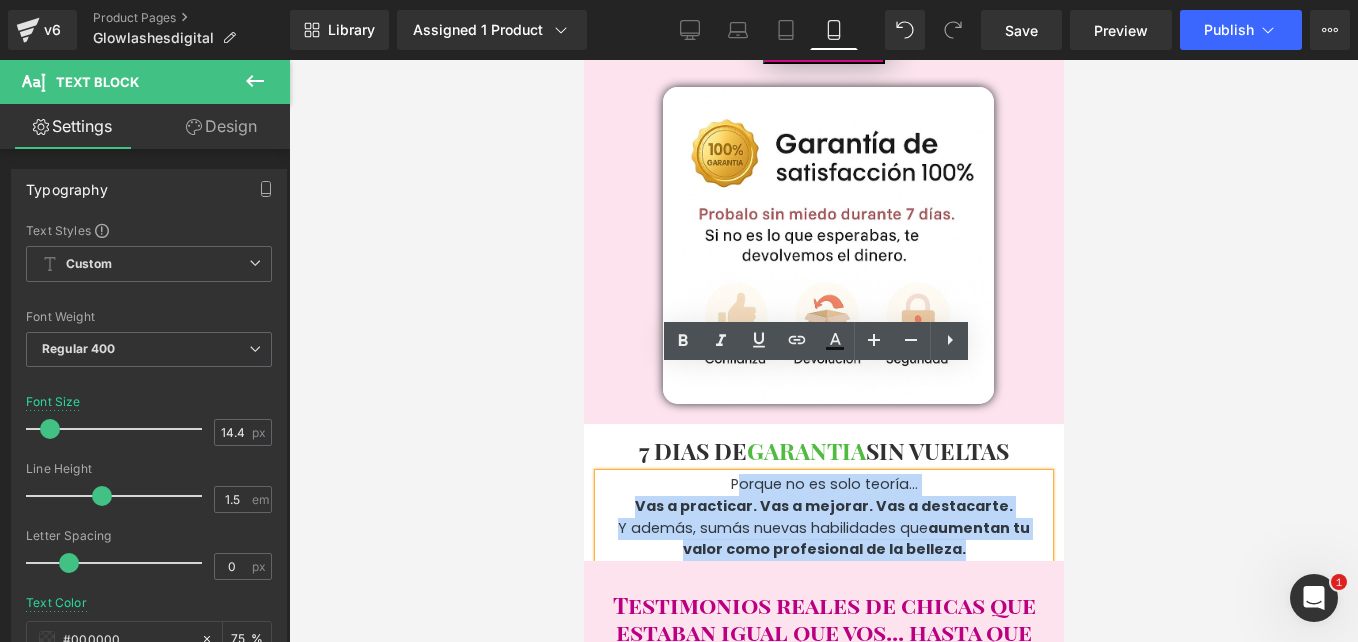 type 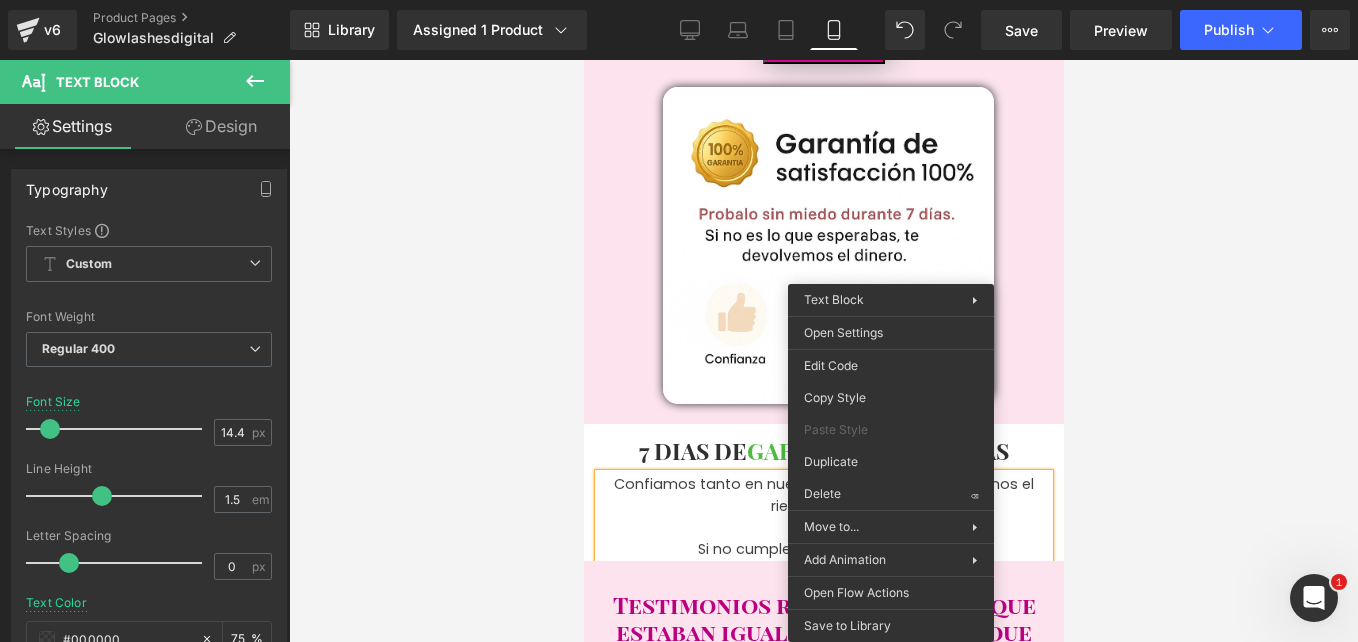 click on "Confiamos tanto en nuestra formación que asumimos el riesgo por vos.  Si no cumple con tus espectativas" at bounding box center (823, 517) 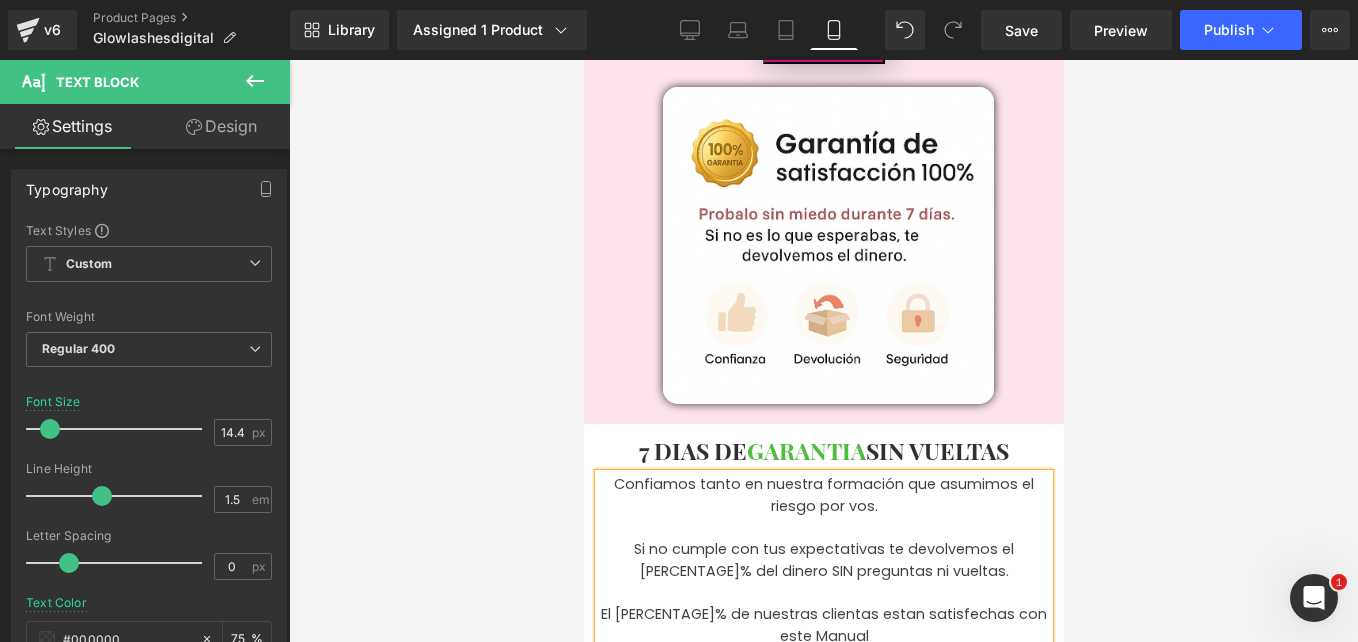 click on "Confiamos tanto en nuestra formación que asumimos el riesgo por vos.  Si no cumple con tus expectativas te devolvemos el 100% del dinero SIN preguntas ni vueltas.  El 99% de nuestras clientas estan satisfechas con este Manual" at bounding box center [823, 560] 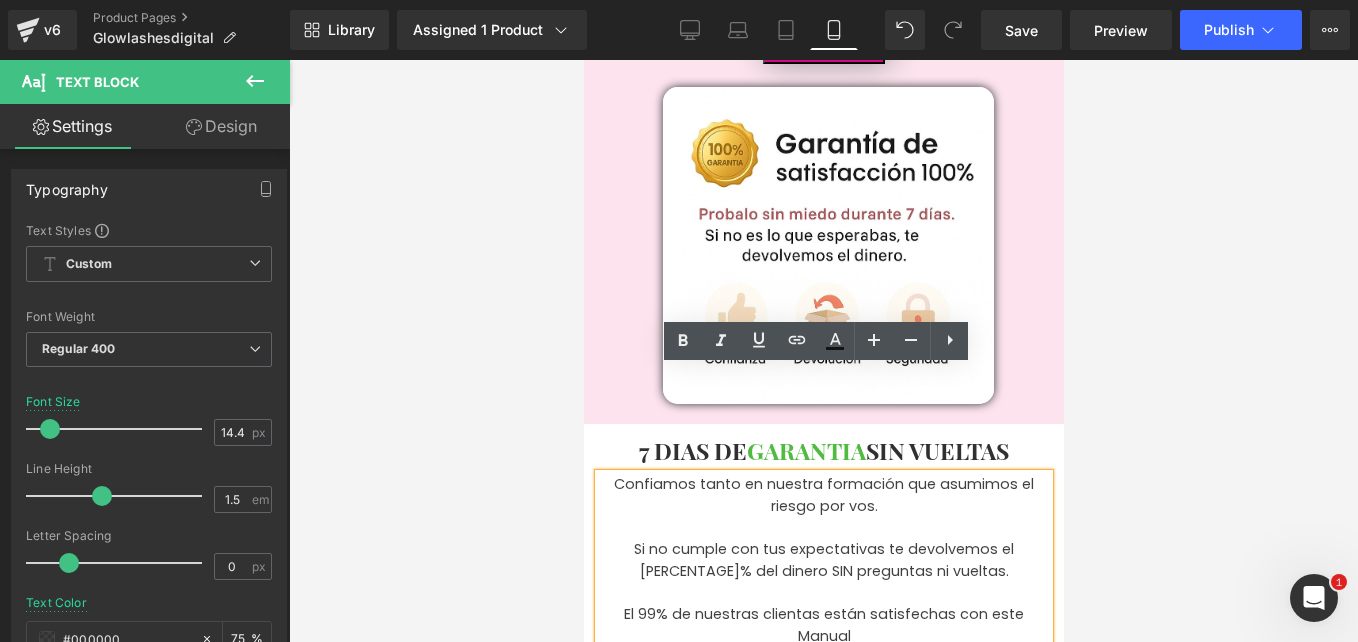 click on "Confiamos tanto en nuestra formación que asumimos el riesgo por vos.  Si no cumple con tus expectativas te devolvemos el 100% del dinero SIN preguntas ni vueltas.  El 99% de nuestras clientas están satisfechas con este Manual" at bounding box center [823, 560] 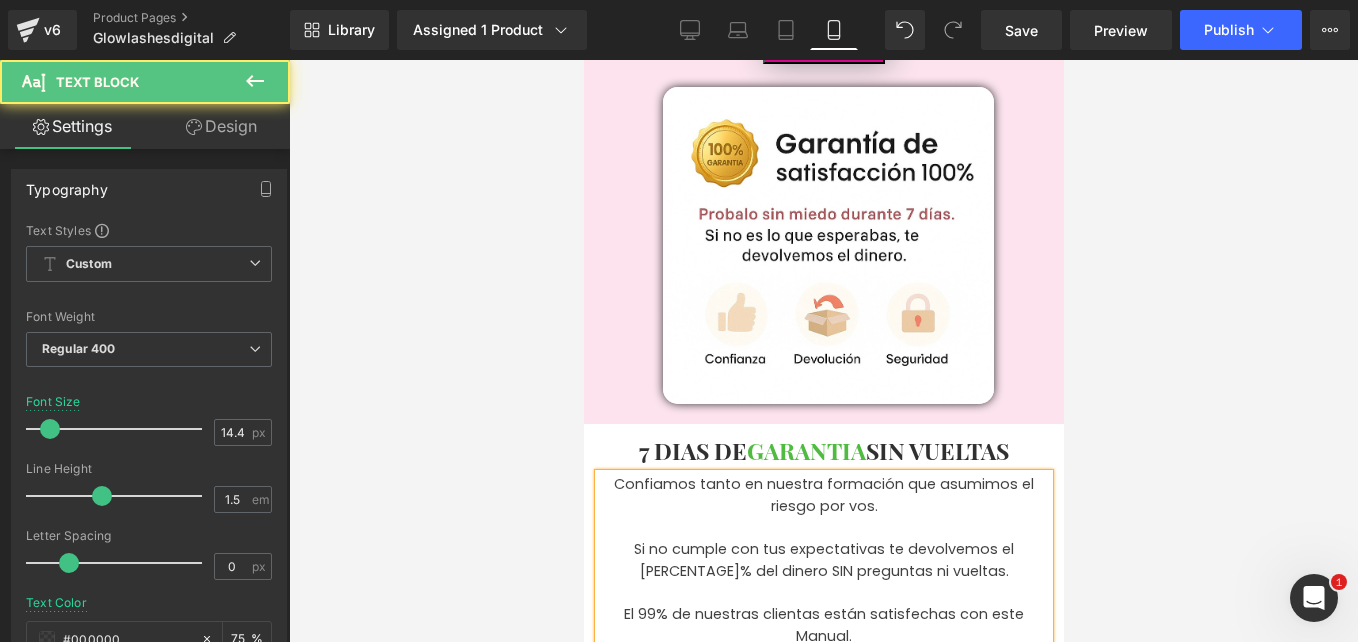 drag, startPoint x: 926, startPoint y: 376, endPoint x: 872, endPoint y: 403, distance: 60.373837 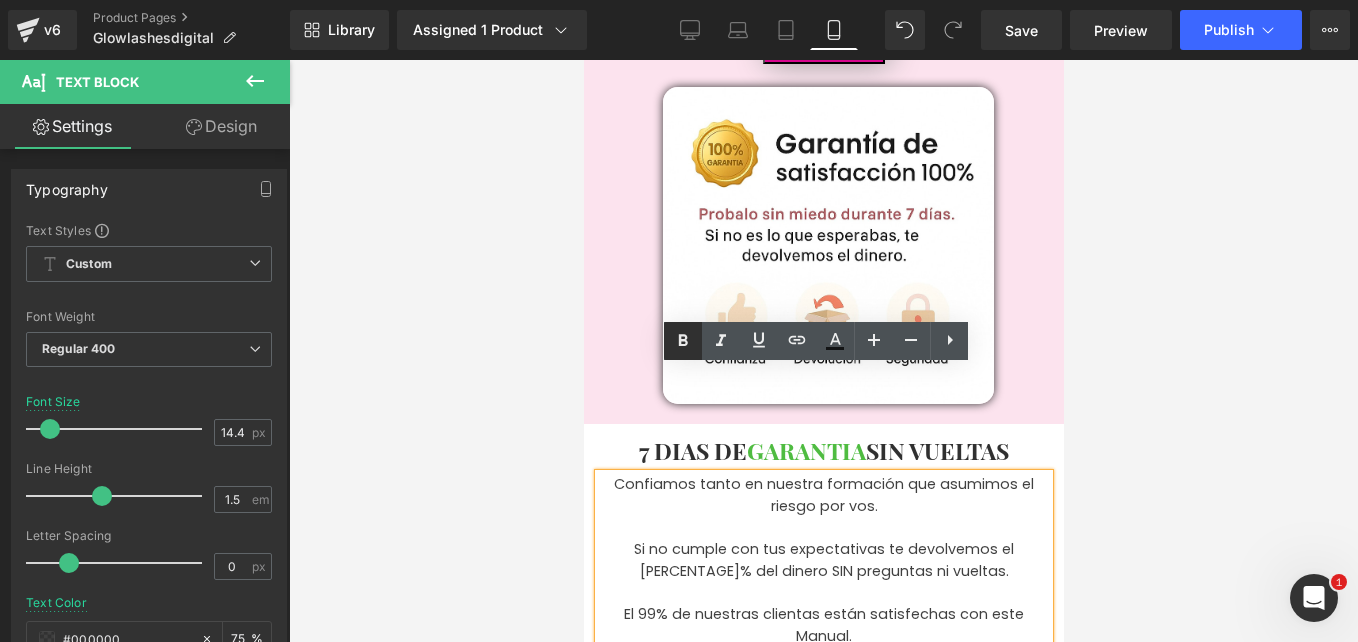 click 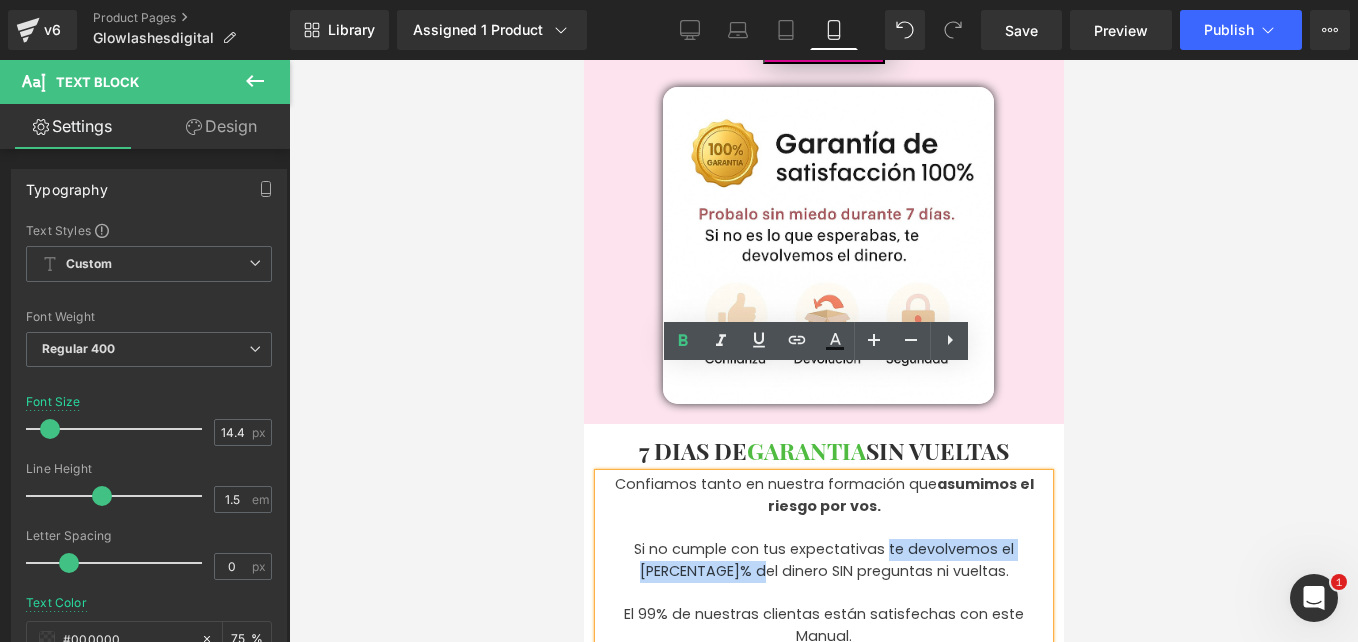 drag, startPoint x: 867, startPoint y: 442, endPoint x: 757, endPoint y: 472, distance: 114.01754 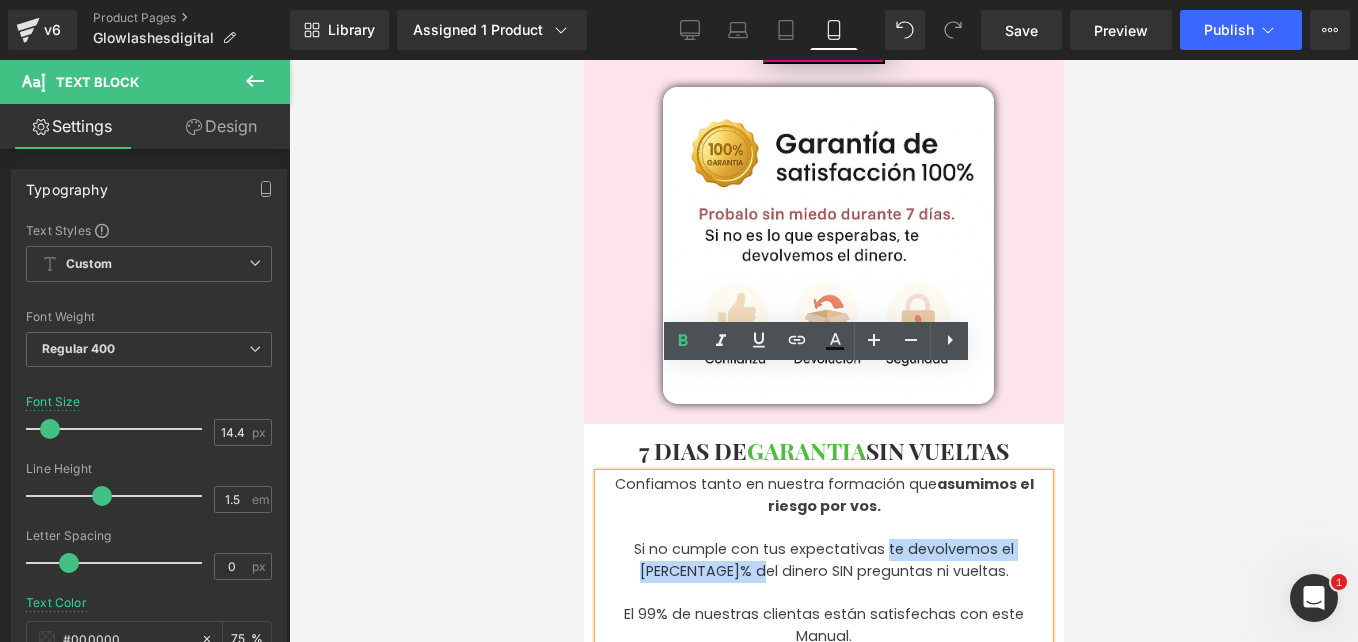 click on "Confiamos tanto en nuestra formación que  asumimos el riesgo por vos.  Si no cumple con tus expectativas te devolvemos el 100% del dinero SIN preguntas ni vueltas.  El 99% de nuestras clientas están satisfechas con este Manual." at bounding box center [823, 560] 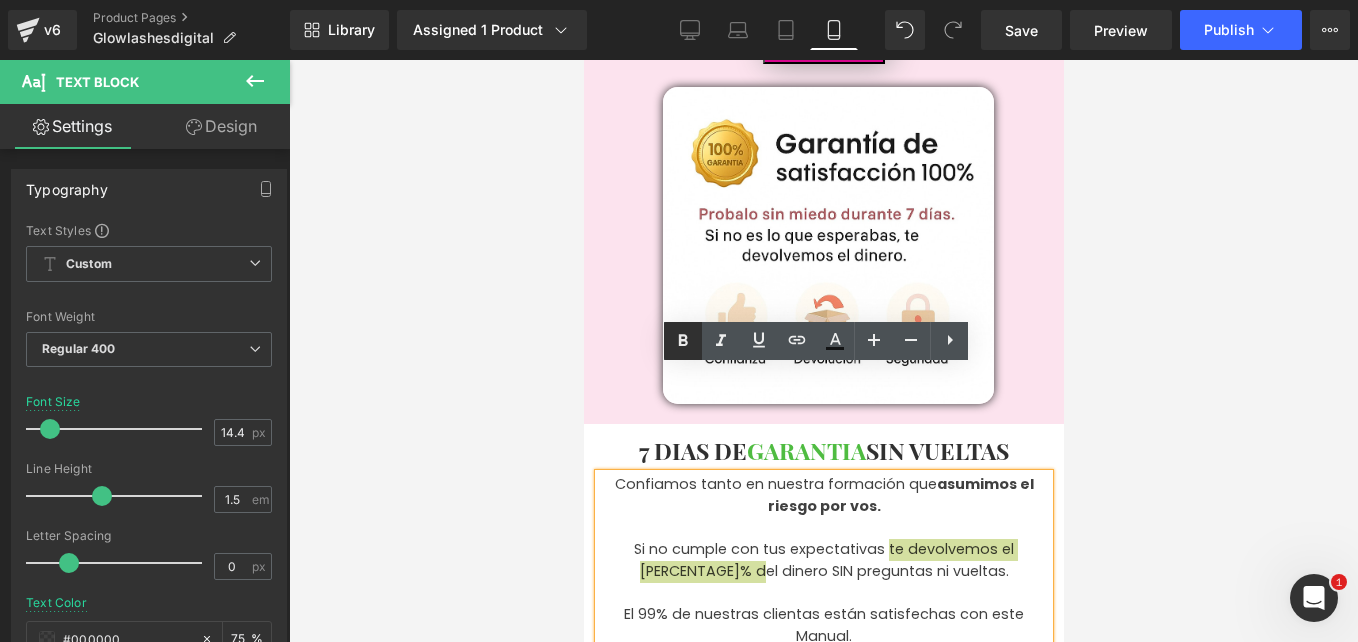 click 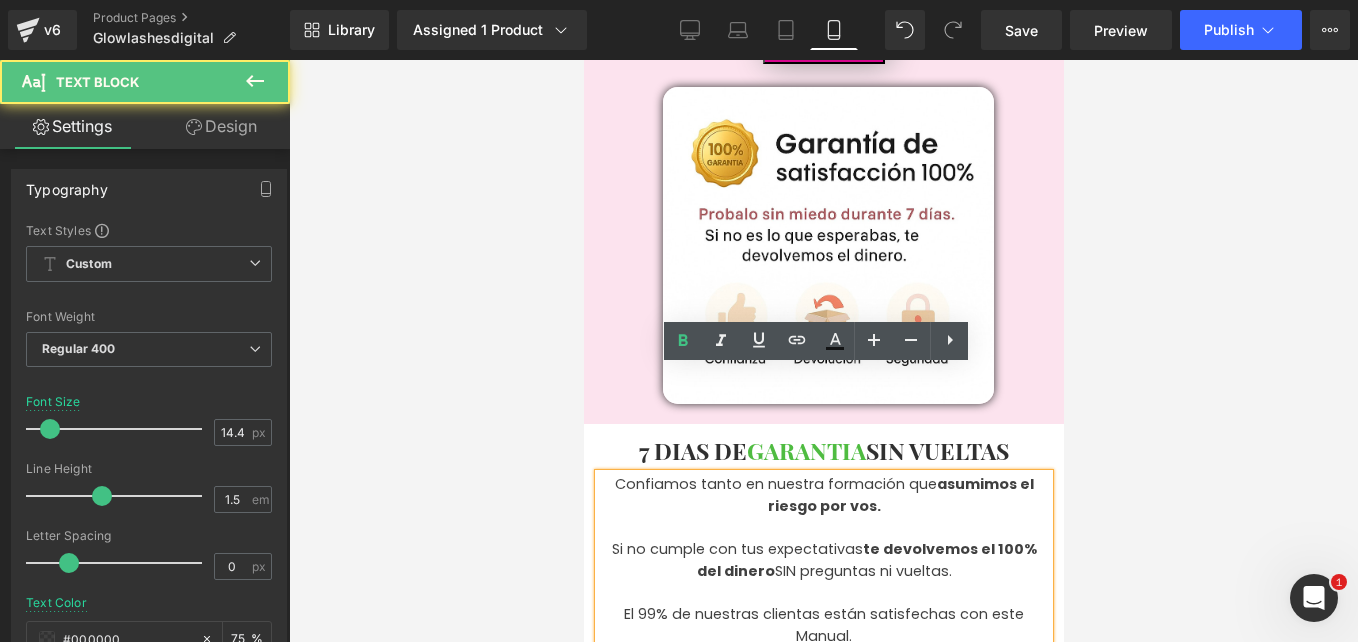 click on "Confiamos tanto en nuestra formación que  asumimos el riesgo por vos.  Si no cumple con tus expectativas  te devolvemos el 100% del dinero  SIN preguntas ni vueltas.  El 99% de nuestras clientas están satisfechas con este Manual." at bounding box center (823, 560) 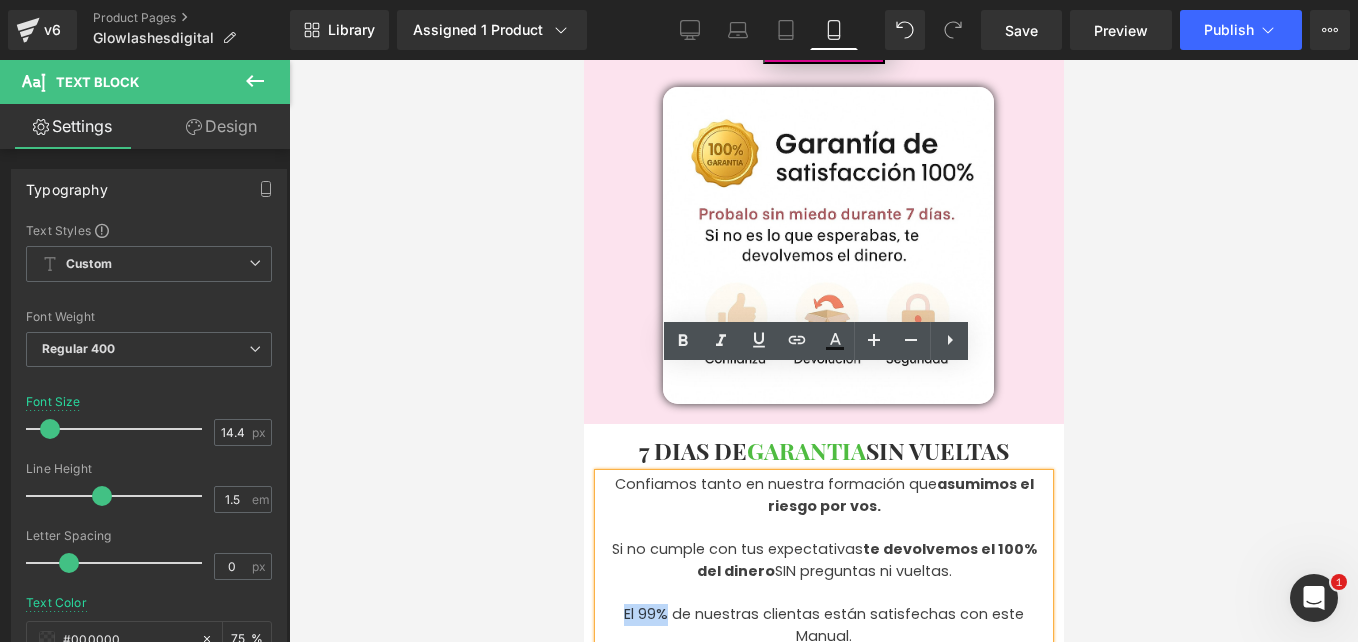 drag, startPoint x: 621, startPoint y: 504, endPoint x: 664, endPoint y: 507, distance: 43.104523 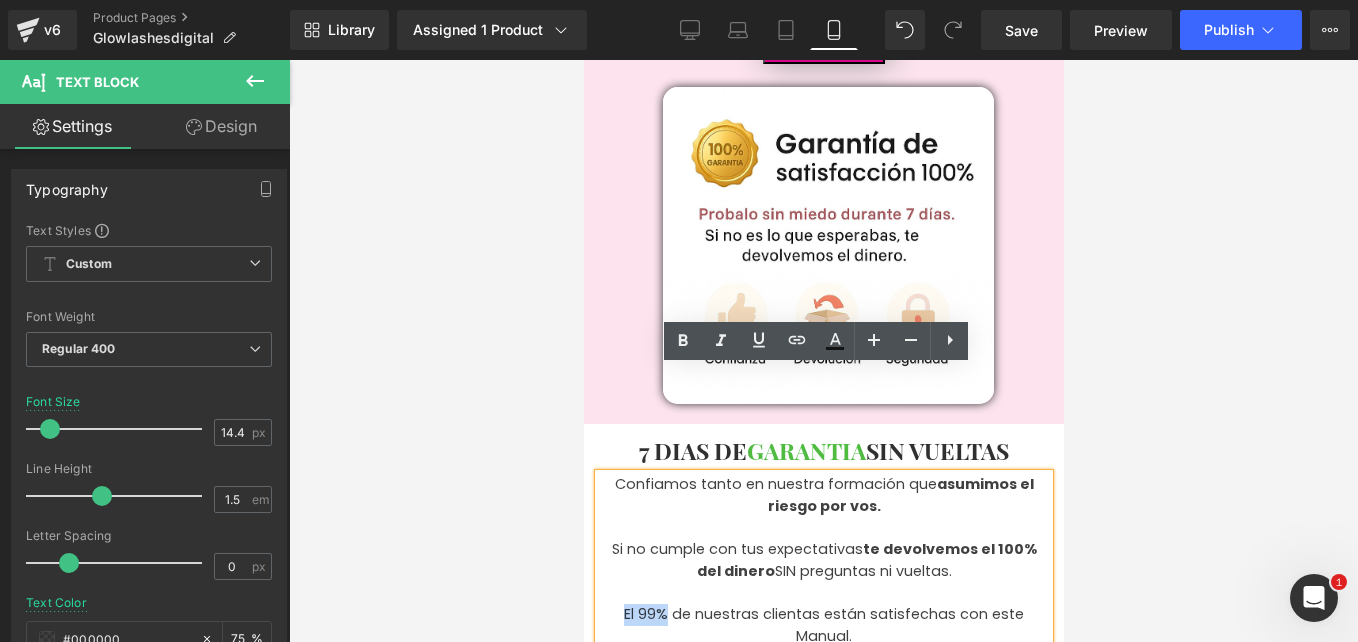 click on "Confiamos tanto en nuestra formación que  asumimos el riesgo por vos.  Si no cumple con tus expectativas  te devolvemos el 100% del dinero  SIN preguntas ni vueltas.  El 99% de nuestras clientas están satisfechas con este Manual." at bounding box center (823, 560) 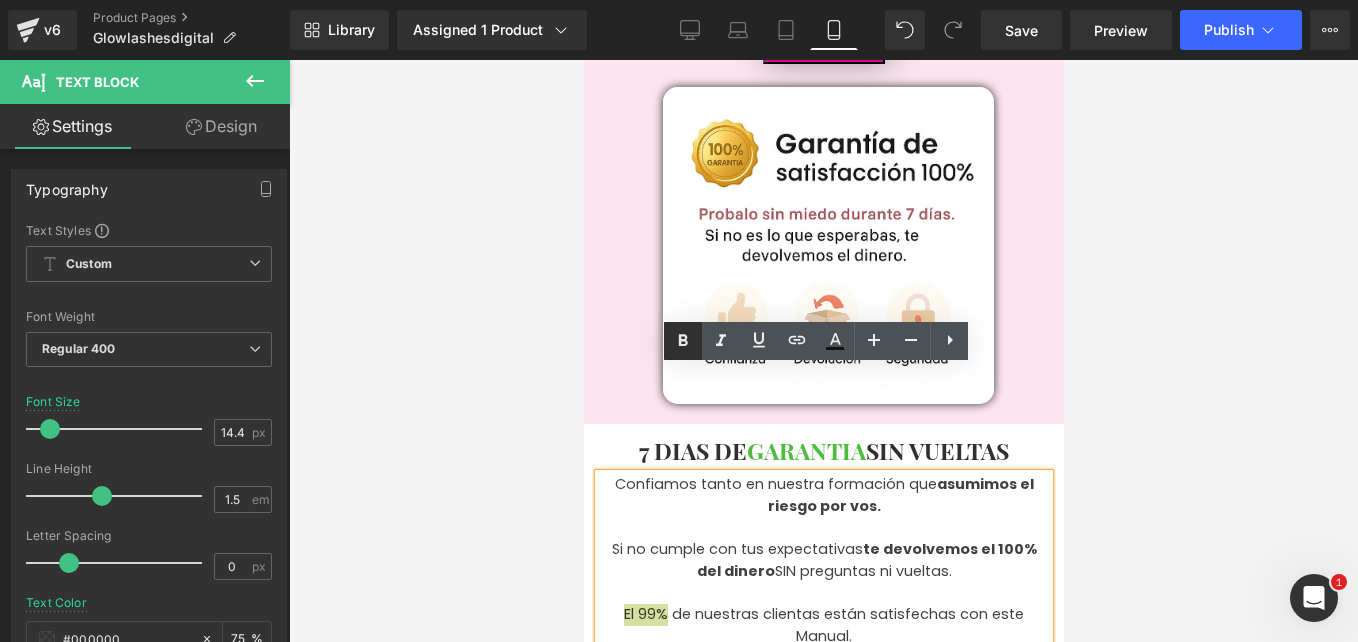 click 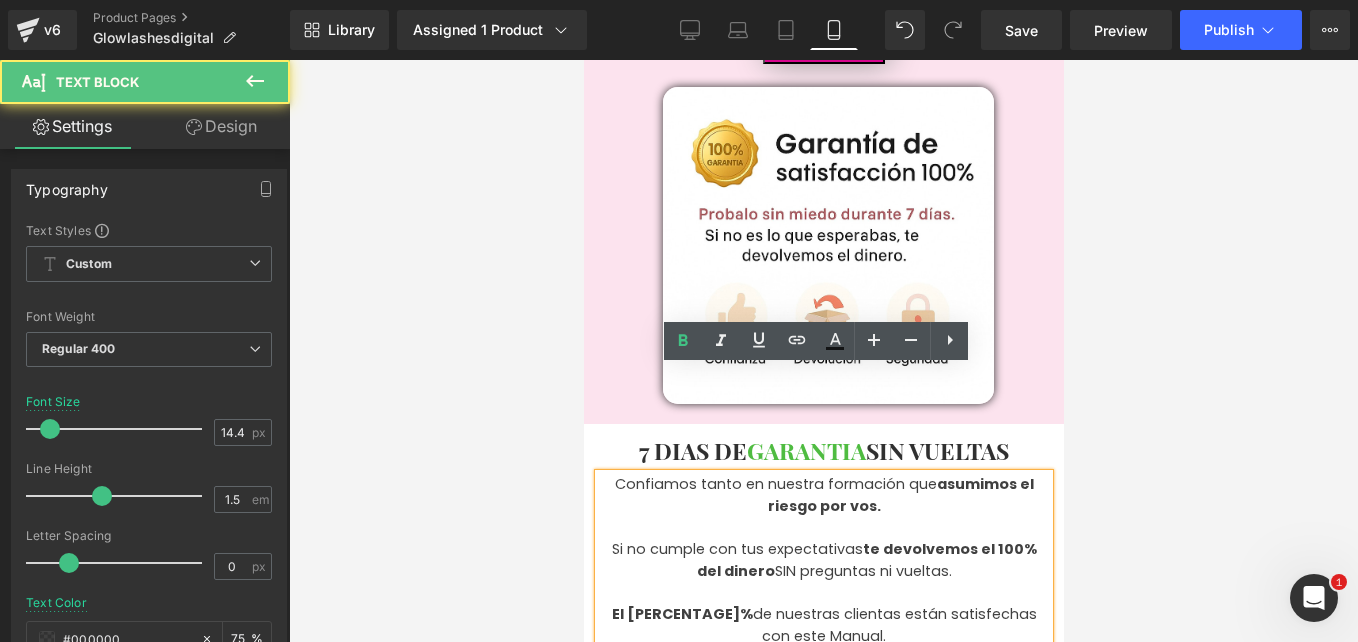 drag, startPoint x: 881, startPoint y: 513, endPoint x: 864, endPoint y: 535, distance: 27.802877 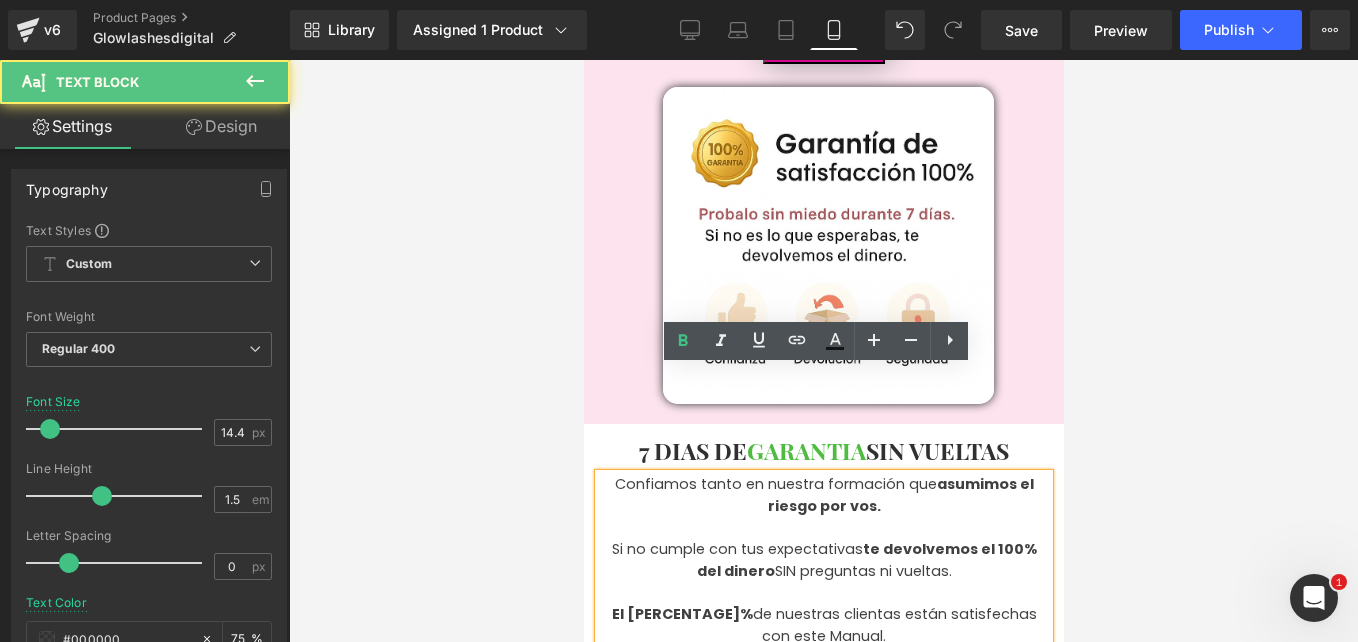 click on "Confiamos tanto en nuestra formación que asumimos el riesgo por vos. Si no cumple con tus expectativas te devolvemos el [NUMBER]% del dinero SIN preguntas ni vueltas. El [PERCENTAGE]% de nuestras clientas están satisfechas con este Manual." at bounding box center (823, 560) 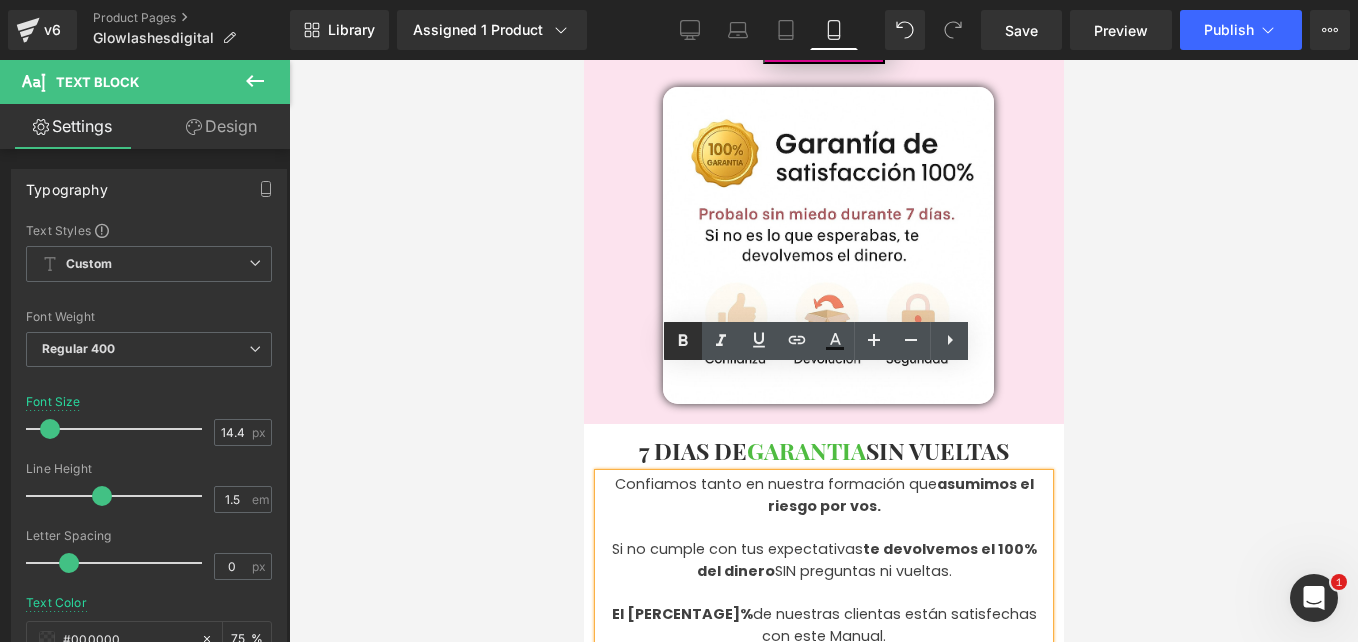 click 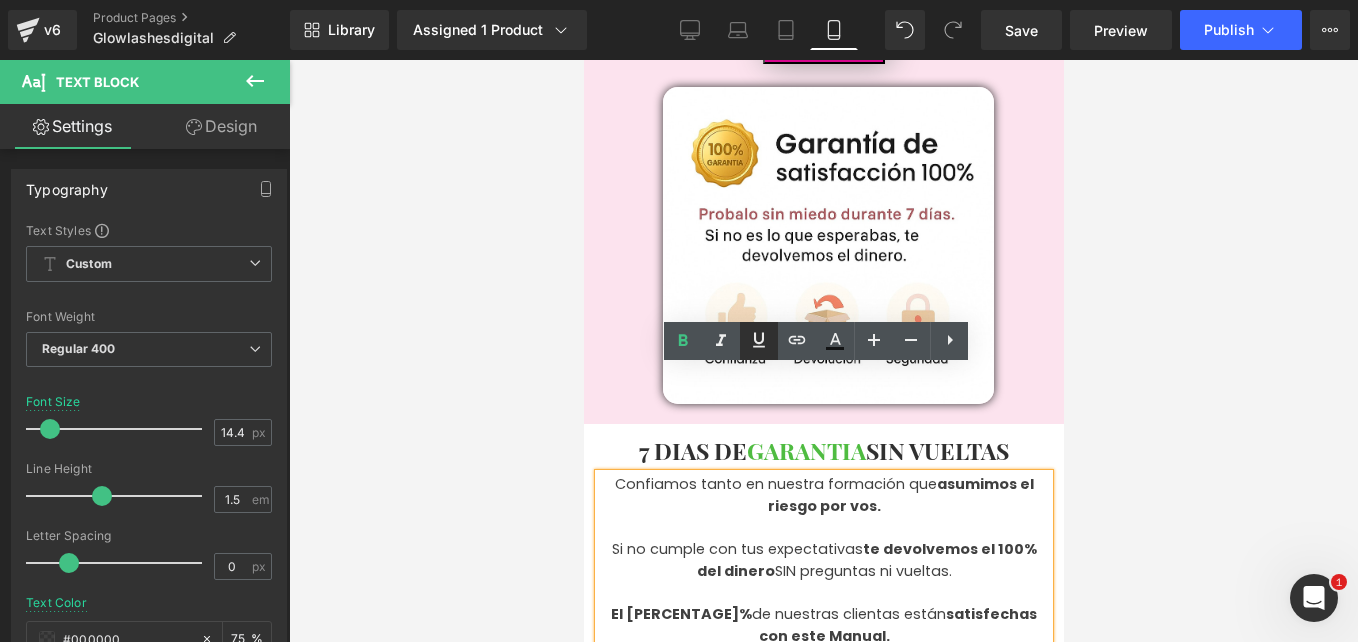 drag, startPoint x: 749, startPoint y: 336, endPoint x: 183, endPoint y: 339, distance: 566.00793 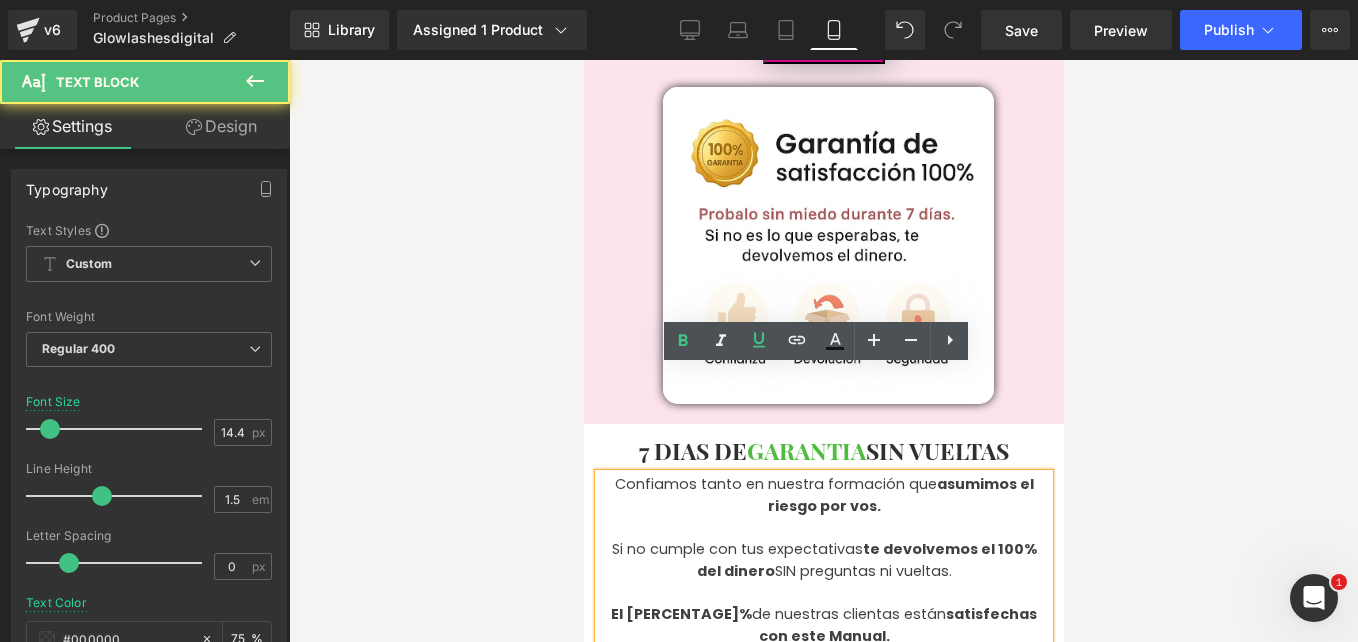 drag, startPoint x: 857, startPoint y: 502, endPoint x: 874, endPoint y: 522, distance: 26.24881 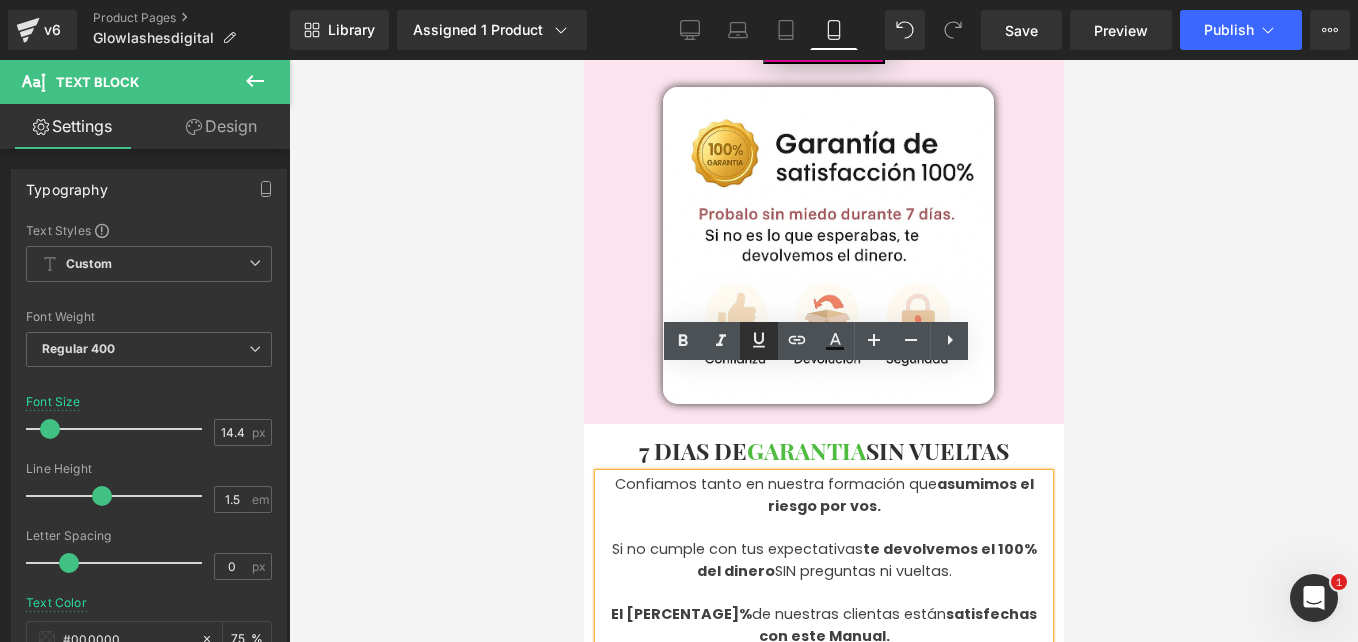 click at bounding box center (759, 341) 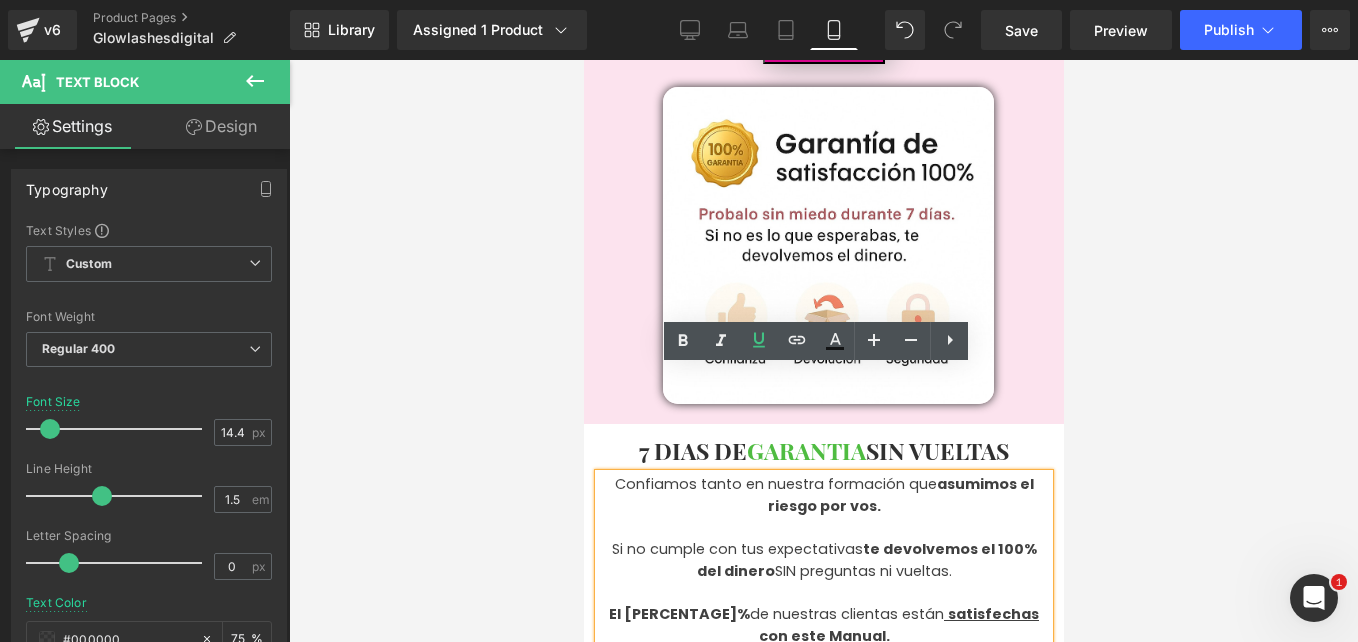 click on "7 DIAS DE  GARANTIA  SIN VUELTAS Heading         Confiamos tanto en nuestra formación que  asumimos el riesgo por vos.  Si no cumple con tus expectativas  te devolvemos el 100% del dinero  SIN preguntas ni vueltas.  El 99%  de nuestras clientas están   satisfechas con este Manual. Text Block" at bounding box center (823, 542) 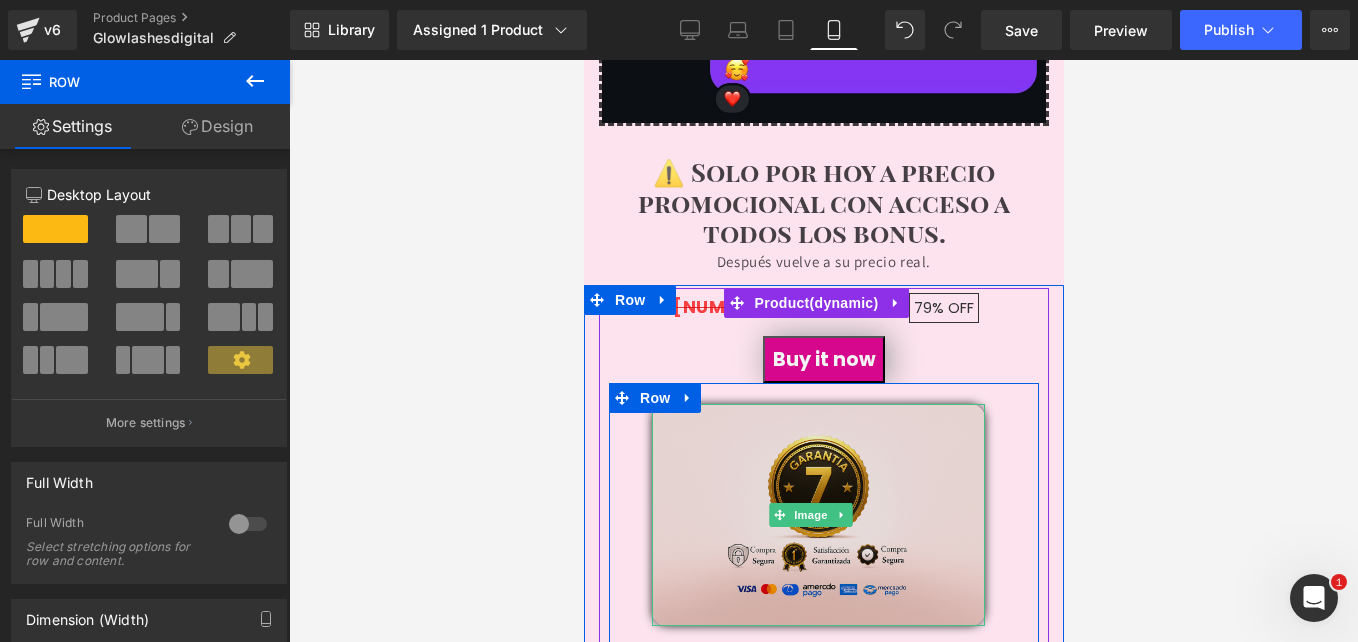 scroll, scrollTop: 11100, scrollLeft: 0, axis: vertical 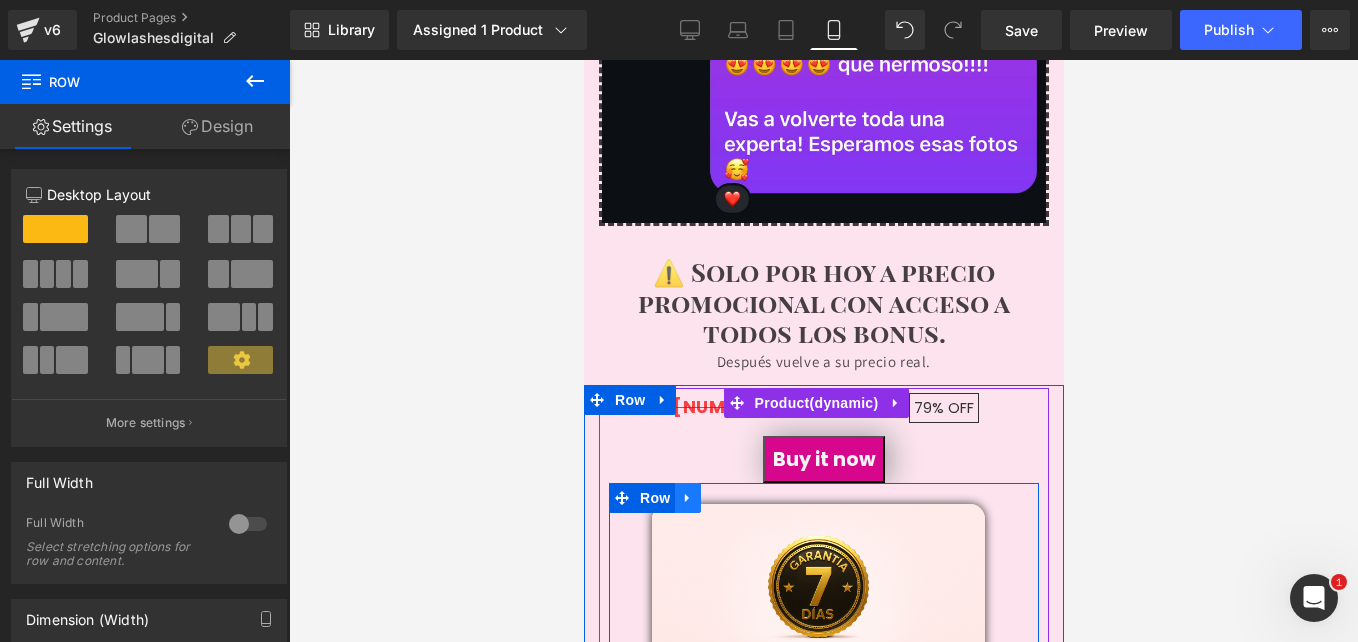 click 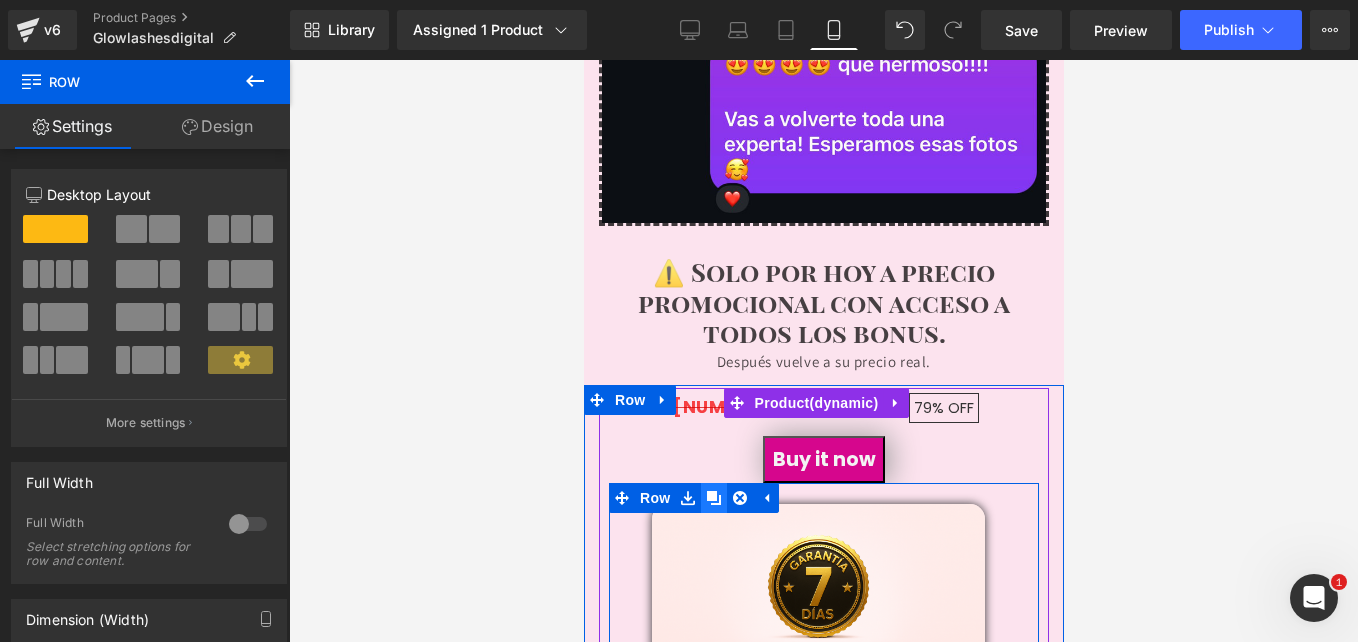 click at bounding box center [713, 498] 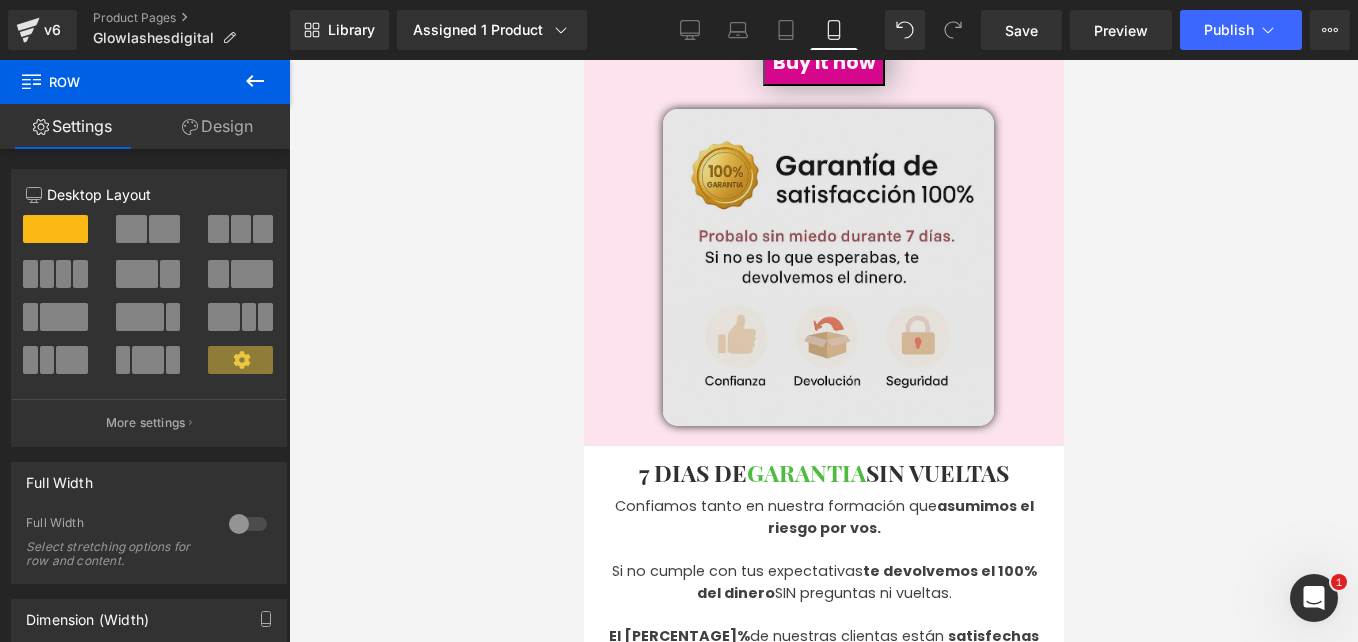 scroll, scrollTop: 6378, scrollLeft: 0, axis: vertical 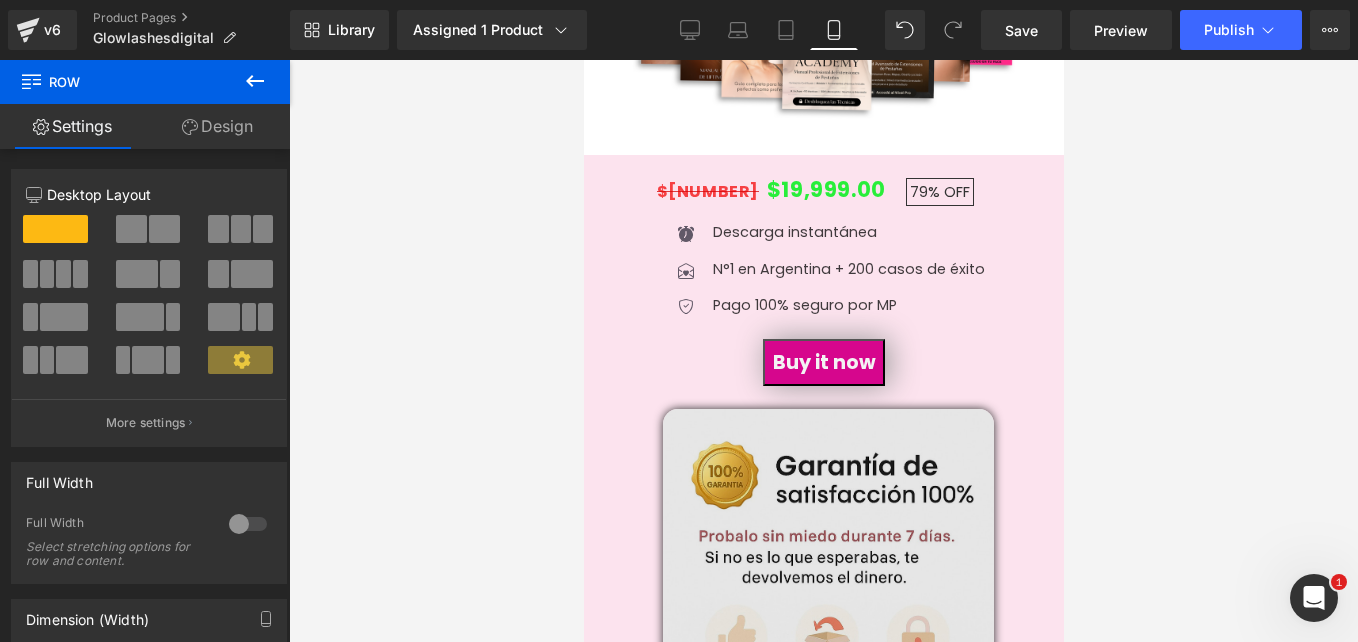 click at bounding box center (827, 567) 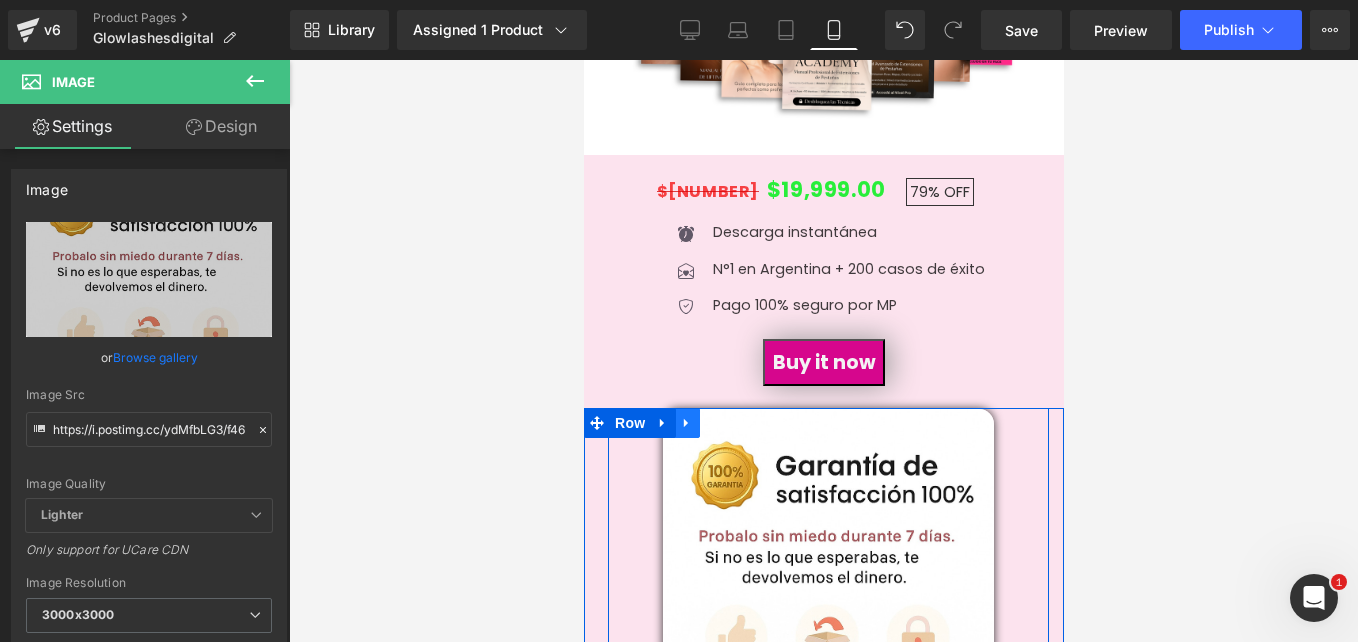 click 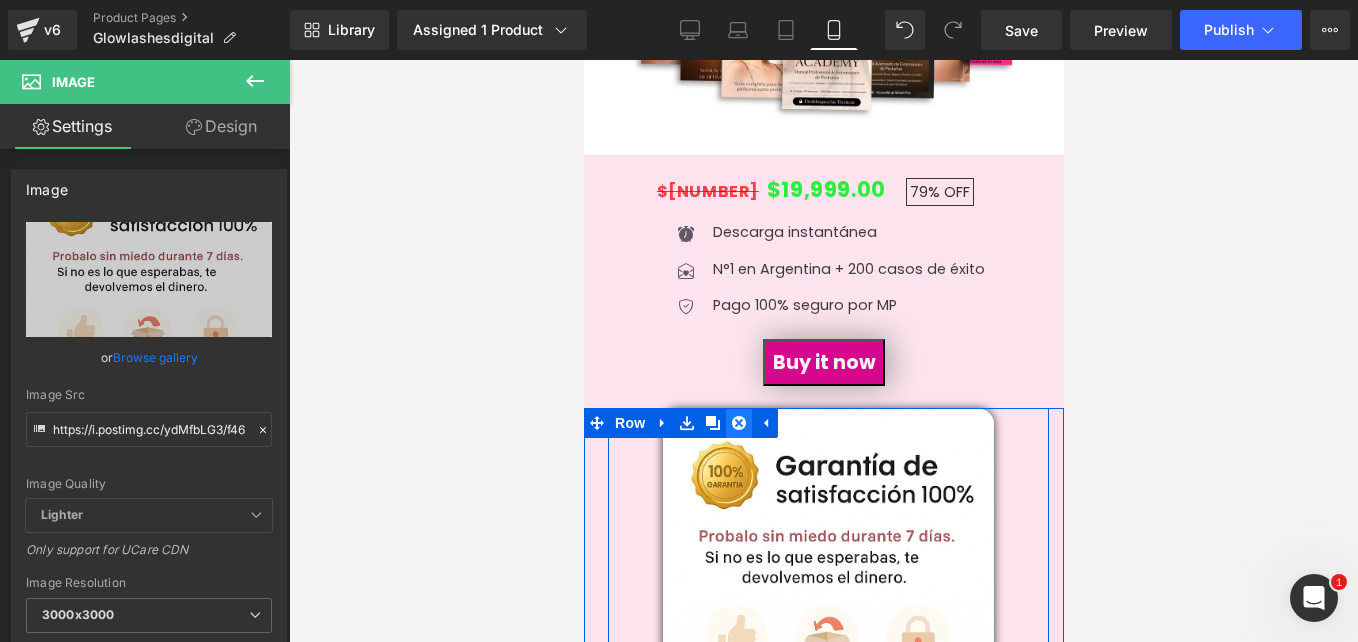 click 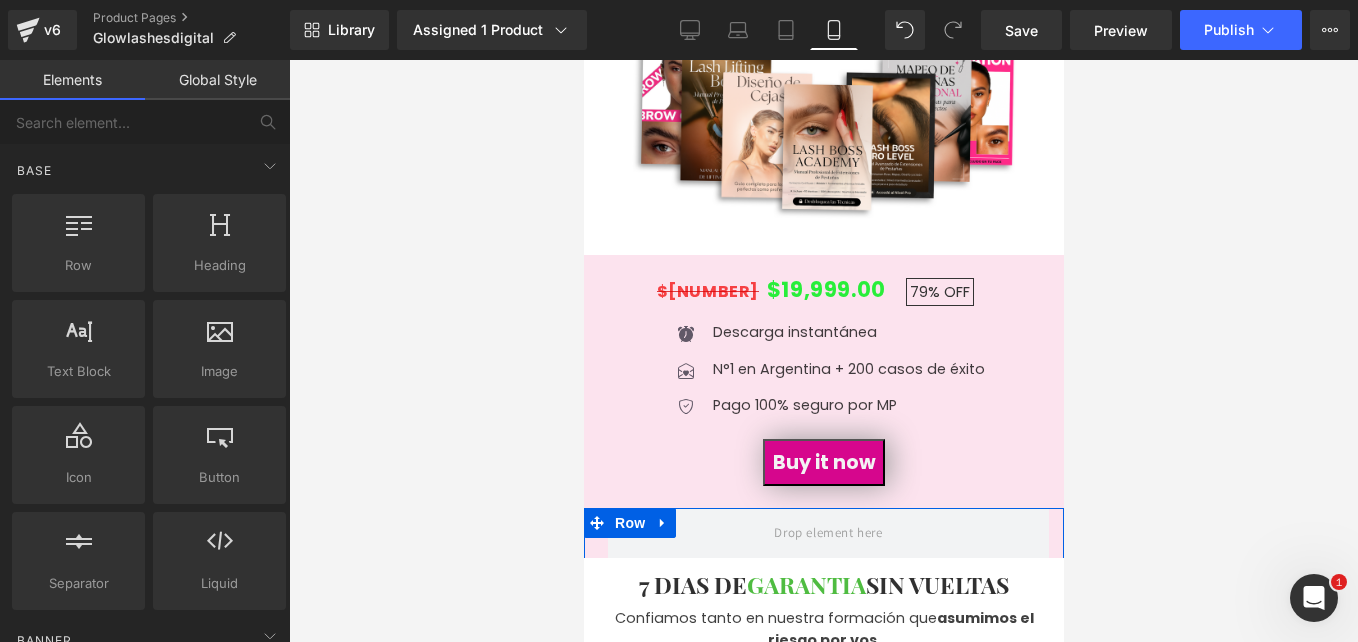 scroll, scrollTop: 6378, scrollLeft: 0, axis: vertical 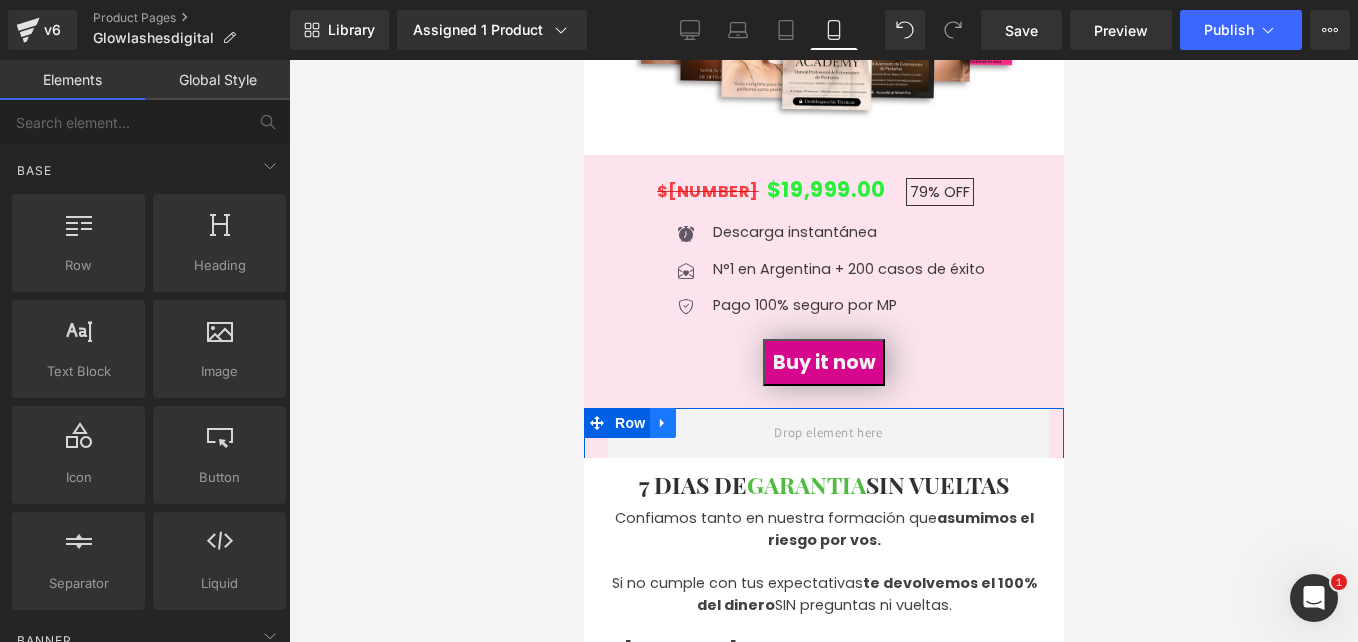 click 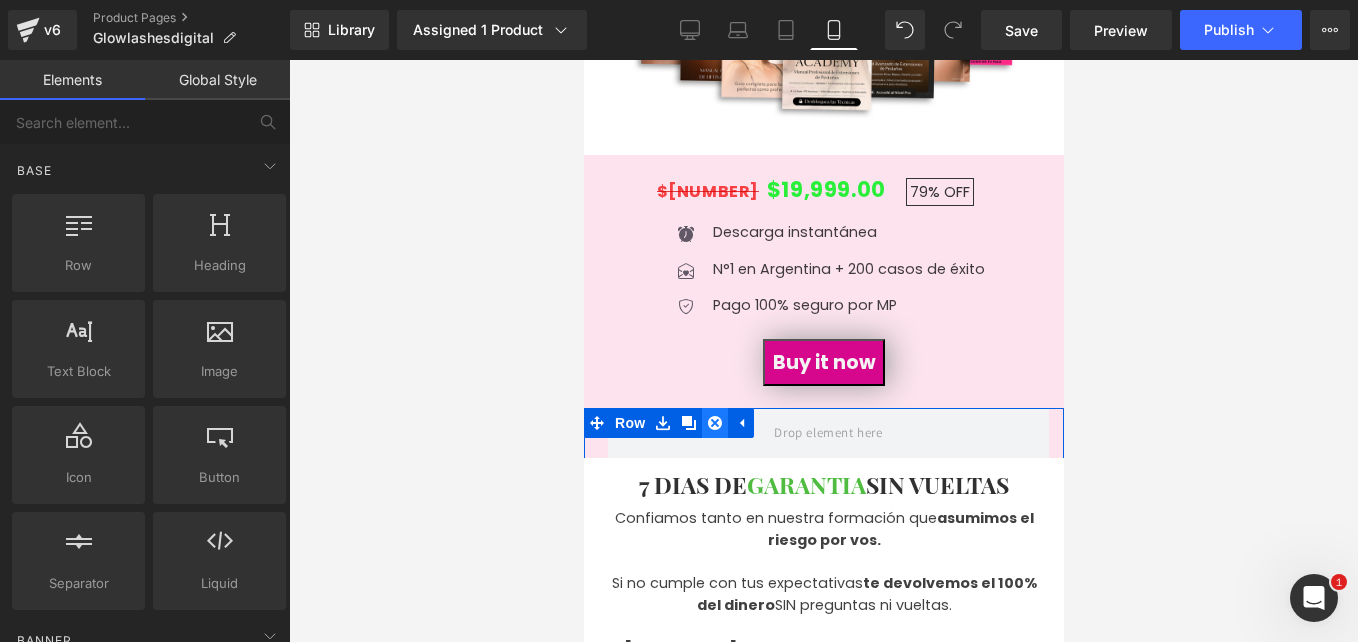 click 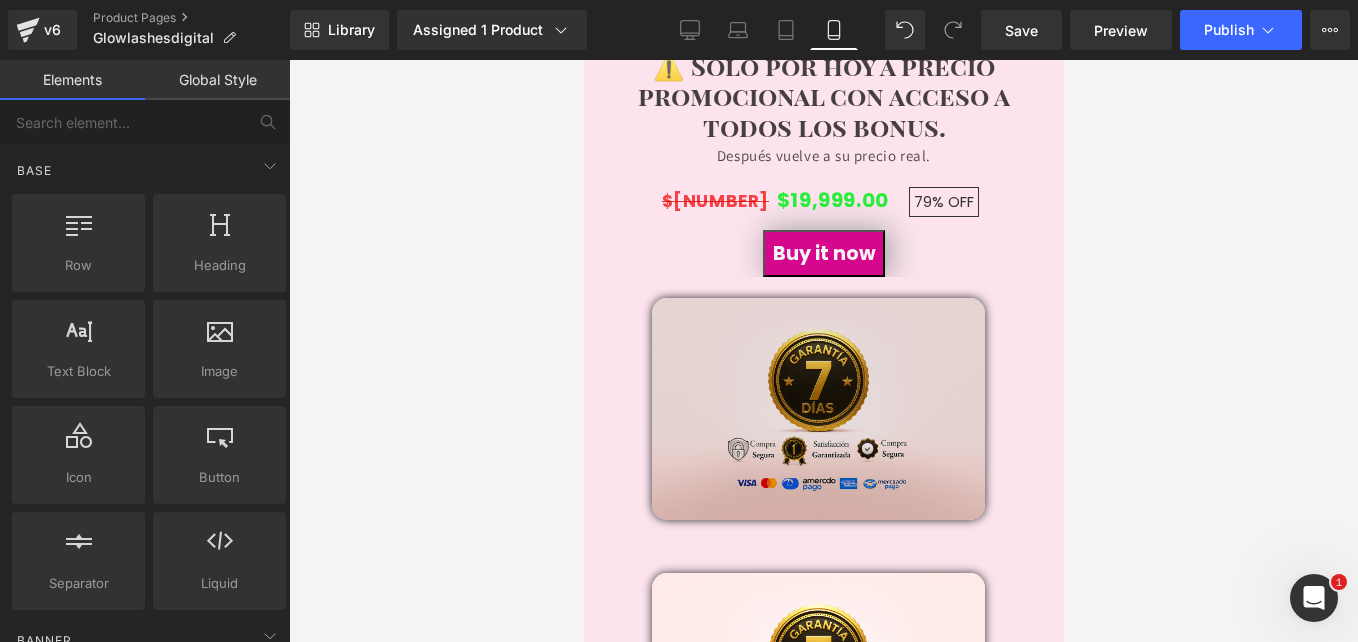 scroll, scrollTop: 10778, scrollLeft: 0, axis: vertical 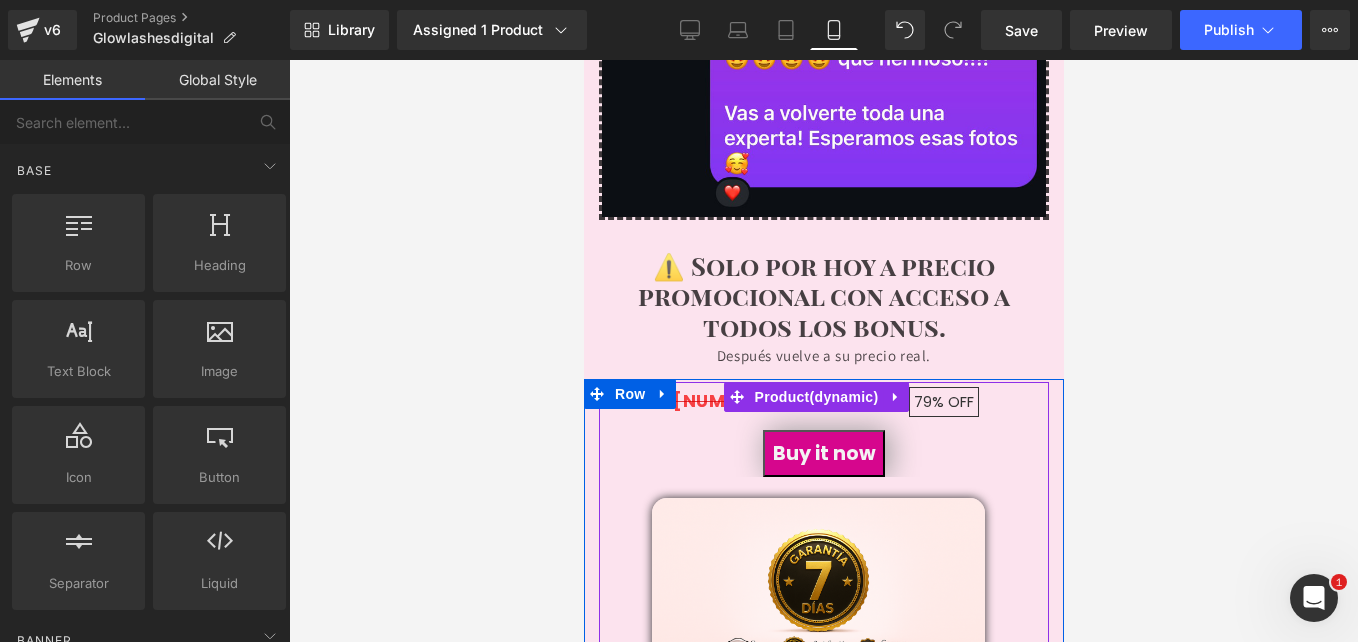 click at bounding box center (817, 884) 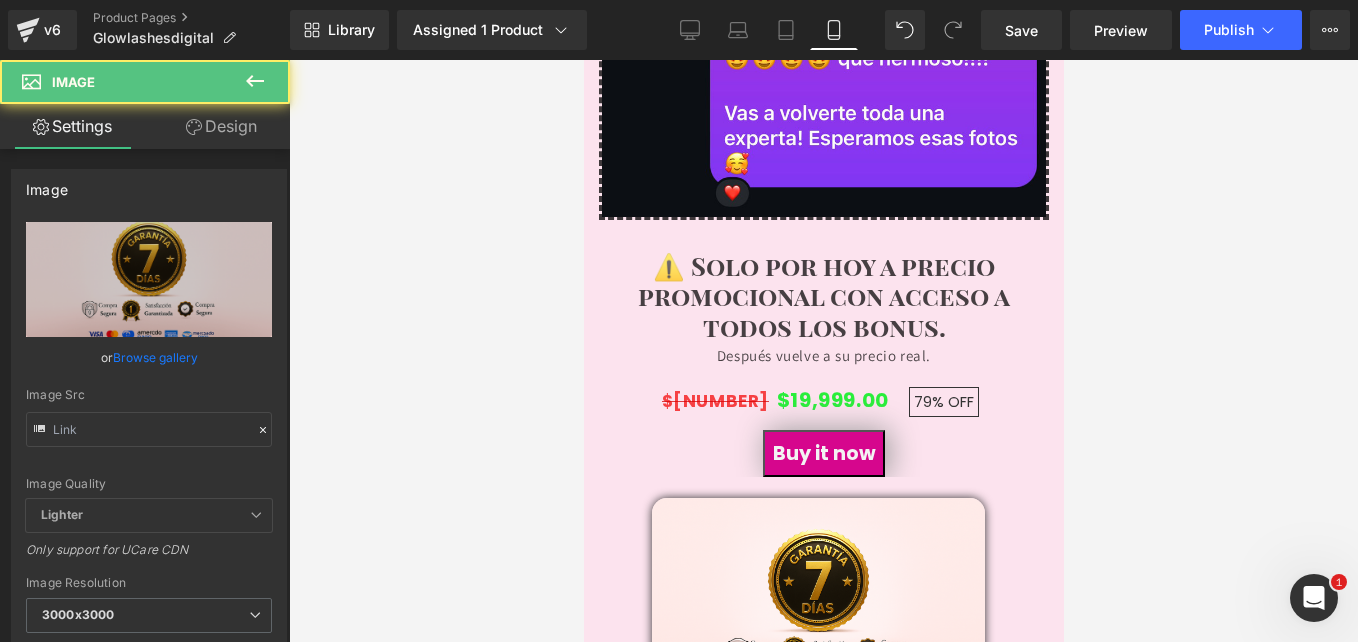type on "https://i.postimg.cc/Fz0P5jtW/20250719-2208-Imagen-Mejorada-Realista-remix-01k0jnwt8nfsx986e7fmhnf7a3.png" 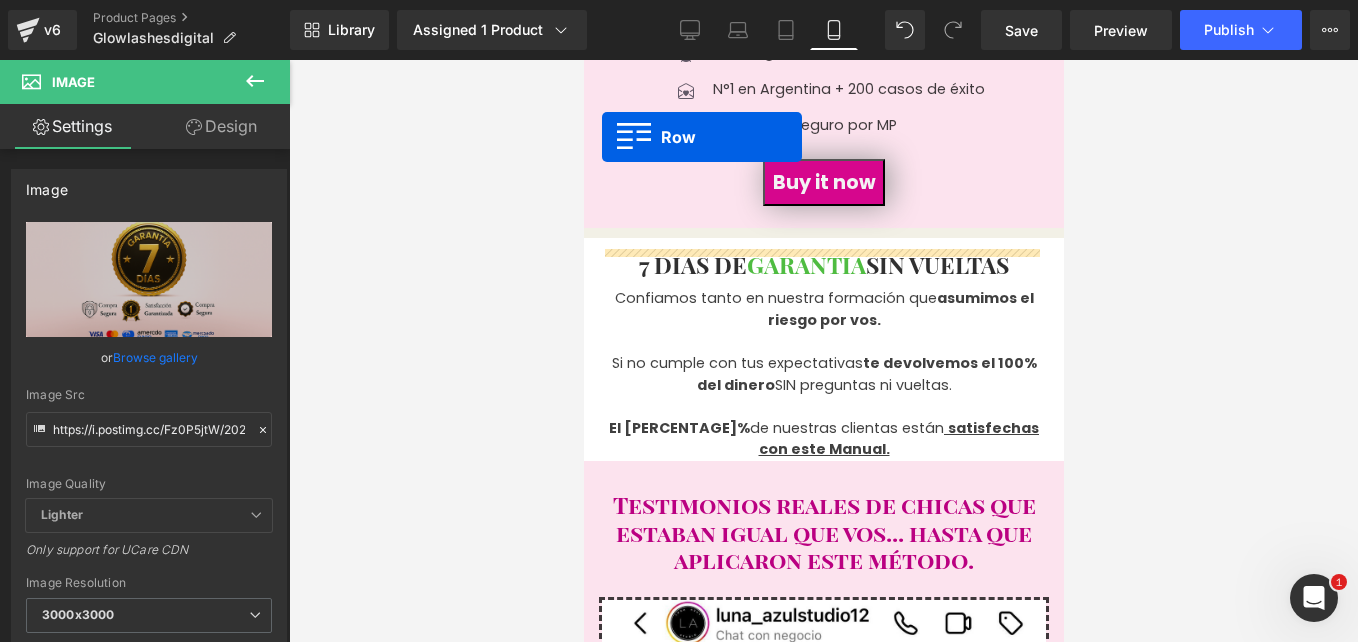 scroll, scrollTop: 6498, scrollLeft: 0, axis: vertical 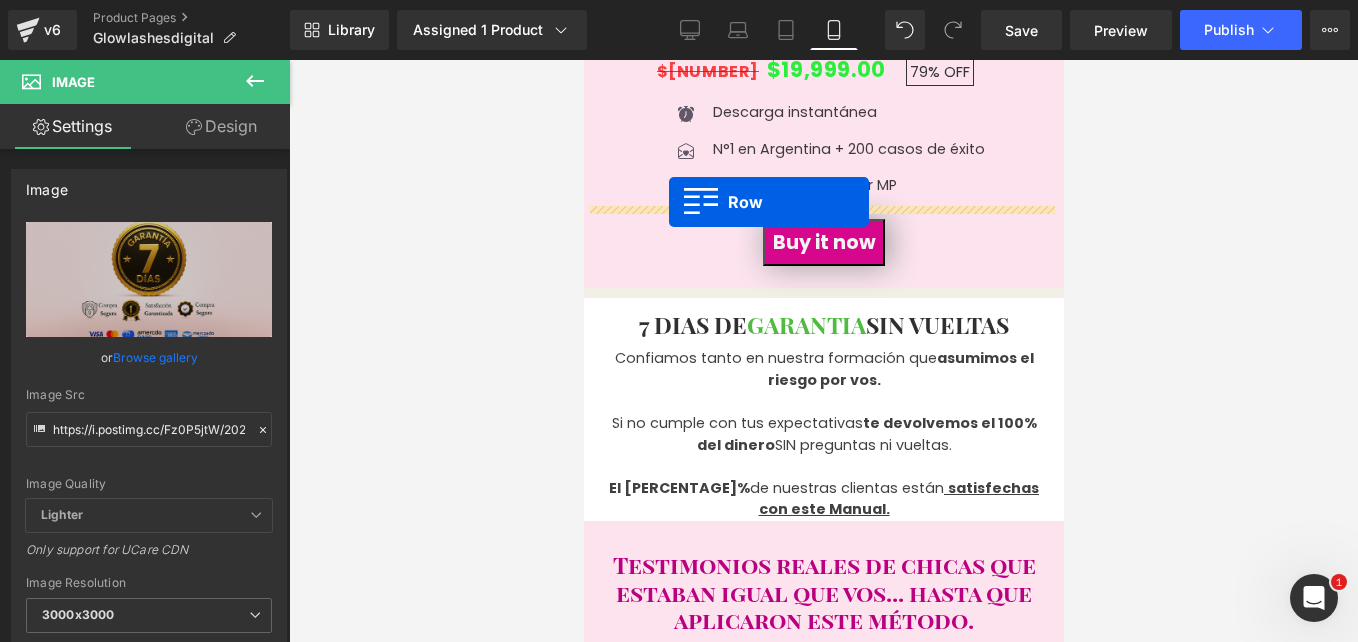 drag, startPoint x: 619, startPoint y: 541, endPoint x: 668, endPoint y: 202, distance: 342.52298 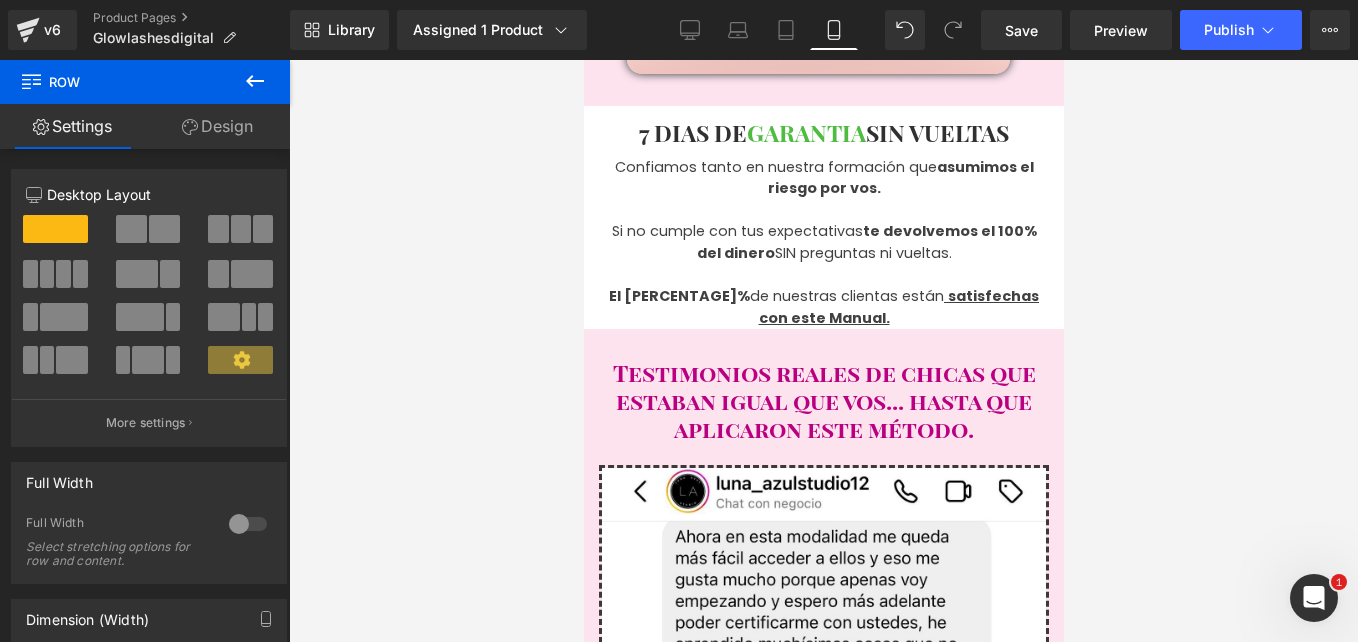 scroll, scrollTop: 6798, scrollLeft: 0, axis: vertical 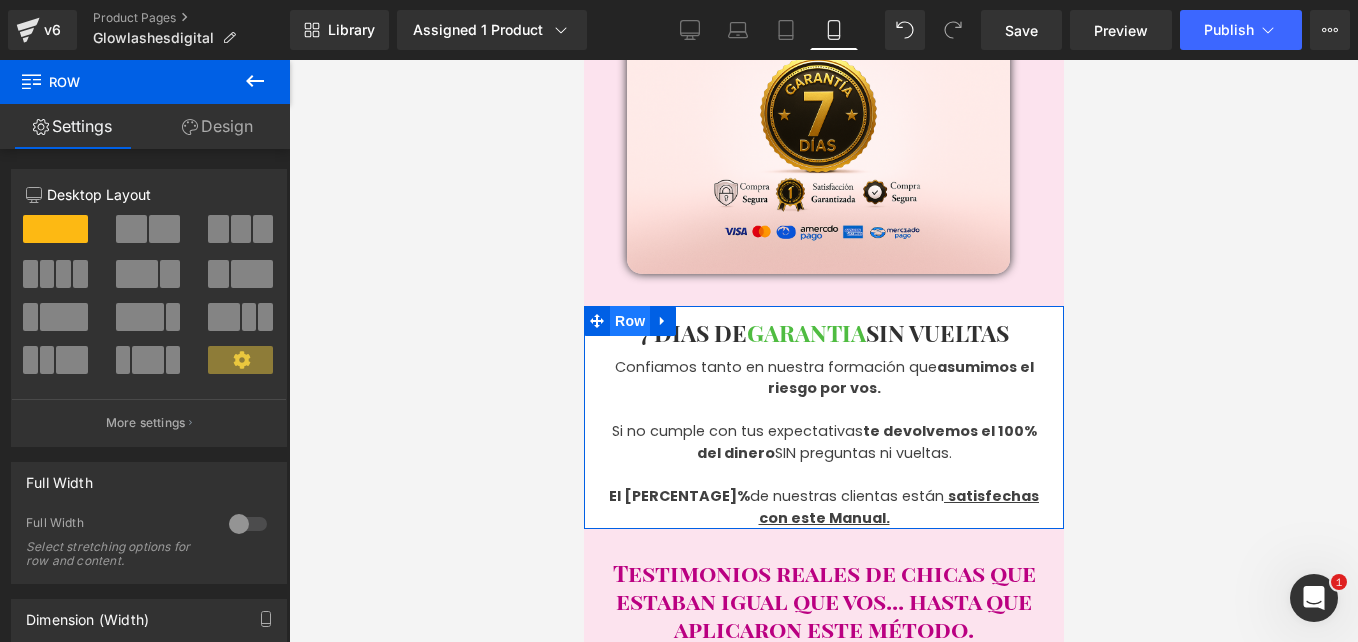 click on "Row" at bounding box center [629, 321] 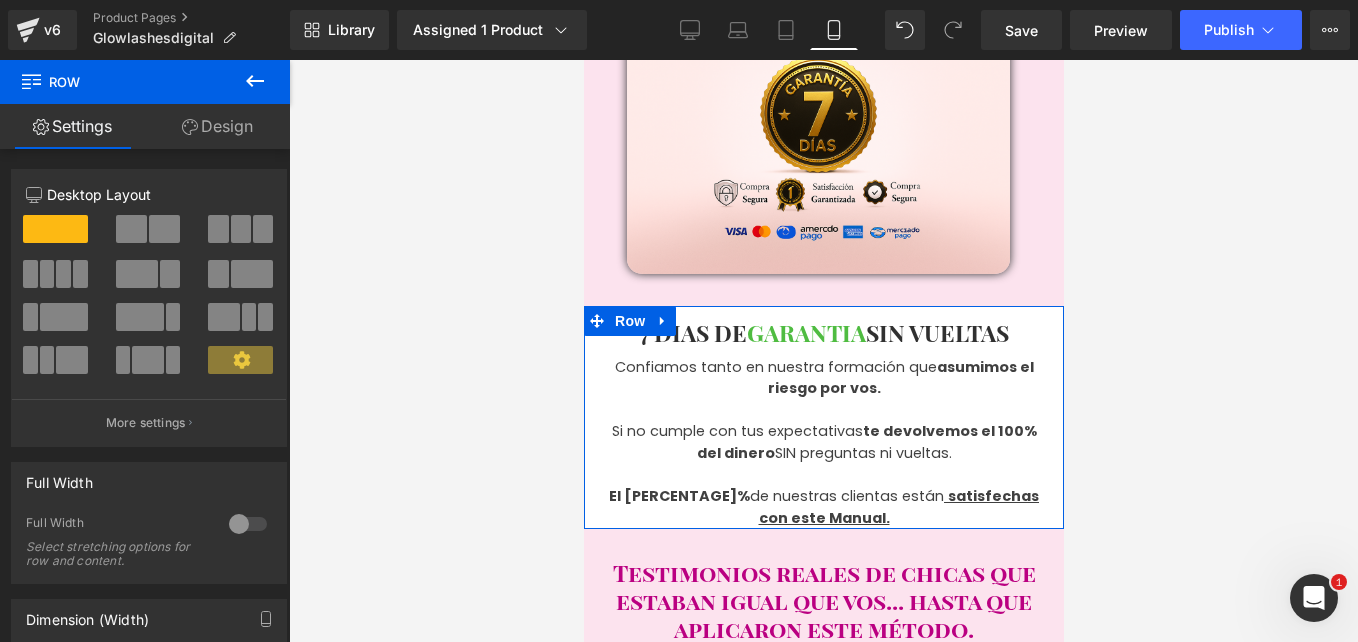 click on "Design" at bounding box center [217, 126] 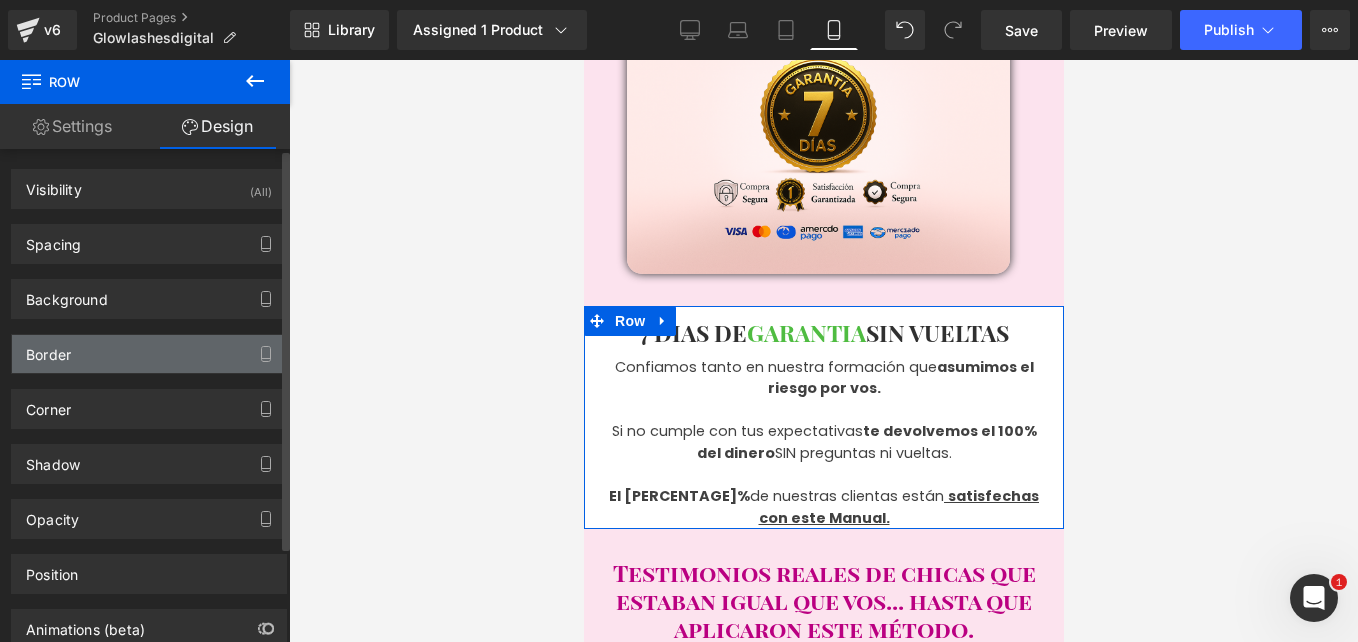 click on "Border" at bounding box center [149, 354] 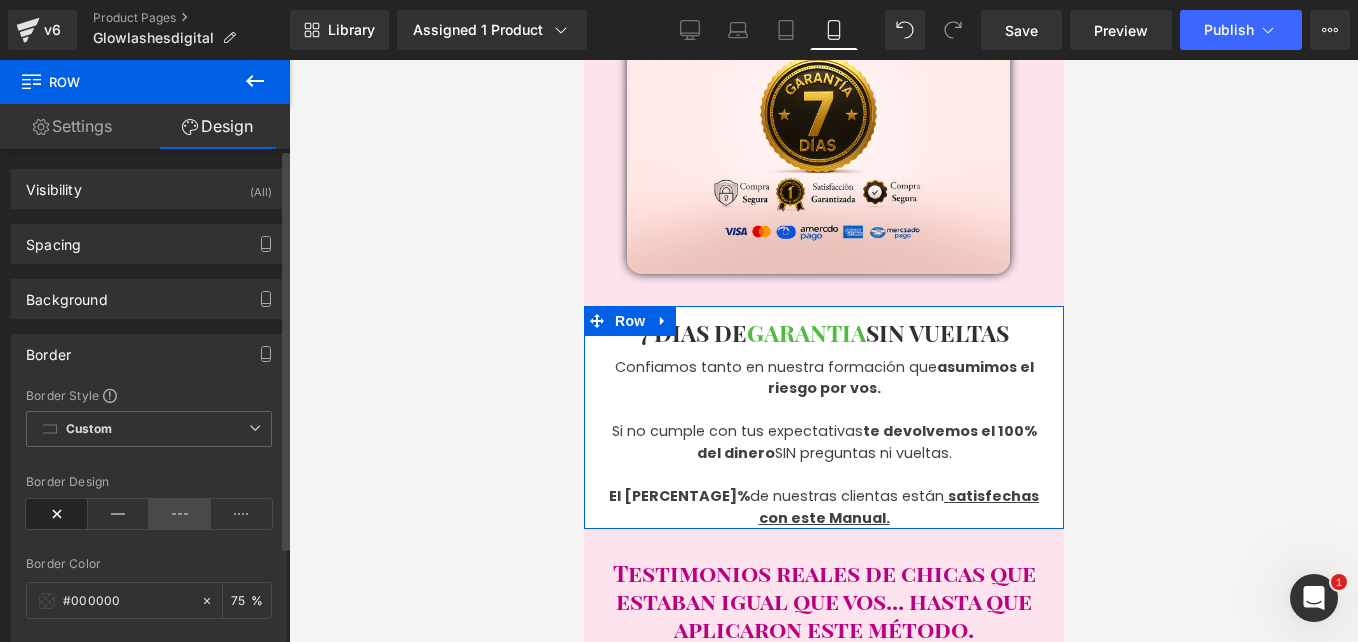click at bounding box center (180, 514) 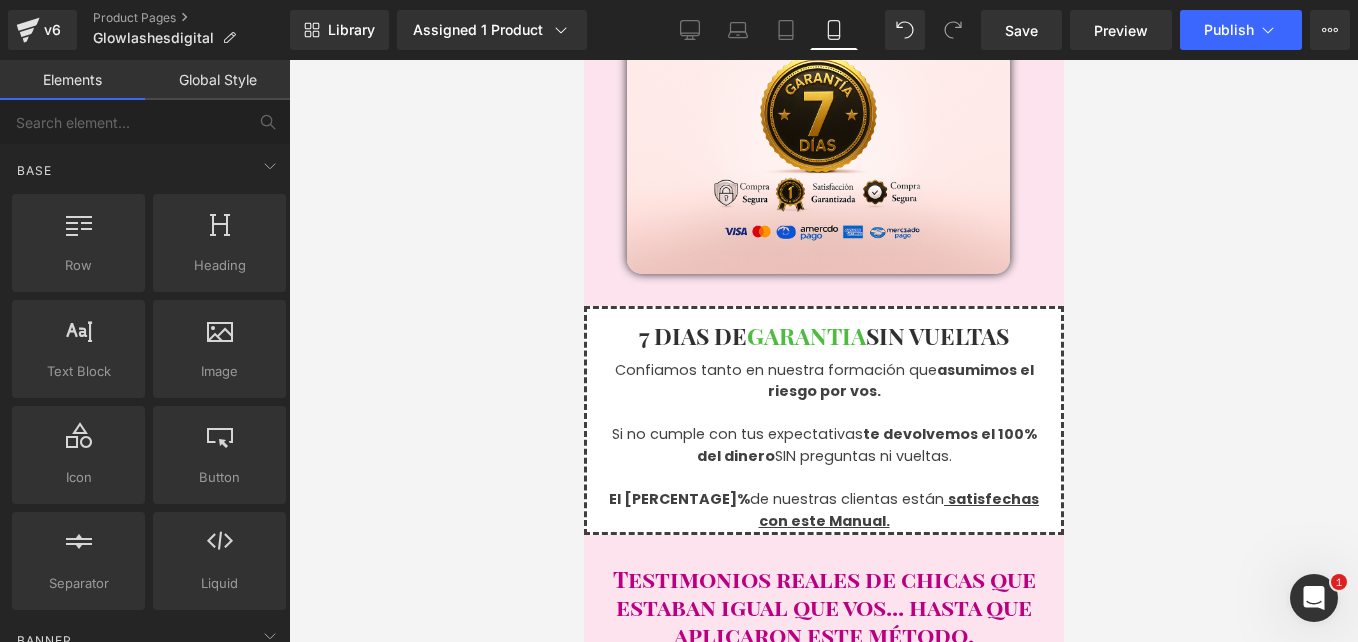 click at bounding box center (823, 351) 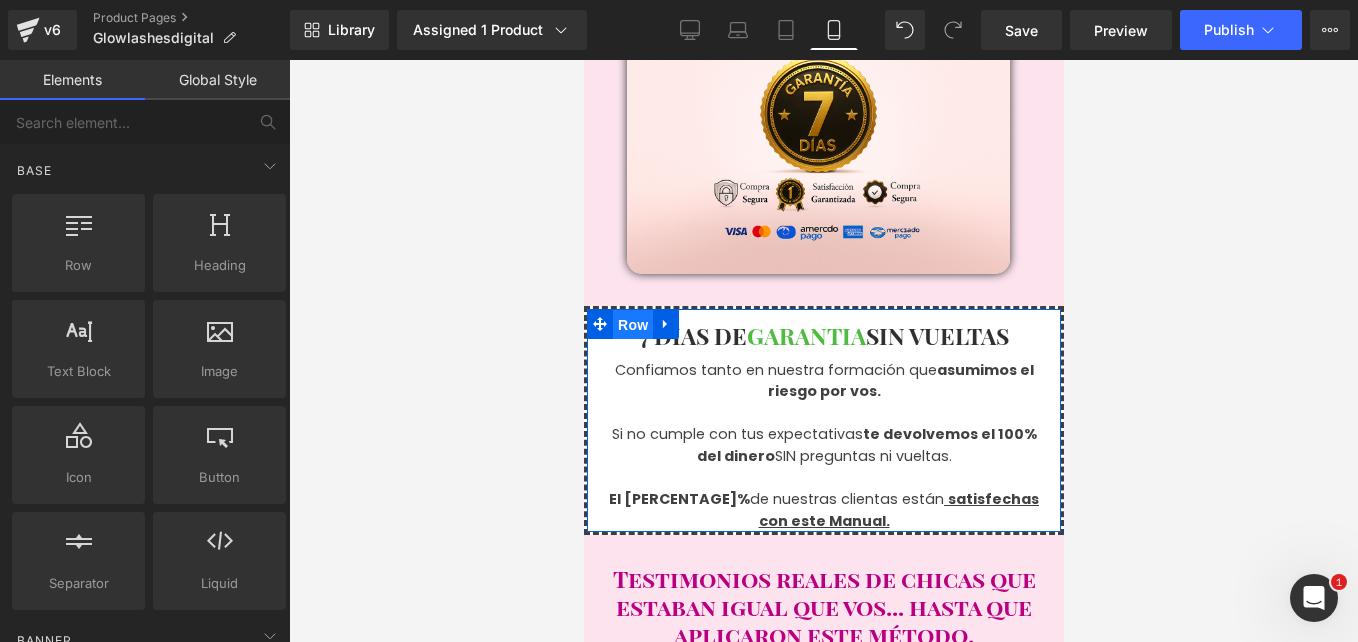 click on "Row" at bounding box center [632, 325] 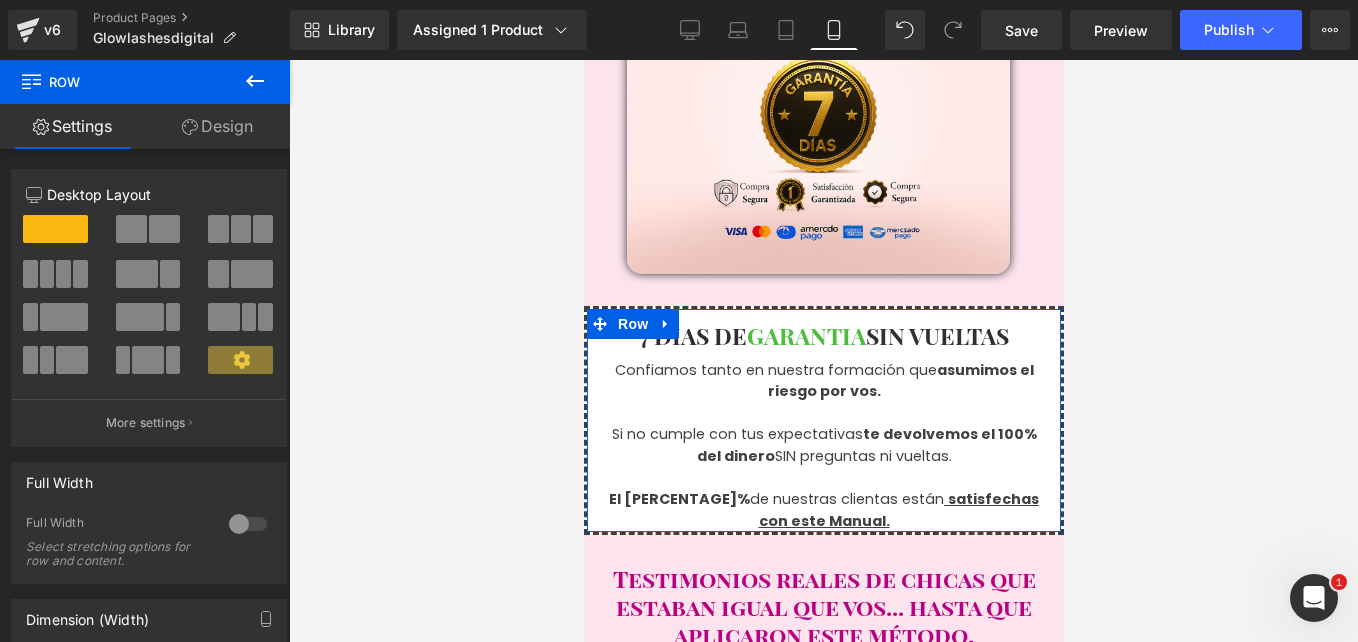 click on "Design" at bounding box center (217, 126) 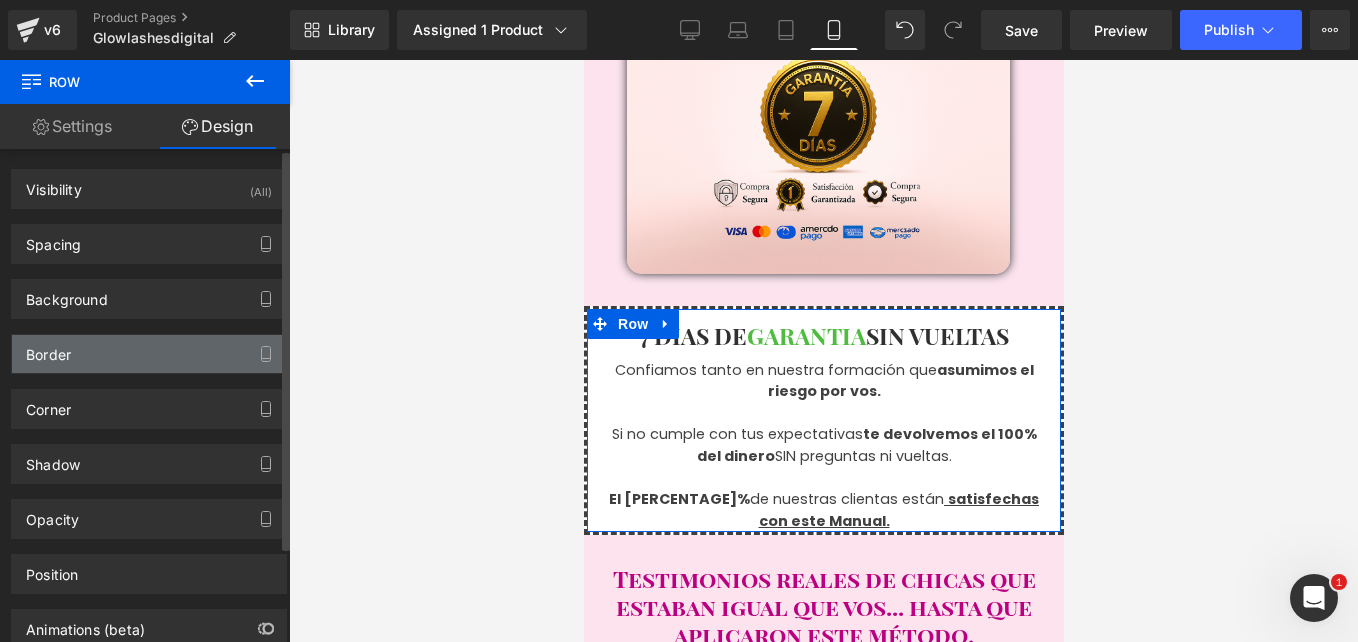 click on "Border" at bounding box center (149, 354) 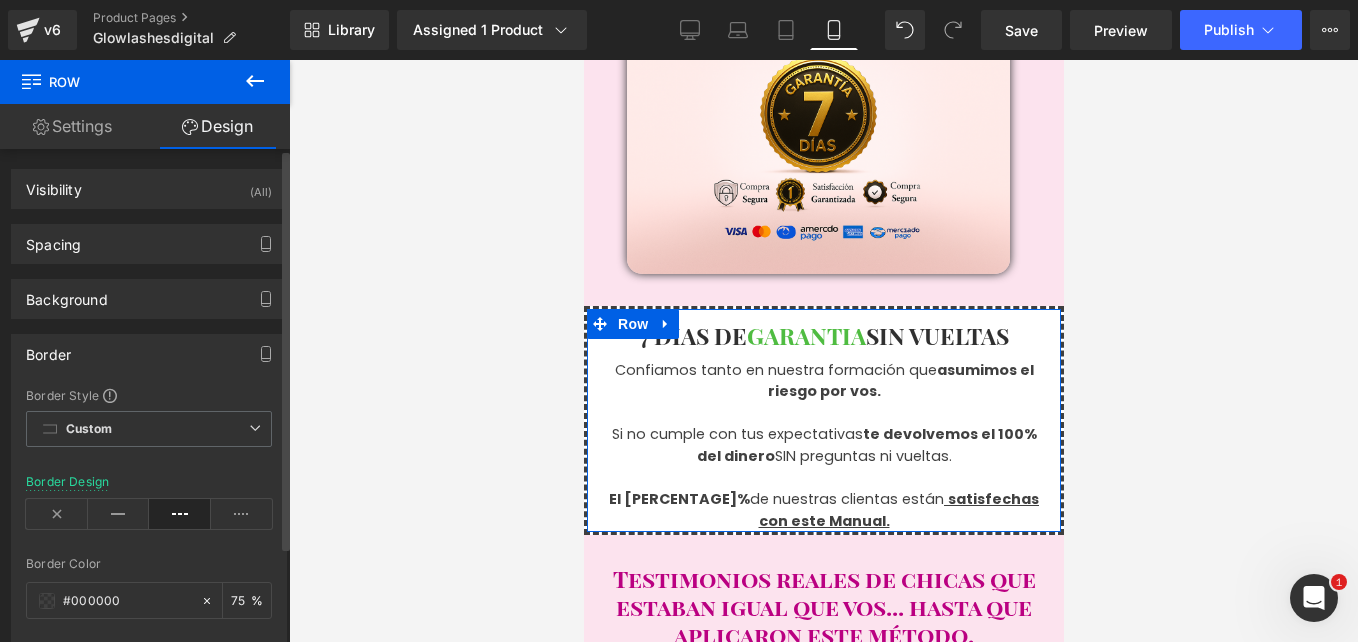 scroll, scrollTop: 100, scrollLeft: 0, axis: vertical 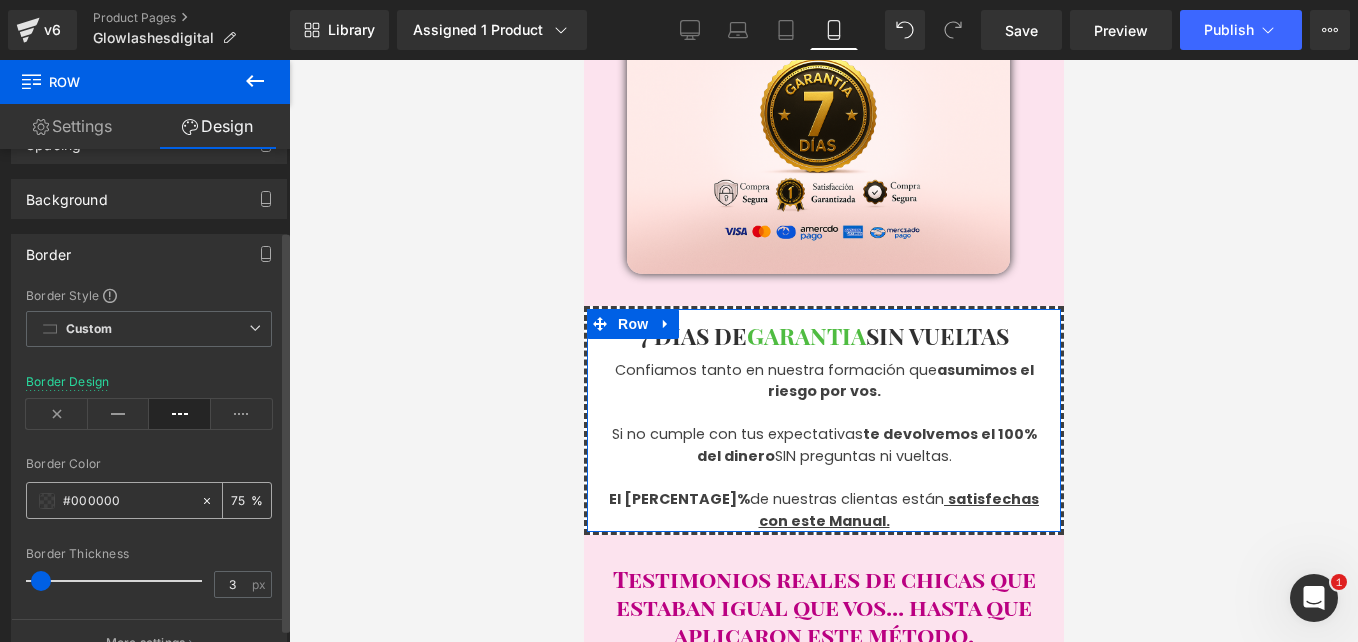 click at bounding box center [47, 501] 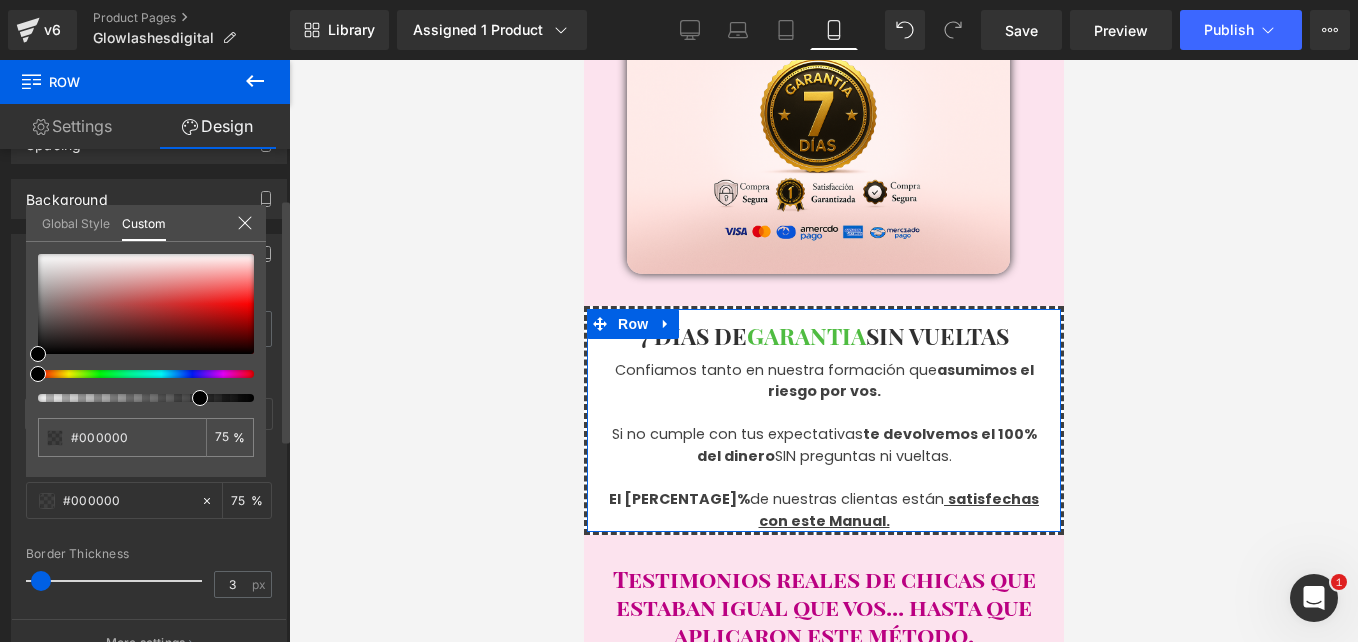 click at bounding box center (138, 374) 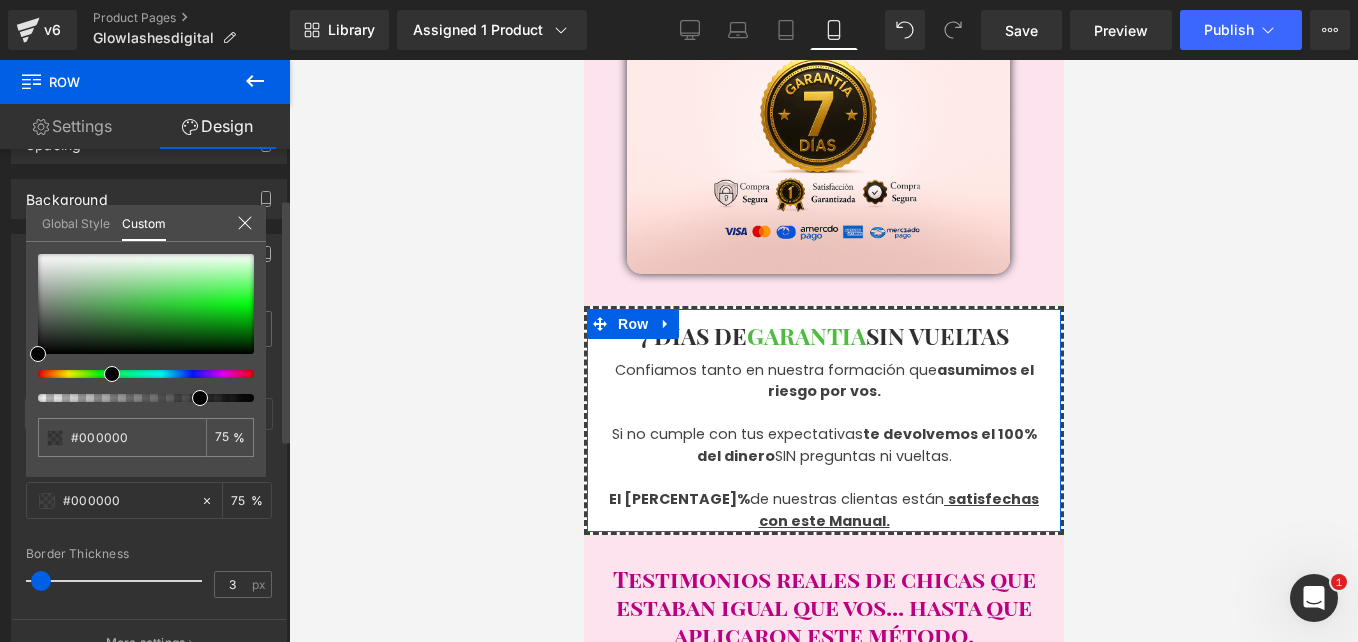 click at bounding box center (138, 374) 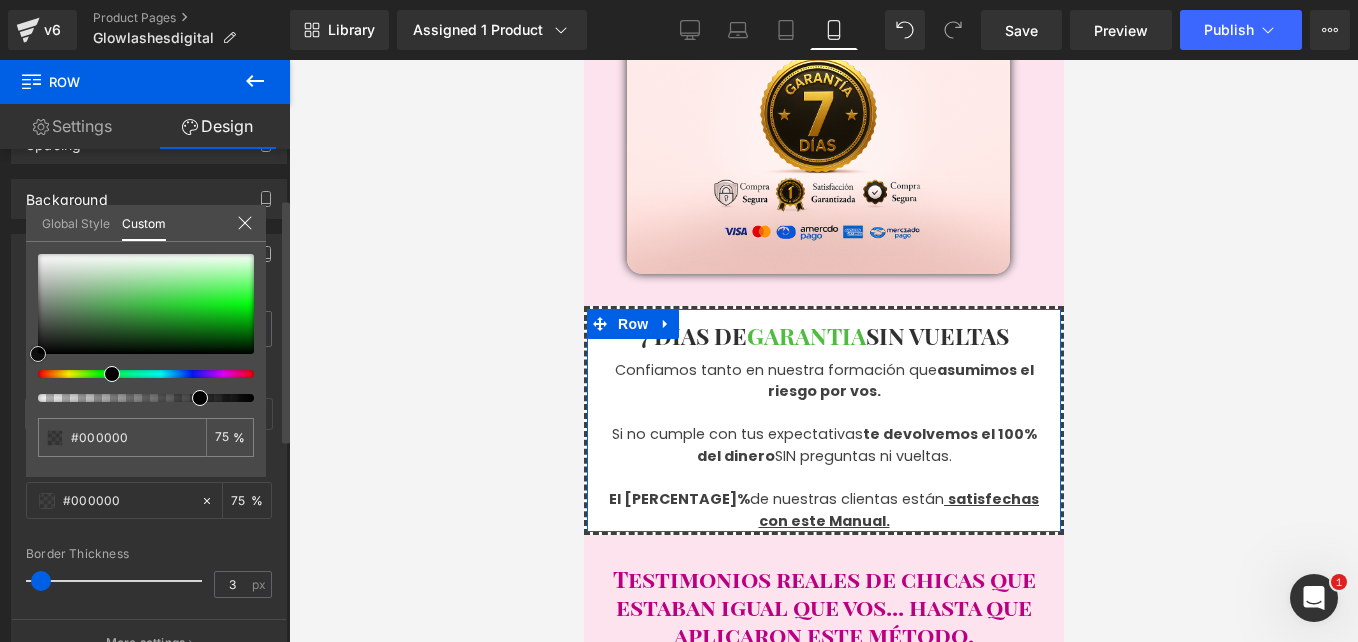 type on "#2acf32" 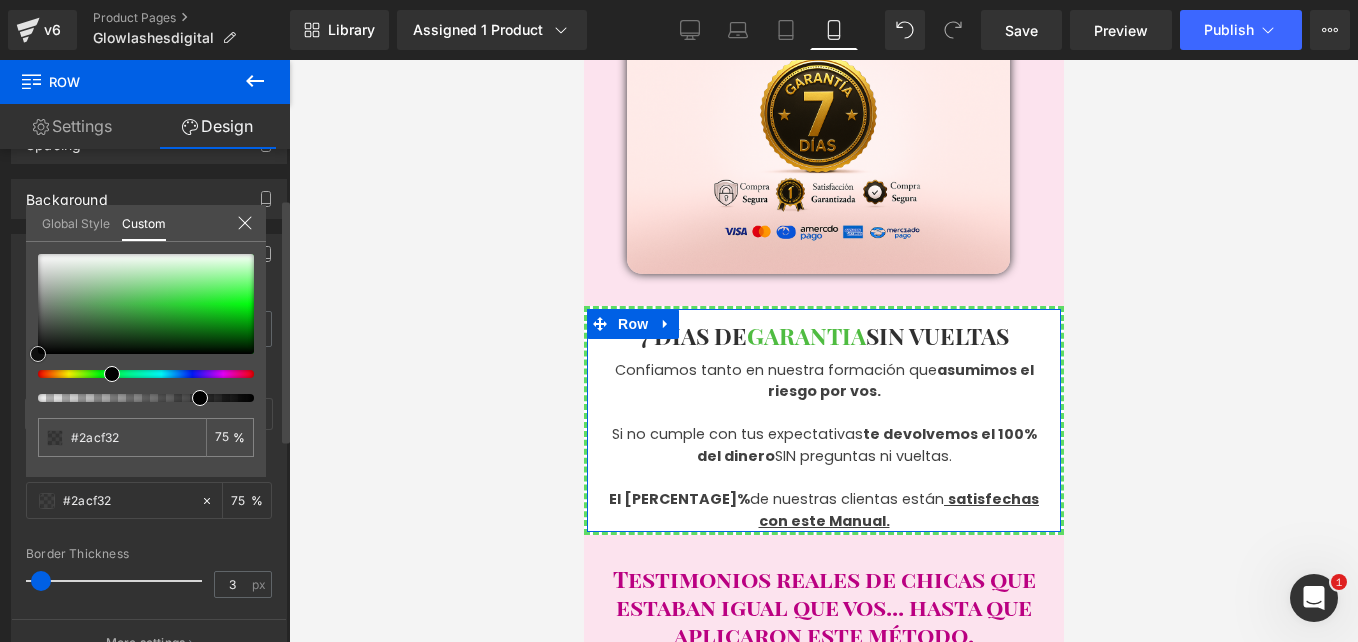 click at bounding box center [146, 304] 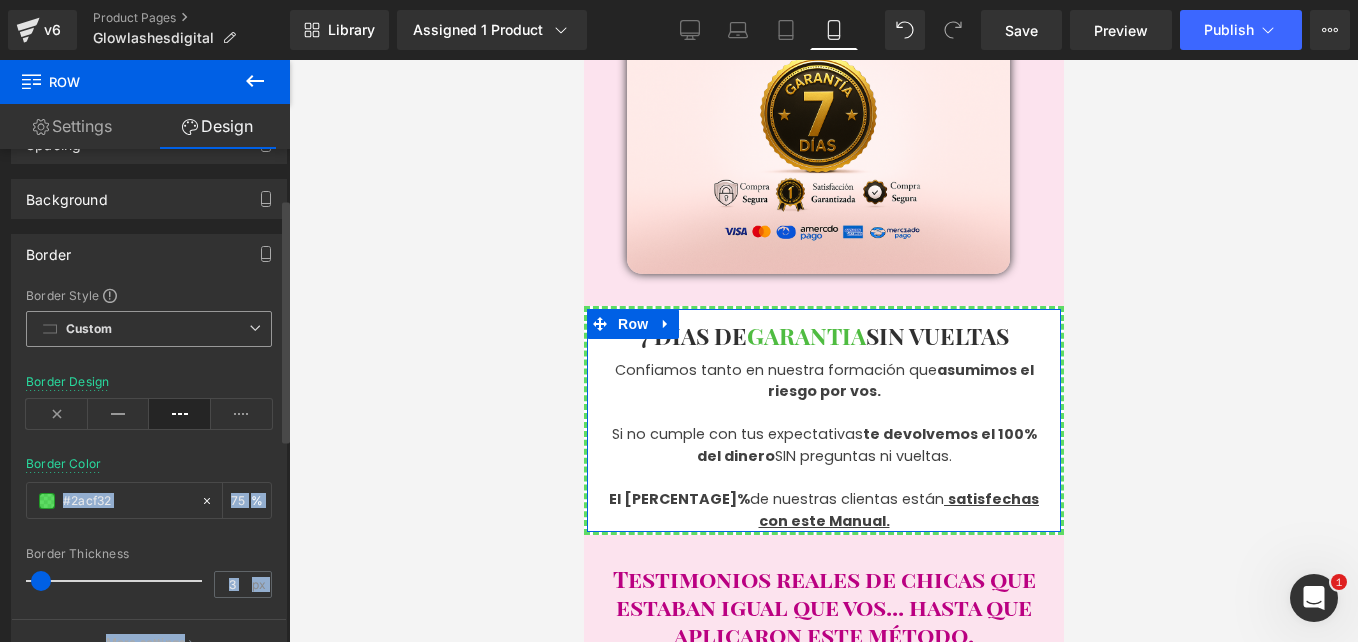 click on "Border Style Custom Border Solid Border Dashed Border Dotted
Custom
Custom
Border Solid
Border Dashed
Border Dotted
dashed Border Design
rgba(42, 207, 50, 0.75) Border Color #2acf32 75 %
3px Border Thickness 3 px
More settings" at bounding box center [149, 476] 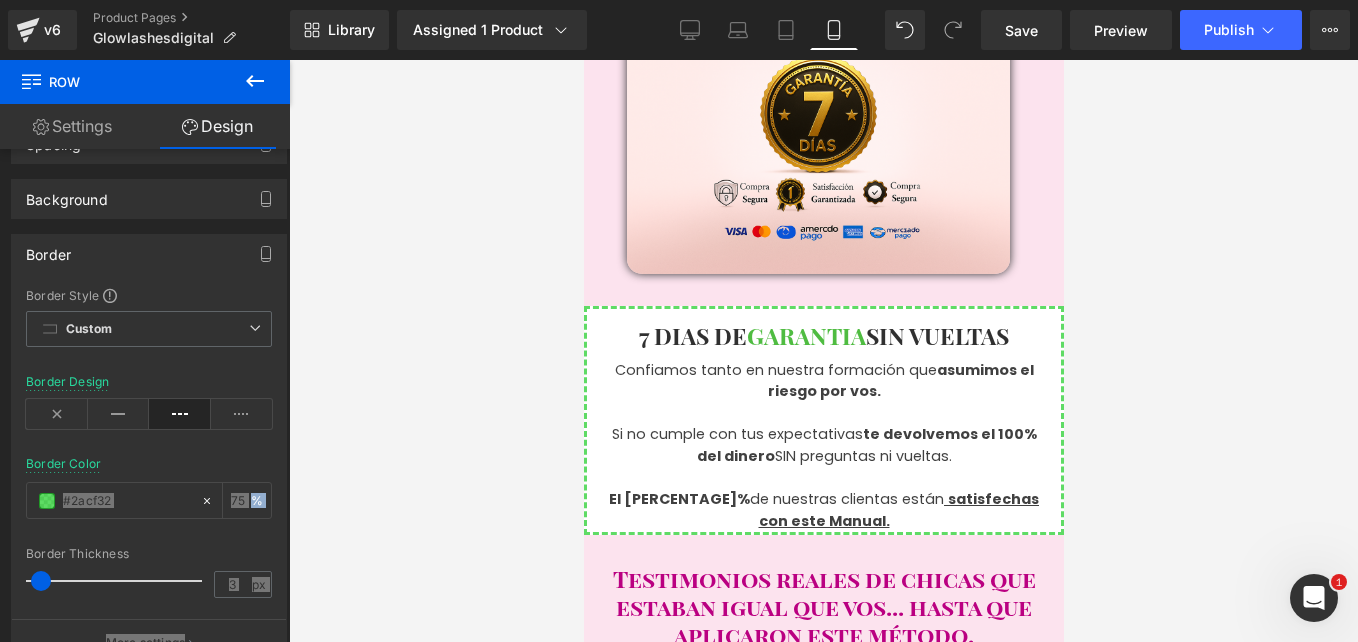 click on "De Cero Clientes a Agenda Llena:  Conviértete en una Lashista Profesional  en 14 días. Heading         Image         Row         ¿Te pasa esto cada vez que colocás pestañas? Heading
Icon
☠️ Sentís que te falta seguridad  y hacés todo “ a ojo ” sin saber si está bien.
Text Block
Icon
☠️ Tardás horas  en cada aplicación y no te sentís profesional. Text Block
Icon
Text Block" at bounding box center [823, -346] 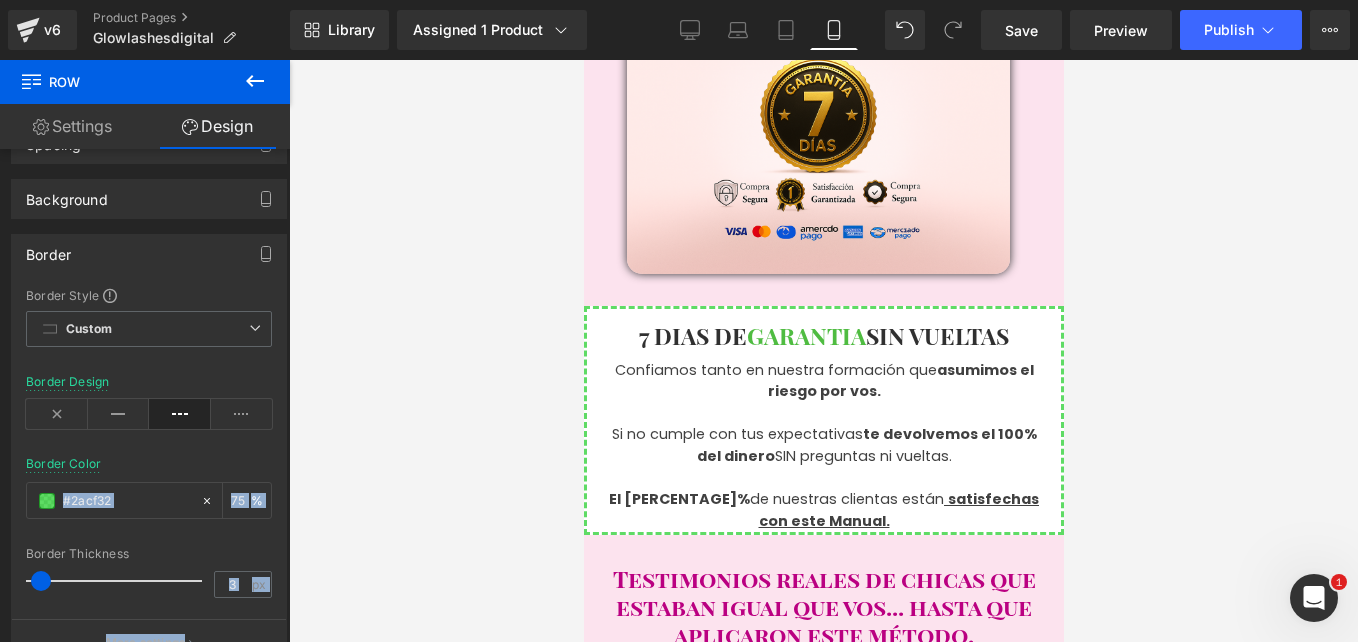 click at bounding box center (823, 351) 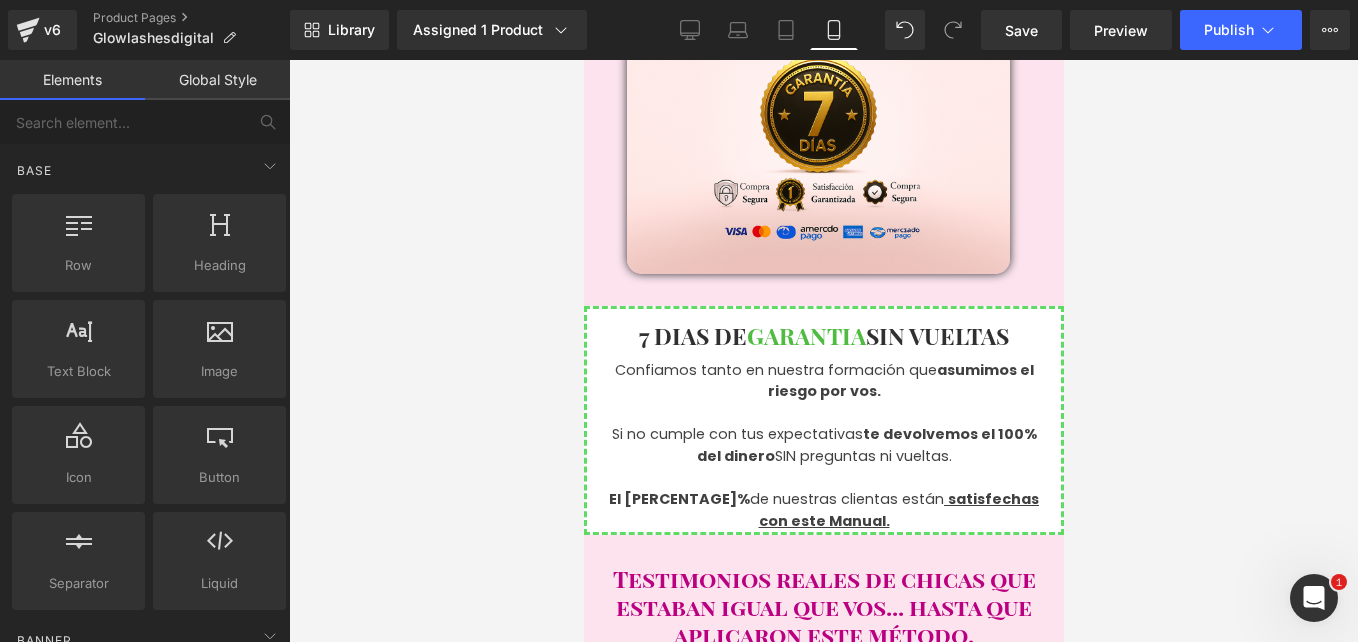 scroll, scrollTop: 6598, scrollLeft: 0, axis: vertical 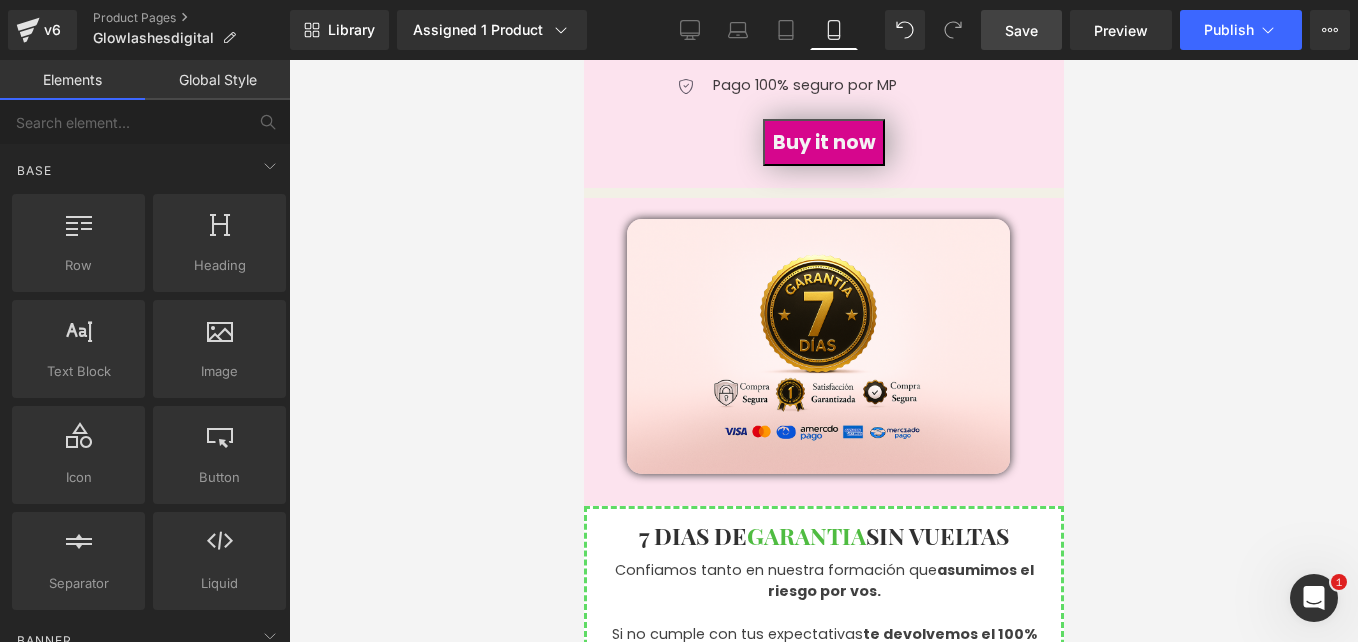 click on "Save" at bounding box center (1021, 30) 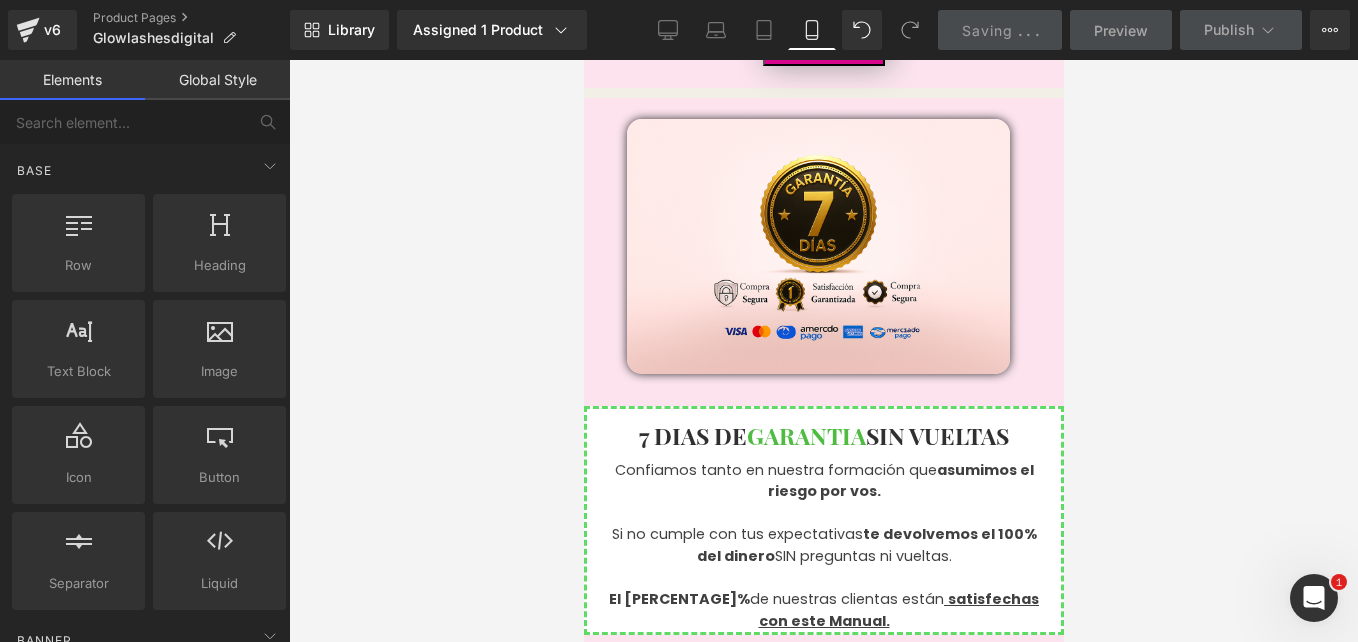 scroll, scrollTop: 6598, scrollLeft: 0, axis: vertical 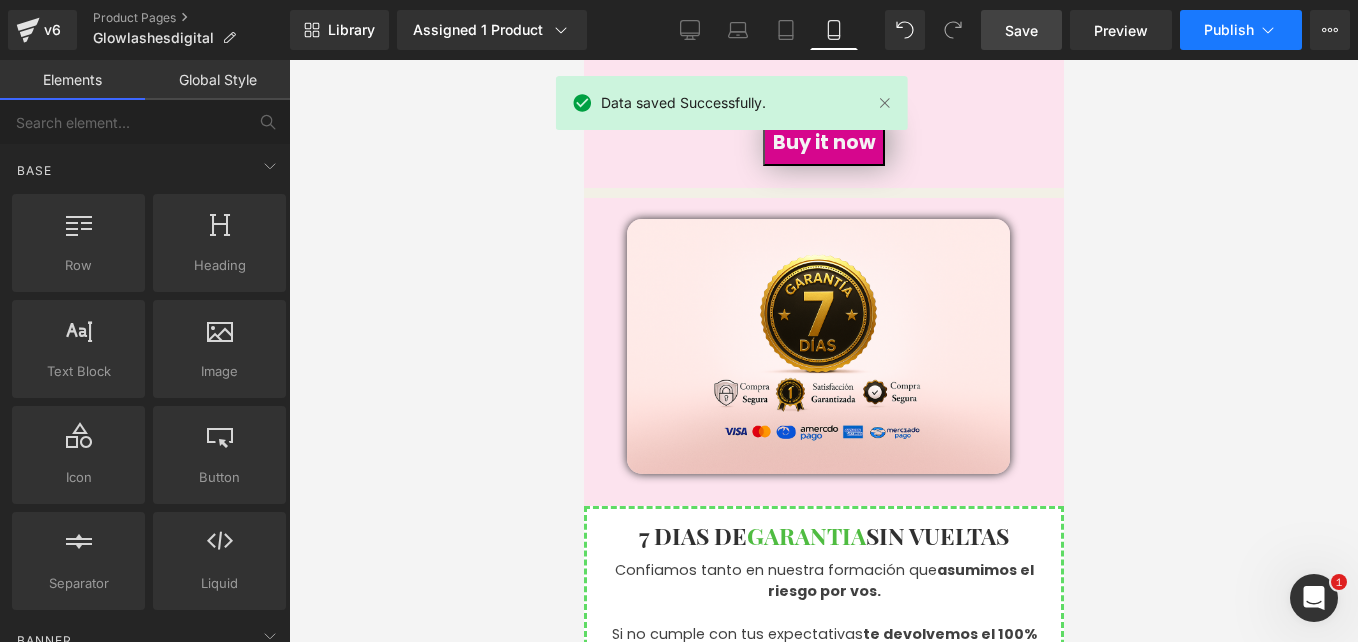 click on "Publish" at bounding box center [1229, 30] 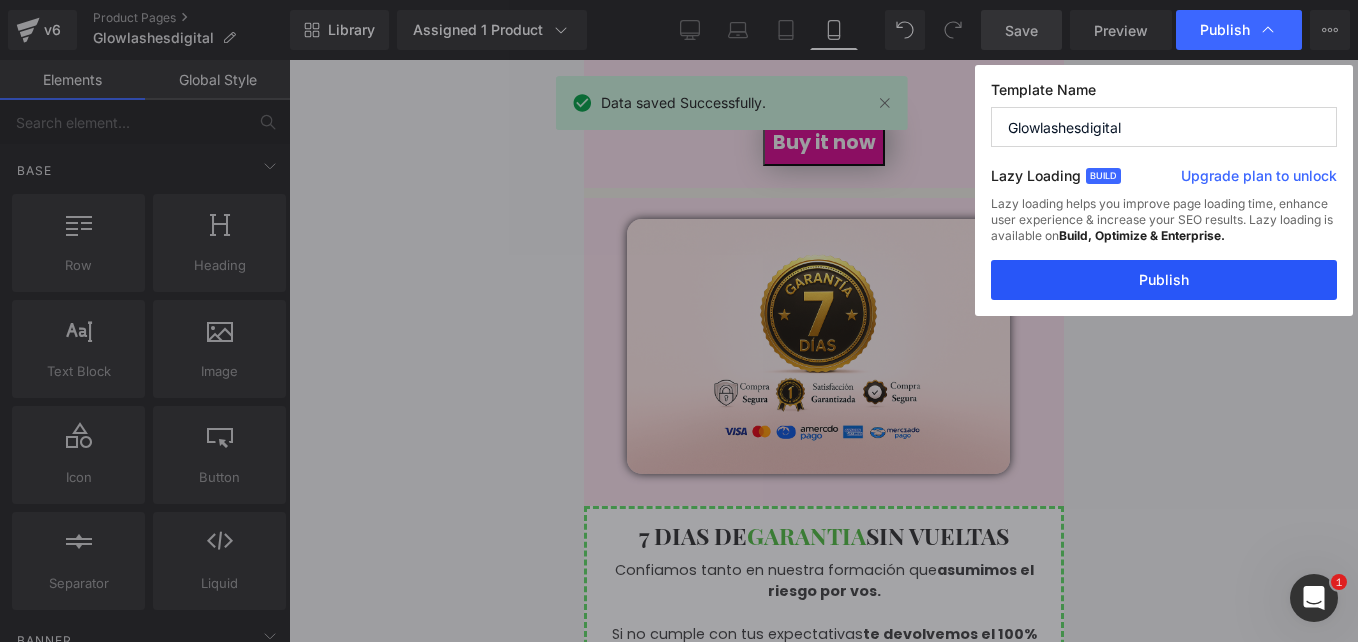 click on "Publish" at bounding box center (1164, 280) 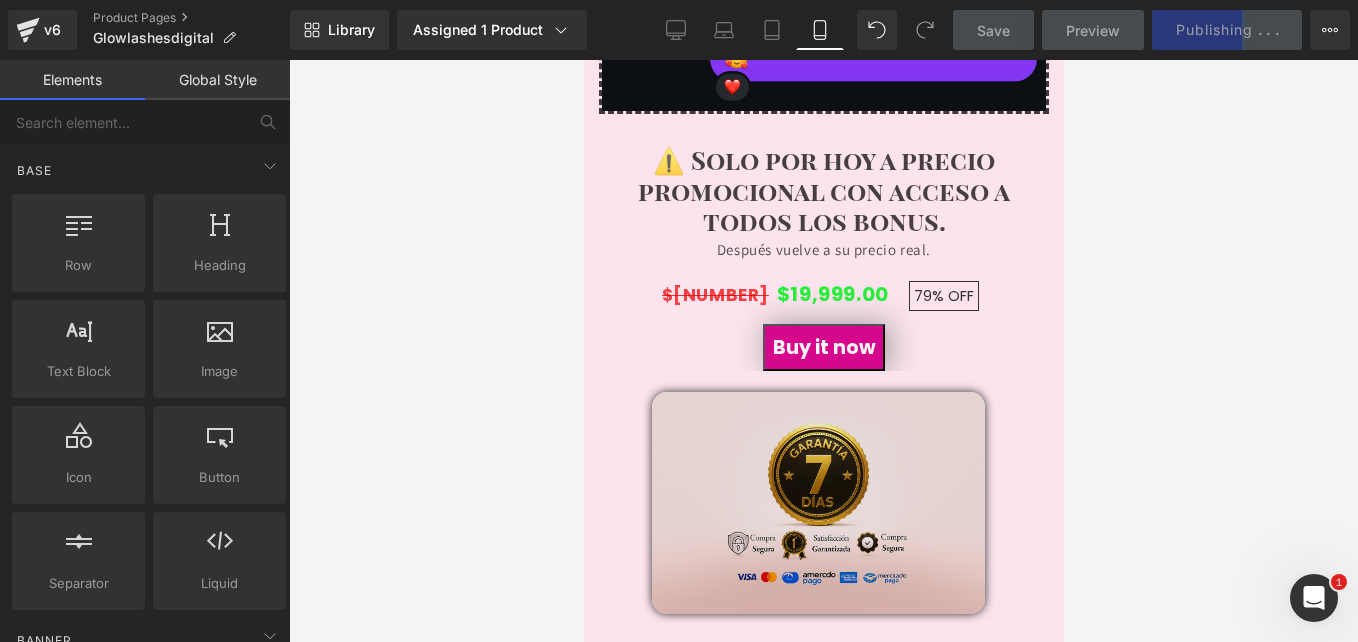 scroll, scrollTop: 10998, scrollLeft: 0, axis: vertical 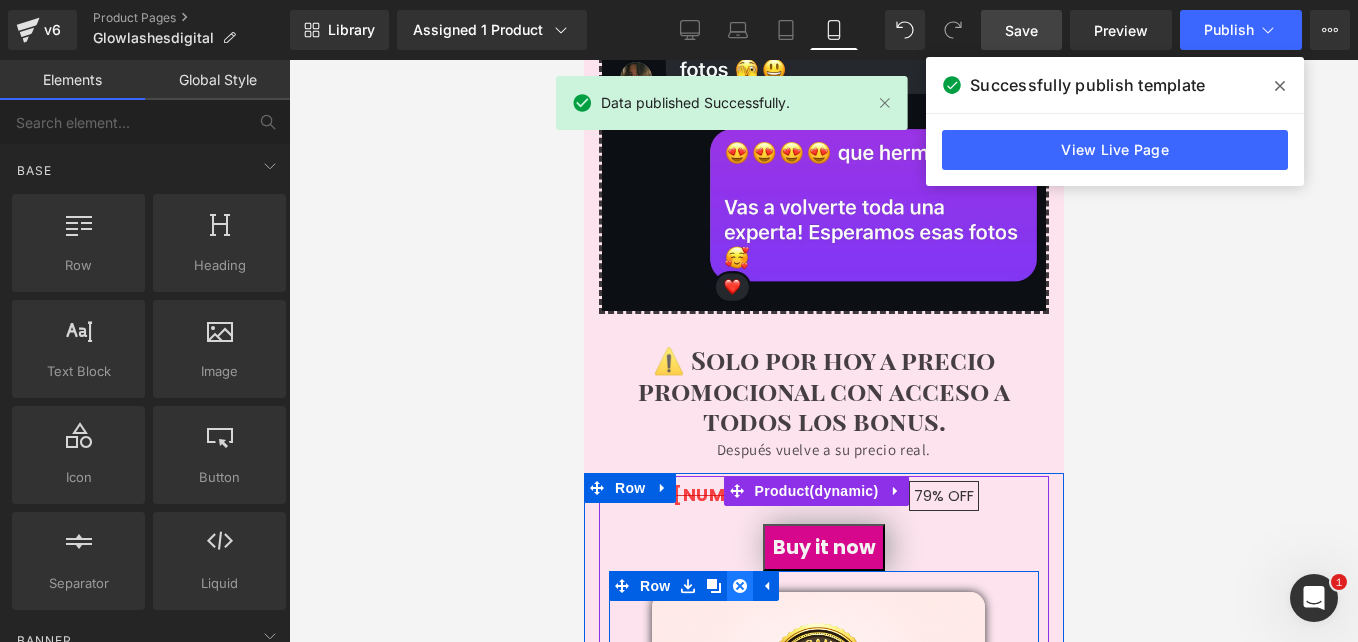 click 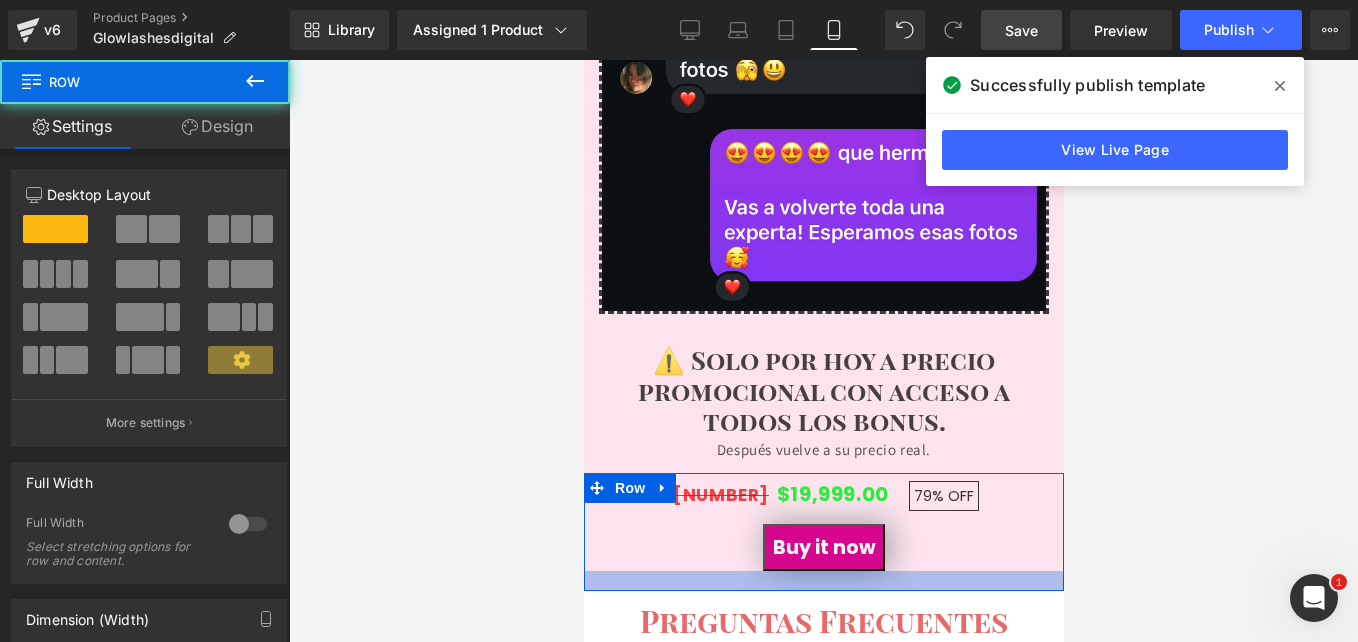 drag, startPoint x: 807, startPoint y: 342, endPoint x: 800, endPoint y: 360, distance: 19.313208 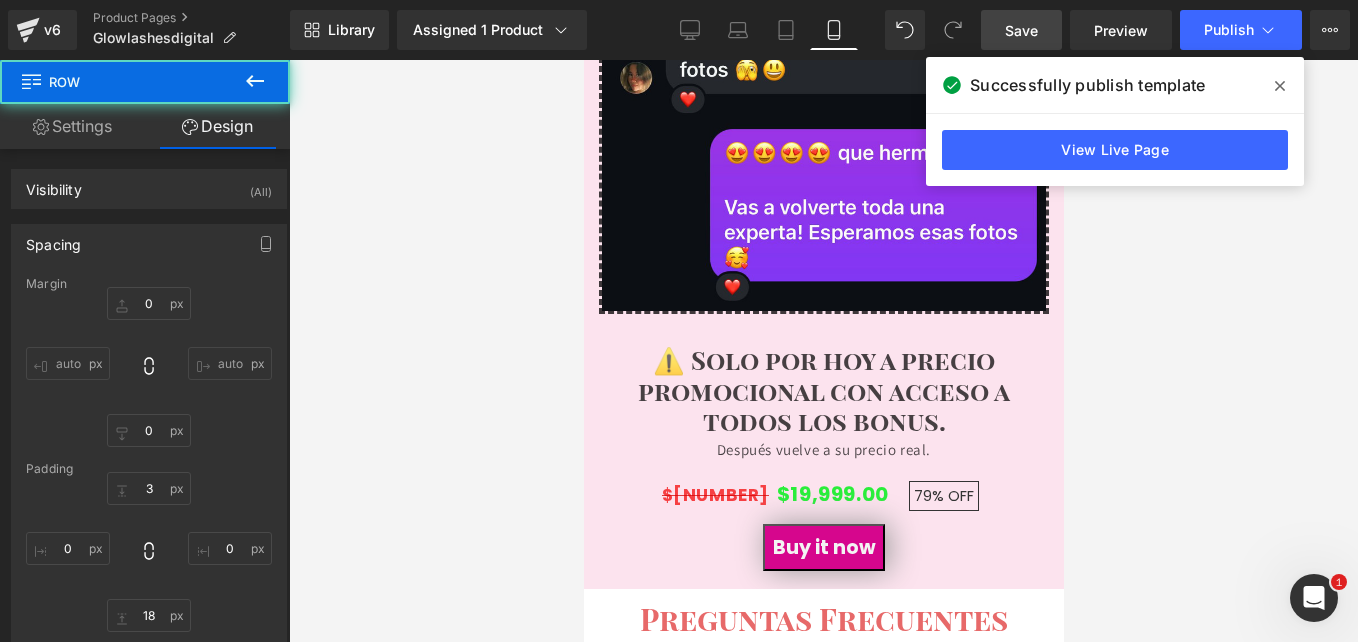type on "0" 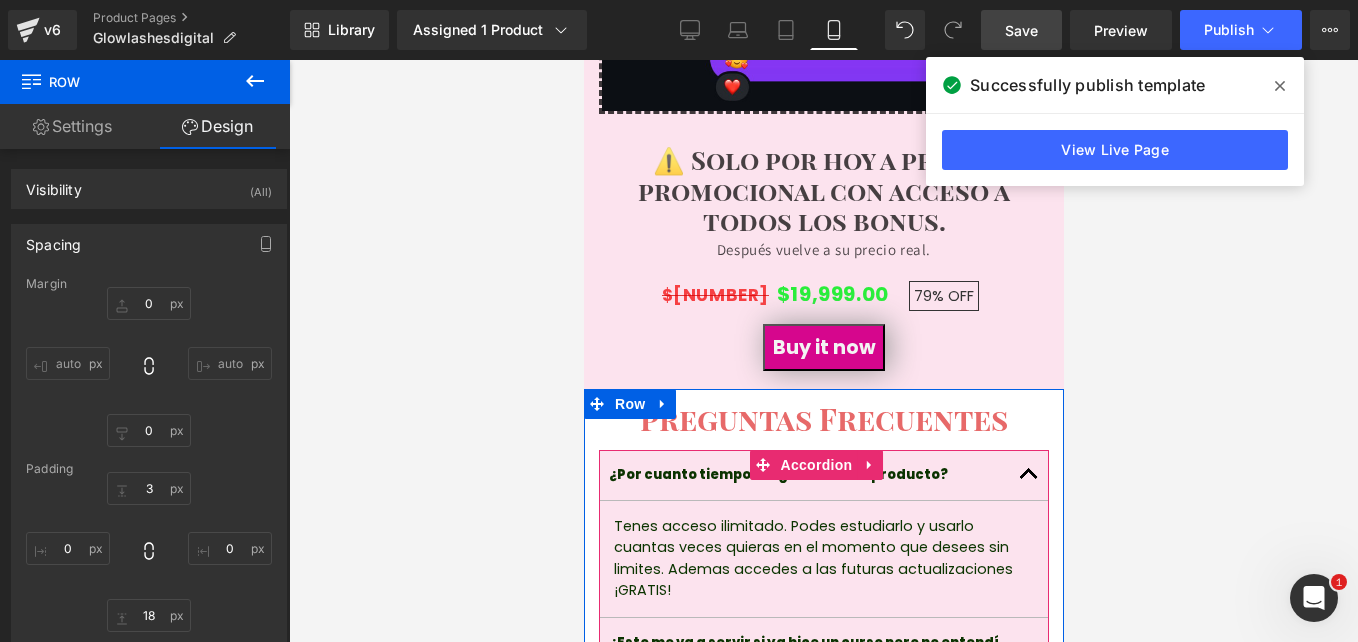 scroll, scrollTop: 10798, scrollLeft: 0, axis: vertical 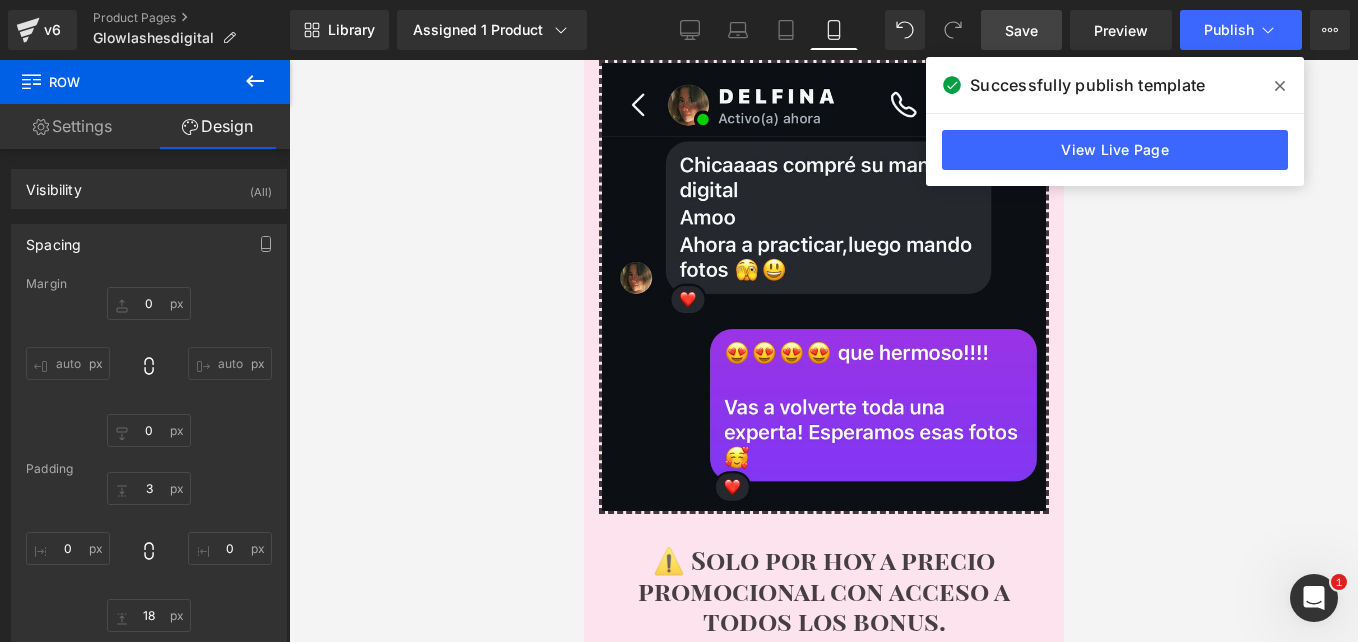 click at bounding box center (823, 351) 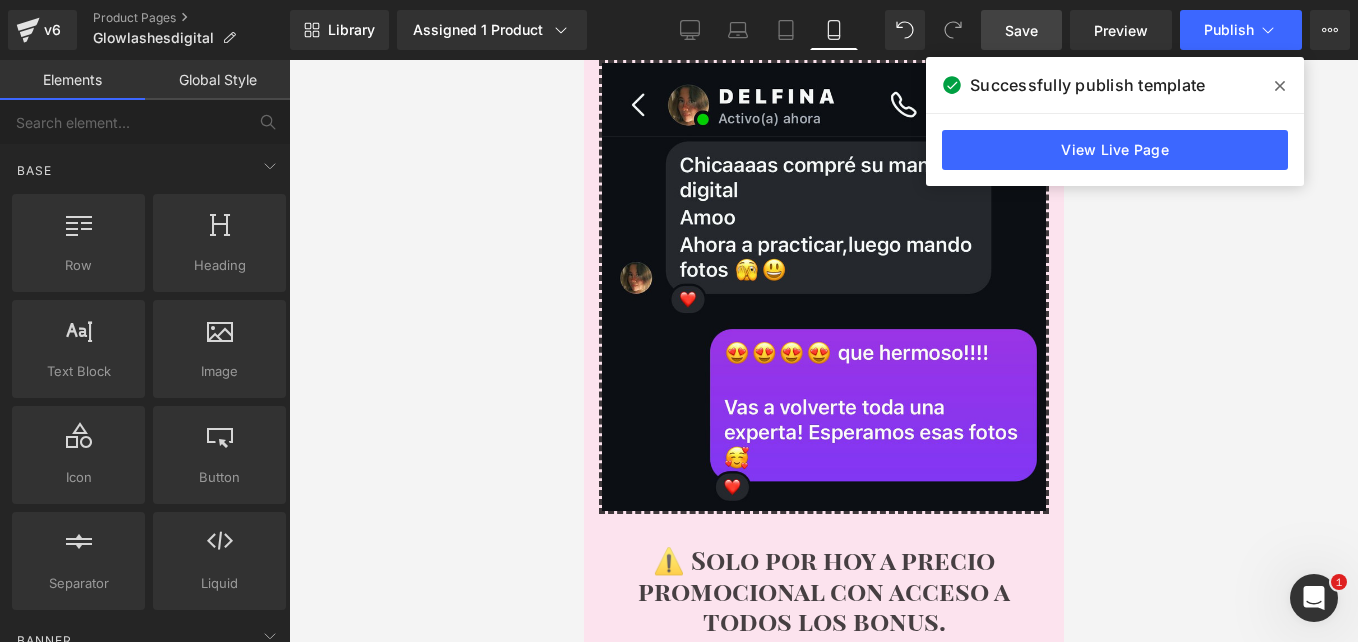 click 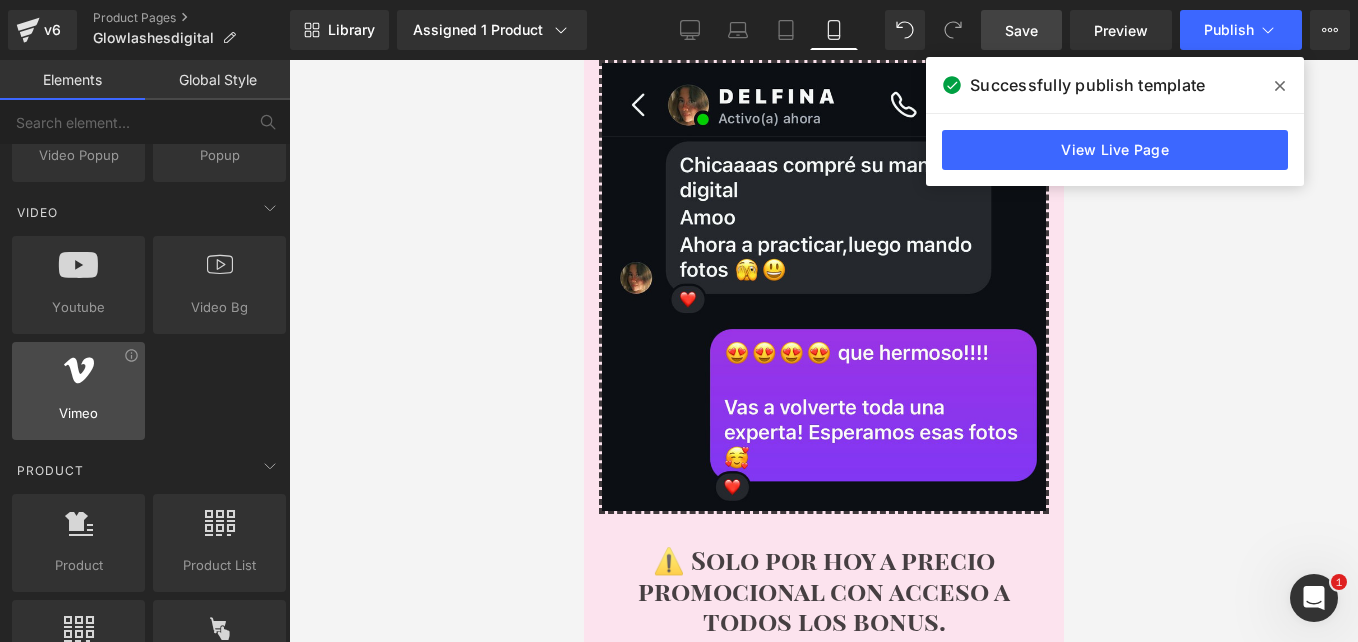 scroll, scrollTop: 1700, scrollLeft: 0, axis: vertical 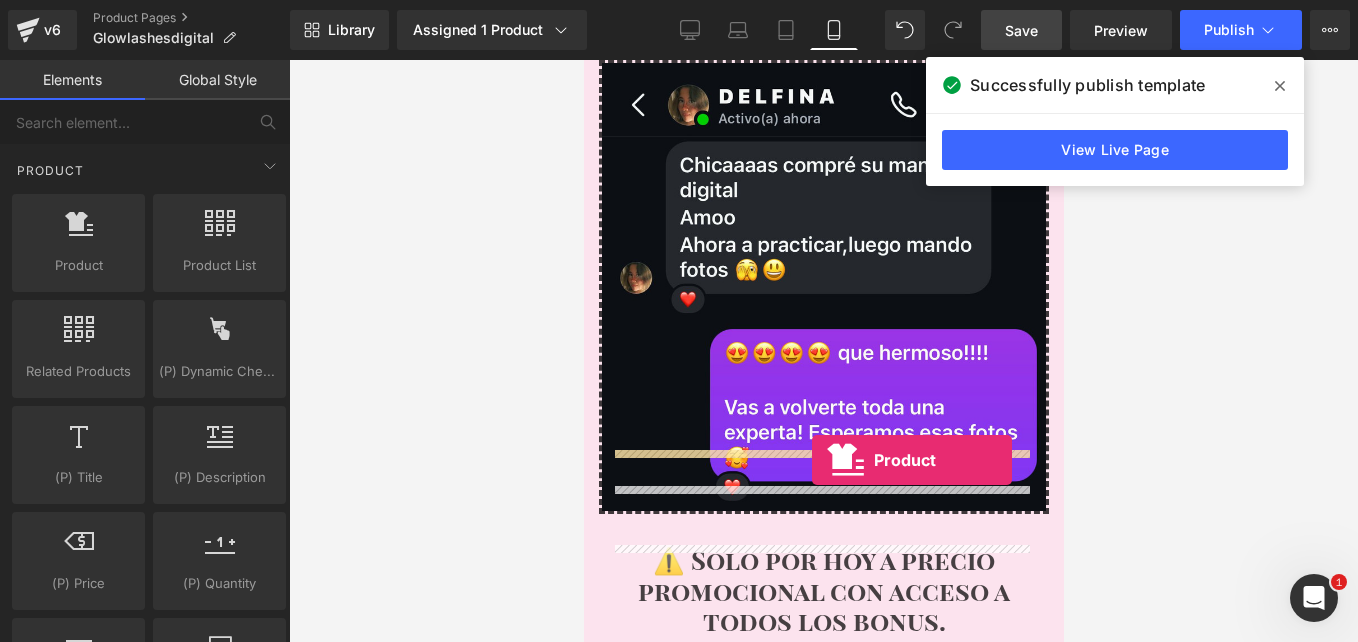 drag, startPoint x: 673, startPoint y: 301, endPoint x: 809, endPoint y: 457, distance: 206.95894 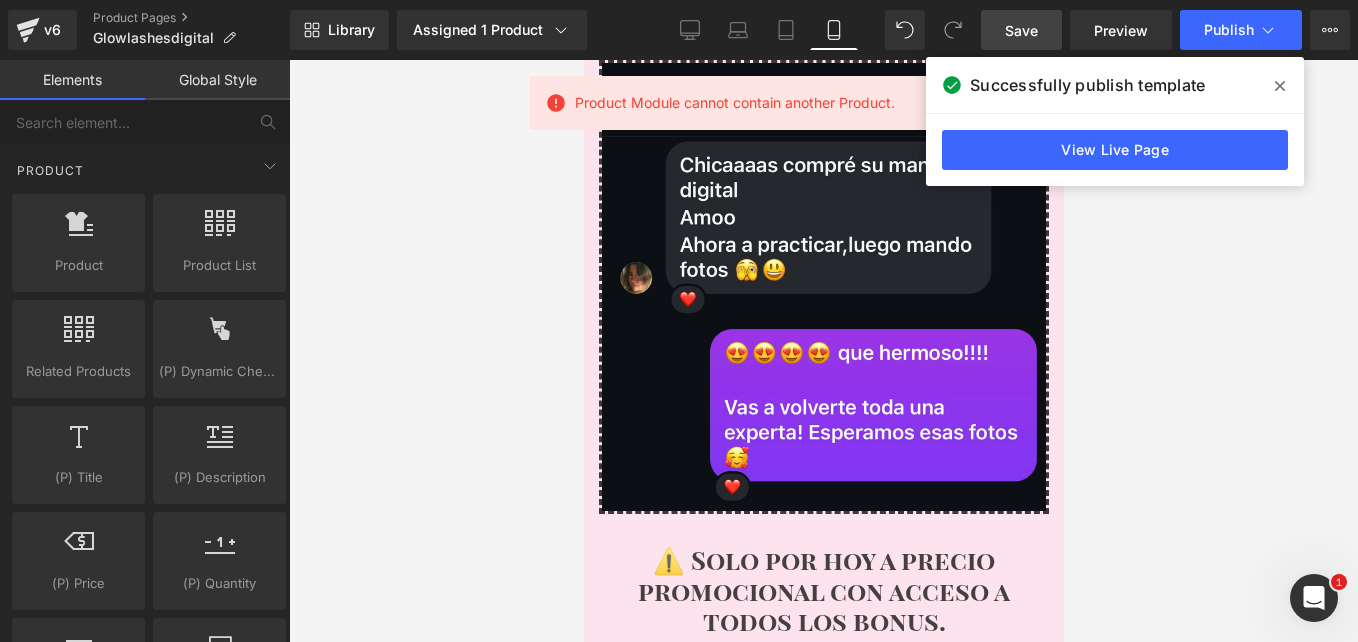 scroll, scrollTop: 10898, scrollLeft: 0, axis: vertical 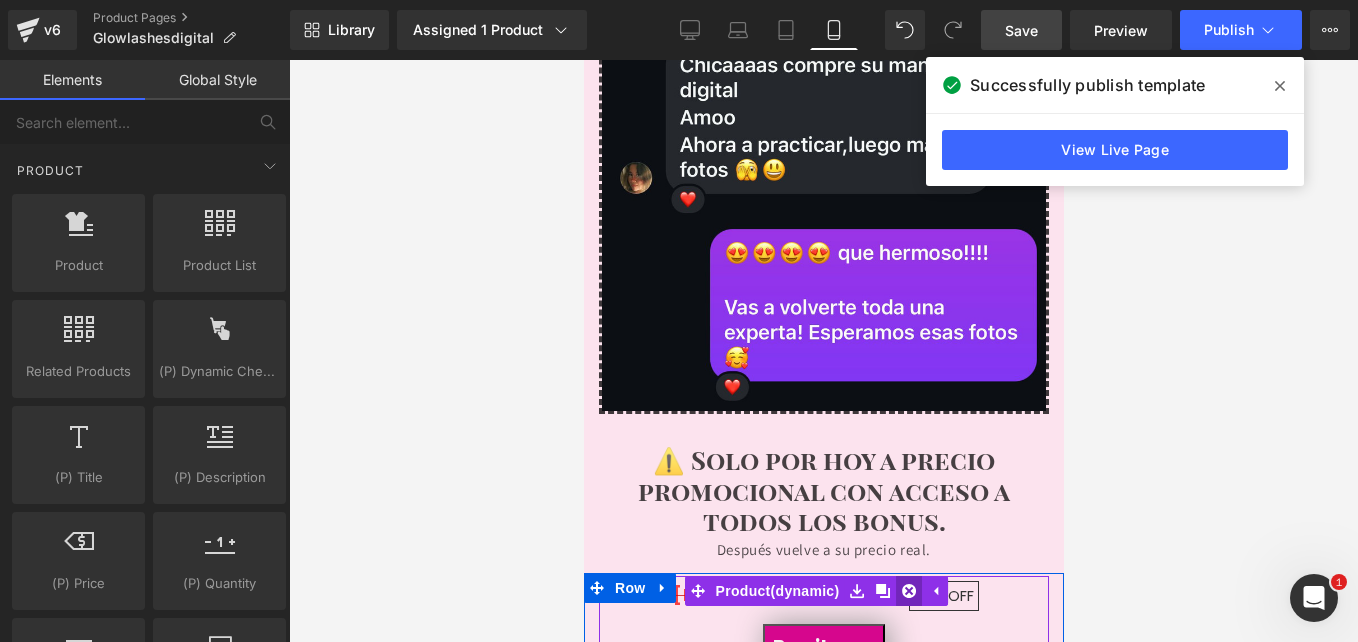 click 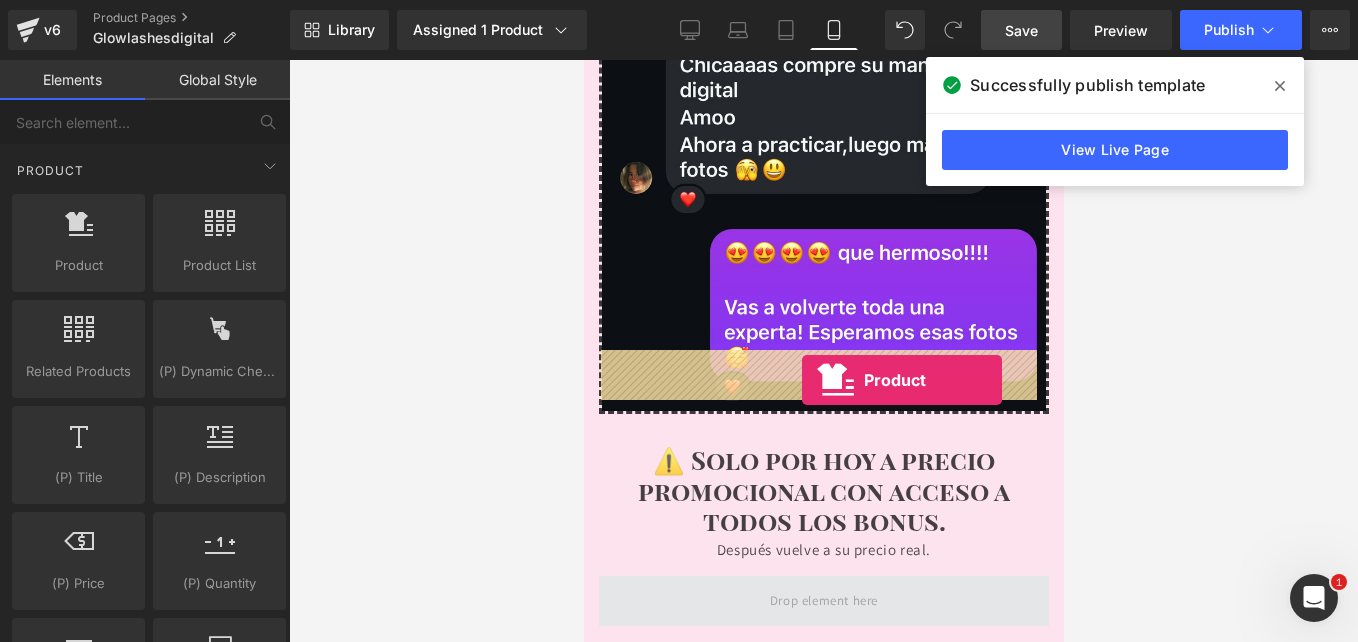 drag, startPoint x: 685, startPoint y: 289, endPoint x: 794, endPoint y: 377, distance: 140.08926 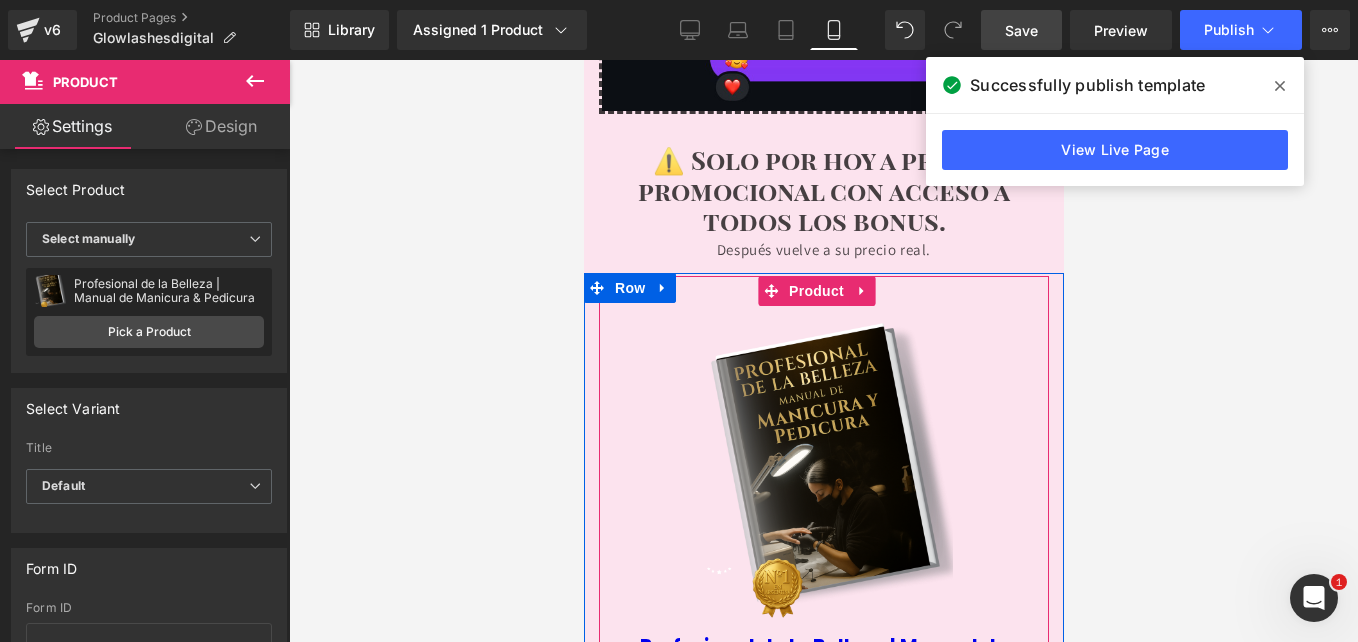 scroll, scrollTop: 10998, scrollLeft: 0, axis: vertical 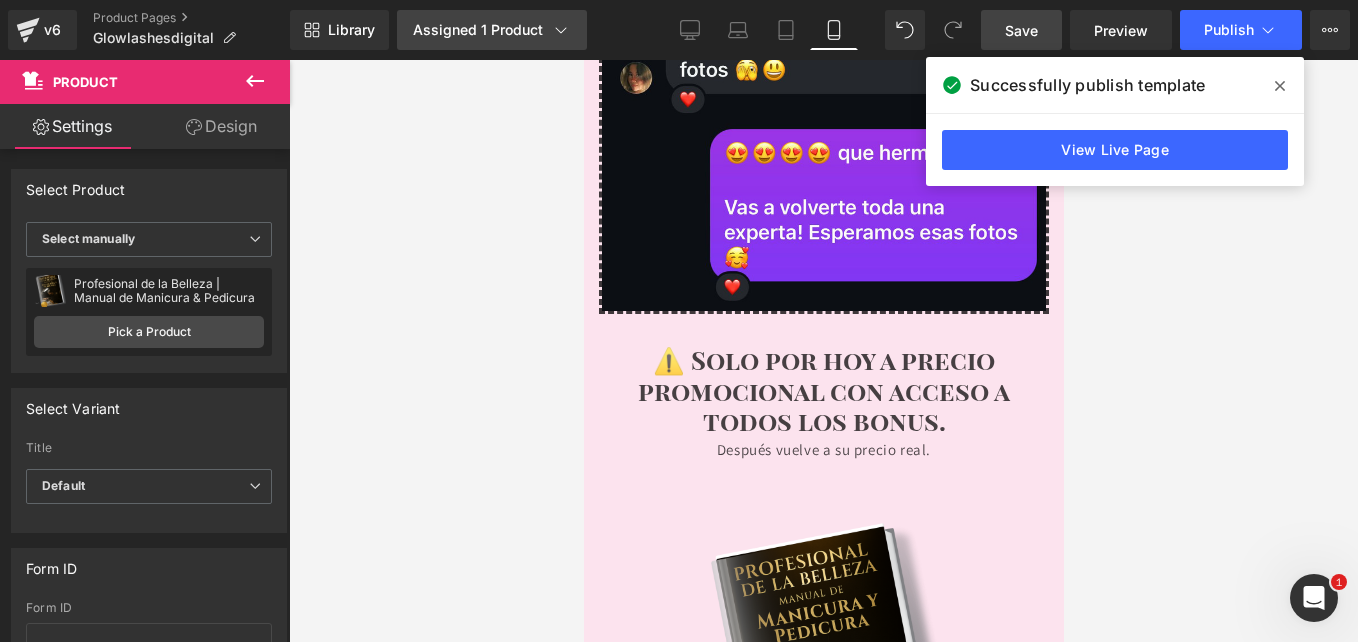 click 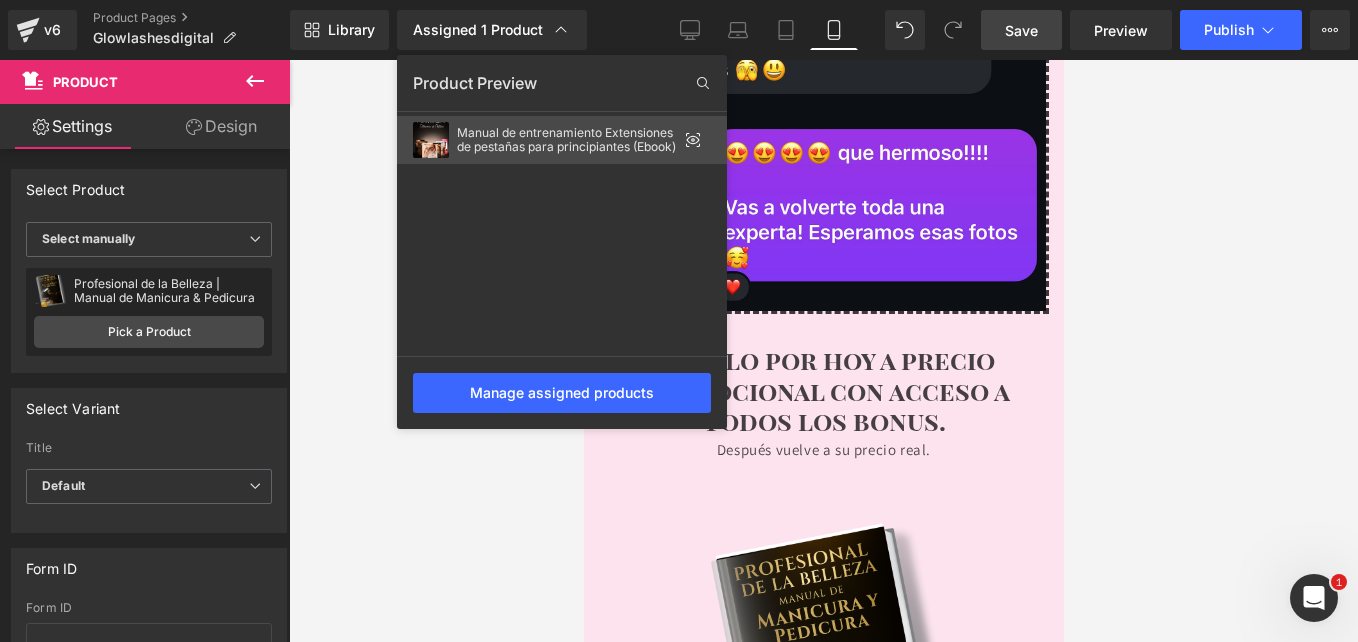 click on "Manual de entrenamiento Extensiones de pestañas para principiantes (Ebook)" at bounding box center (567, 140) 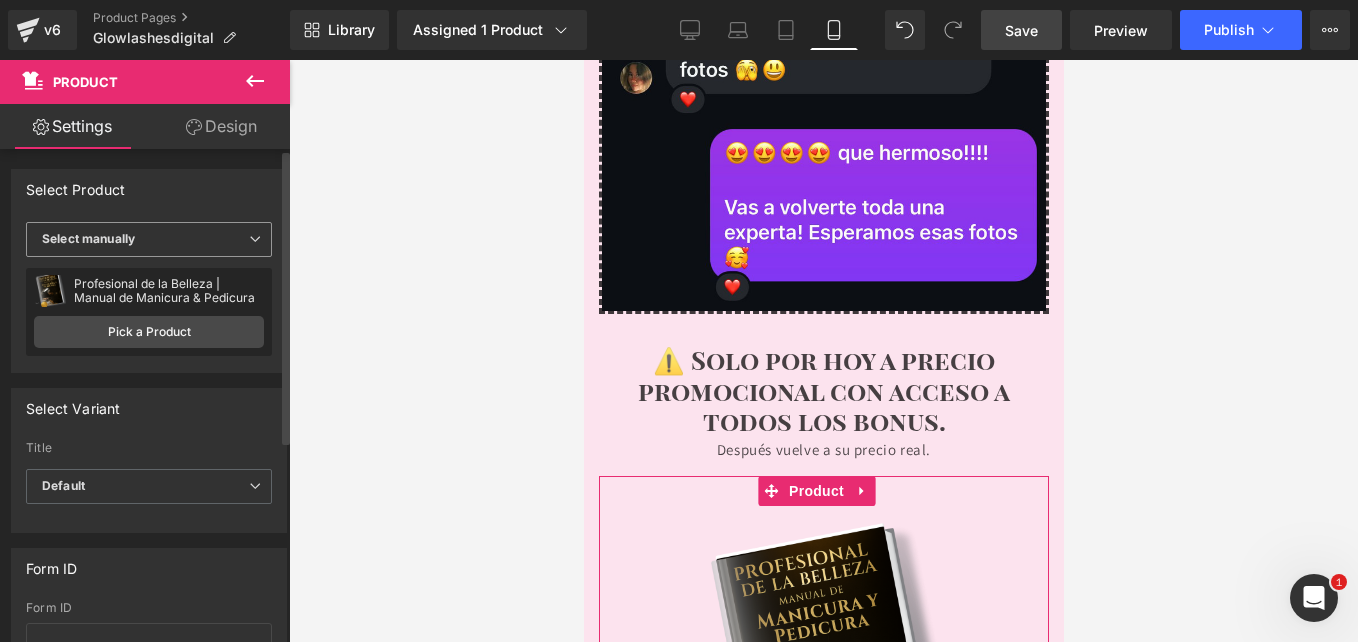 click on "Select manually" at bounding box center (149, 239) 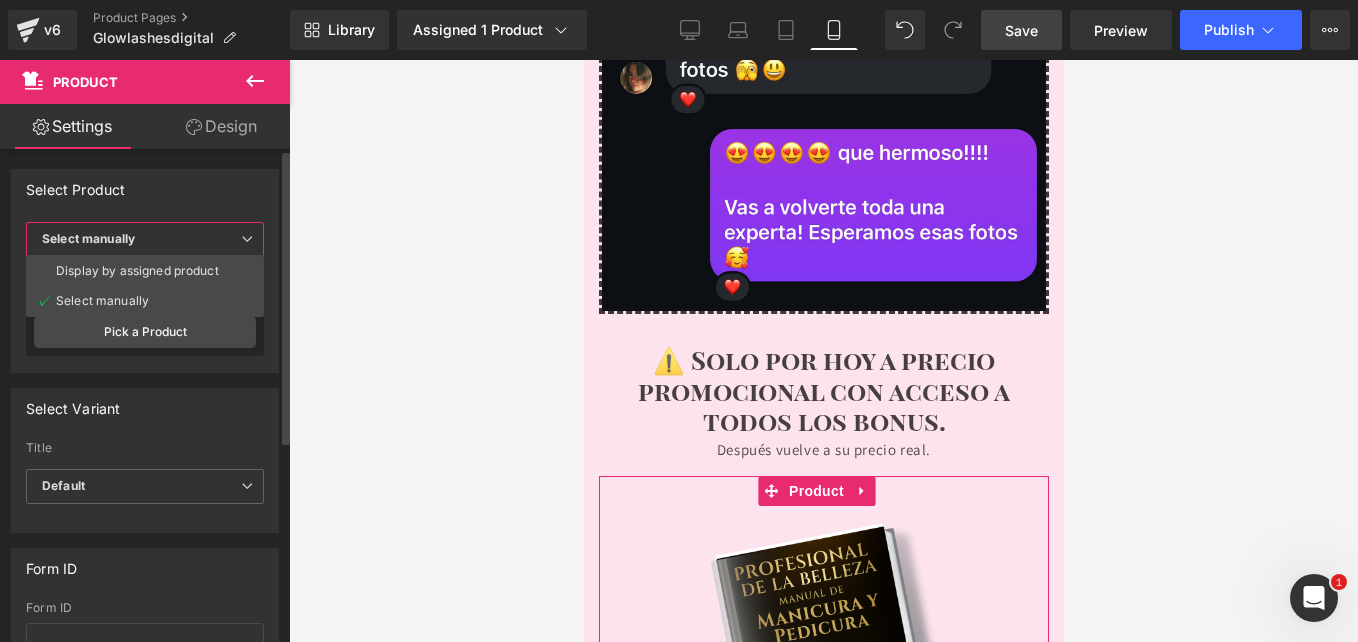 click on "Select manually" at bounding box center (145, 239) 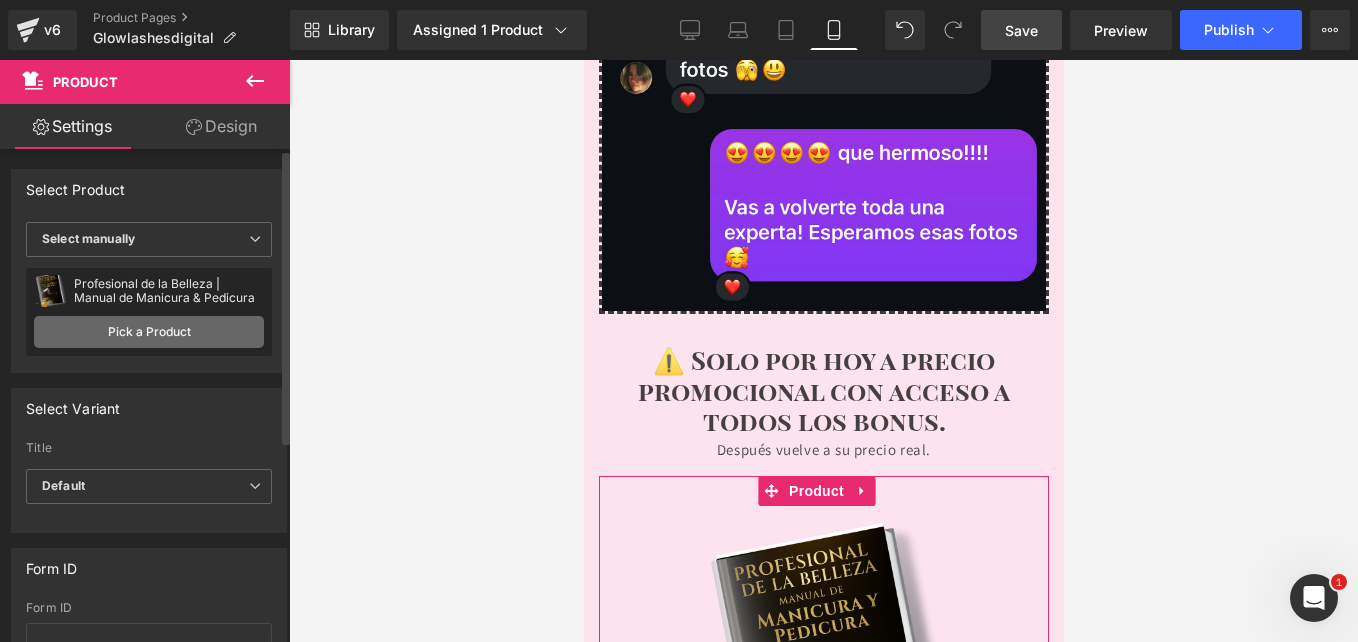 click on "Pick a Product" at bounding box center (149, 332) 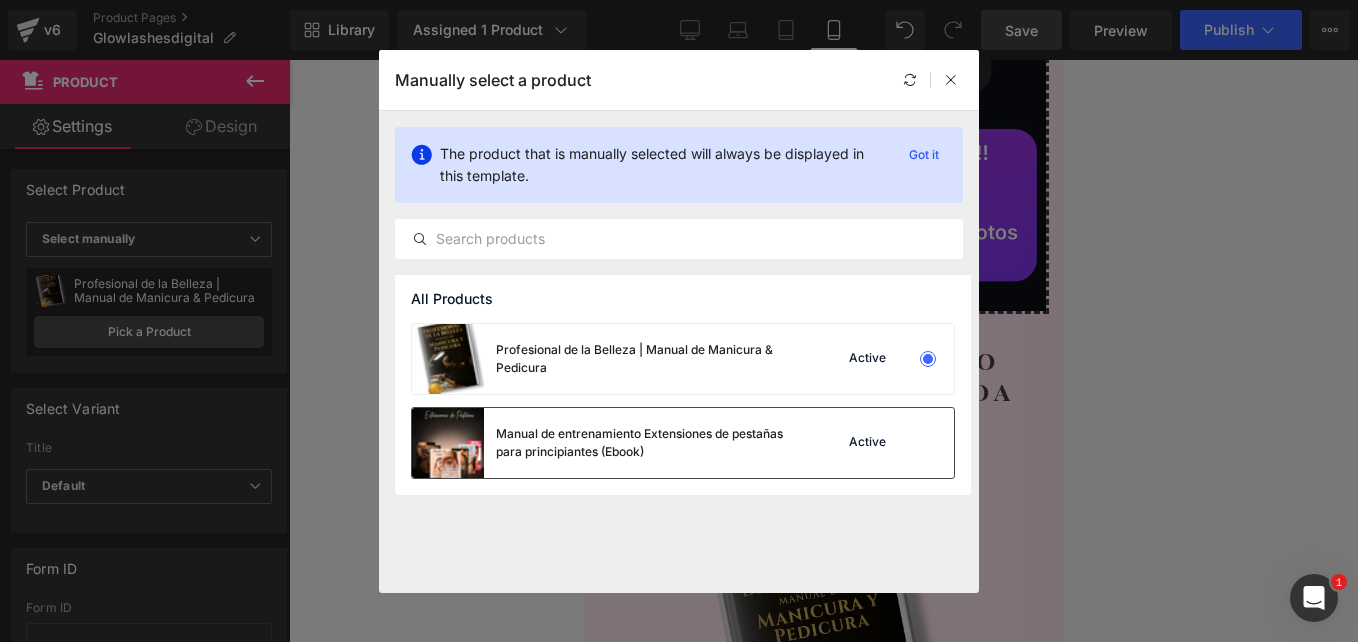 click on "Manual de entrenamiento Extensiones de pestañas para principiantes (Ebook)" at bounding box center (646, 443) 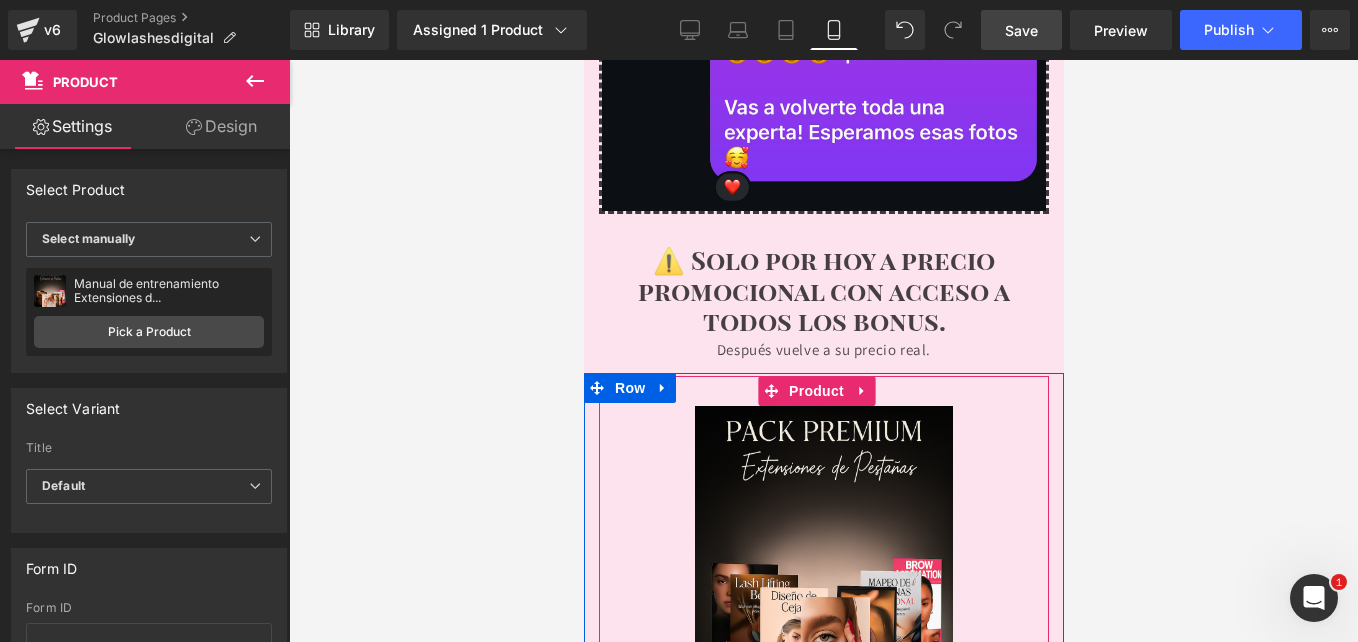 scroll, scrollTop: 11198, scrollLeft: 0, axis: vertical 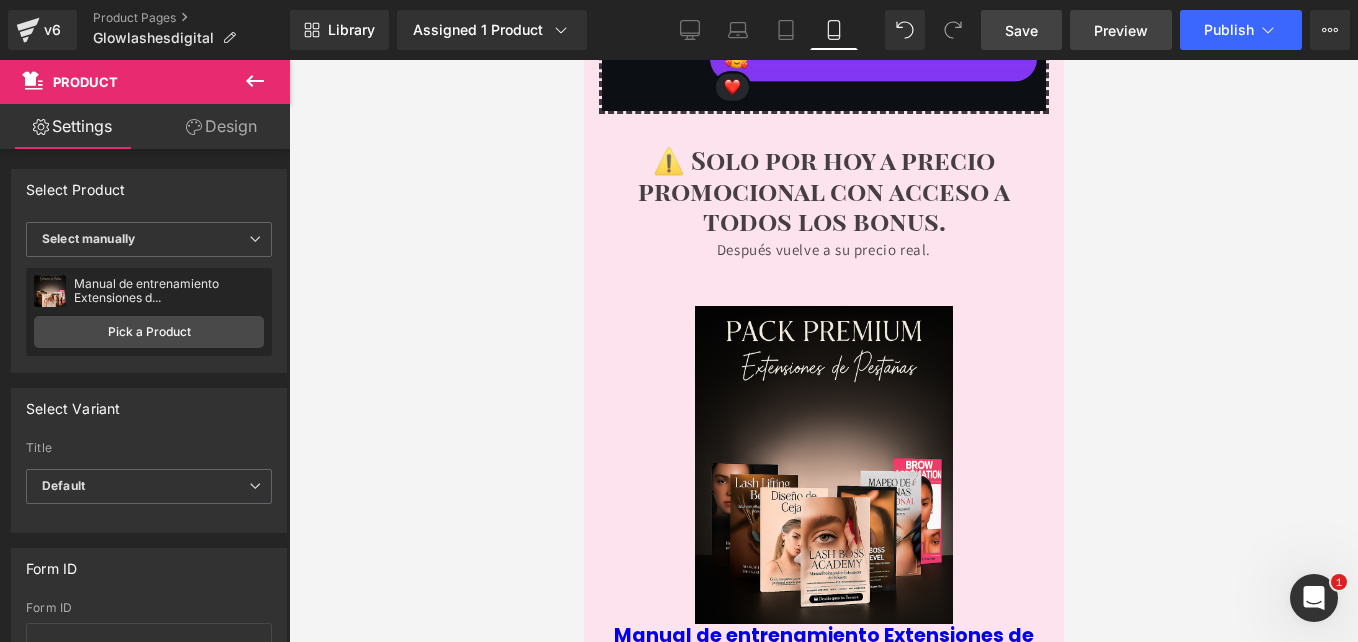 click on "Save" at bounding box center [1021, 30] 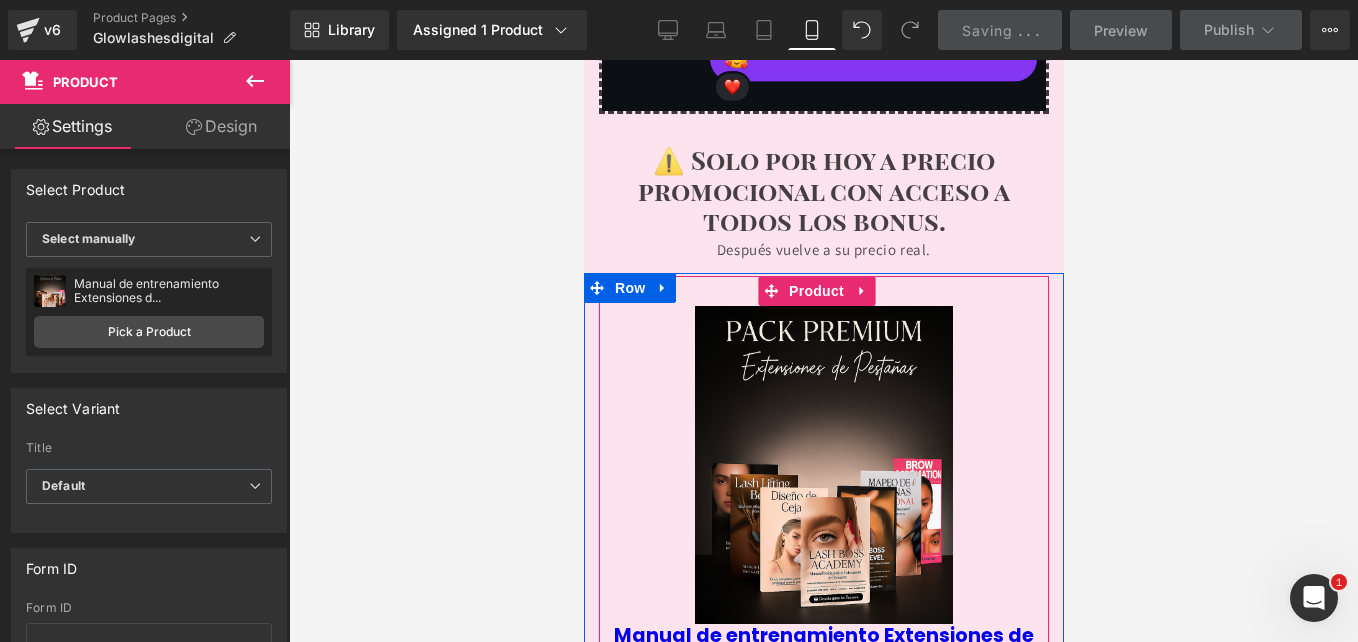 click on "(P) Cart Button" at bounding box center (815, 725) 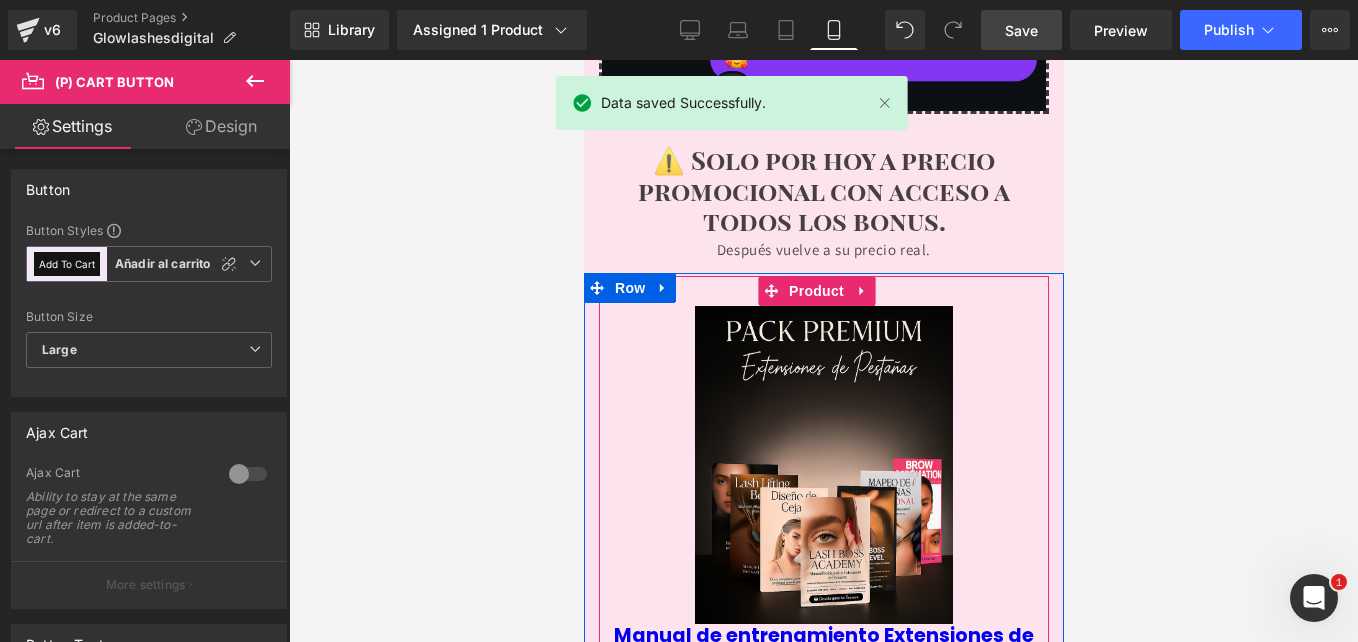 click on "Add To Cart" at bounding box center [823, 724] 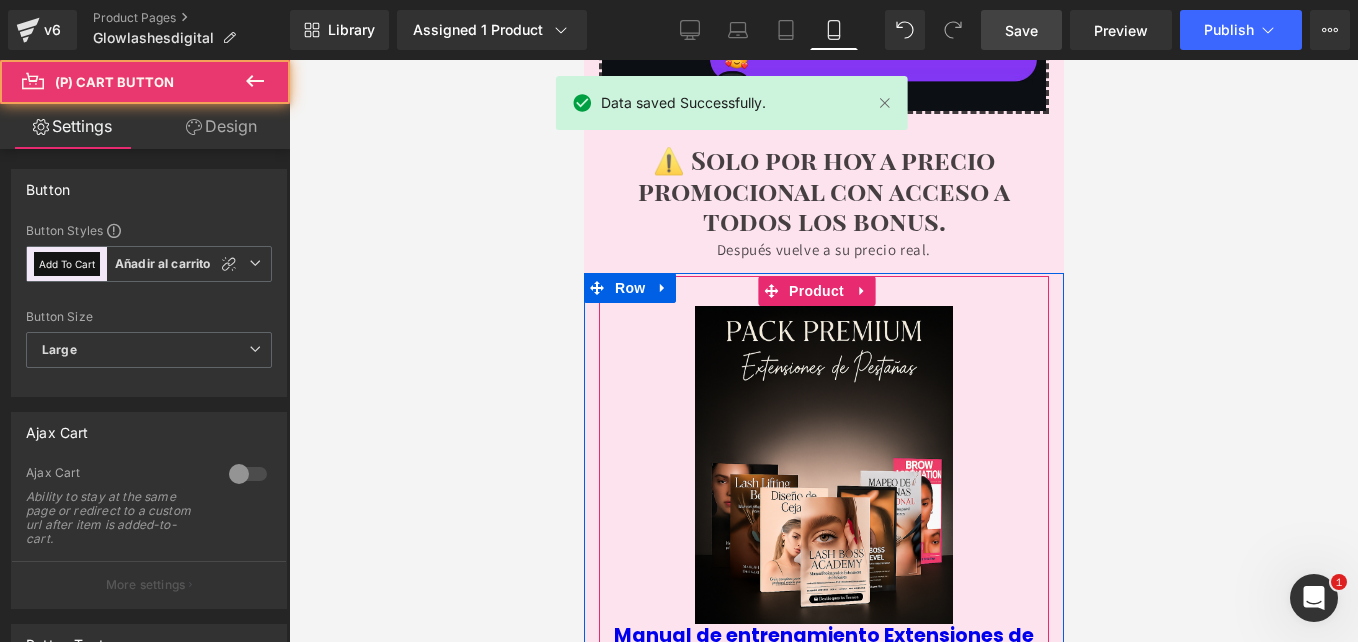 click at bounding box center [886, 725] 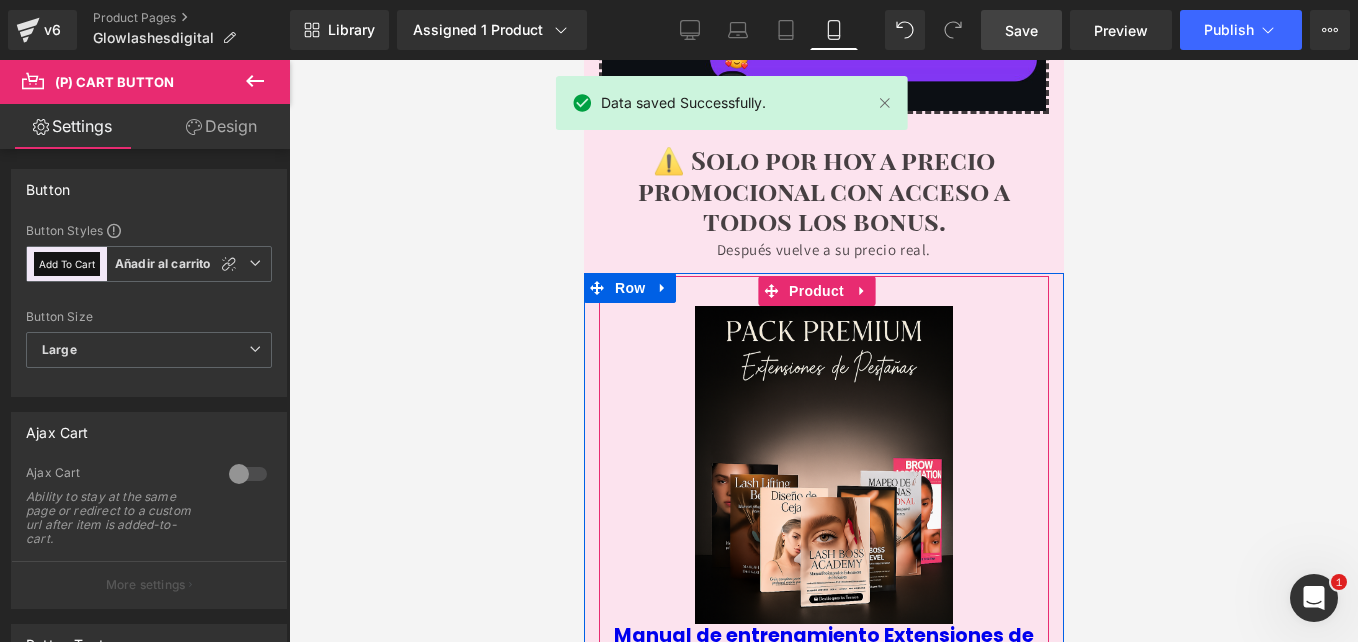 drag, startPoint x: 893, startPoint y: 492, endPoint x: 877, endPoint y: 493, distance: 16.03122 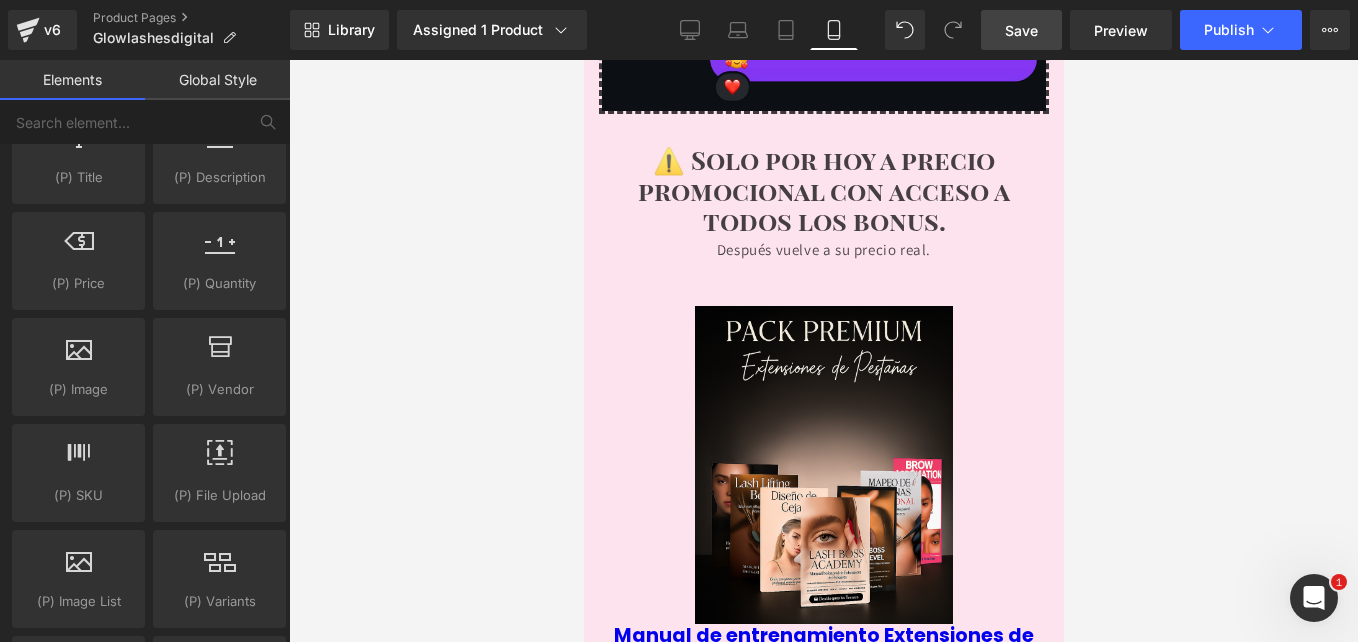 scroll, scrollTop: 1600, scrollLeft: 0, axis: vertical 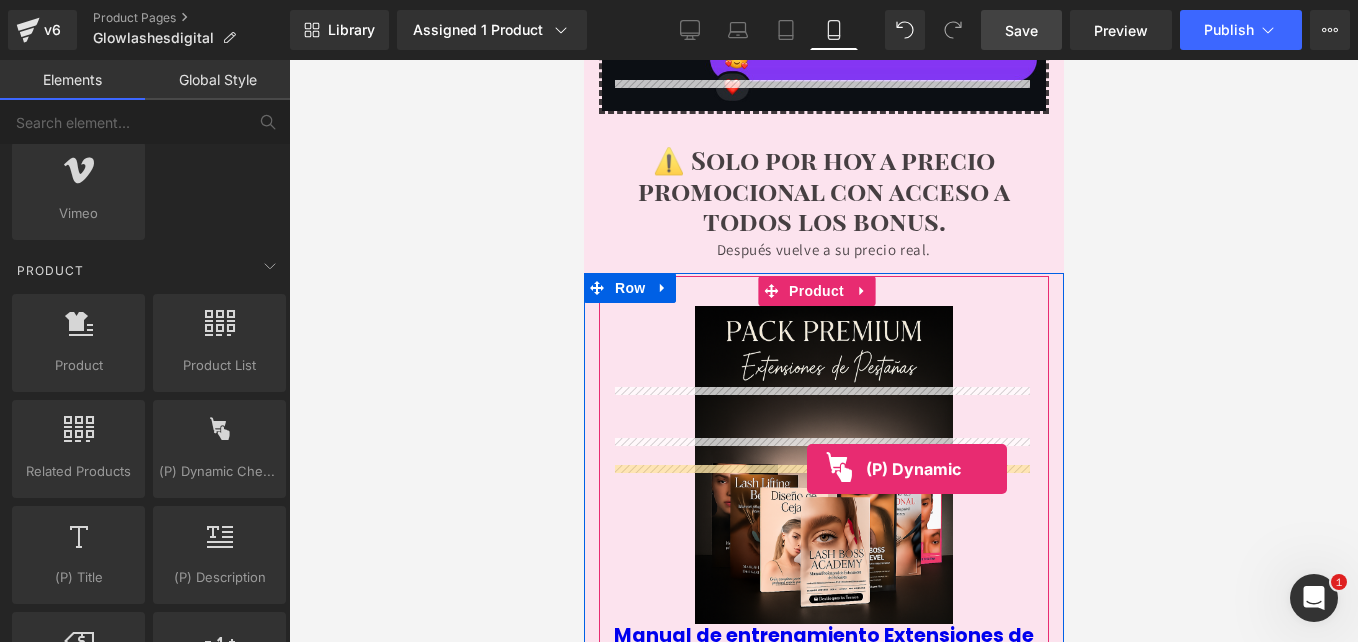 drag, startPoint x: 1102, startPoint y: 547, endPoint x: 806, endPoint y: 469, distance: 306.10455 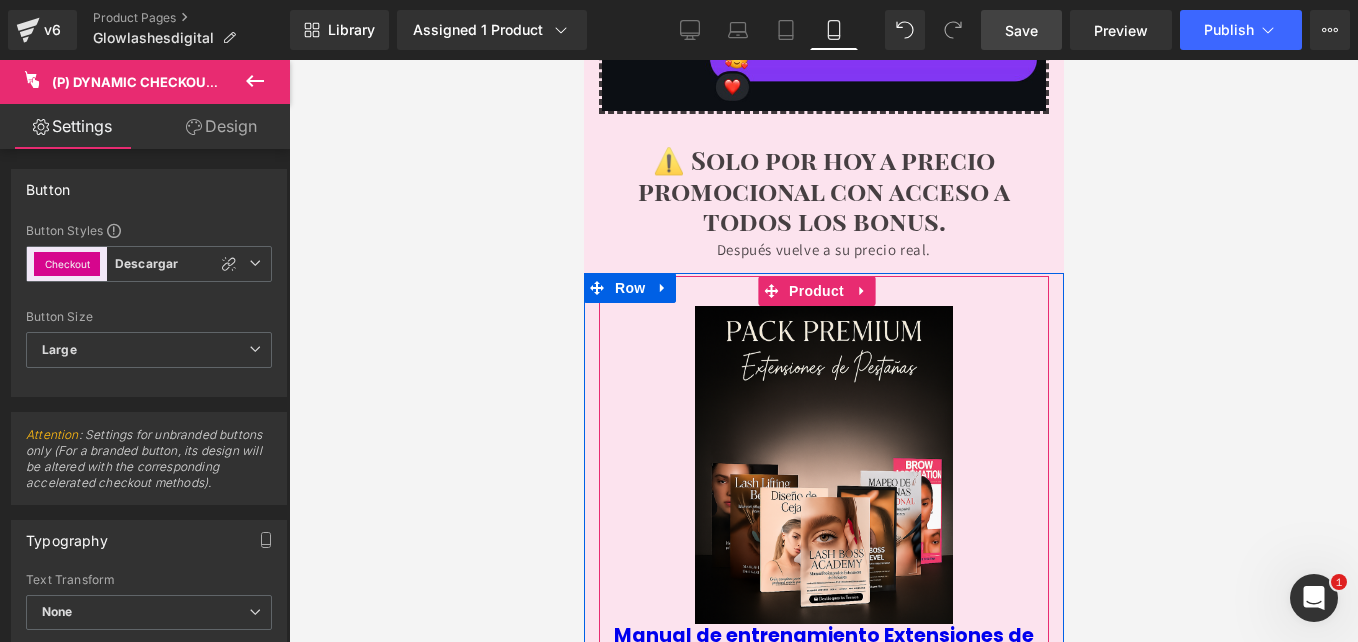 click on "$[PRICE]" at bounding box center [782, 688] 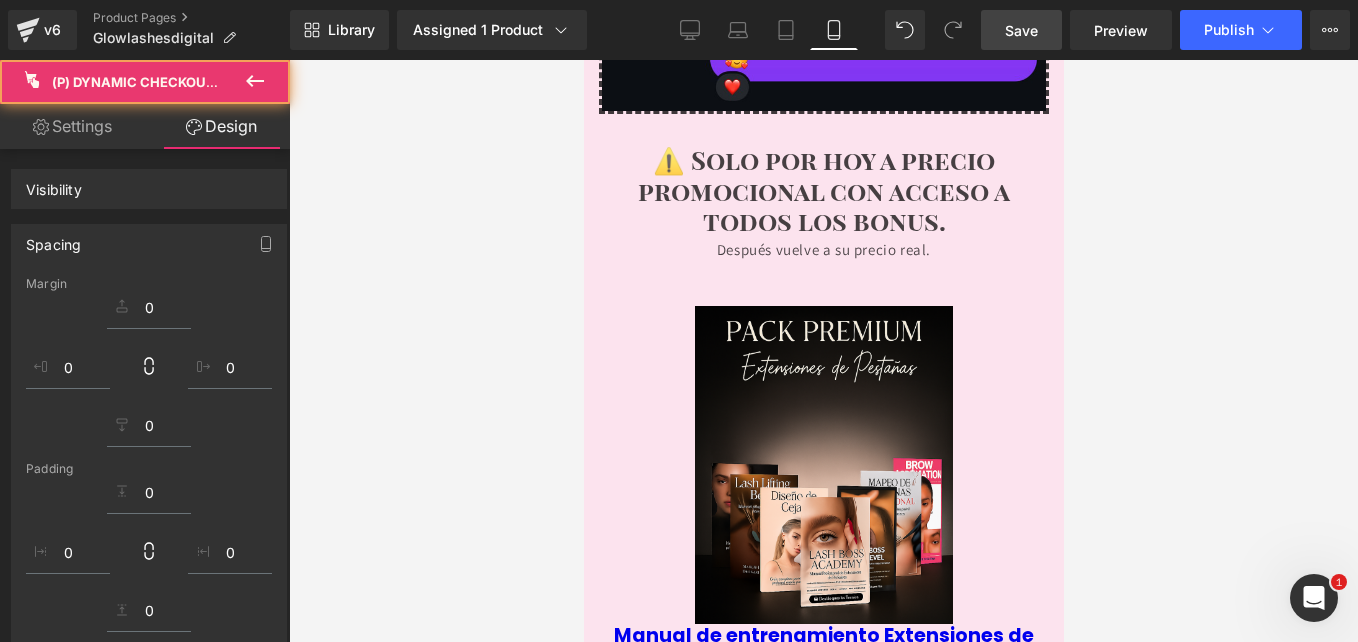 click on "$97,000.00
$19,999.00
(P) Price" at bounding box center (823, 687) 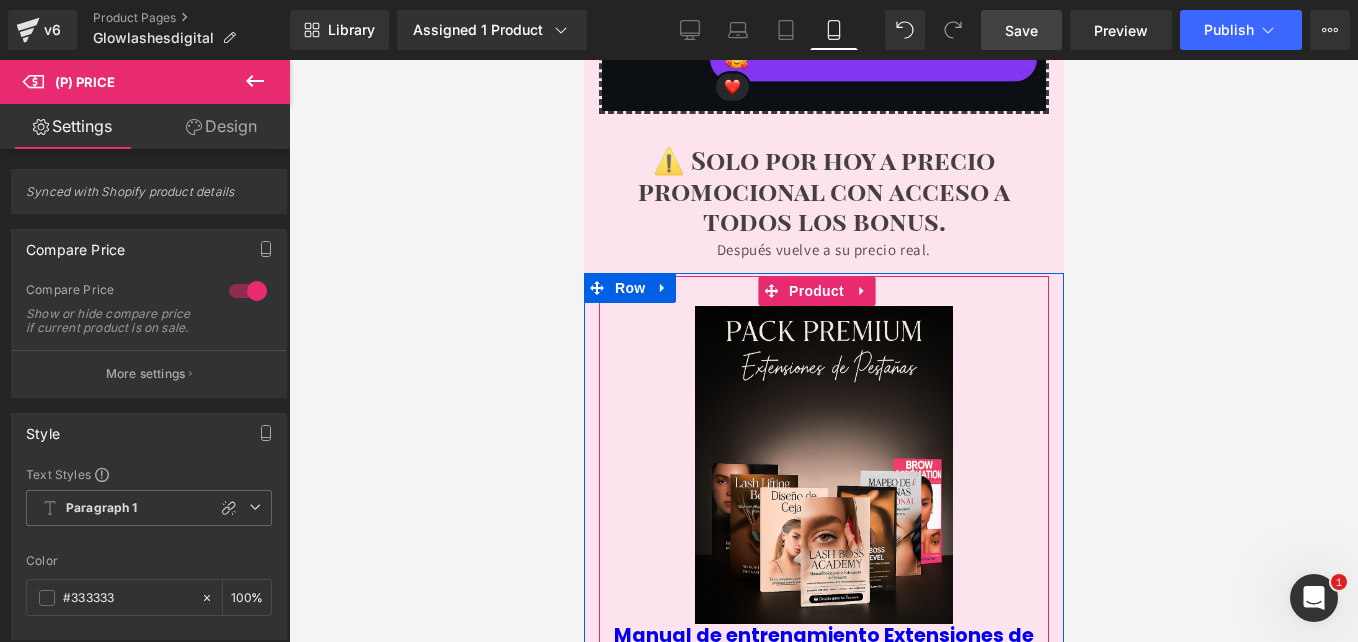 click on "(P) Price" at bounding box center [859, 688] 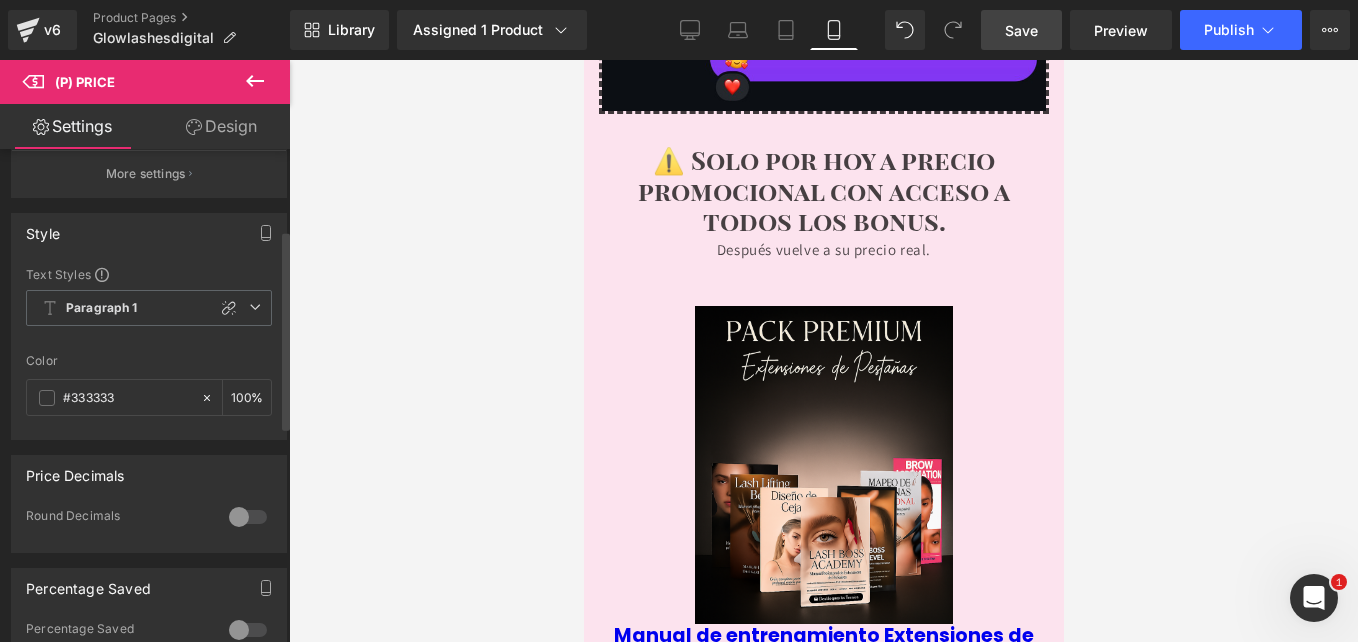scroll, scrollTop: 100, scrollLeft: 0, axis: vertical 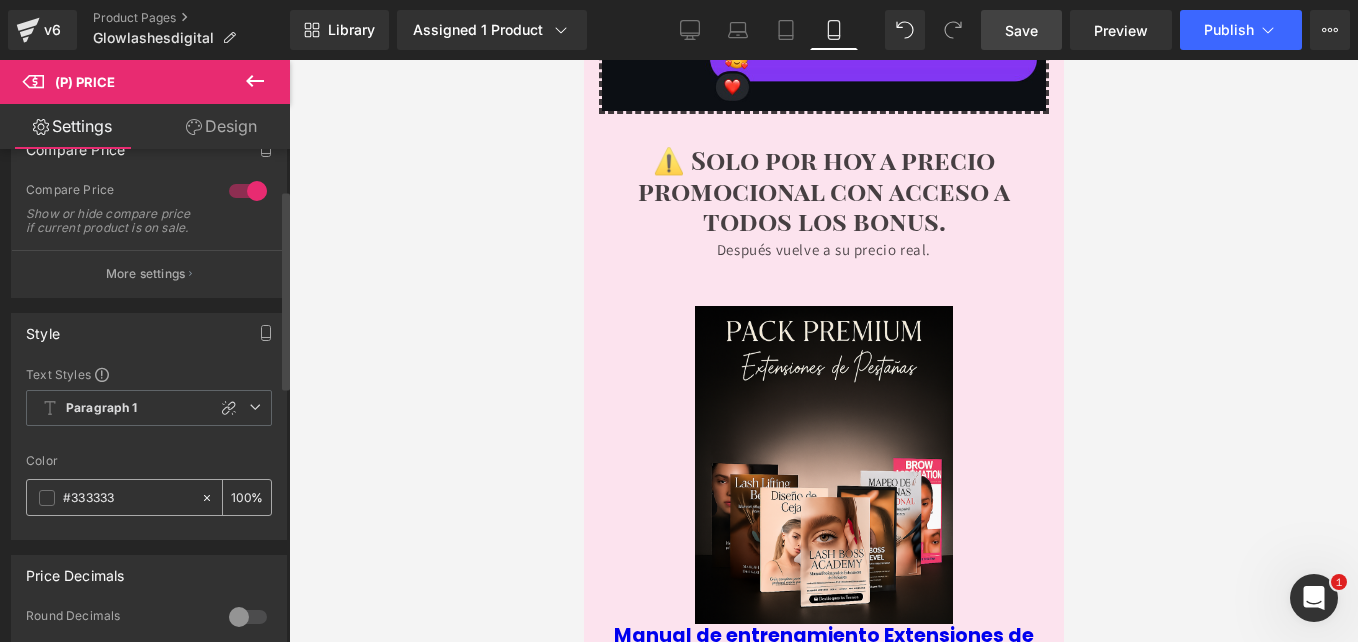 click at bounding box center (47, 498) 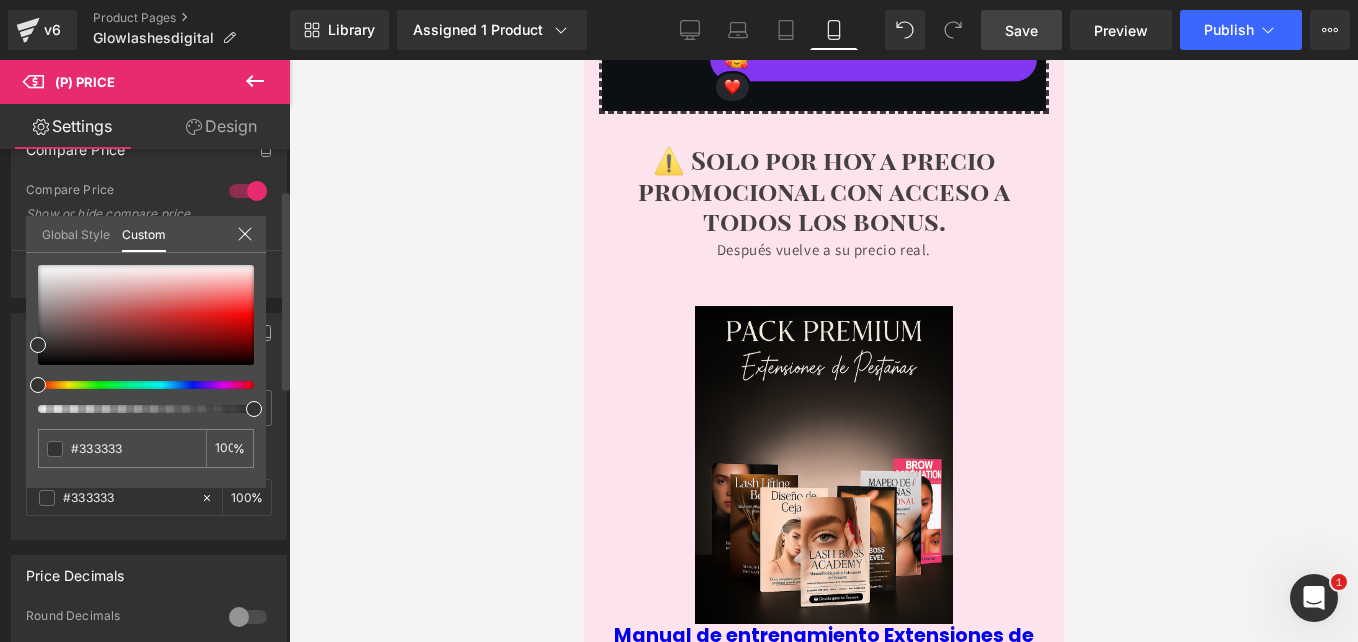 click at bounding box center [138, 385] 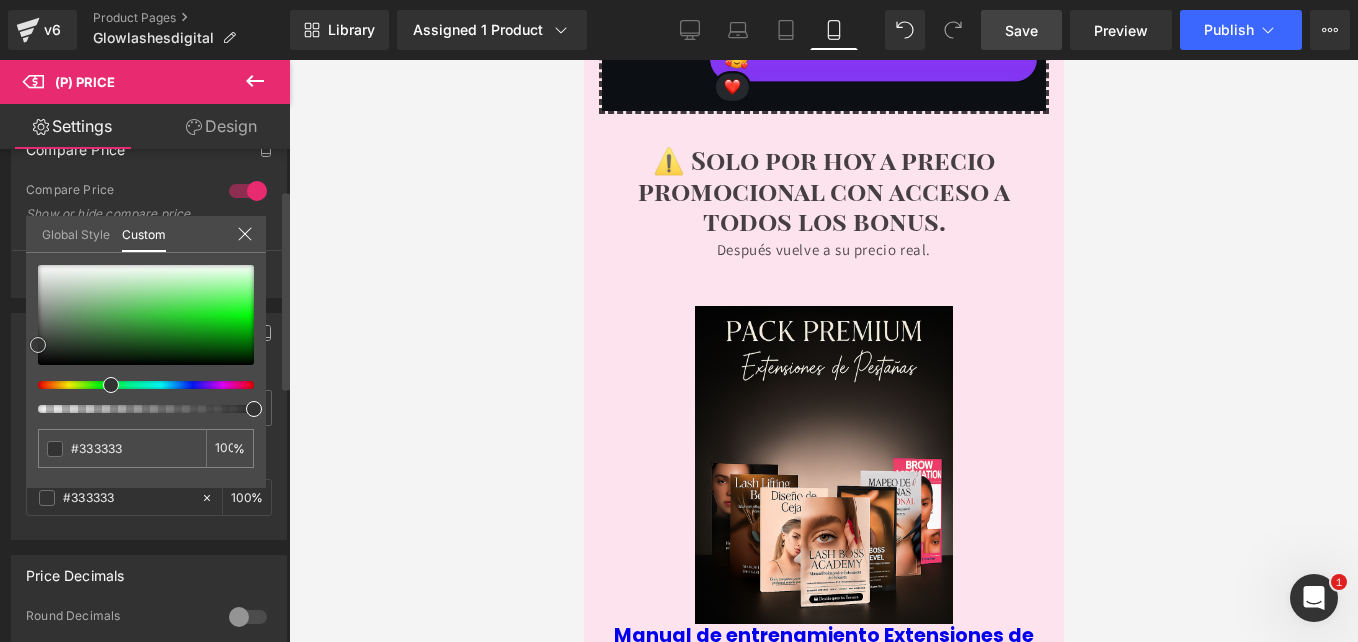 click at bounding box center (146, 315) 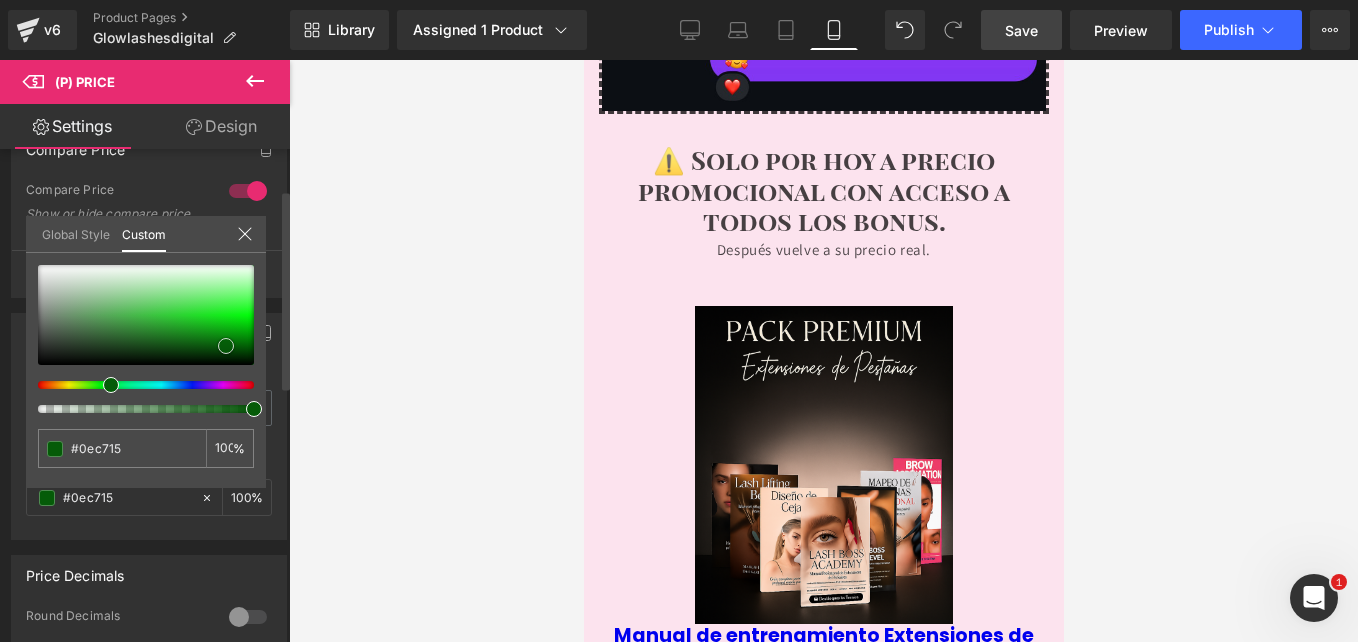 type on "#0ec715" 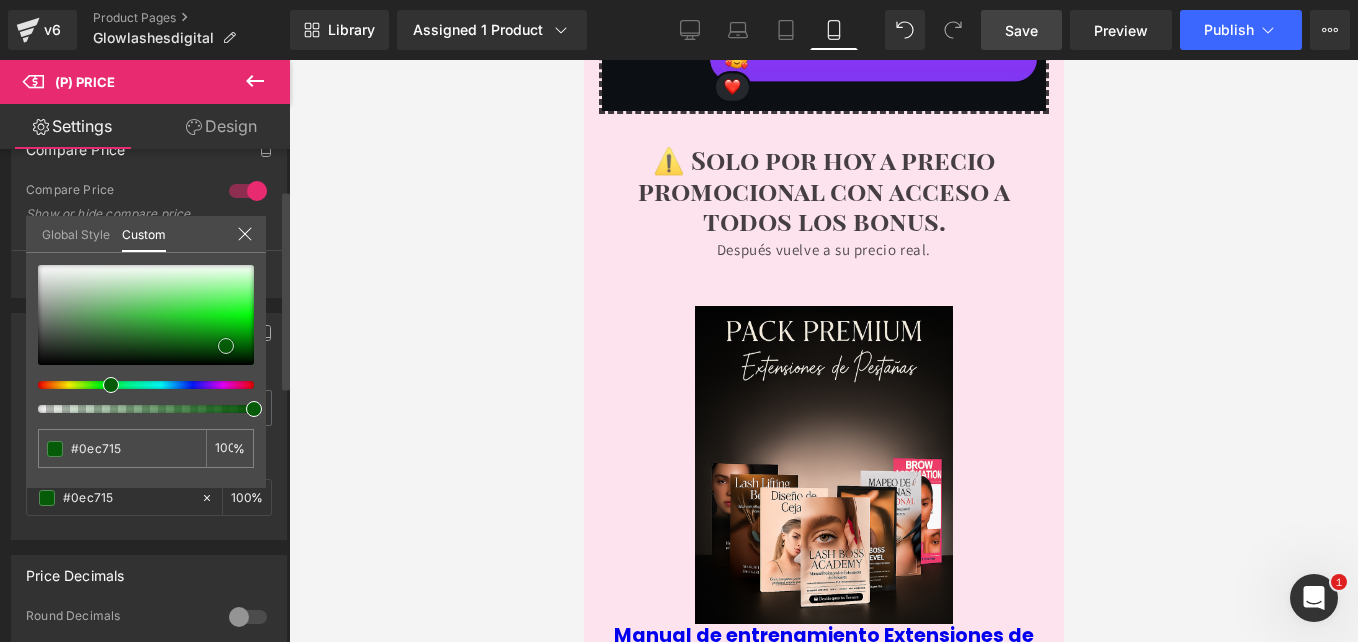 type on "#0a9d0f" 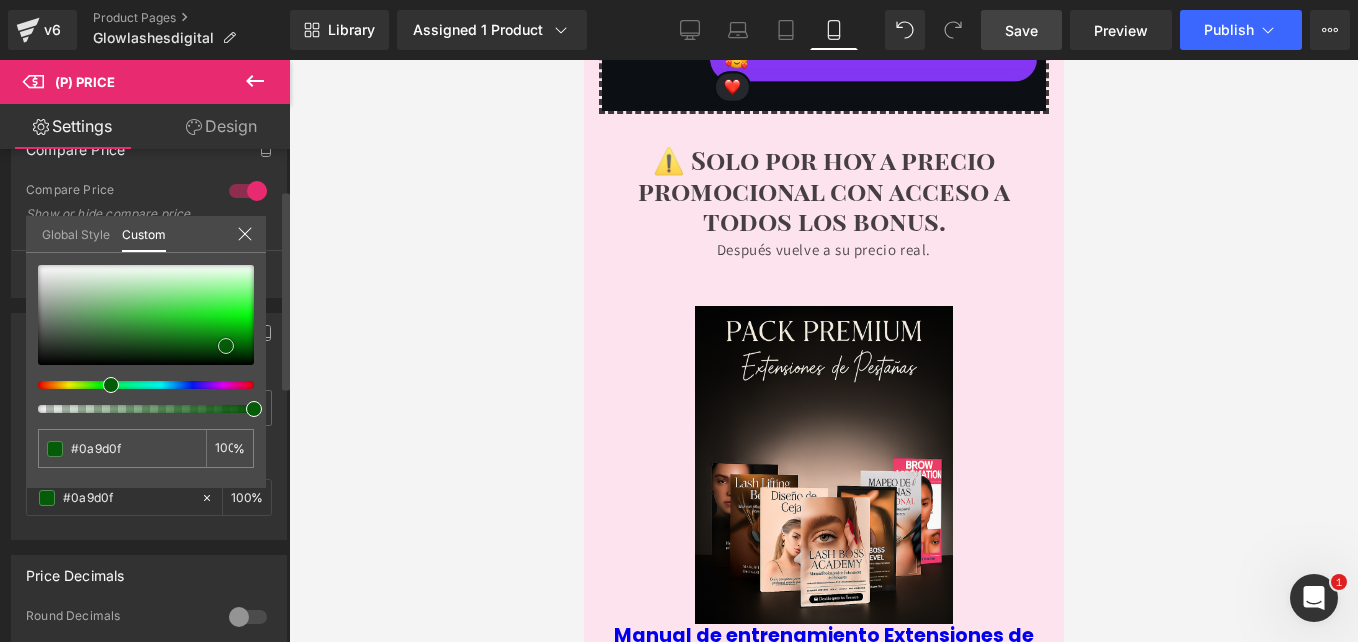 click at bounding box center (146, 315) 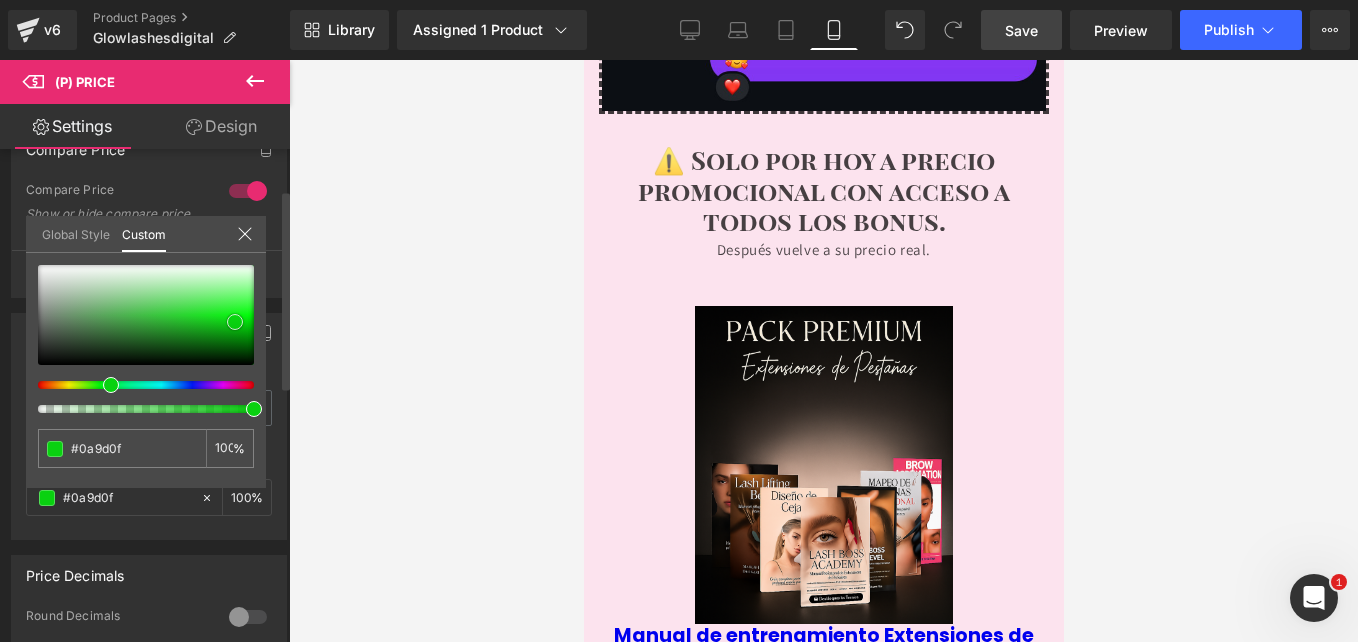 type on "#09b30f" 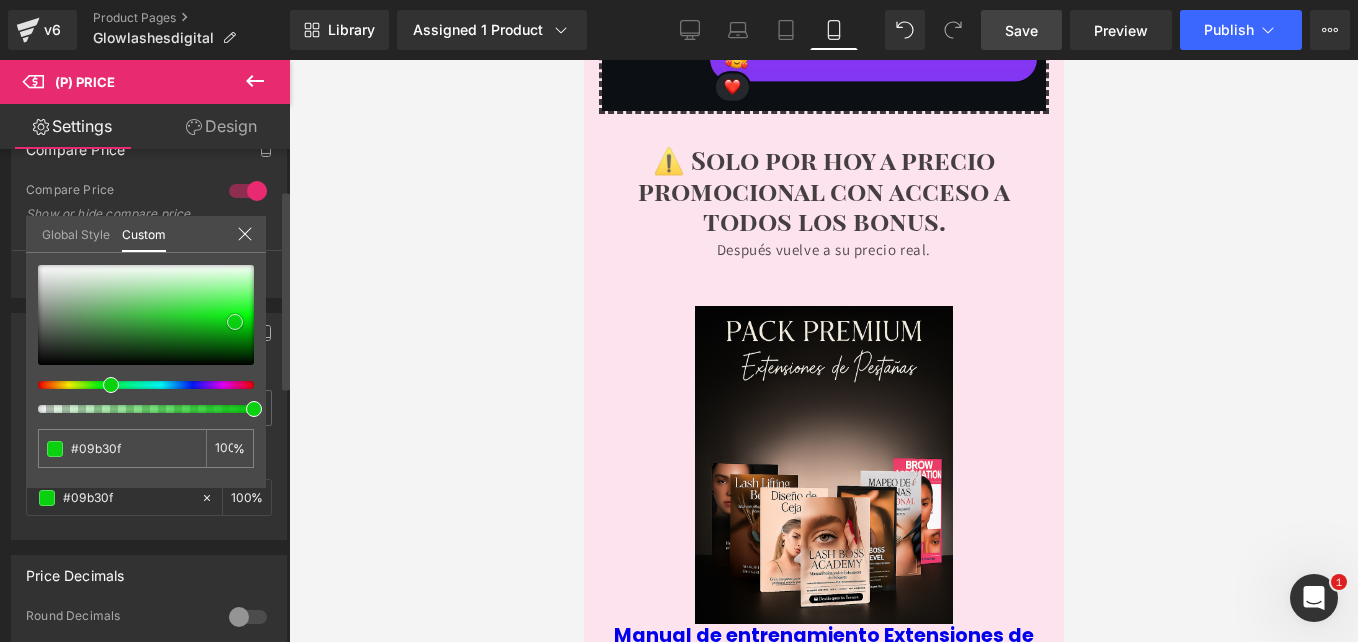 click at bounding box center (146, 315) 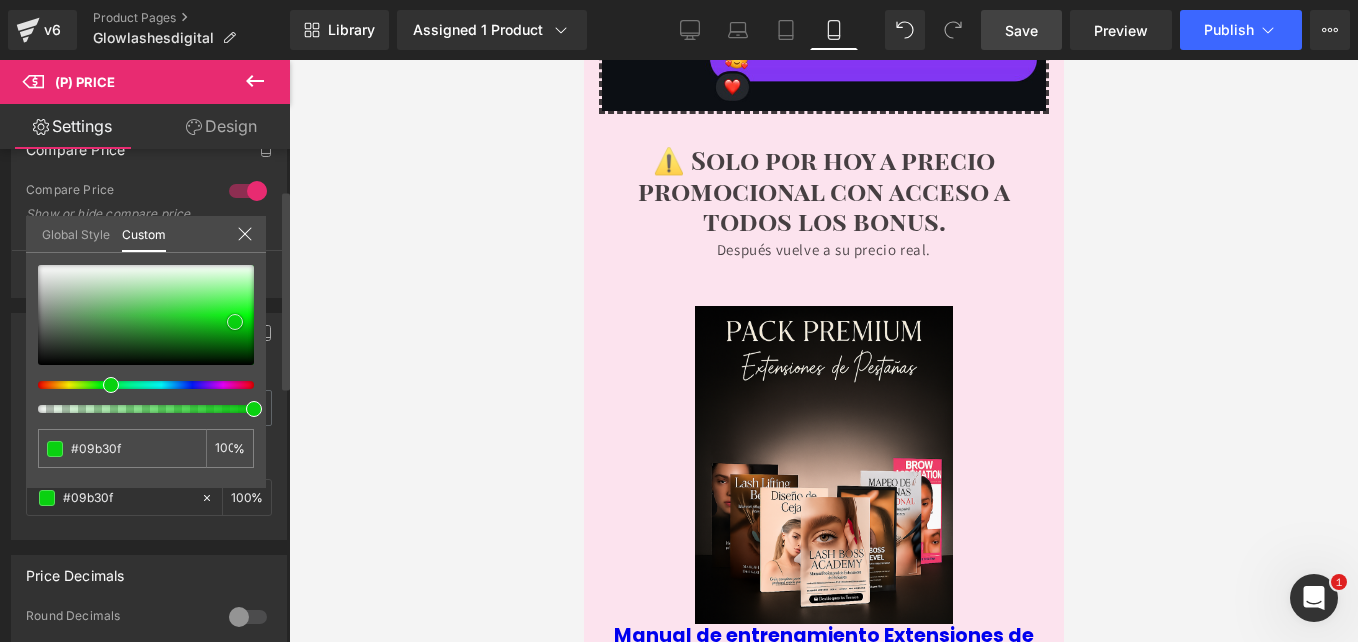 type on "#09d110" 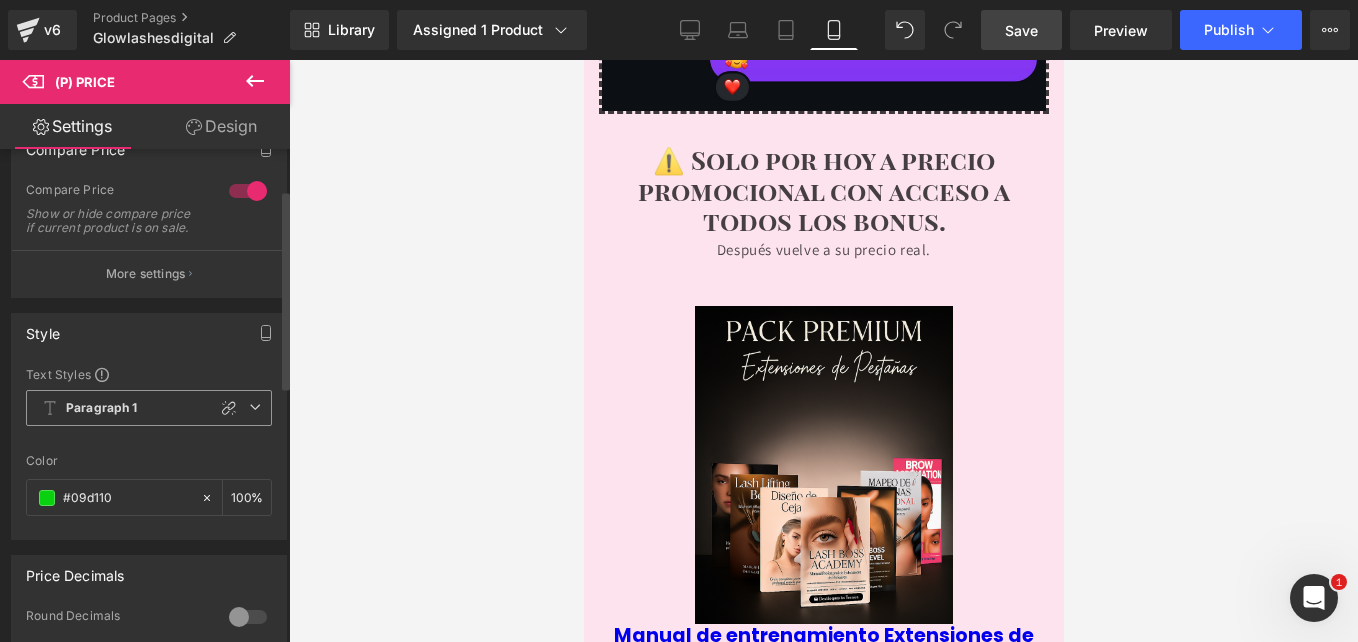 click at bounding box center [255, 407] 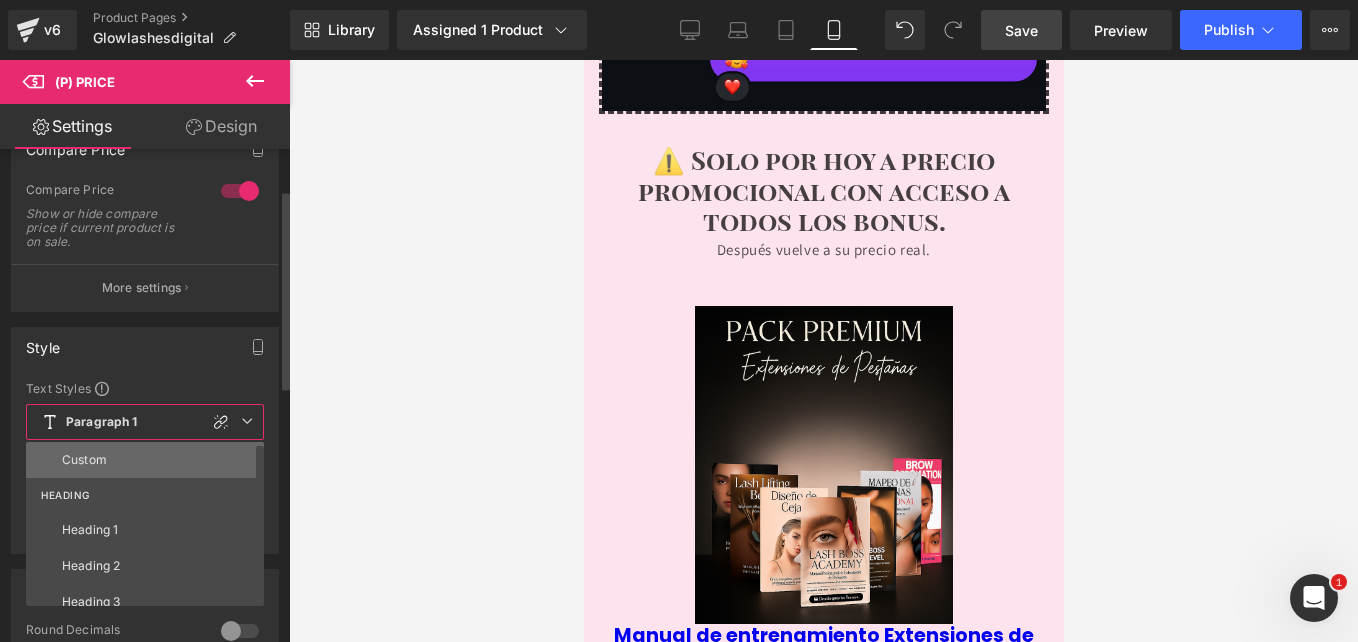 click on "Custom" at bounding box center [149, 460] 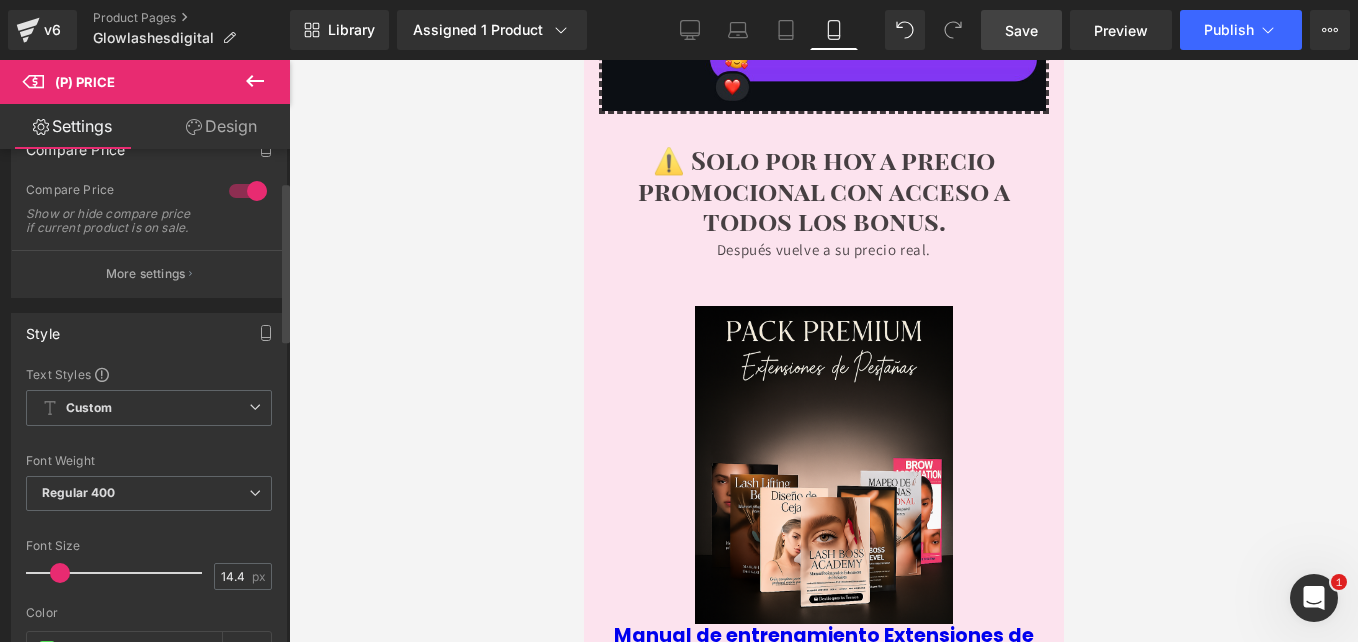 scroll, scrollTop: 200, scrollLeft: 0, axis: vertical 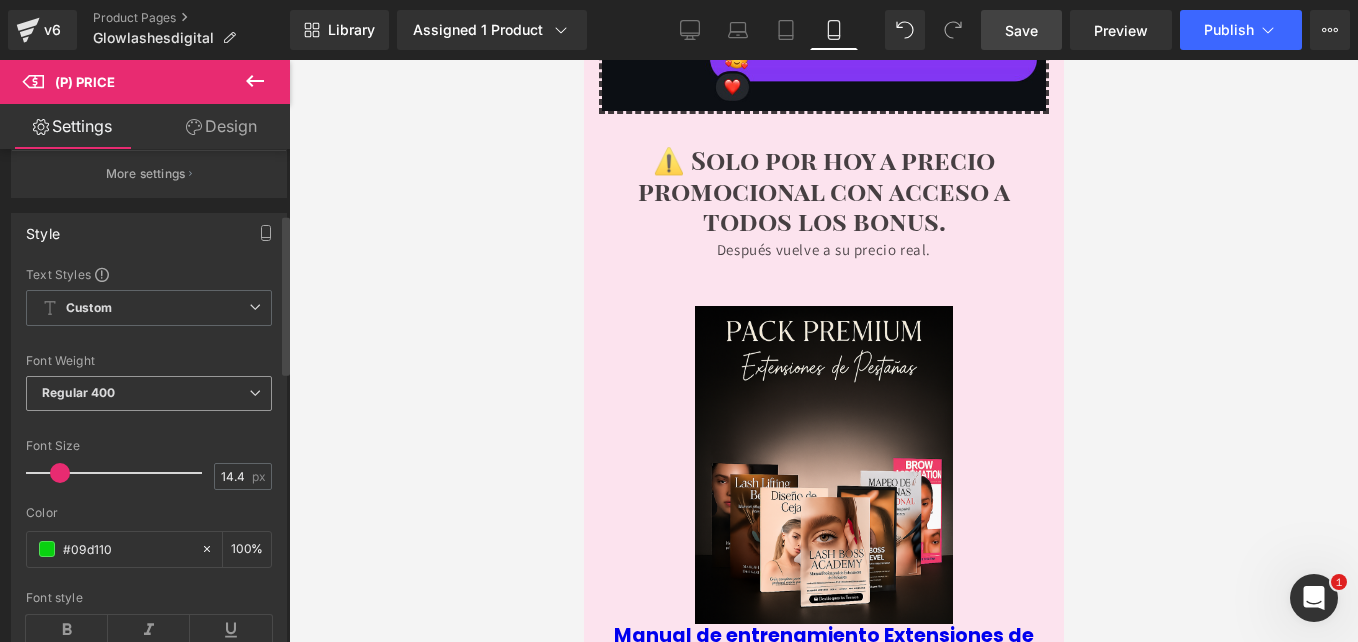 click on "Regular 400" at bounding box center [149, 393] 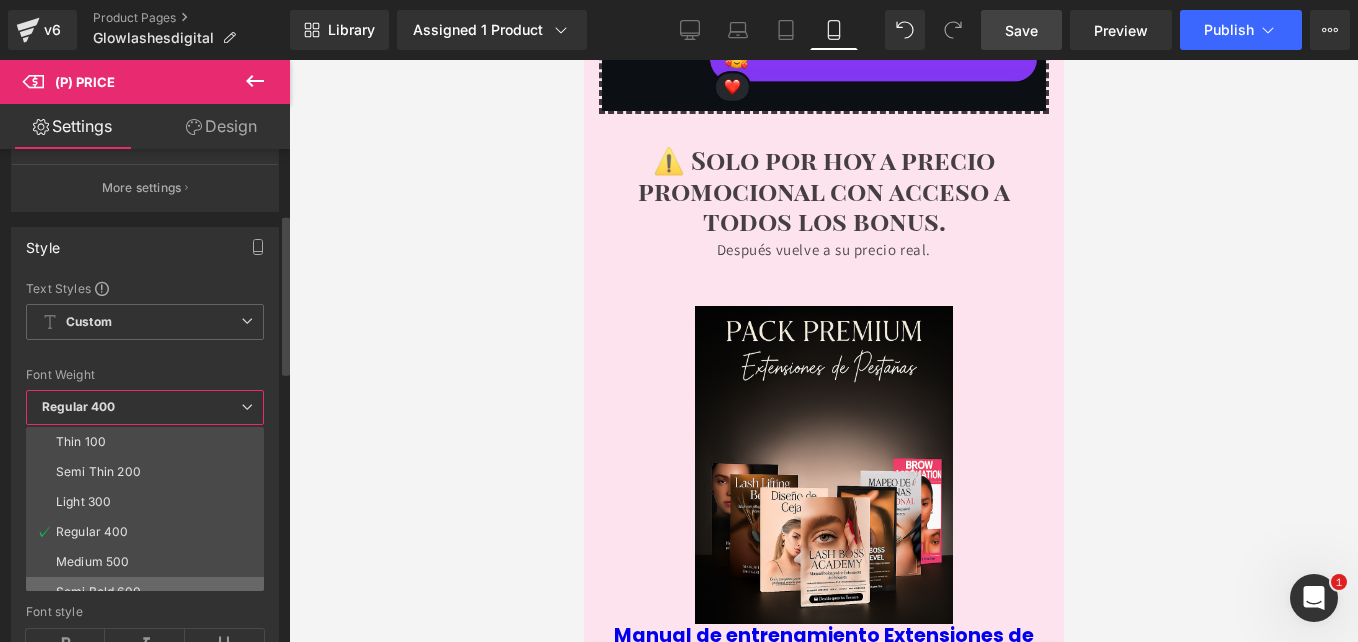 scroll, scrollTop: 100, scrollLeft: 0, axis: vertical 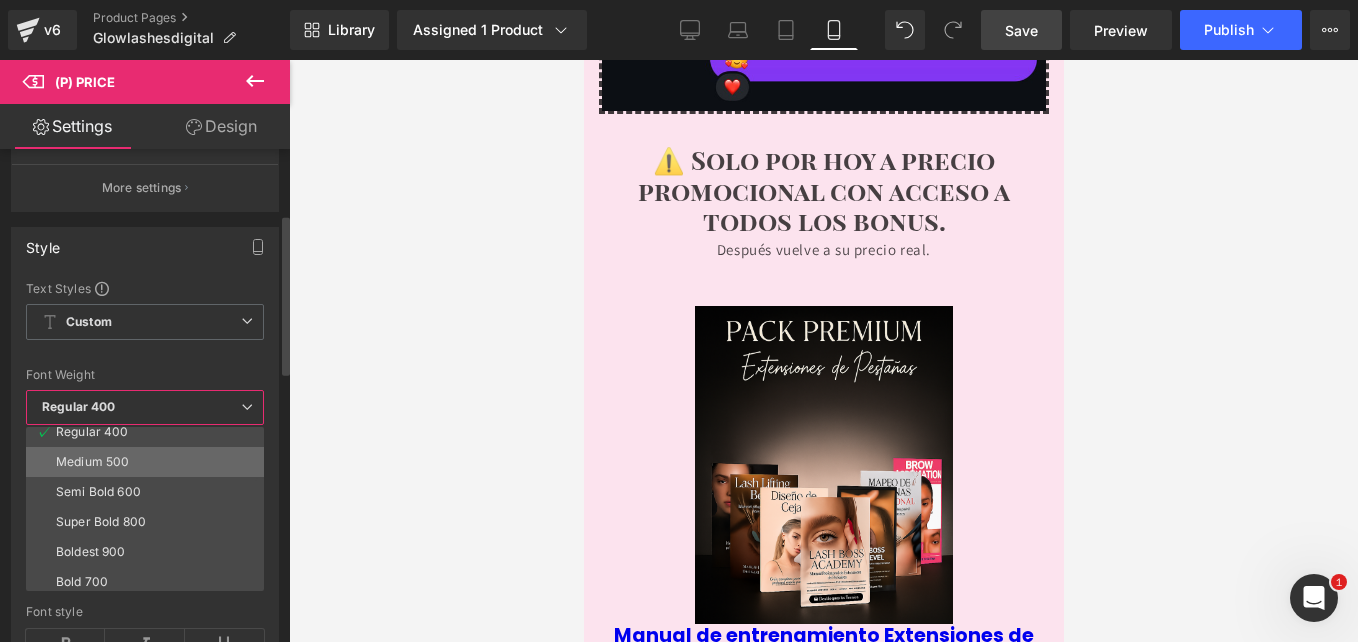 click on "Medium 500" at bounding box center [149, 462] 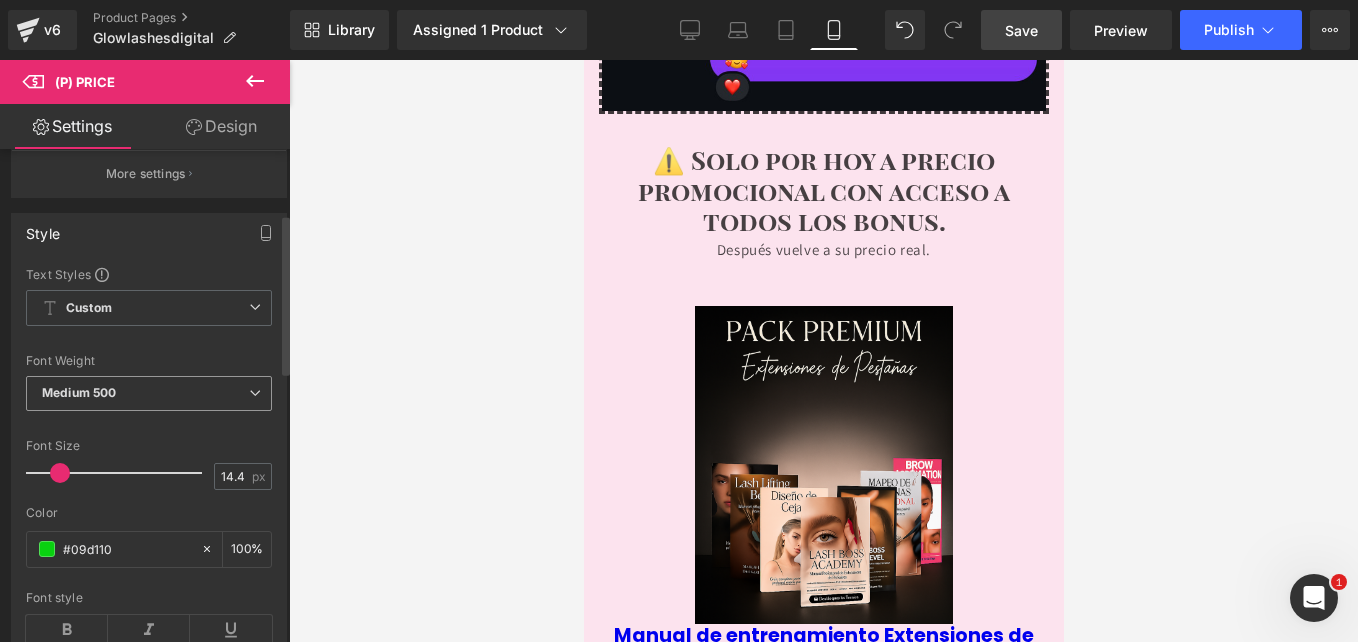 click on "Medium 500" at bounding box center [149, 393] 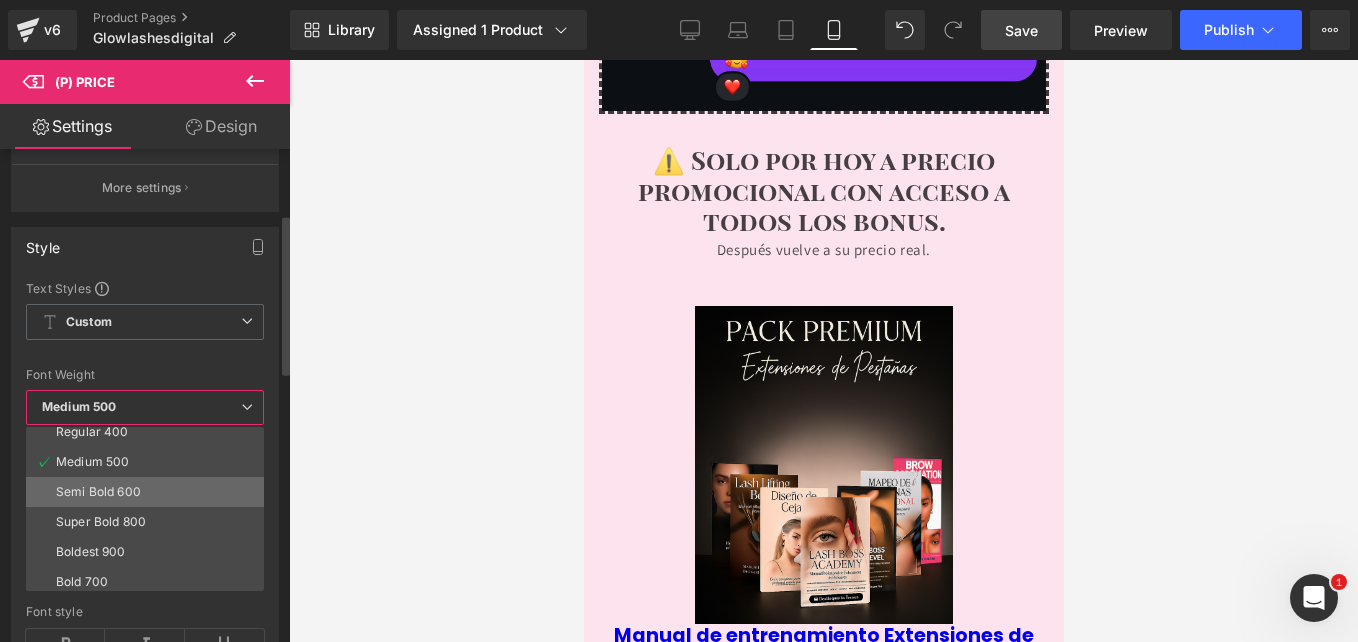 scroll, scrollTop: 166, scrollLeft: 0, axis: vertical 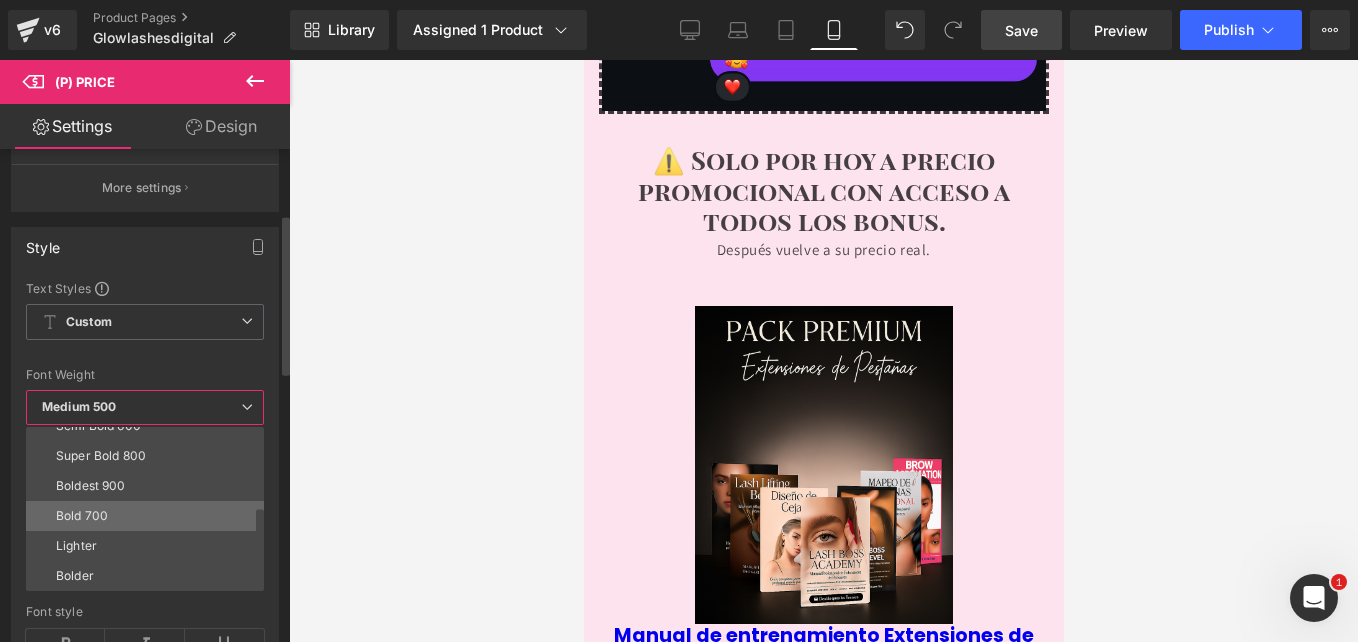 click on "Bold 700" at bounding box center [149, 516] 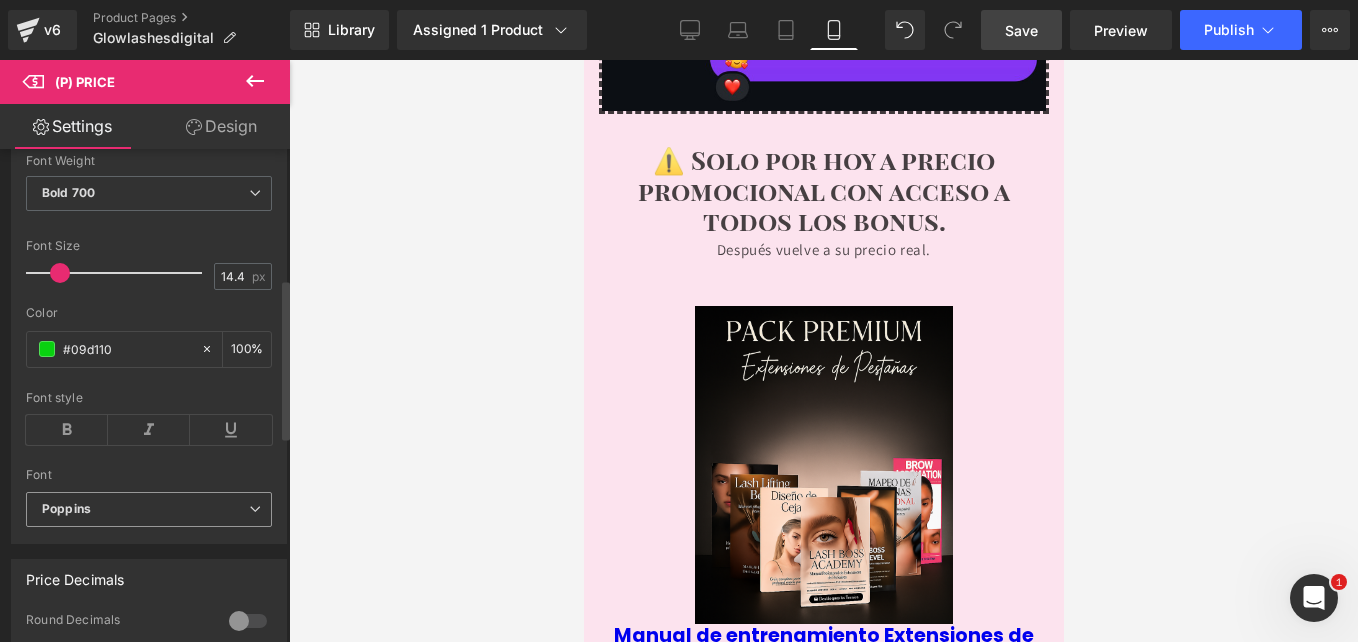 scroll, scrollTop: 500, scrollLeft: 0, axis: vertical 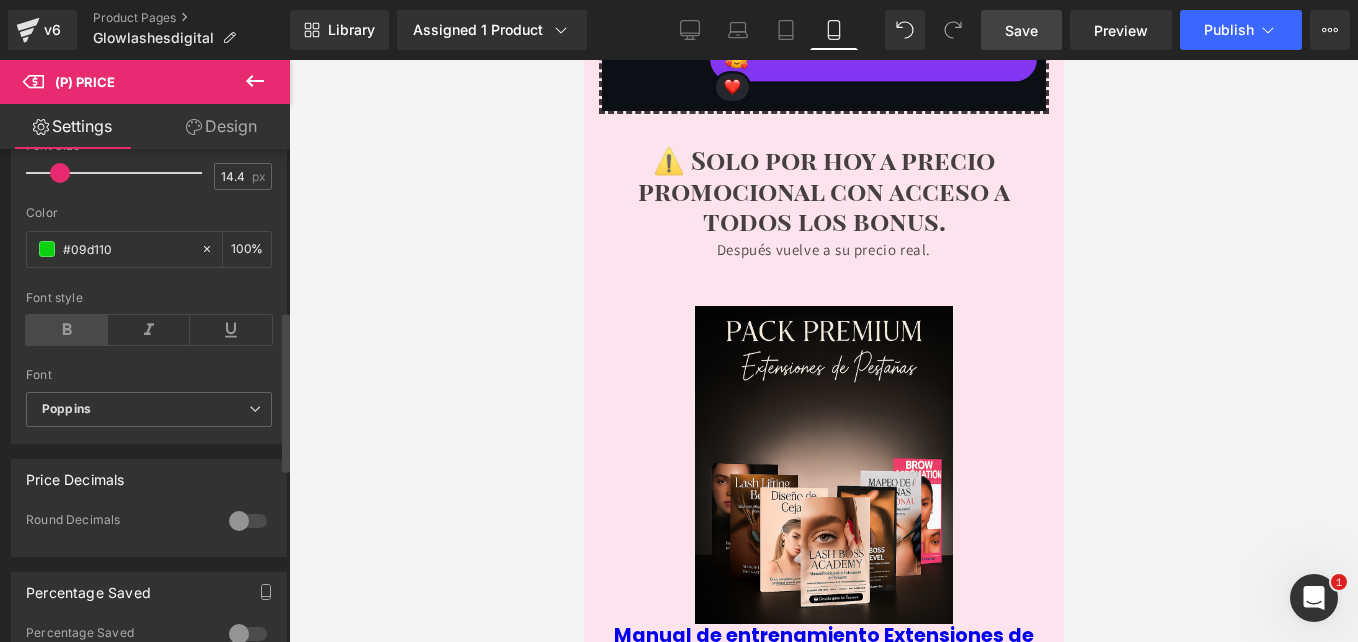 click at bounding box center (67, 330) 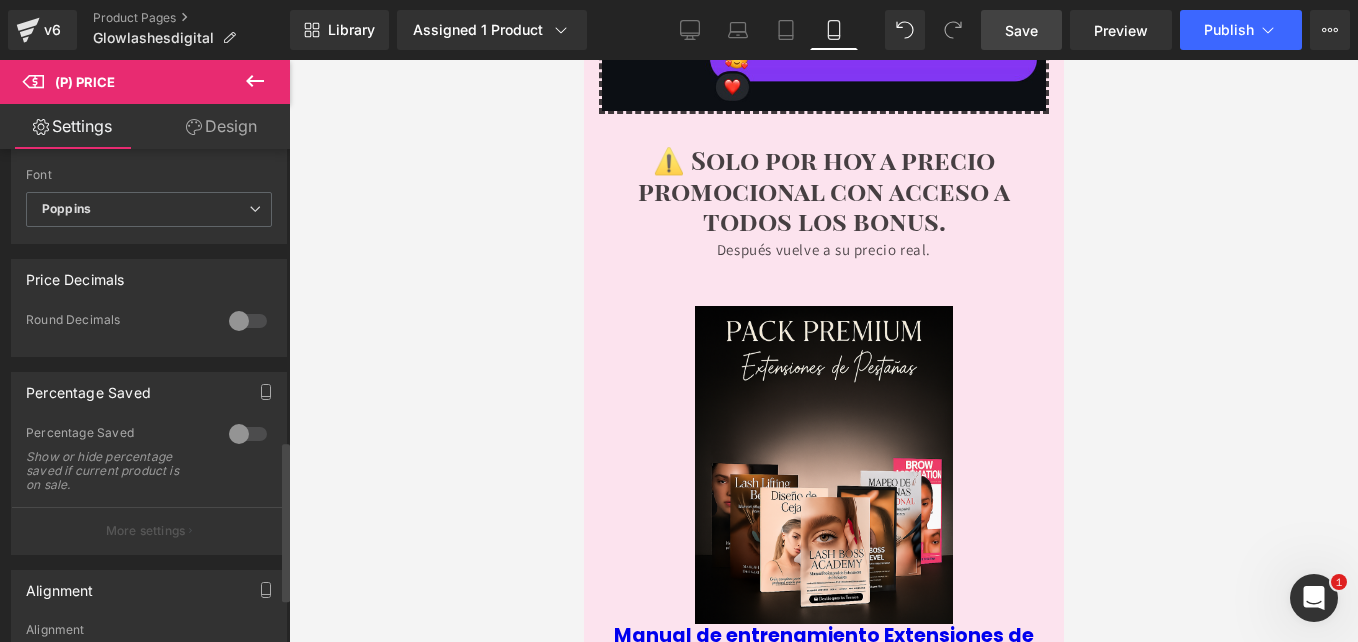 scroll, scrollTop: 900, scrollLeft: 0, axis: vertical 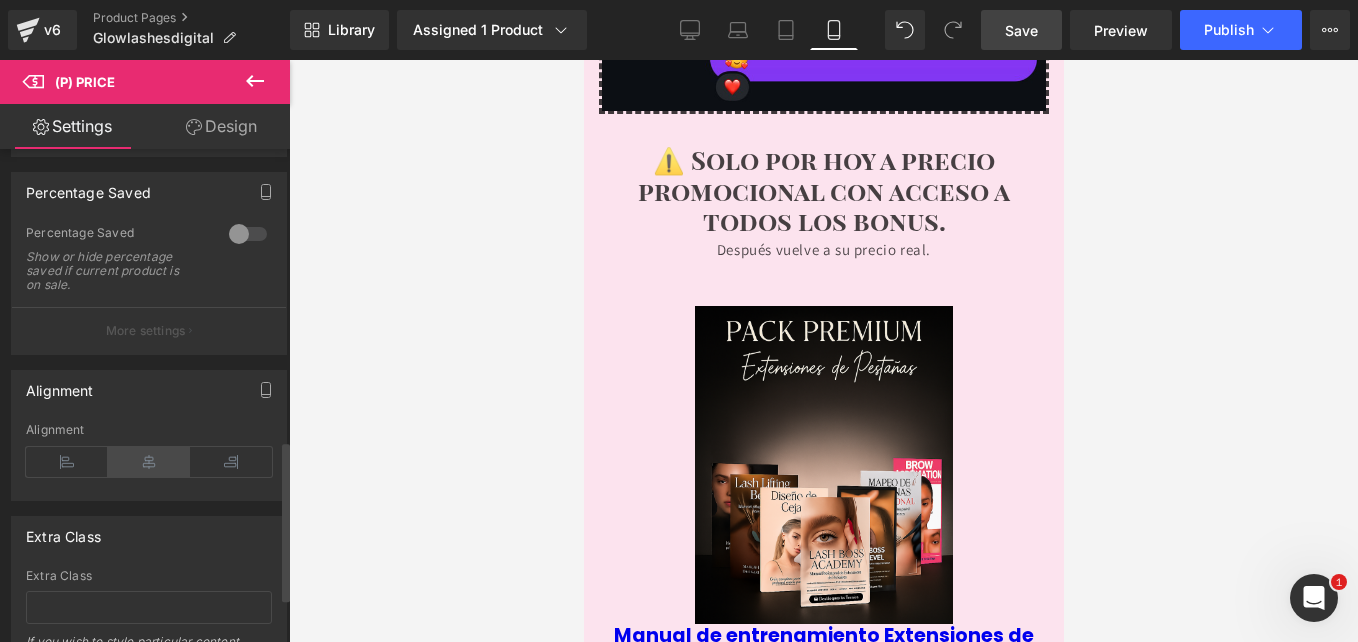 click at bounding box center (149, 462) 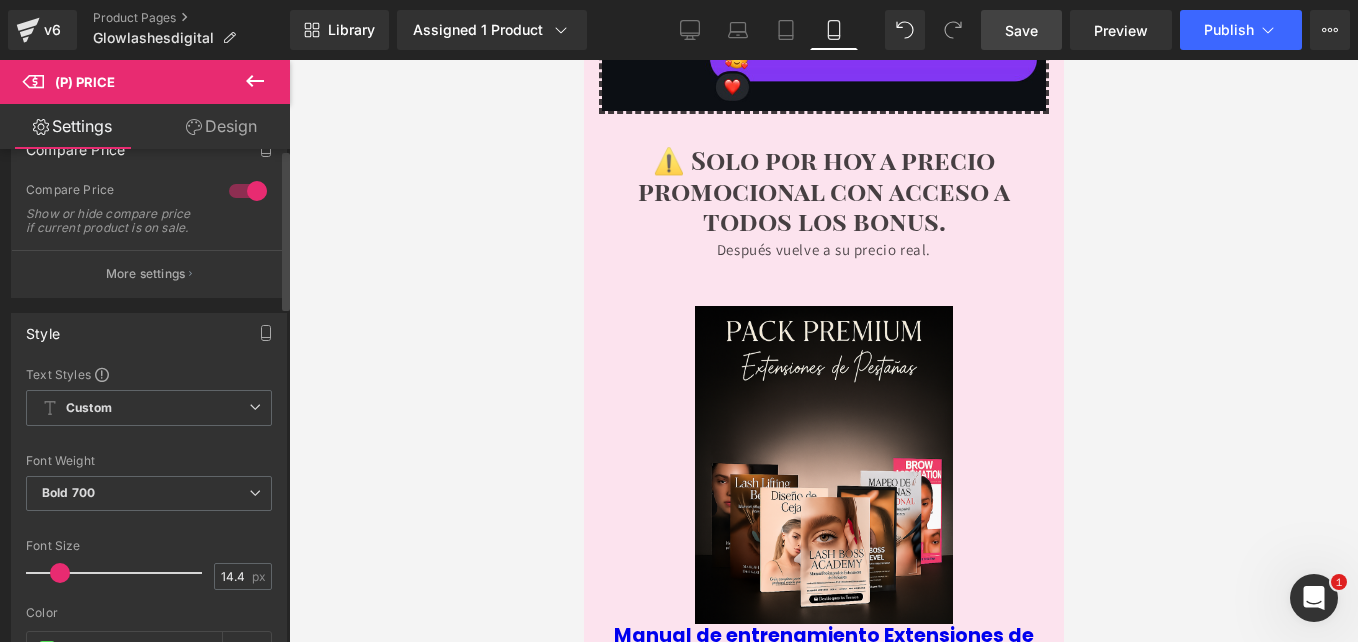 scroll, scrollTop: 0, scrollLeft: 0, axis: both 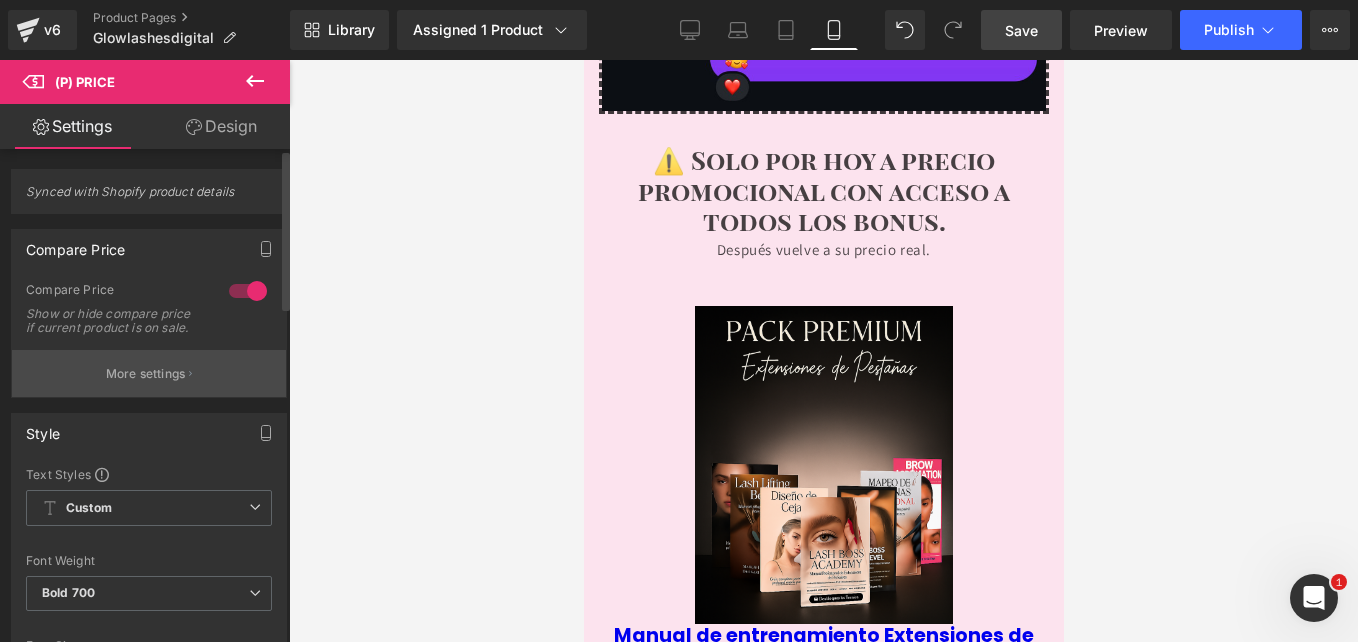 click on "More settings" at bounding box center (149, 373) 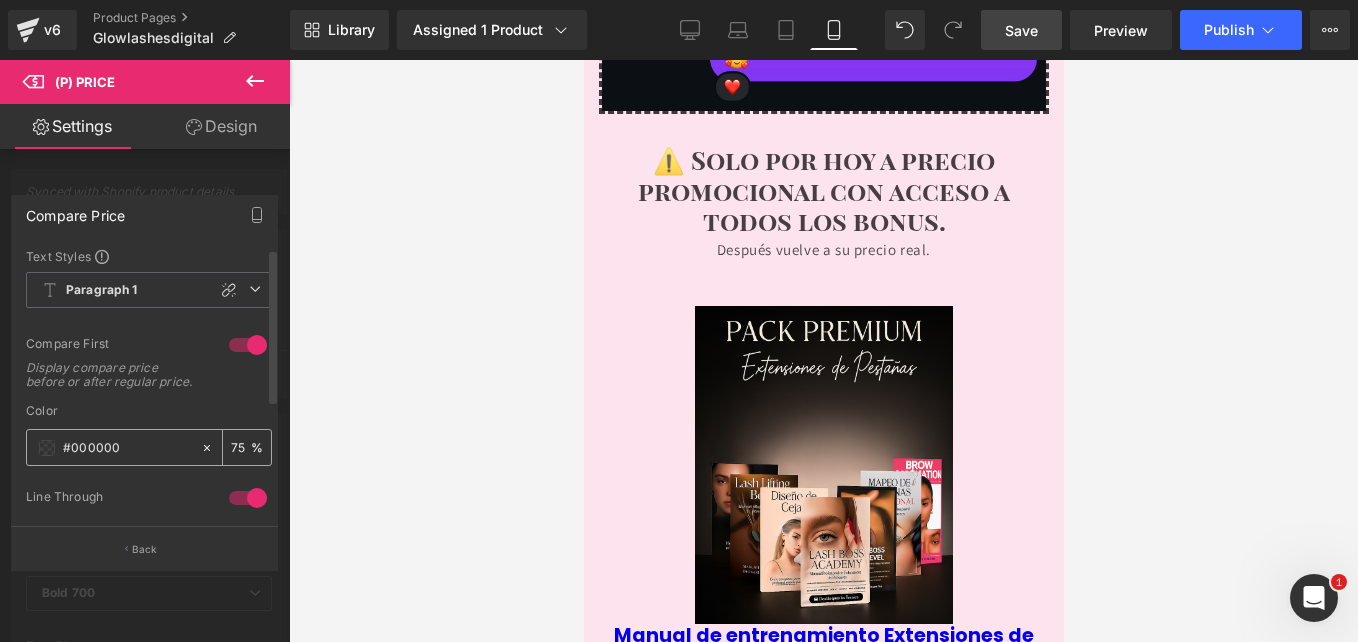 click at bounding box center [47, 448] 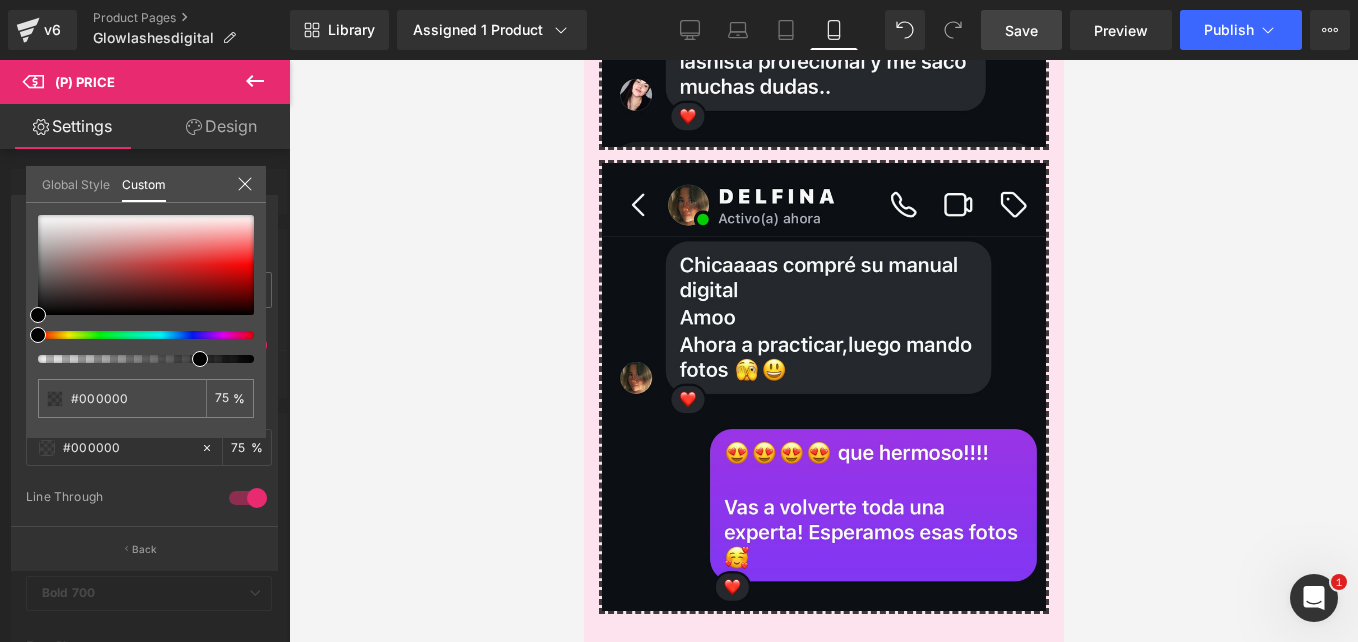 scroll, scrollTop: 11198, scrollLeft: 0, axis: vertical 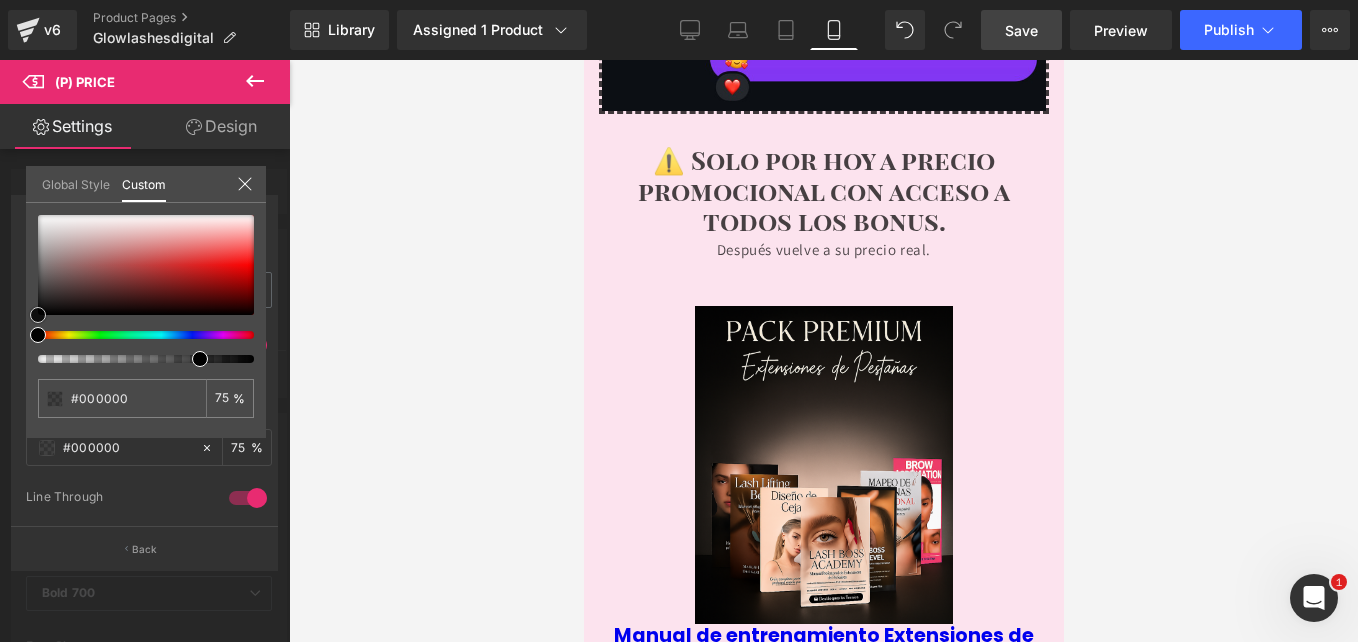 click at bounding box center [146, 265] 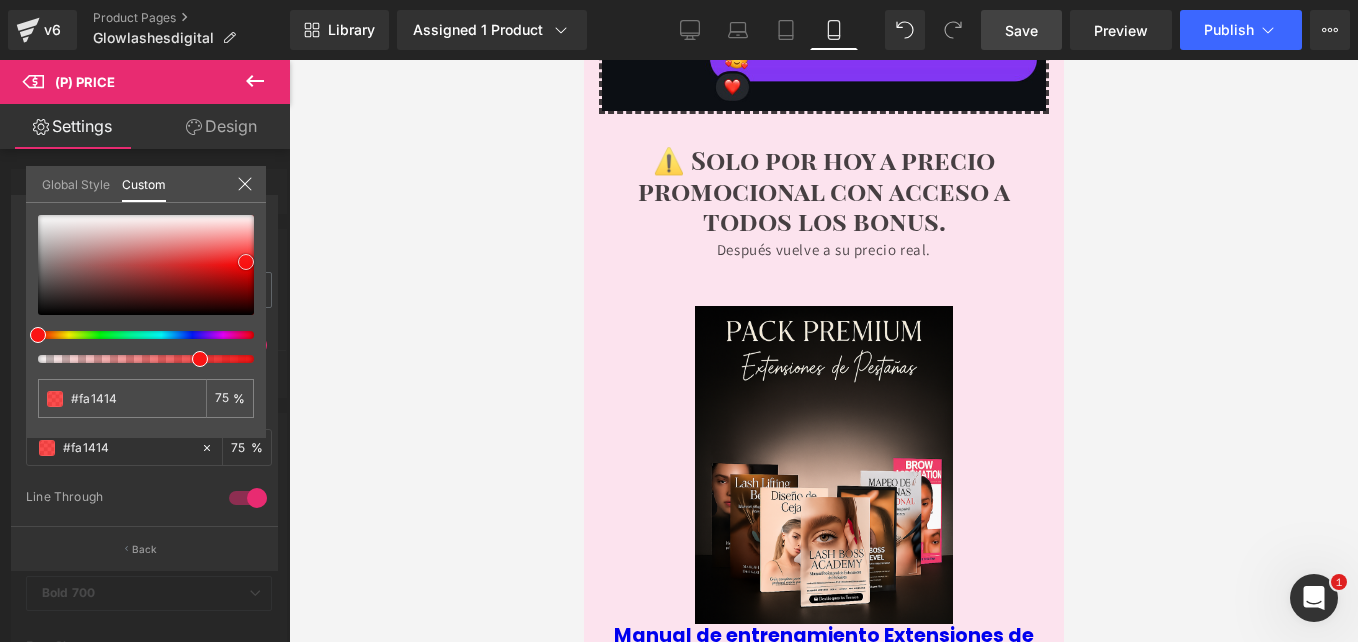 click at bounding box center (146, 265) 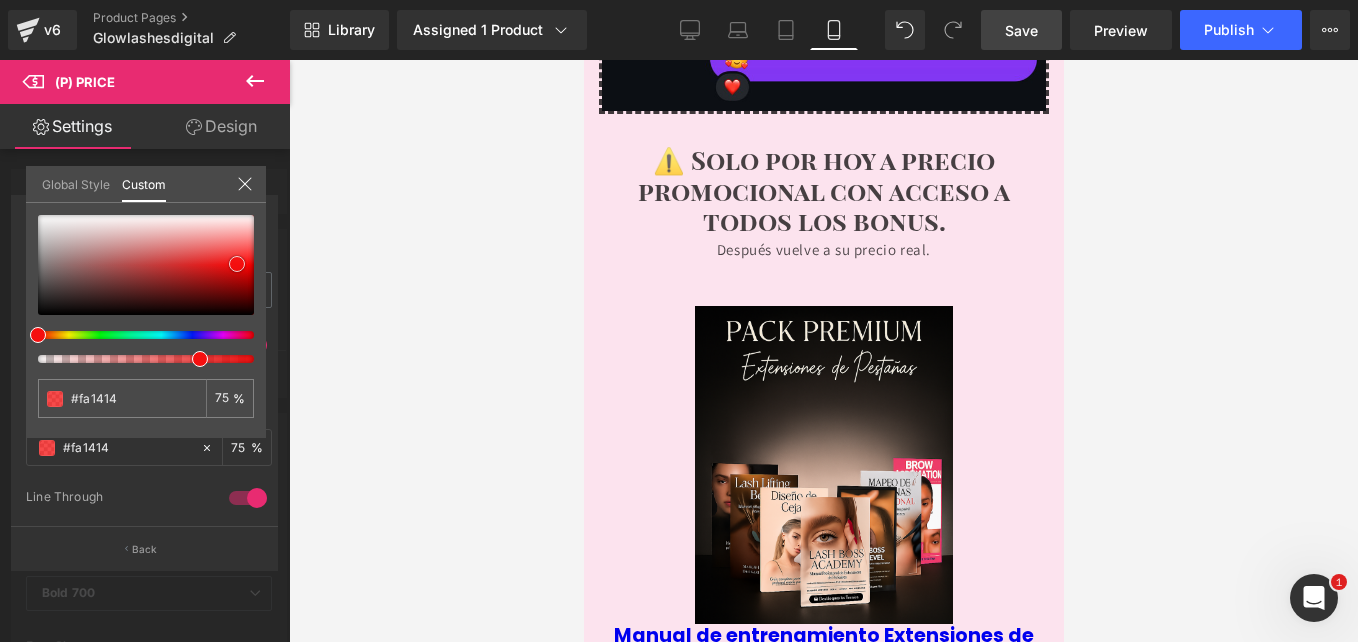 type on "#f50f0f" 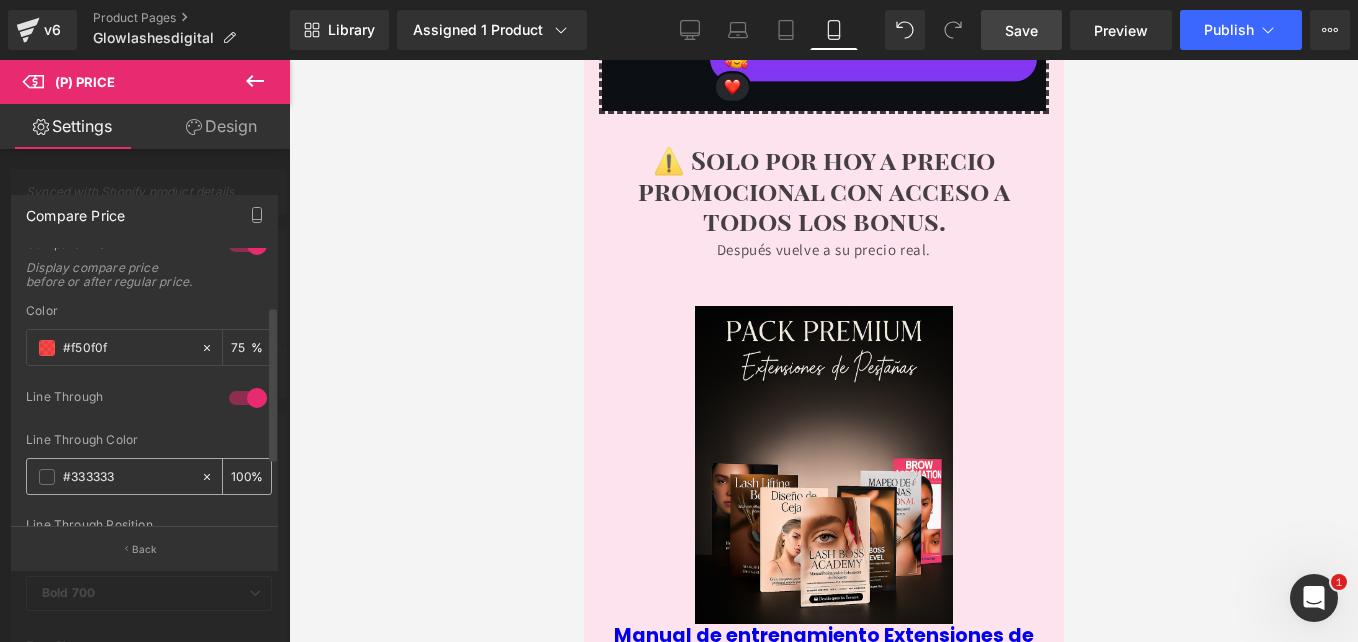 scroll, scrollTop: 200, scrollLeft: 0, axis: vertical 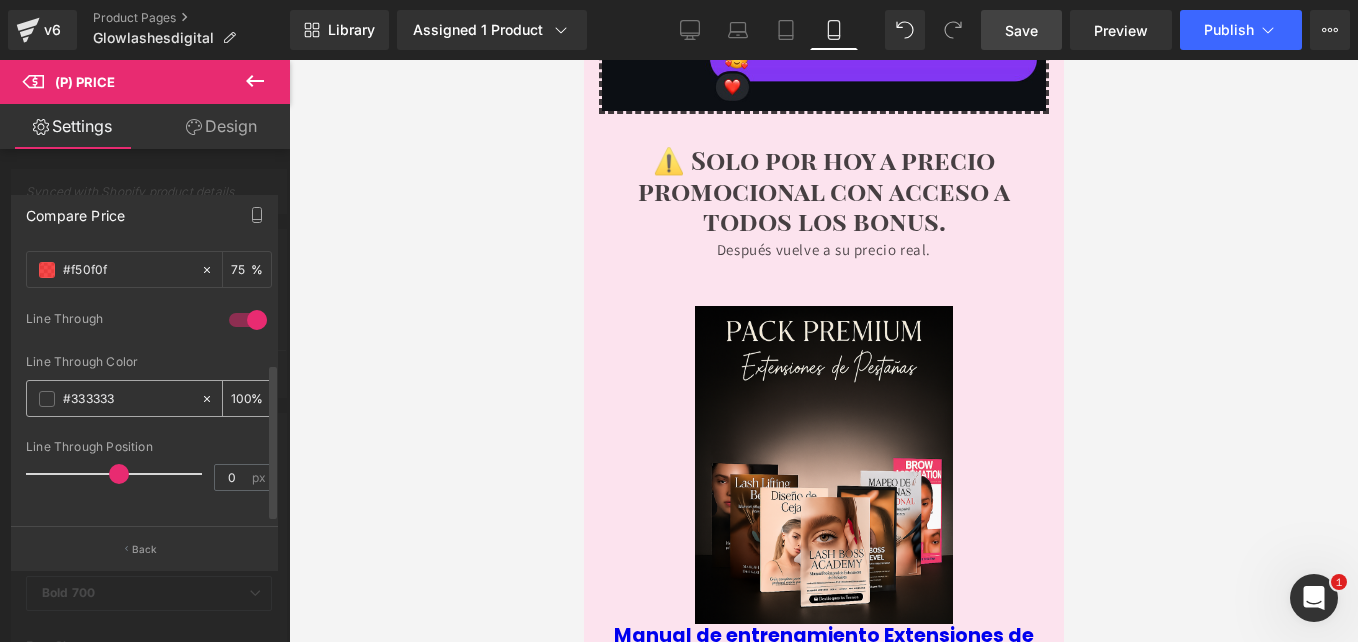 click at bounding box center [47, 399] 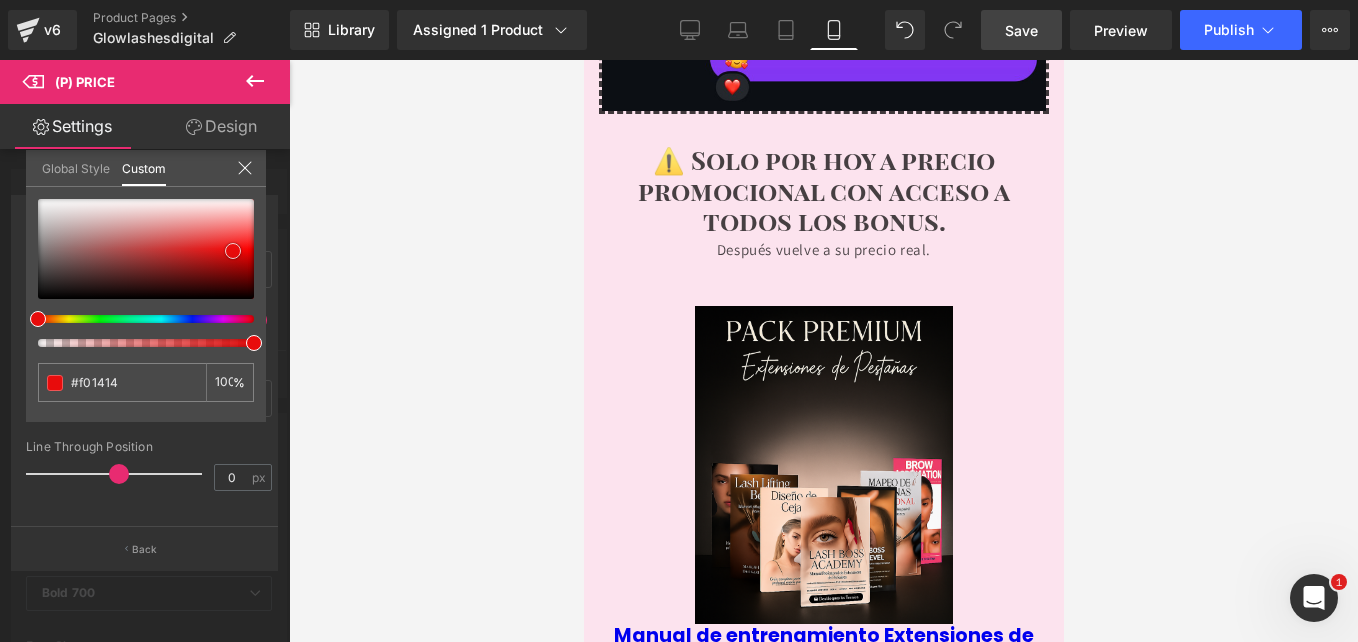 type on "#f01414" 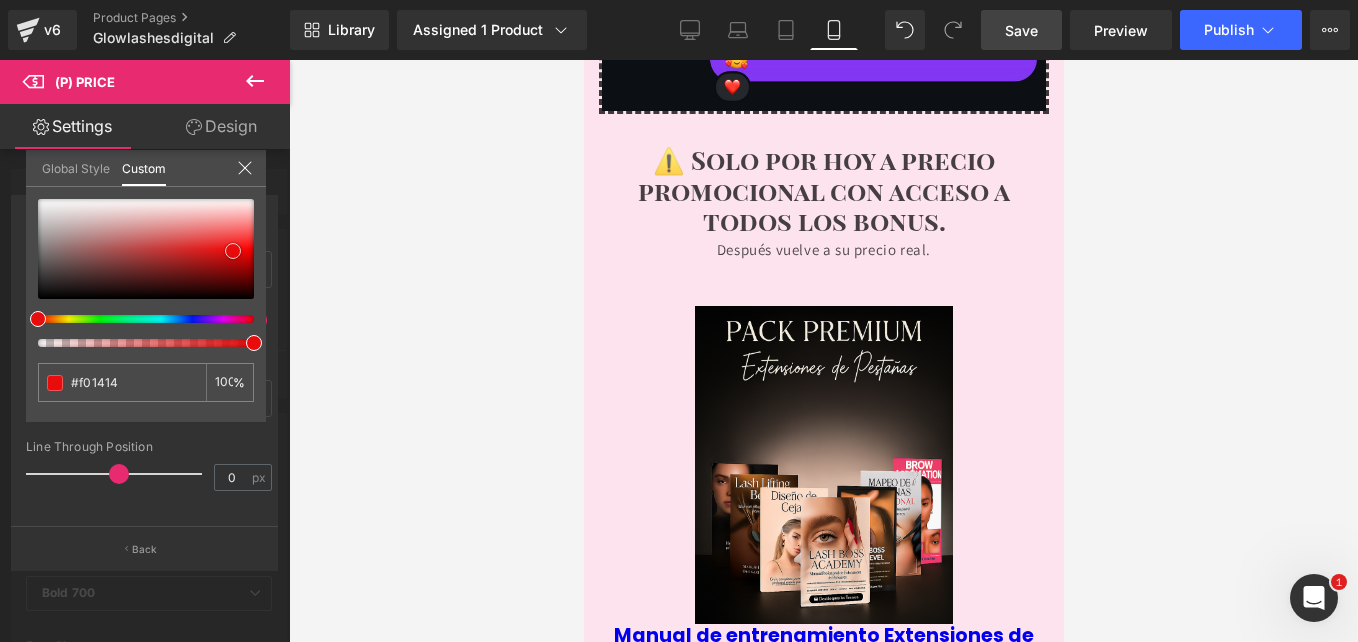 type on "#f01414" 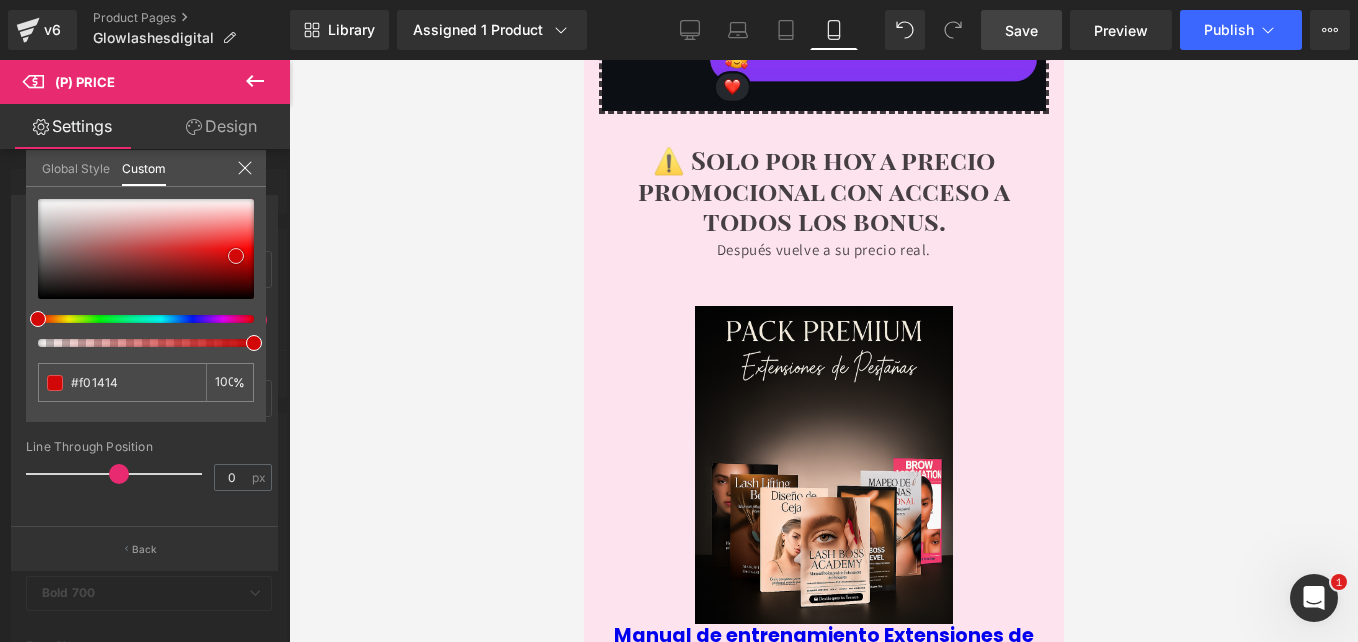type on "#e80c0c" 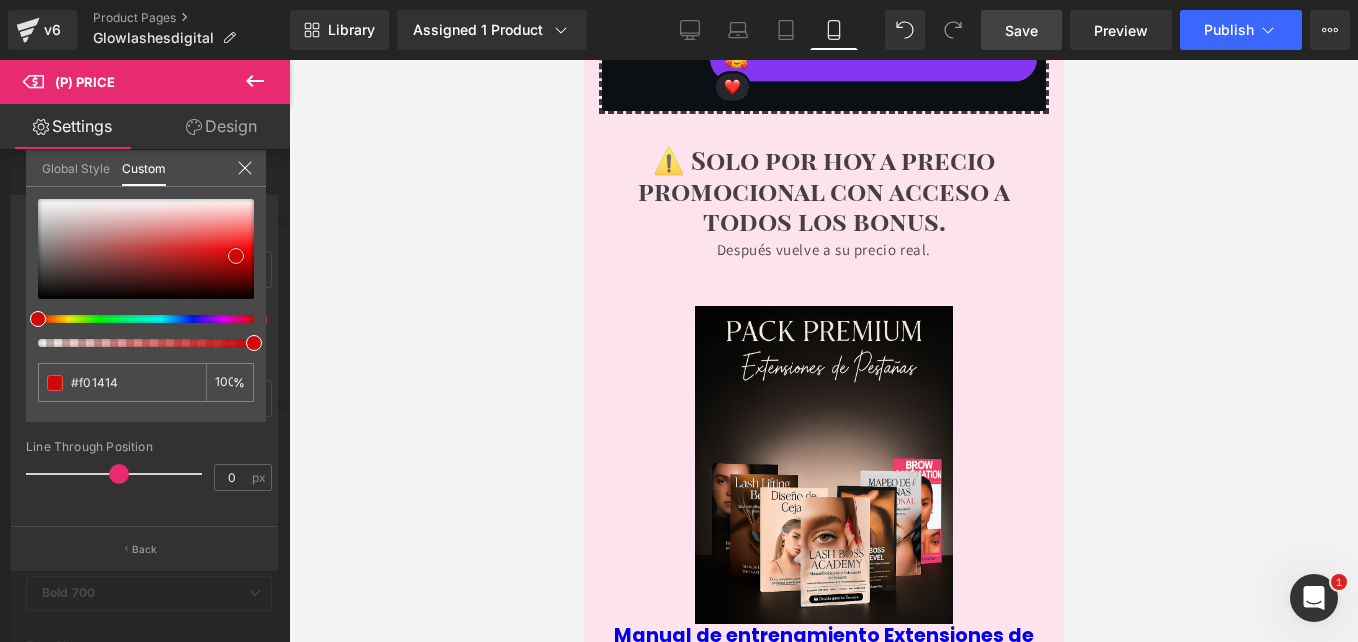 type on "#e80c0c" 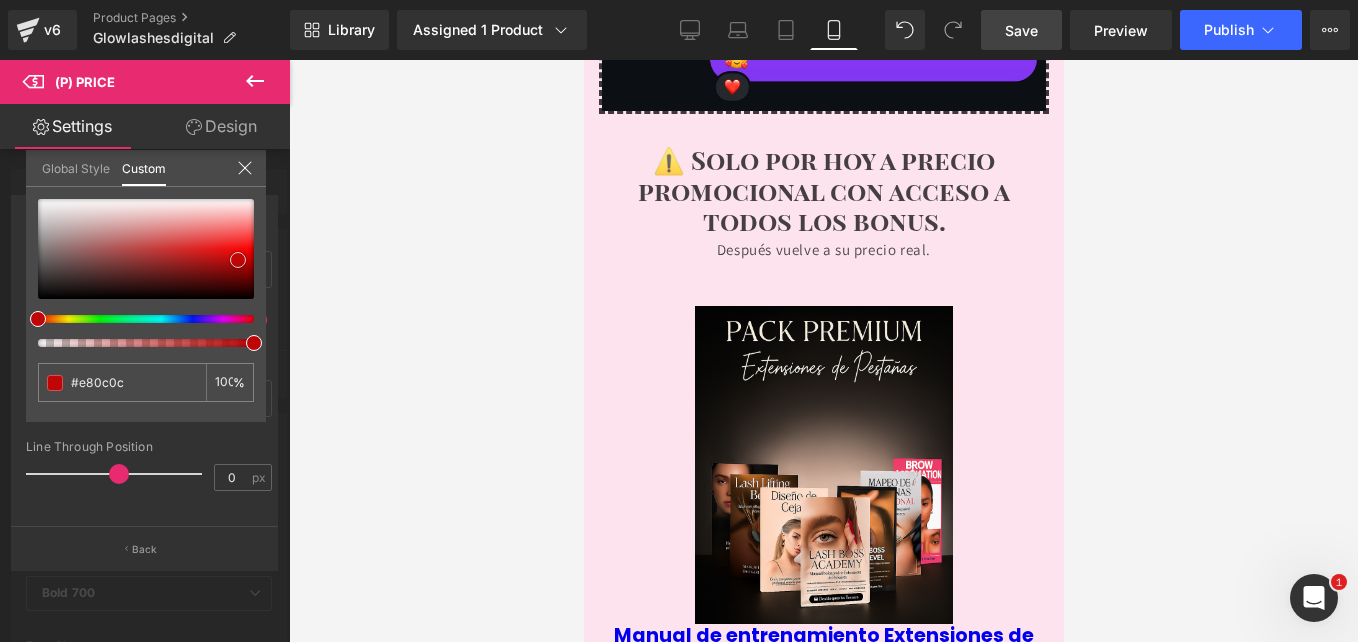 type on "#c90707" 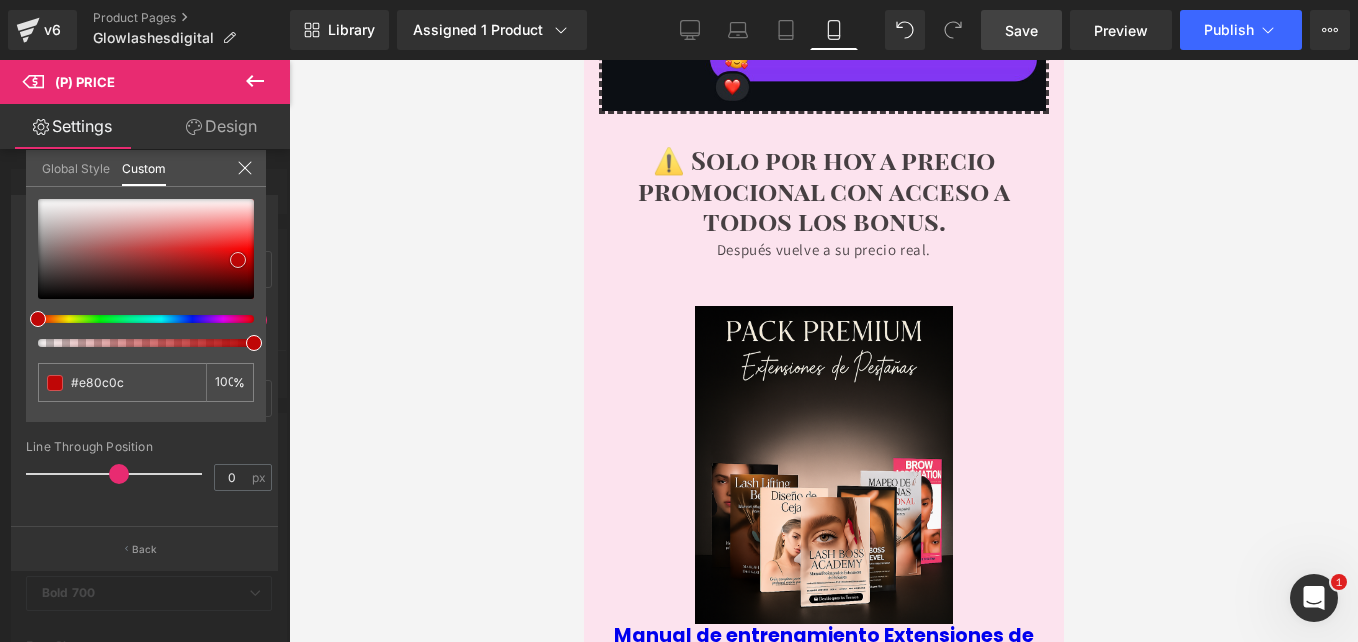 type on "#c90707" 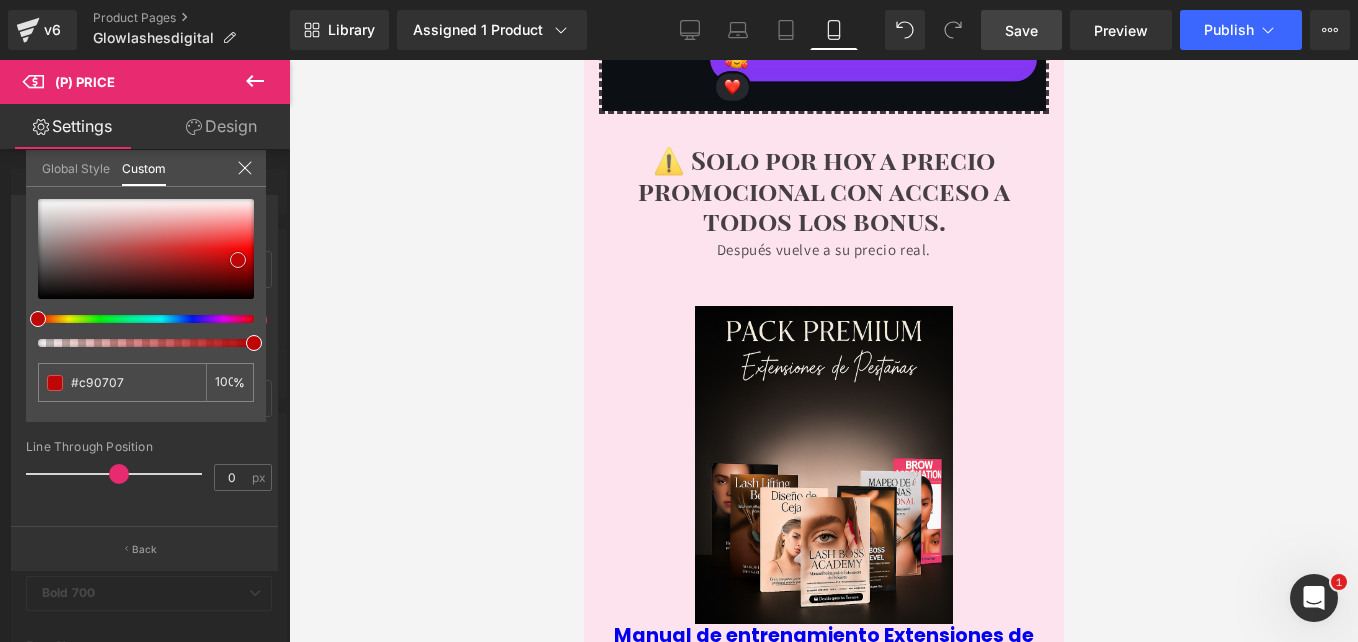 type on "#bf0606" 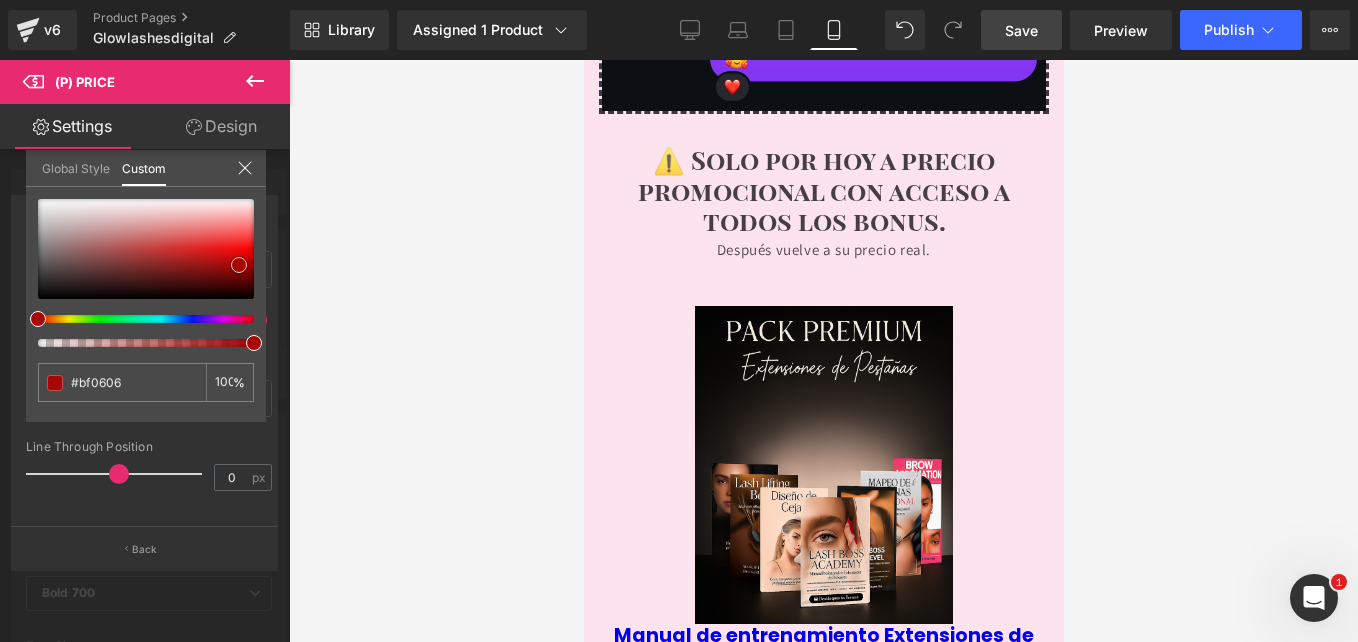 drag, startPoint x: 229, startPoint y: 248, endPoint x: 239, endPoint y: 265, distance: 19.723083 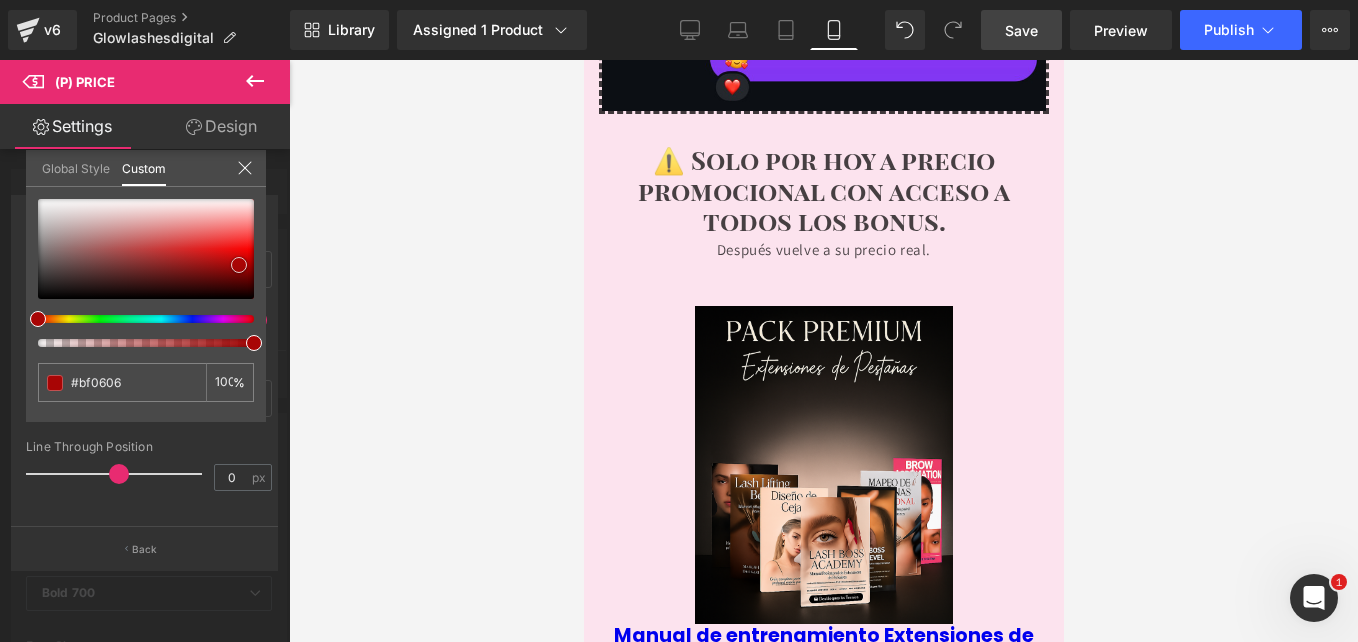 click at bounding box center (146, 249) 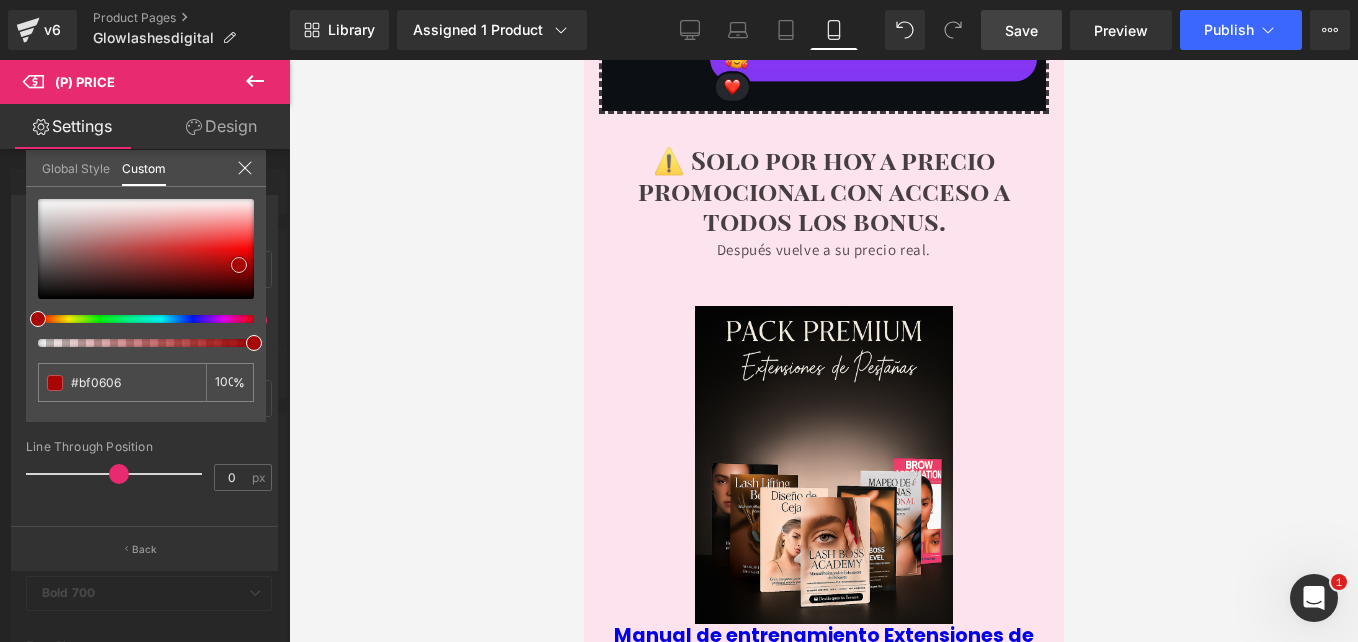 type on "#a80505" 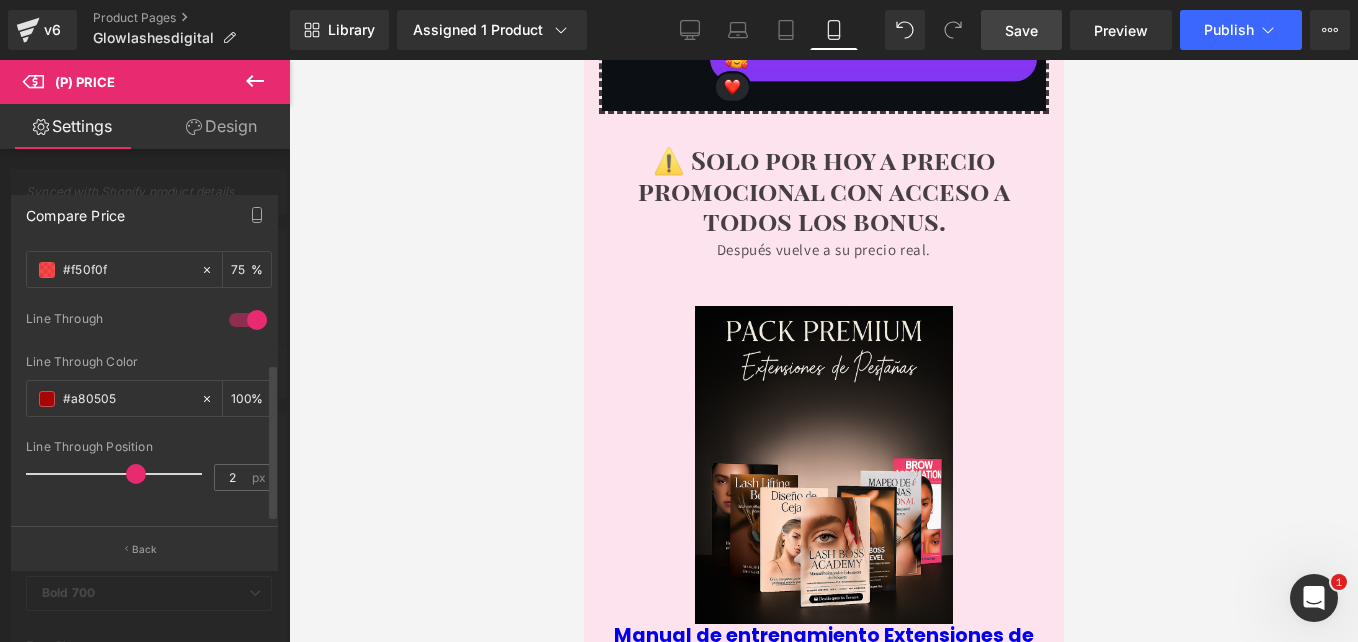 click at bounding box center (136, 474) 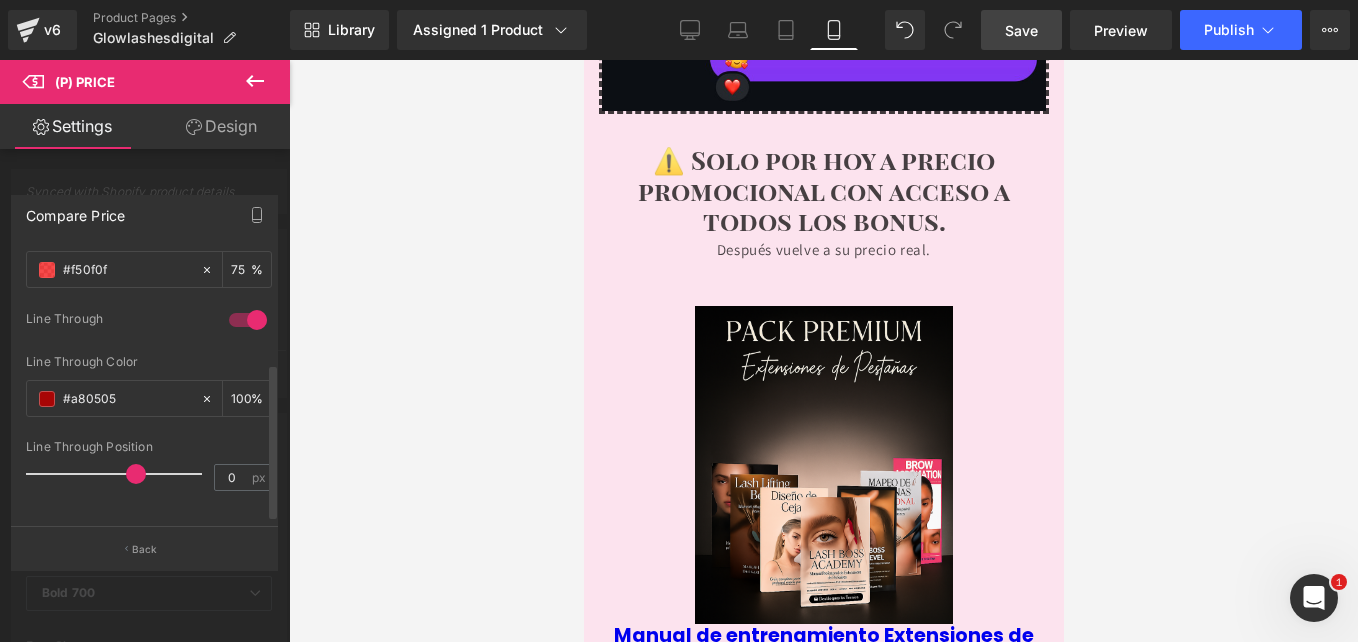 drag, startPoint x: 129, startPoint y: 473, endPoint x: 105, endPoint y: 471, distance: 24.083189 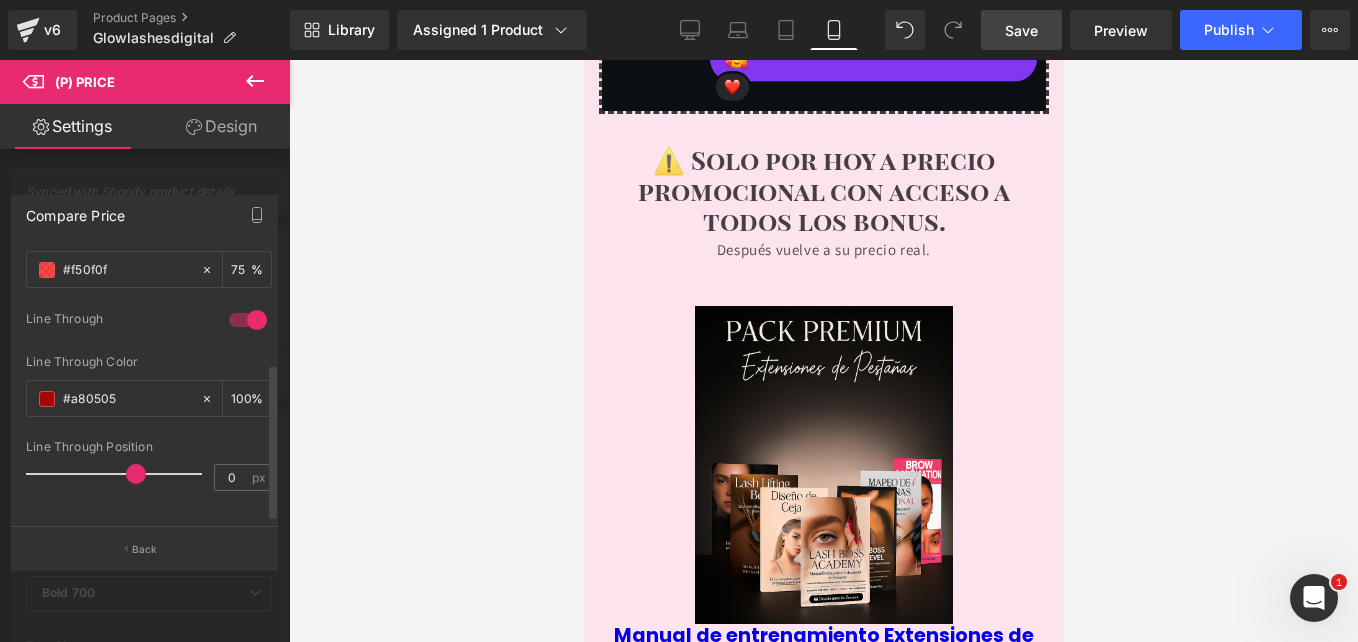 click at bounding box center [136, 474] 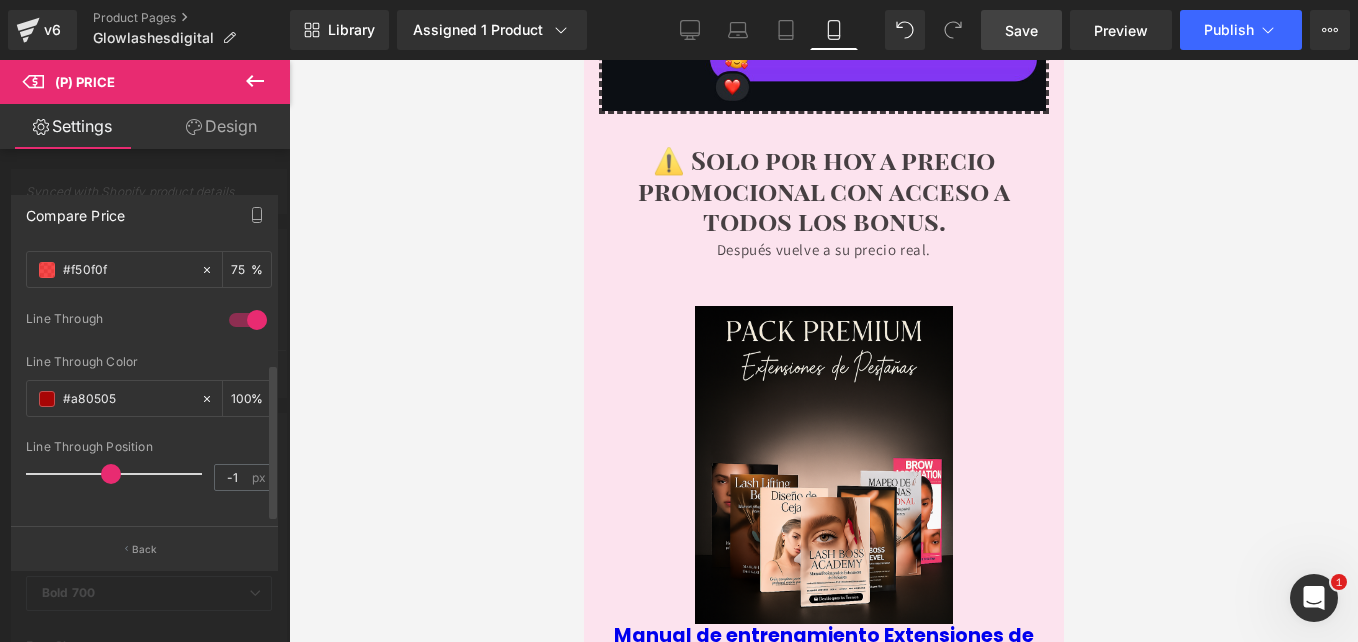 type on "0" 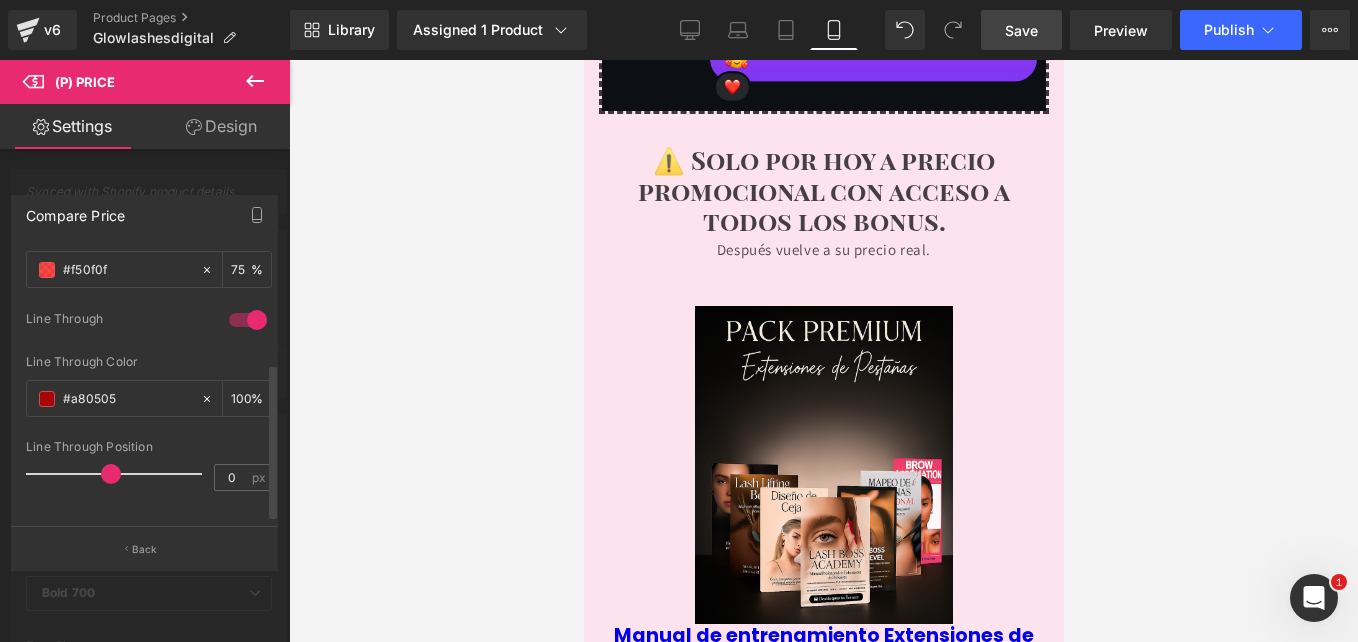 click at bounding box center [111, 474] 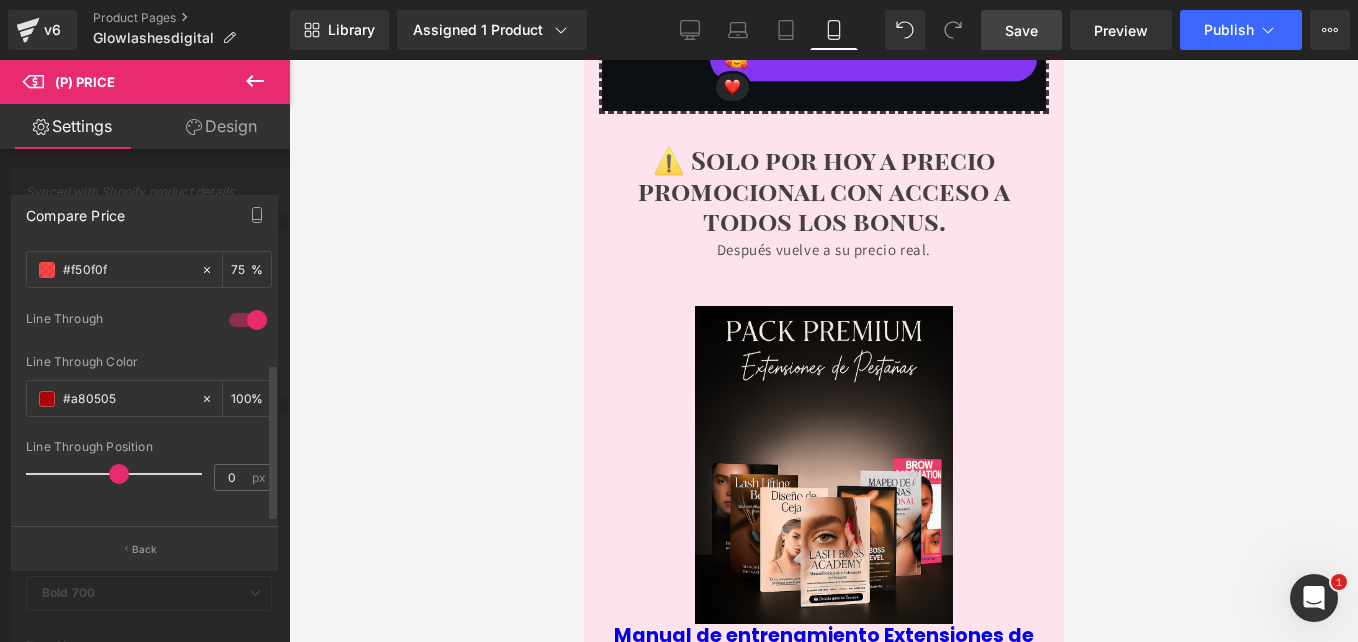 click on "Line Through" at bounding box center [117, 321] 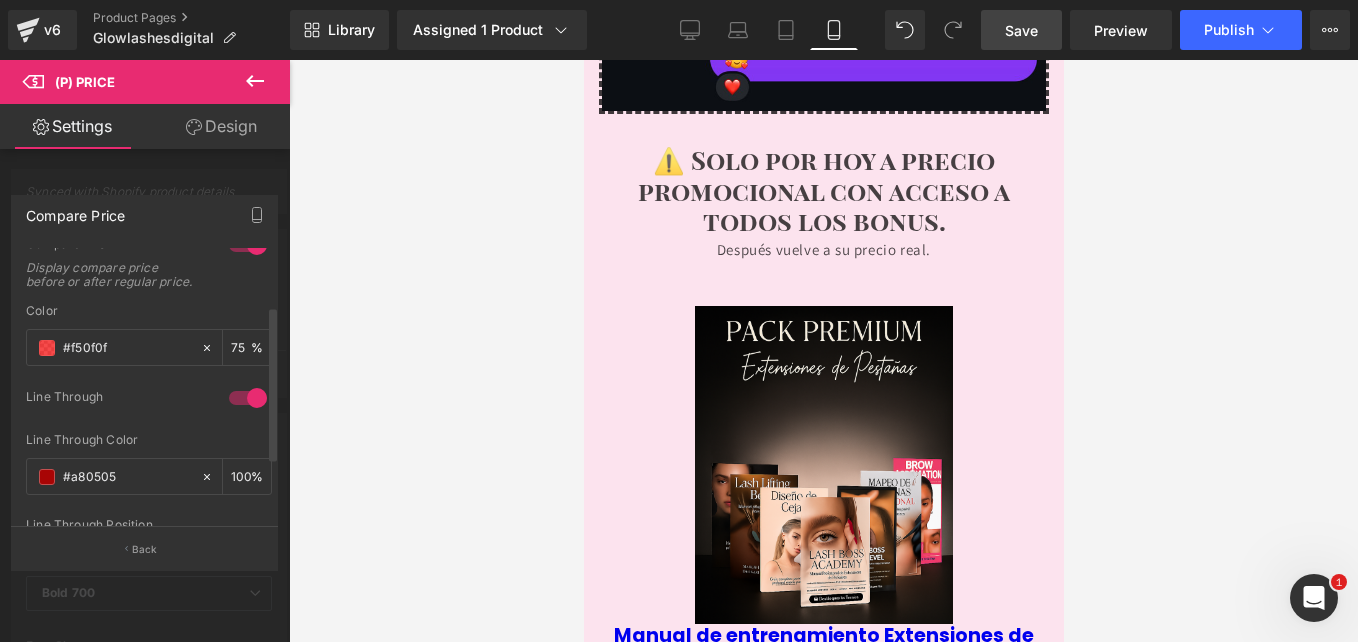 scroll, scrollTop: 0, scrollLeft: 0, axis: both 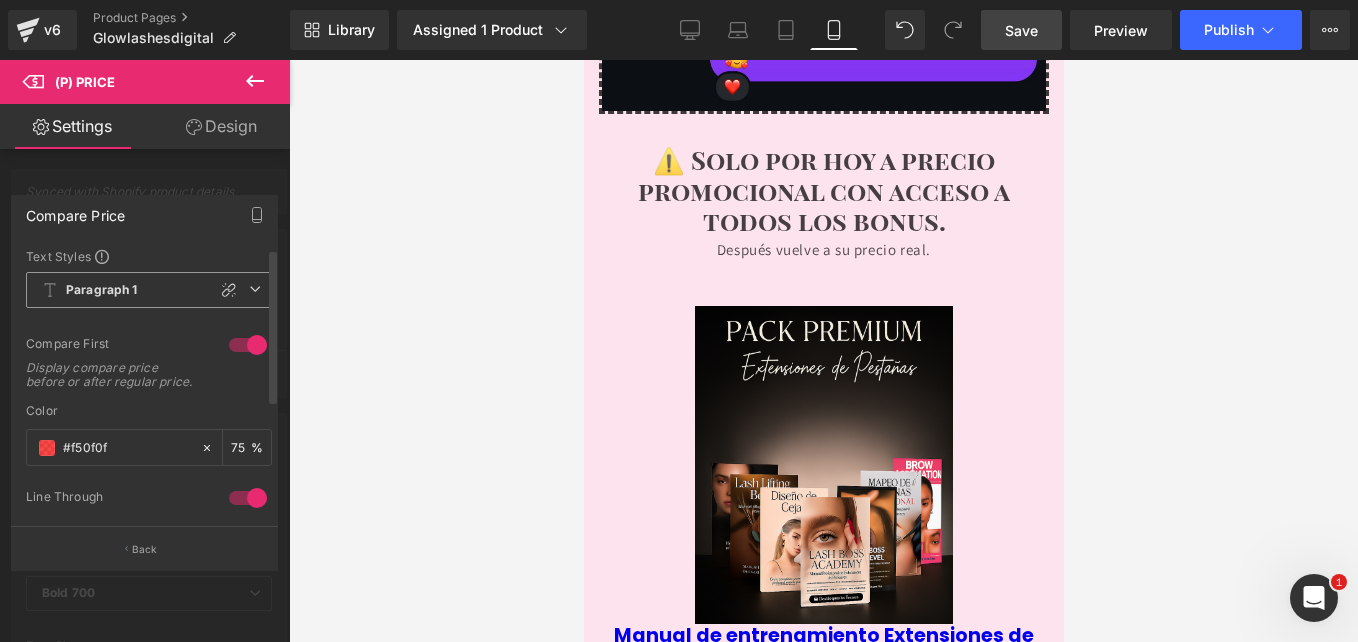 click at bounding box center (255, 289) 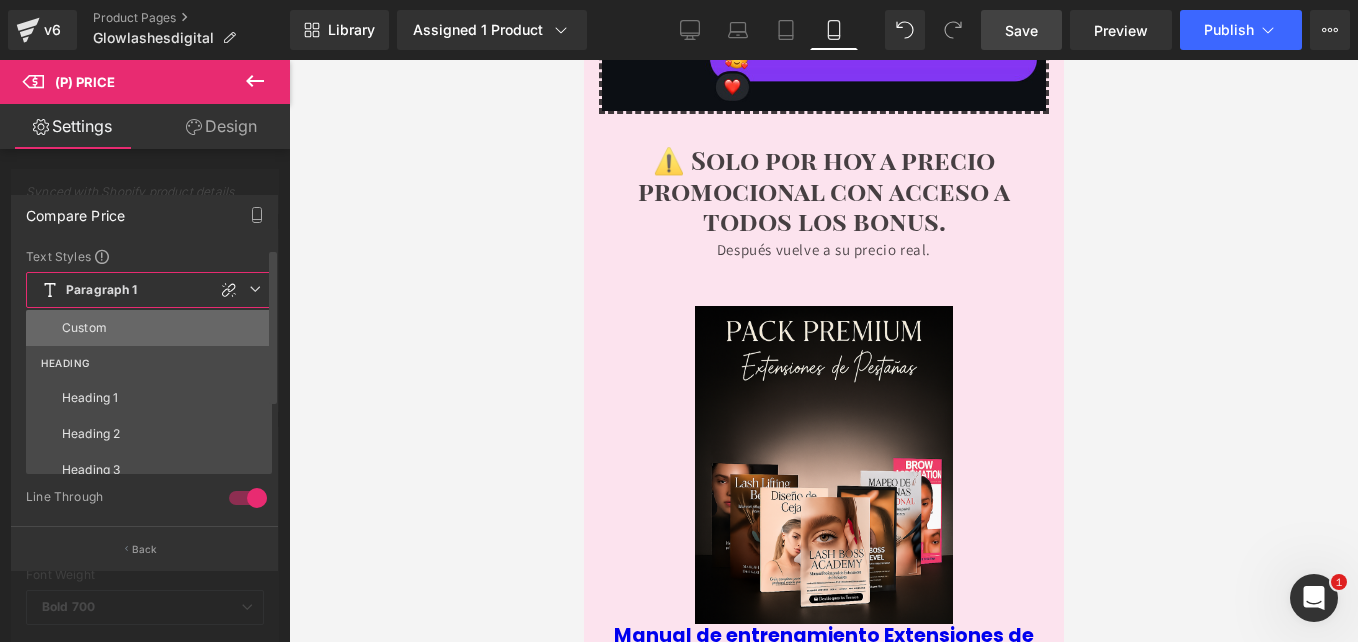 click on "Custom" at bounding box center [153, 328] 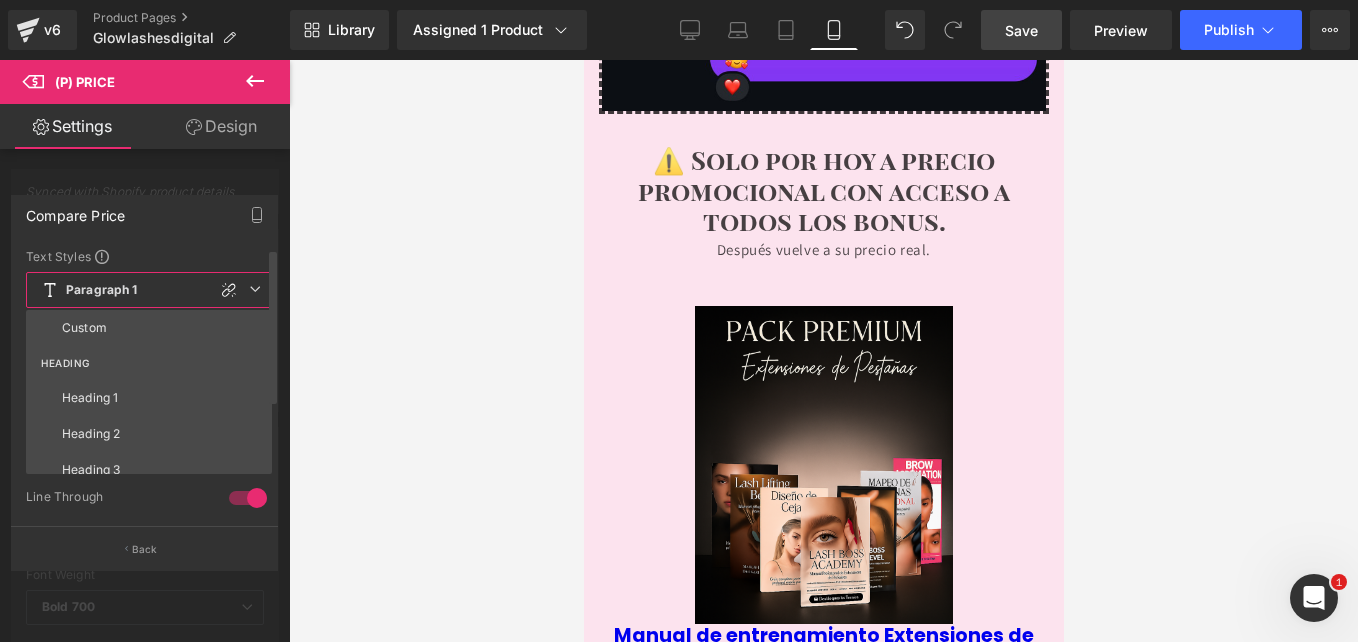type on "14.4" 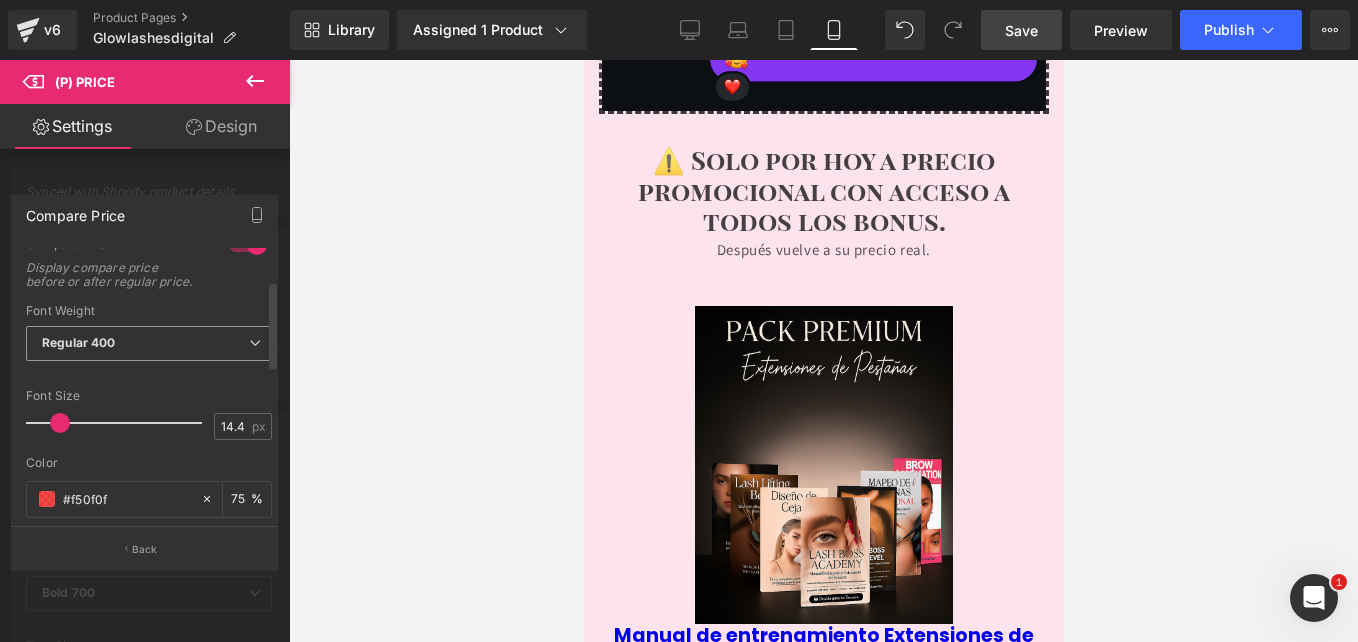 scroll, scrollTop: 200, scrollLeft: 0, axis: vertical 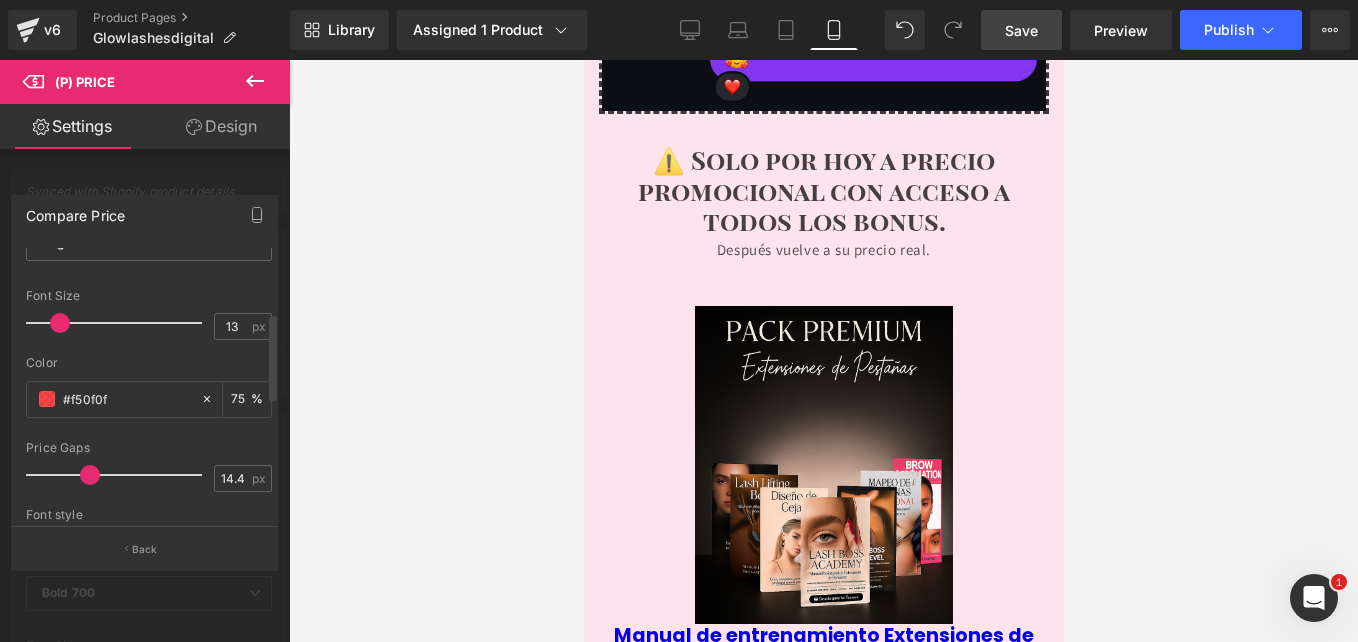 click at bounding box center [60, 323] 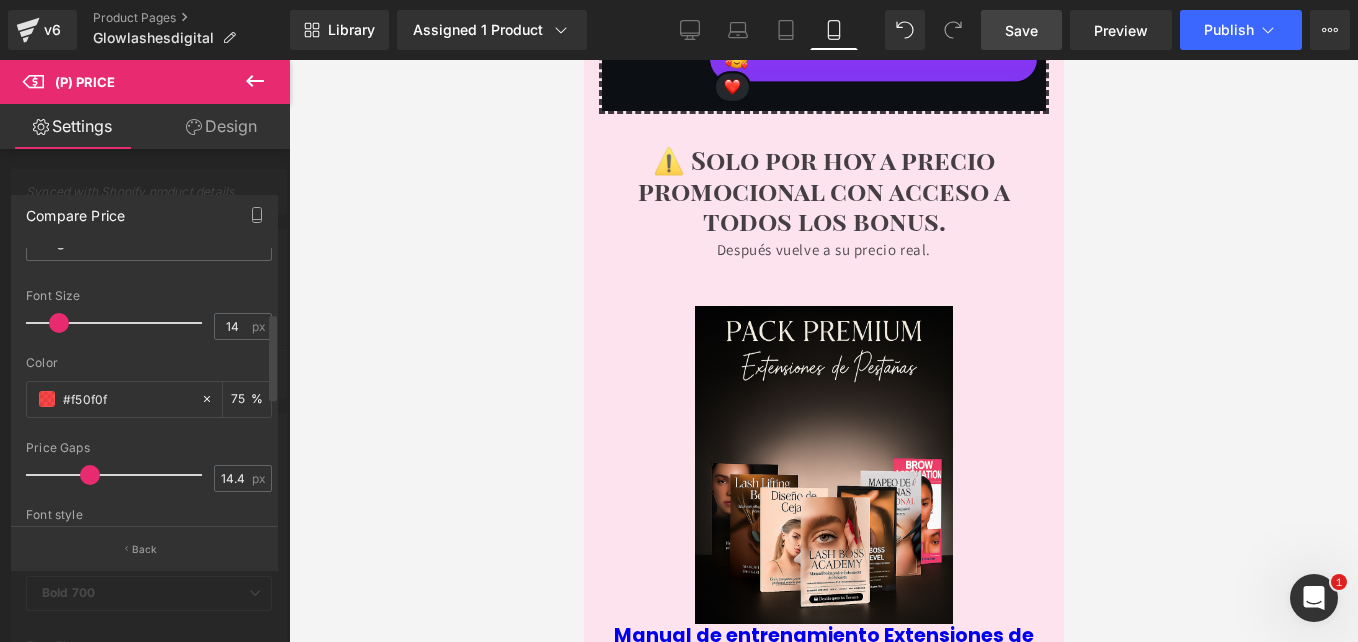 type on "16" 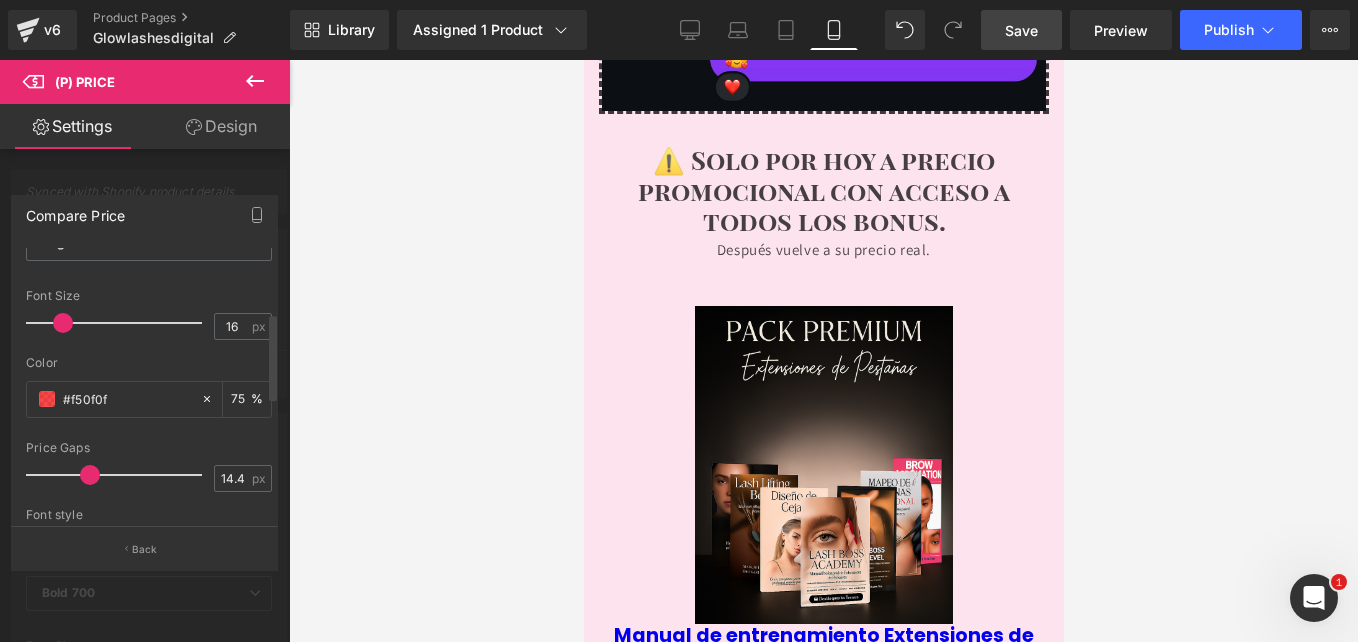 click at bounding box center (63, 323) 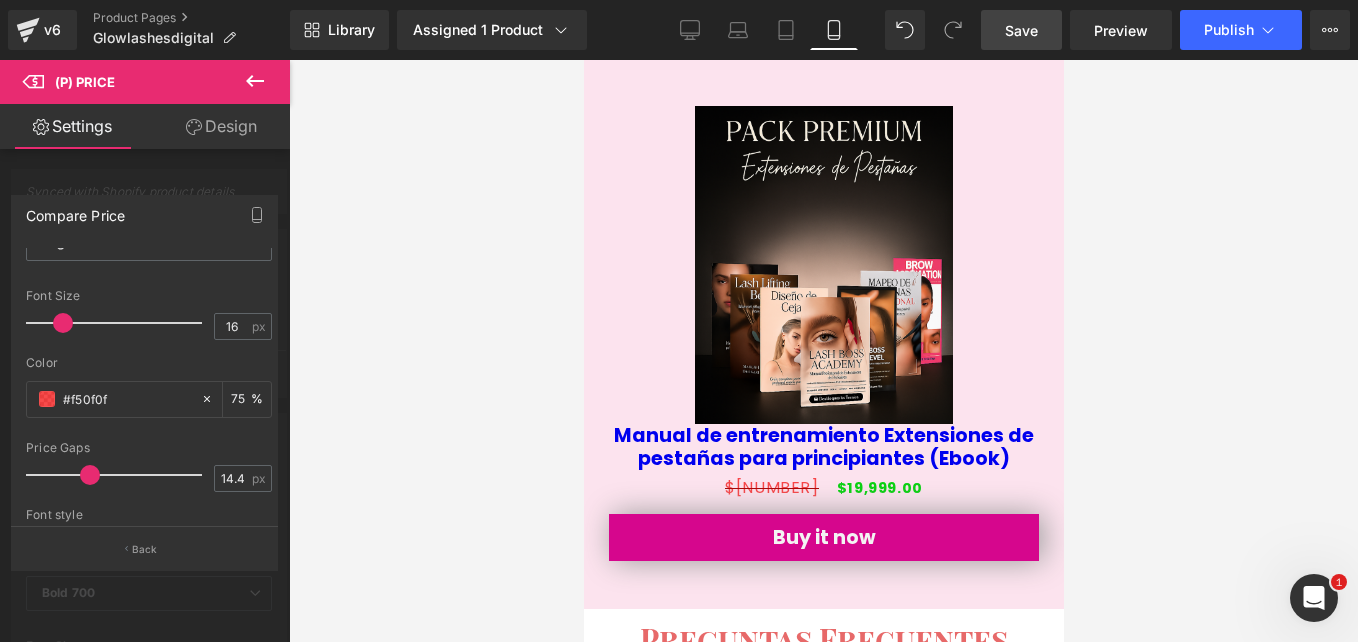 scroll, scrollTop: 11298, scrollLeft: 0, axis: vertical 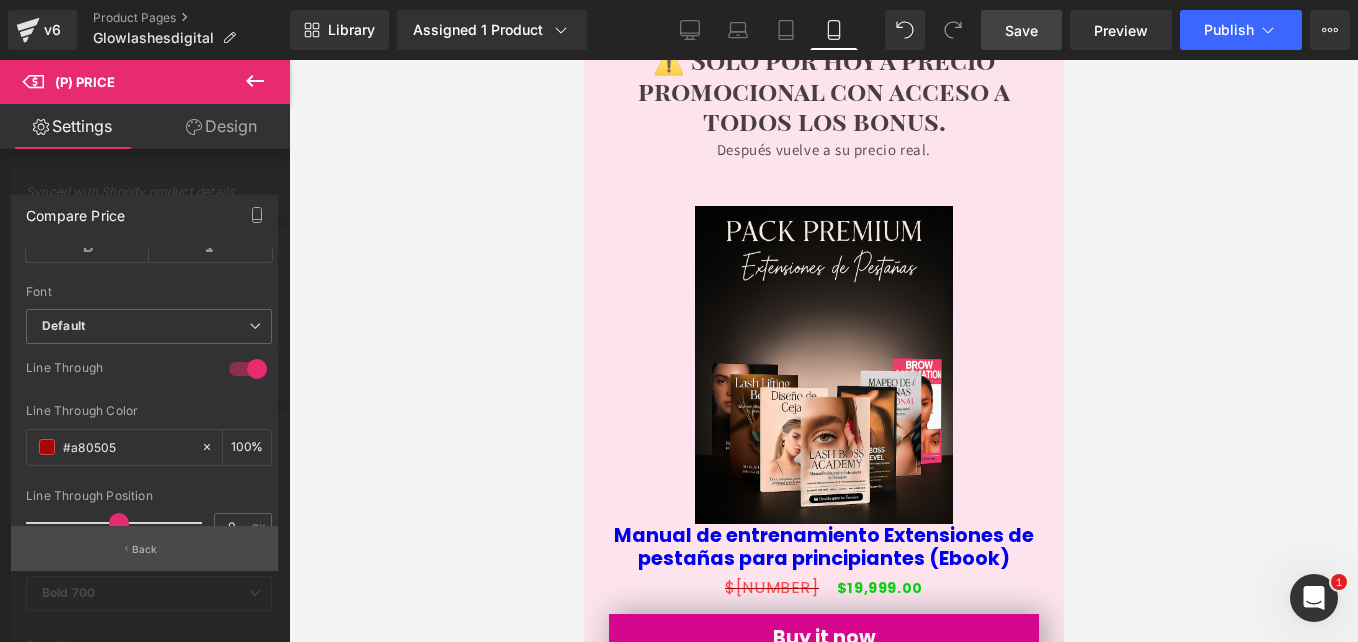 click on "Back" at bounding box center (144, 548) 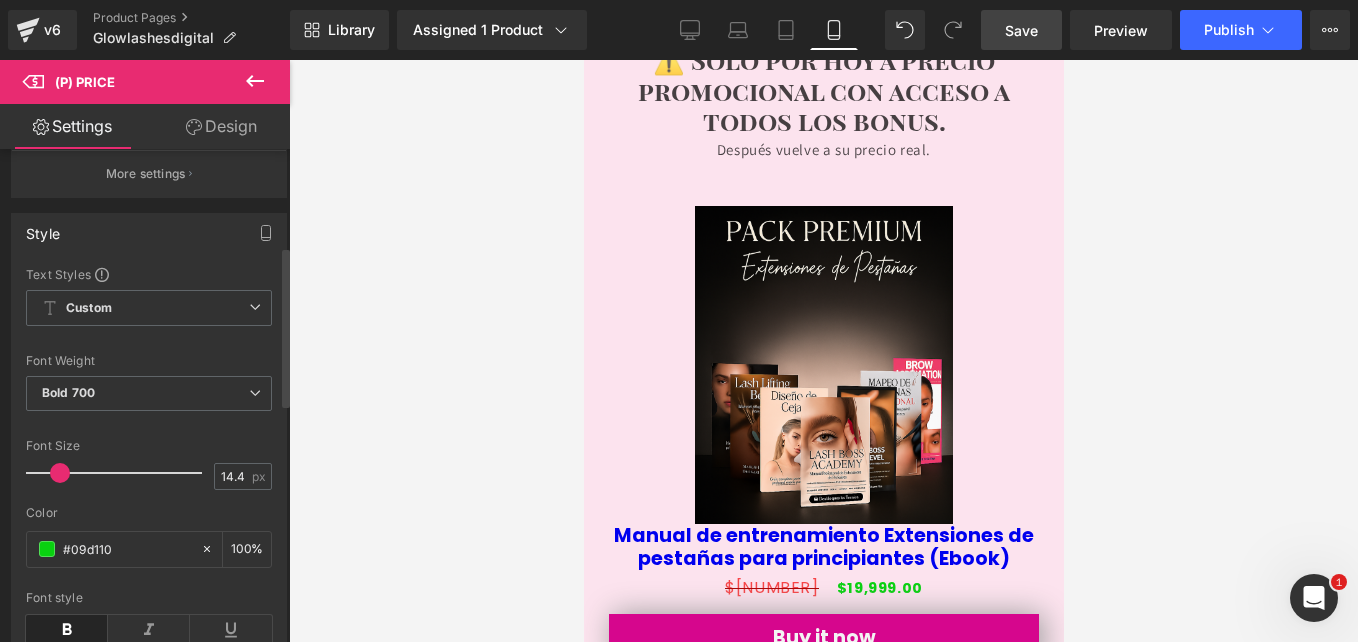 scroll, scrollTop: 300, scrollLeft: 0, axis: vertical 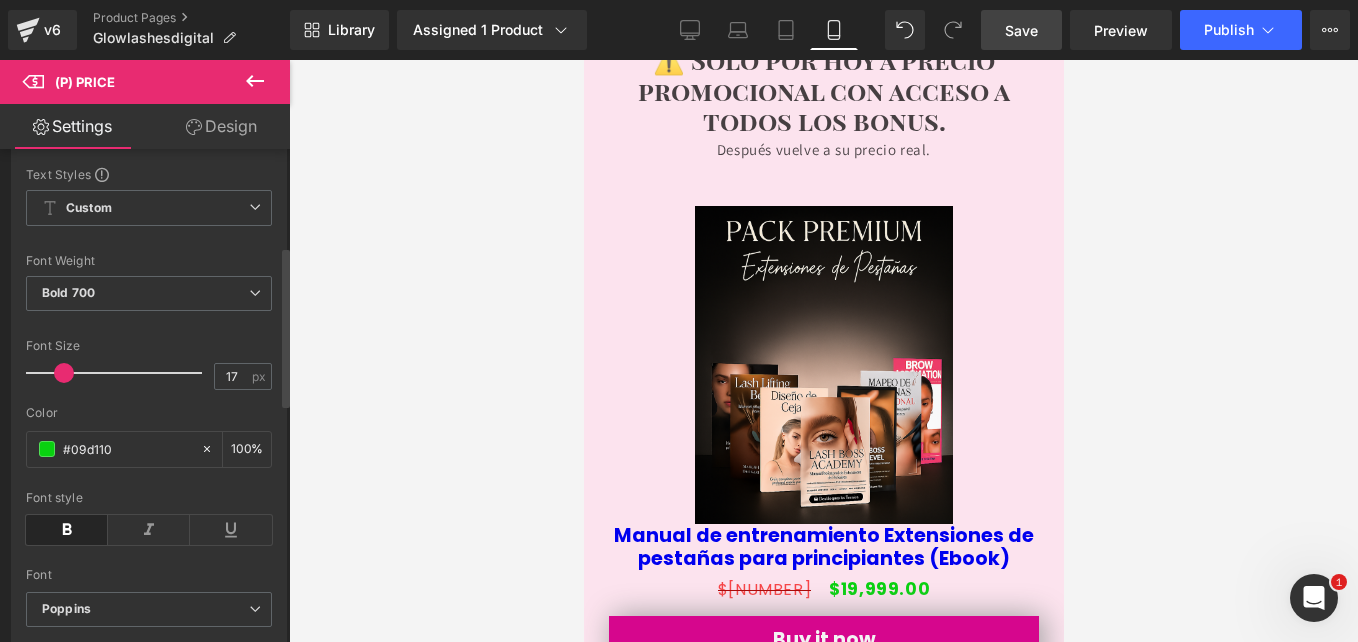 click at bounding box center [64, 373] 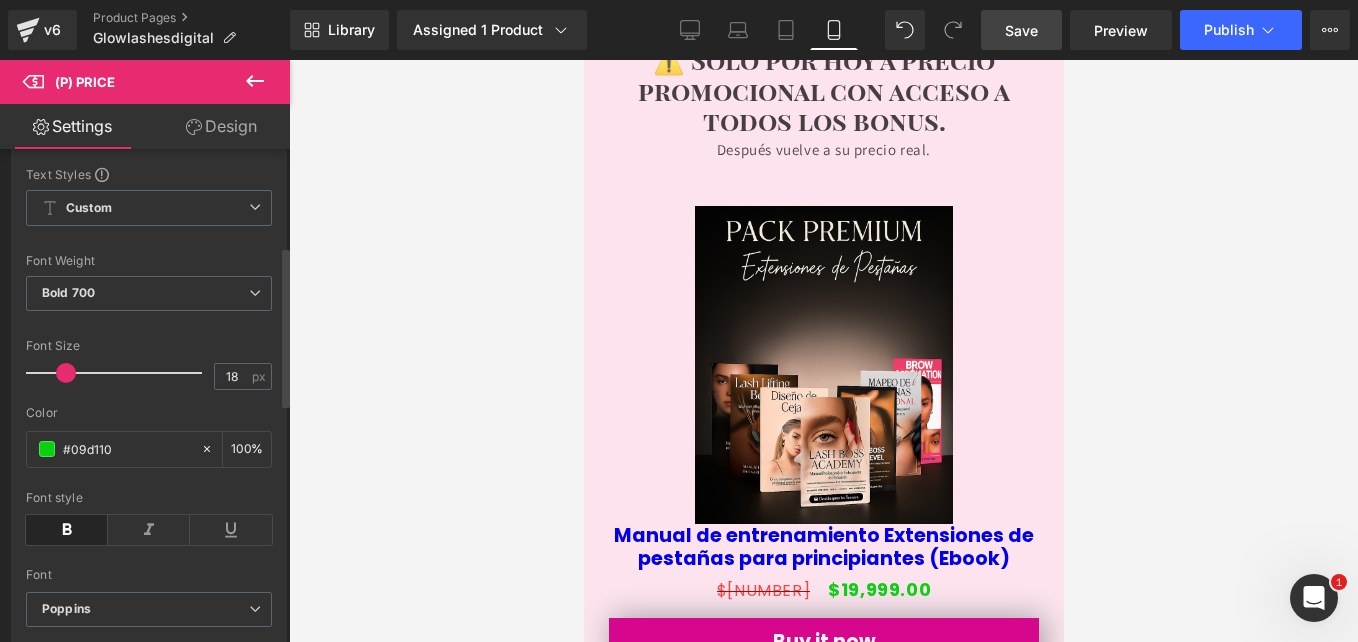 click at bounding box center [66, 373] 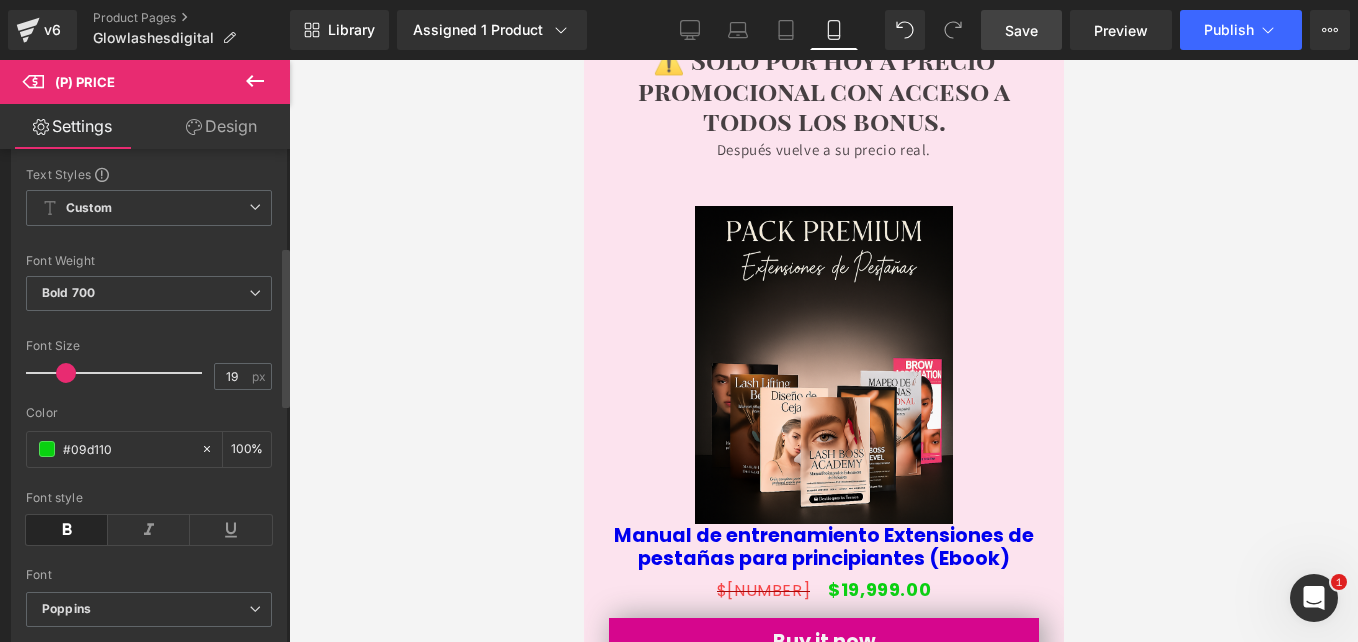 click at bounding box center (66, 373) 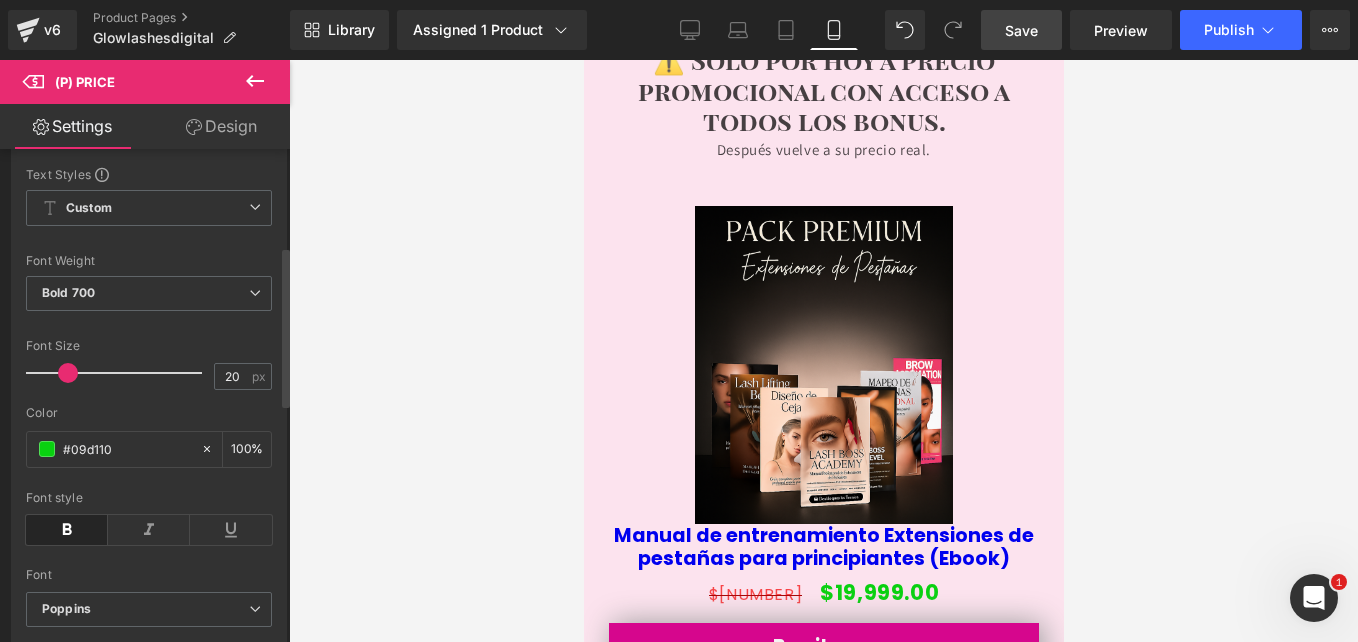 type on "19" 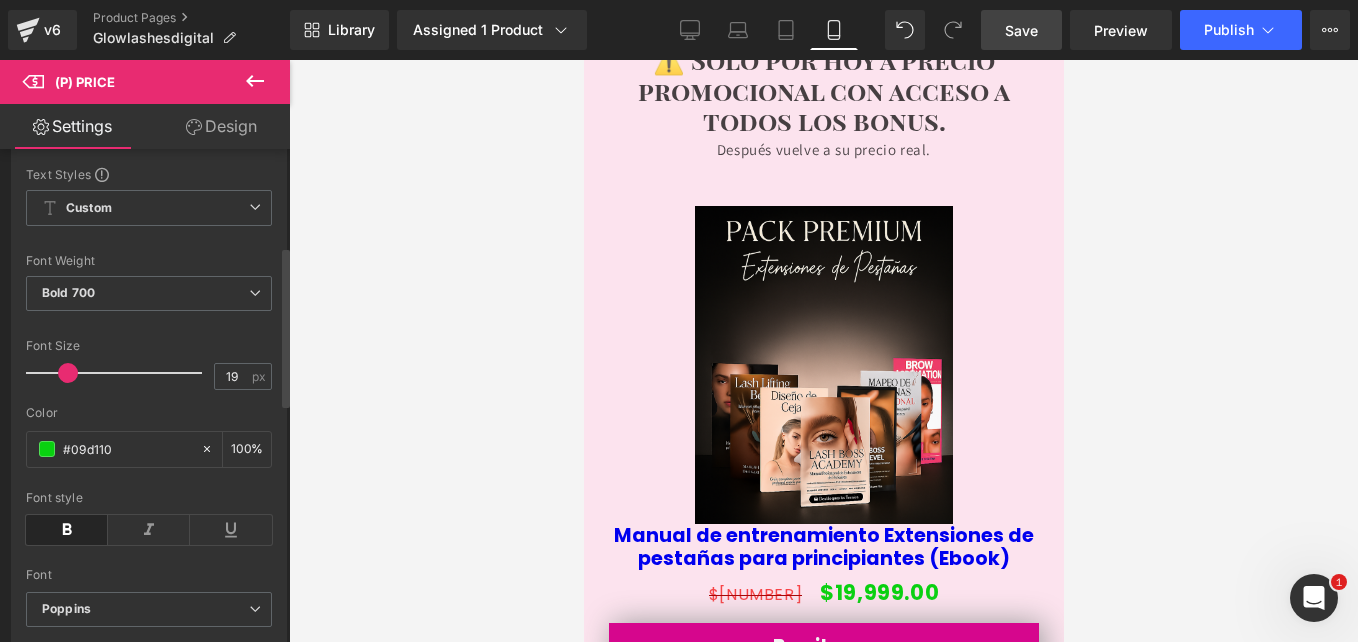 click at bounding box center [68, 373] 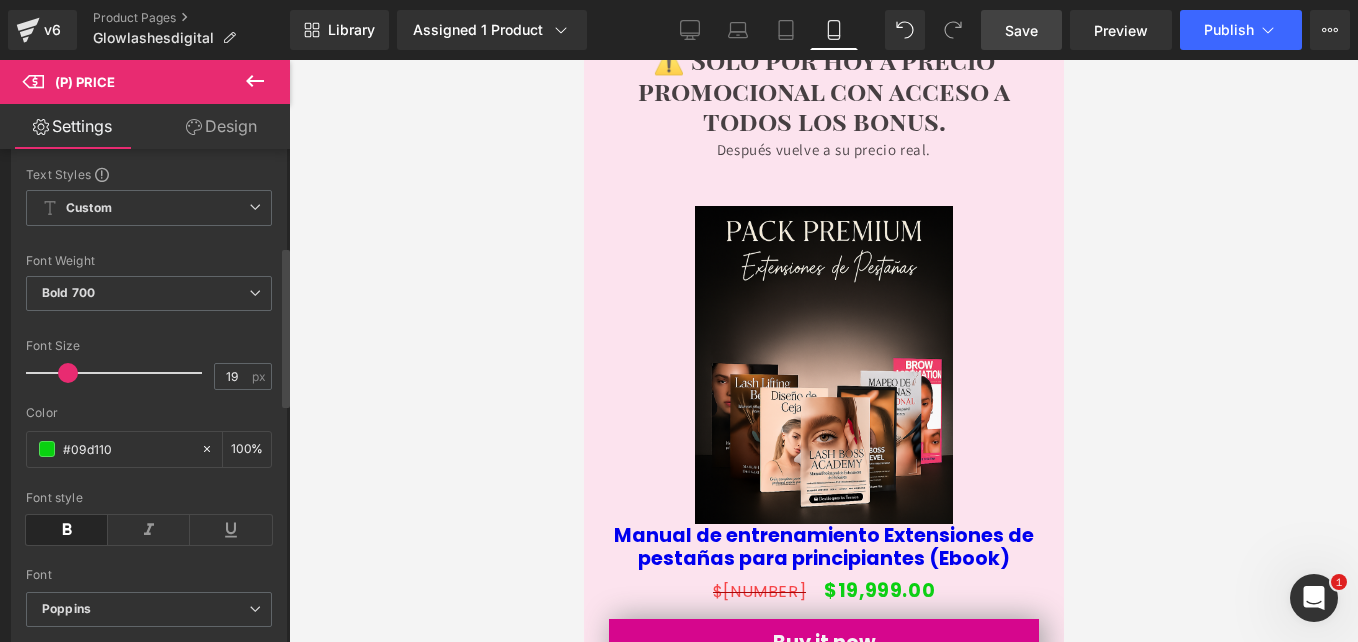 click at bounding box center [68, 373] 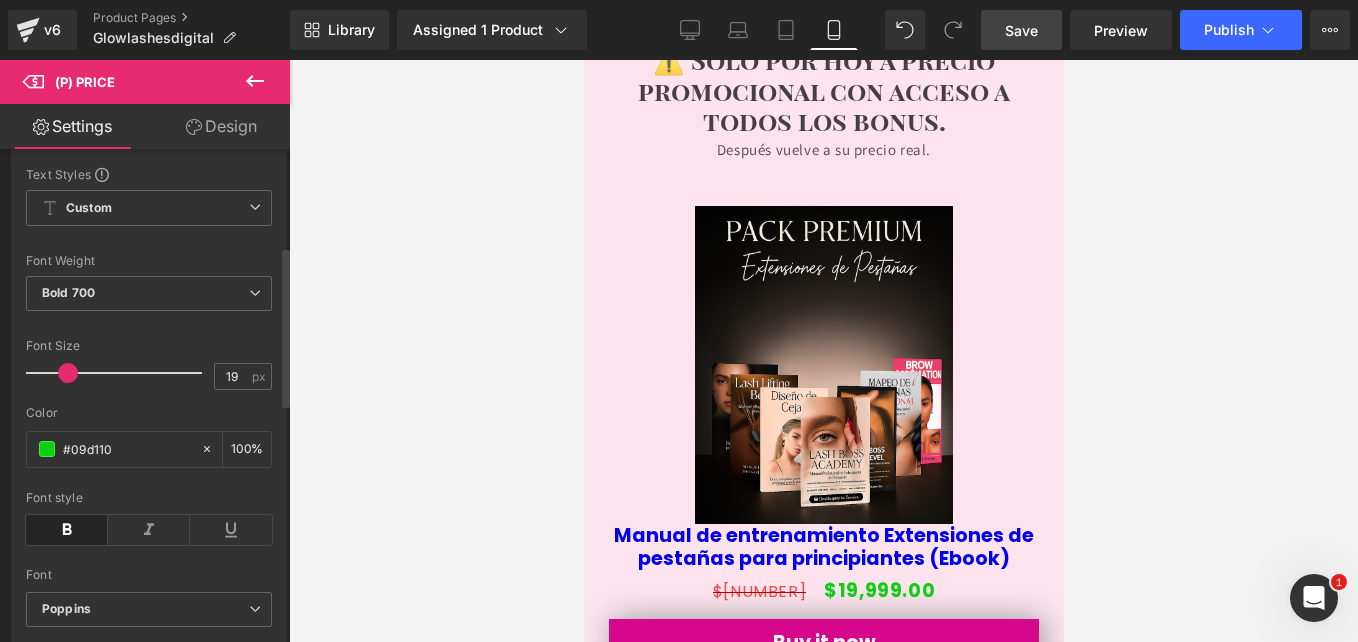 click at bounding box center (68, 373) 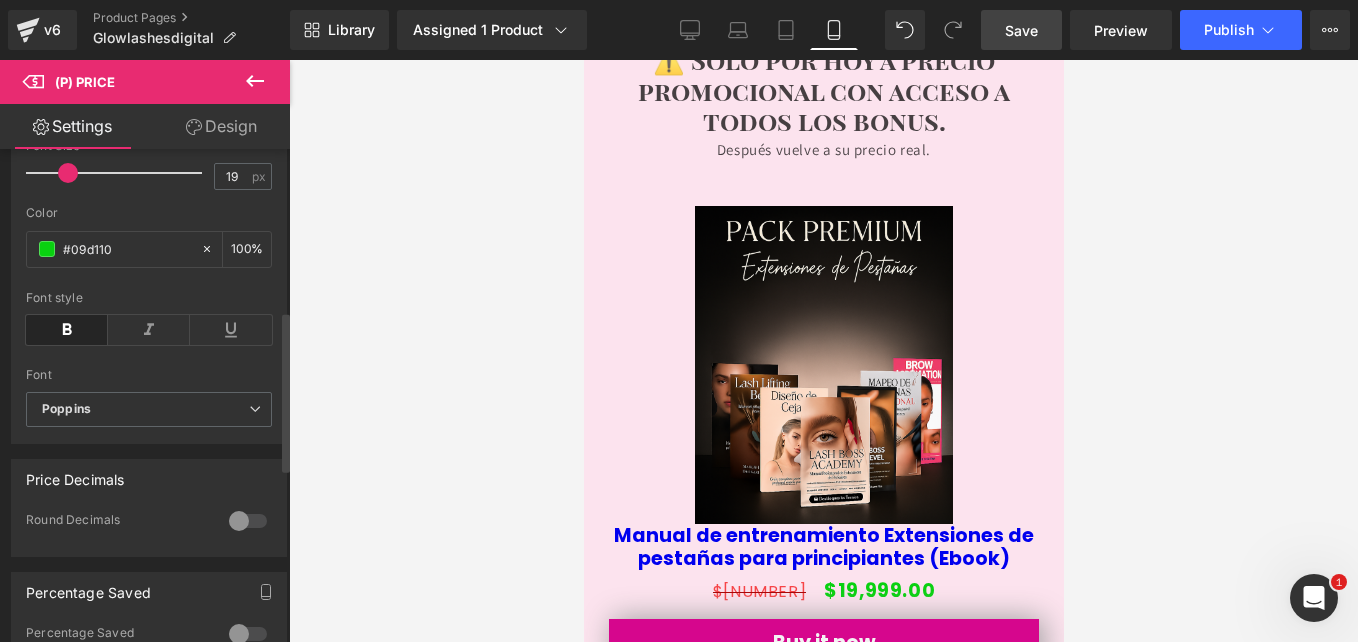 scroll, scrollTop: 400, scrollLeft: 0, axis: vertical 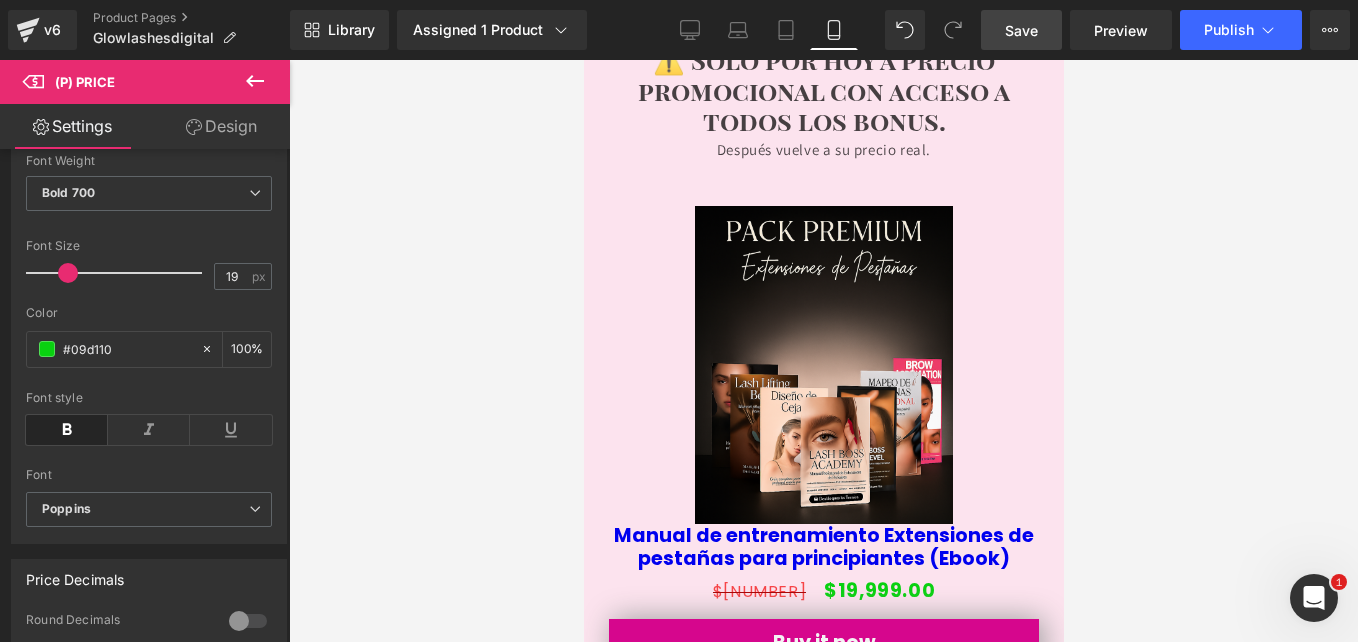 click on "De Cero Clientes a Agenda Llena:  Conviértete en una Lashista Profesional  en 14 días. Heading         Image         Row         ¿Te pasa esto cada vez que colocás pestañas? Heading
Icon
☠️ Sentís que te falta seguridad  y hacés todo “ a ojo ” sin saber si está bien.
Text Block
Icon
☠️ Tardás horas  en cada aplicación y no te sentís profesional. Text Block
Icon
Text Block" at bounding box center [823, -4762] 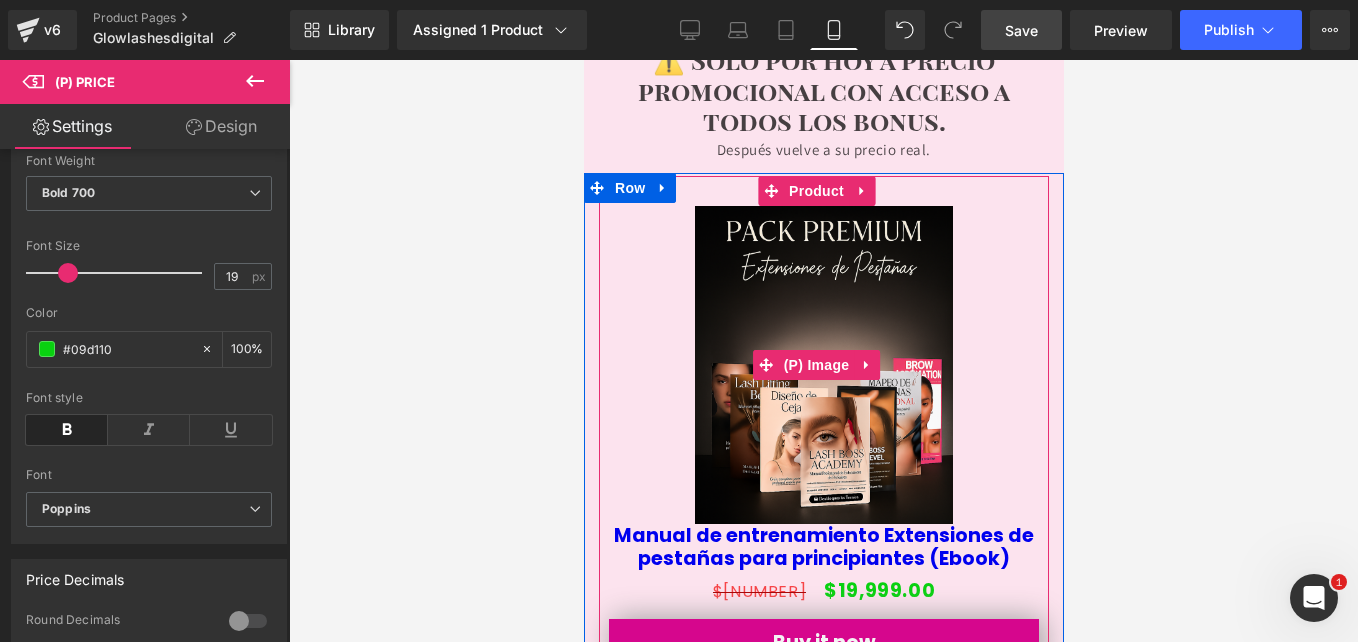 click at bounding box center (823, 365) 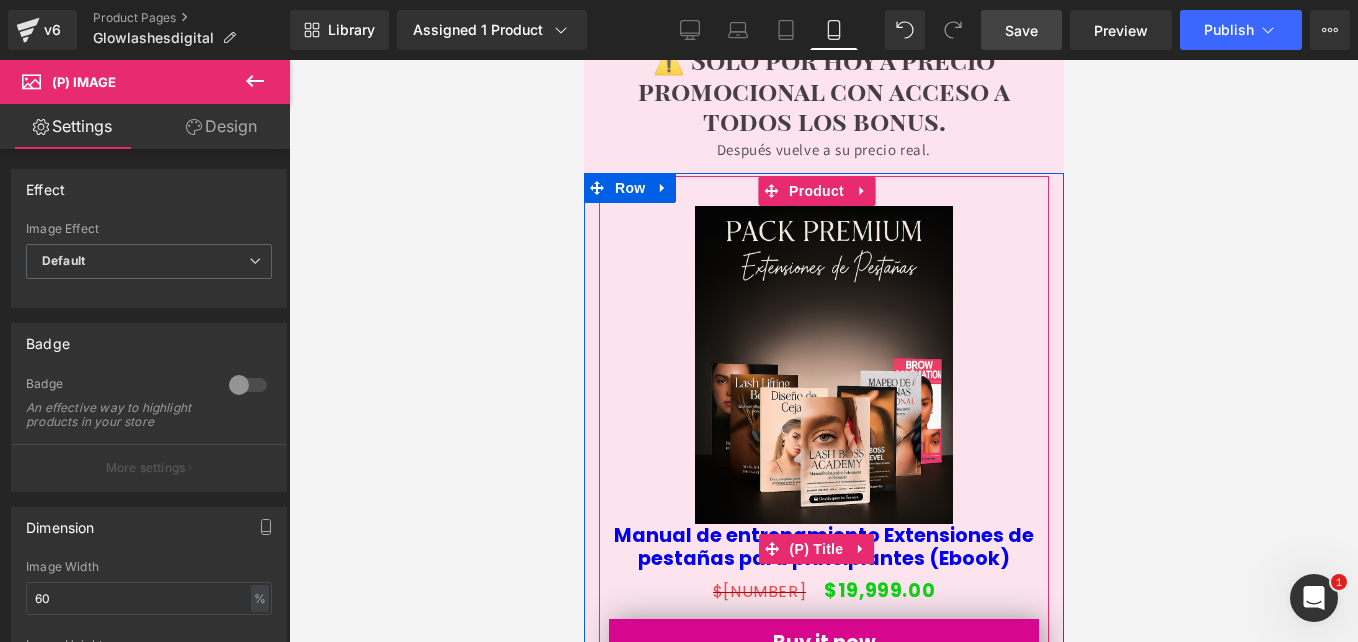 click on "Manual de entrenamiento Extensiones de pestañas para principiantes (Ebook)" at bounding box center (823, 547) 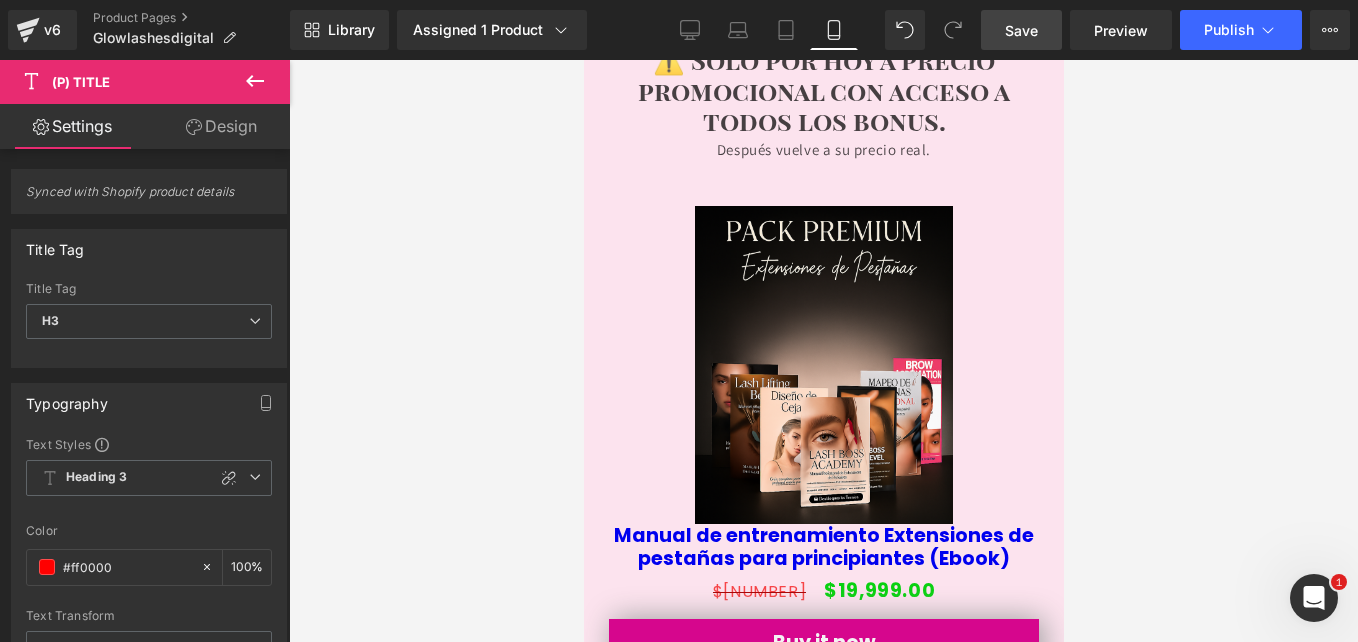 drag, startPoint x: 211, startPoint y: 134, endPoint x: 83, endPoint y: 297, distance: 207.25105 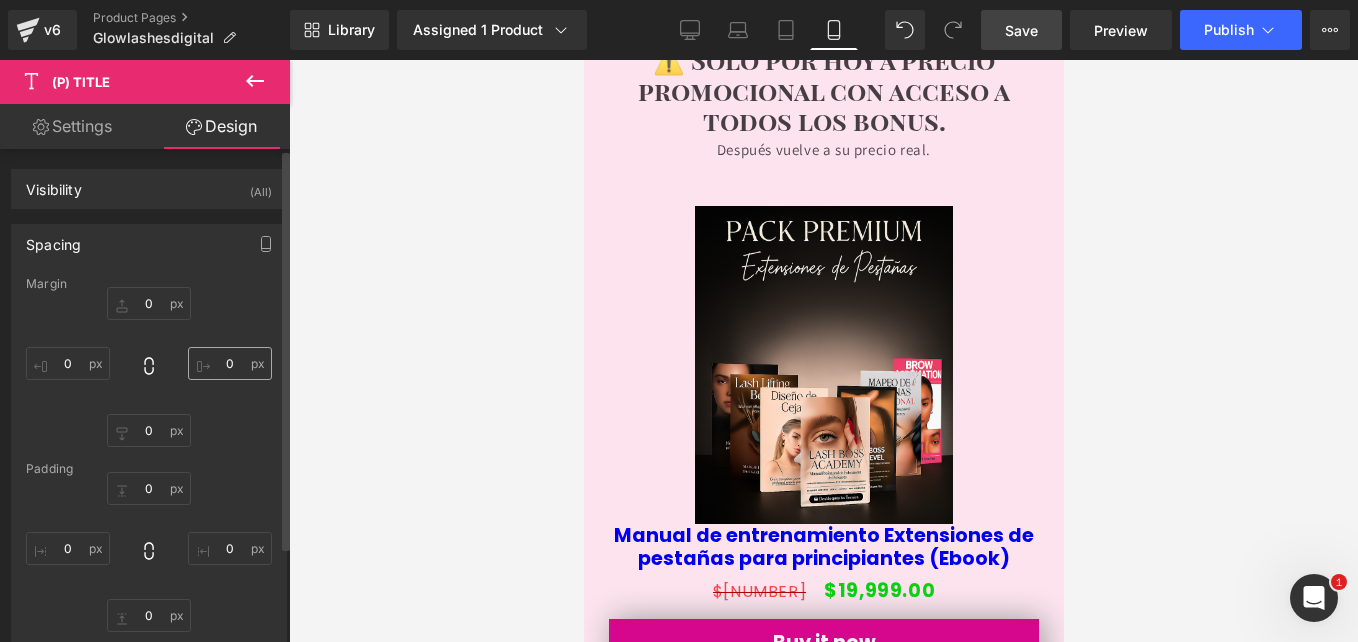 type on "0" 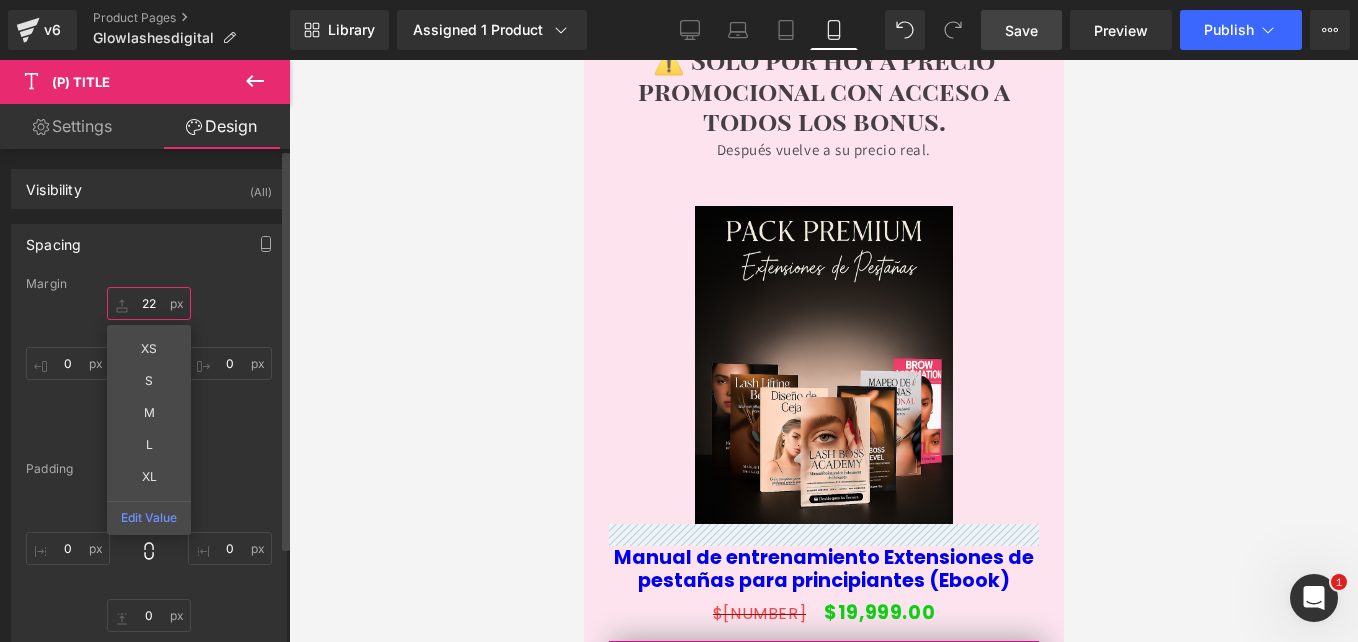 type on "2" 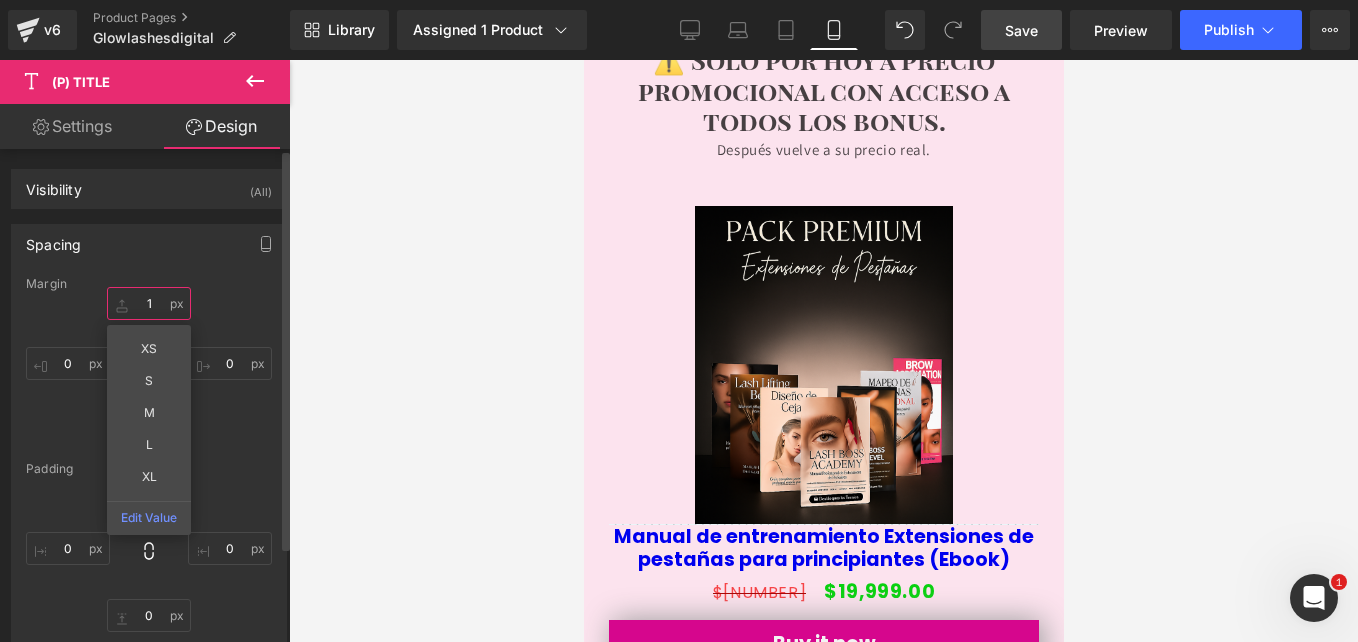 type on "10" 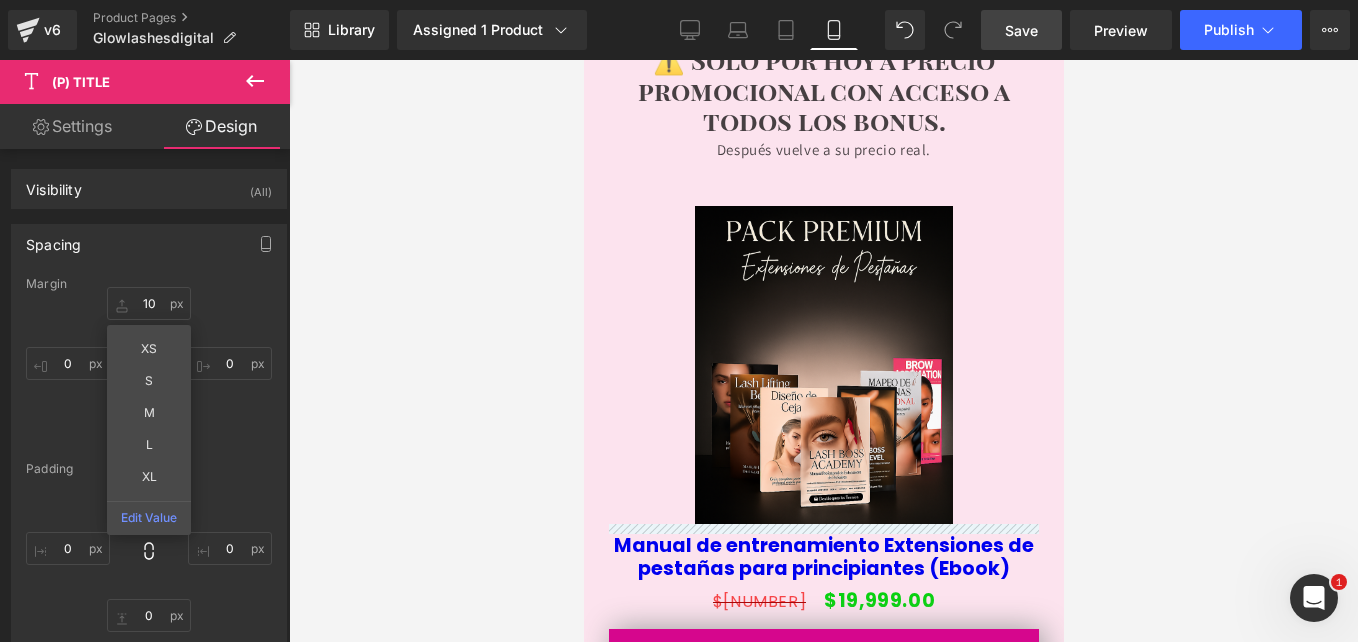 click on "$97,000.00
$19,999.00" at bounding box center [823, 601] 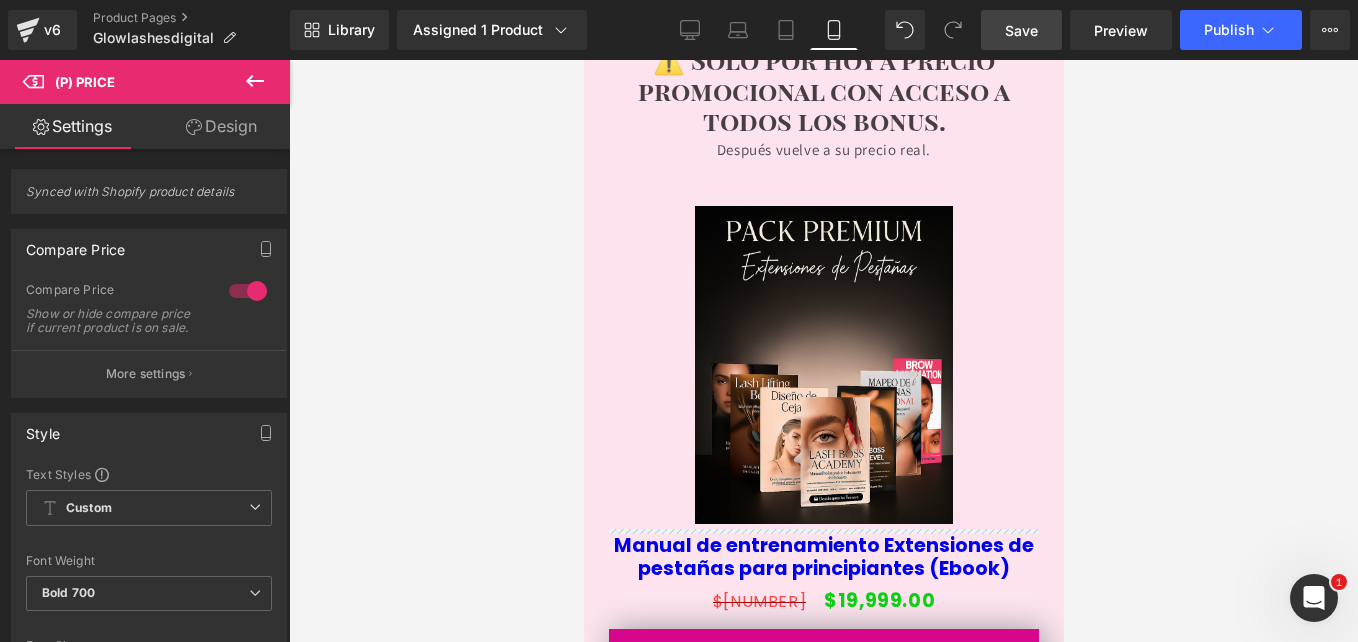 click on "Sale Off
(P) Image
Manual de entrenamiento Extensiones de pestañas para principiantes (Ebook)
(P) Title
$97,000.00
$19,999.00
(P) Price
Buy it now
(P) Dynamic Checkout Button
Product" at bounding box center [823, 441] 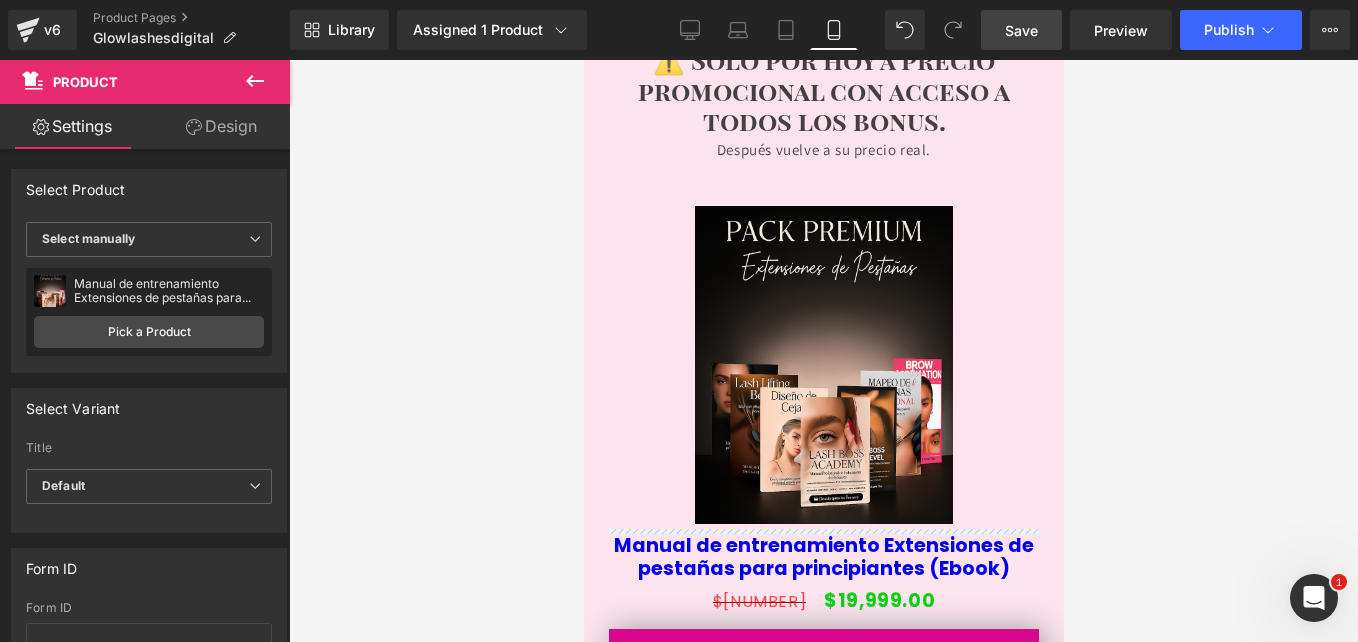 click on "Sale Off
(P) Image
Manual de entrenamiento Extensiones de pestañas para principiantes (Ebook)
(P) Title
$97,000.00
$19,999.00
(P) Price
Buy it now
(P) Dynamic Checkout Button" at bounding box center [823, 441] 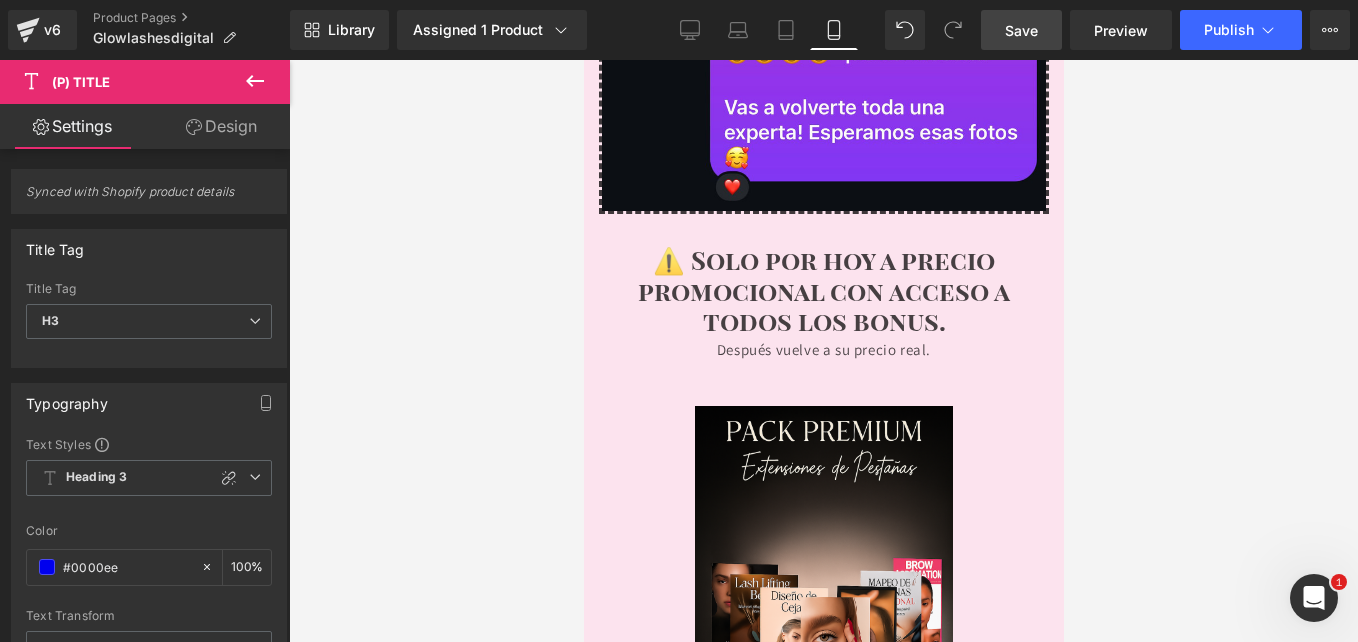 scroll, scrollTop: 11298, scrollLeft: 0, axis: vertical 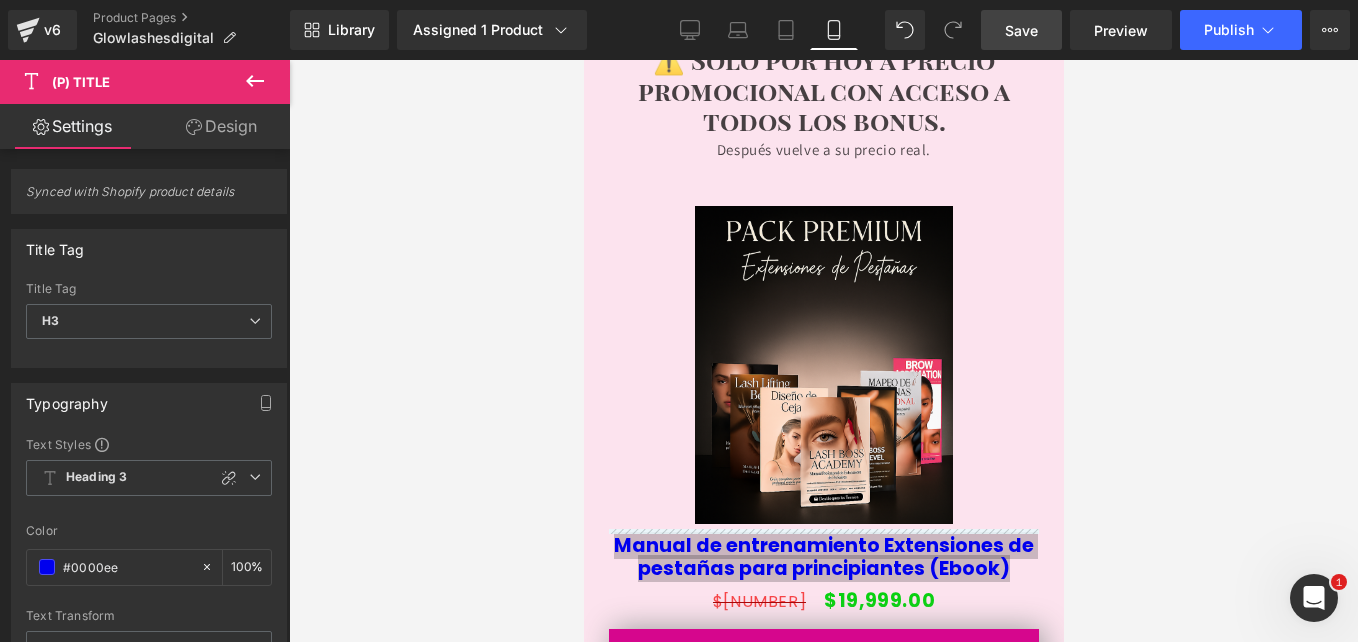 click at bounding box center [823, 351] 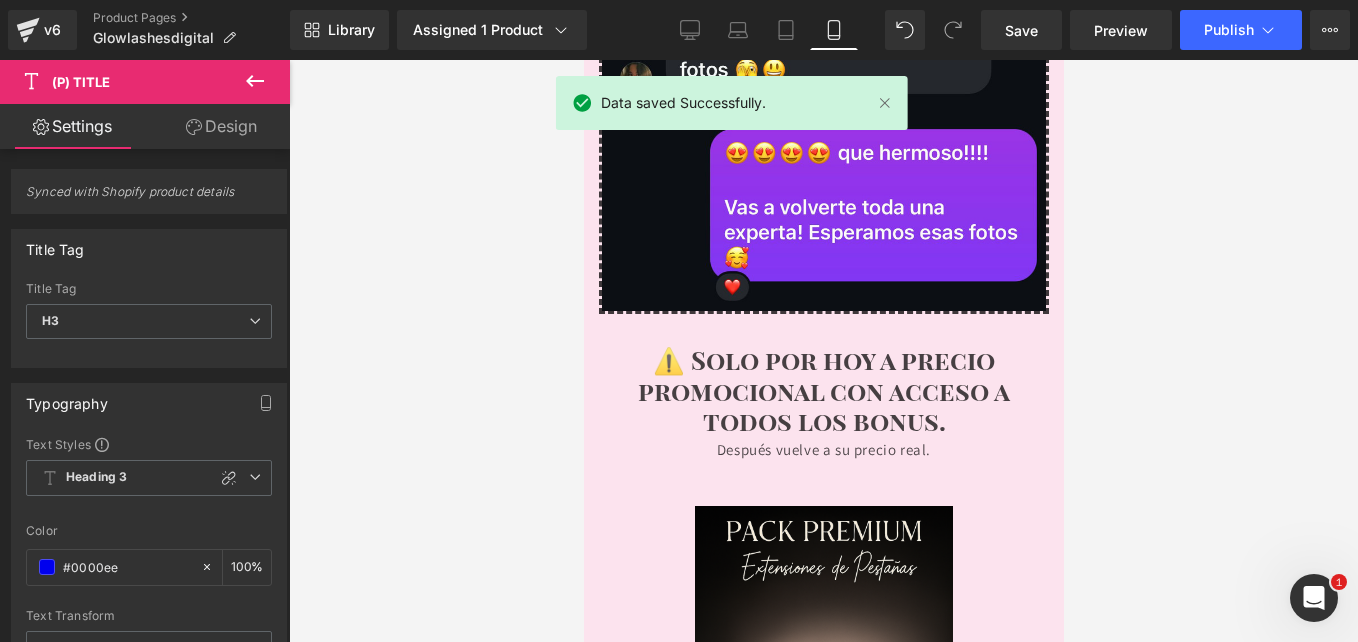 scroll, scrollTop: 11398, scrollLeft: 0, axis: vertical 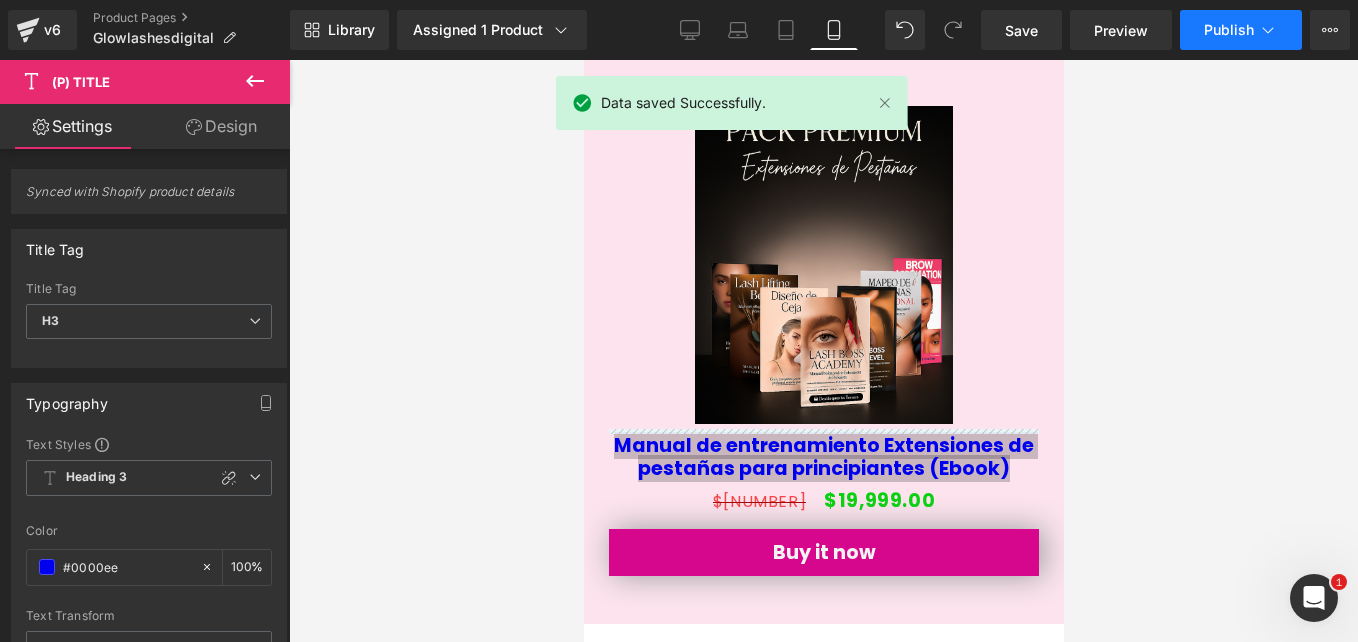 click 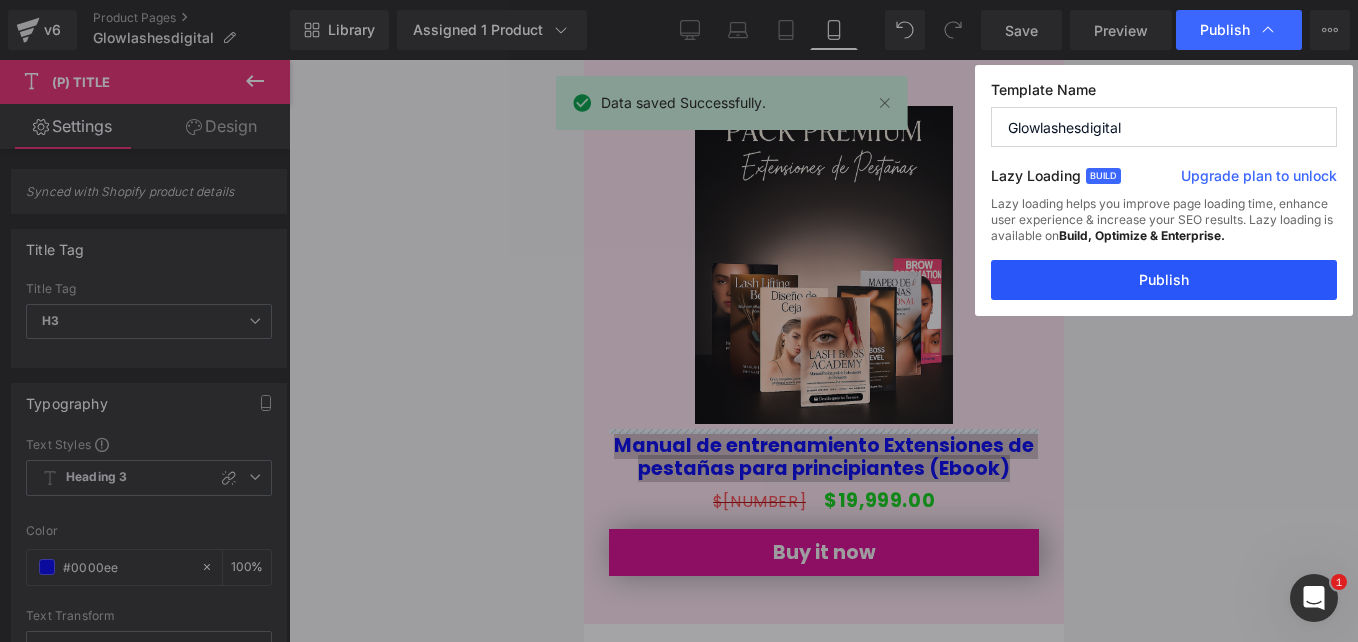 click on "Publish" at bounding box center [1164, 280] 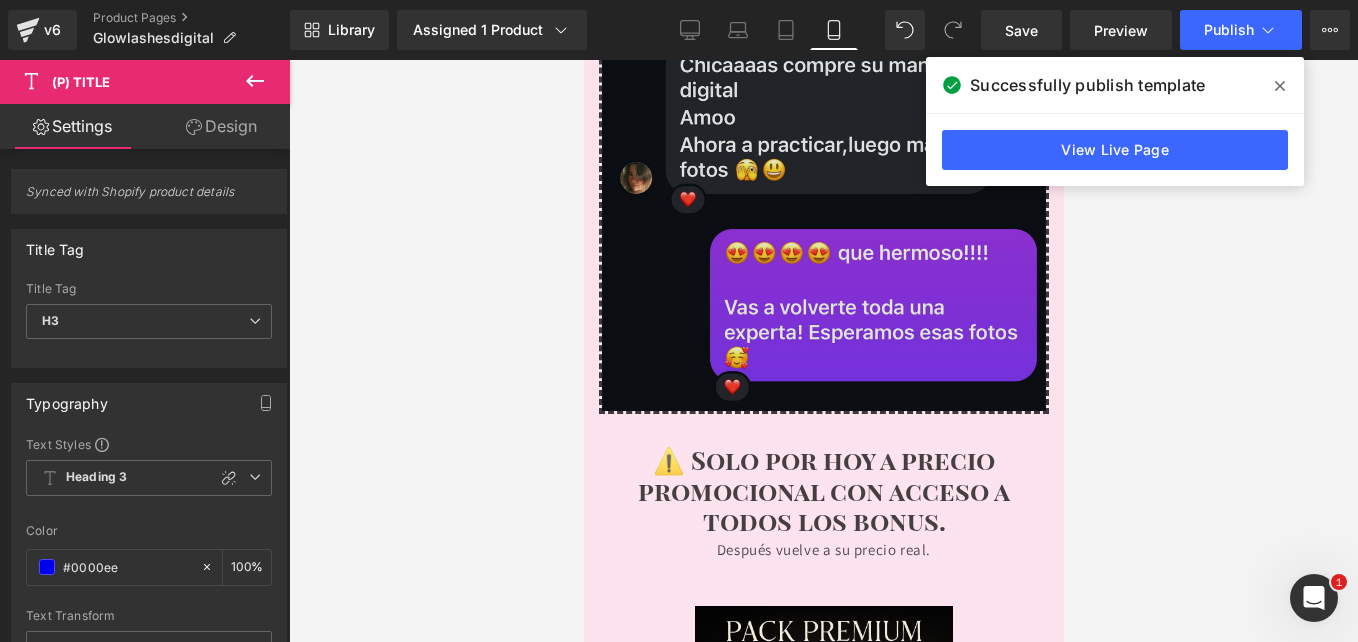 scroll, scrollTop: 10398, scrollLeft: 0, axis: vertical 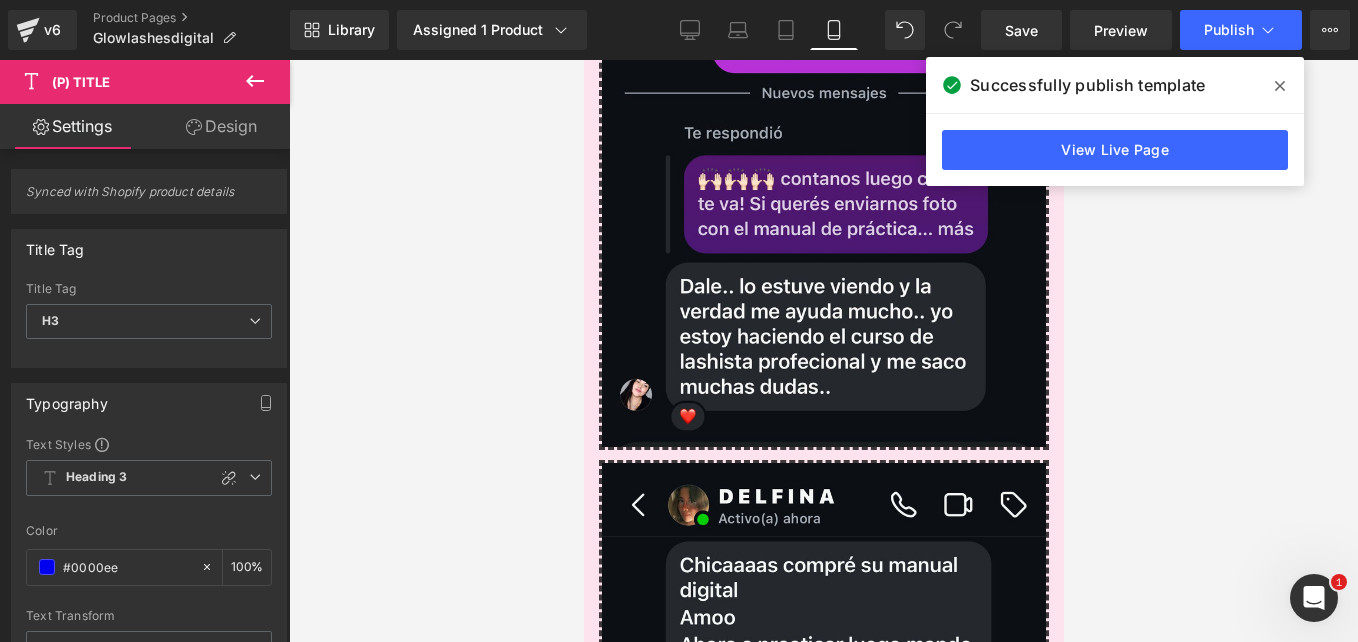 click at bounding box center [823, 351] 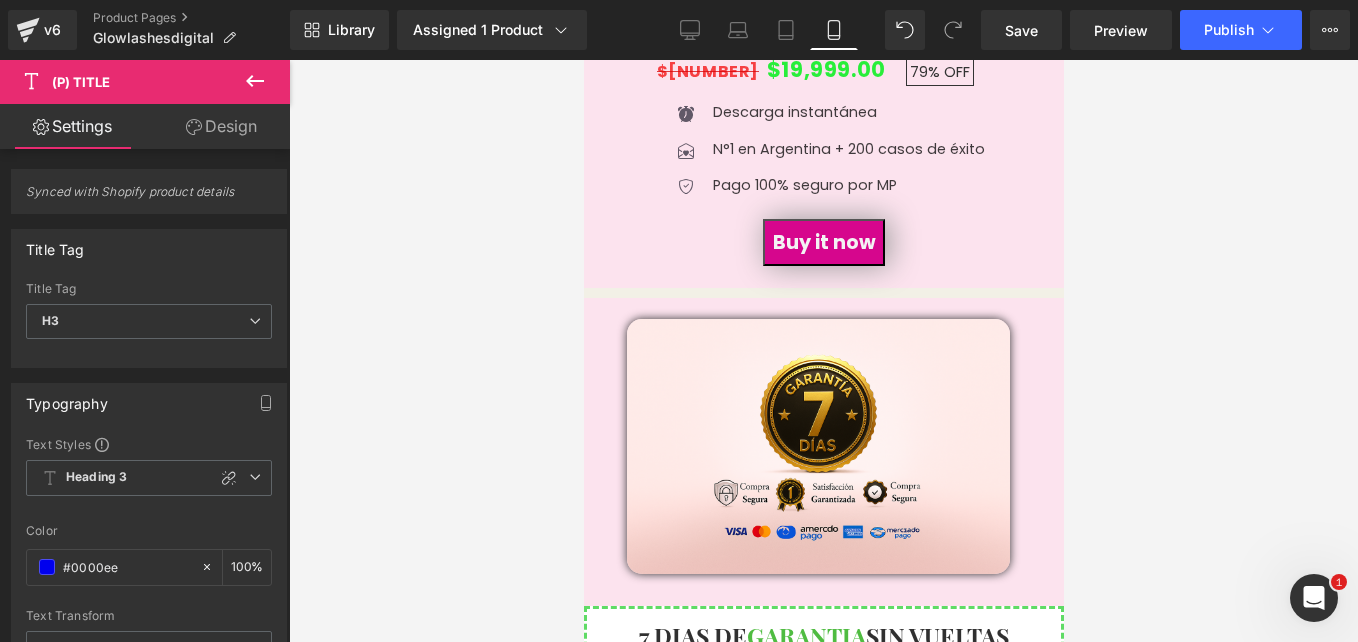 scroll, scrollTop: 6398, scrollLeft: 0, axis: vertical 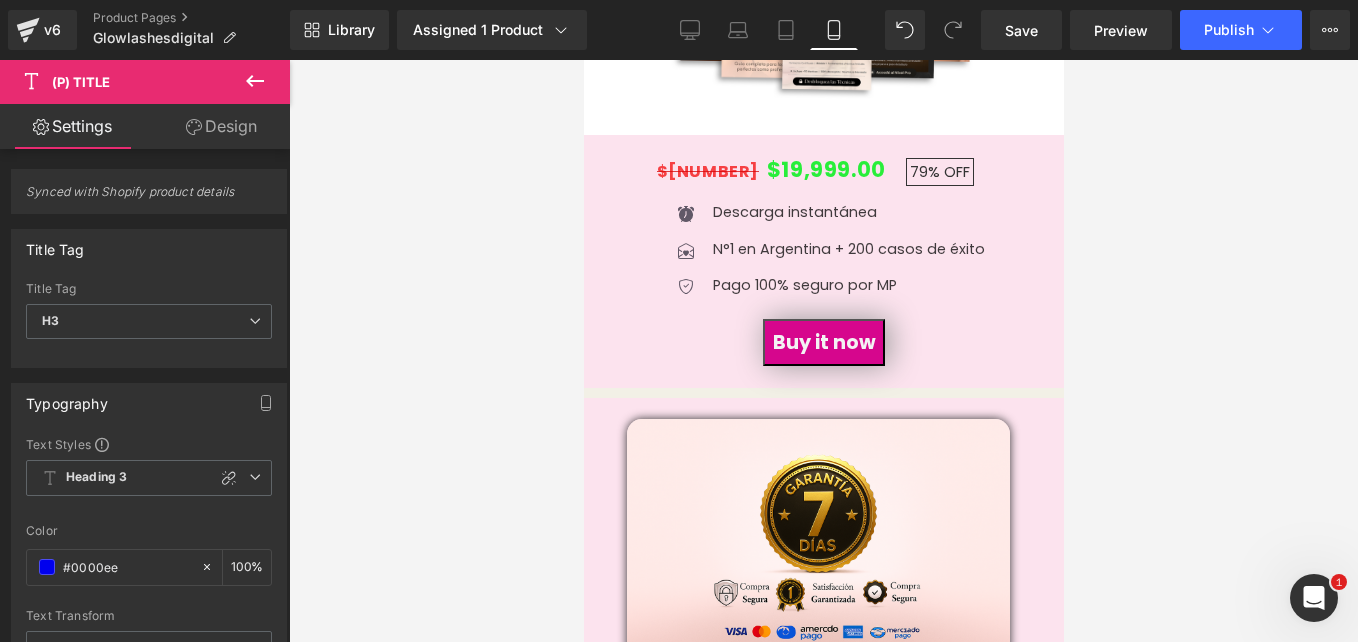 click on "Image         Row" at bounding box center (823, 552) 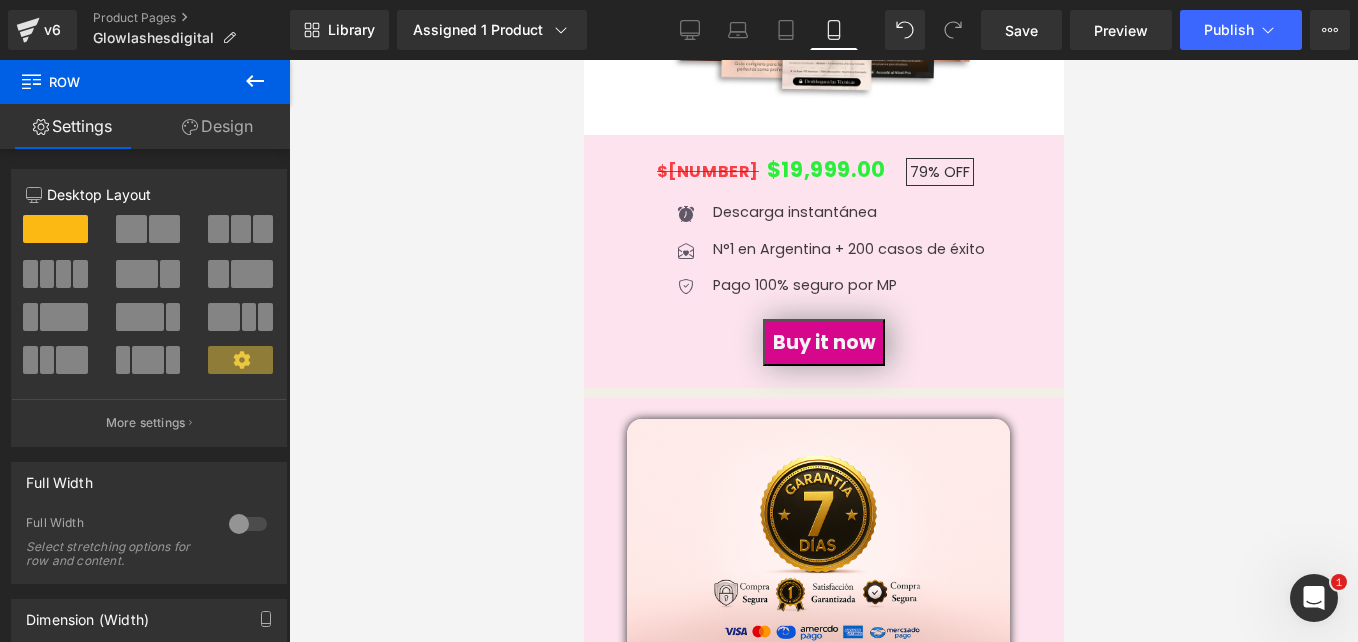 click on "Design" at bounding box center (217, 126) 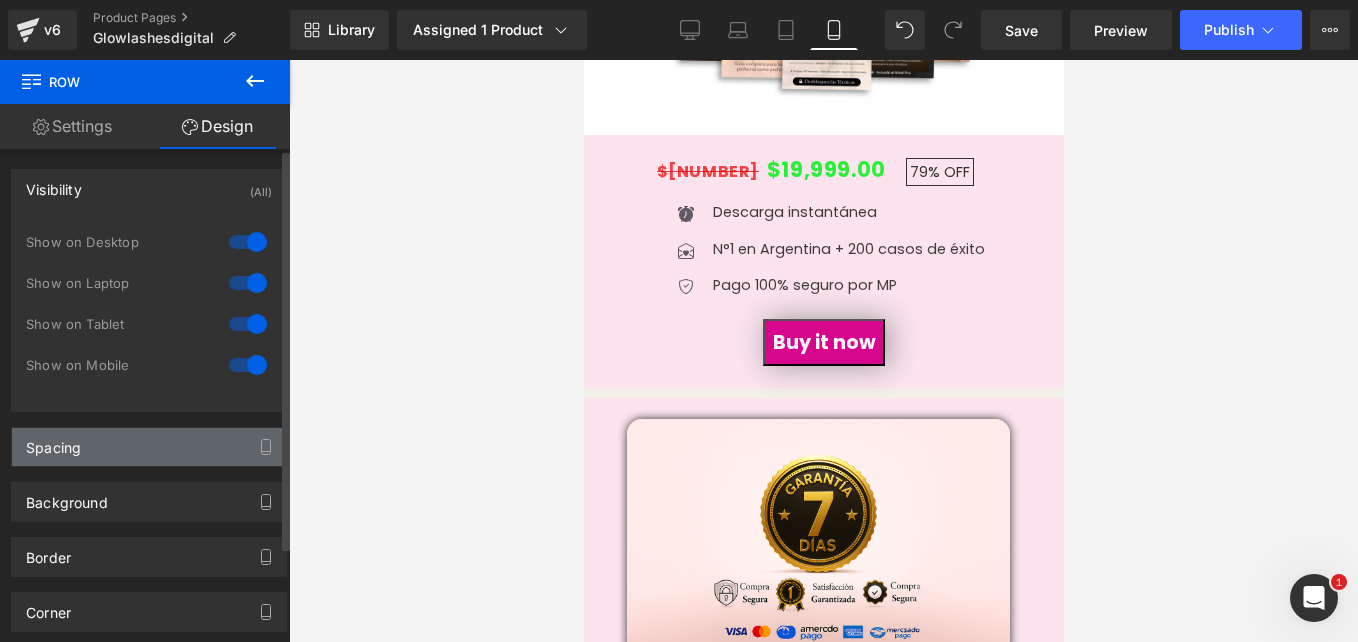 click on "Spacing" at bounding box center (149, 447) 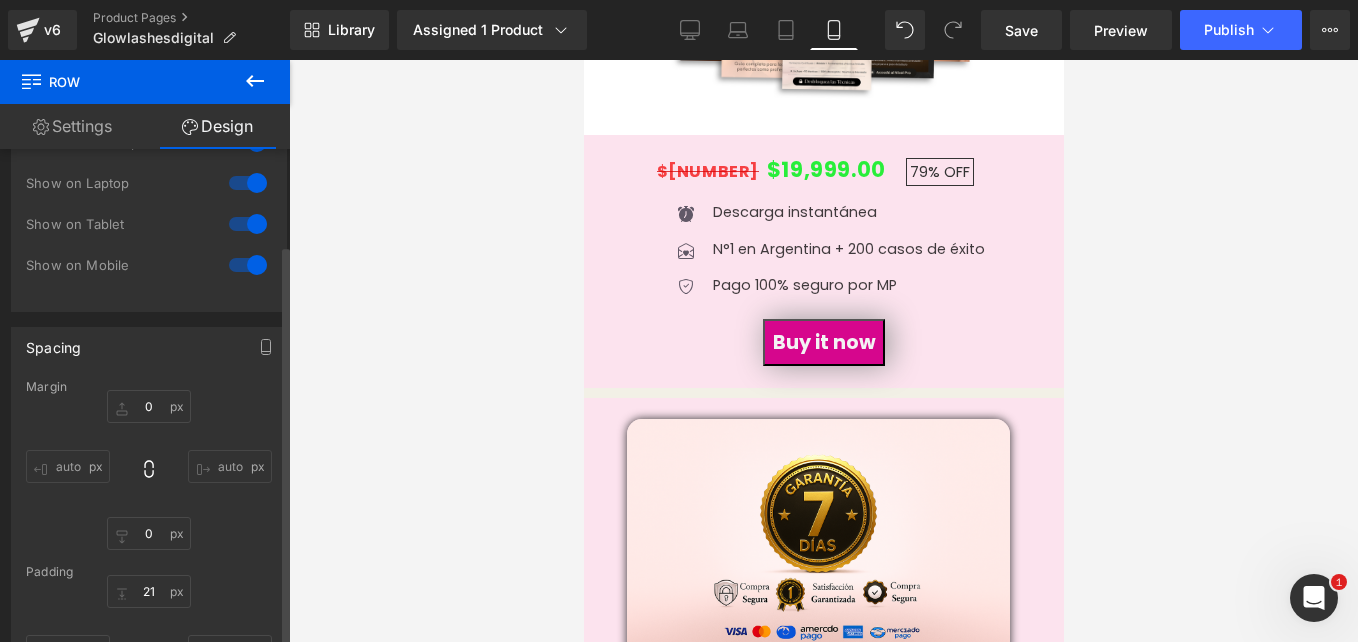 scroll, scrollTop: 200, scrollLeft: 0, axis: vertical 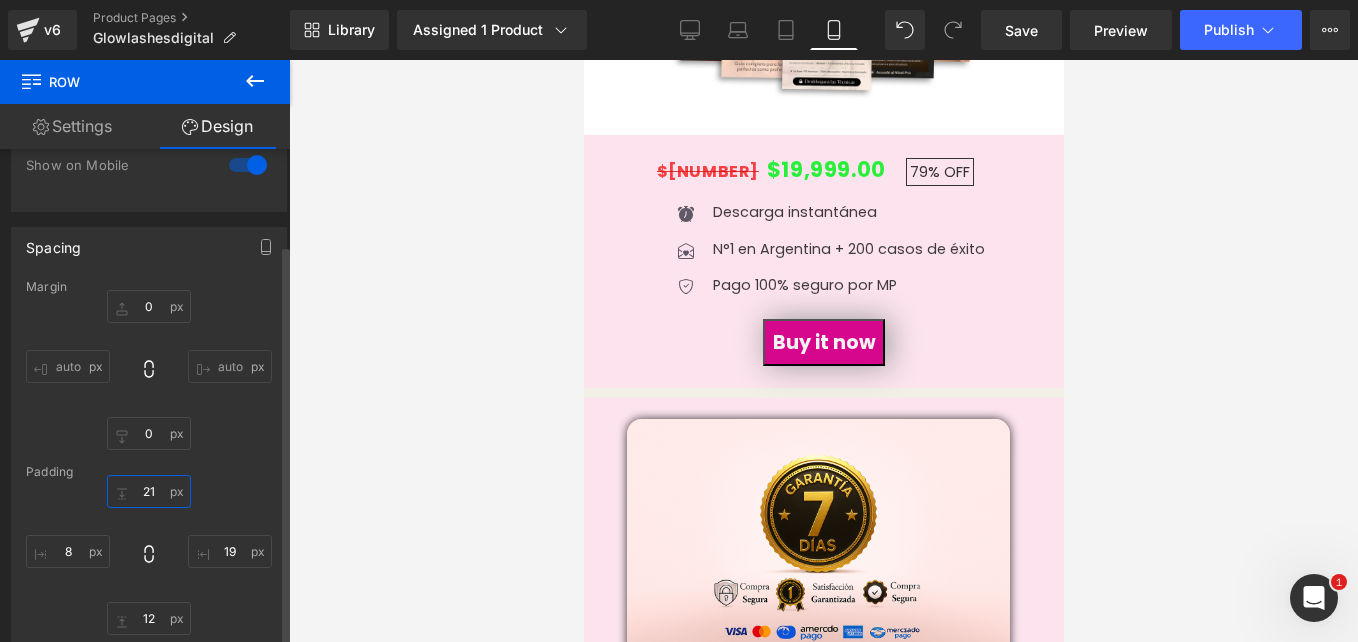 click on "21" at bounding box center [149, 491] 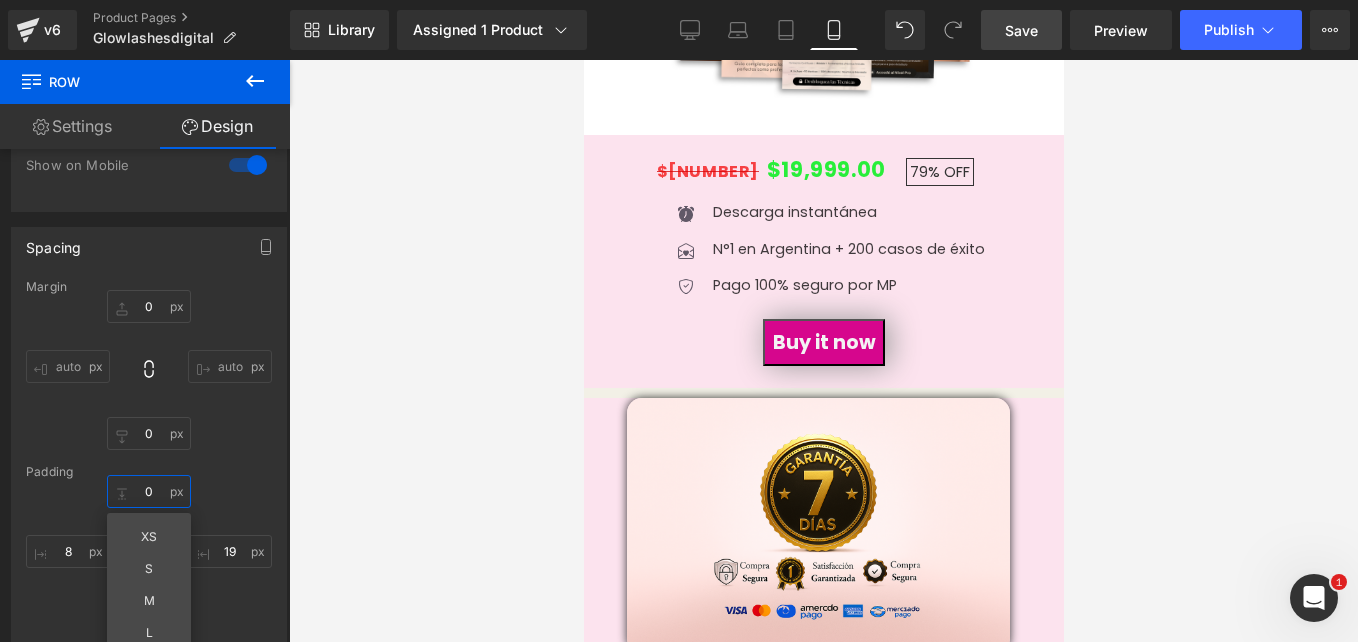 type on "0" 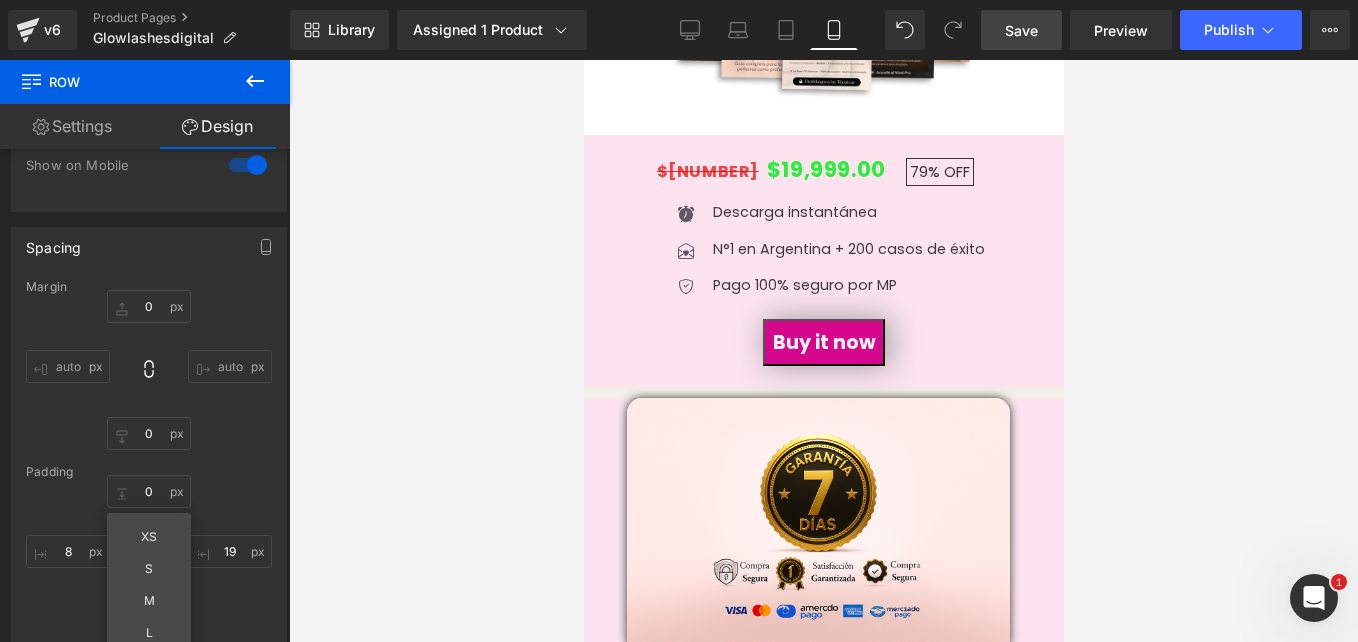 click on "Save" at bounding box center [1021, 30] 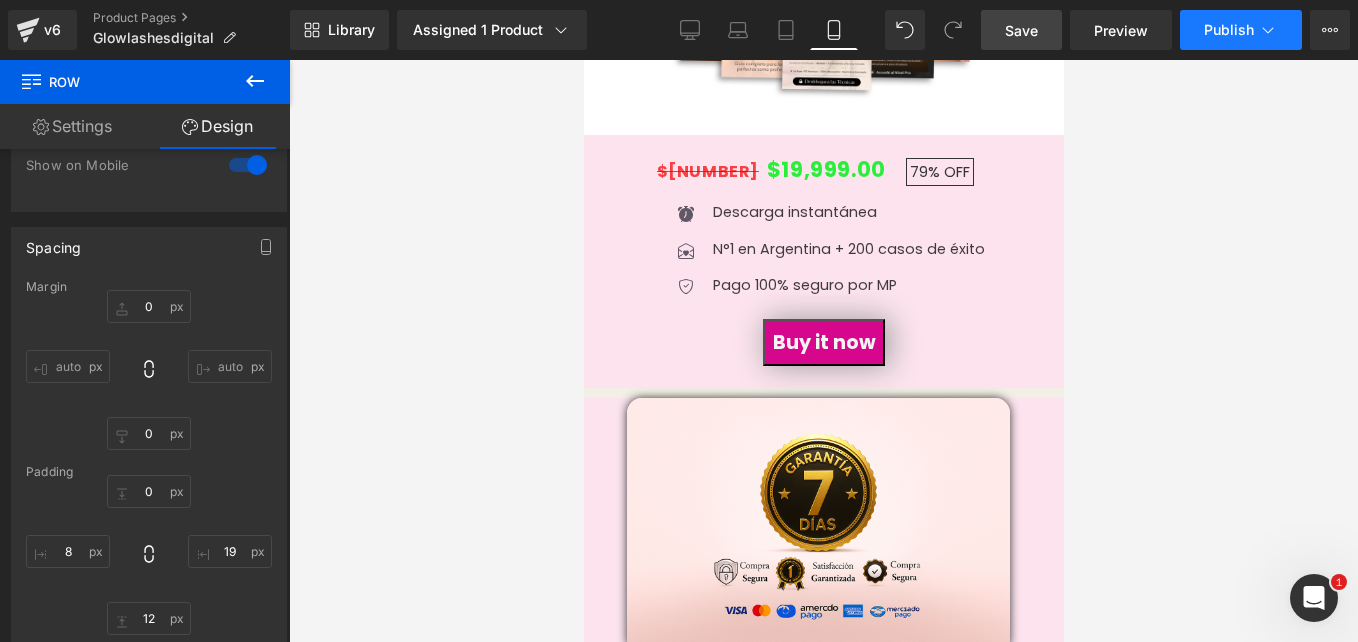click on "Publish" at bounding box center (1241, 30) 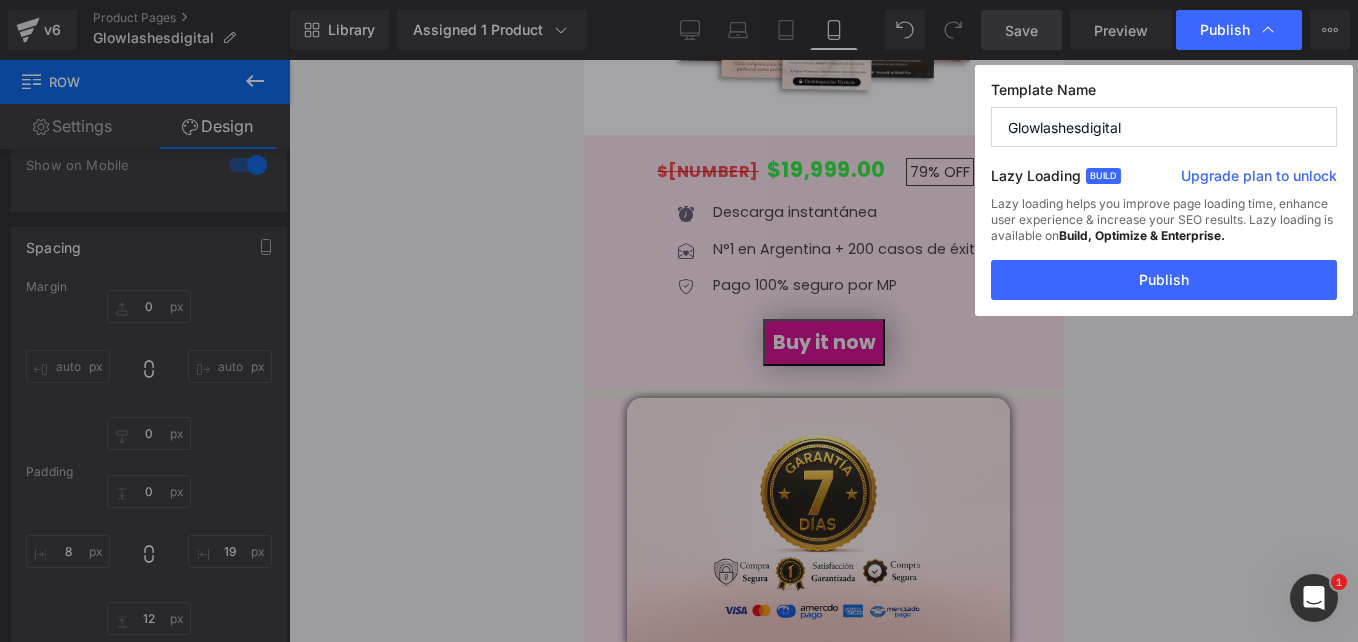 click on "Publish" at bounding box center (1164, 280) 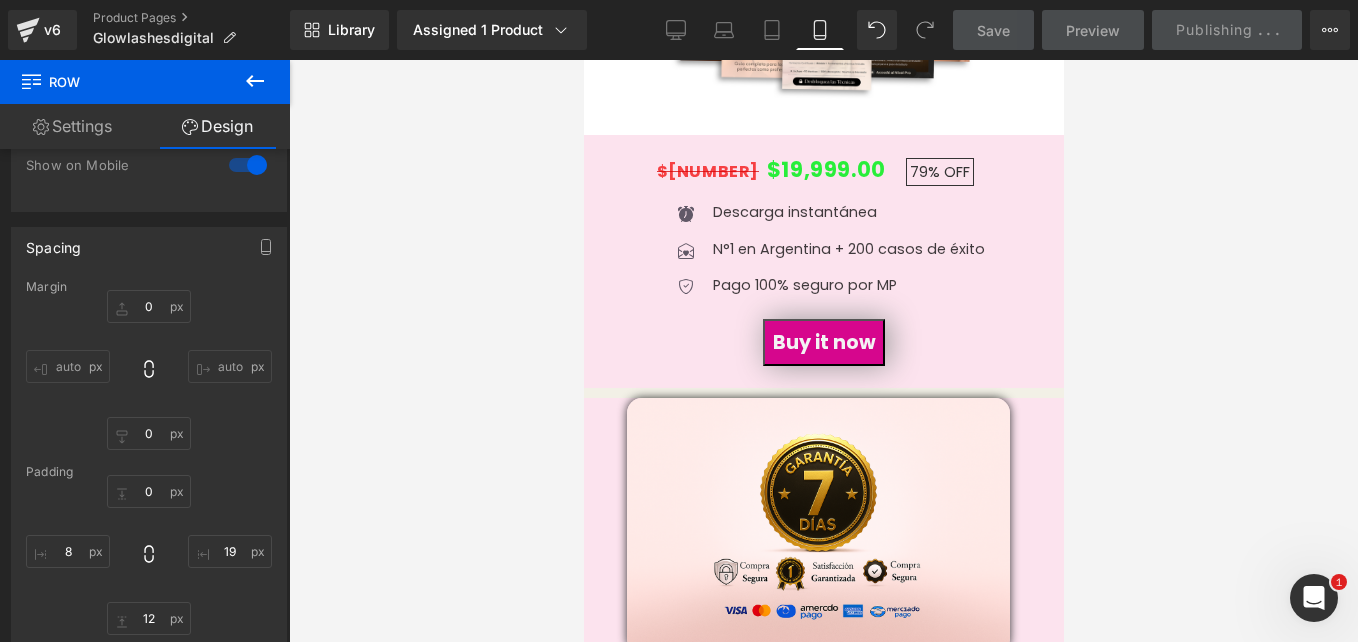 click on "$97,000.00
$19,999.00
79%
OFF
(P) Price
Icon
Descarga instantánea
Text Block
Icon
N°1 en Argentina + 200 casos de éxito
Text Block" at bounding box center (823, 268) 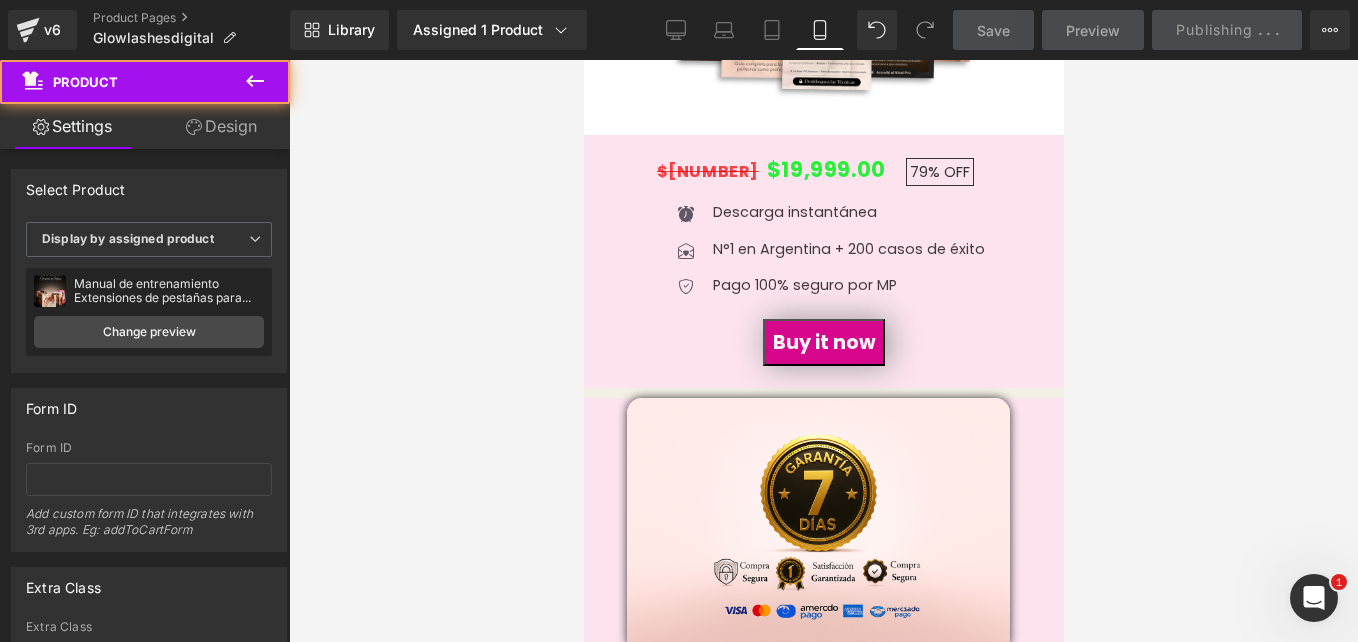 scroll, scrollTop: 6998, scrollLeft: 0, axis: vertical 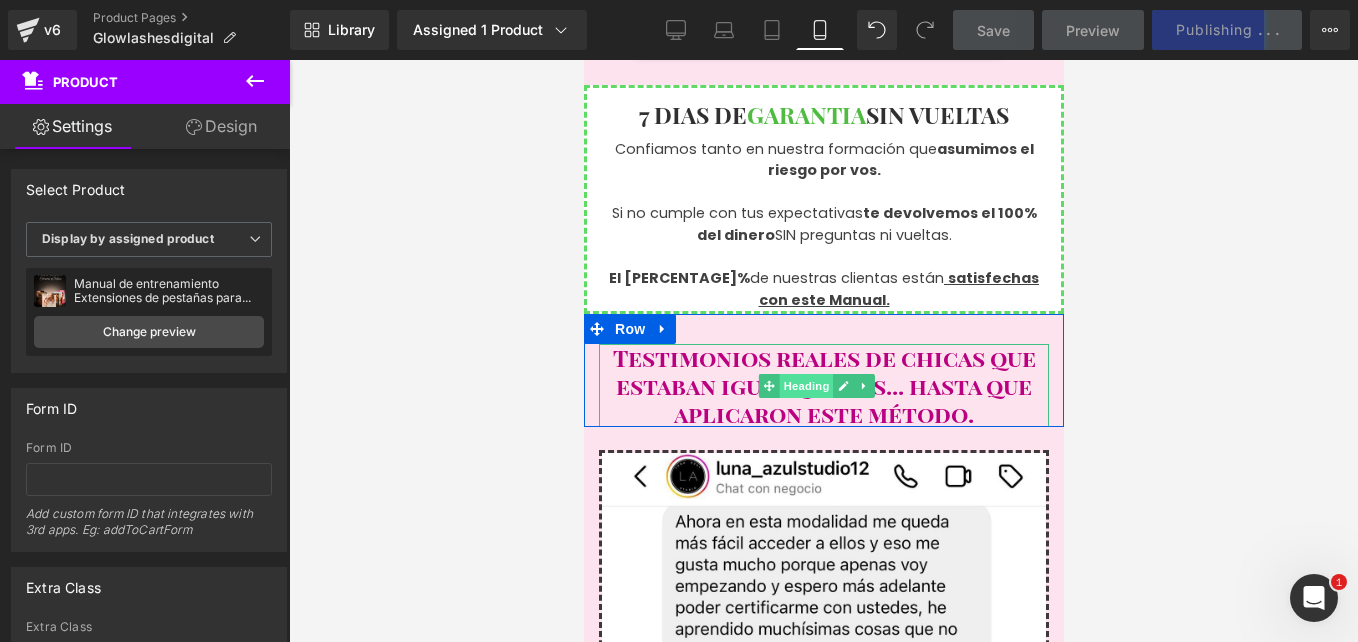 click on "Heading" at bounding box center (805, 386) 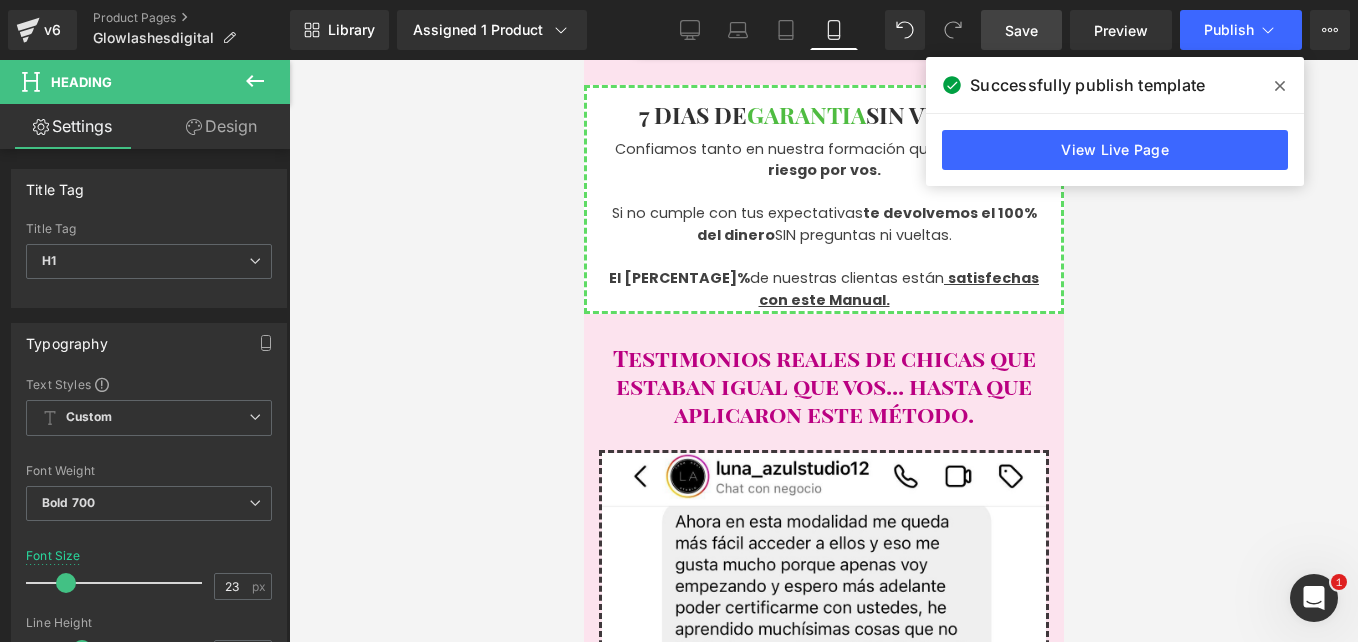 click 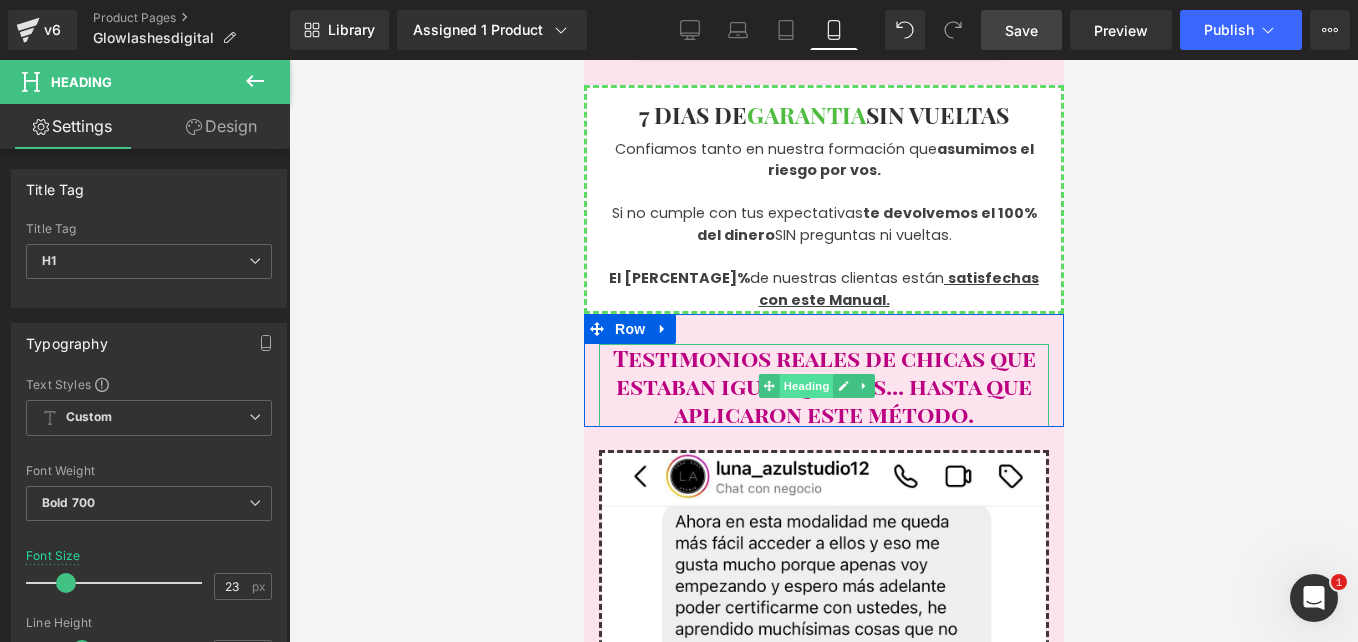 click on "Heading" at bounding box center (805, 386) 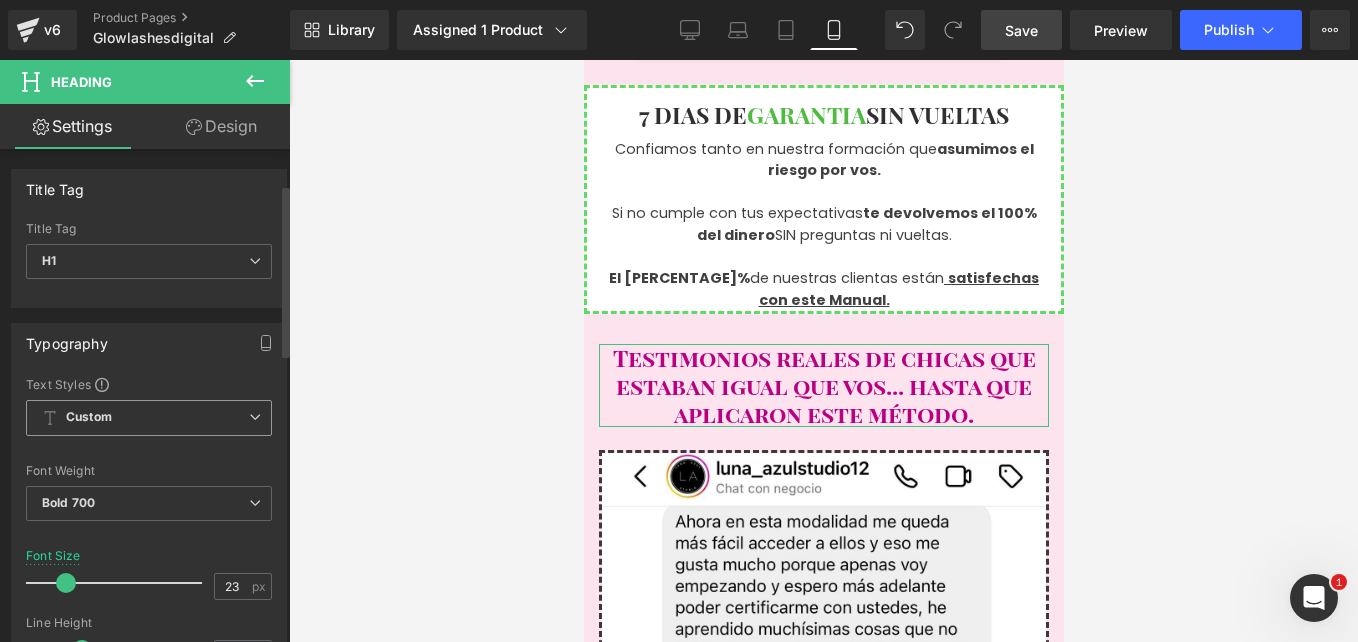 scroll, scrollTop: 100, scrollLeft: 0, axis: vertical 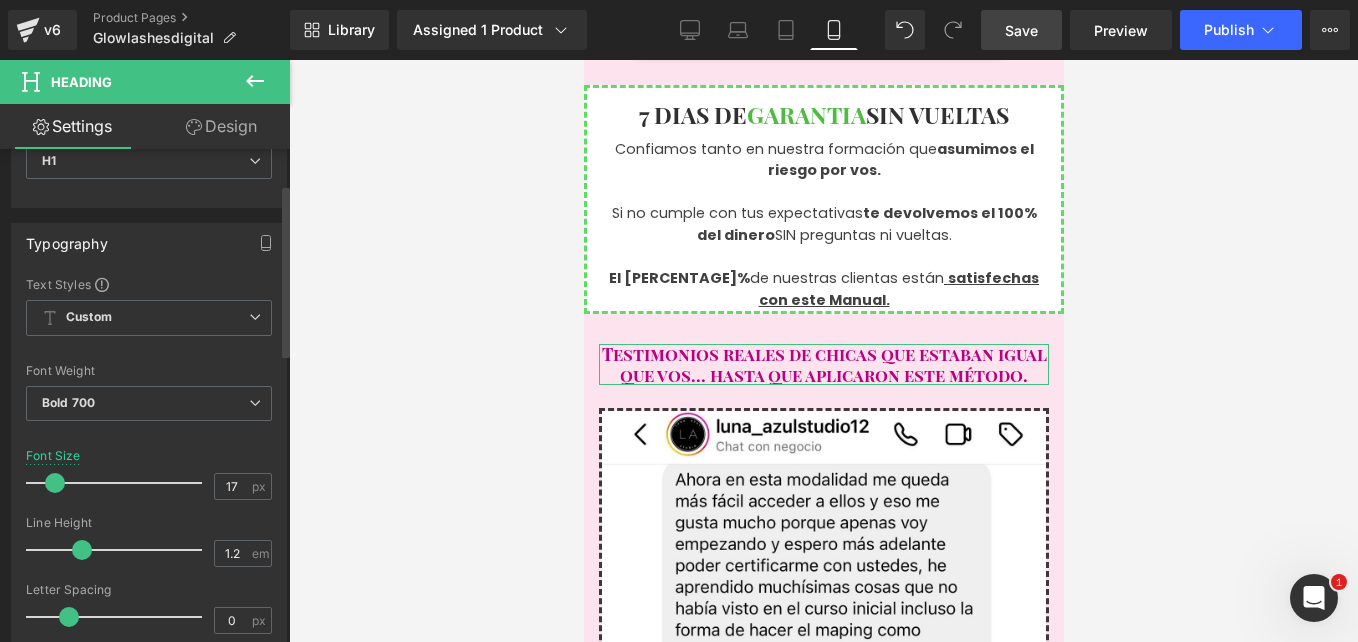 type on "16" 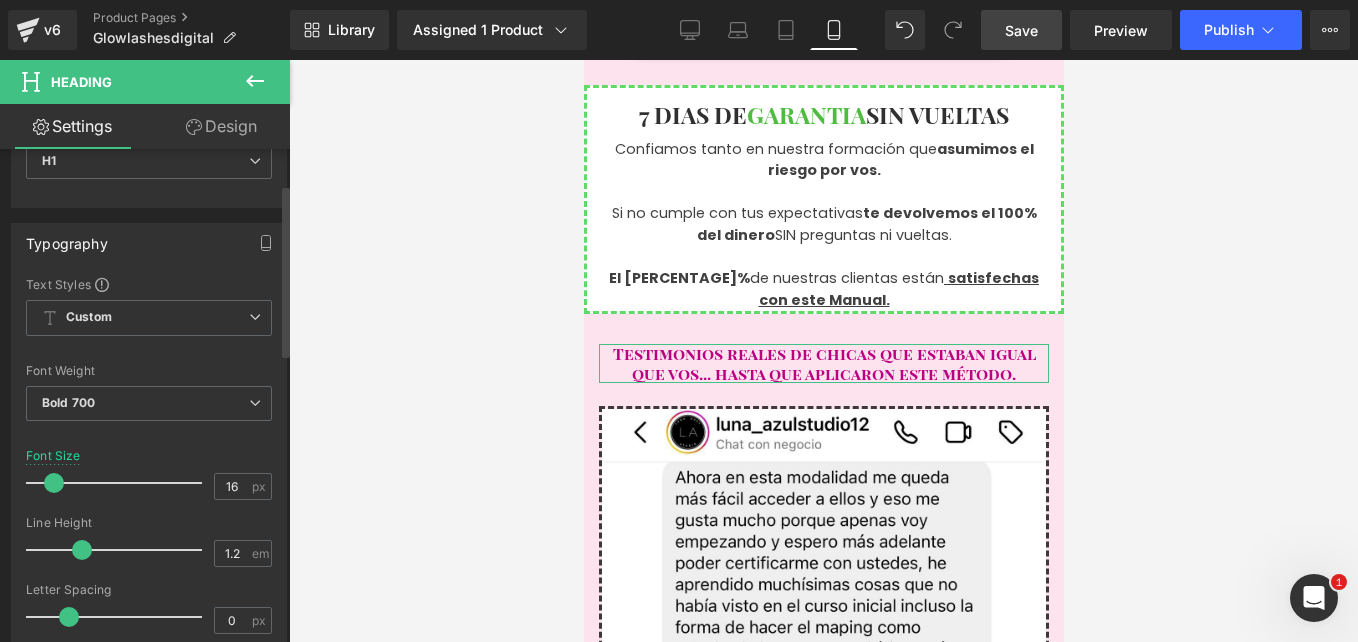 drag, startPoint x: 59, startPoint y: 483, endPoint x: 47, endPoint y: 483, distance: 12 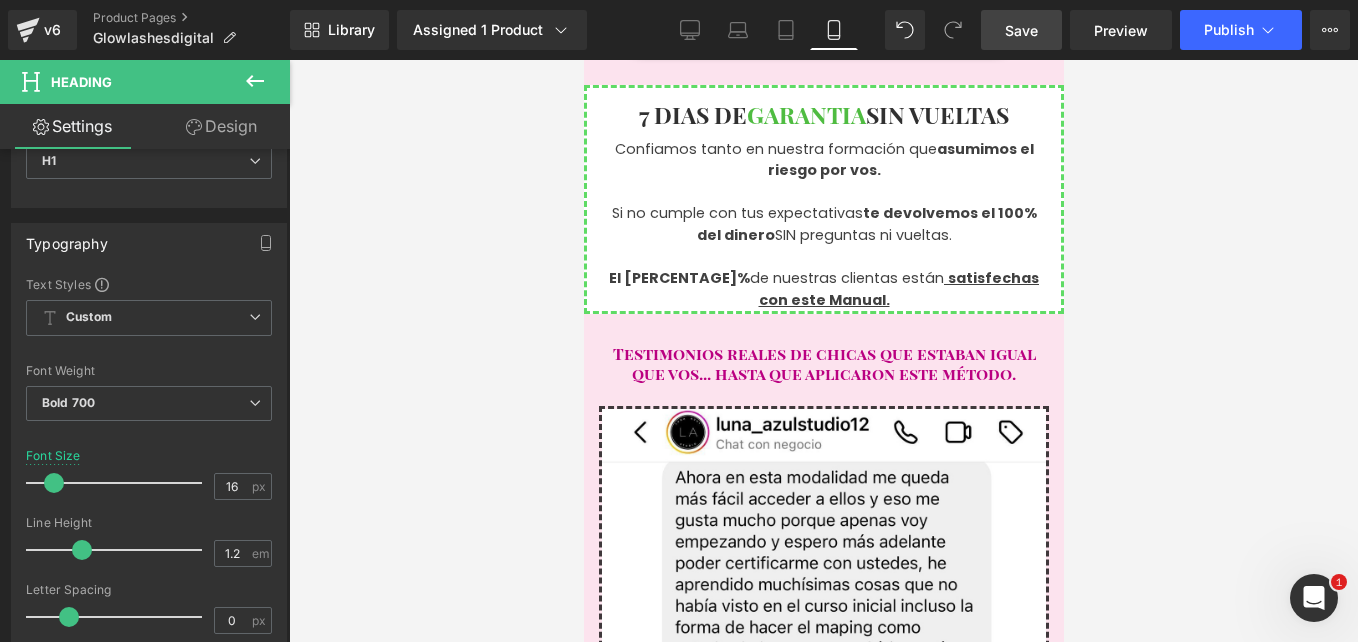 click on "Save" at bounding box center (1021, 30) 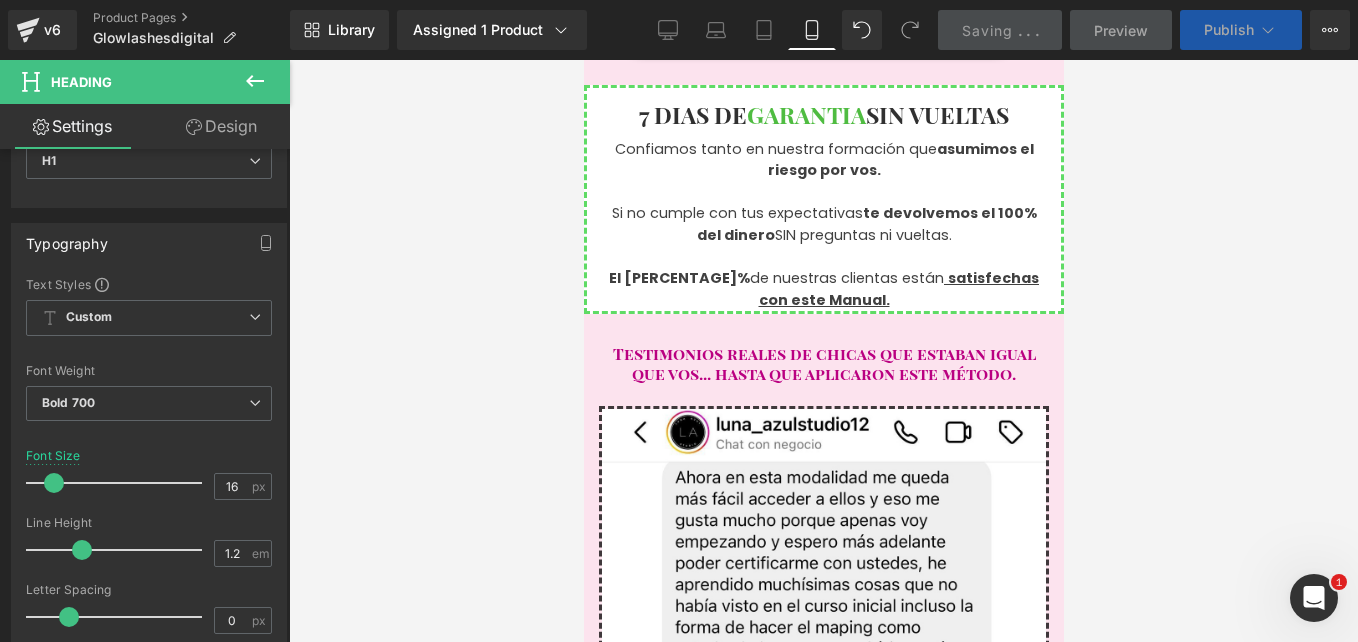 click 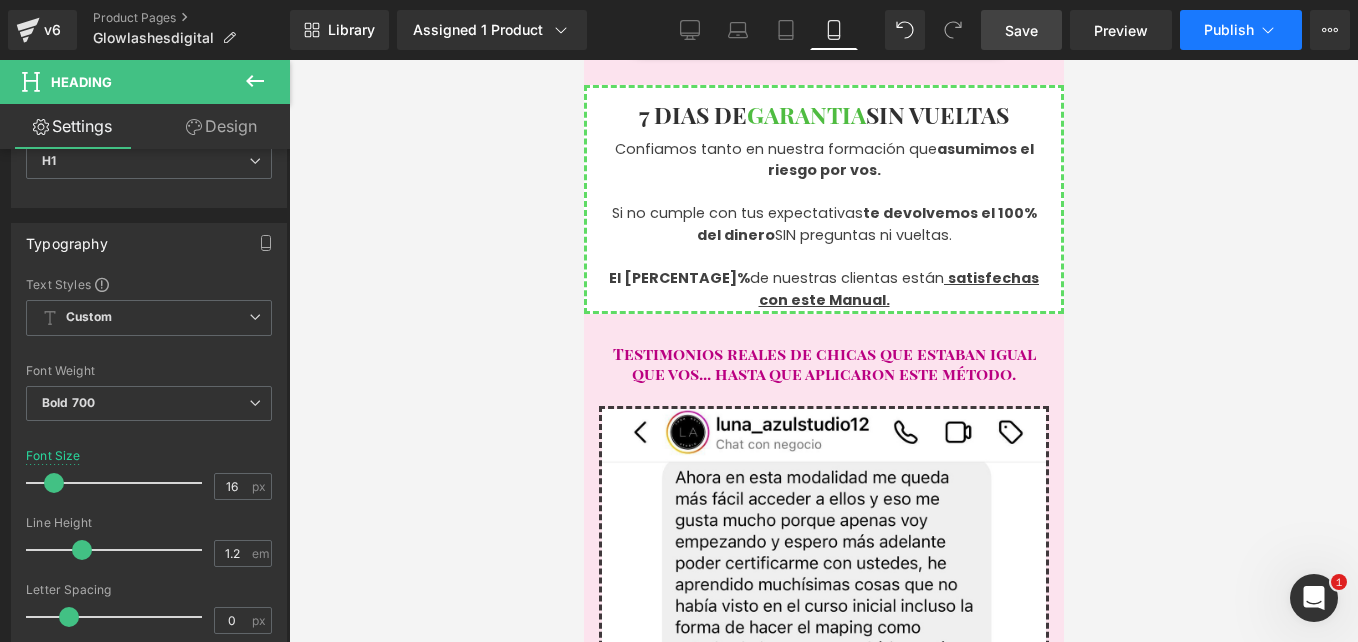 click on "Publish" at bounding box center [1229, 30] 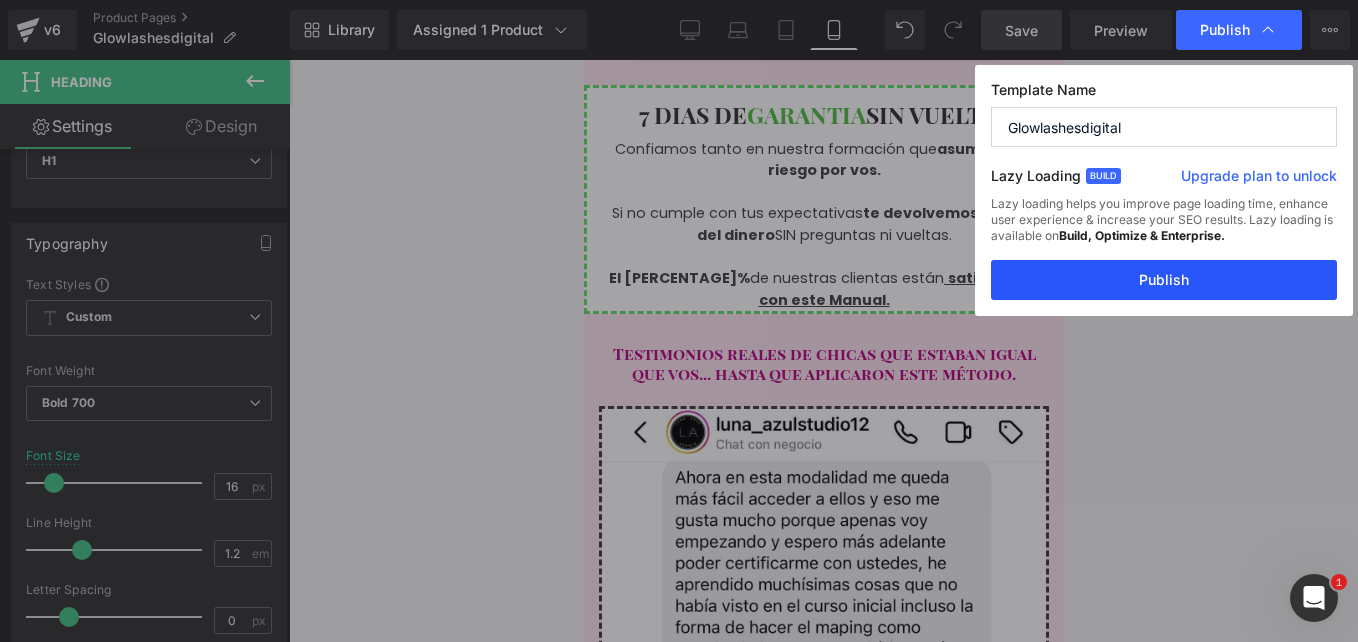 drag, startPoint x: 1125, startPoint y: 273, endPoint x: 192, endPoint y: 255, distance: 933.17365 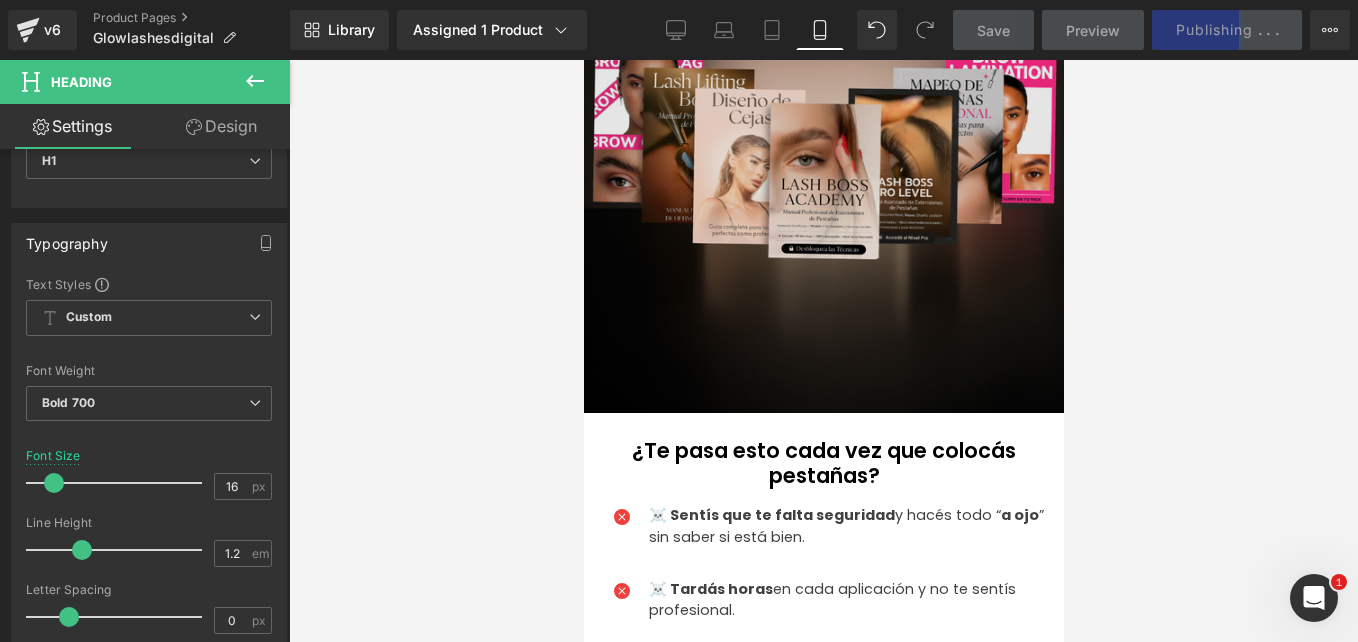 scroll, scrollTop: 0, scrollLeft: 0, axis: both 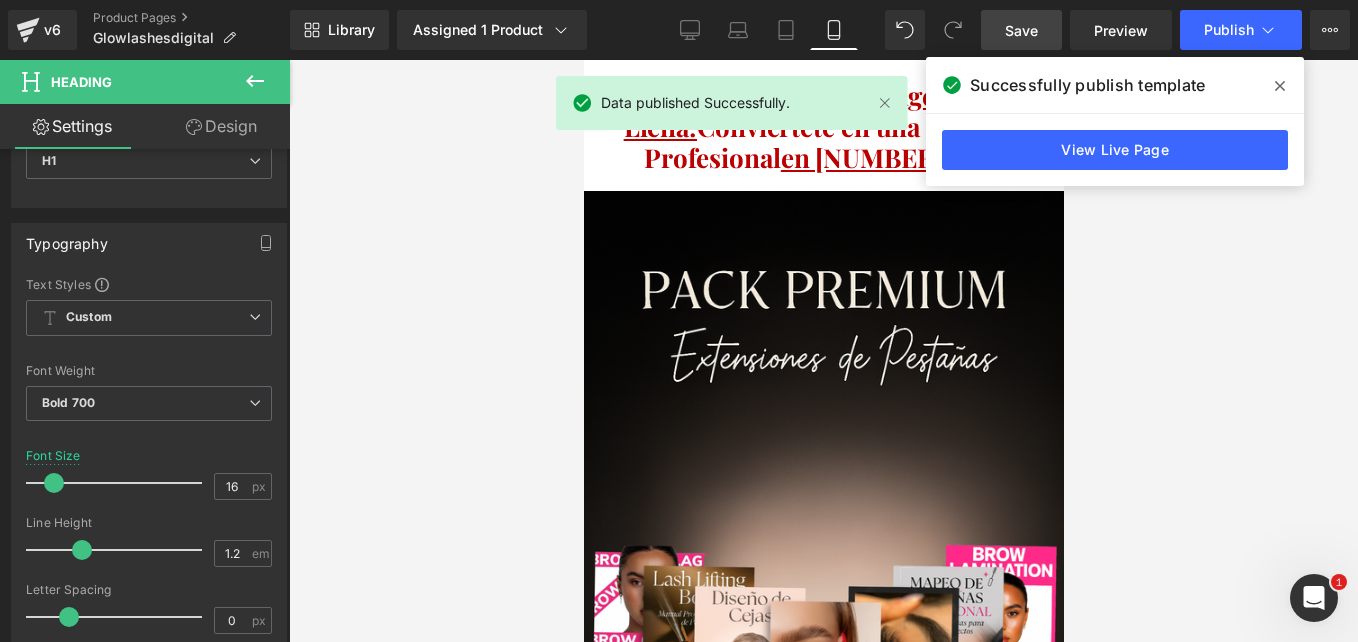 click at bounding box center (1280, 86) 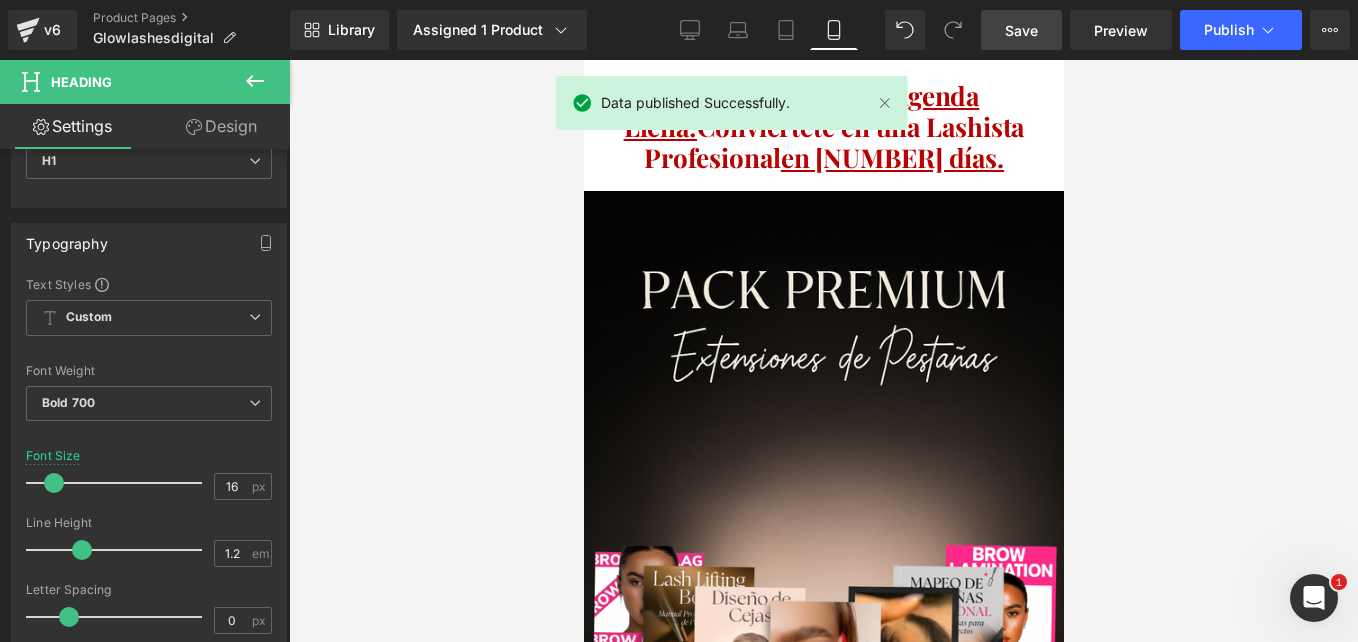 drag, startPoint x: 1214, startPoint y: 211, endPoint x: 1075, endPoint y: 171, distance: 144.64093 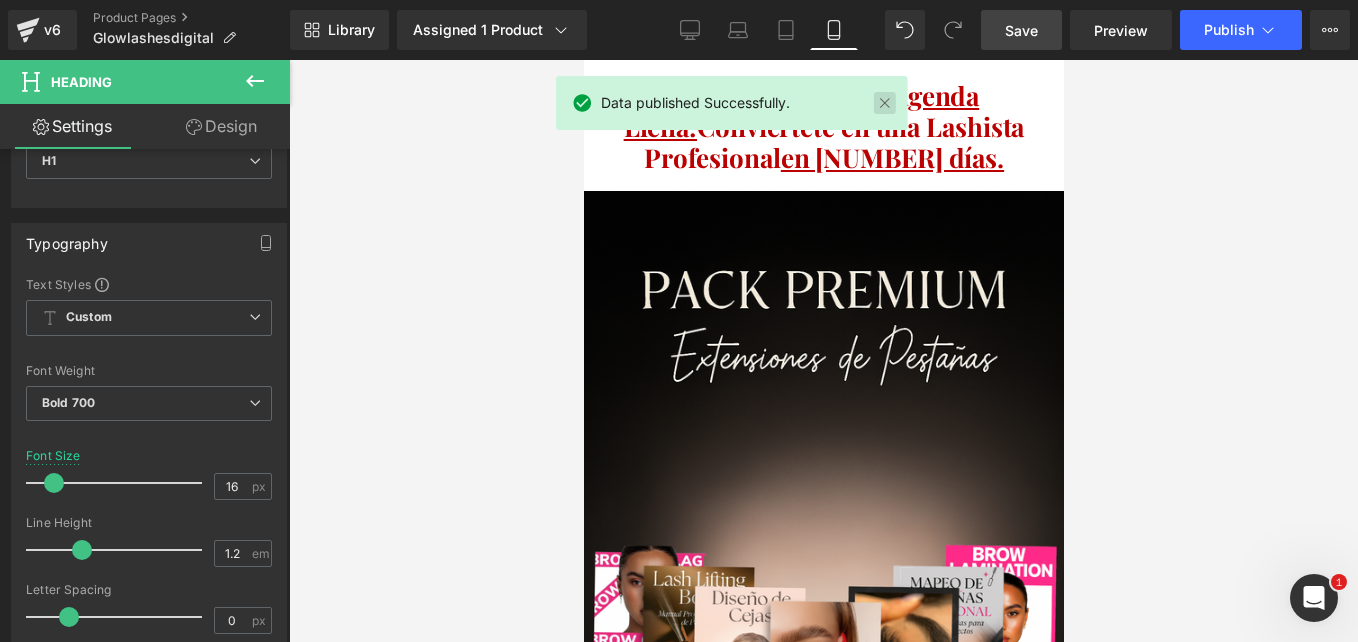drag, startPoint x: 877, startPoint y: 102, endPoint x: 268, endPoint y: 92, distance: 609.0821 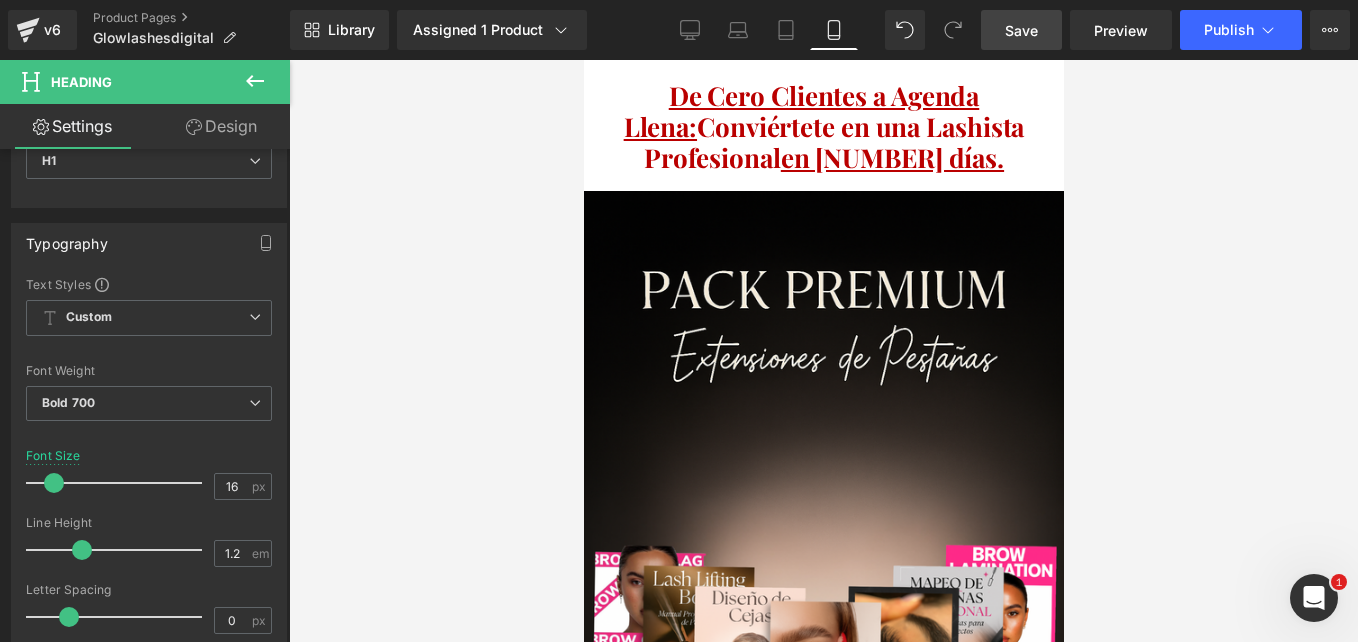 click at bounding box center [842, 127] 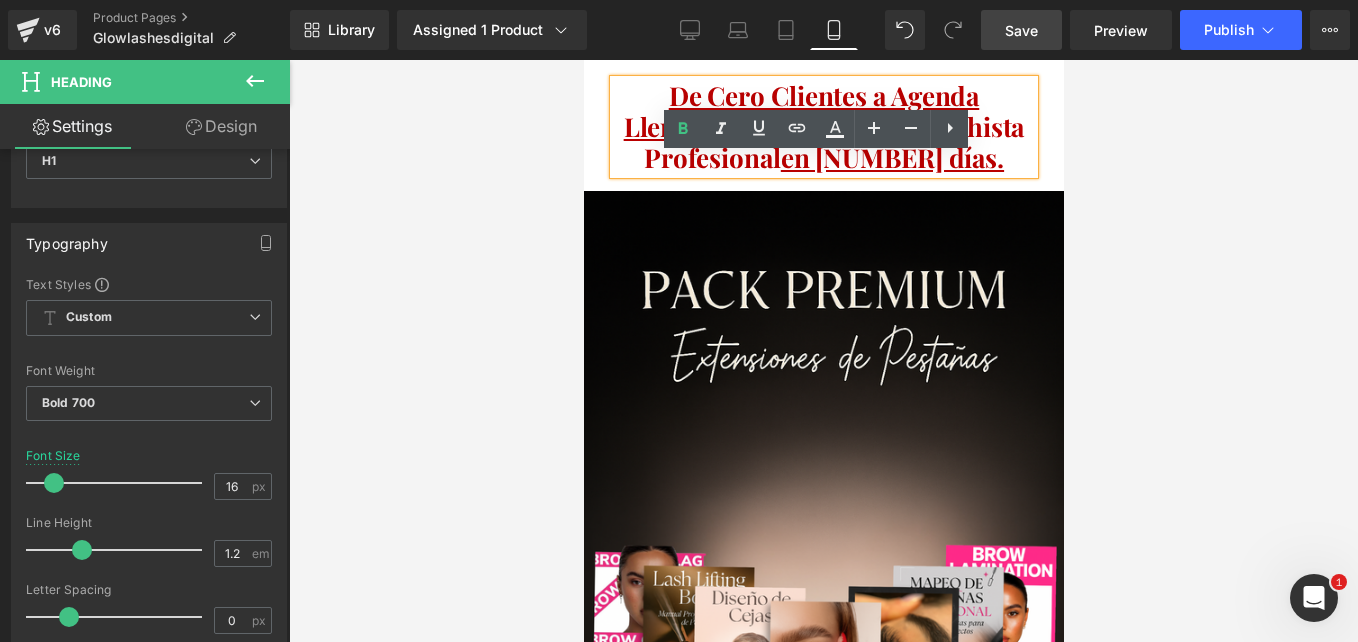 click on "De Cero Clientes a Agenda Llena: Conviértete en una Lashista Profesional en [DAYS] días." at bounding box center (823, 127) 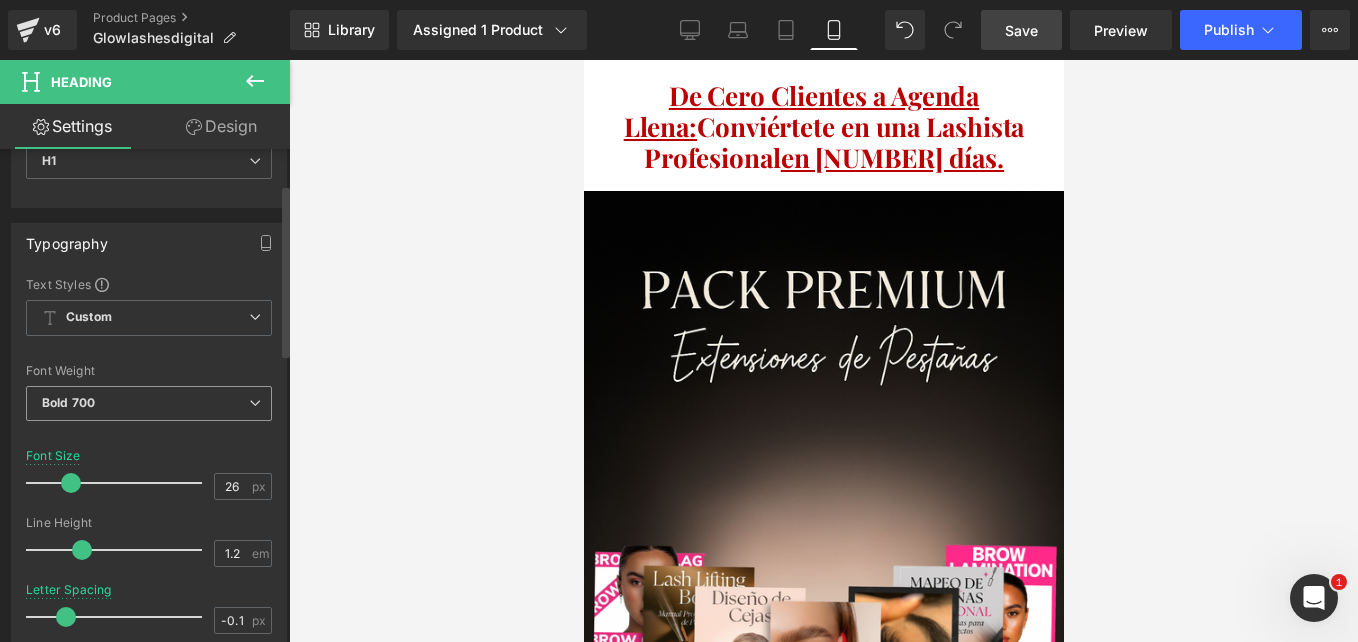 scroll, scrollTop: 200, scrollLeft: 0, axis: vertical 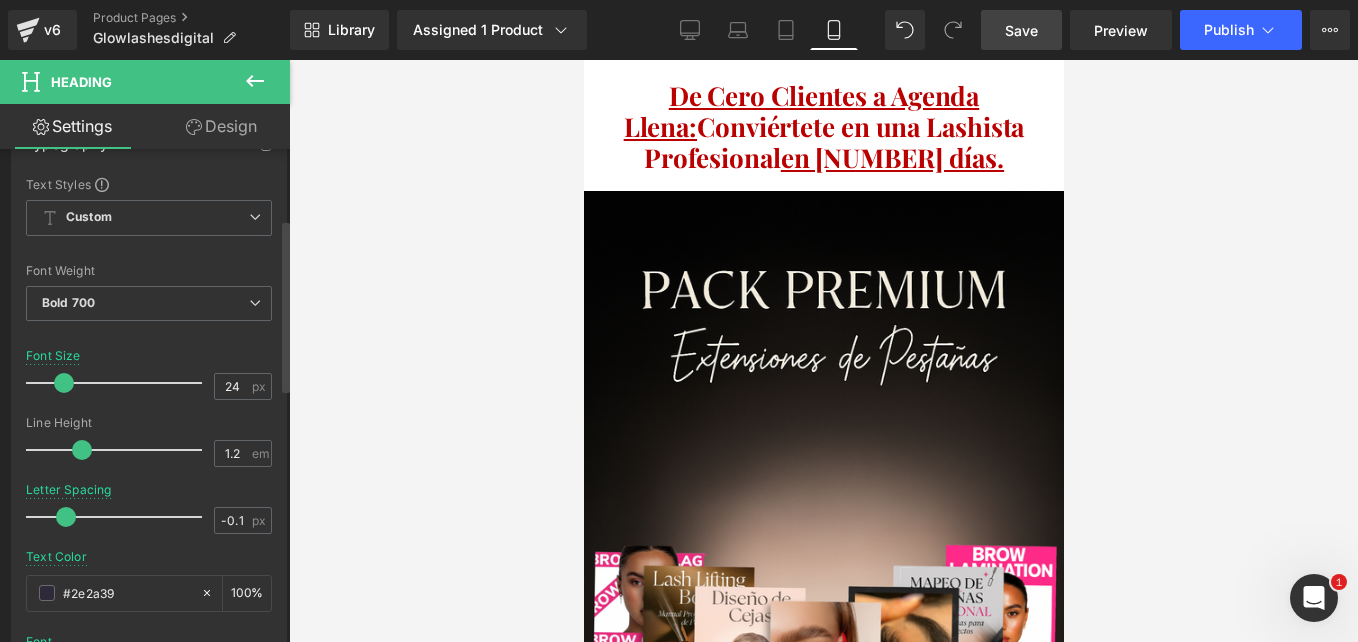 type on "22" 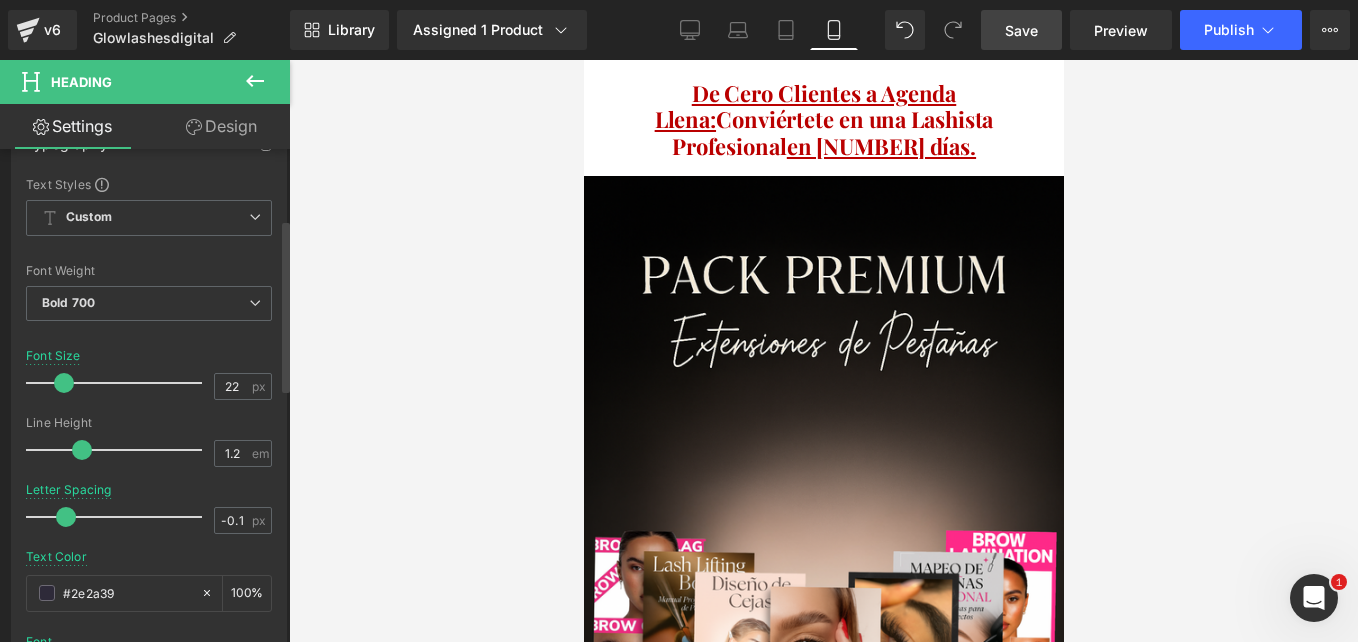 click at bounding box center [64, 383] 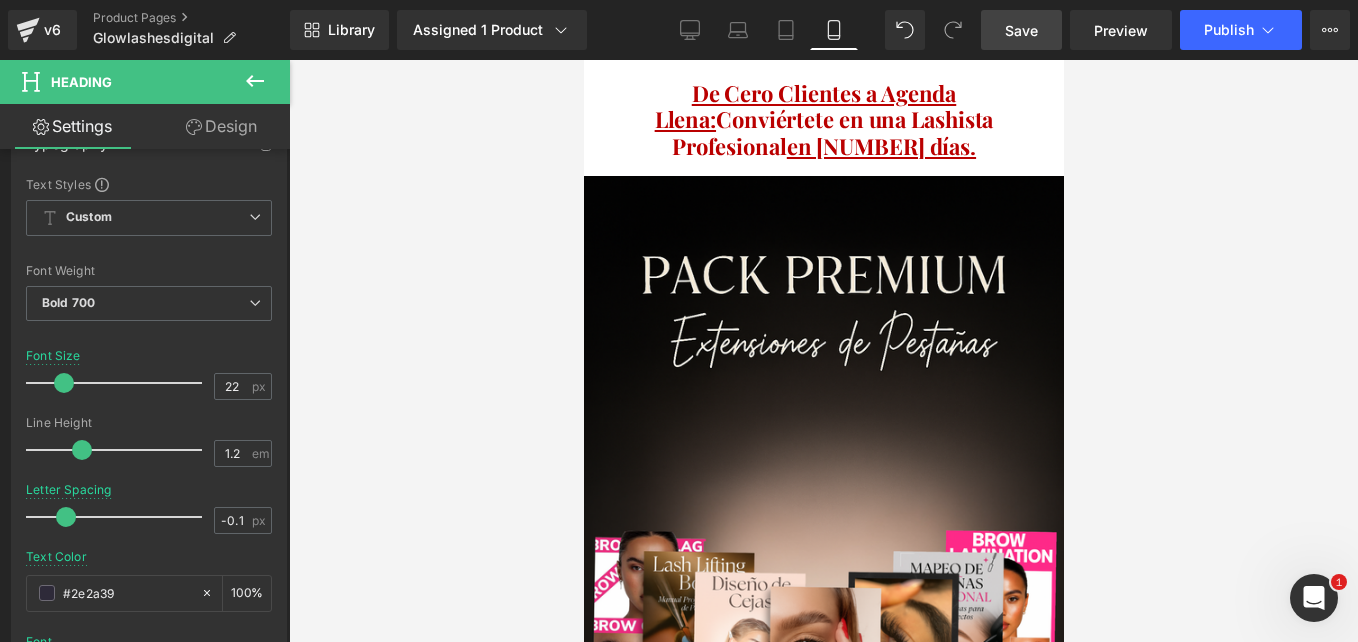 click on "Save" at bounding box center [1021, 30] 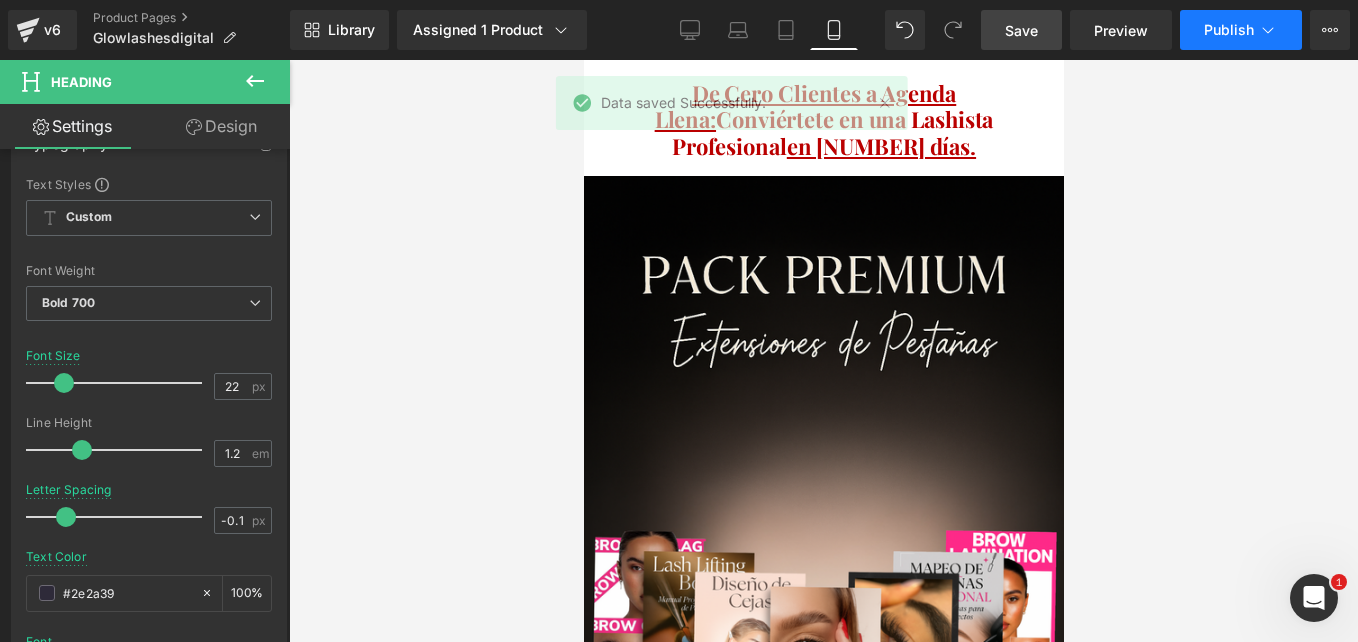 click on "Publish" at bounding box center (1241, 30) 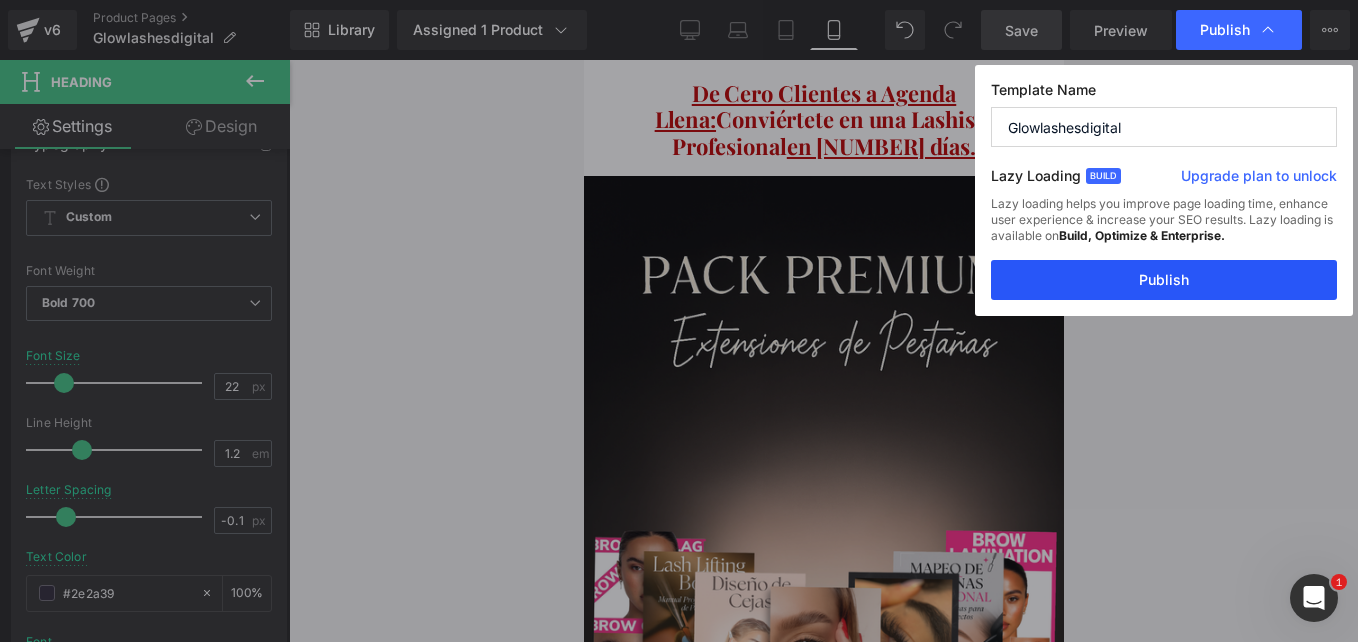 drag, startPoint x: 1110, startPoint y: 310, endPoint x: 1128, endPoint y: 282, distance: 33.286633 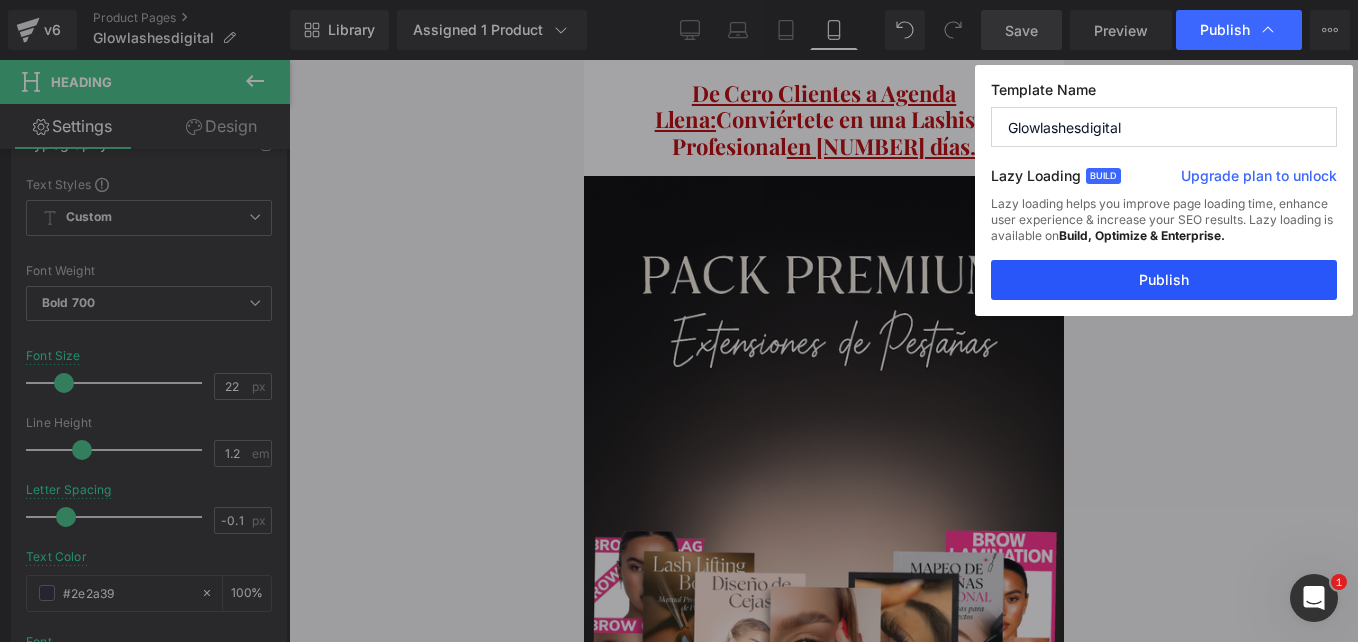click on "Template Name Glowlashesdigital
Lazy Loading
Build
Upgrade plan to unlock
Lazy loading helps you improve page loading time, enhance user experience & increase your SEO results.
Lazy loading is available on  Build, Optimize & Enterprise.
You’ve reached the maximum published page number of your plan  (1/1) .
Upgrade plan to unlock more pages
Publish" at bounding box center (1164, 190) 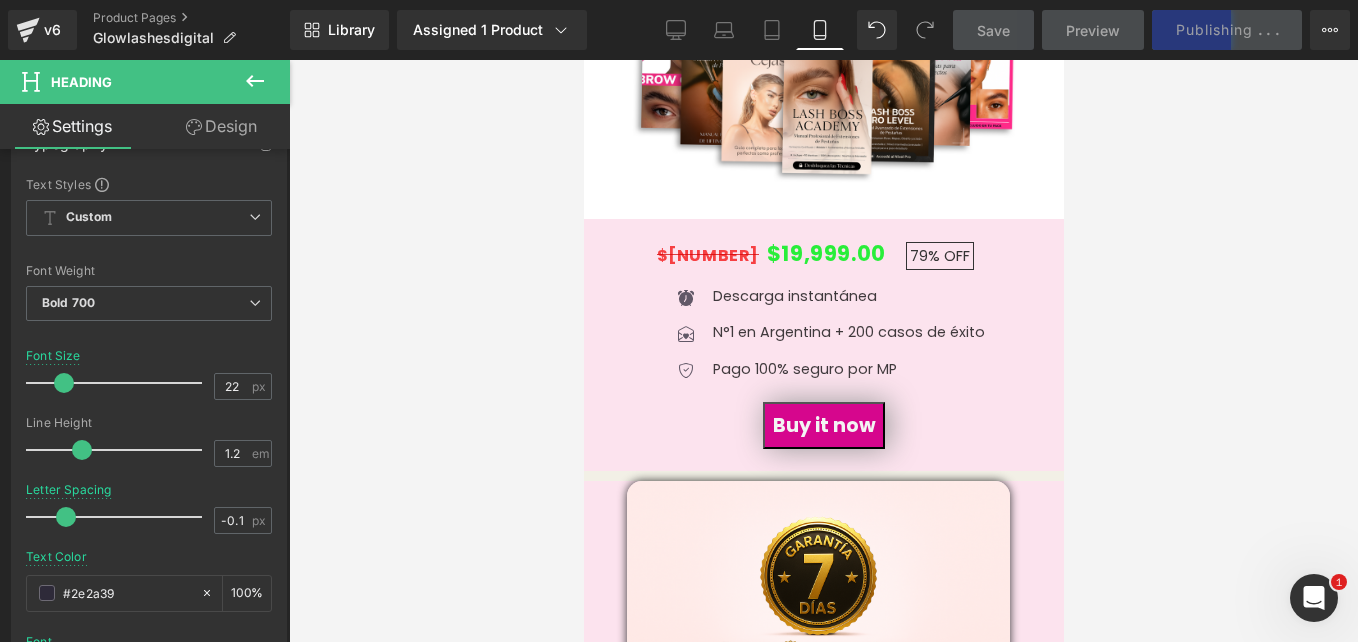 scroll, scrollTop: 6700, scrollLeft: 0, axis: vertical 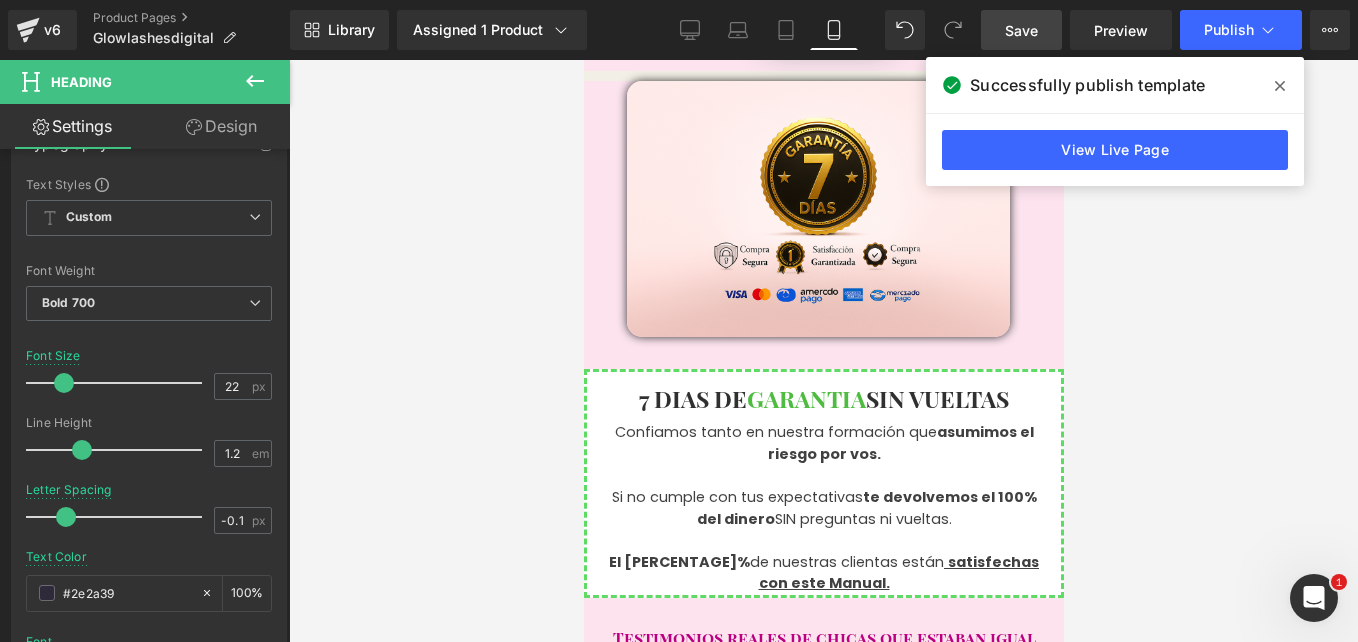 click 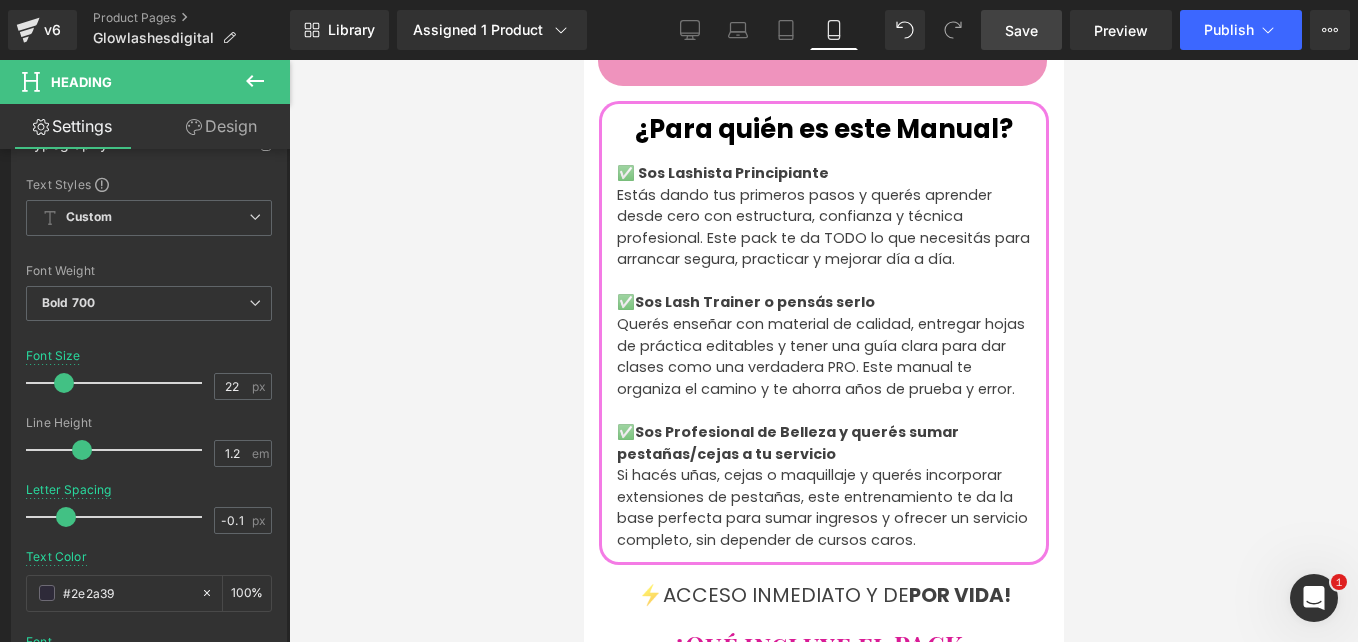 scroll, scrollTop: 2400, scrollLeft: 0, axis: vertical 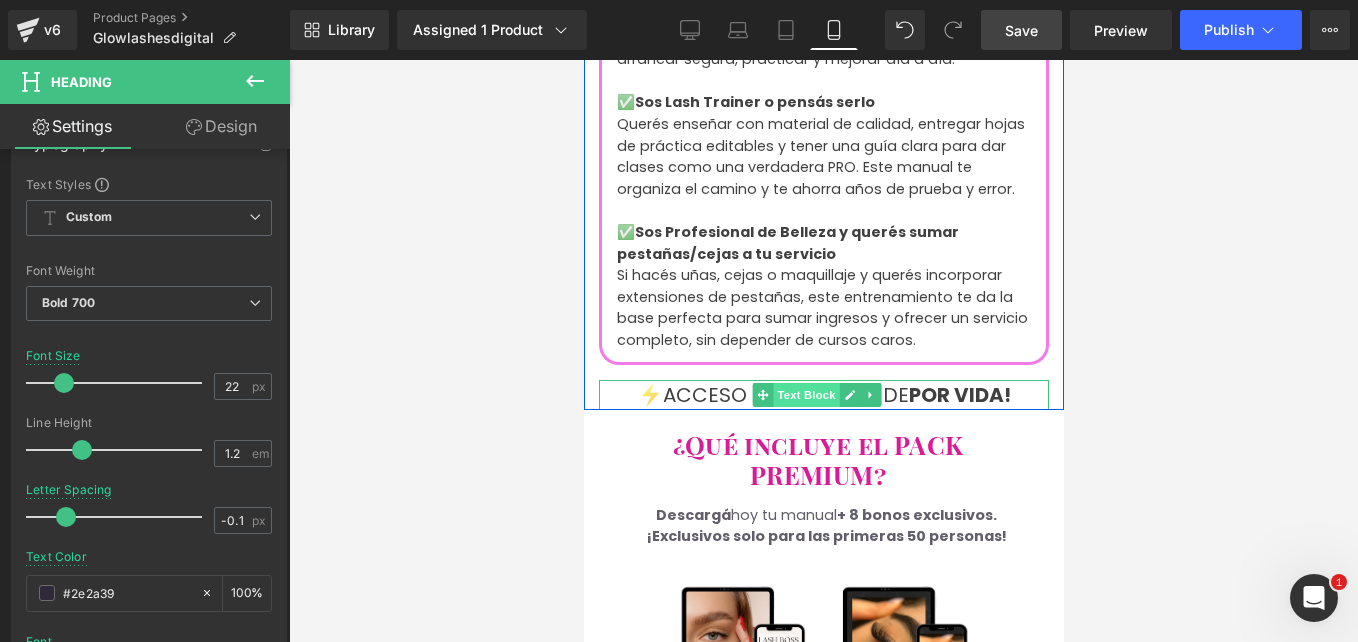 click on "Text Block" at bounding box center (805, 395) 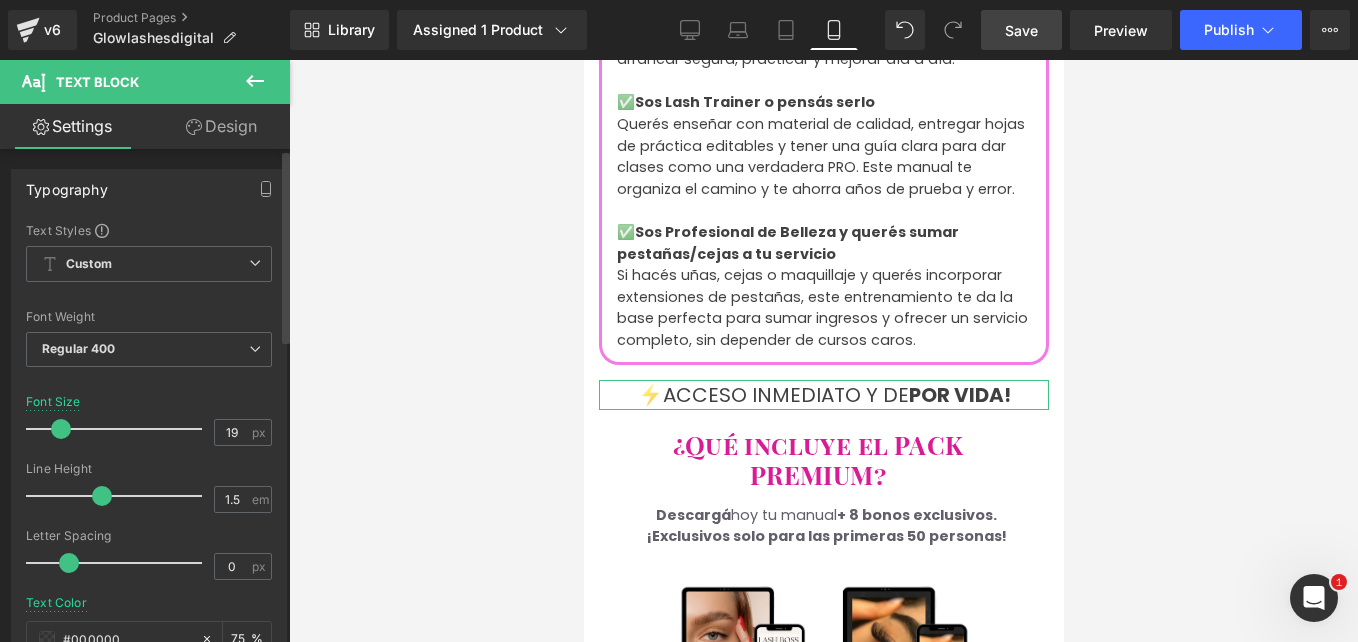 type on "18" 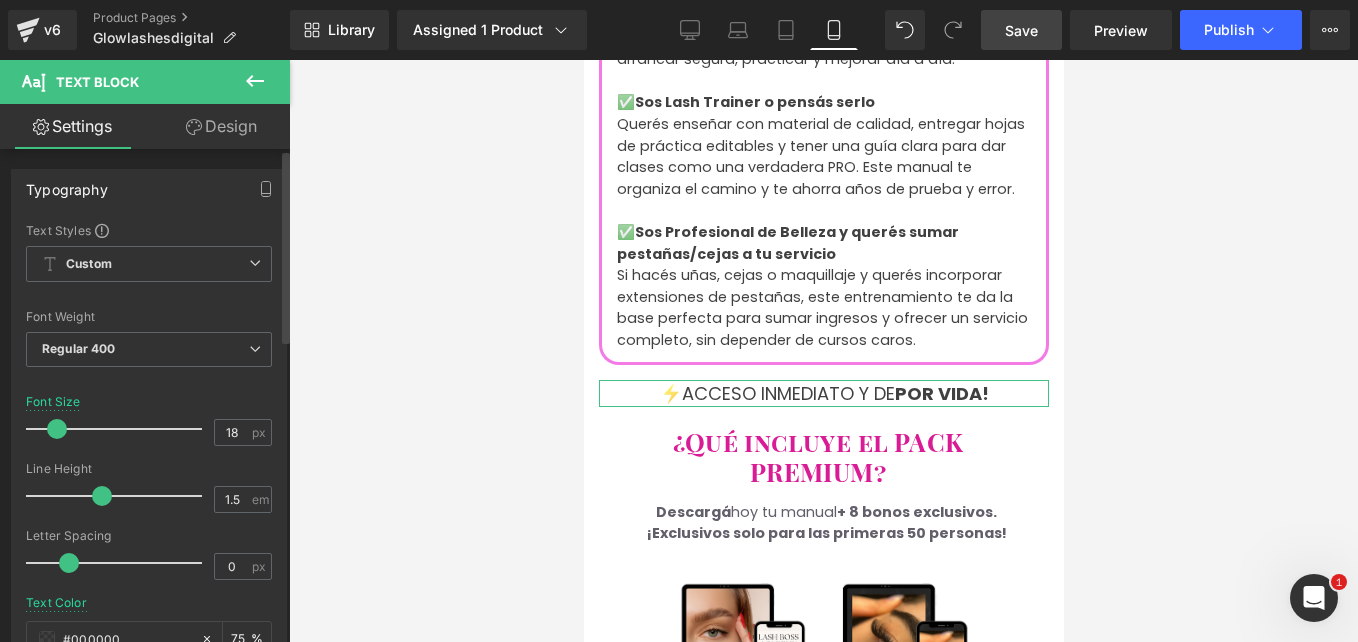 click at bounding box center (57, 429) 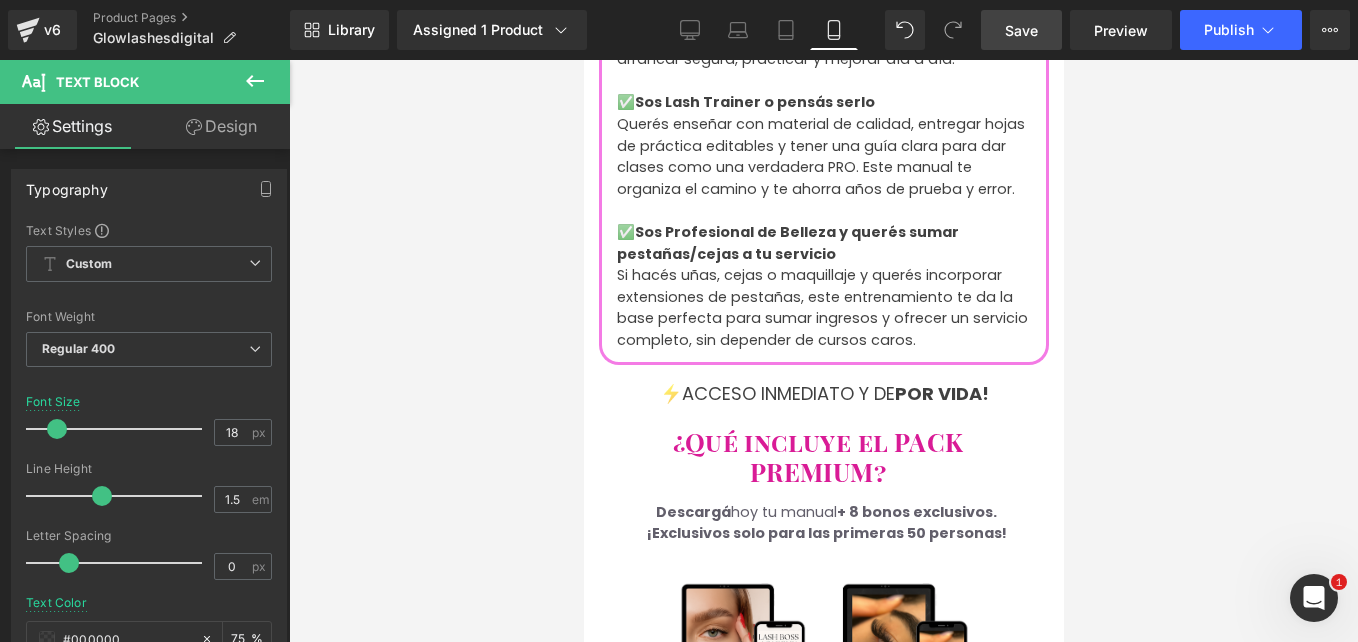 click on "Save" at bounding box center (1021, 30) 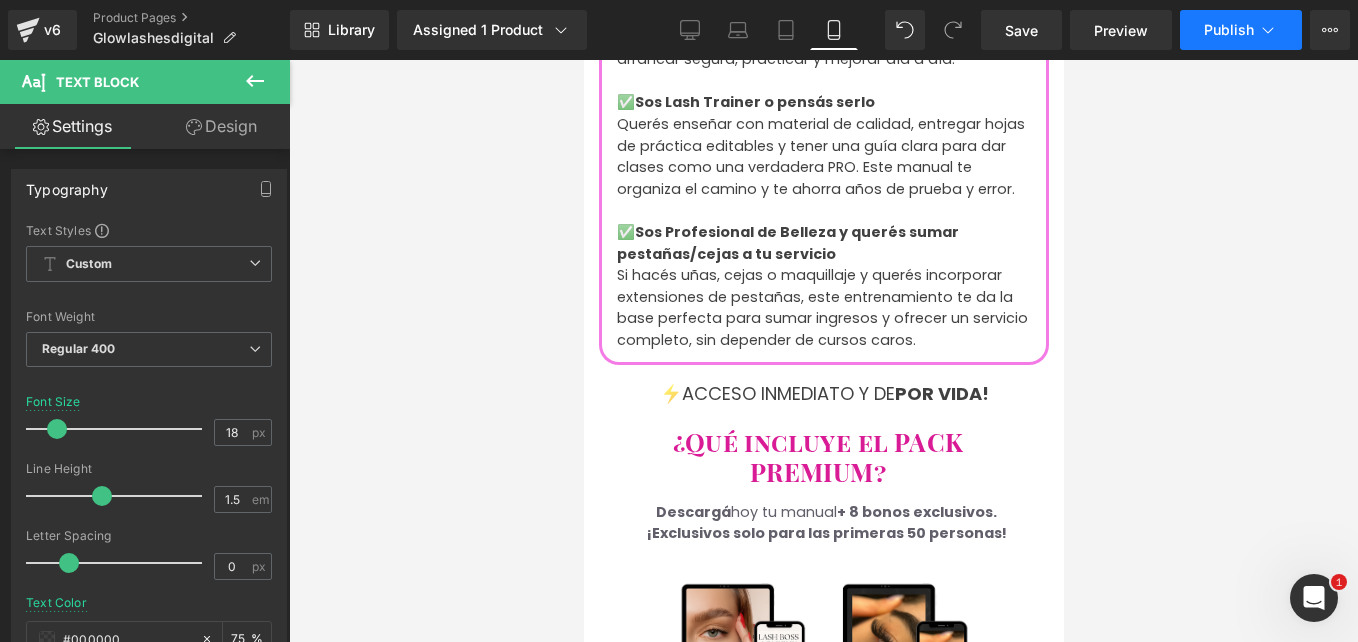 click on "Publish" at bounding box center (1229, 30) 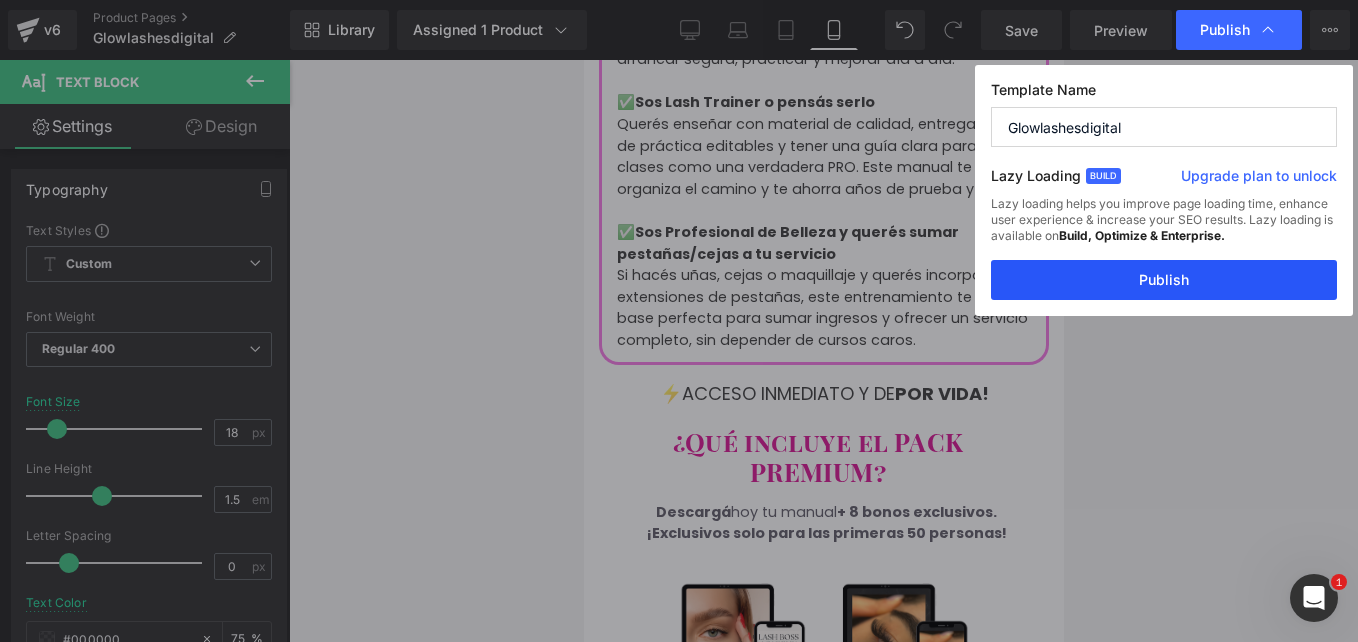 click on "Publish" at bounding box center [1164, 280] 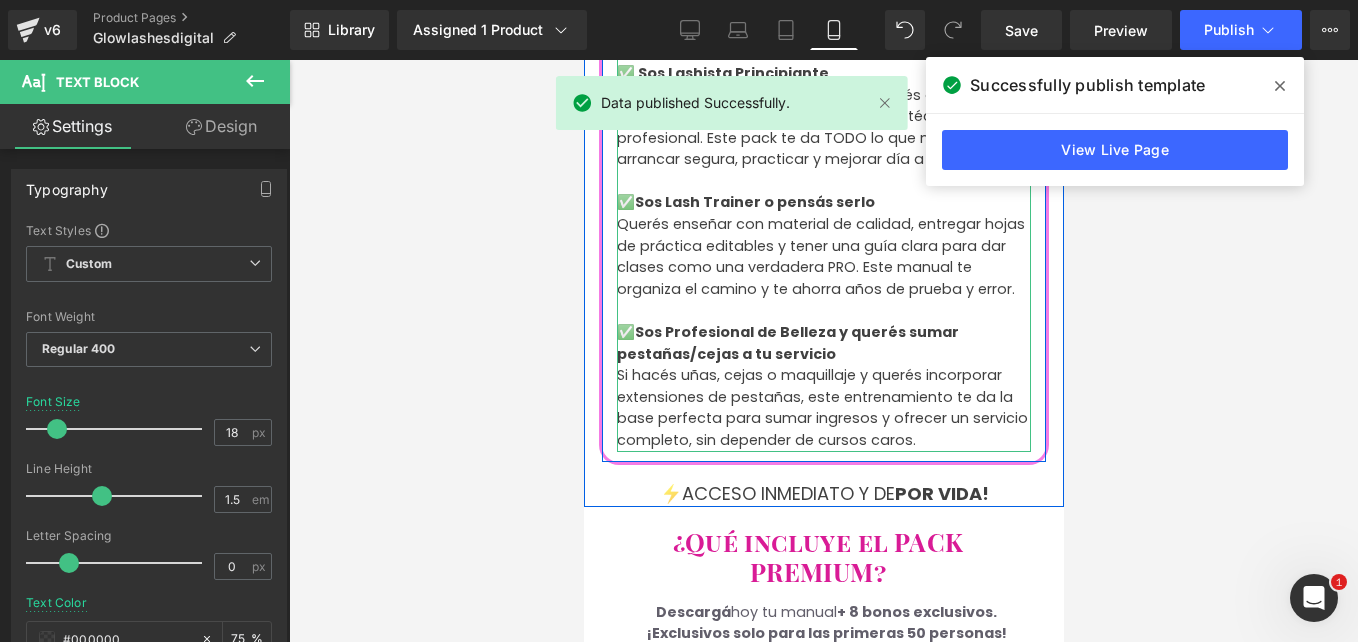 scroll, scrollTop: 2100, scrollLeft: 0, axis: vertical 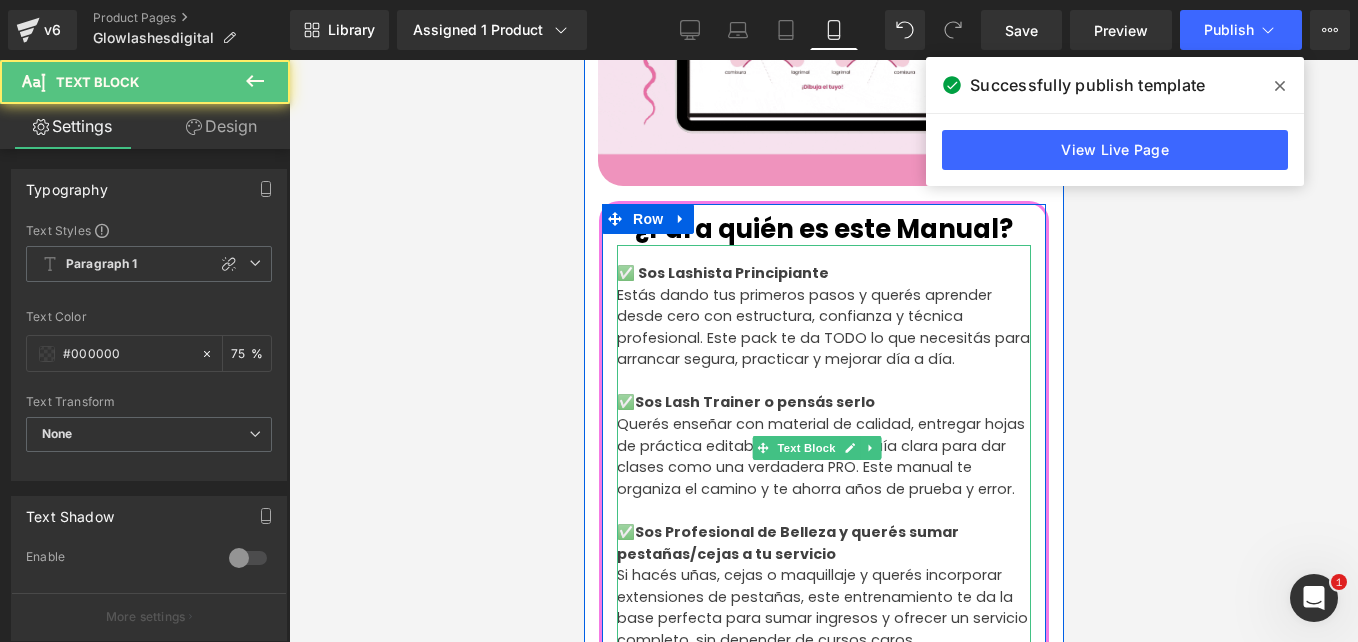 click on "✅ Sos Lashista Principiante" at bounding box center [722, 273] 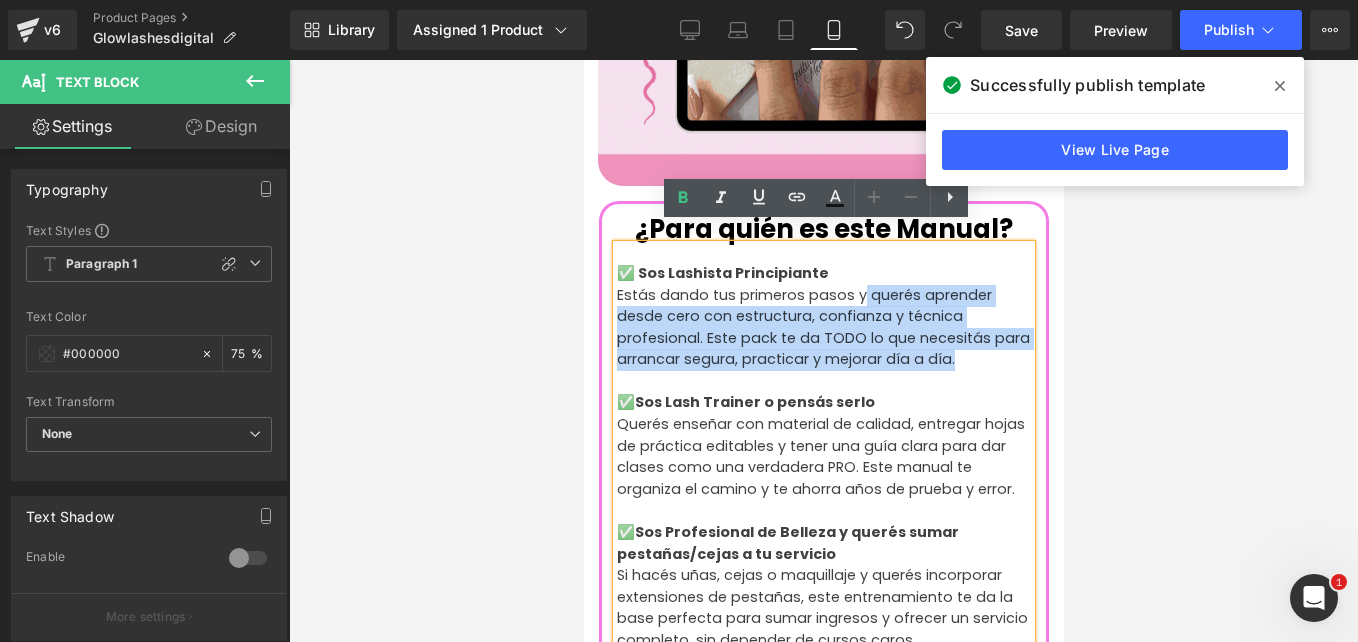 drag, startPoint x: 1001, startPoint y: 334, endPoint x: 855, endPoint y: 269, distance: 159.81552 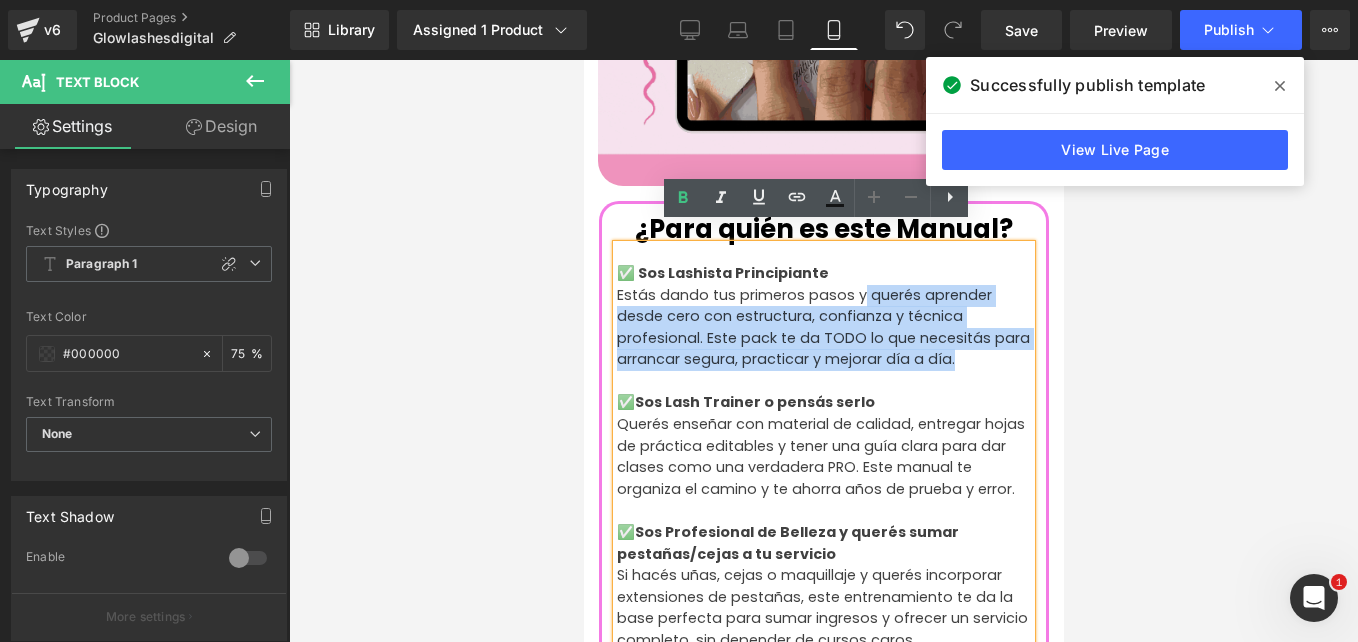 click on "Estás dando tus primeros pasos y querés aprender desde cero con estructura, confianza y técnica profesional. Este pack te da TODO lo que necesitás para arrancar segura, practicar y mejorar día a día." at bounding box center [823, 328] 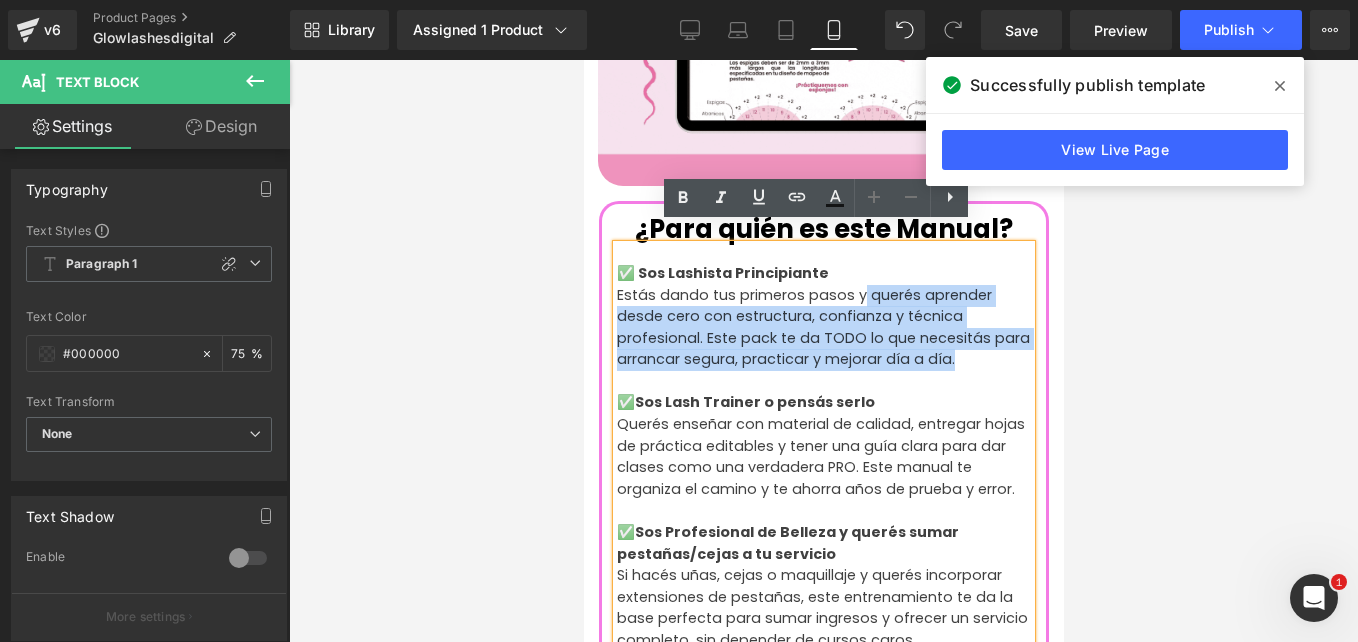 type 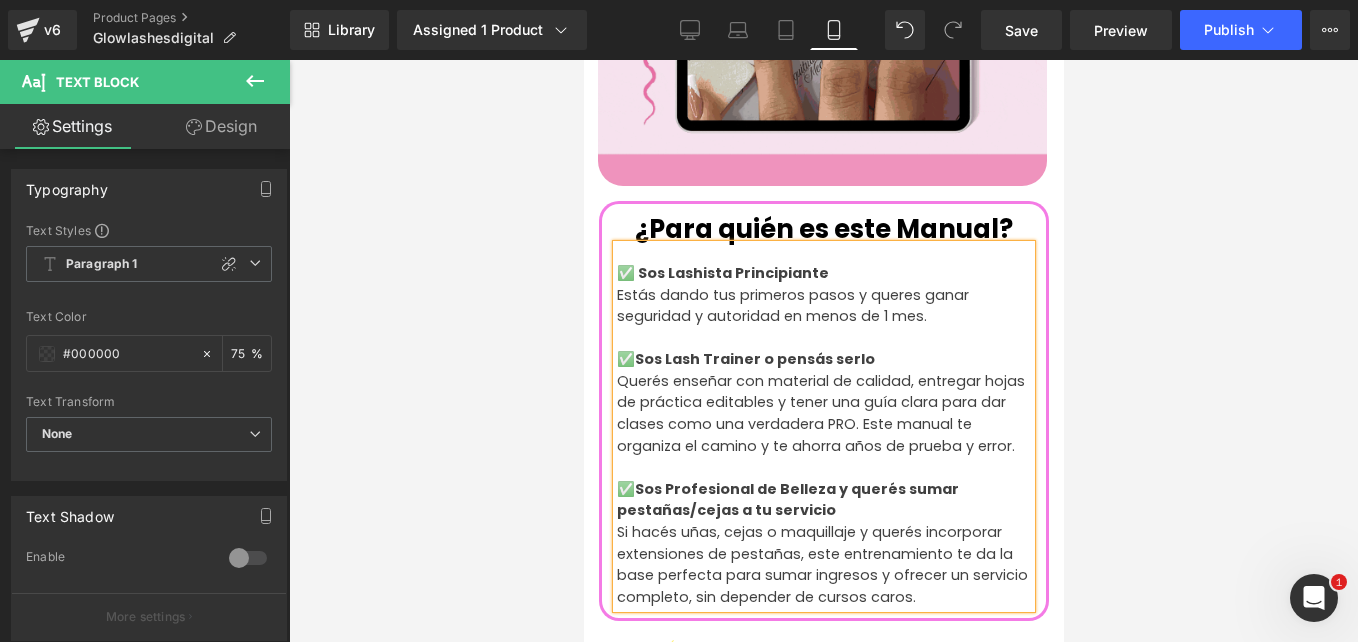 click on "Estás dando tus primeros pasos y queres ganar seguridad y autoridad en menos de 1 mes." at bounding box center [823, 306] 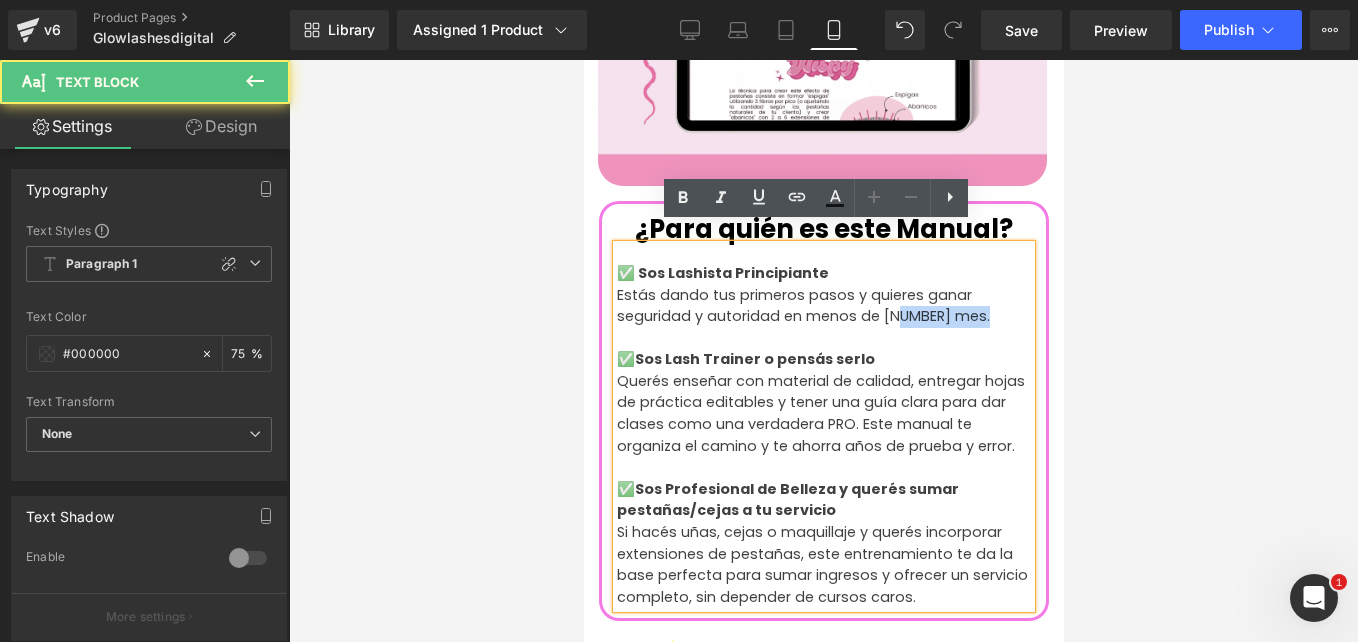 drag, startPoint x: 951, startPoint y: 309, endPoint x: 888, endPoint y: 299, distance: 63.788715 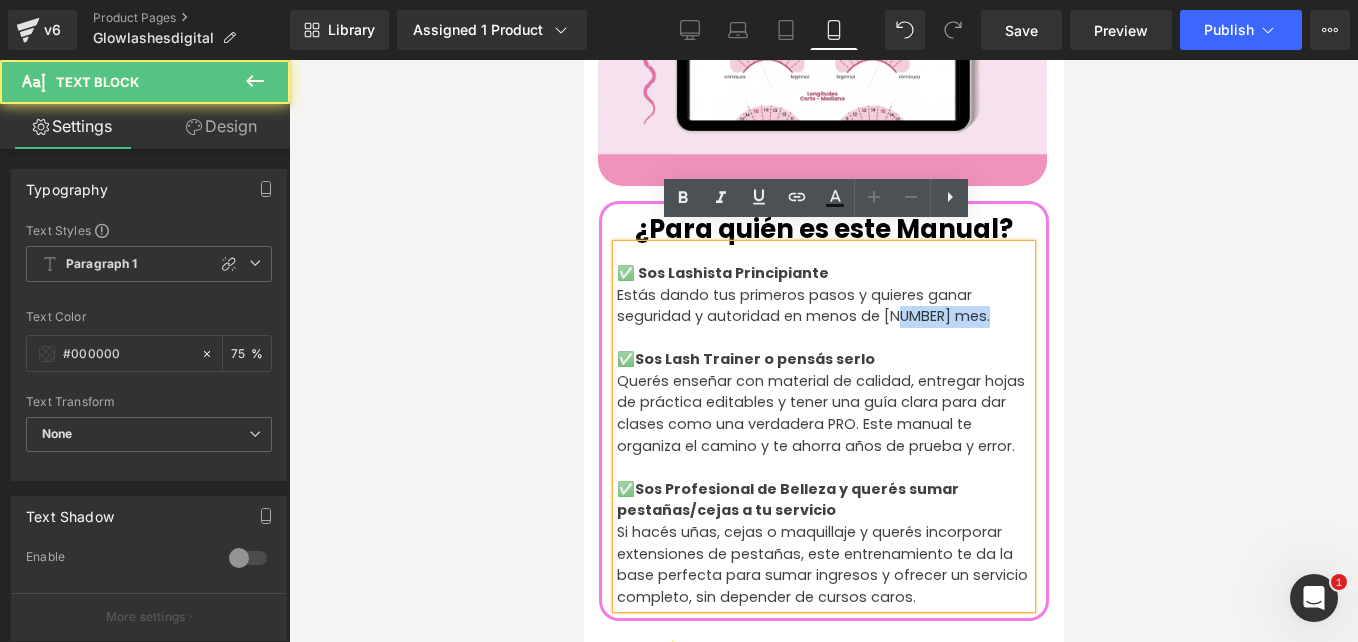click on "✅ Sos Lashista Principiante Estás dando tus primeros pasos y quieres ganar seguridad y autoridad en menos de 1 mes. ✅Sos Lash Trainer o pensás serlo Querés enseñar con material de calidad, entregar hojas de práctica editables y tener una guía clara para dar clases como una verdadera PRO. Este manual te organiza el camino y te ahorra años de prueba y error. ✅Sos Profesional de Belleza y querés sumar pestañas/cejas a tu servicio Si hacés uñas, cejas o maquillaje y querés incorporar extensiones de pestañas, este entrenamiento te da la base perfecta para sumar ingresos y ofrecer un servicio completo, sin depender de cursos caros." at bounding box center [823, 427] 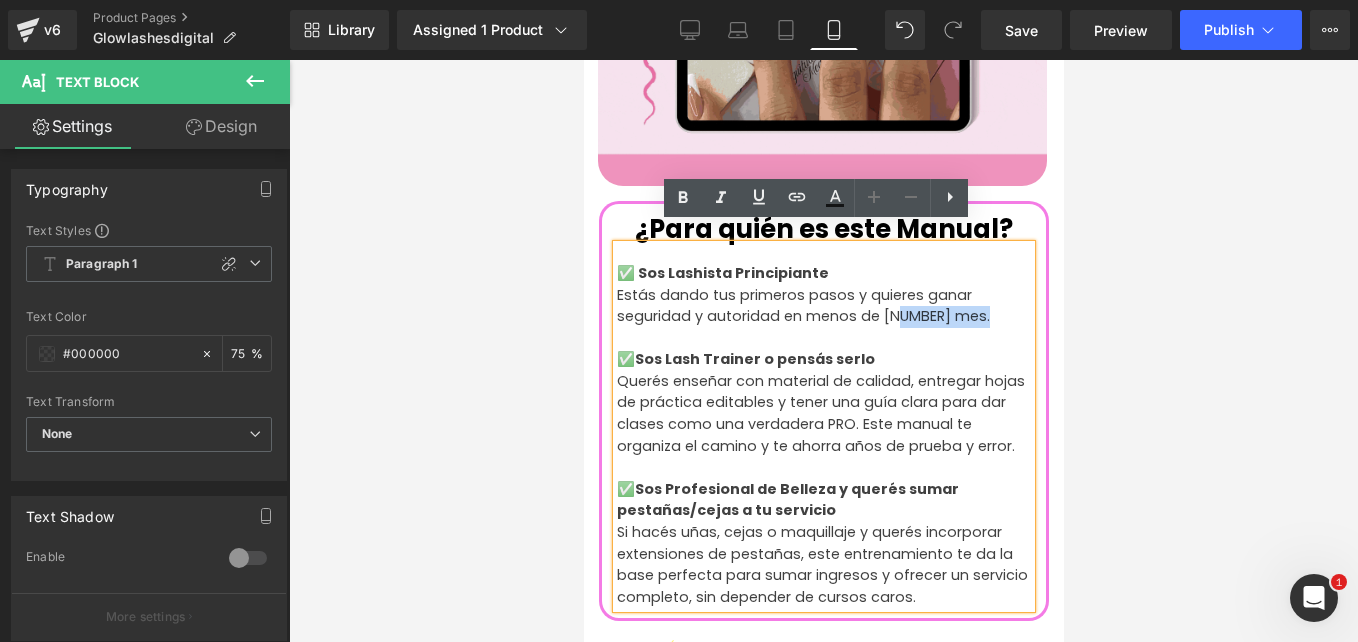 click on "Estás dando tus primeros pasos y quieres ganar seguridad y autoridad en menos de 1 mes." at bounding box center [823, 306] 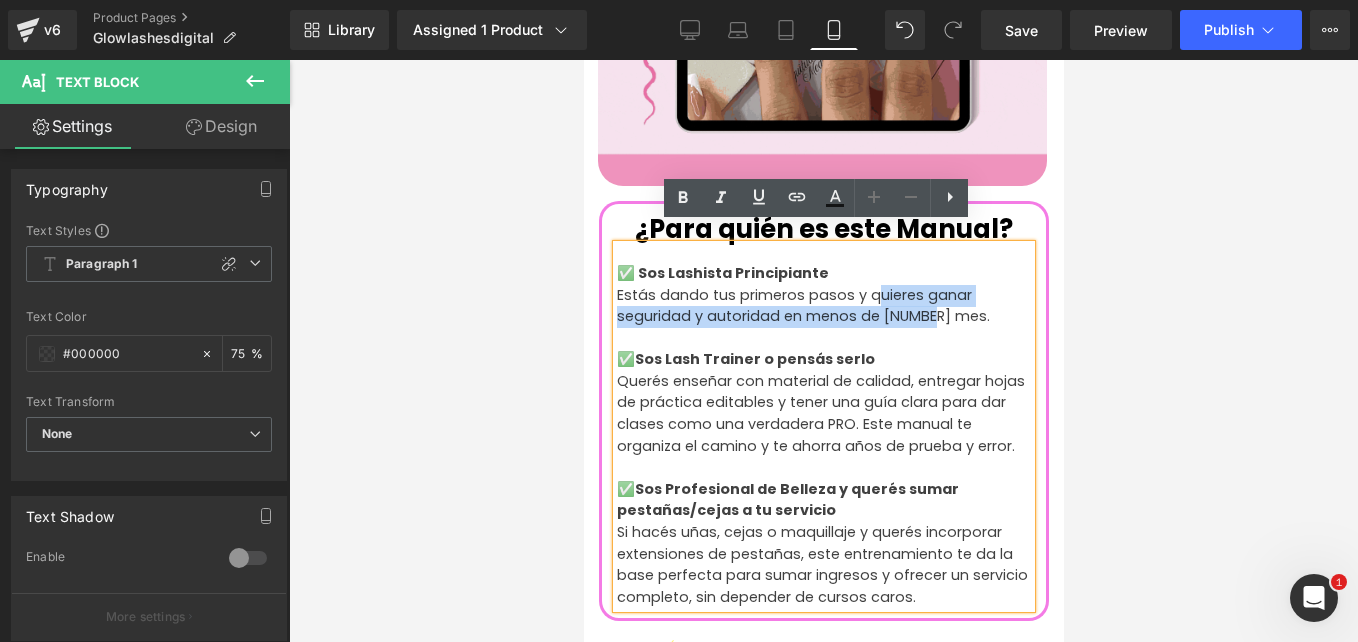 drag, startPoint x: 926, startPoint y: 305, endPoint x: 875, endPoint y: 280, distance: 56.797886 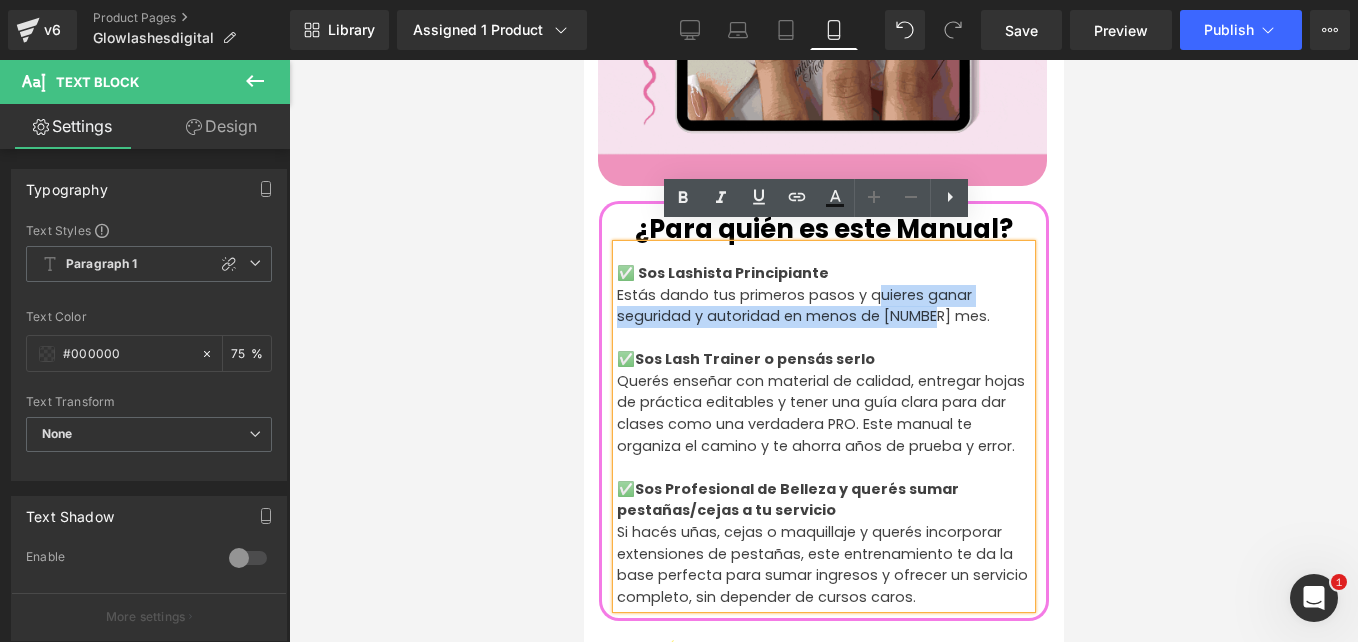 click on "Estás dando tus primeros pasos y quieres ganar seguridad y autoridad en menos de 1 mes." at bounding box center [823, 306] 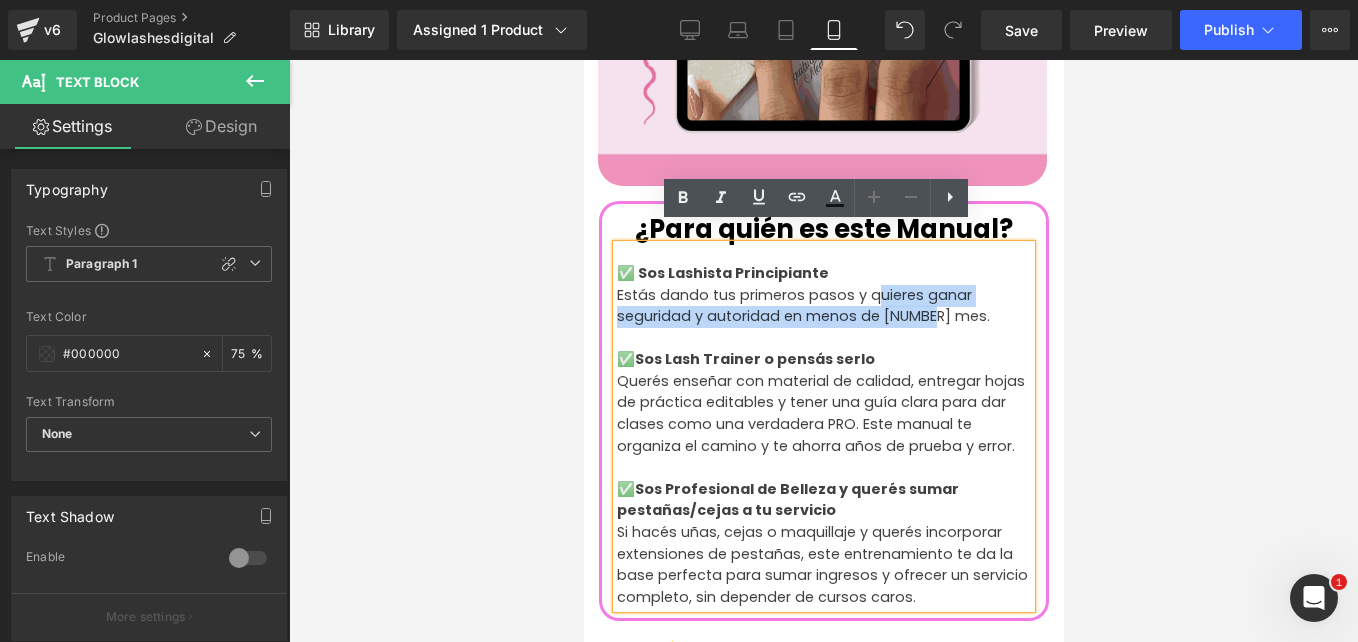 click on "Estás dando tus primeros pasos y quieres ganar seguridad y autoridad en menos de 1 mes." at bounding box center (823, 306) 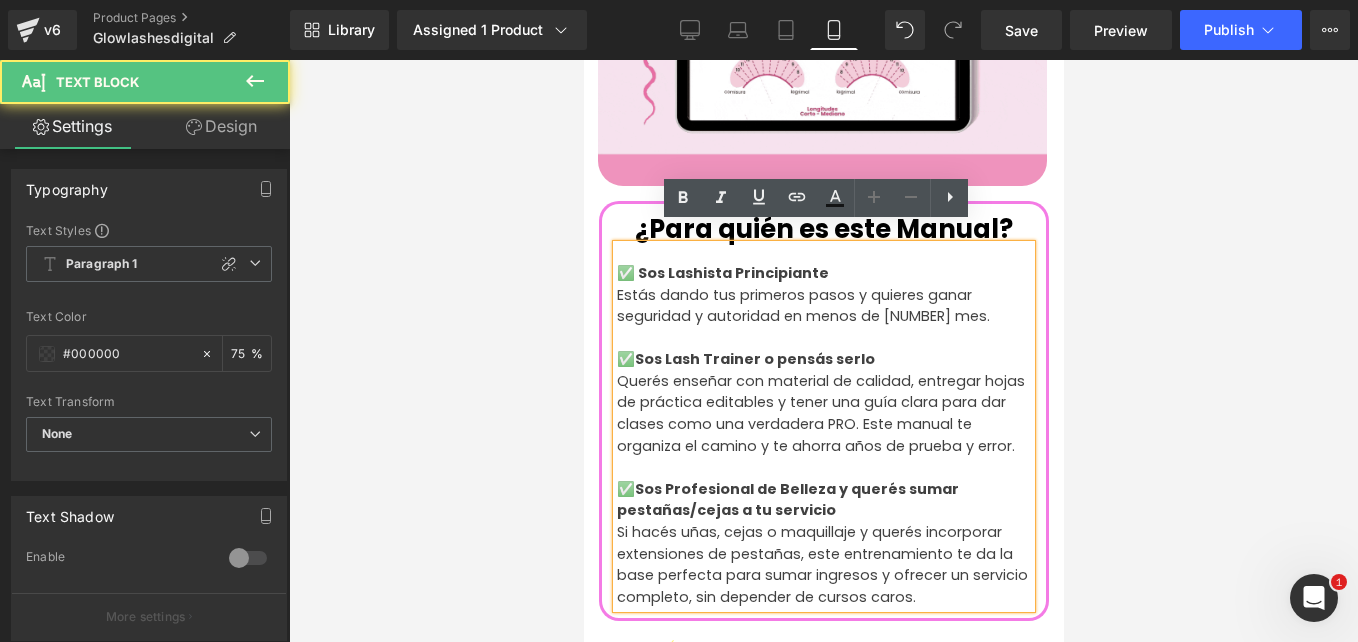 click on "✅ Sos Lashista Principiante Estás dando tus primeros pasos y quieres ganar seguridad y autoridad en menos de 1 mes. ✅Sos Lash Trainer o pensás serlo Querés enseñar con material de calidad, entregar hojas de práctica editables y tener una guía clara para dar clases como una verdadera PRO. Este manual te organiza el camino y te ahorra años de prueba y error. ✅Sos Profesional de Belleza y querés sumar pestañas/cejas a tu servicio Si hacés uñas, cejas o maquillaje y querés incorporar extensiones de pestañas, este entrenamiento te da la base perfecta para sumar ingresos y ofrecer un servicio completo, sin depender de cursos caros." at bounding box center [823, 427] 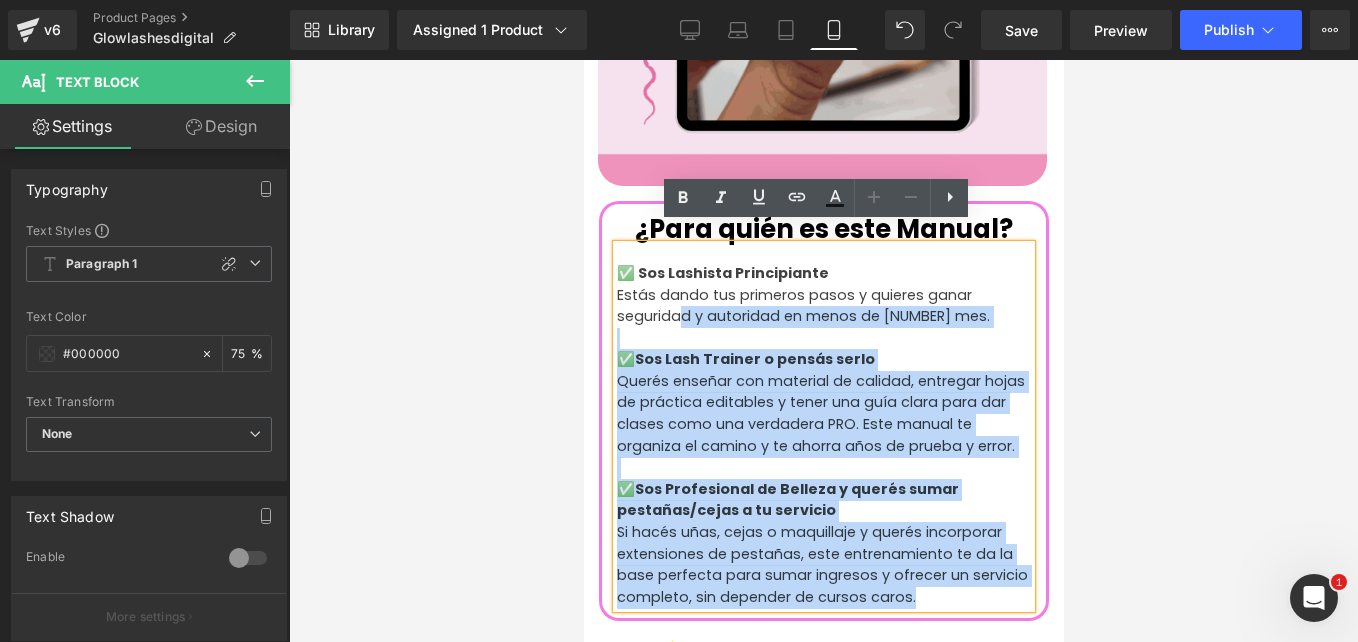 drag, startPoint x: 612, startPoint y: 302, endPoint x: 676, endPoint y: 302, distance: 64 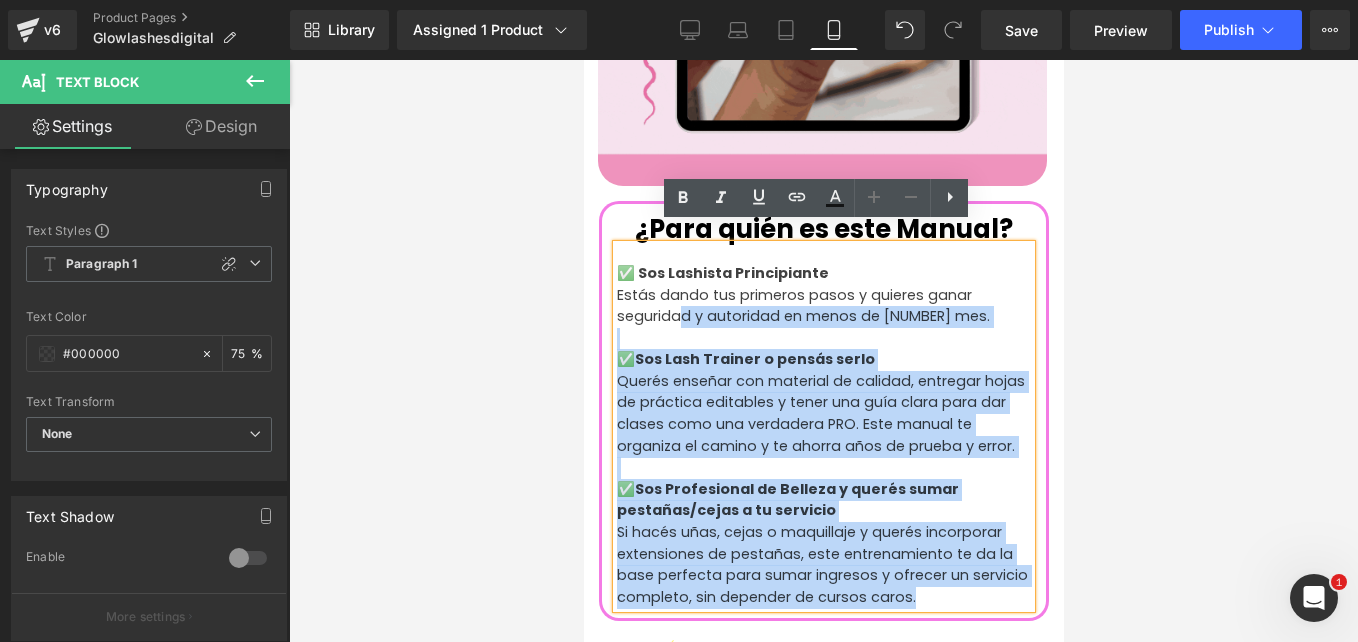 click on "✅ Sos Lashista Principiante Estás dando tus primeros pasos y quieres ganar seguridad y autoridad en menos de 1 mes. ✅Sos Lash Trainer o pensás serlo Querés enseñar con material de calidad, entregar hojas de práctica editables y tener una guía clara para dar clases como una verdadera PRO. Este manual te organiza el camino y te ahorra años de prueba y error. ✅Sos Profesional de Belleza y querés sumar pestañas/cejas a tu servicio Si hacés uñas, cejas o maquillaje y querés incorporar extensiones de pestañas, este entrenamiento te da la base perfecta para sumar ingresos y ofrecer un servicio completo, sin depender de cursos caros." at bounding box center [823, 427] 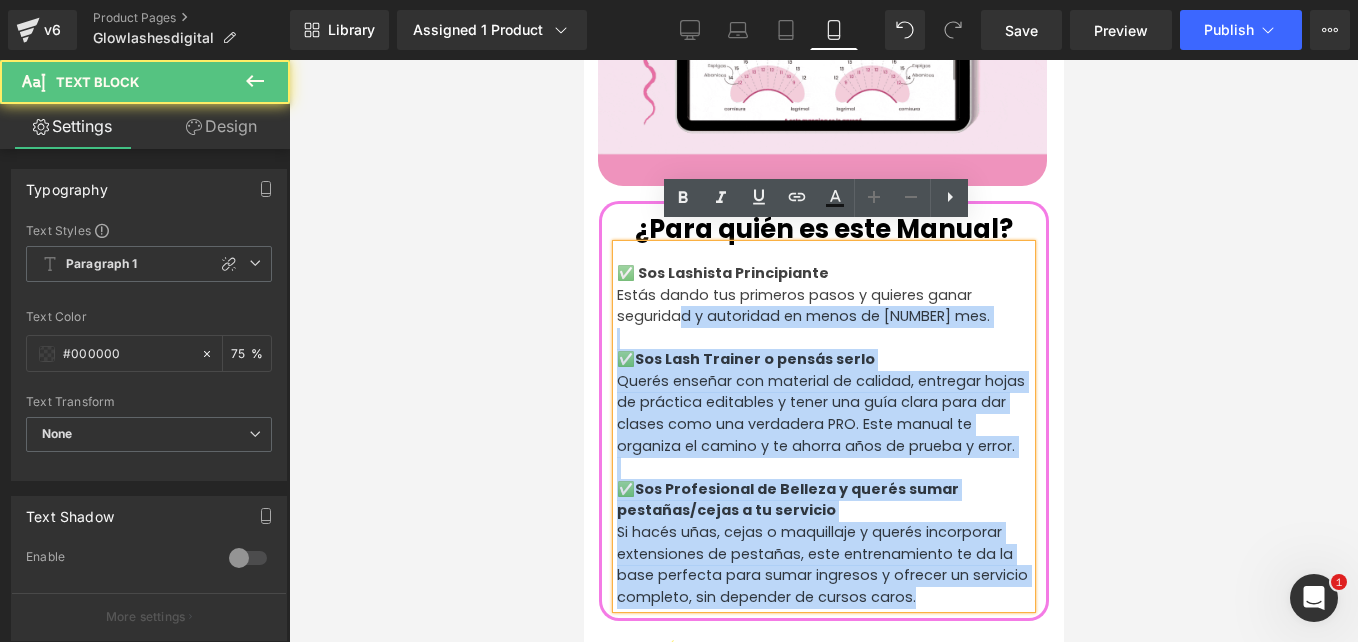 click on "Estás dando tus primeros pasos y quieres ganar seguridad y autoridad en menos de 1 mes." at bounding box center [823, 306] 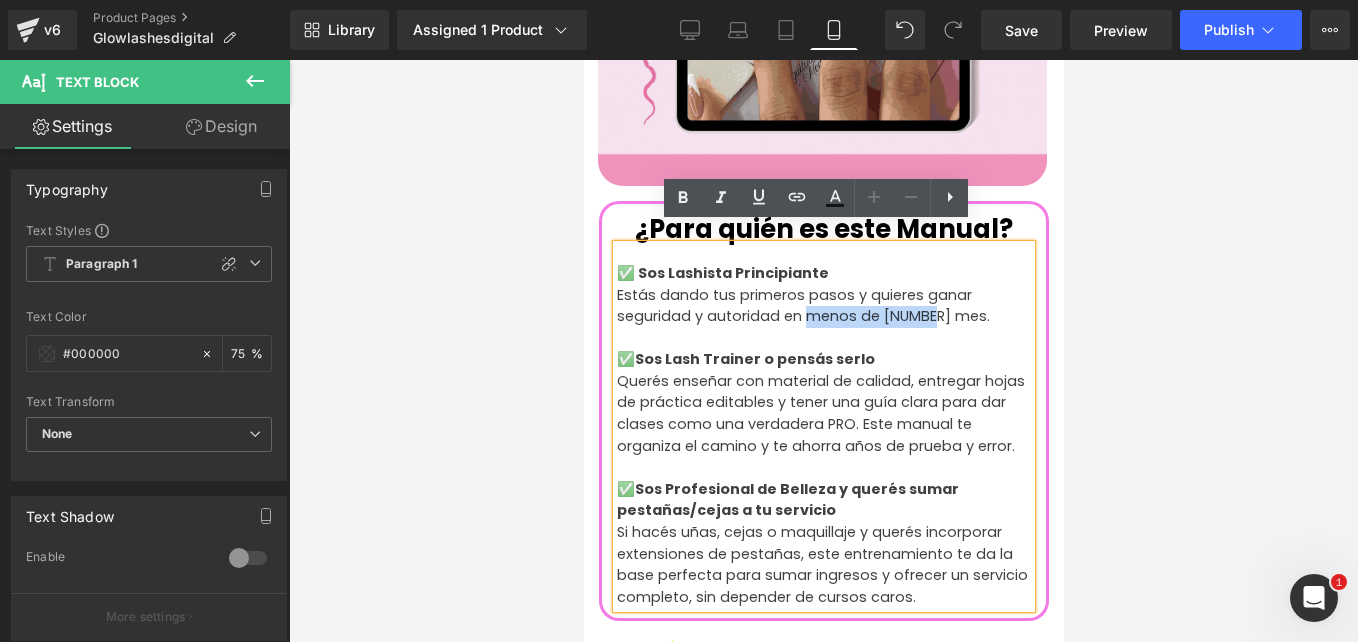 drag, startPoint x: 898, startPoint y: 301, endPoint x: 803, endPoint y: 300, distance: 95.005264 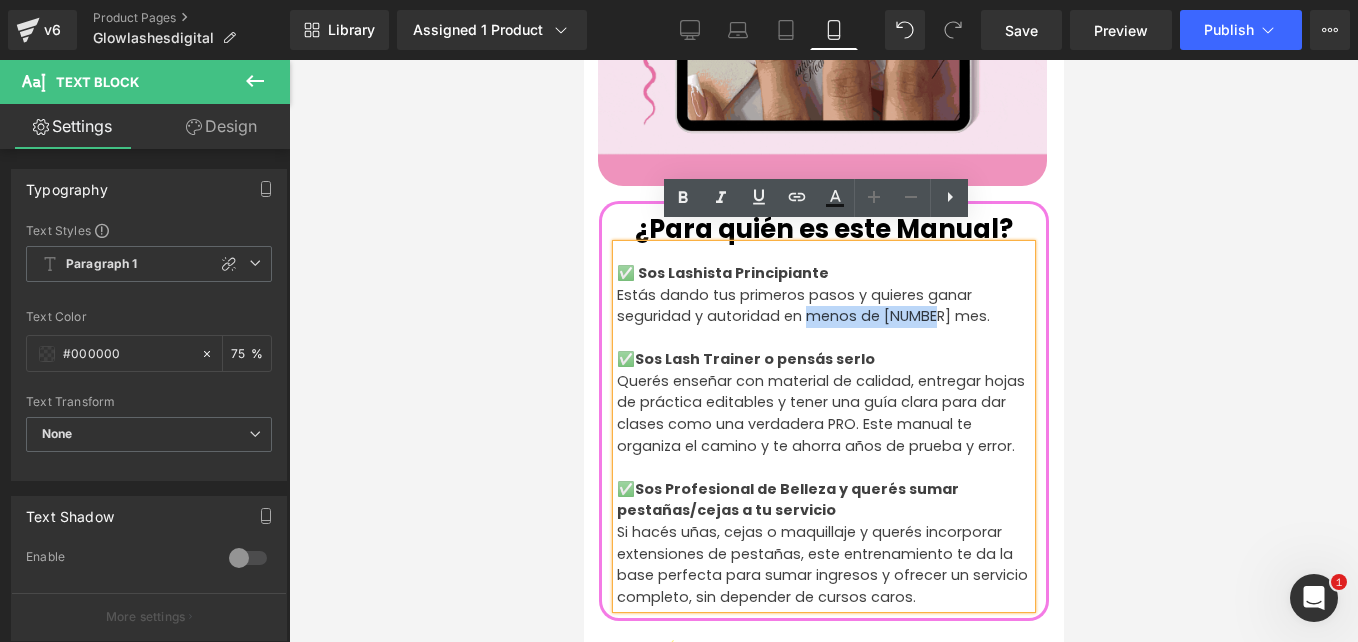 click on "Estás dando tus primeros pasos y quieres ganar seguridad y autoridad en menos de 1 mes." at bounding box center [823, 306] 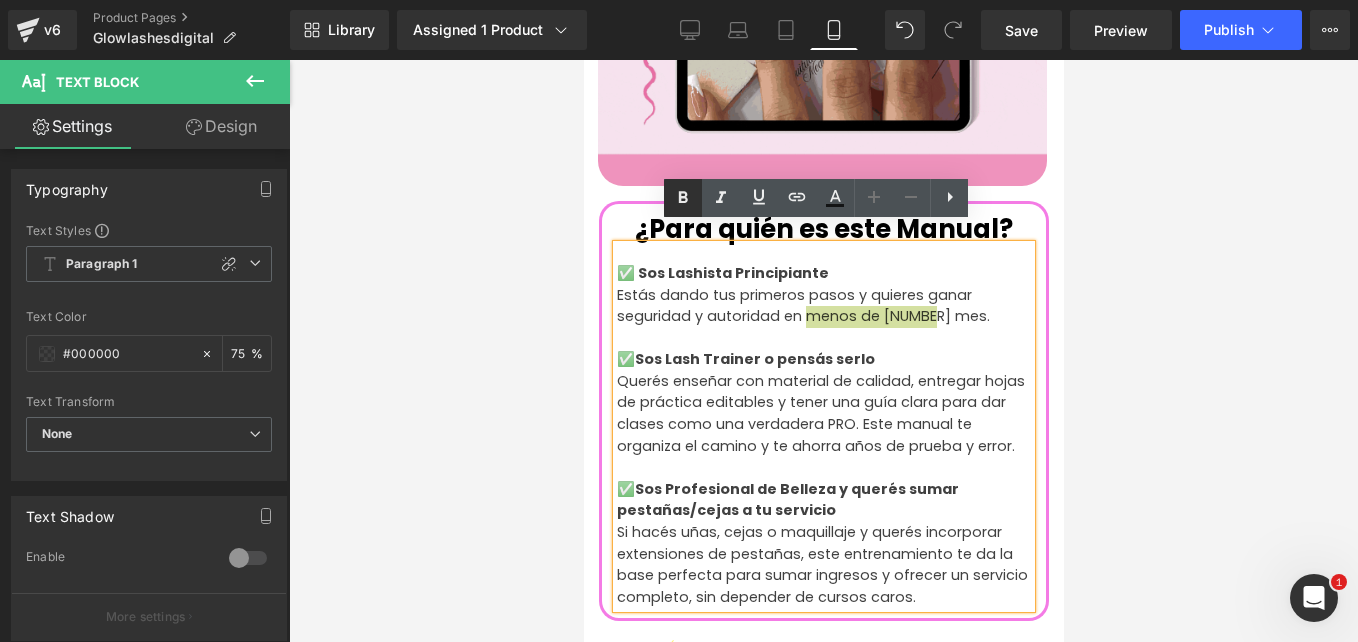 click 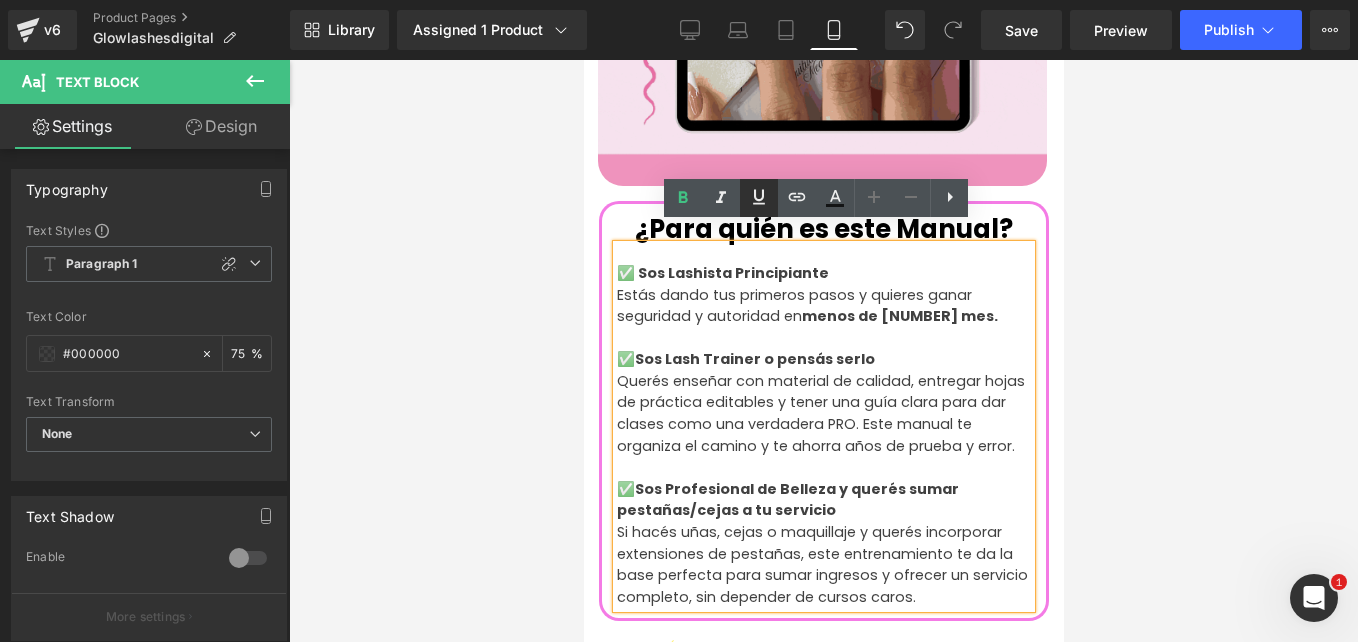 click 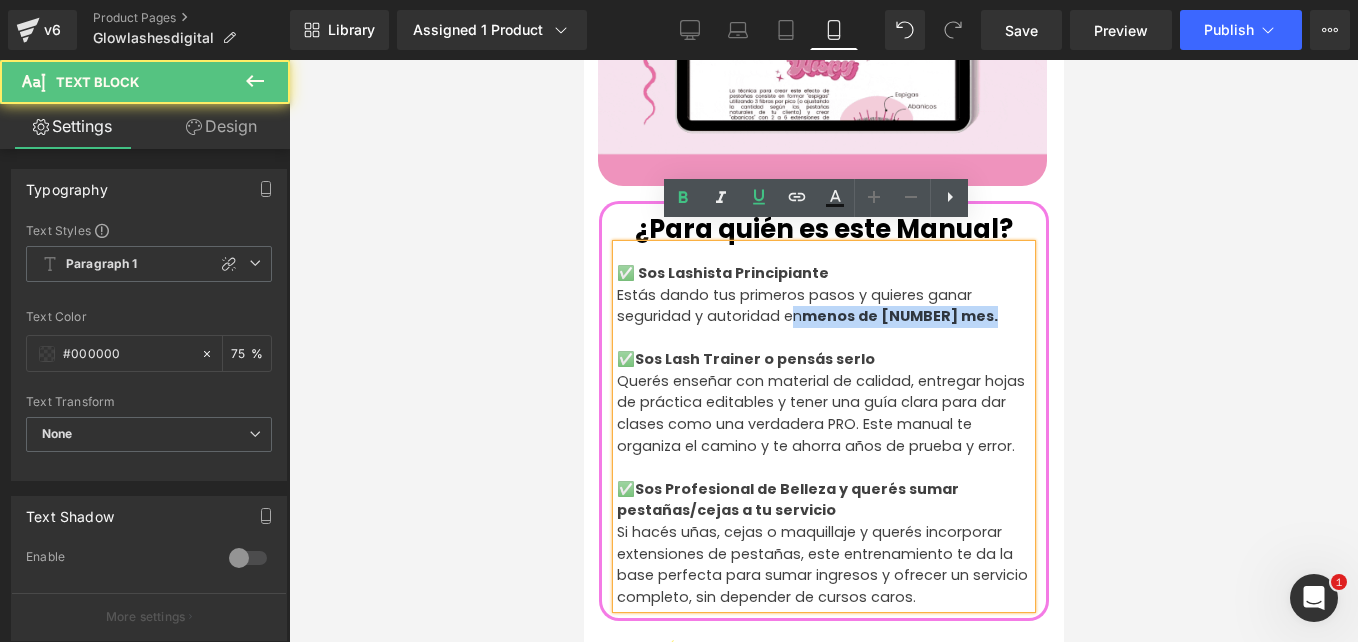 drag, startPoint x: 914, startPoint y: 312, endPoint x: 801, endPoint y: 304, distance: 113.28283 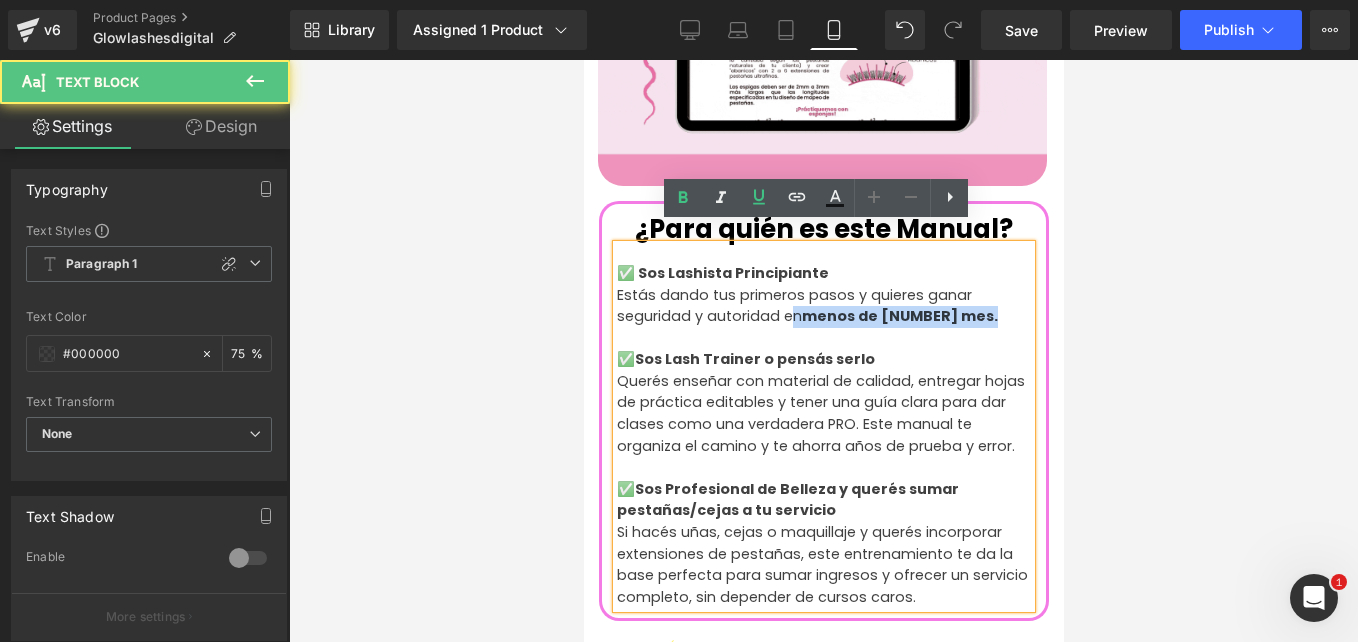 click on "✅ Sos Lashista Principiante Estás dando tus primeros pasos y quieres ganar seguridad y autoridad en  menos de 1 mes. ✅Sos Lash Trainer o pensás serlo Querés enseñar con material de calidad, entregar hojas de práctica editables y tener una guía clara para dar clases como una verdadera PRO. Este manual te organiza el camino y te ahorra años de prueba y error. ✅Sos Profesional de Belleza y querés sumar pestañas/cejas a tu servicio Si hacés uñas, cejas o maquillaje y querés incorporar extensiones de pestañas, este entrenamiento te da la base perfecta para sumar ingresos y ofrecer un servicio completo, sin depender de cursos caros." at bounding box center [823, 427] 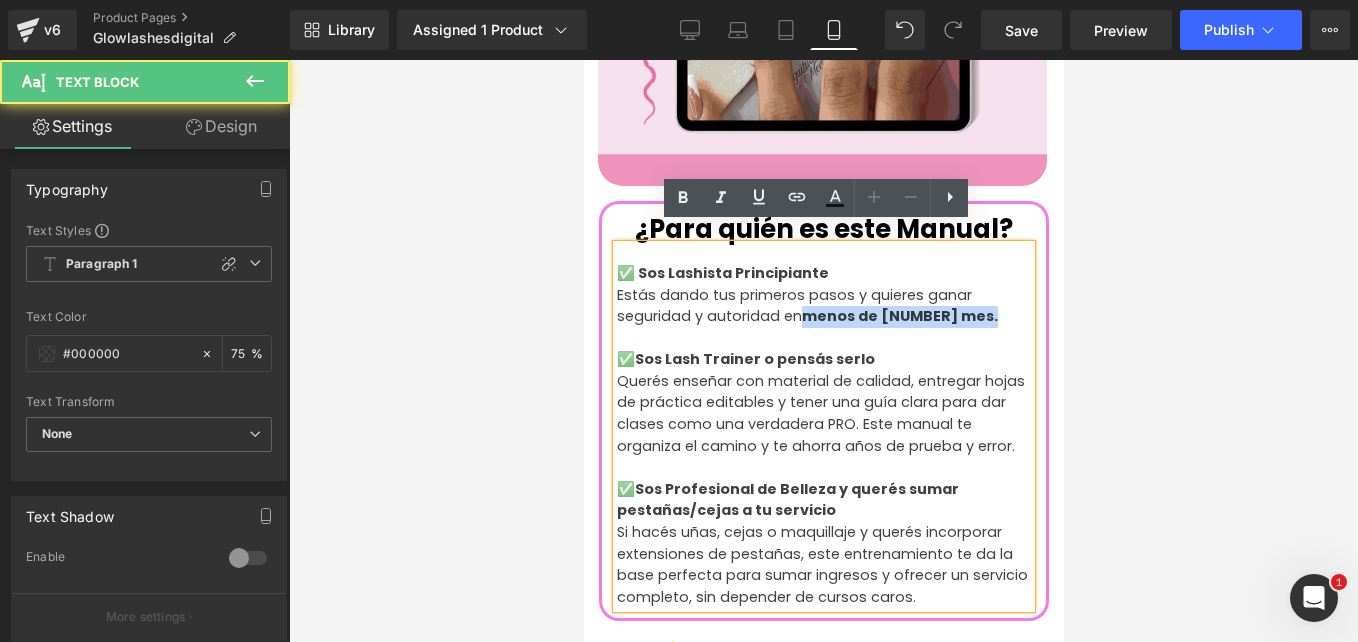 click on "menos de [TIME] mes." at bounding box center (899, 316) 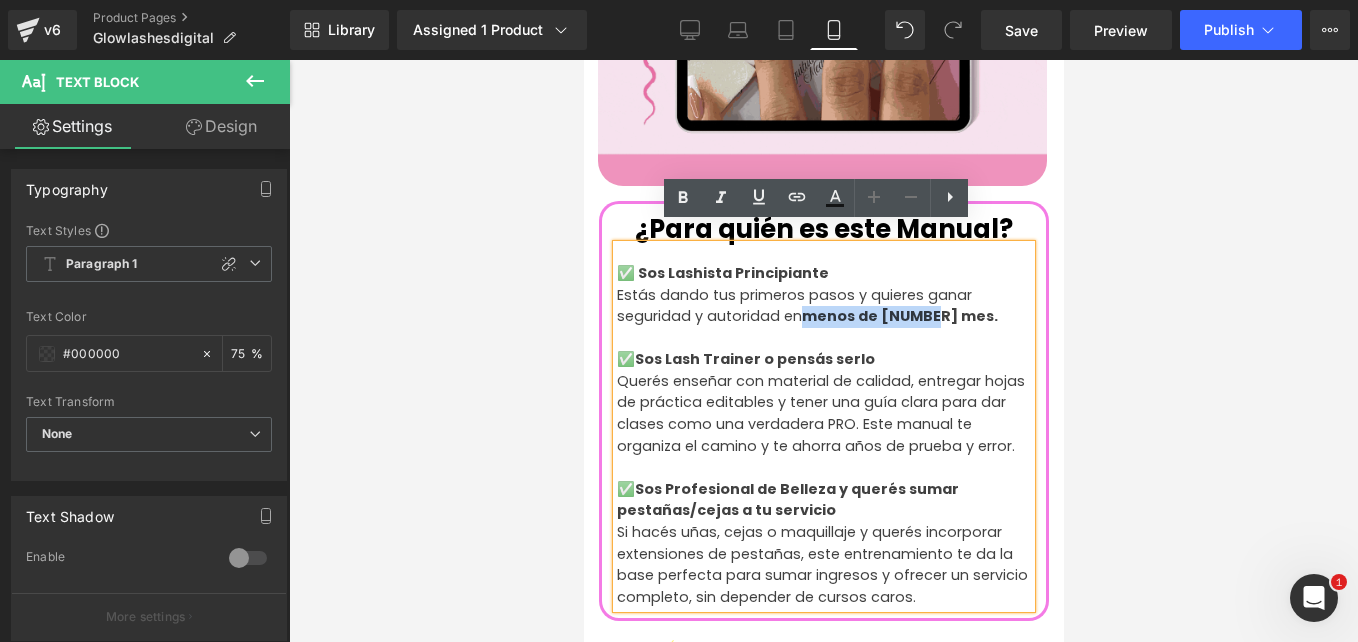 drag, startPoint x: 800, startPoint y: 304, endPoint x: 938, endPoint y: 304, distance: 138 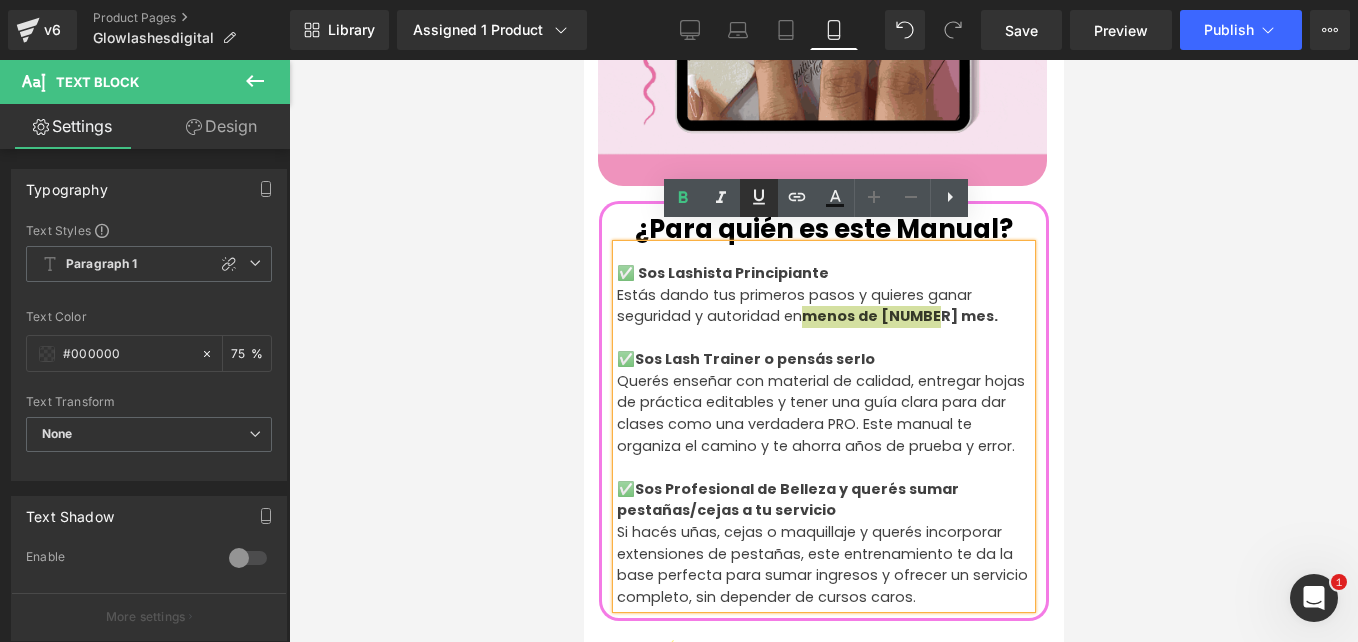 click 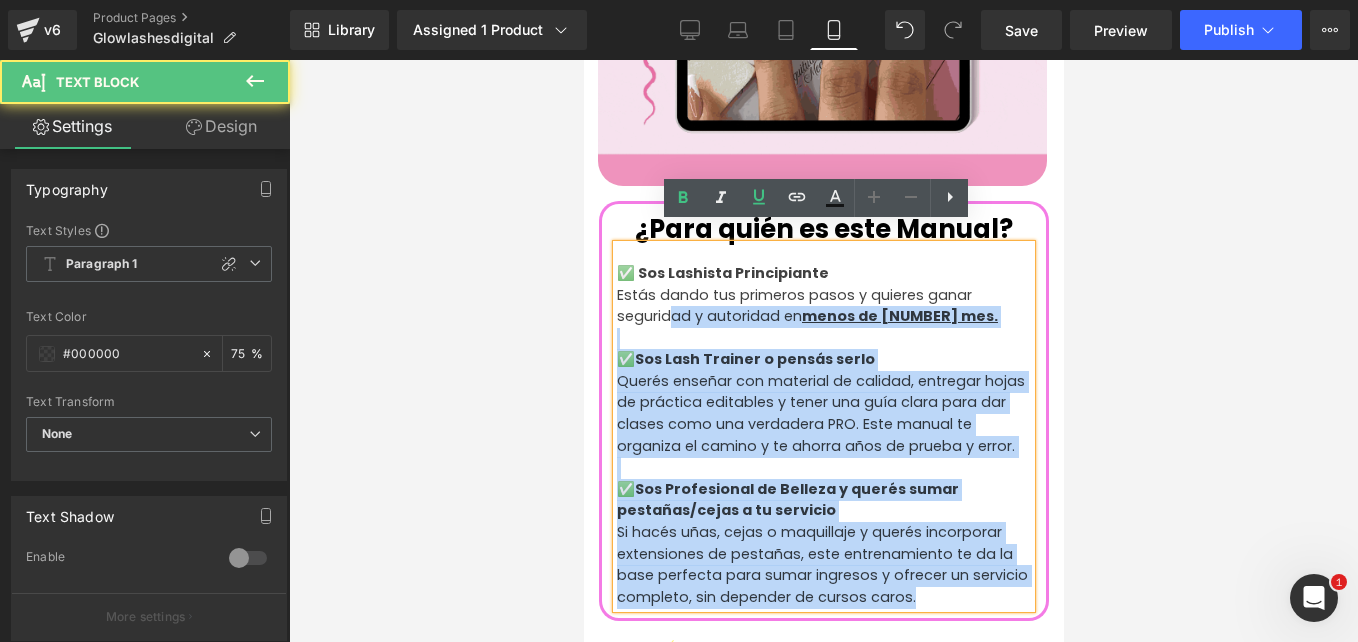 drag, startPoint x: 614, startPoint y: 289, endPoint x: 669, endPoint y: 289, distance: 55 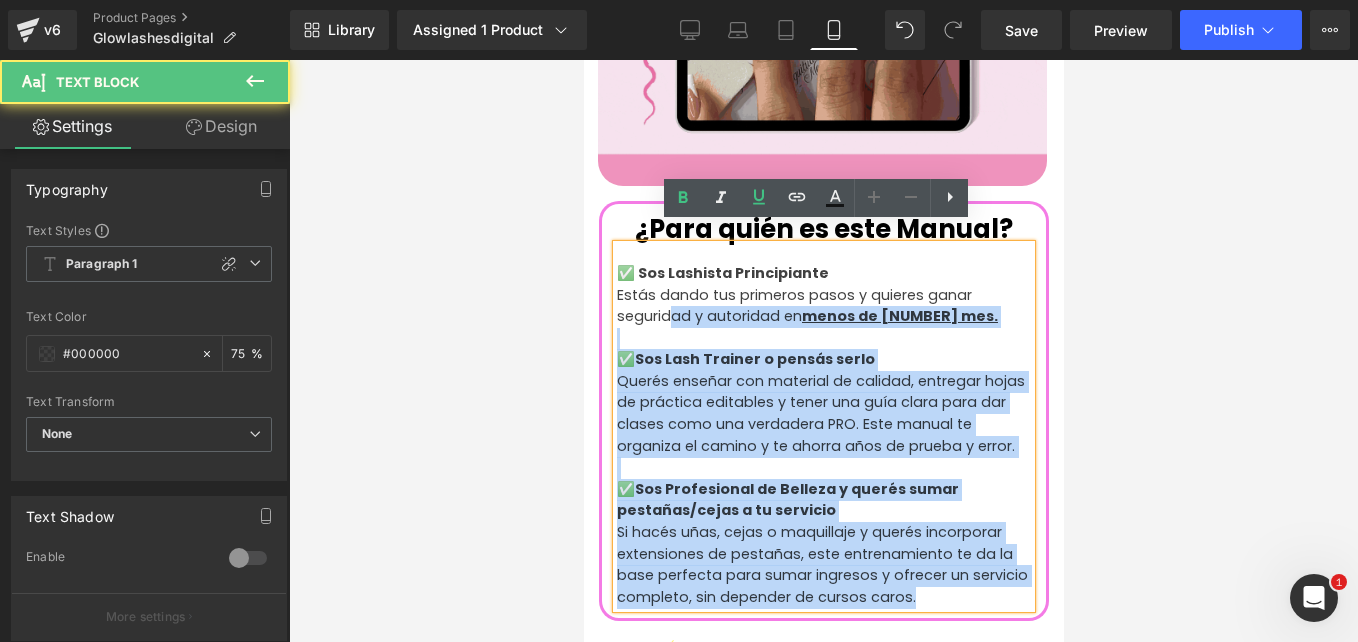click on "✅ Sos Lashista Principiante Estás dando tus primeros pasos y quieres ganar seguridad y autoridad en  menos de 1 mes. ✅Sos Lash Trainer o pensás serlo Querés enseñar con material de calidad, entregar hojas de práctica editables y tener una guía clara para dar clases como una verdadera PRO. Este manual te organiza el camino y te ahorra años de prueba y error. ✅Sos Profesional de Belleza y querés sumar pestañas/cejas a tu servicio Si hacés uñas, cejas o maquillaje y querés incorporar extensiones de pestañas, este entrenamiento te da la base perfecta para sumar ingresos y ofrecer un servicio completo, sin depender de cursos caros." at bounding box center [823, 427] 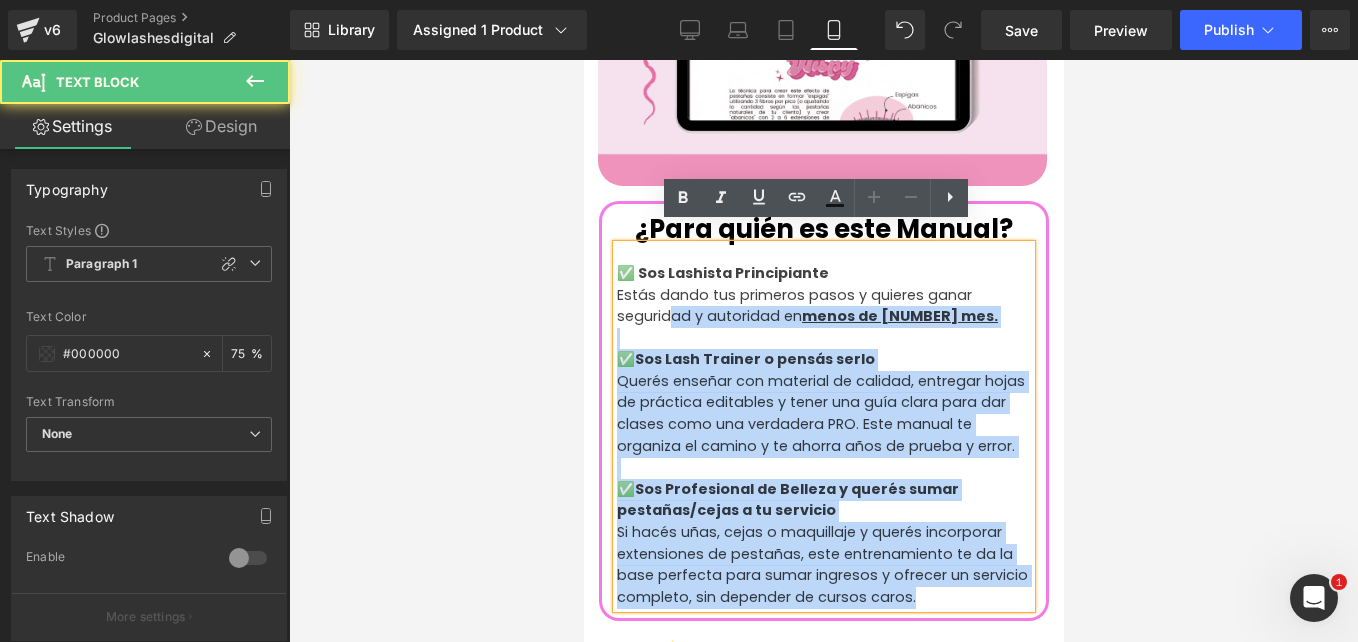 click on "Estás dando tus primeros pasos y quieres ganar seguridad y autoridad en  menos de 1 mes." at bounding box center (823, 306) 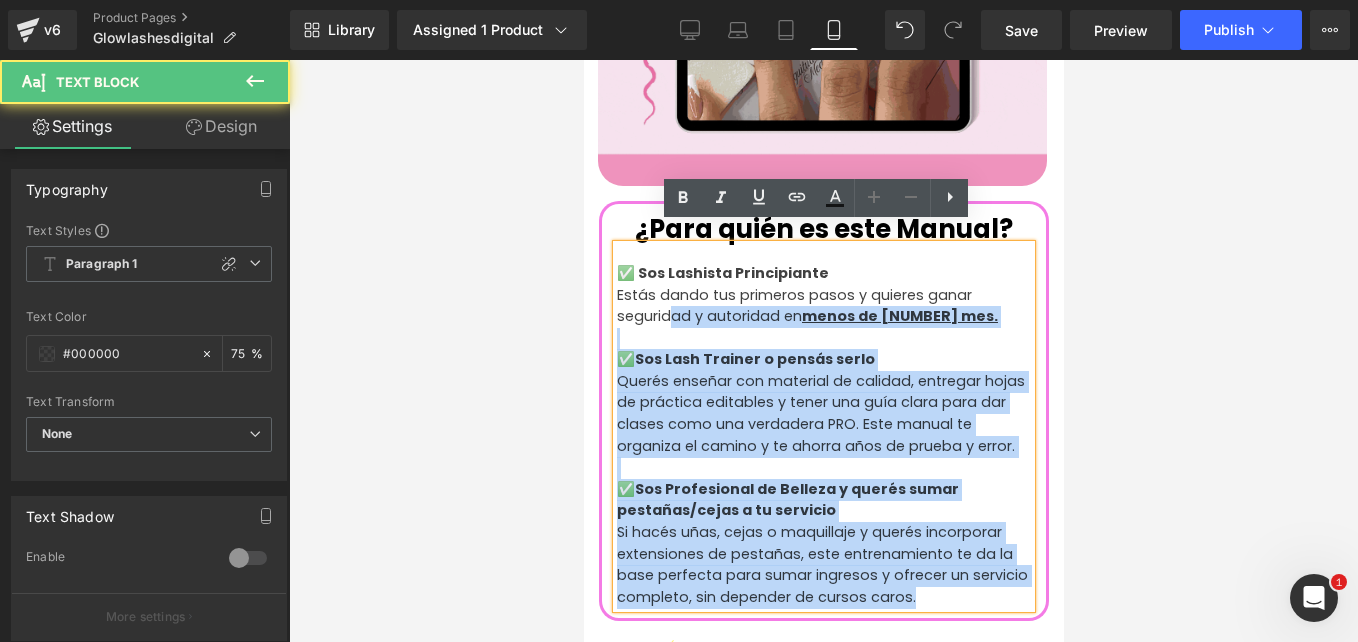 click on "Estás dando tus primeros pasos y quieres ganar seguridad y autoridad en  menos de 1 mes." at bounding box center (823, 306) 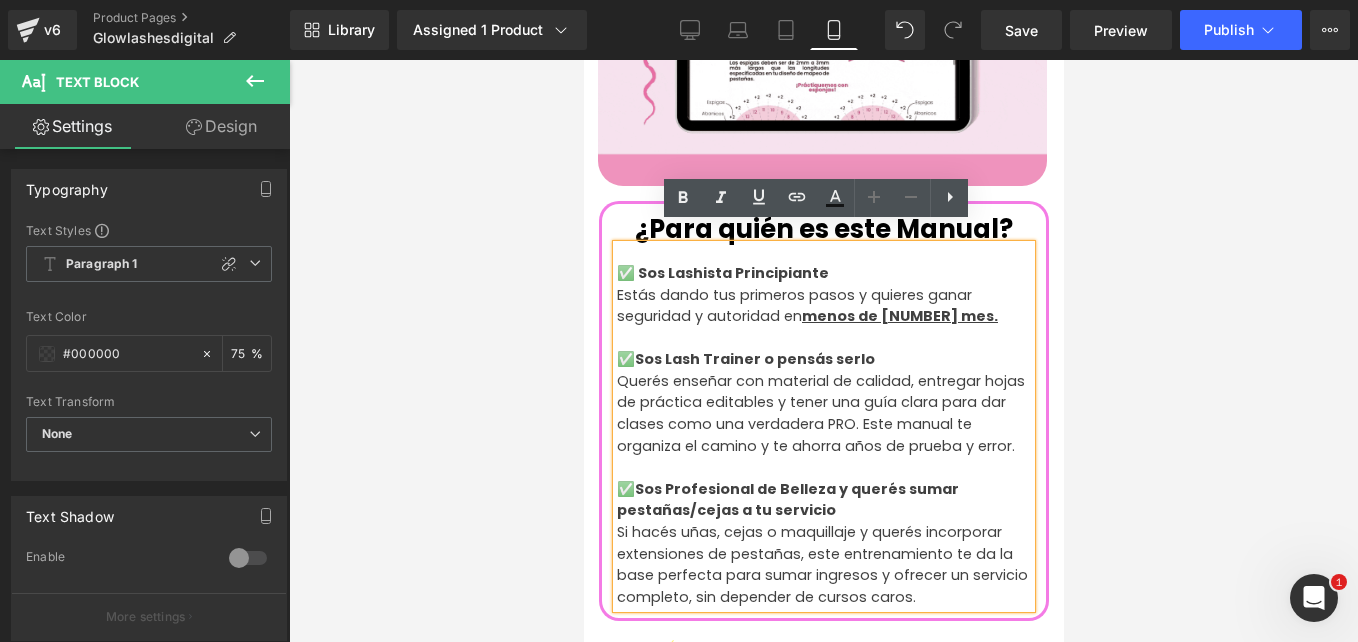 drag, startPoint x: 771, startPoint y: 293, endPoint x: 760, endPoint y: 292, distance: 11.045361 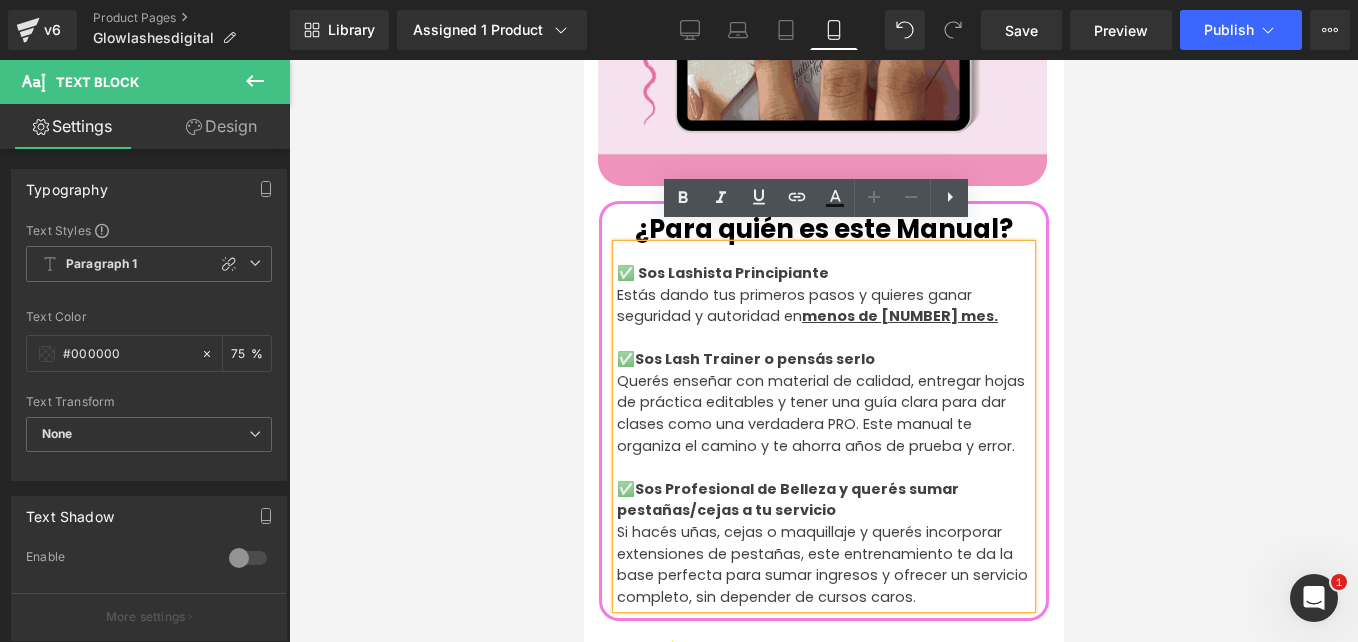 click on "Estás dando tus primeros pasos y quieres ganar seguridad y autoridad en  menos de 1 mes." at bounding box center [823, 306] 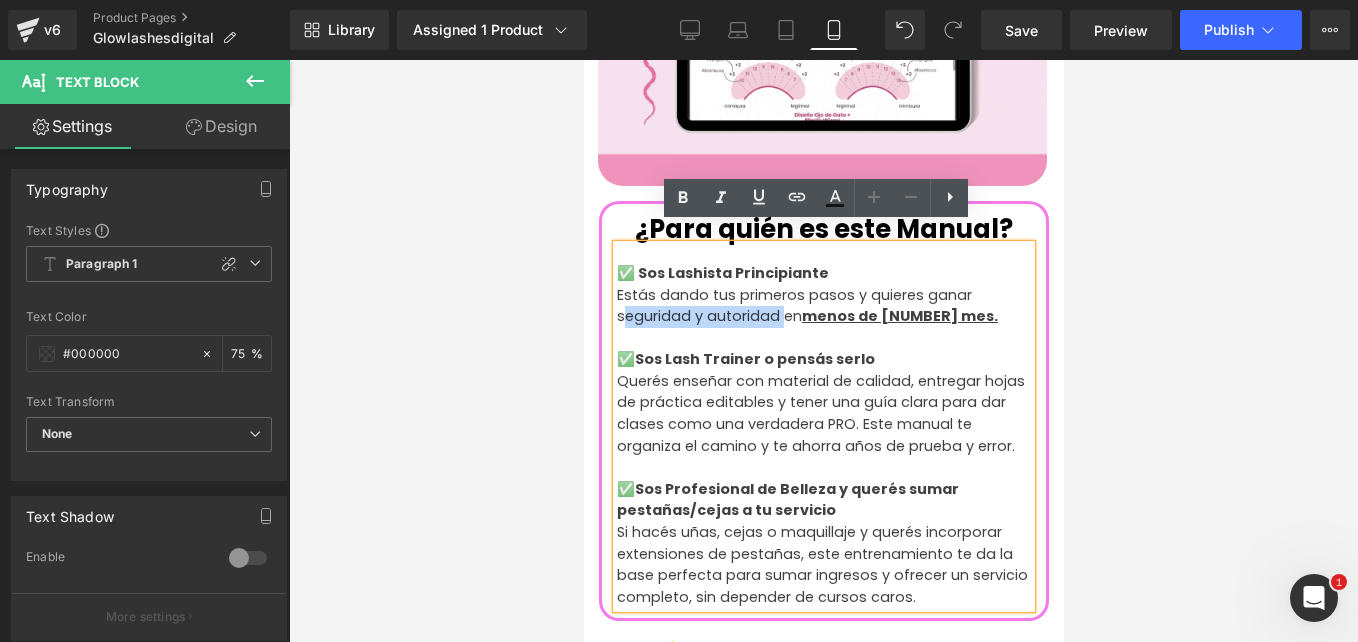 drag, startPoint x: 781, startPoint y: 290, endPoint x: 621, endPoint y: 295, distance: 160.07811 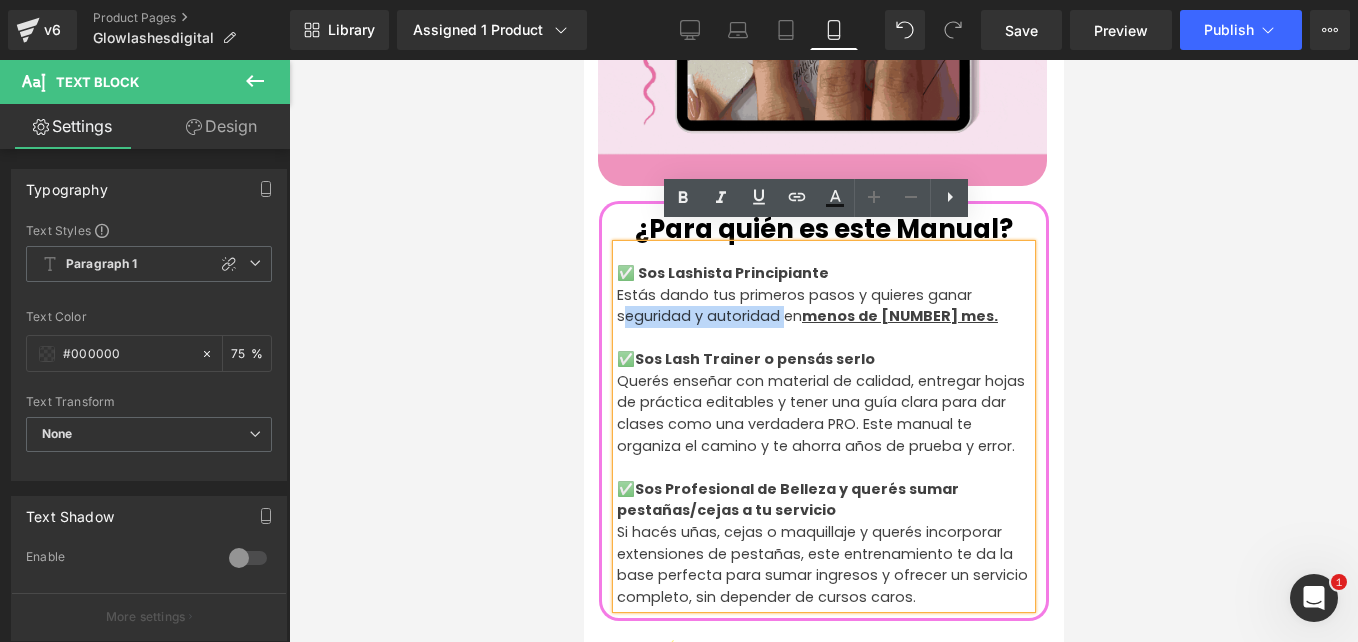 click on "Estás dando tus primeros pasos y quieres ganar seguridad y autoridad en  menos de 1 mes." at bounding box center [823, 306] 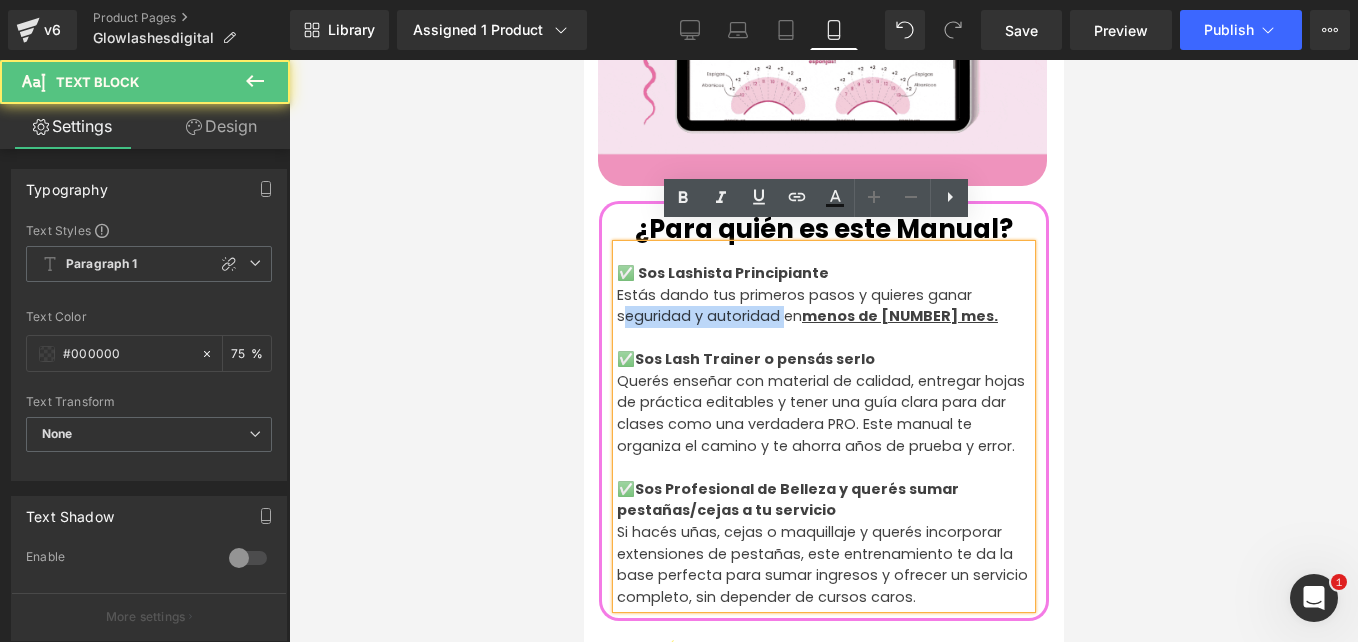 click on "Estás dando tus primeros pasos y quieres ganar seguridad y autoridad en  menos de 1 mes." at bounding box center (823, 306) 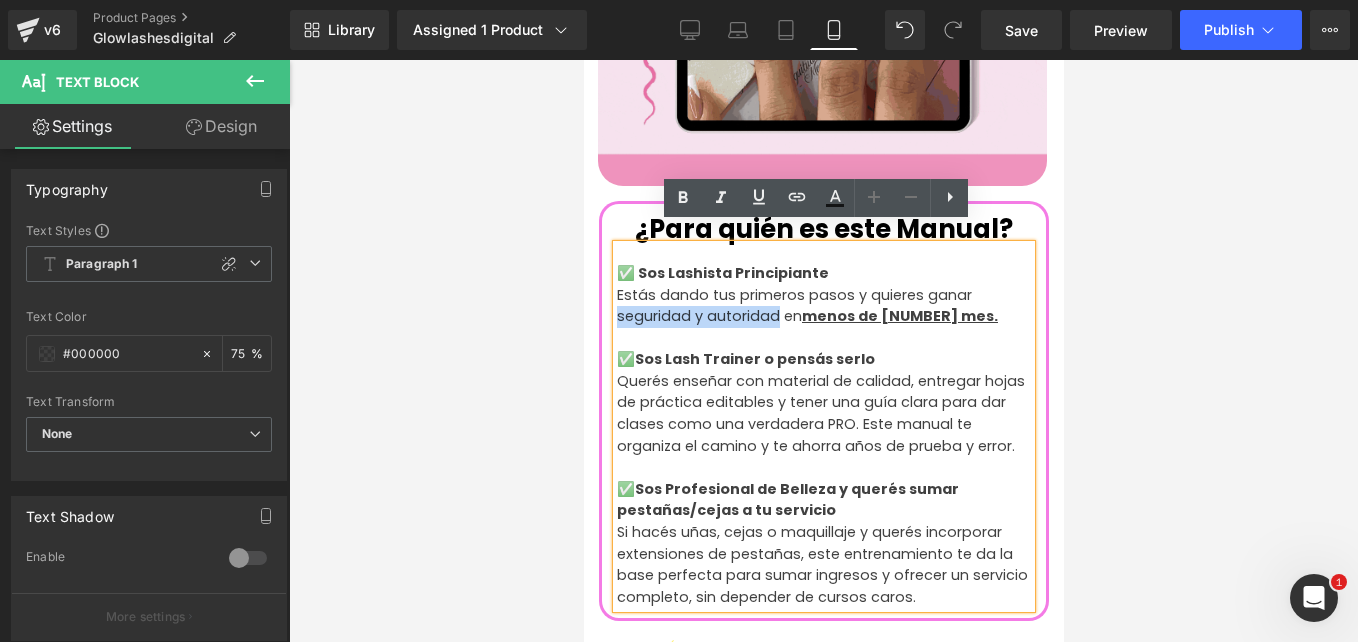 drag, startPoint x: 616, startPoint y: 295, endPoint x: 773, endPoint y: 293, distance: 157.01274 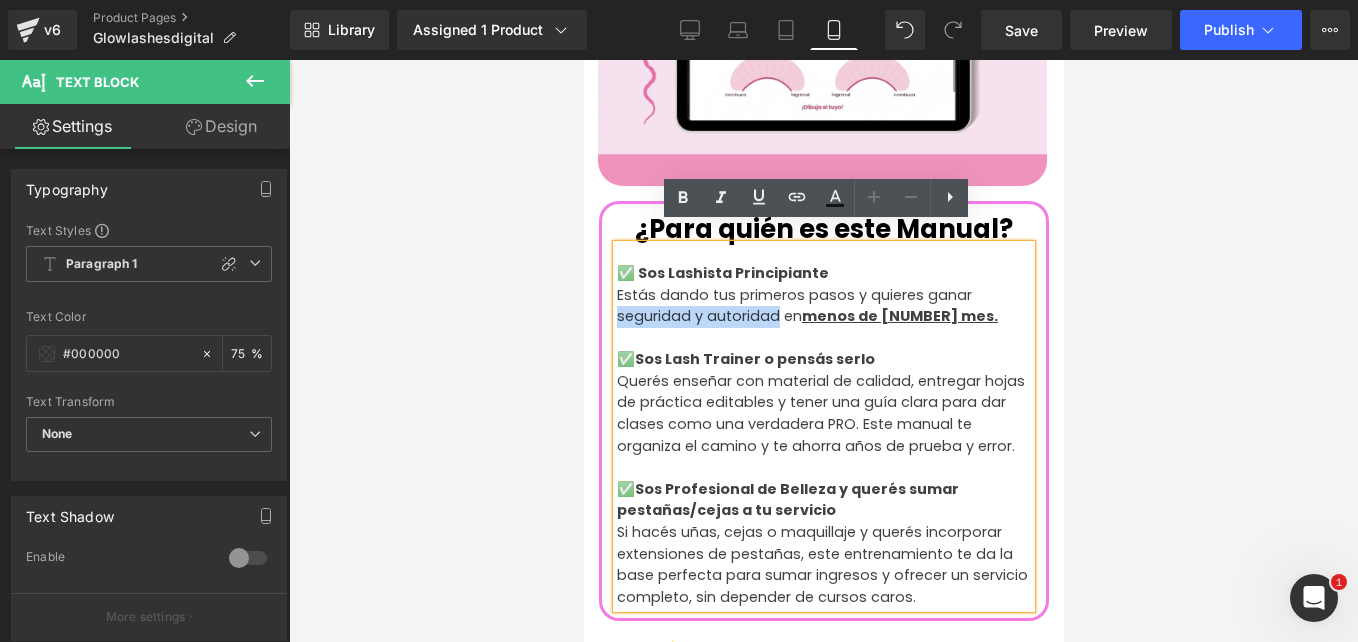 click on "Estás dando tus primeros pasos y quieres ganar seguridad y autoridad en  menos de 1 mes." at bounding box center (823, 306) 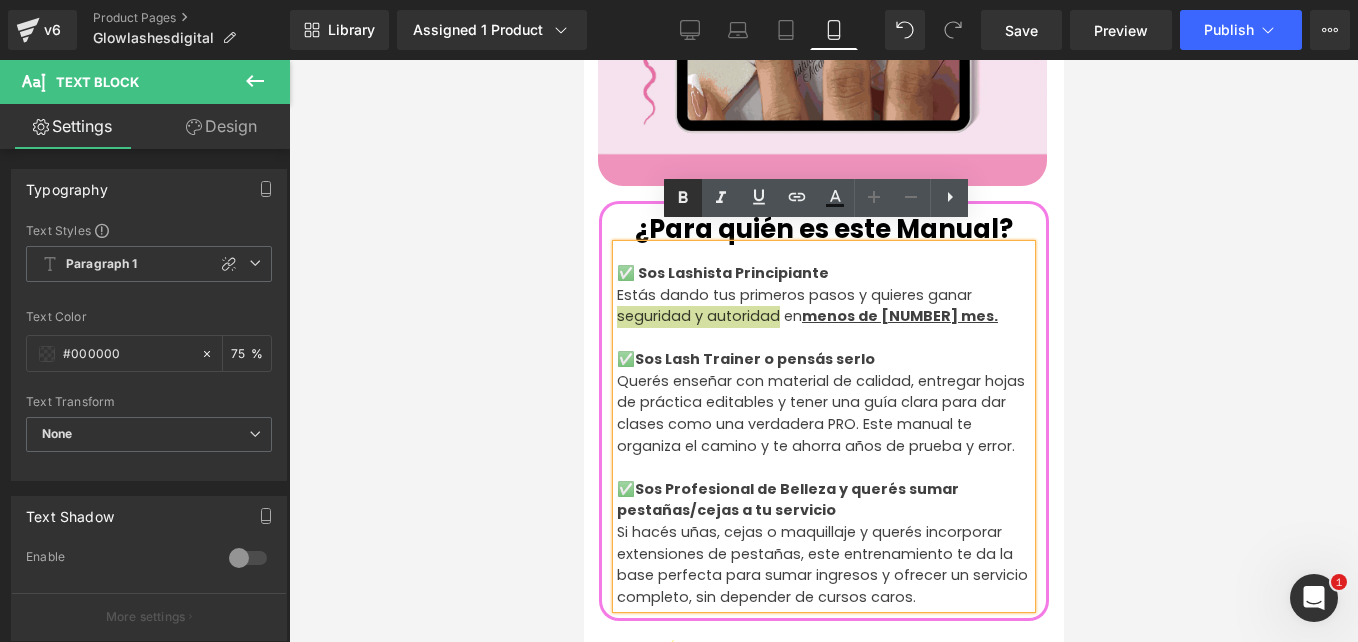 click 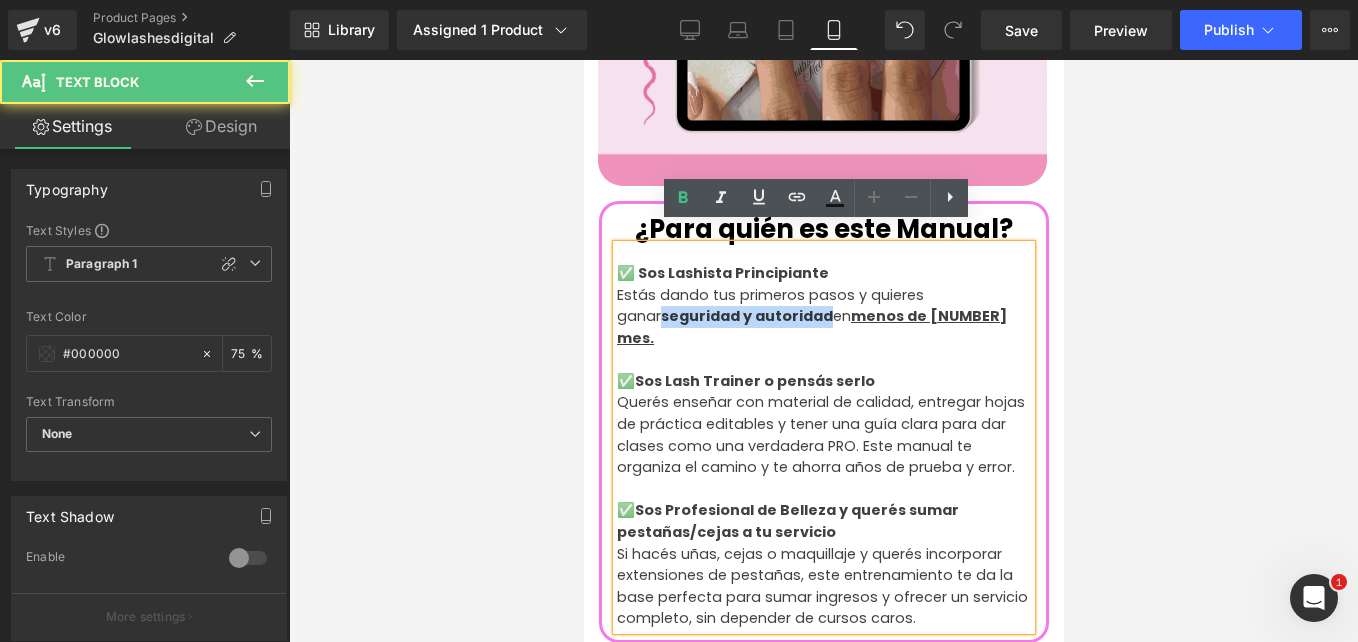 drag, startPoint x: 779, startPoint y: 301, endPoint x: 618, endPoint y: 302, distance: 161.00311 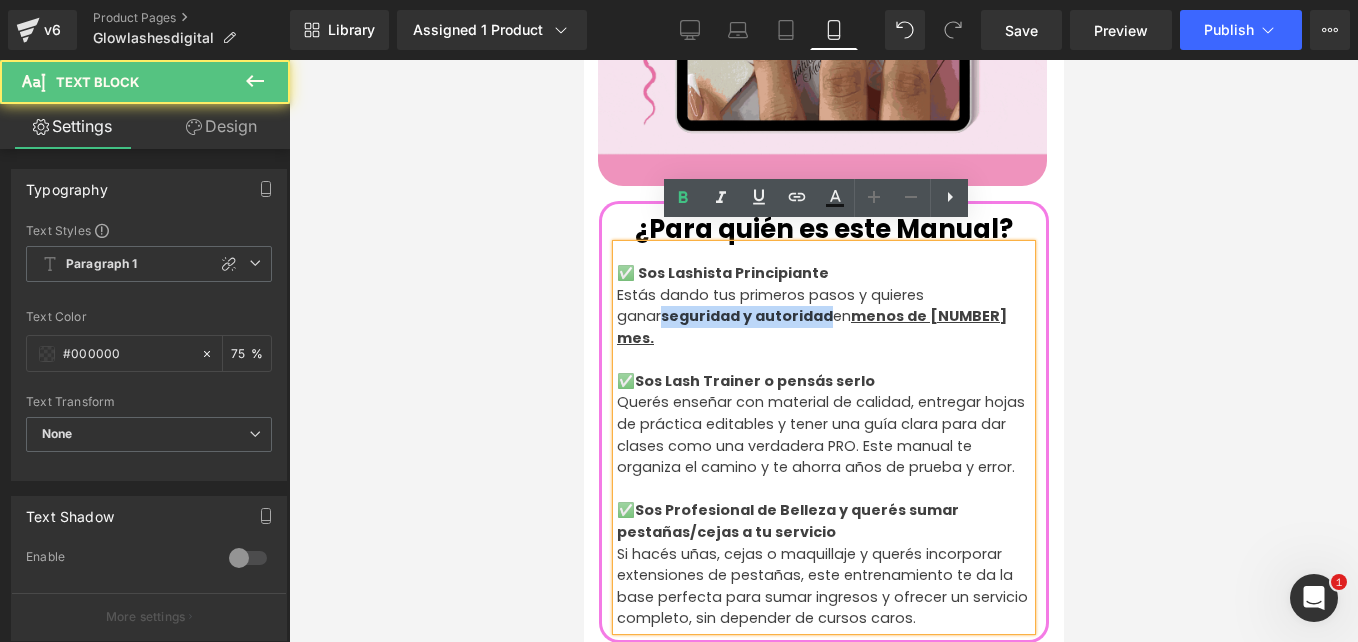 click on "seguridad y autoridad" at bounding box center (746, 316) 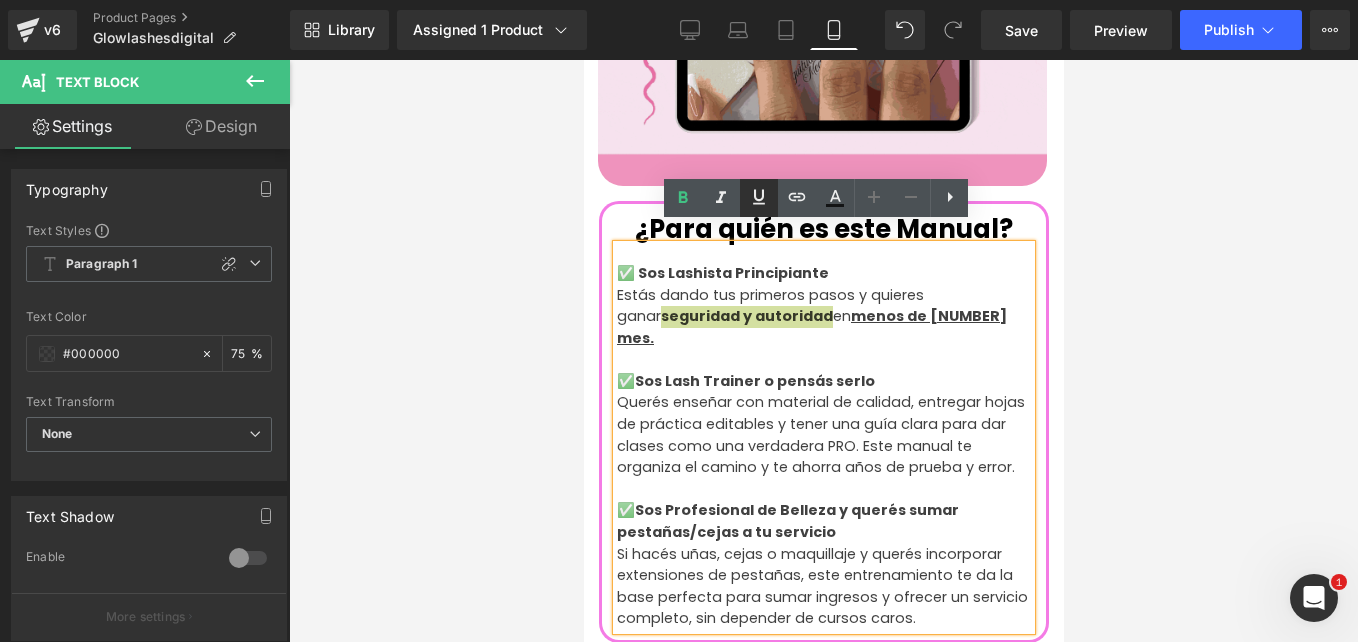 click 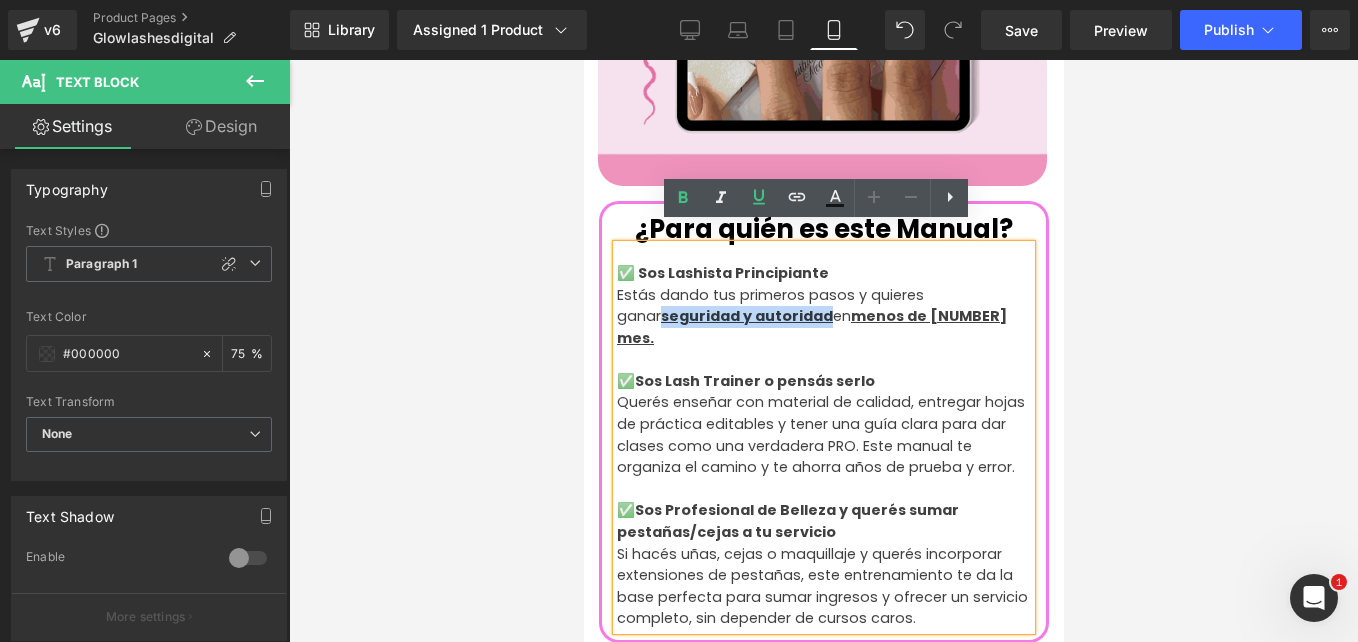 click on "Querés enseñar con material de calidad, entregar hojas de práctica editables y tener una guía clara para dar clases como una verdadera PRO. Este manual te organiza el camino y te ahorra años de prueba y error." at bounding box center (823, 435) 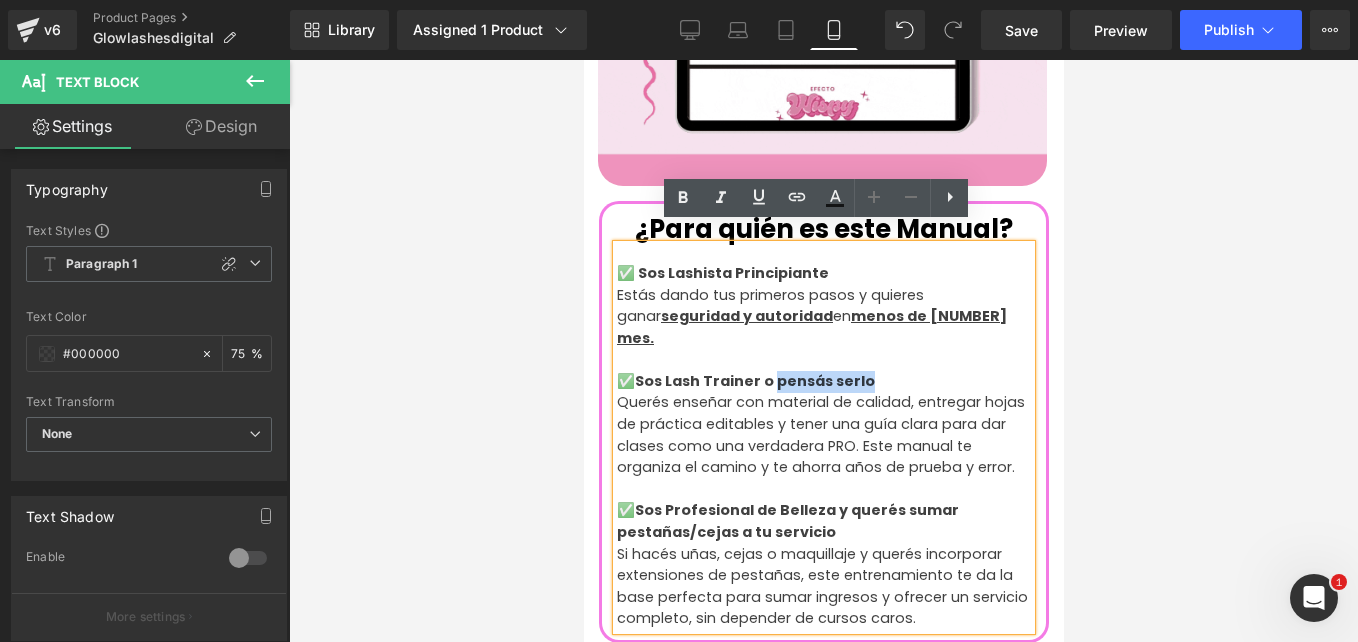 drag, startPoint x: 878, startPoint y: 337, endPoint x: 773, endPoint y: 336, distance: 105.00476 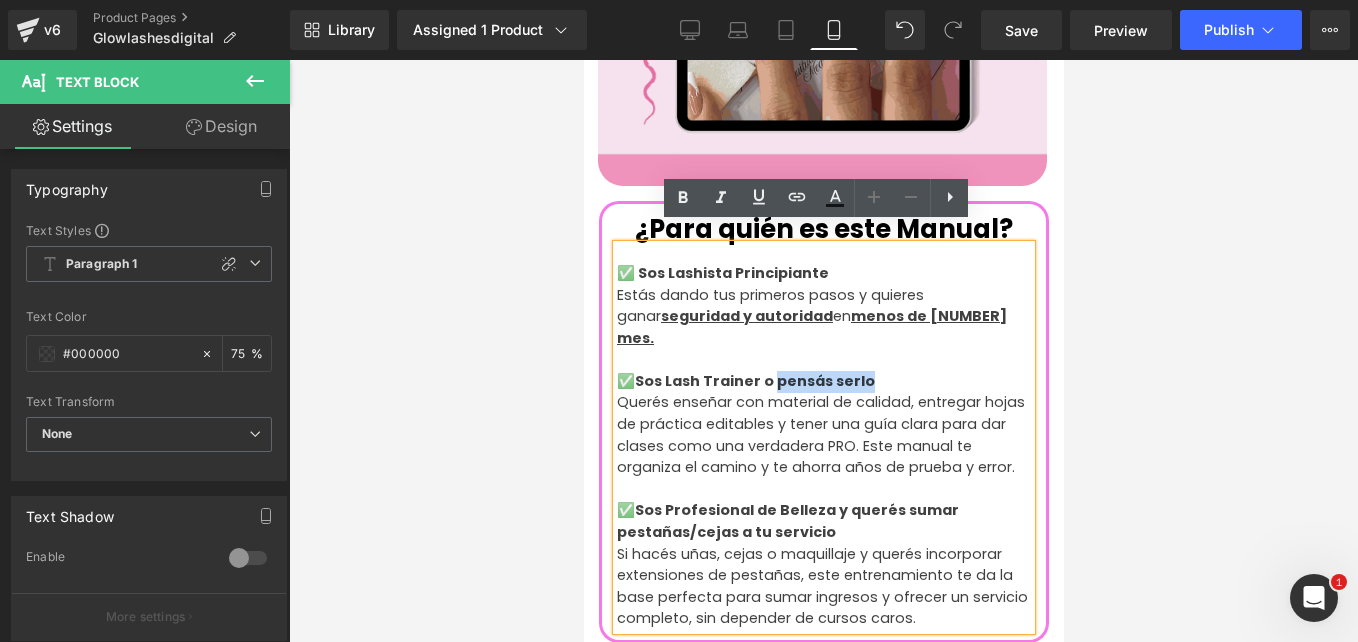 click on "✅Sos Lash Trainer o pensás serlo" at bounding box center (823, 382) 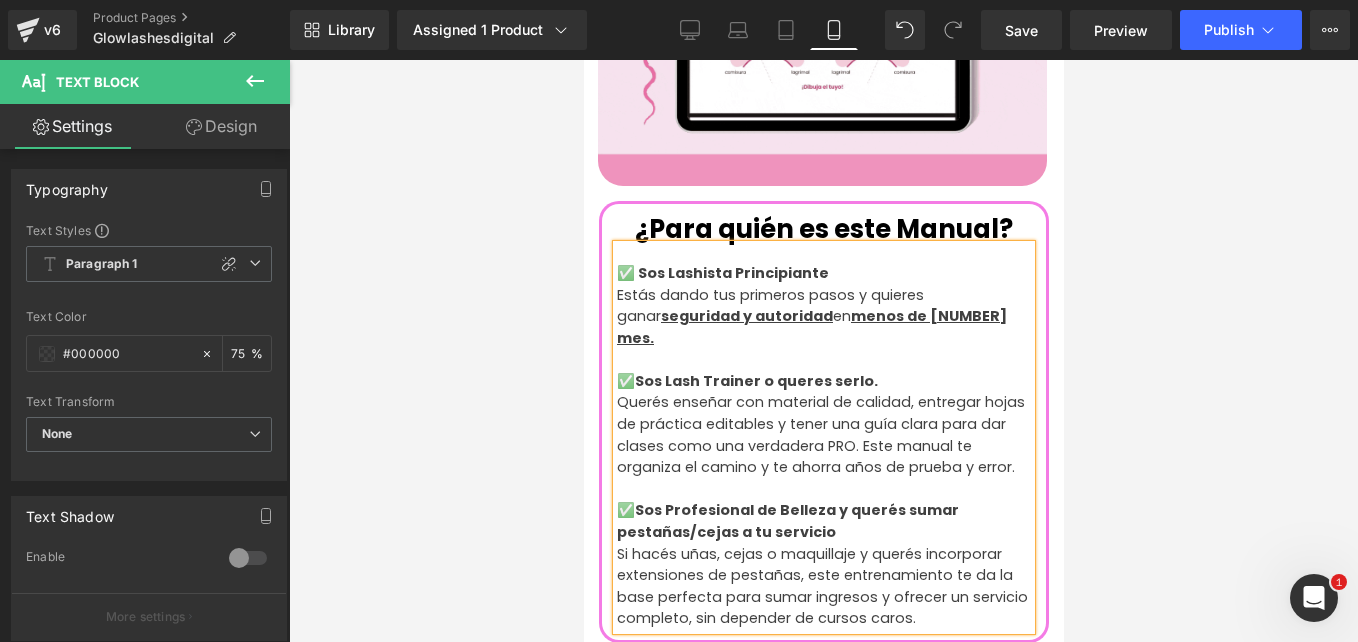 click on "Querés enseñar con material de calidad, entregar hojas de práctica editables y tener una guía clara para dar clases como una verdadera PRO. Este manual te organiza el camino y te ahorra años de prueba y error." at bounding box center [823, 435] 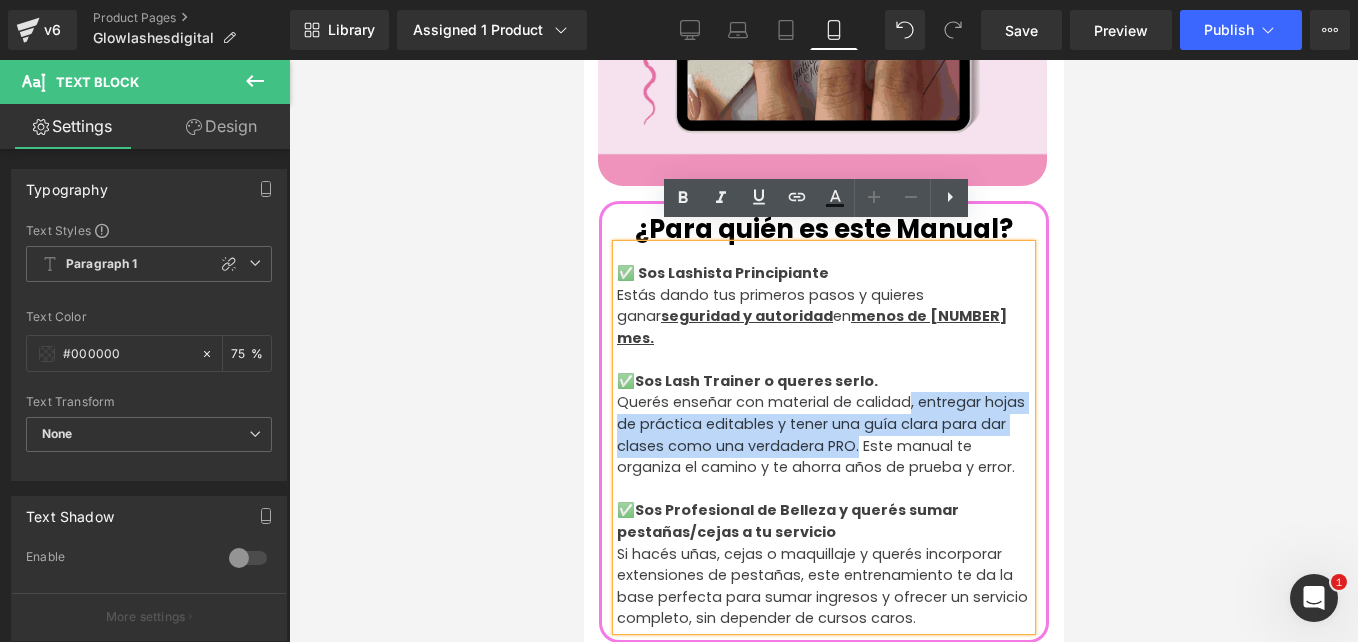 drag, startPoint x: 884, startPoint y: 408, endPoint x: 906, endPoint y: 368, distance: 45.65085 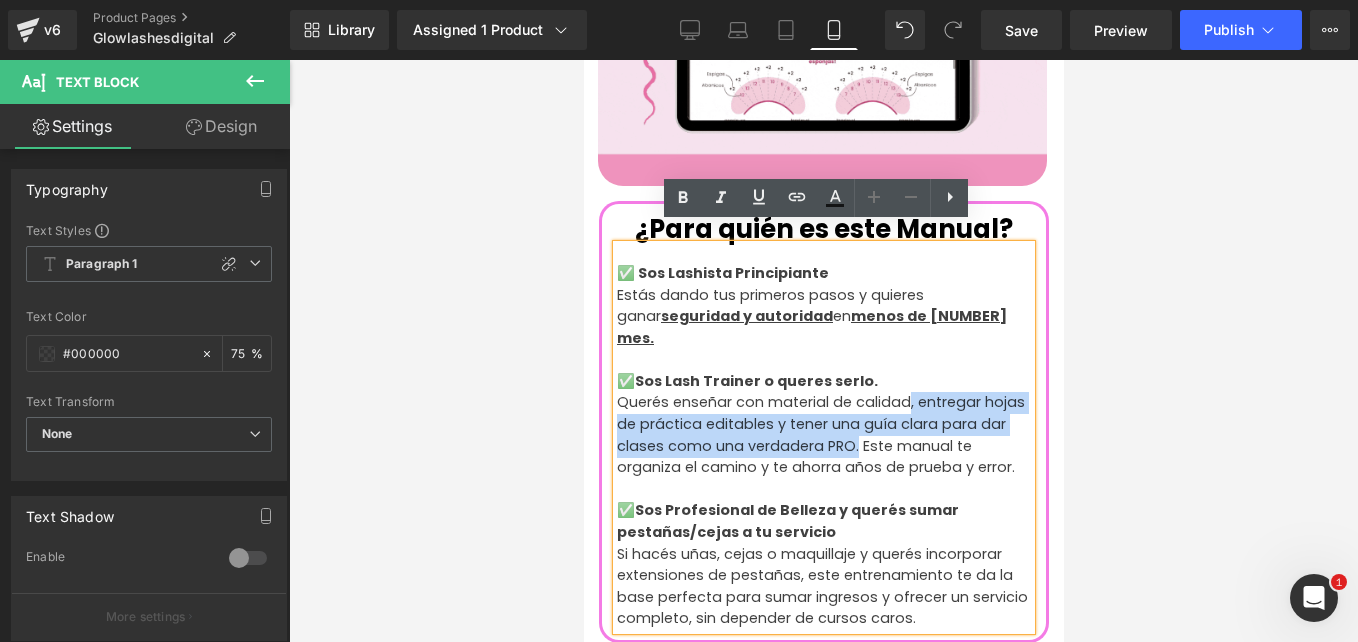 click on "Querés enseñar con material de calidad, entregar hojas de práctica editables y tener una guía clara para dar clases como una verdadera PRO. Este manual te organiza el camino y te ahorra años de prueba y error." at bounding box center [823, 435] 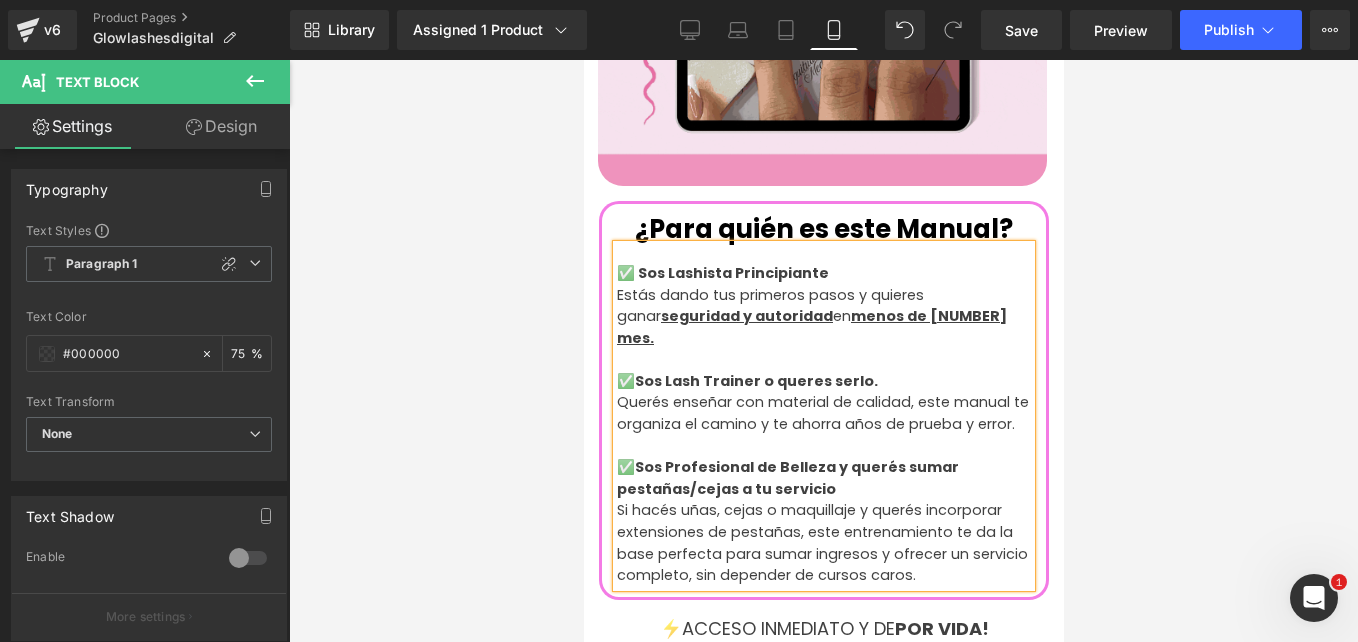 click on "Querés enseñar con material de calidad, este manual te organiza el camino y te ahorra años de prueba y error." at bounding box center (823, 413) 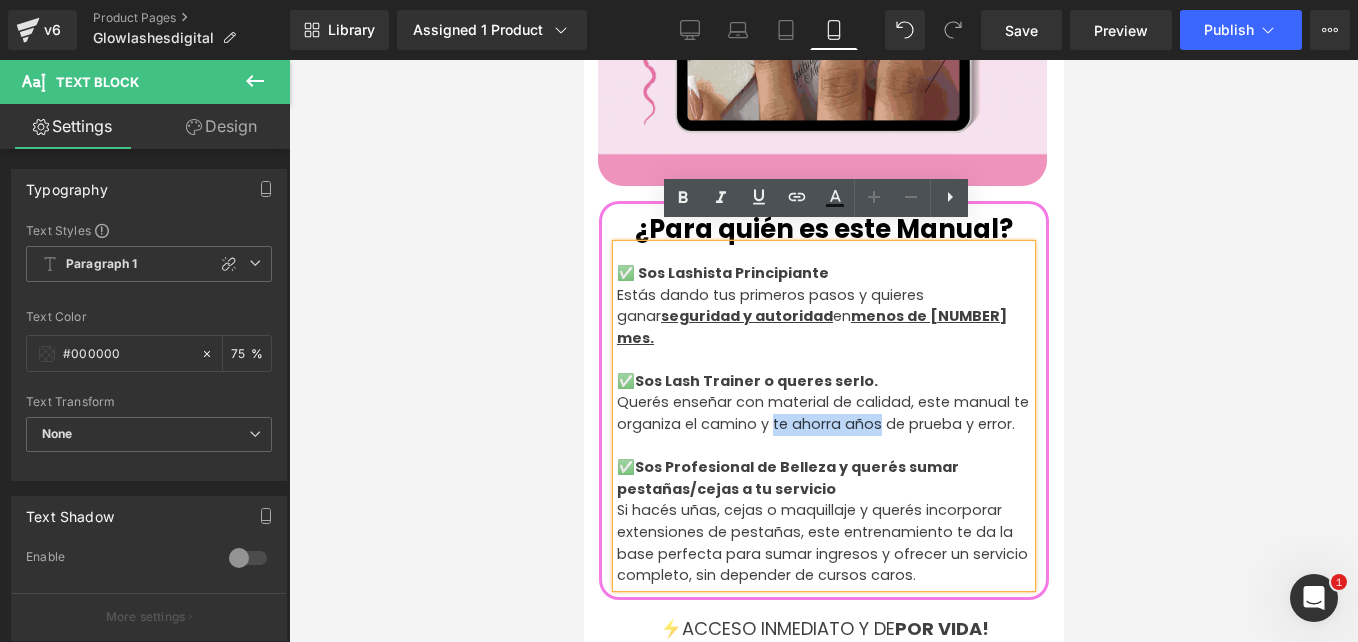 drag, startPoint x: 787, startPoint y: 387, endPoint x: 894, endPoint y: 378, distance: 107.37784 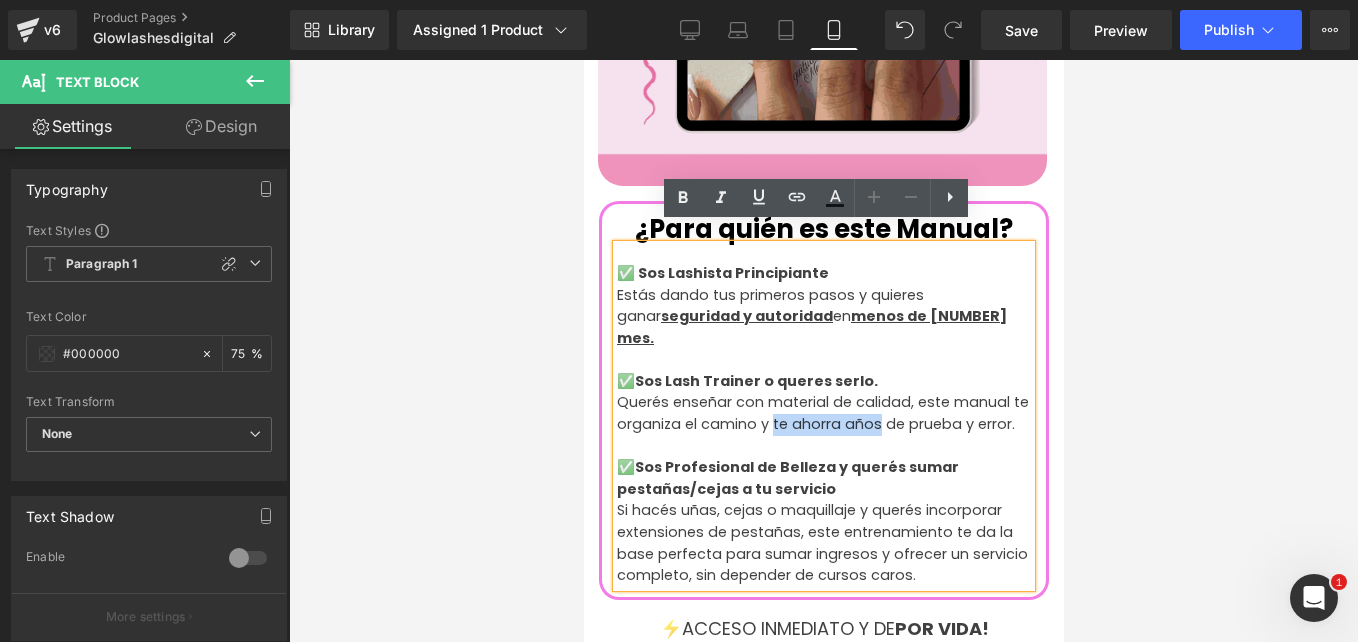 click on "Querés enseñar con material de calidad, este manual te organiza el camino y te ahorra años de prueba y error." at bounding box center [823, 413] 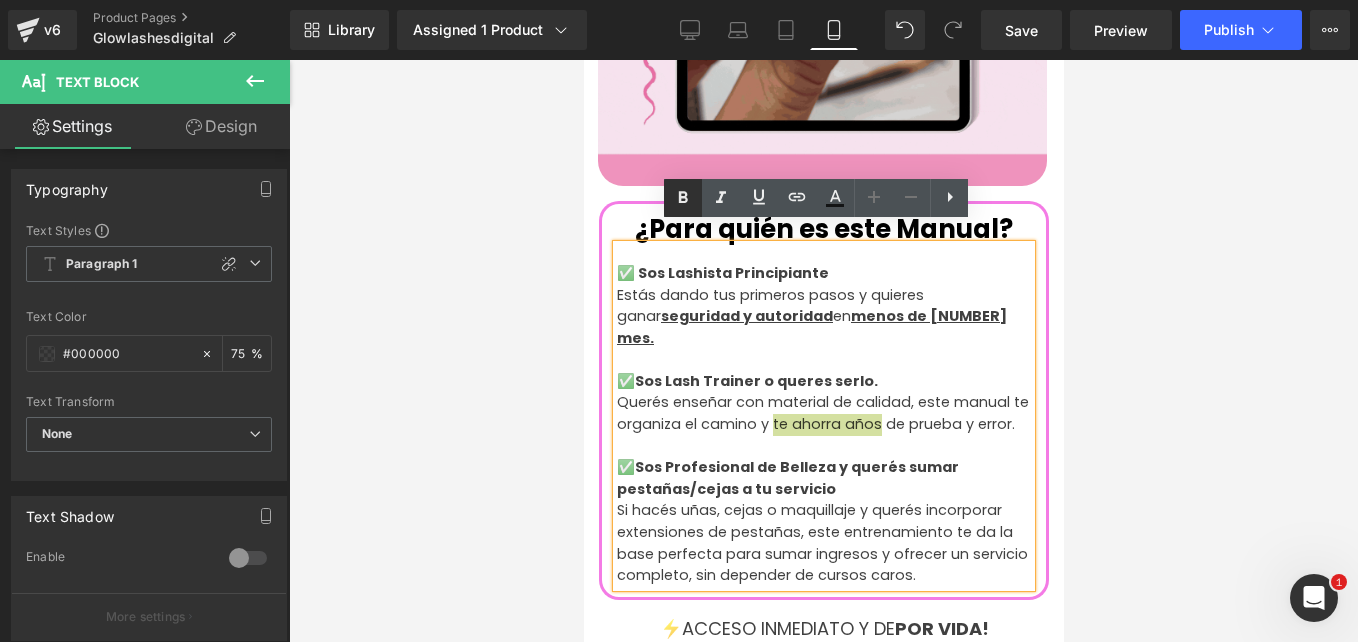 click 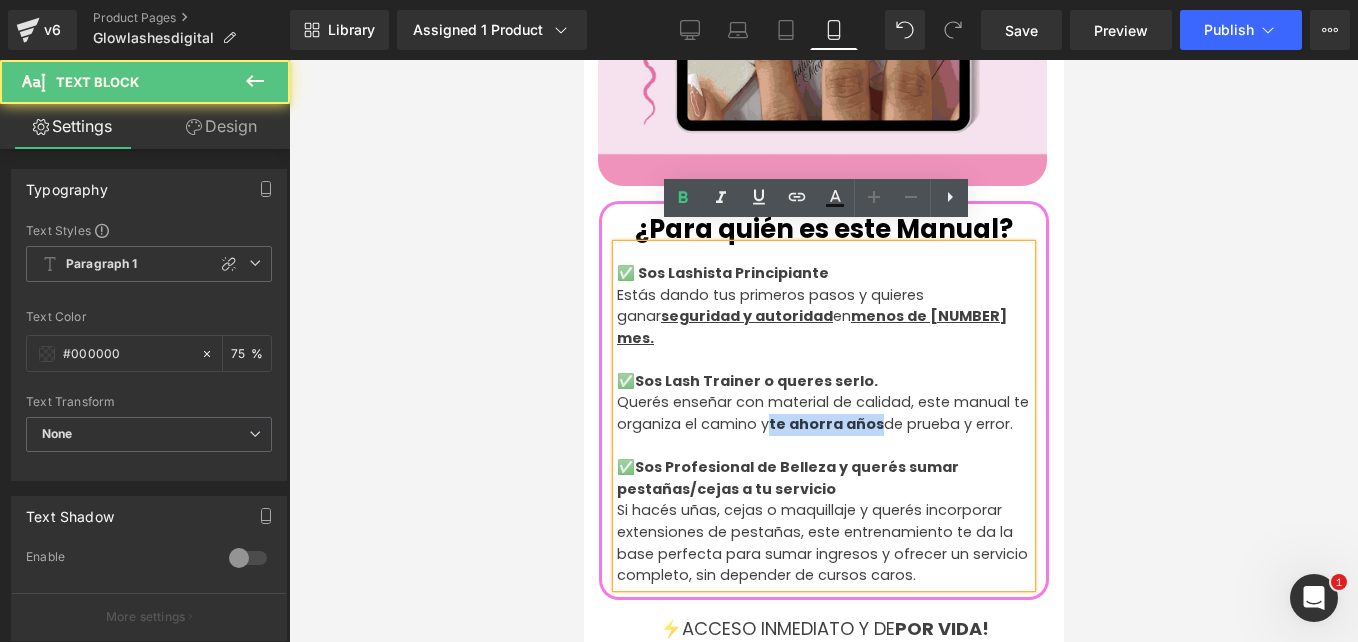 drag, startPoint x: 788, startPoint y: 386, endPoint x: 888, endPoint y: 362, distance: 102.83968 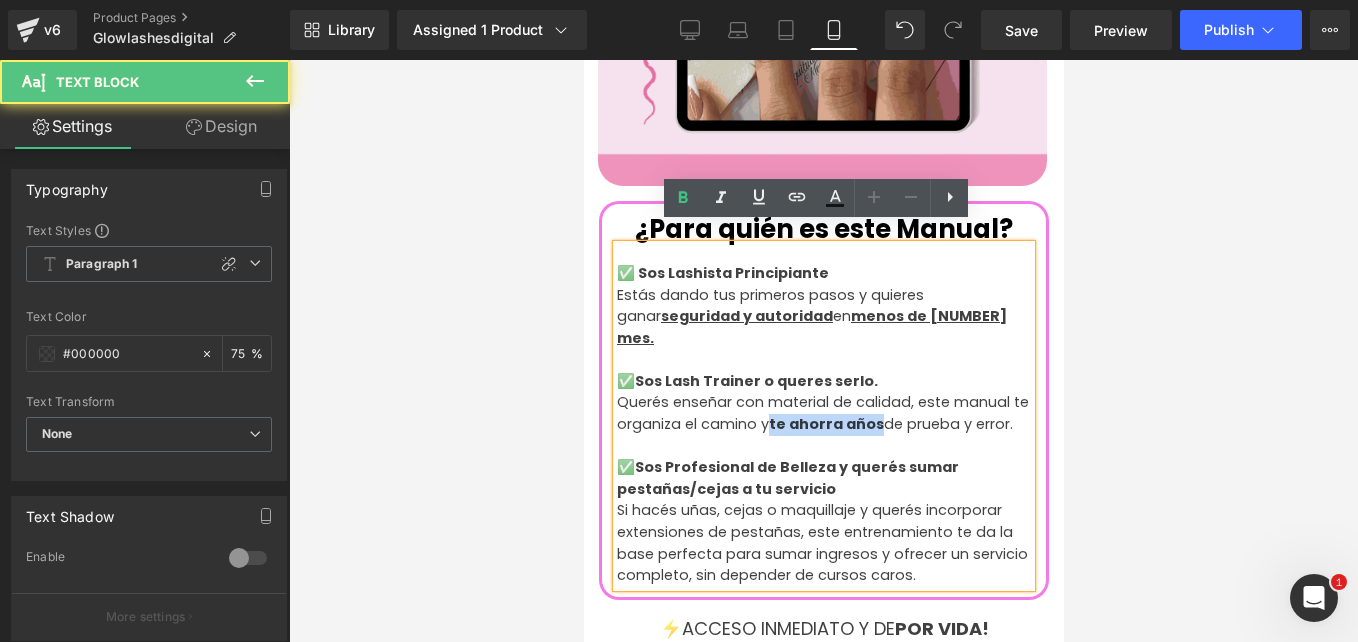 click on "Querés enseñar con material de calidad, este manual te organiza el camino y  te ahorra años  de prueba y error." at bounding box center [823, 413] 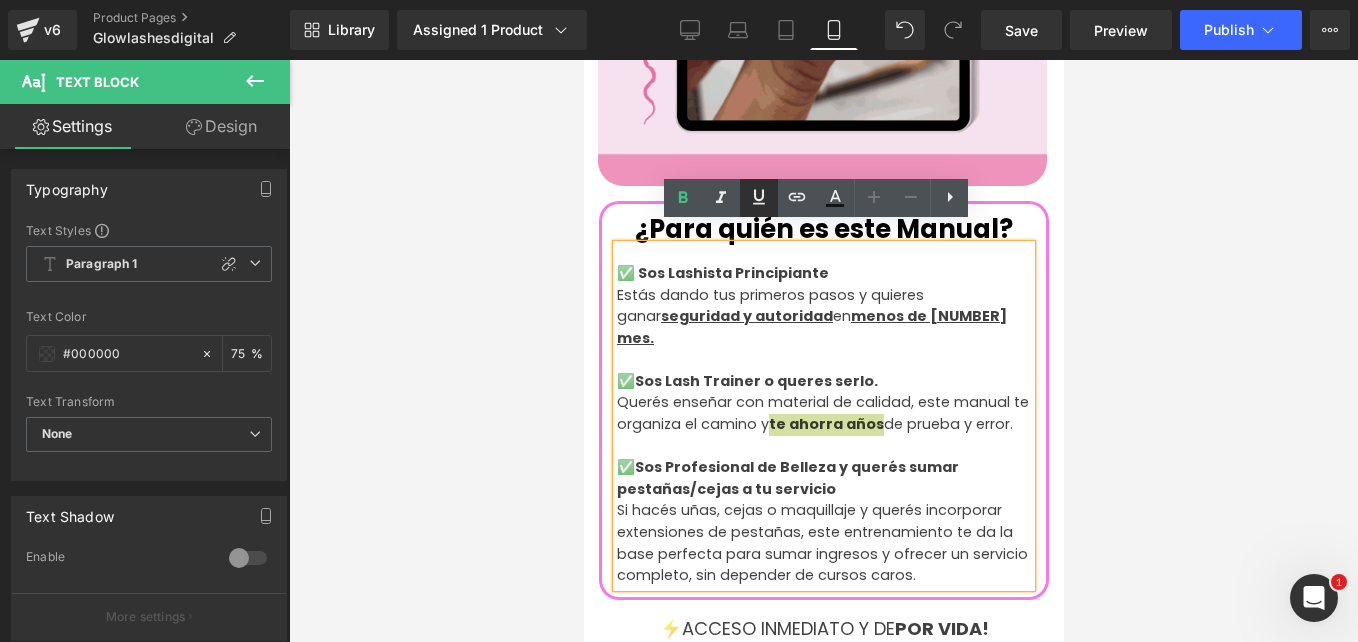 click 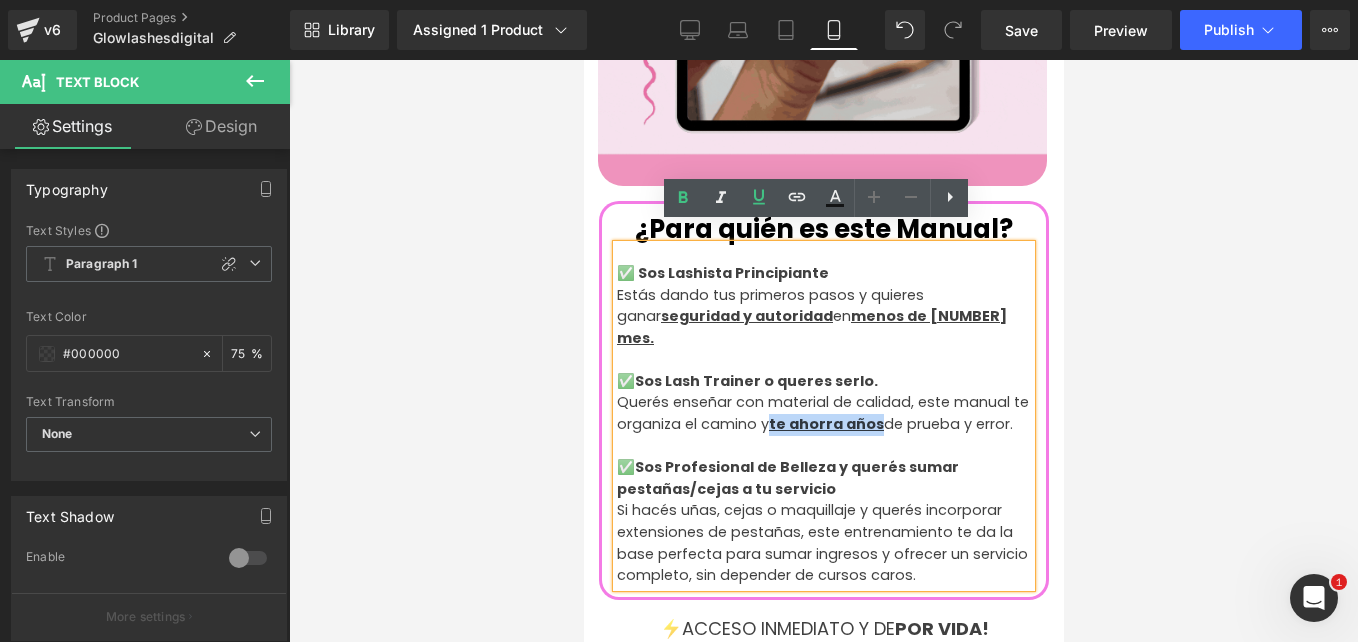 click on "Querés enseñar con material de calidad, este manual te organiza el camino y  te ahorra años  de prueba y error." at bounding box center (823, 413) 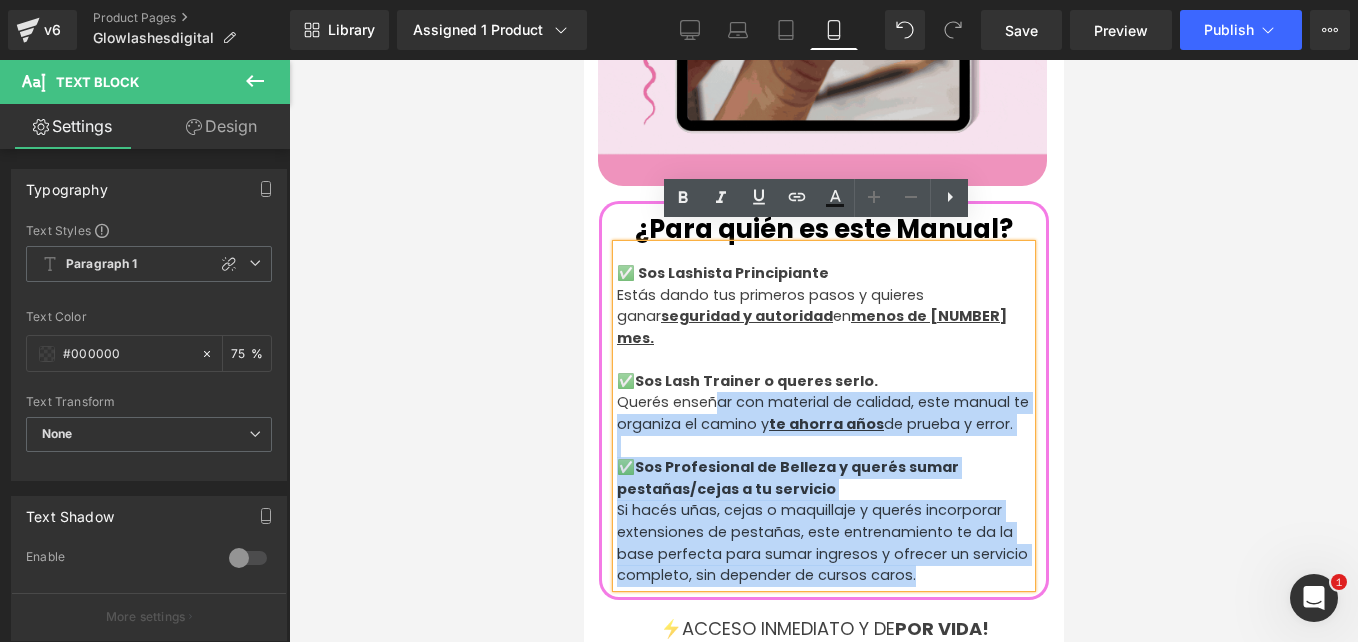 drag, startPoint x: 613, startPoint y: 355, endPoint x: 708, endPoint y: 357, distance: 95.02105 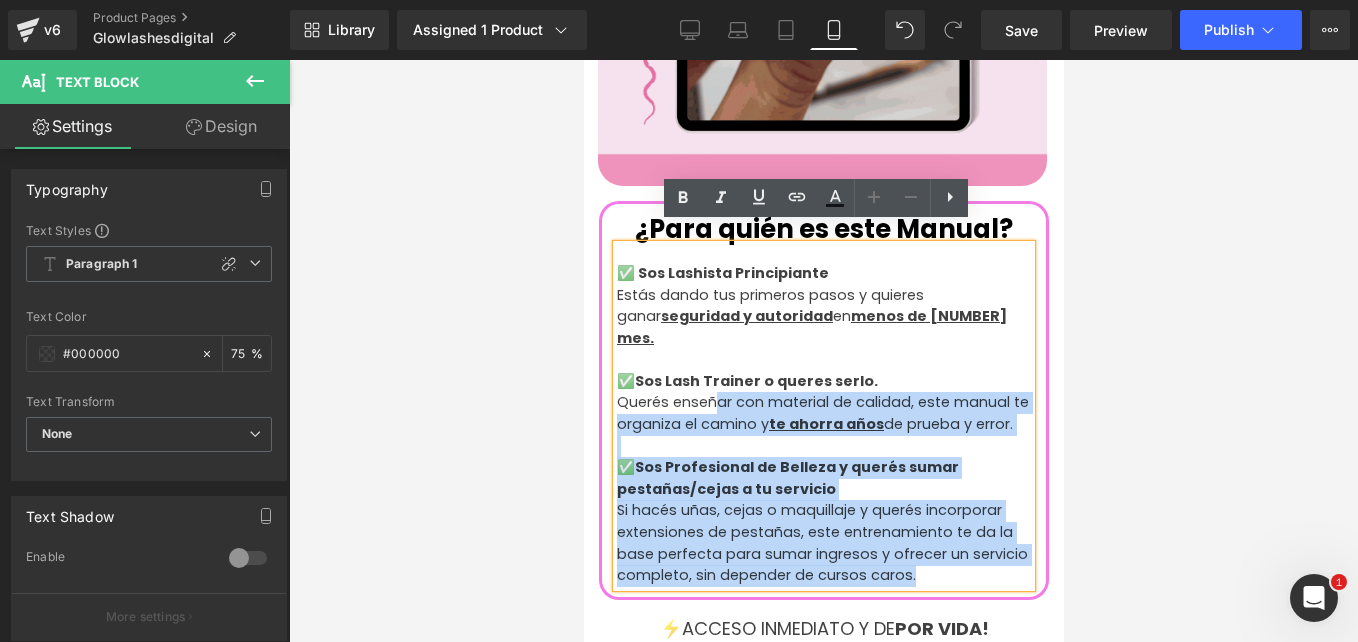 click on "✅ Sos Lashista Principiante Estás dando tus primeros pasos y quieres ganar  seguridad y autoridad  en  menos de 1 mes. ✅Sos Lash Trainer o queres serlo. Querés enseñar con material de calidad, este manual te organiza el camino y  te ahorra años  de prueba y error. ✅Sos Profesional de Belleza y querés sumar pestañas/cejas a tu servicio Si hacés uñas, cejas o maquillaje y querés incorporar extensiones de pestañas, este entrenamiento te da la base perfecta para sumar ingresos y ofrecer un servicio completo, sin depender de cursos caros." at bounding box center [823, 416] 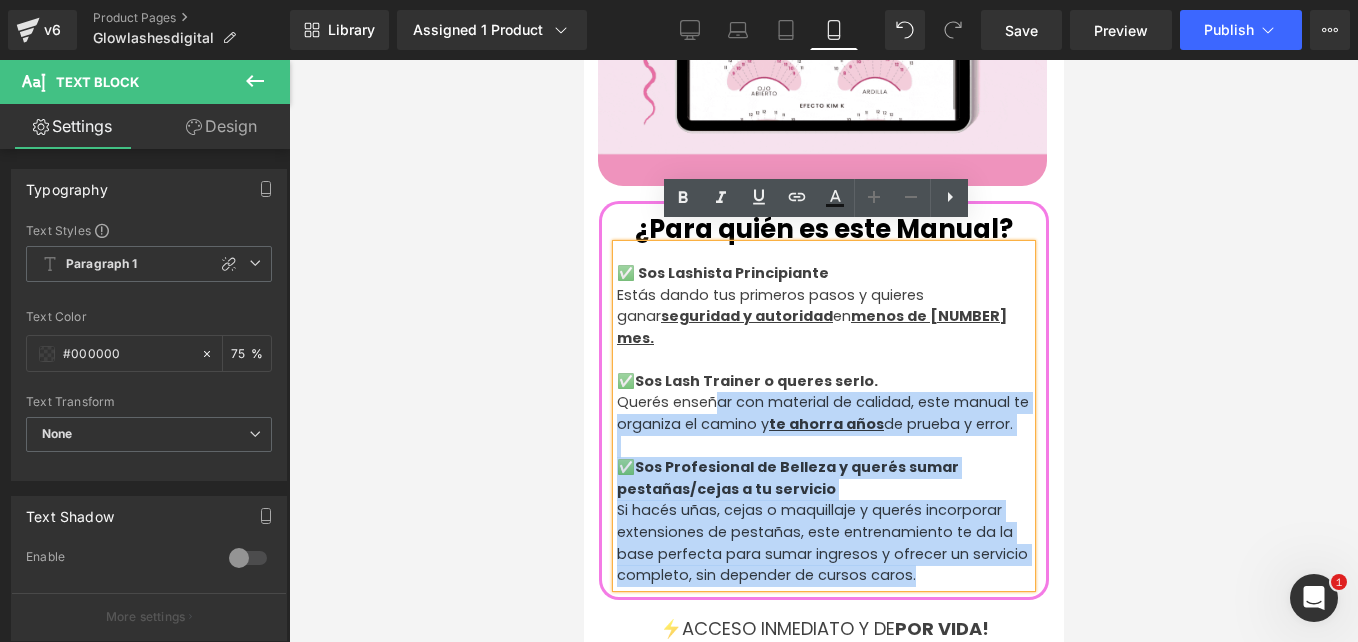 click on "Querés enseñar con material de calidad, este manual te organiza el camino y  te ahorra años  de prueba y error." at bounding box center [823, 413] 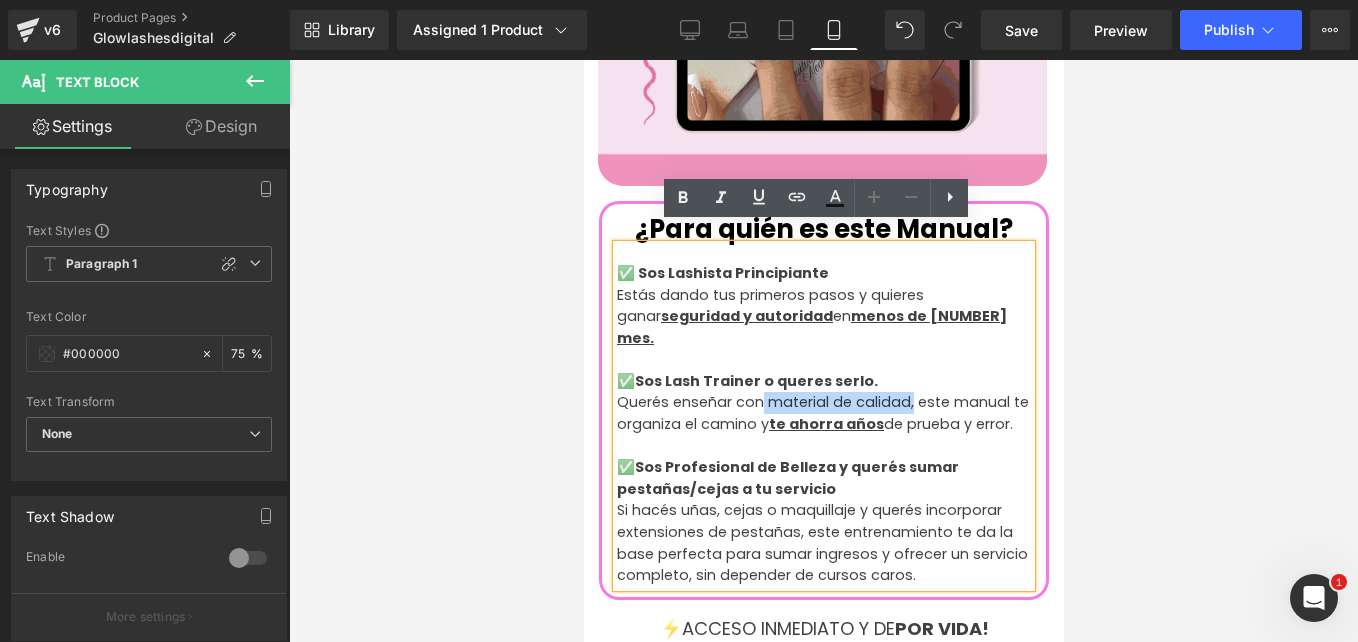 drag, startPoint x: 757, startPoint y: 367, endPoint x: 908, endPoint y: 366, distance: 151.00331 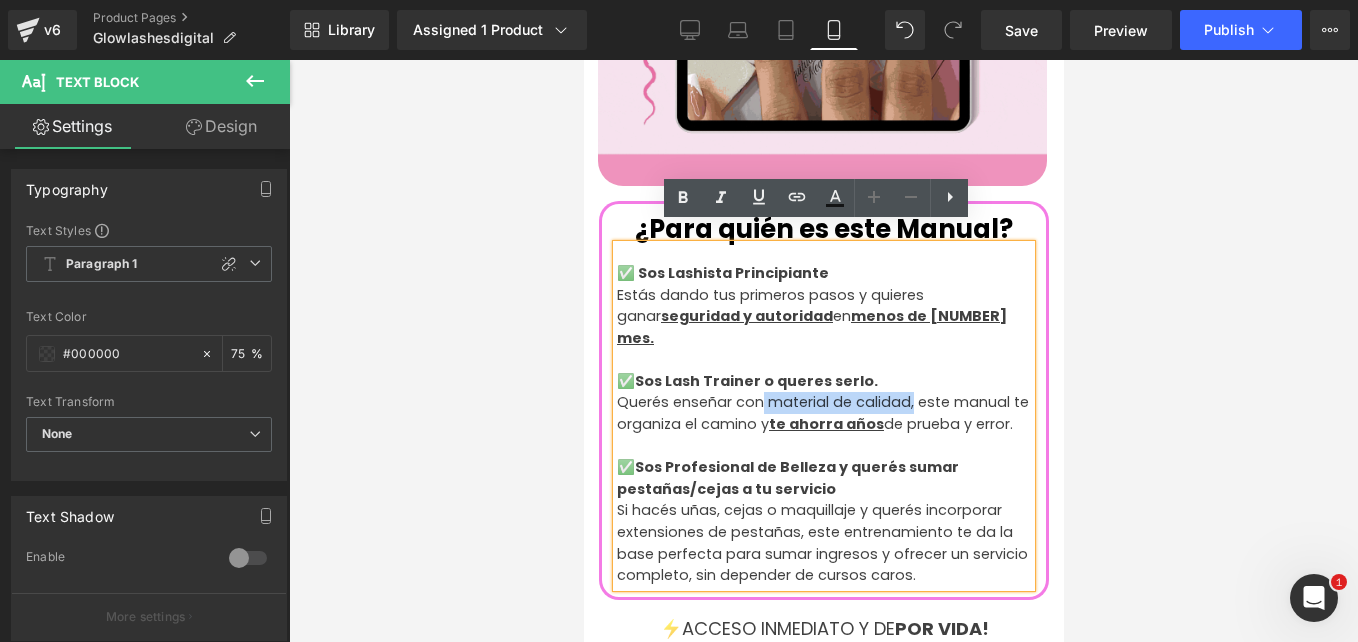 click on "Querés enseñar con material de calidad, este manual te organiza el camino y  te ahorra años  de prueba y error." at bounding box center (823, 413) 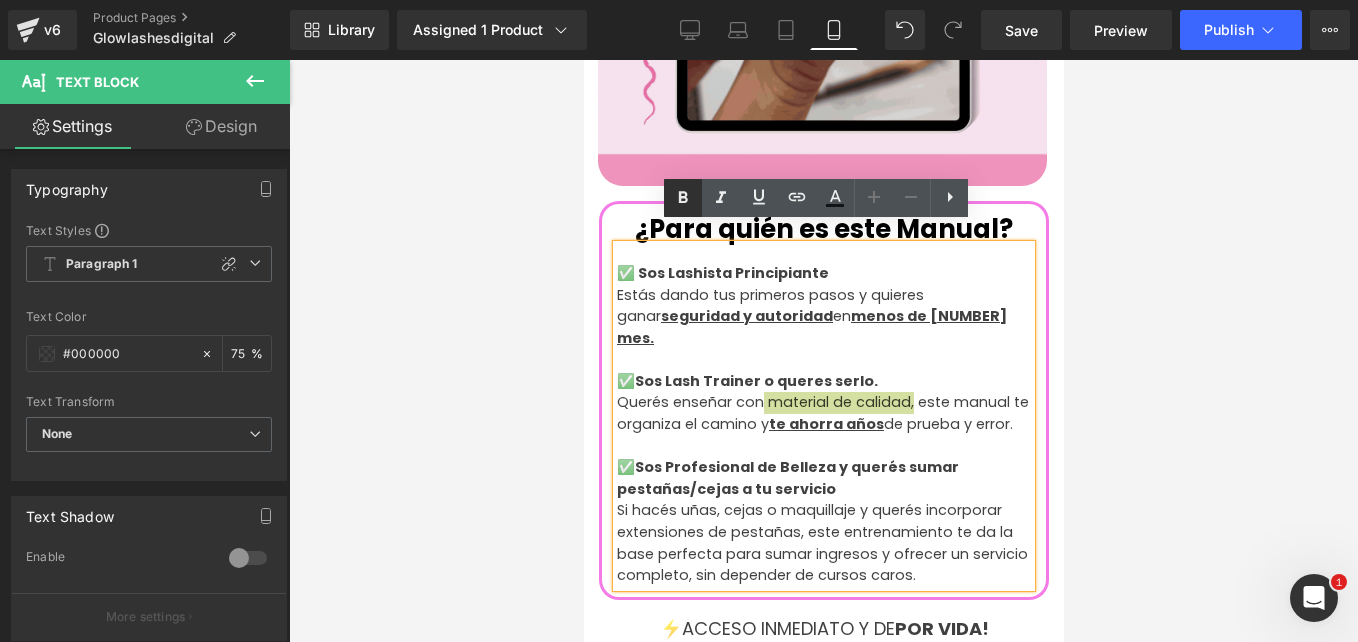 click 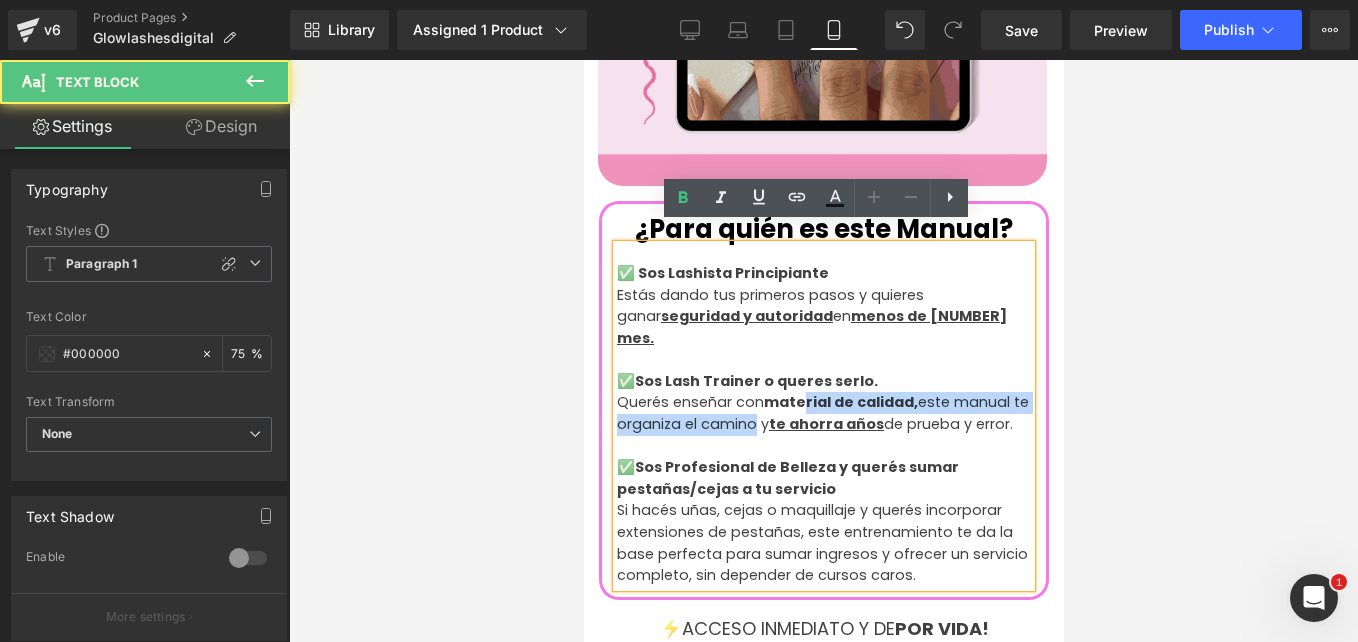 drag, startPoint x: 766, startPoint y: 375, endPoint x: 797, endPoint y: 369, distance: 31.575306 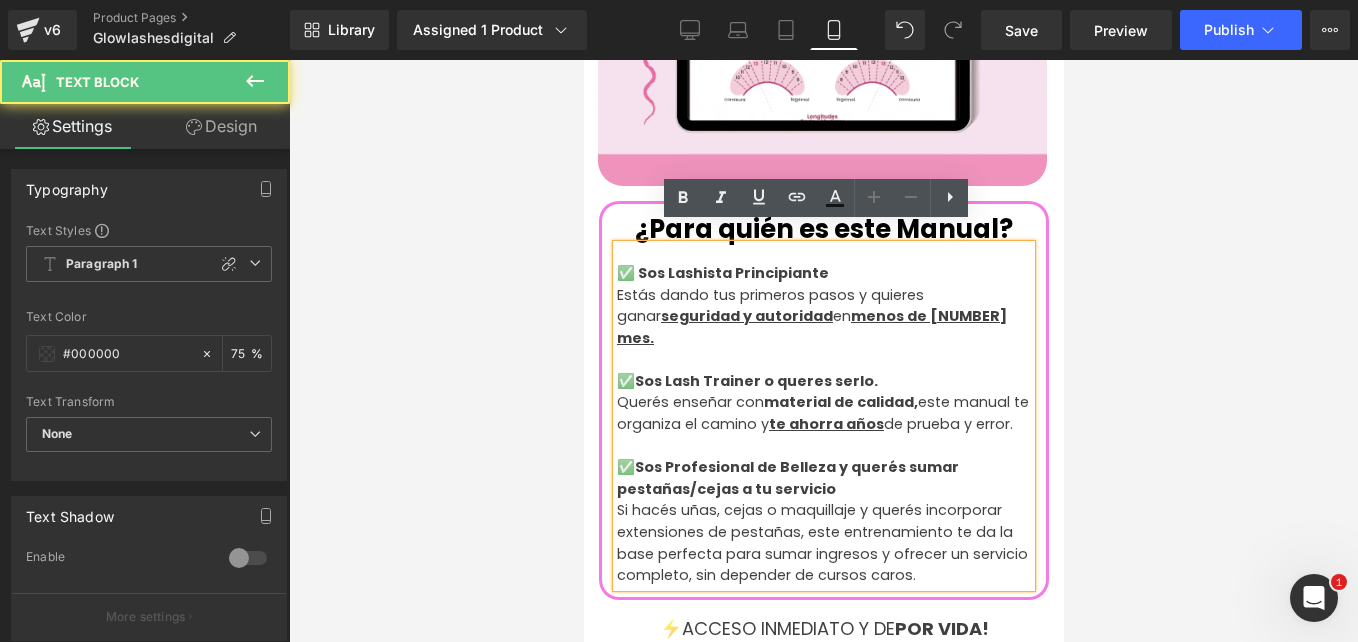 click on "Querés enseñar con  material de calidad,  este manual te organiza el camino y  te ahorra años  de prueba y error." at bounding box center (823, 413) 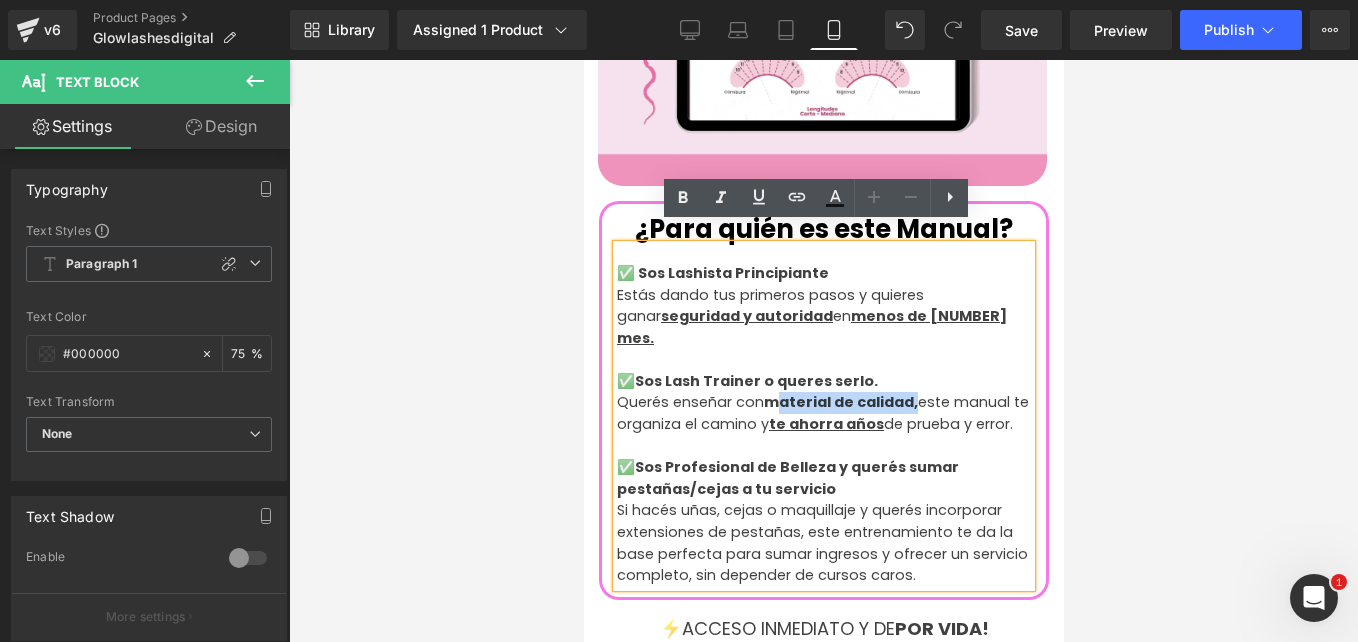 drag, startPoint x: 764, startPoint y: 356, endPoint x: 909, endPoint y: 353, distance: 145.03104 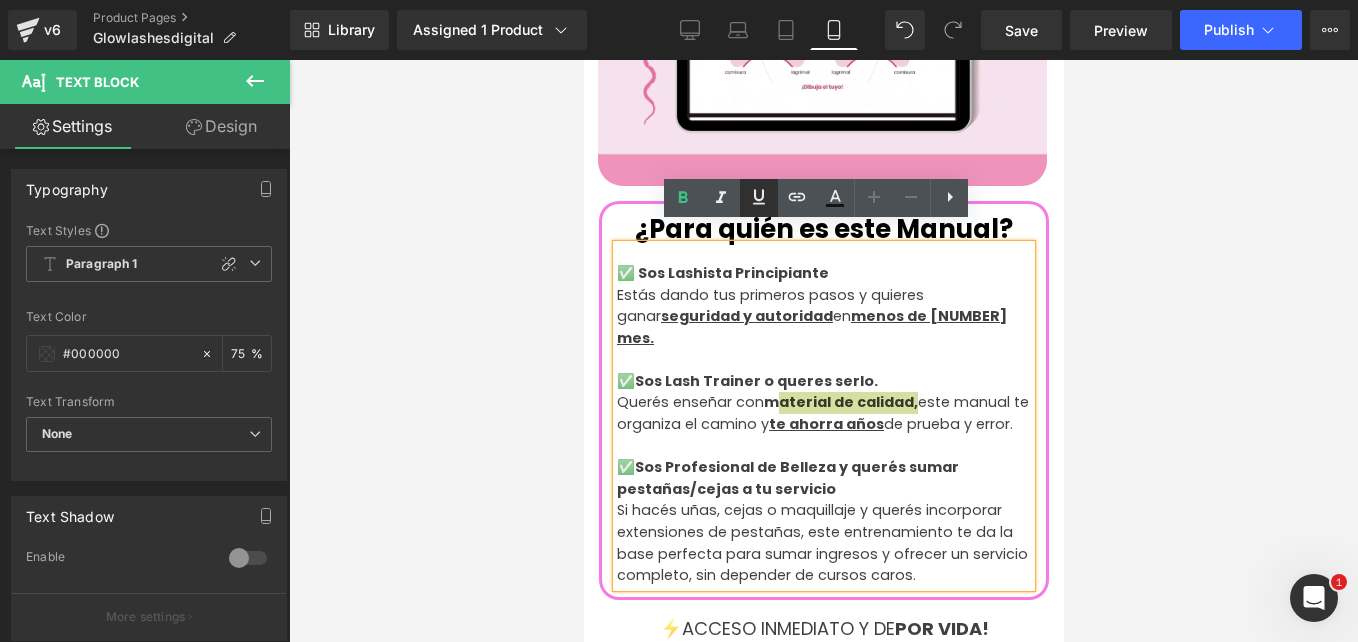 click 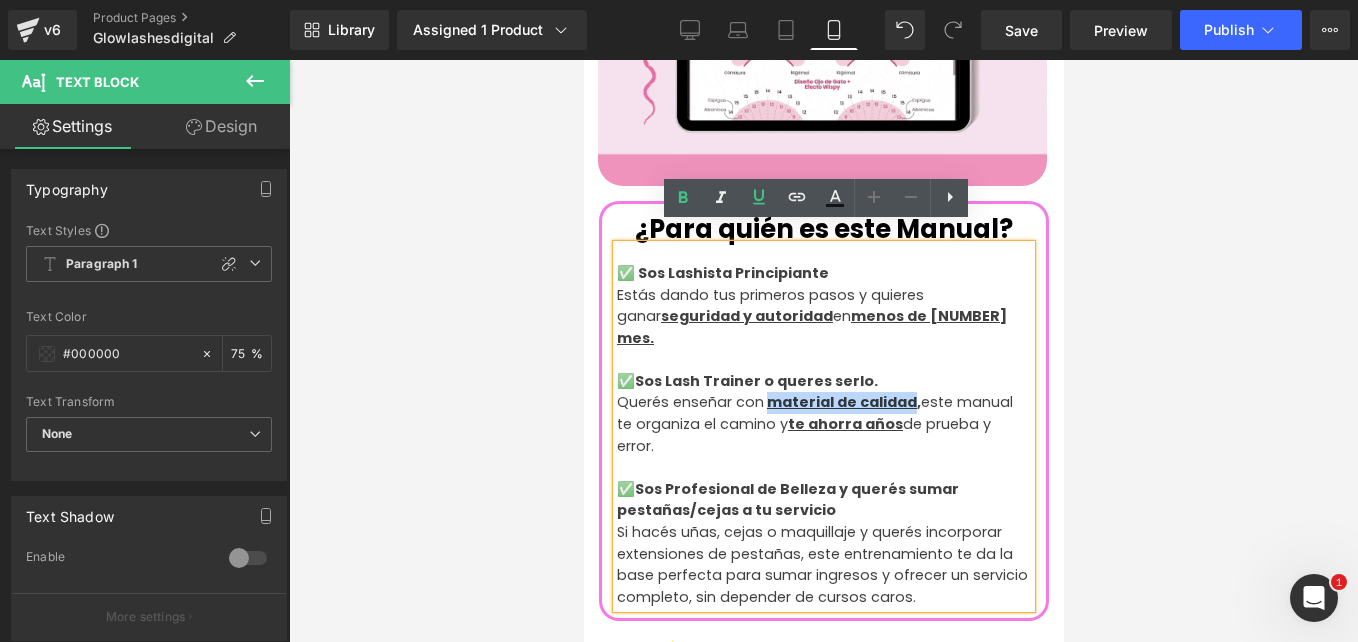 click on "✅Sos Profesional de Belleza y querés sumar pestañas/cejas a tu servicio" at bounding box center [823, 500] 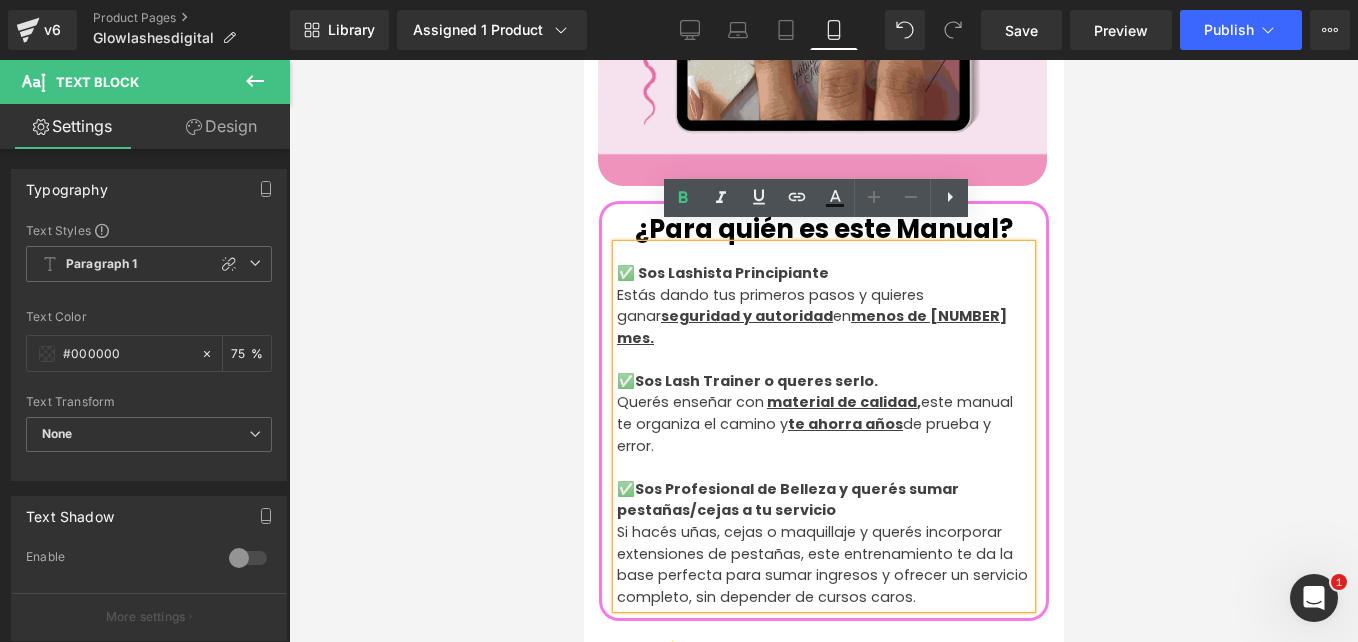 click on "Si hacés uñas, cejas o maquillaje y querés incorporar extensiones de pestañas, este entrenamiento te da la base perfecta para sumar ingresos y ofrecer un servicio completo, sin depender de cursos caros." at bounding box center (823, 565) 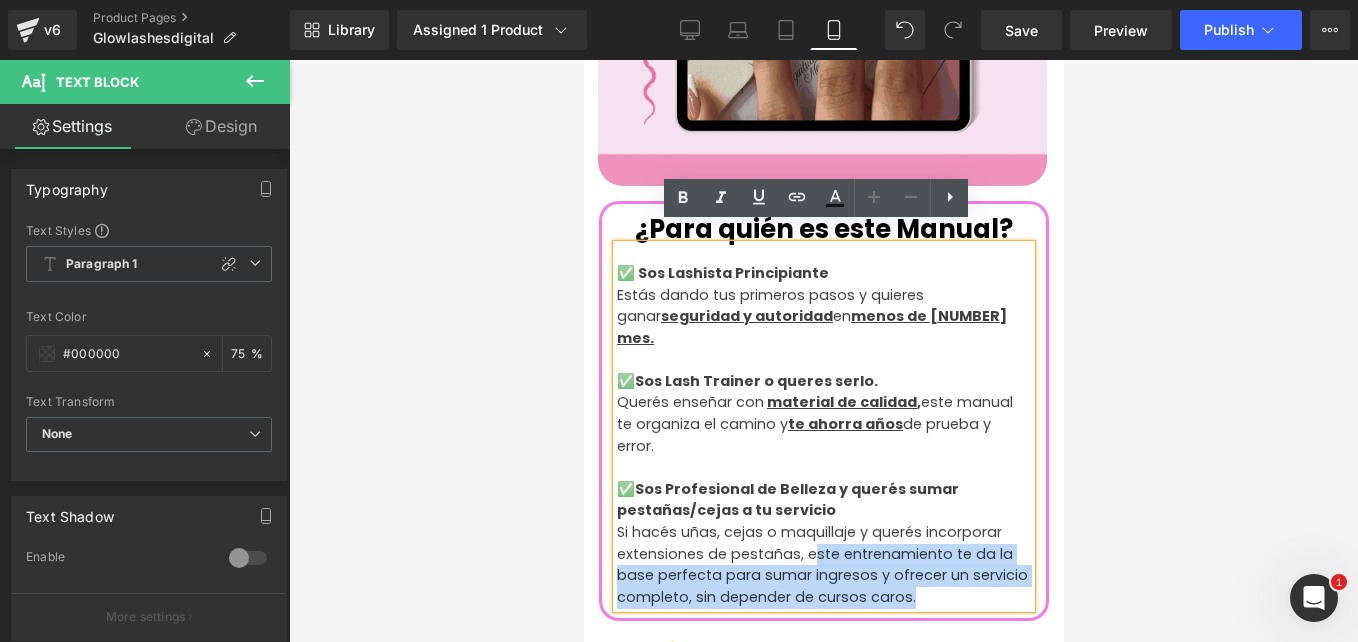 drag, startPoint x: 975, startPoint y: 554, endPoint x: 806, endPoint y: 520, distance: 172.3862 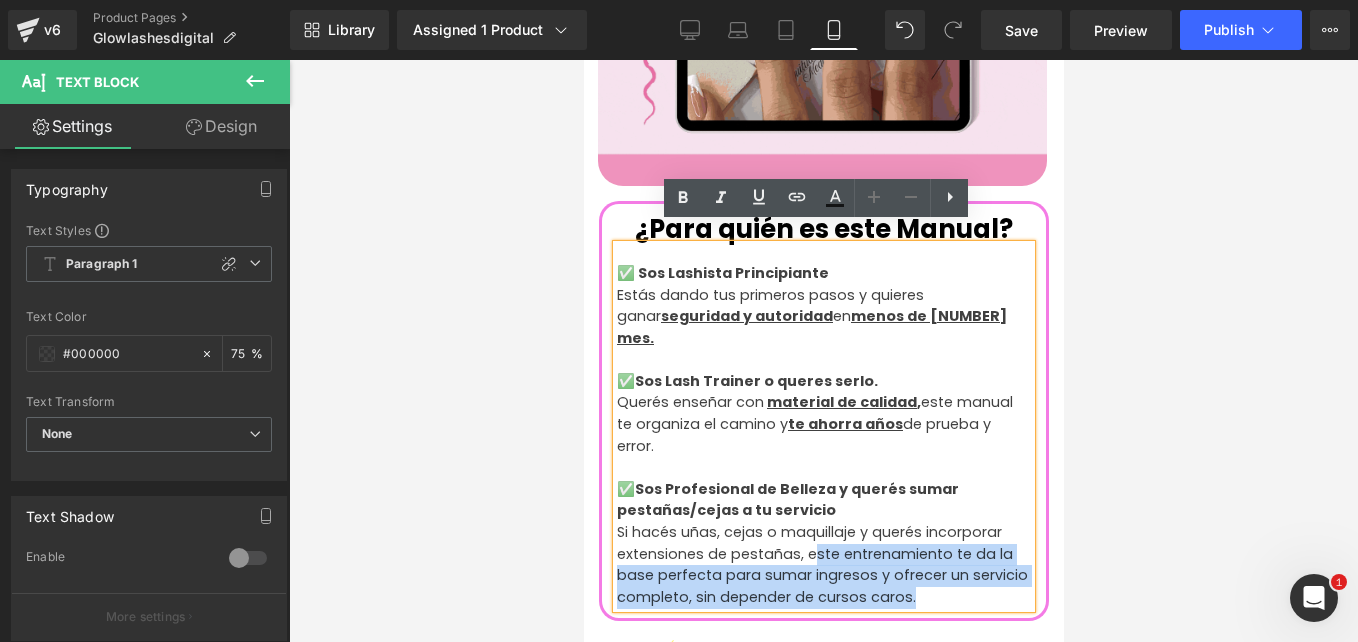 click on "Si hacés uñas, cejas o maquillaje y querés incorporar extensiones de pestañas, este entrenamiento te da la base perfecta para sumar ingresos y ofrecer un servicio completo, sin depender de cursos caros." at bounding box center (823, 565) 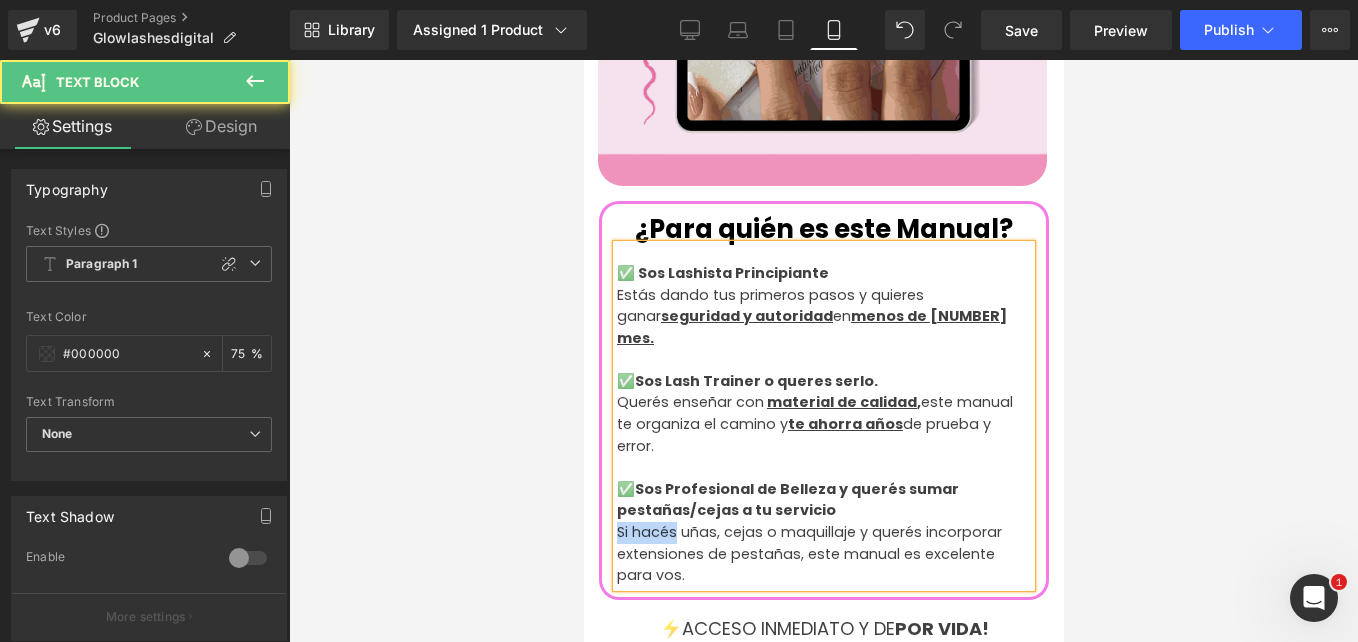 drag, startPoint x: 618, startPoint y: 490, endPoint x: 681, endPoint y: 498, distance: 63.505905 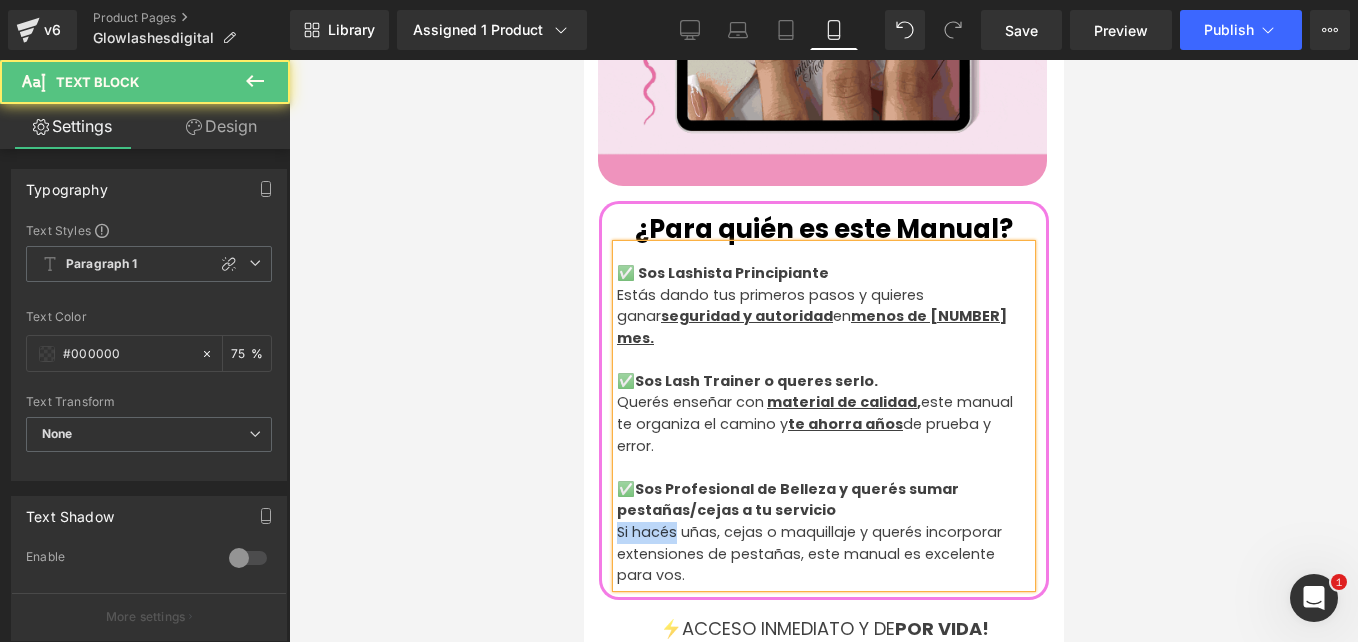click on "Si hacés uñas, cejas o maquillaje y querés incorporar extensiones de pestañas, este manual es excelente para vos." at bounding box center [823, 554] 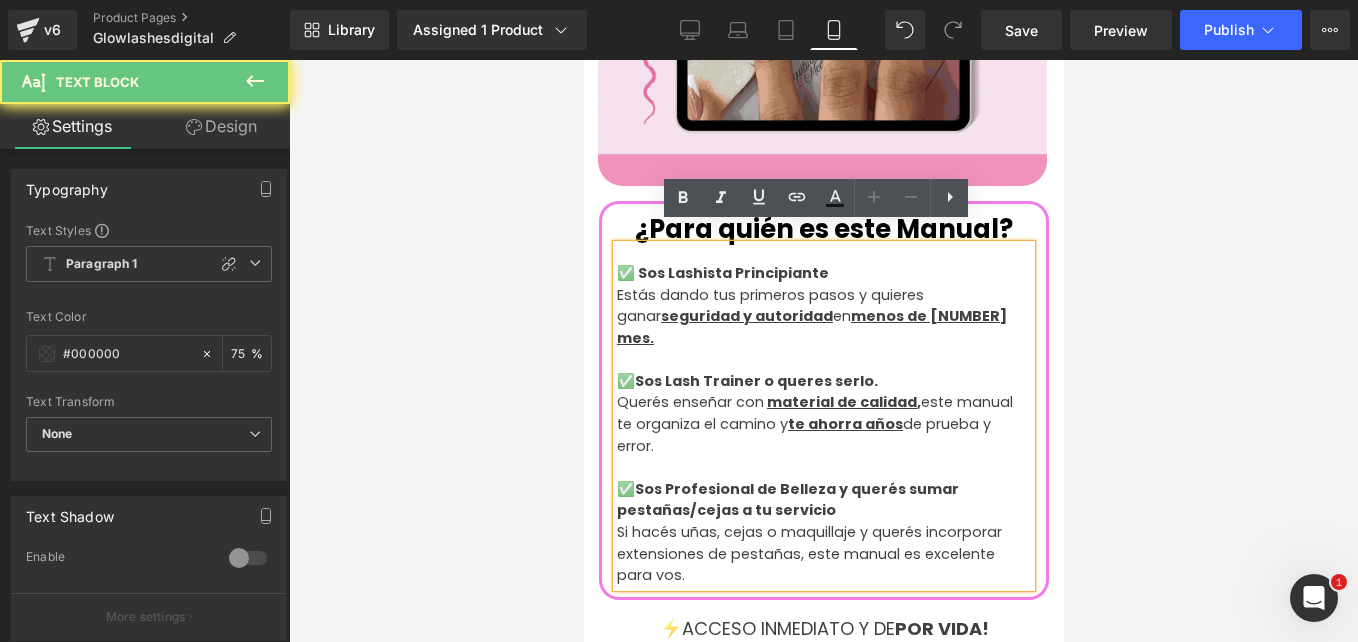 drag, startPoint x: 807, startPoint y: 543, endPoint x: 730, endPoint y: 551, distance: 77.41447 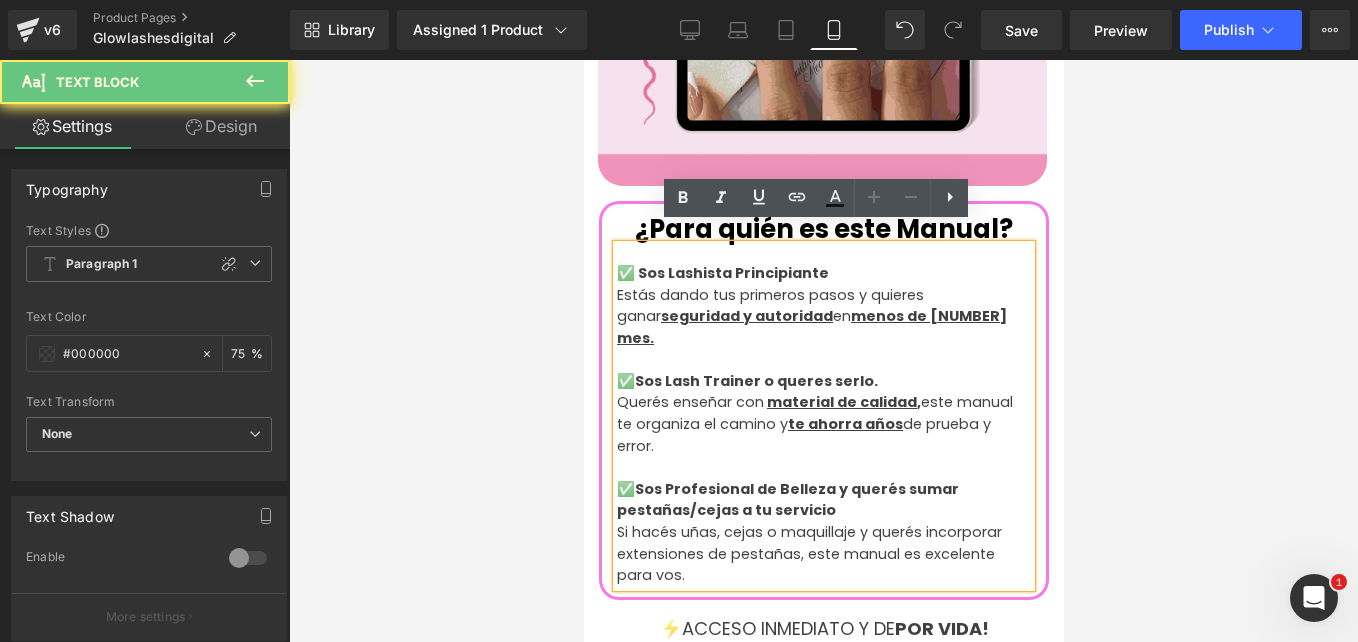 click on "Si hacés uñas, cejas o maquillaje y querés incorporar extensiones de pestañas, este manual es excelente para vos." at bounding box center [823, 554] 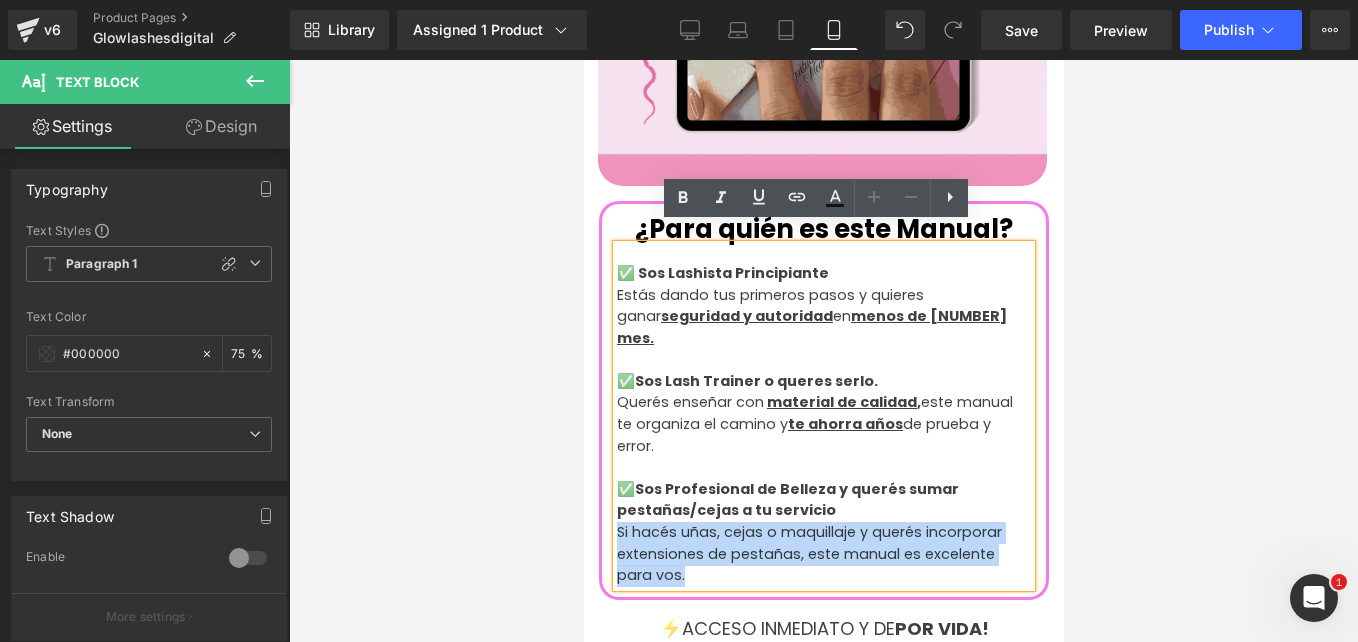 drag, startPoint x: 705, startPoint y: 528, endPoint x: 619, endPoint y: 485, distance: 96.150925 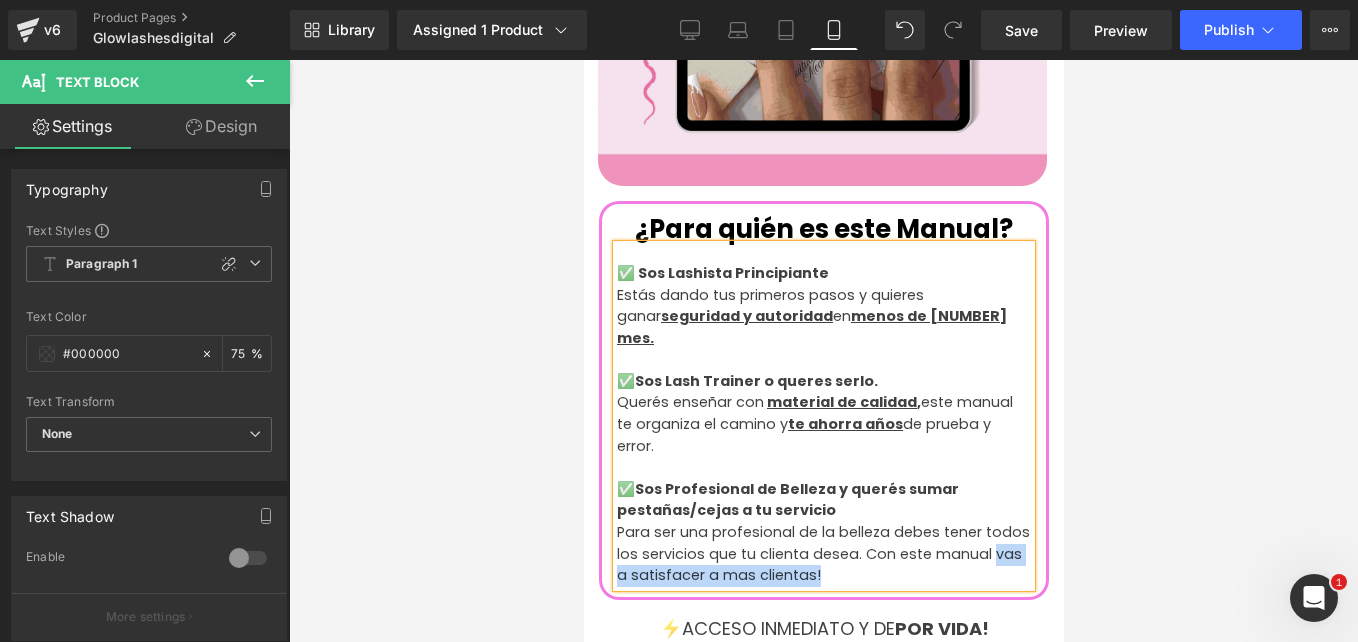 drag, startPoint x: 908, startPoint y: 532, endPoint x: 677, endPoint y: 539, distance: 231.10603 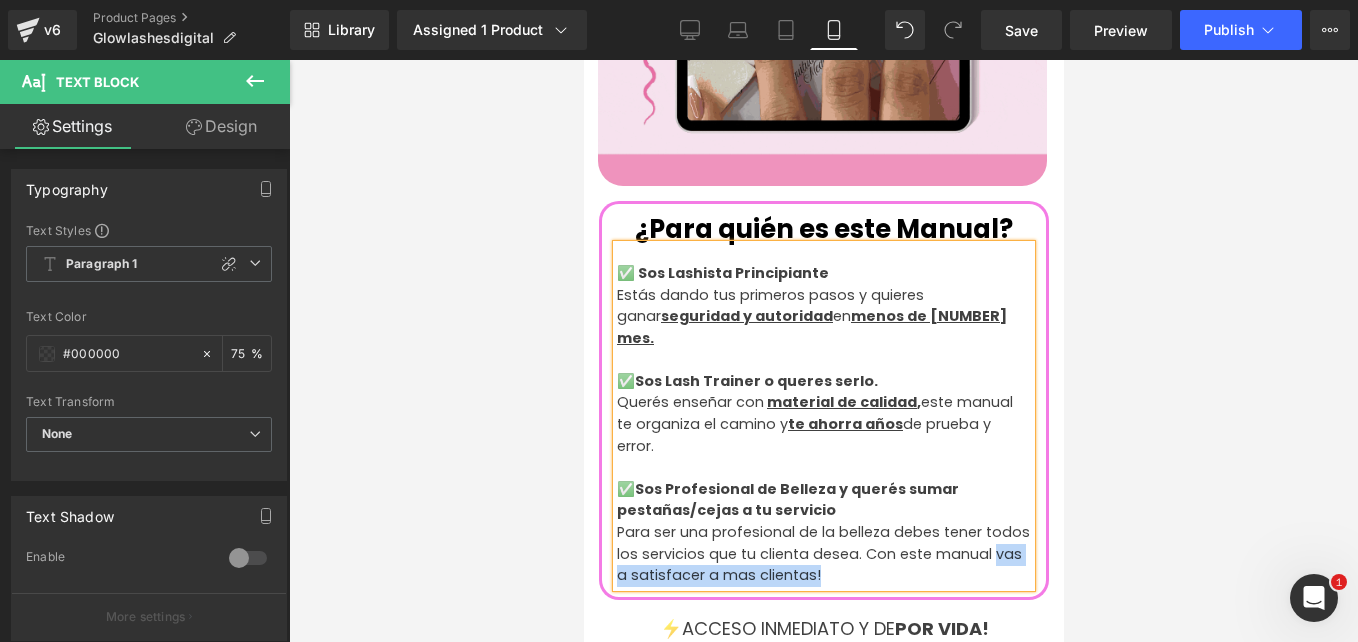 click on "Para ser una profesional de la belleza debes tener todos los servicios que tu clienta desea. Con este manual vas a satisfacer a mas clientas!" at bounding box center [823, 554] 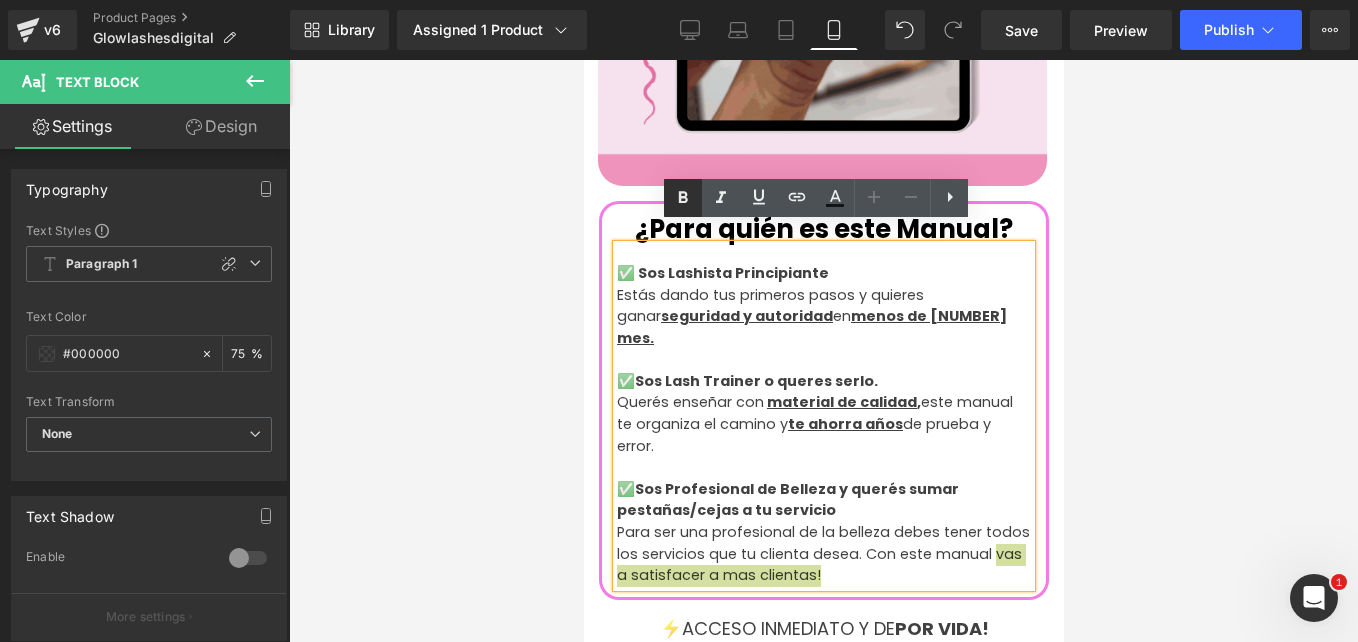 click 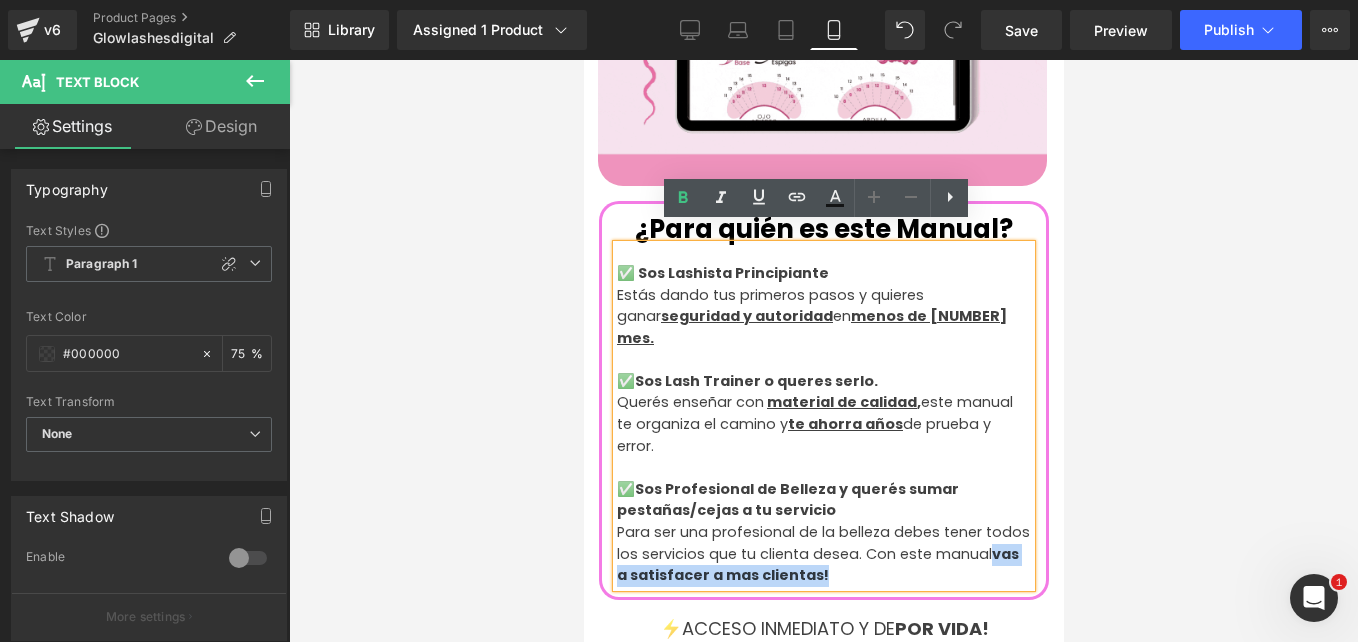 drag, startPoint x: 915, startPoint y: 526, endPoint x: 676, endPoint y: 525, distance: 239.00209 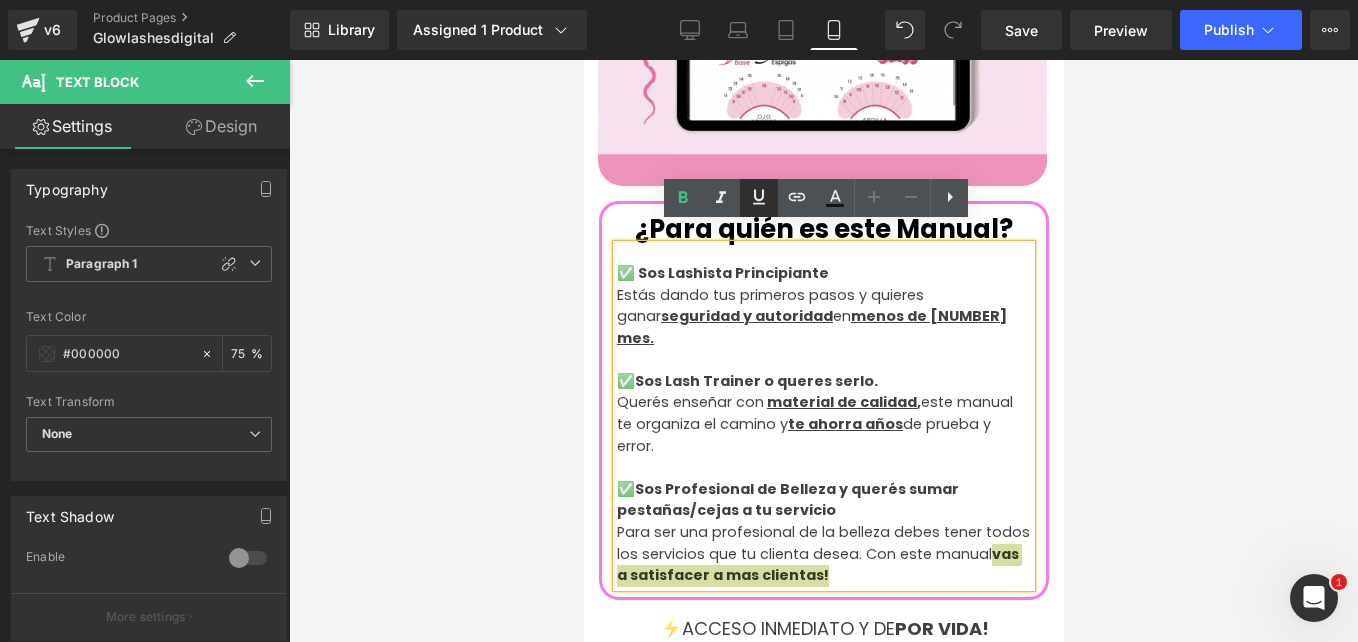 click 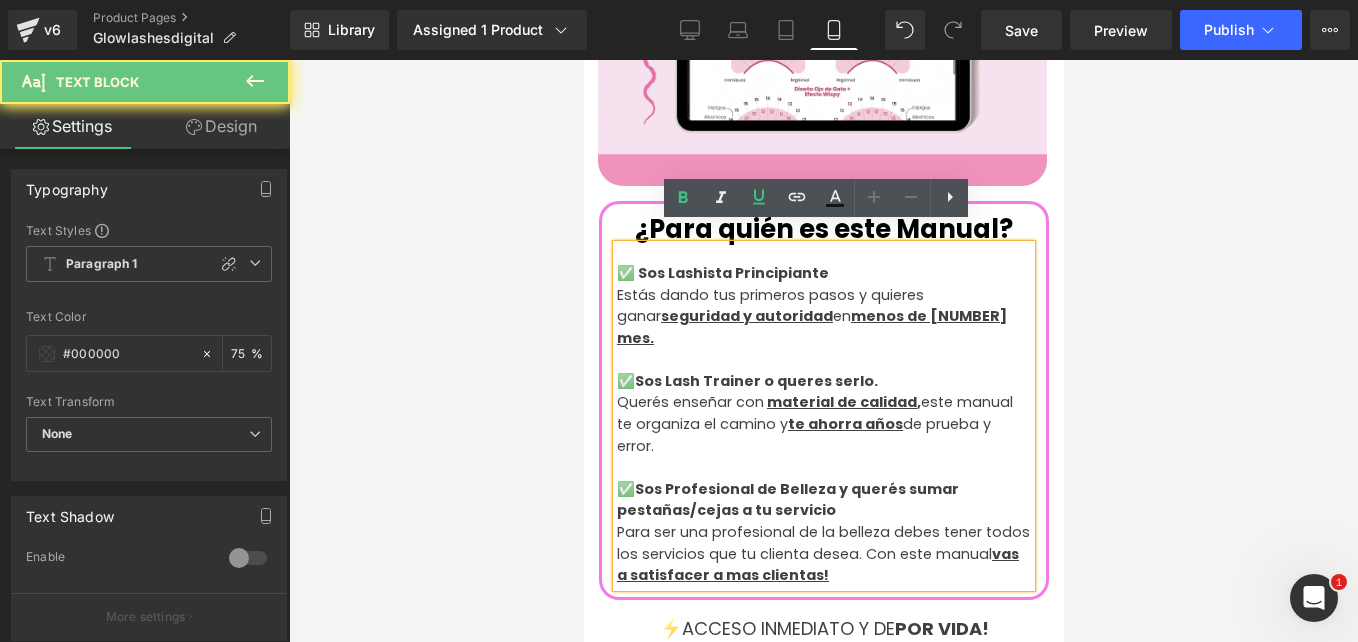 drag, startPoint x: 761, startPoint y: 480, endPoint x: 803, endPoint y: 476, distance: 42.190044 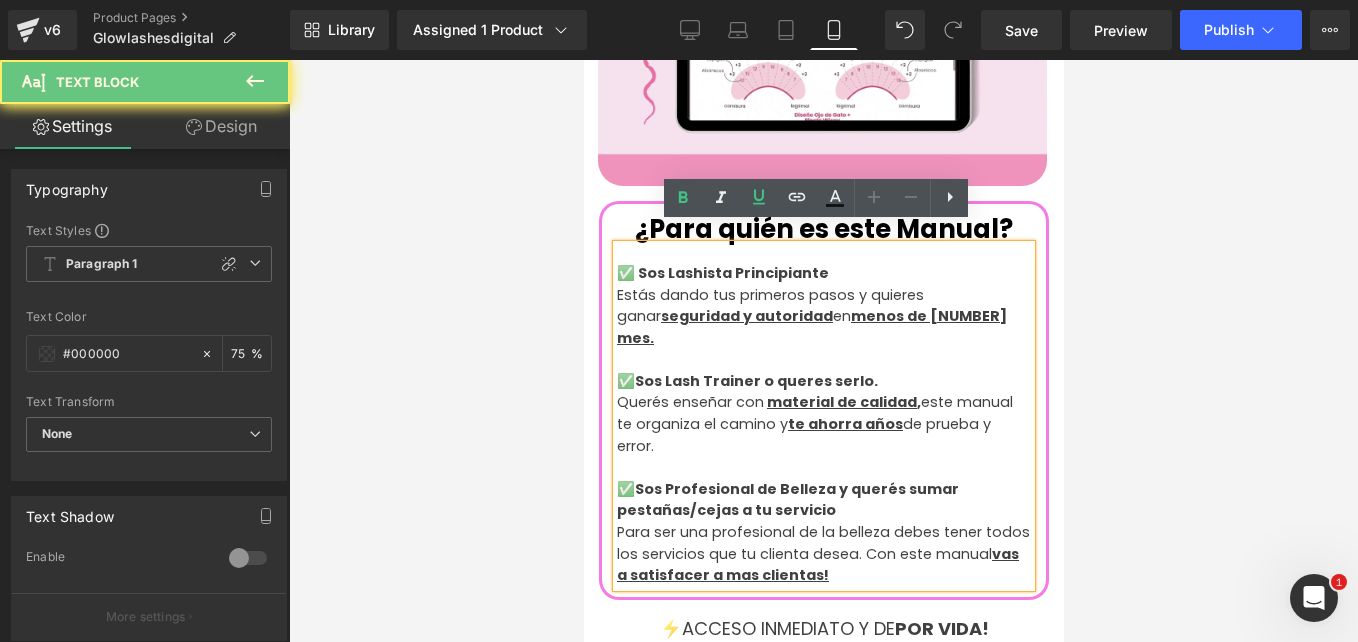 click on "Para ser una profesional de la belleza debes tener todos los servicios que tu clienta desea. Con este manual  vas a satisfacer a mas clientas!" at bounding box center (823, 554) 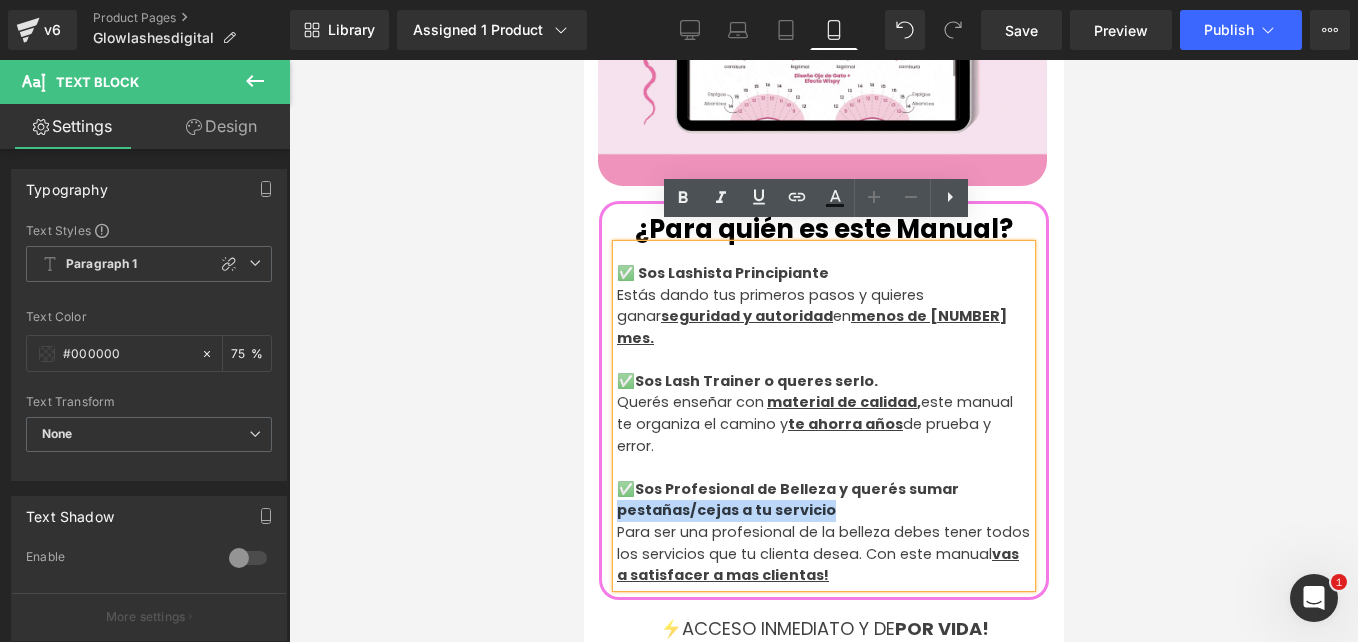 drag, startPoint x: 834, startPoint y: 466, endPoint x: 606, endPoint y: 460, distance: 228.07893 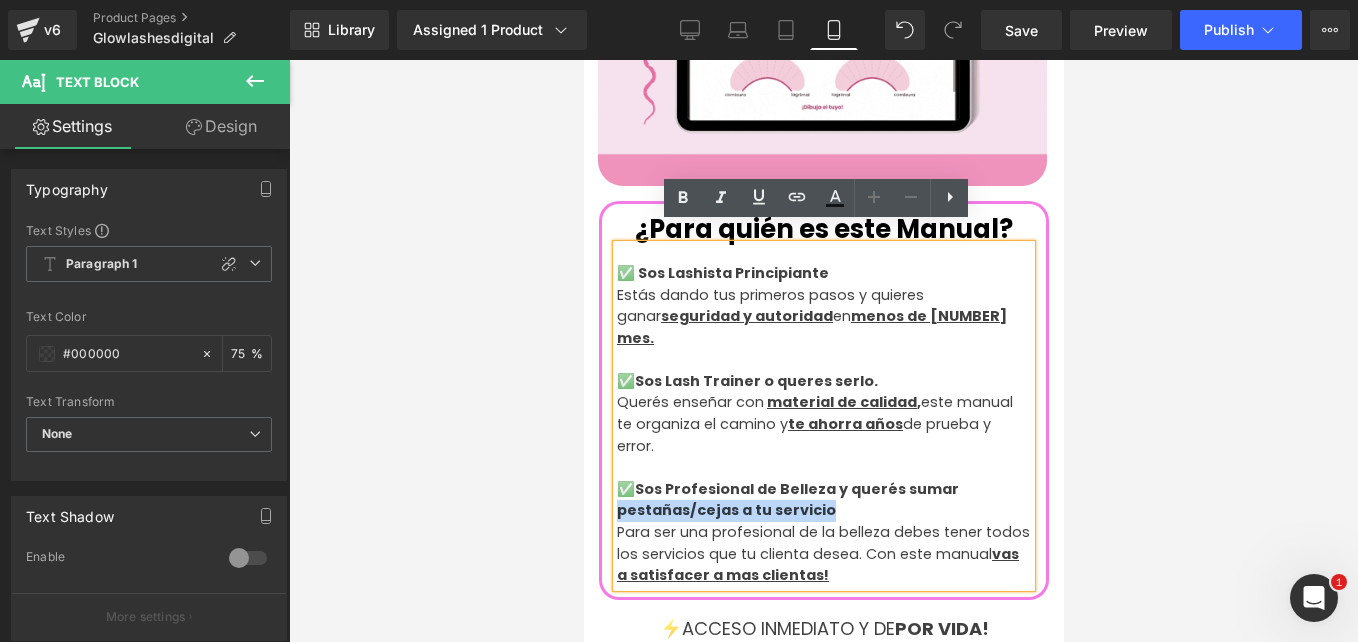 click on "¿Para quién es este Manual? Heading         ✅ Sos Lashista Principiante Estás dando tus primeros pasos y quieres ganar  seguridad y autoridad  en  menos de 1 mes. ✅Sos Lash Trainer o queres serlo. Querés enseñar con   material de calidad ,  este manual te organiza el camino y  te ahorra años  de prueba y error. ✅Sos Profesional de Belleza y querés sumar pestañas/cejas a tu servicio Para ser una profesional de la belleza debes tener todos los servicios que tu clienta desea. Con este manual  vas a satisfacer a mas clientas! Text Block" at bounding box center [823, 400] 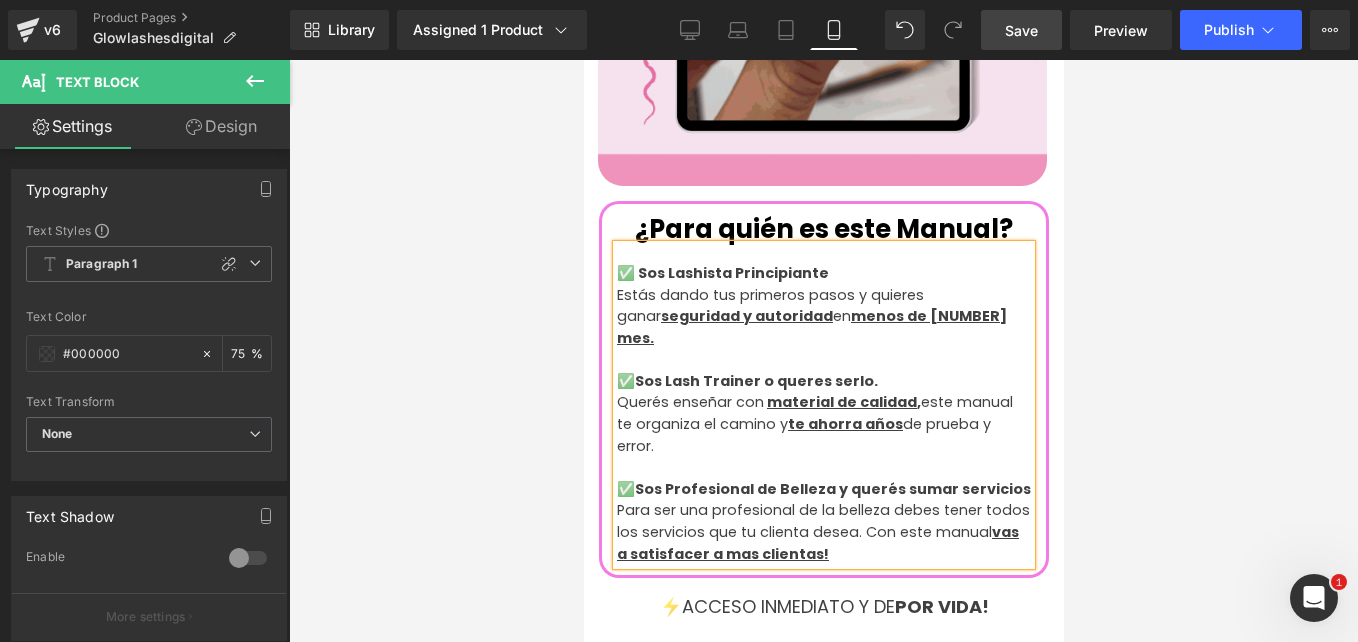 click on "Save" at bounding box center (1021, 30) 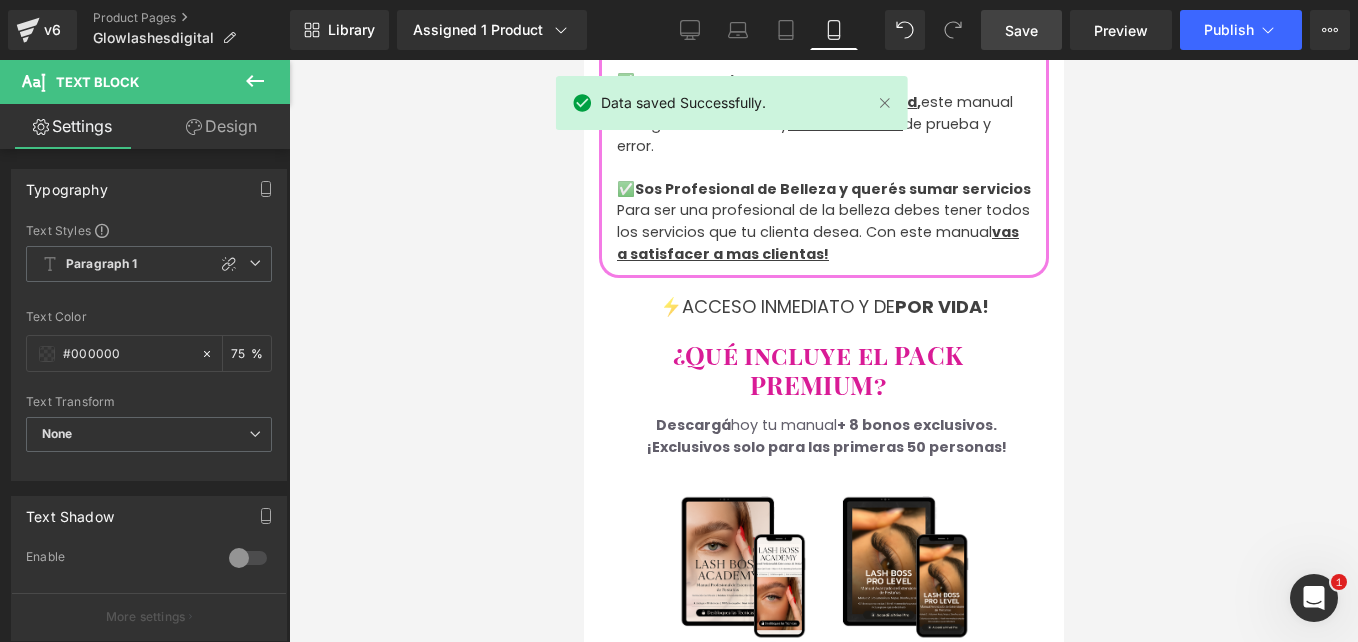 scroll, scrollTop: 2200, scrollLeft: 0, axis: vertical 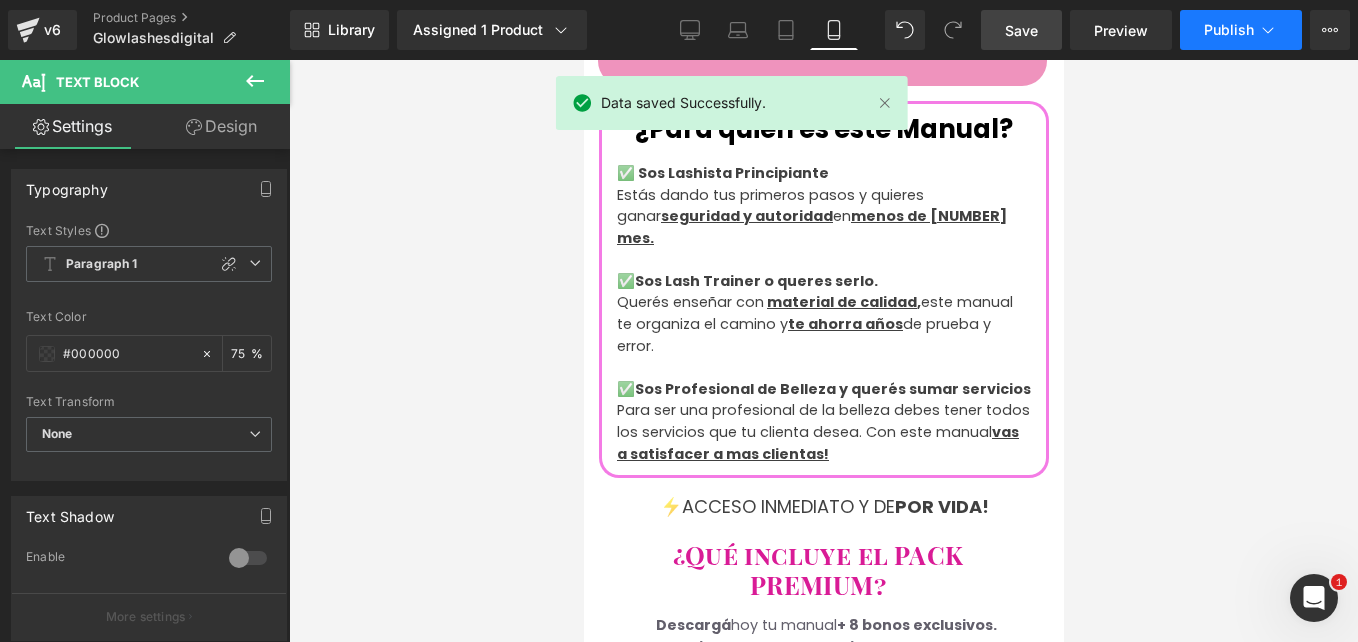 click on "Publish" at bounding box center [1229, 30] 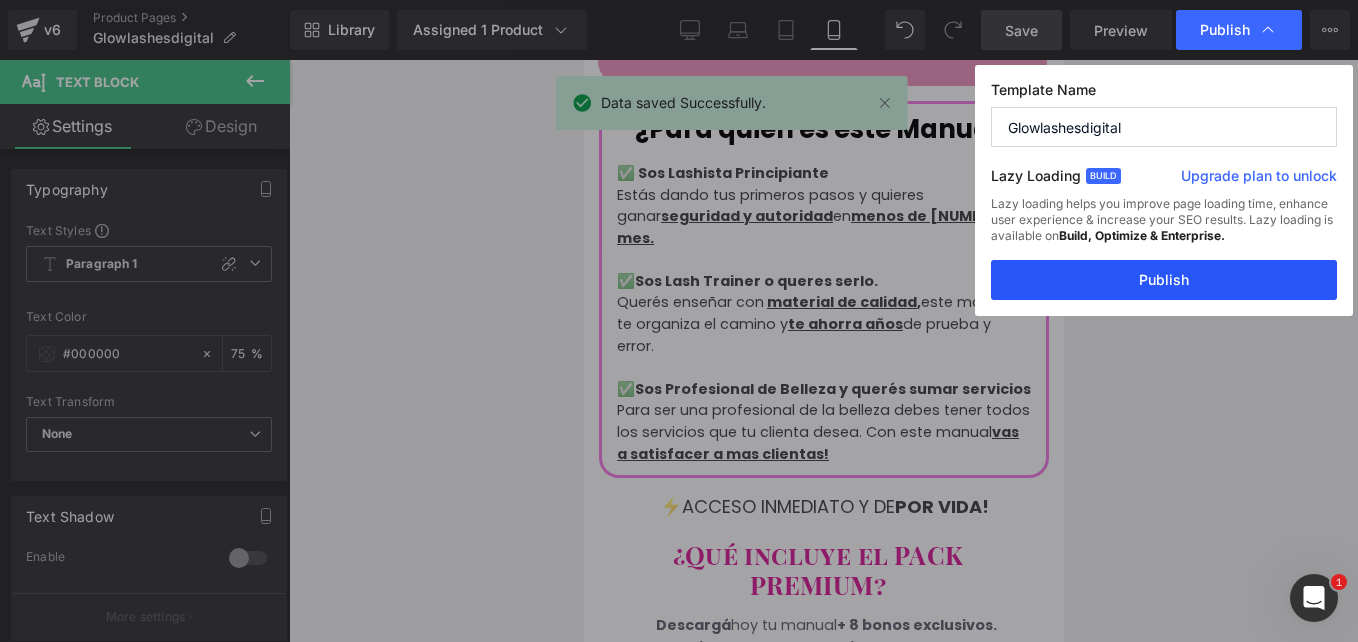 drag, startPoint x: 1138, startPoint y: 288, endPoint x: 246, endPoint y: 287, distance: 892.00055 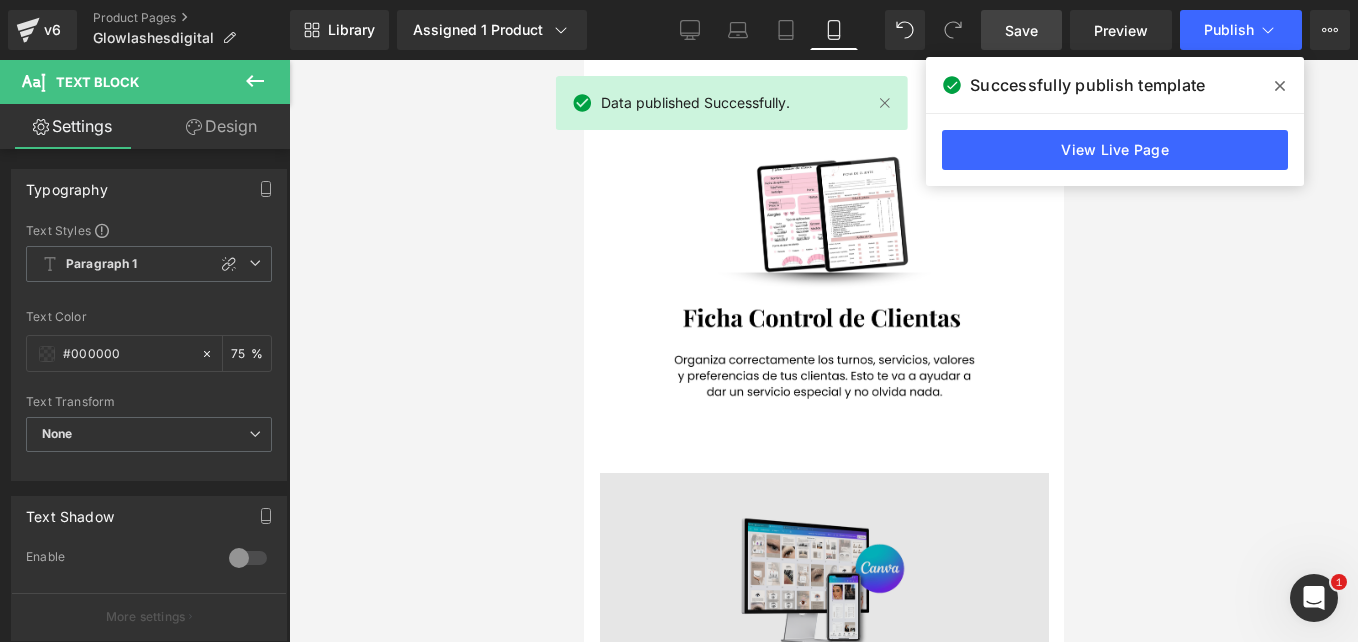 scroll, scrollTop: 5200, scrollLeft: 0, axis: vertical 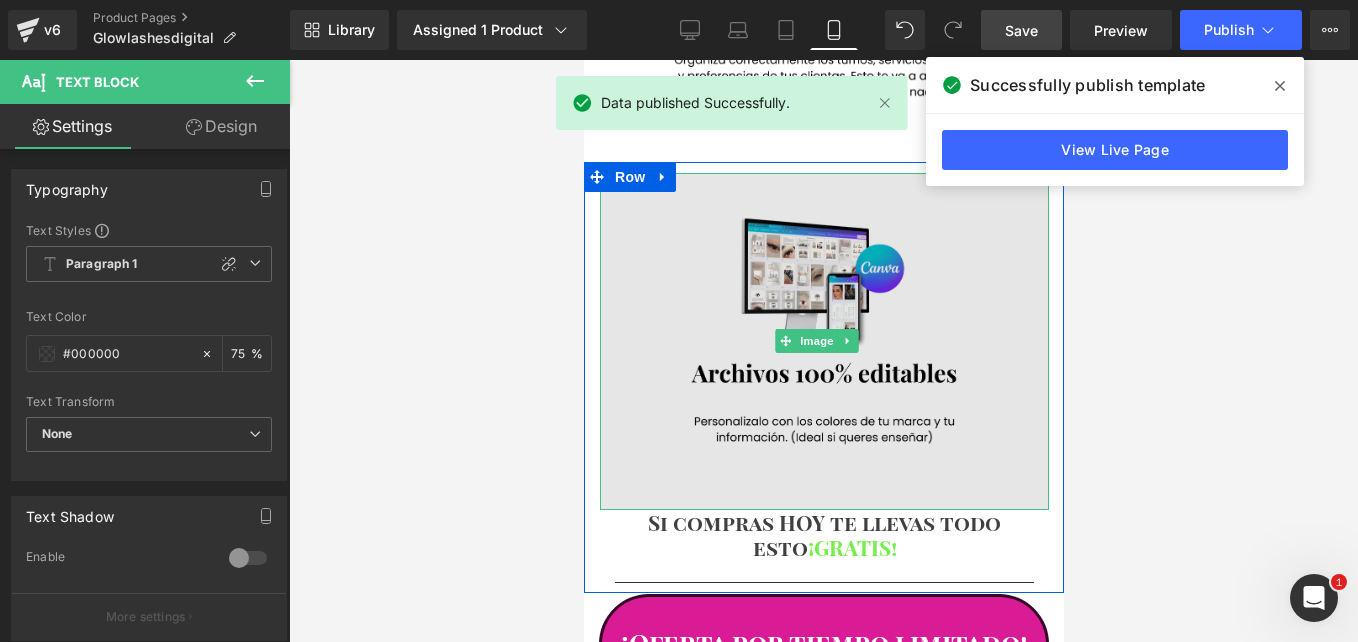 click at bounding box center (823, 341) 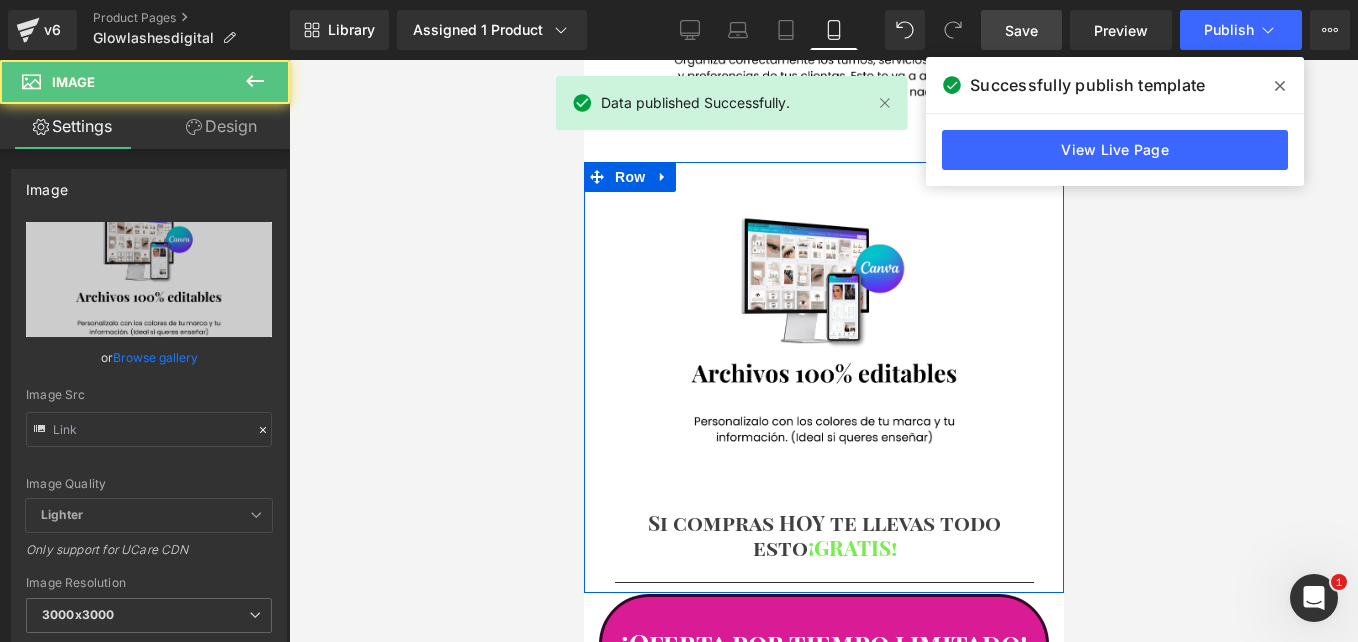 type on "https://i.postimg.cc/qqKdDkss/167.png" 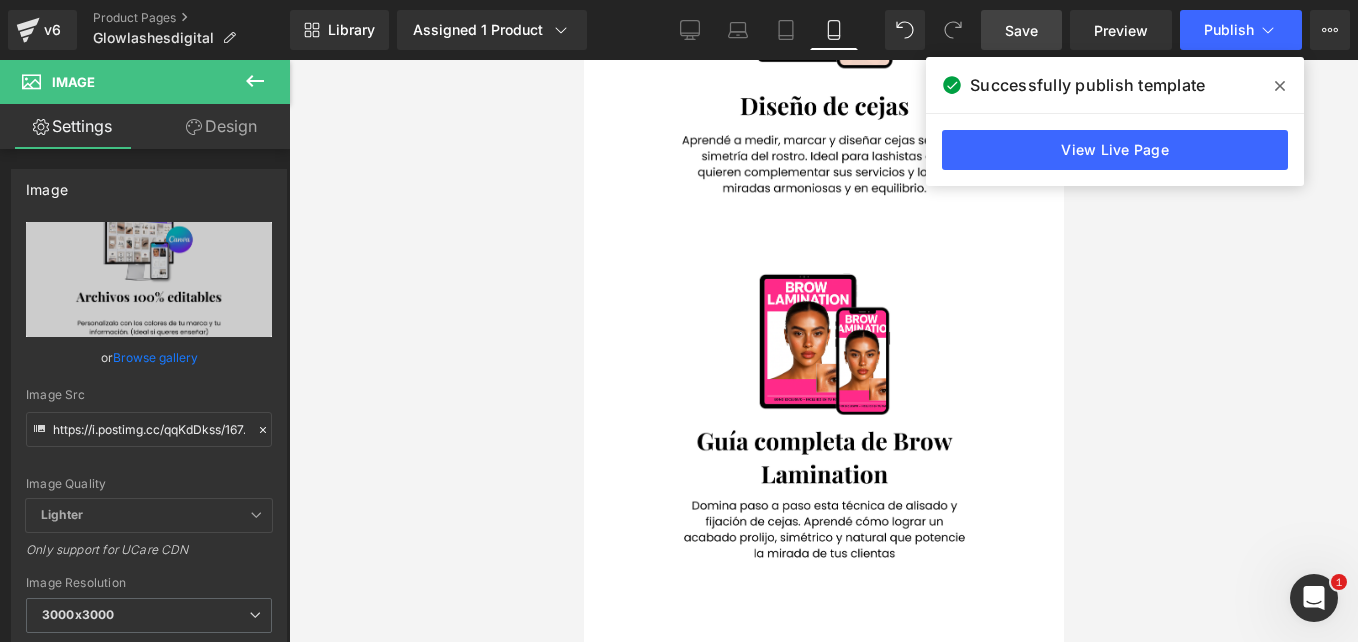 scroll, scrollTop: 4300, scrollLeft: 0, axis: vertical 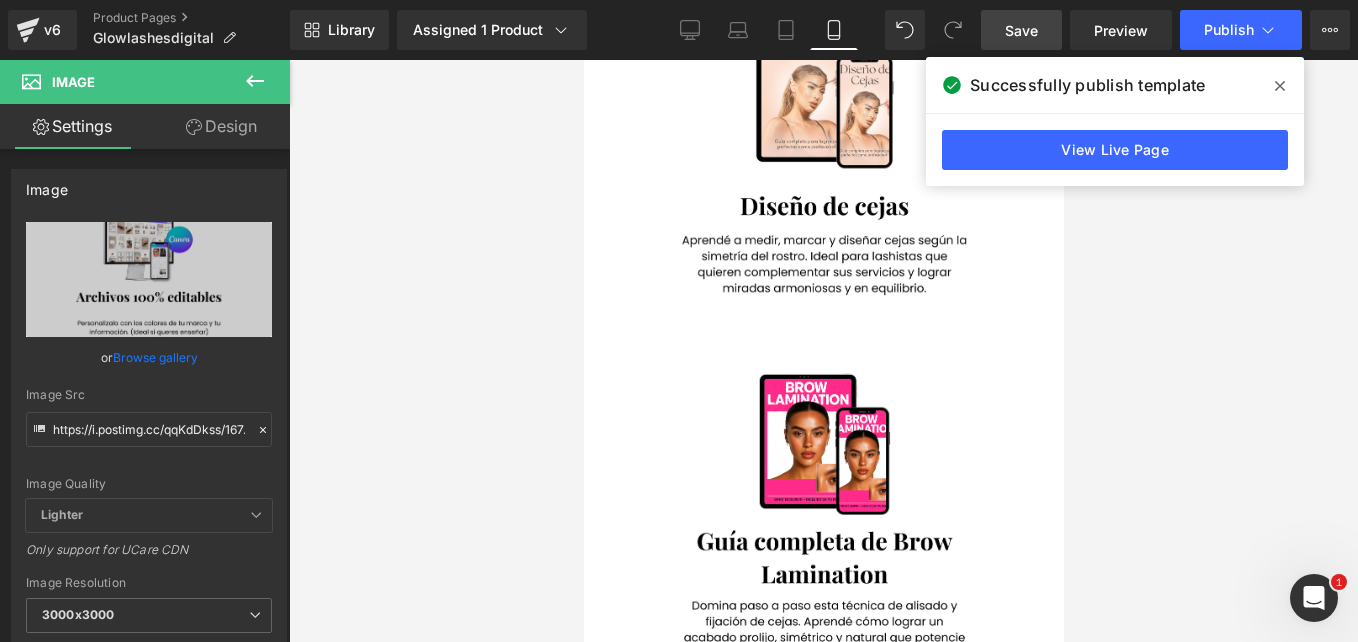 click 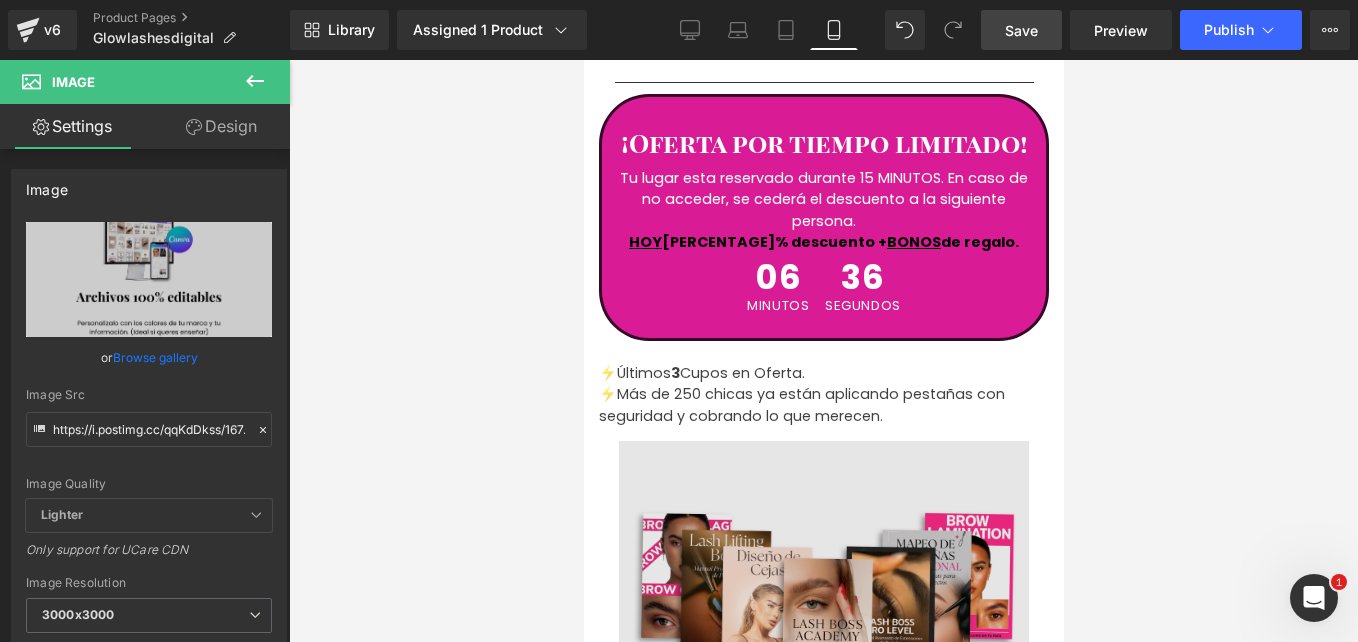 scroll, scrollTop: 6000, scrollLeft: 0, axis: vertical 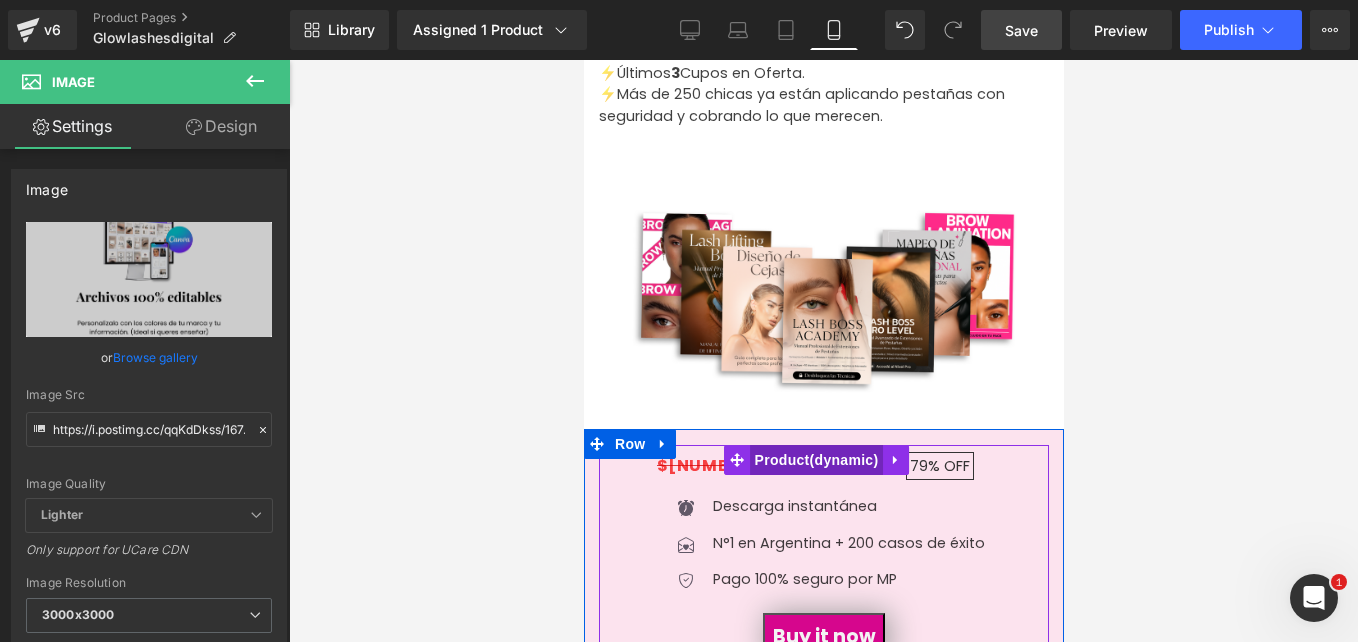 click on "Product" at bounding box center [816, 460] 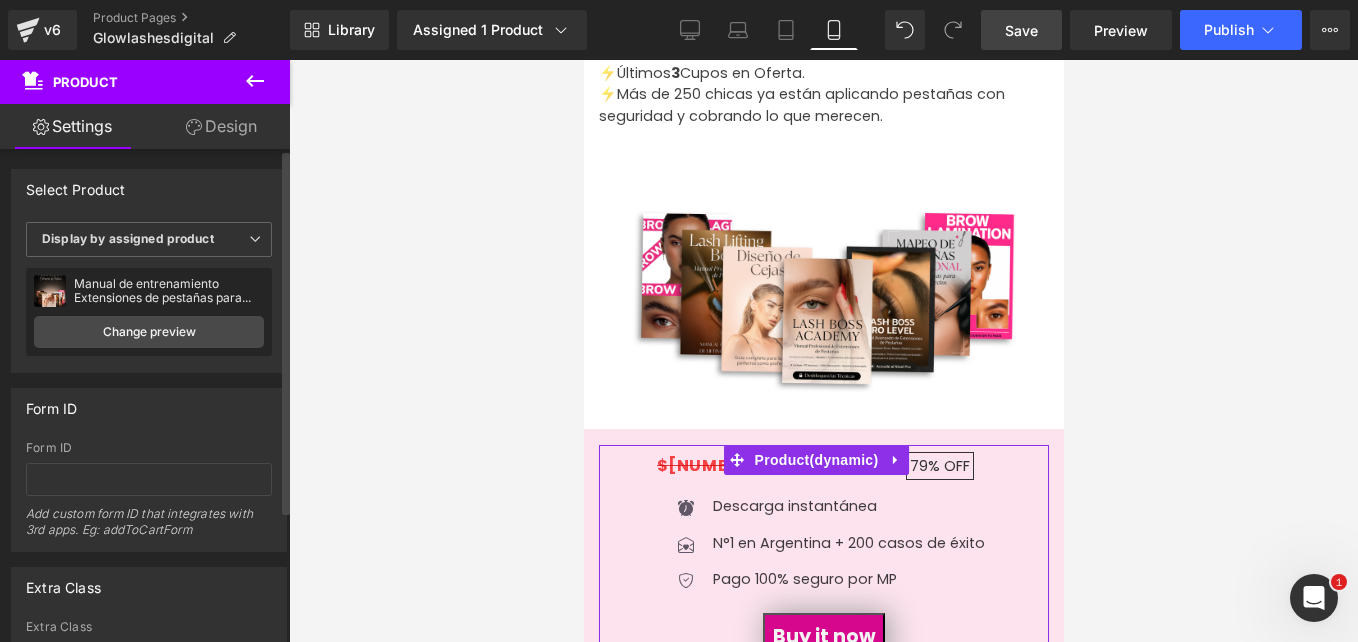 click on "Manual de entrenamiento Extensiones de pestañas para principiantes (Ebook)" at bounding box center (169, 291) 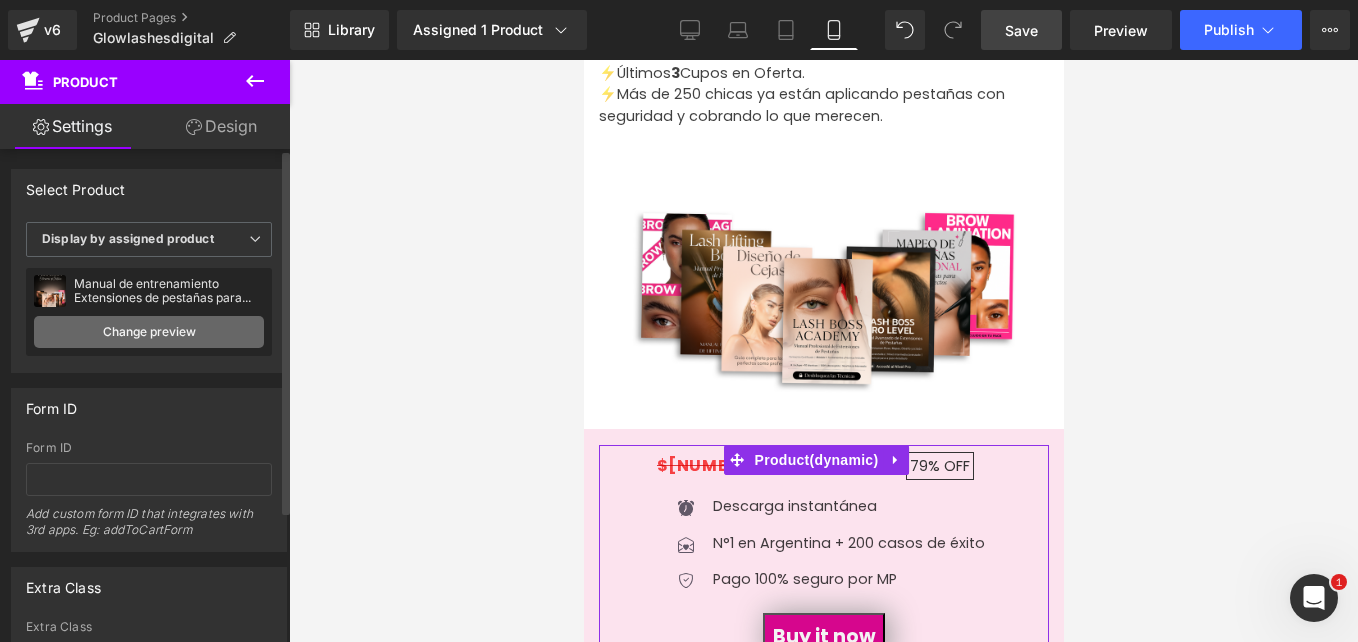 click on "Change preview" at bounding box center (149, 332) 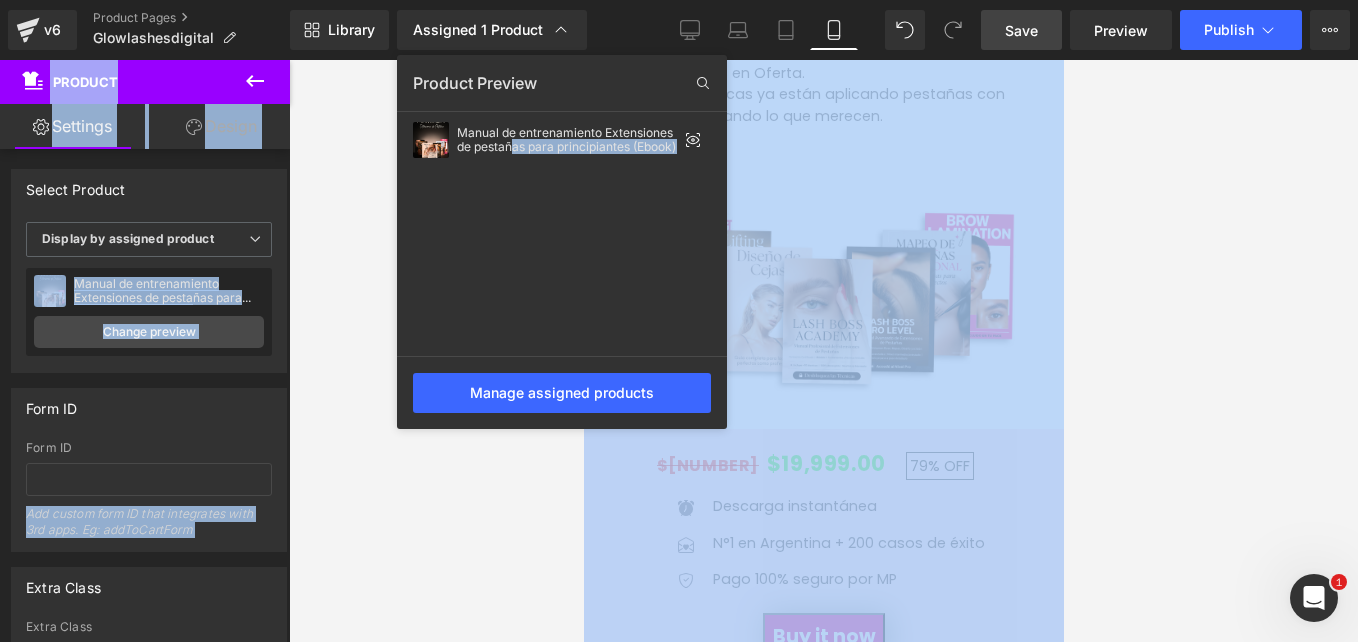 drag, startPoint x: 512, startPoint y: 145, endPoint x: 791, endPoint y: 264, distance: 303.31833 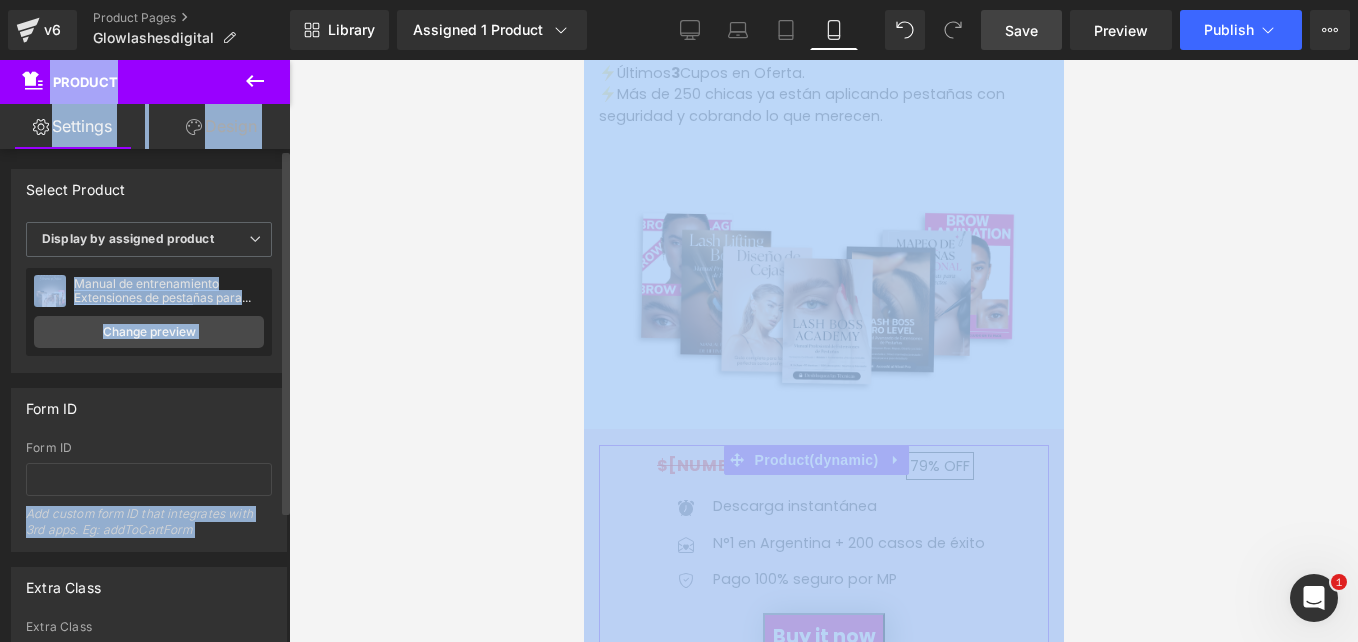 click on "Manual de entrenamiento Extensiones de pestañas para principiantes (Ebook)" at bounding box center [169, 291] 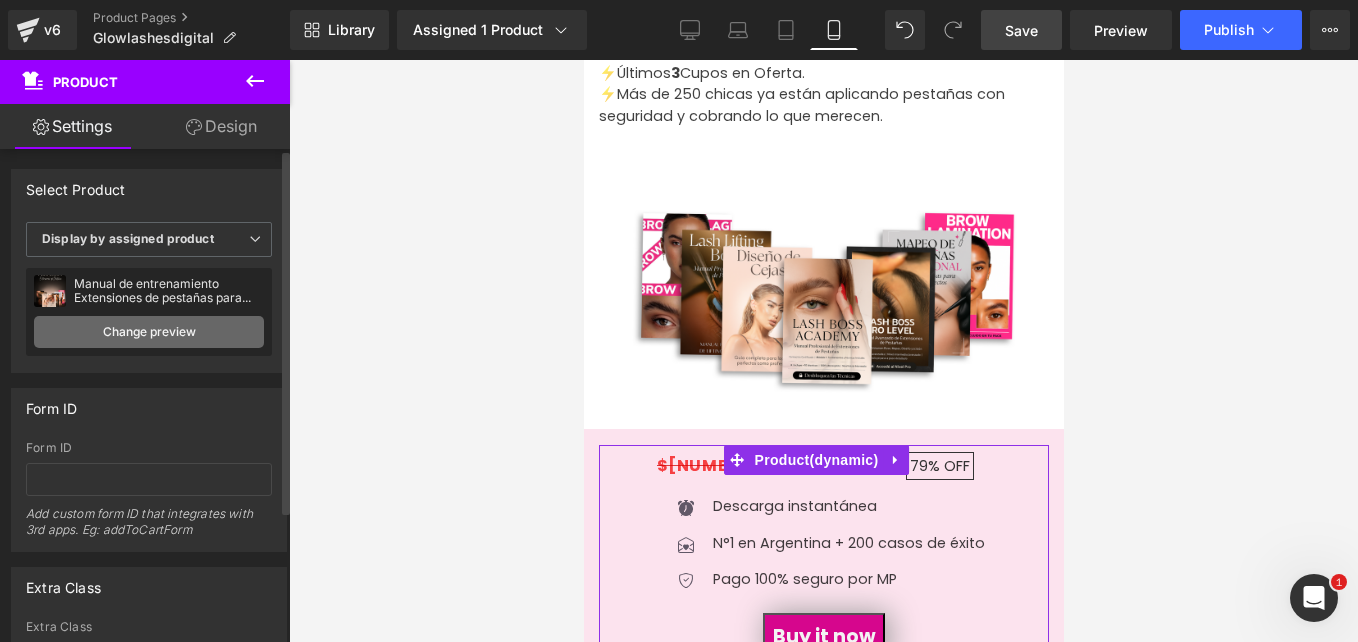 click on "Change preview" at bounding box center (149, 332) 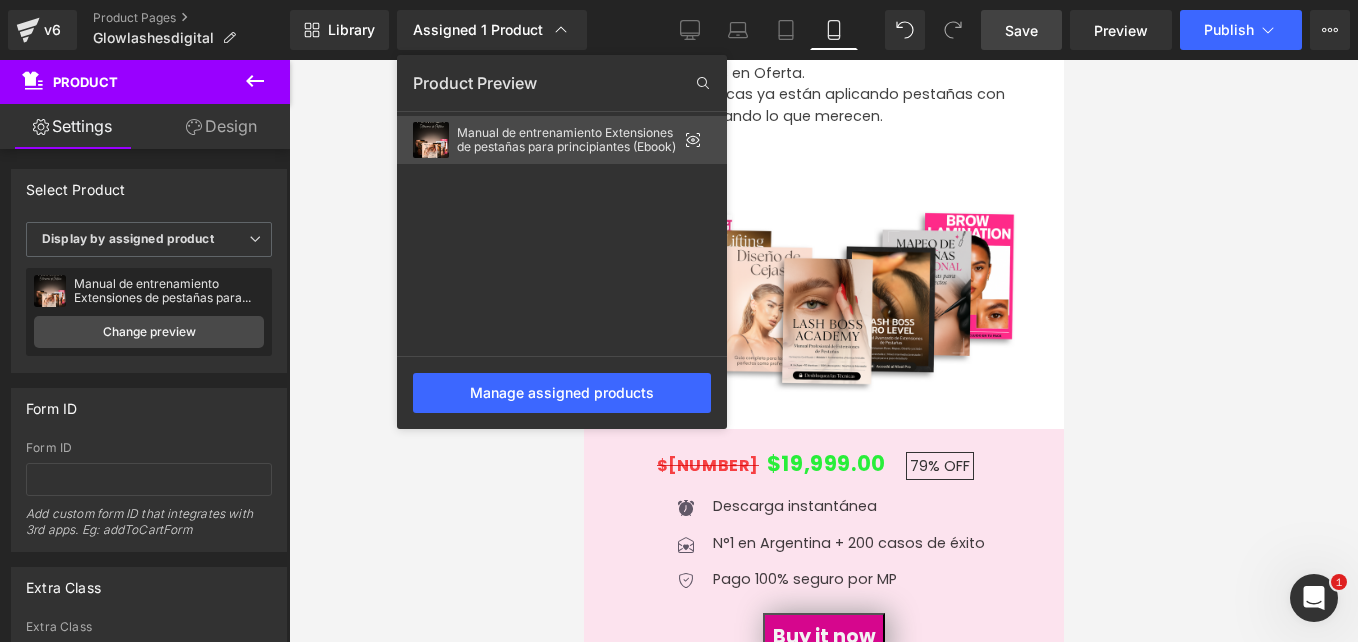 click 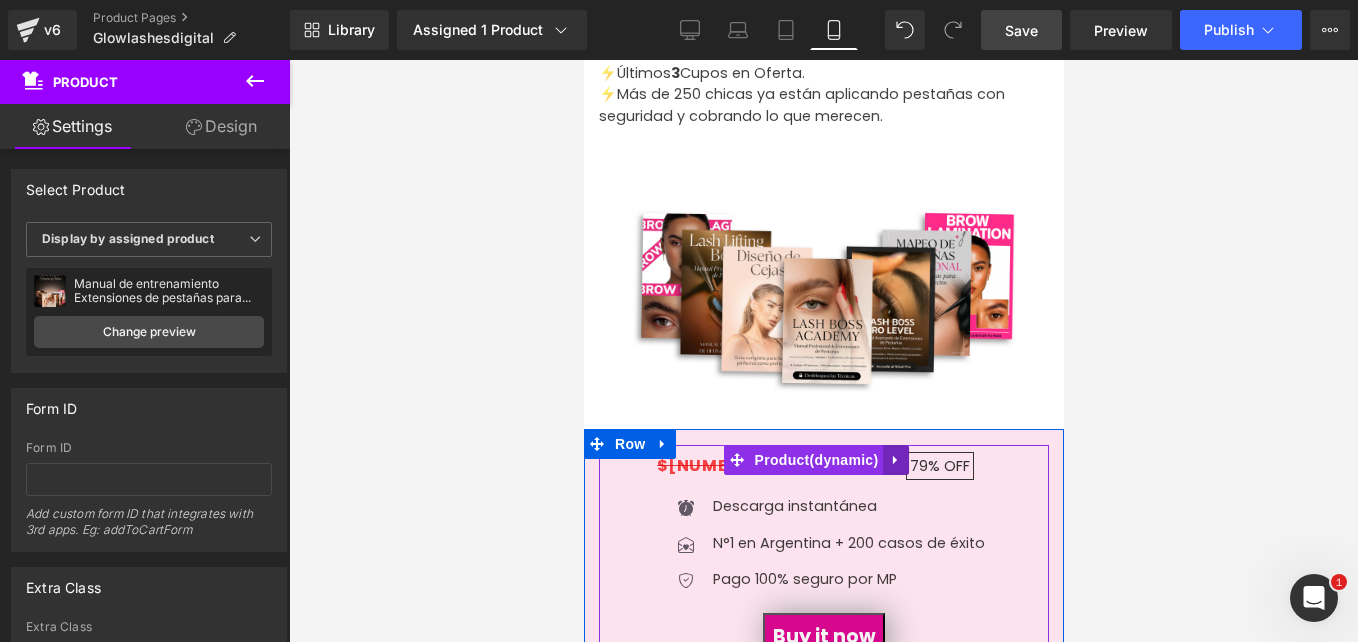 click 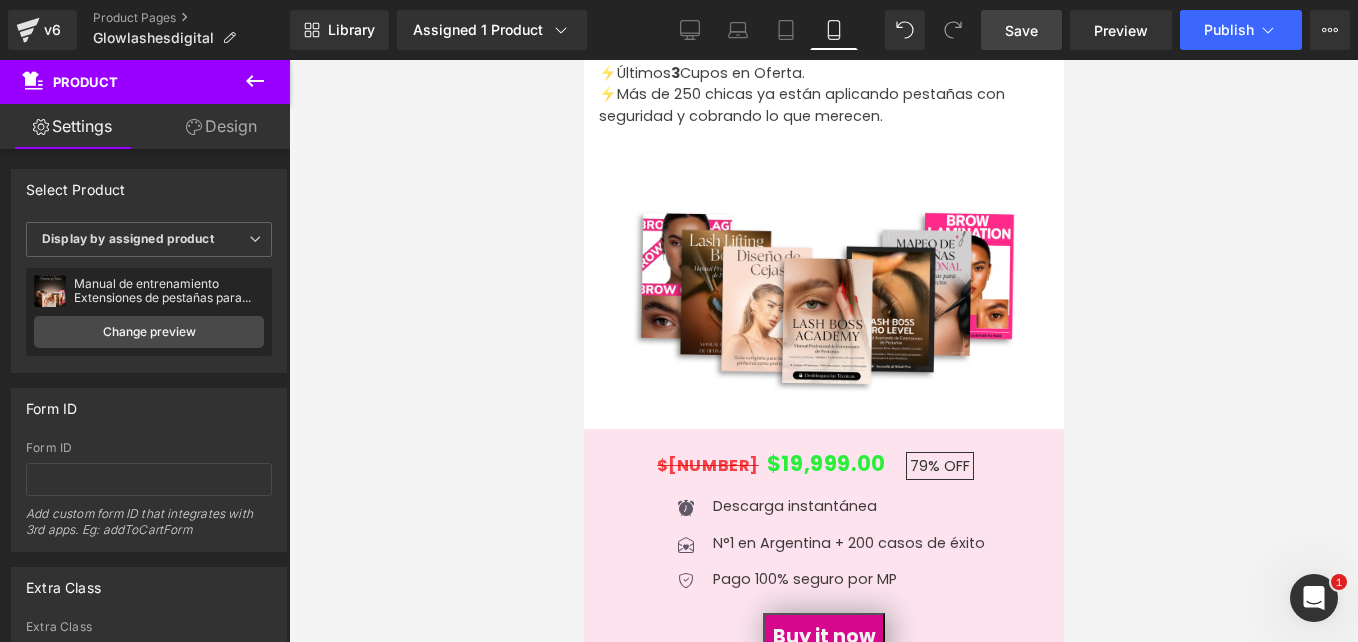 click at bounding box center (823, 351) 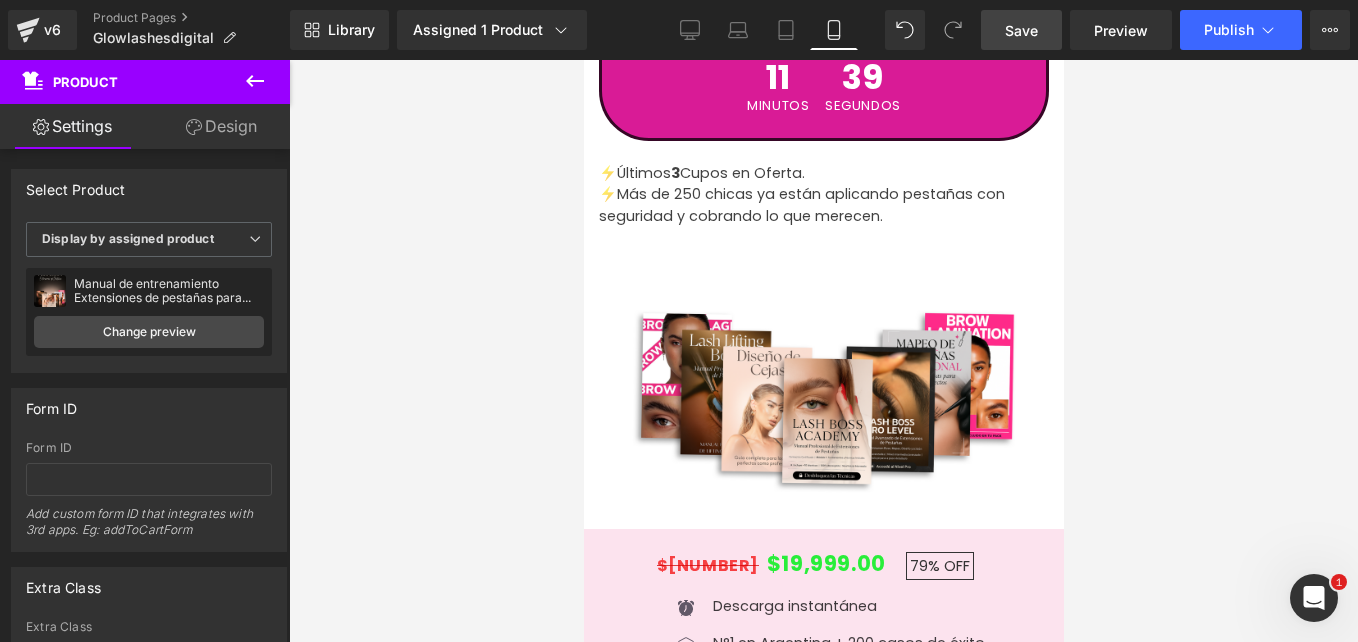 scroll, scrollTop: 5400, scrollLeft: 0, axis: vertical 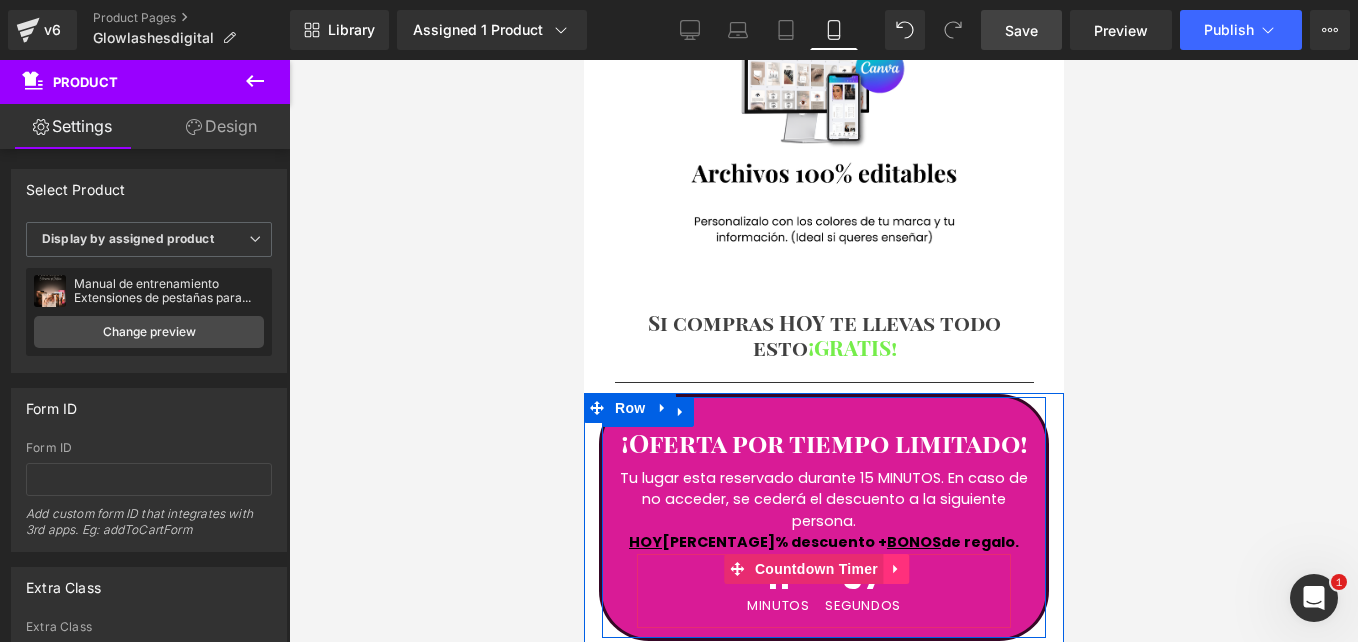 click 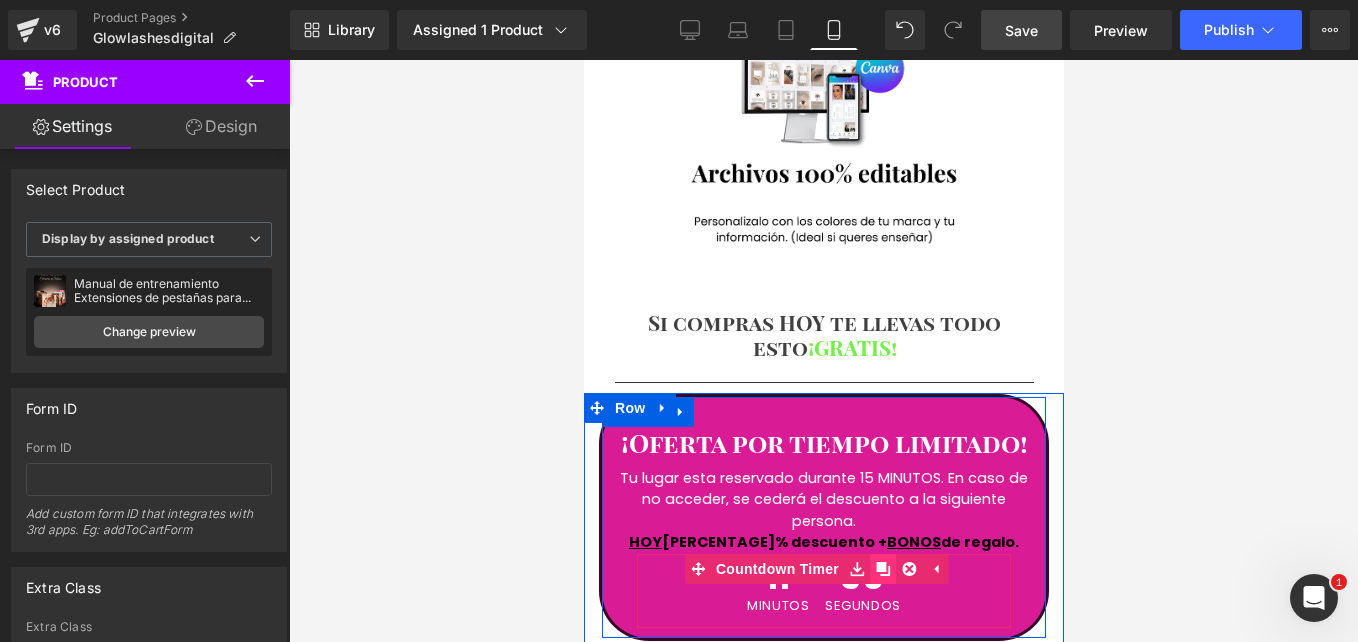 click 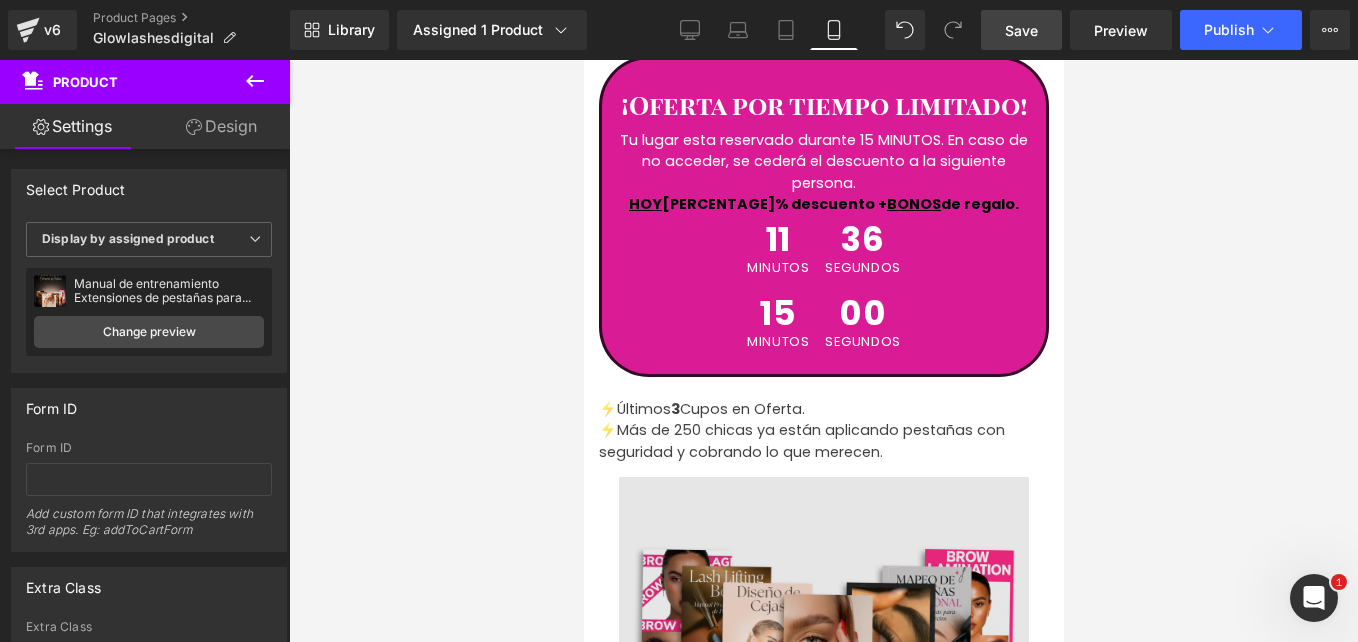 scroll, scrollTop: 5787, scrollLeft: 0, axis: vertical 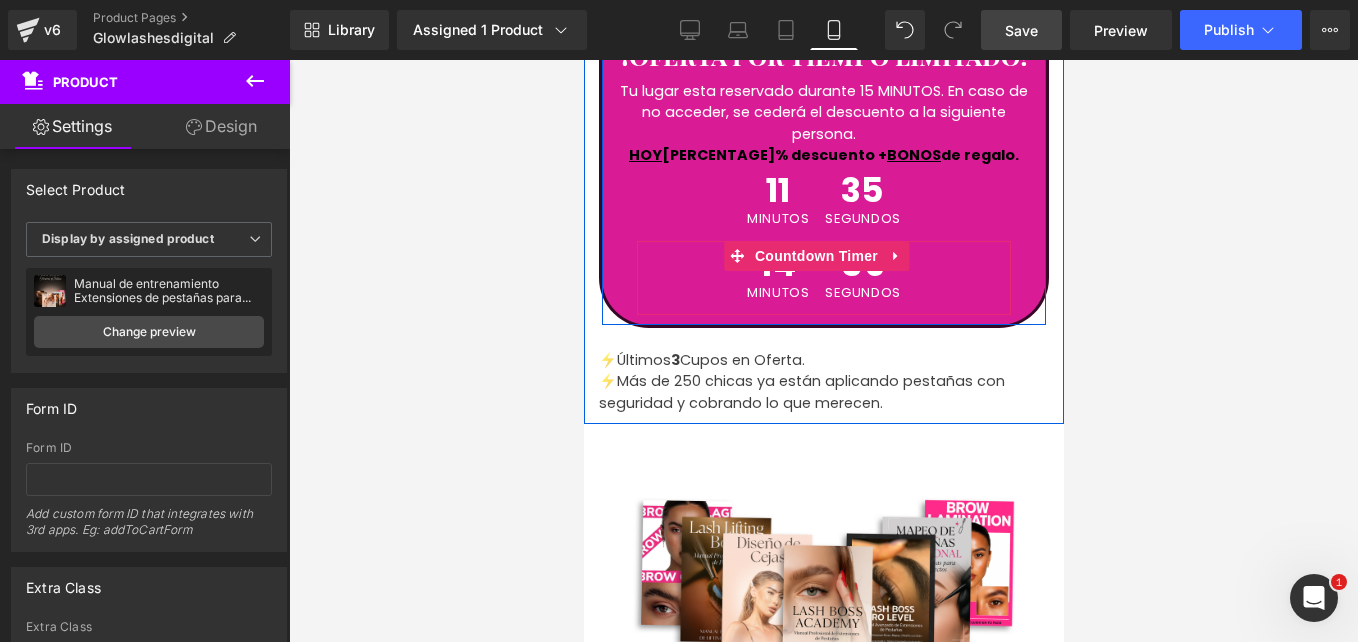 click on "14" at bounding box center (777, 266) 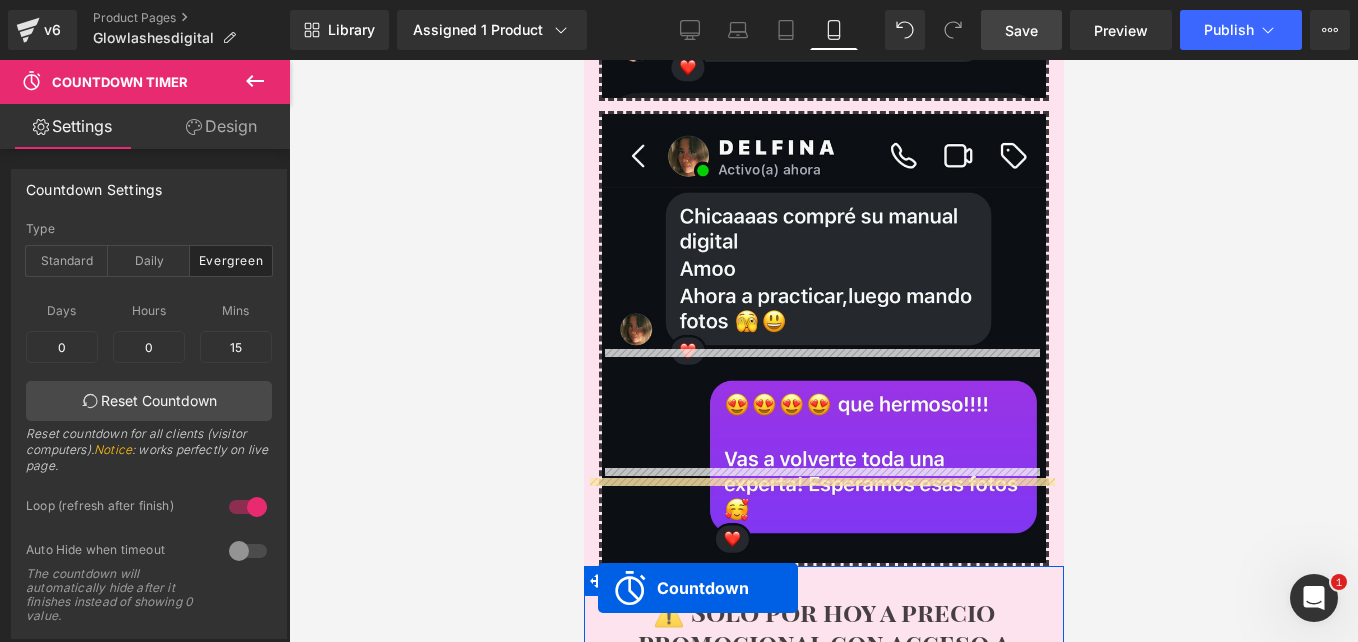 scroll, scrollTop: 10667, scrollLeft: 0, axis: vertical 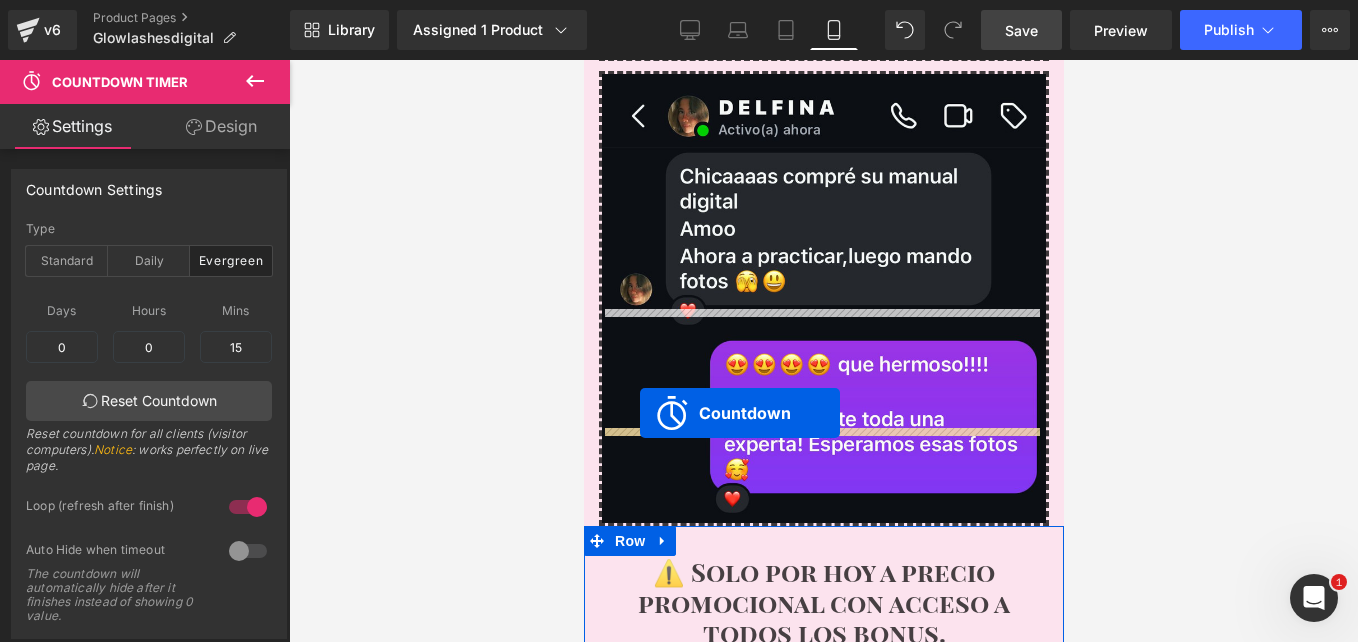 drag, startPoint x: 739, startPoint y: 158, endPoint x: 639, endPoint y: 413, distance: 273.90692 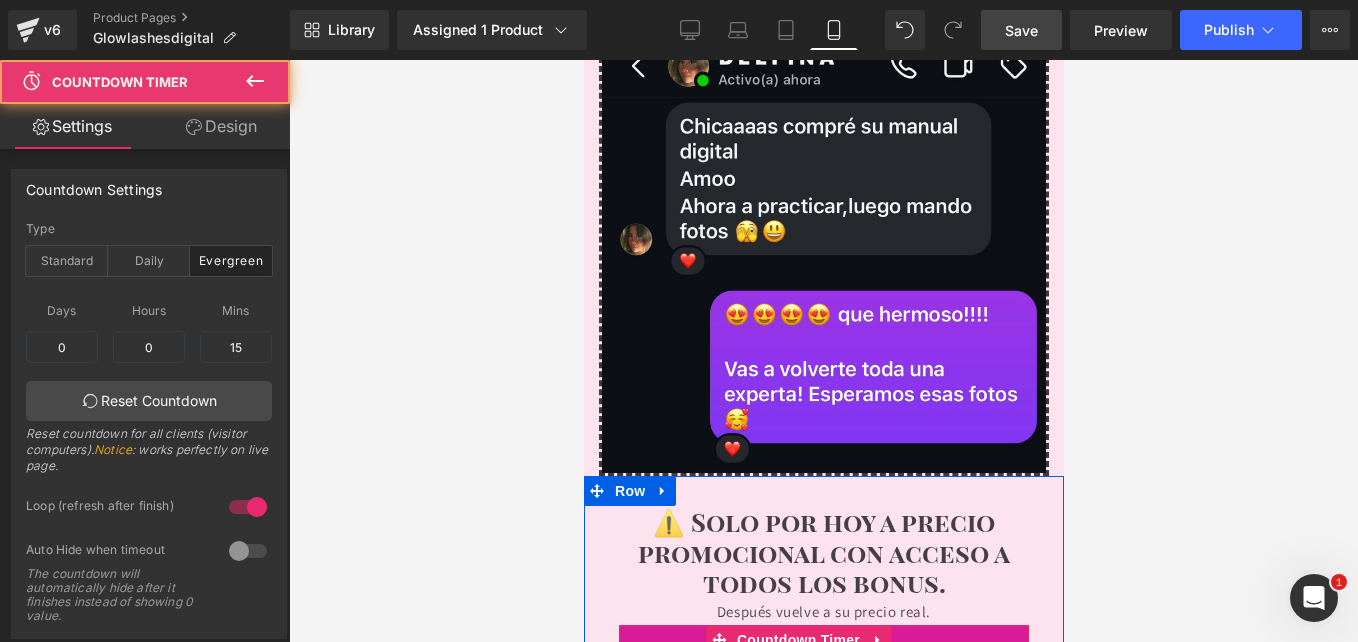 scroll, scrollTop: 10617, scrollLeft: 0, axis: vertical 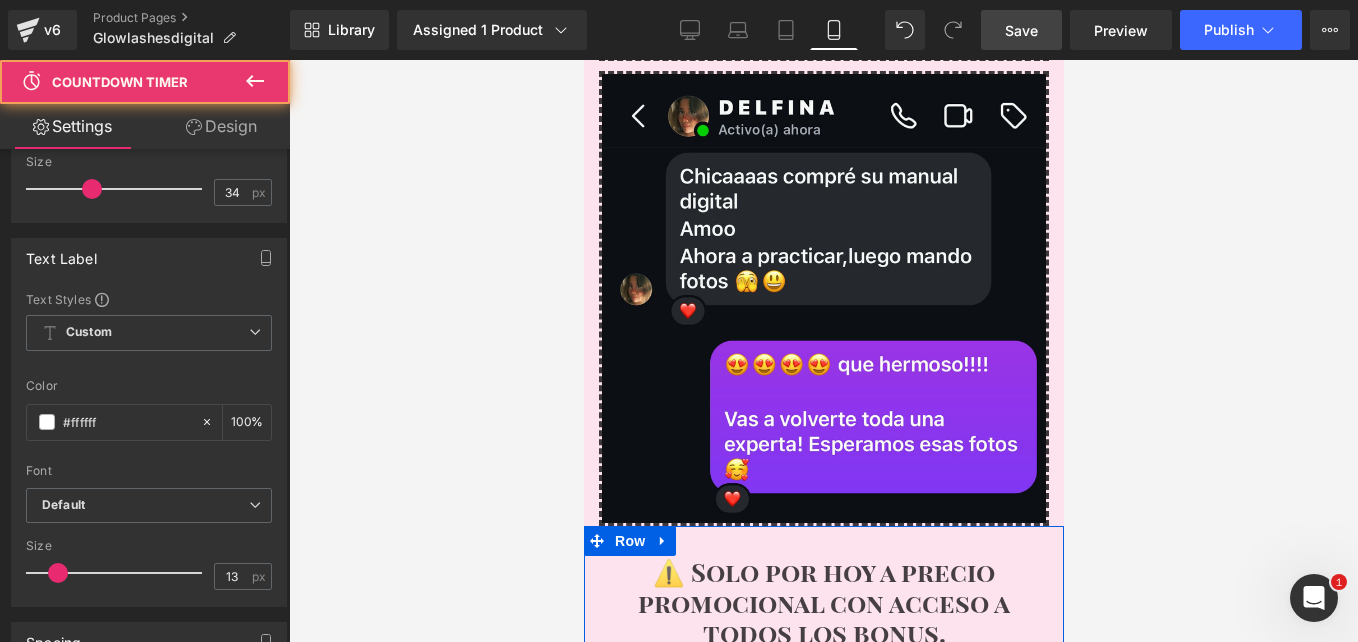 click on "14 Minutos
20 Segundos" at bounding box center (823, 707) 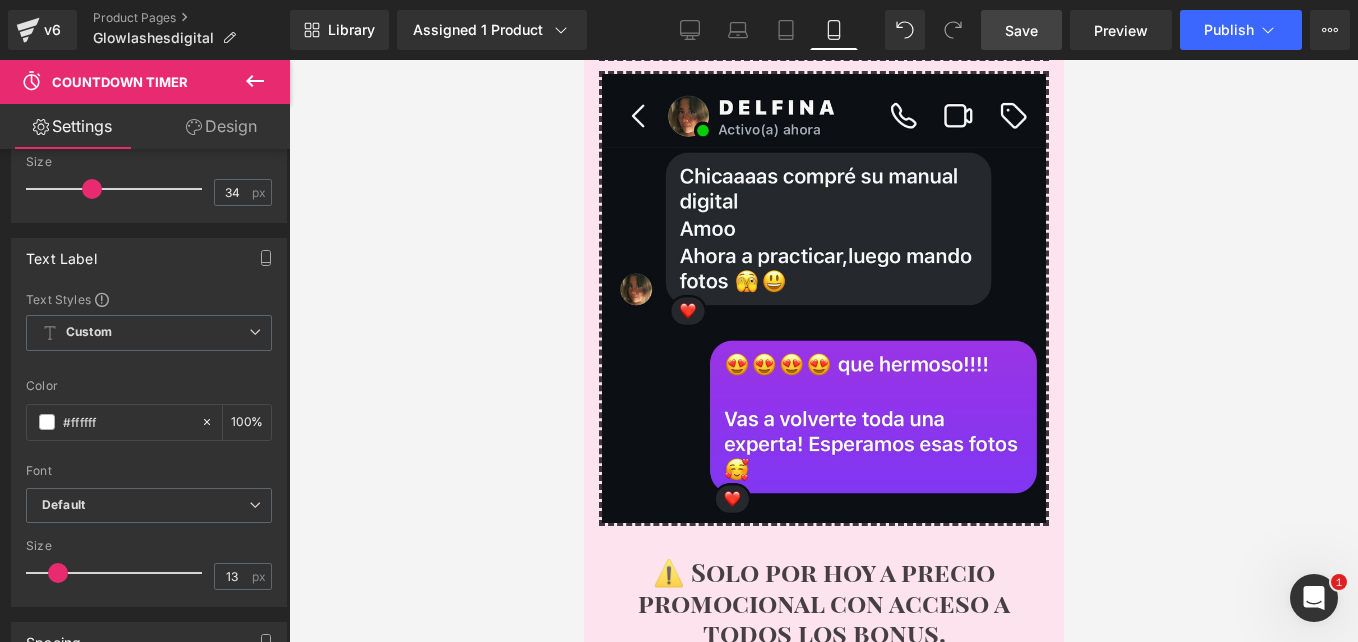 click on "Design" at bounding box center [221, 126] 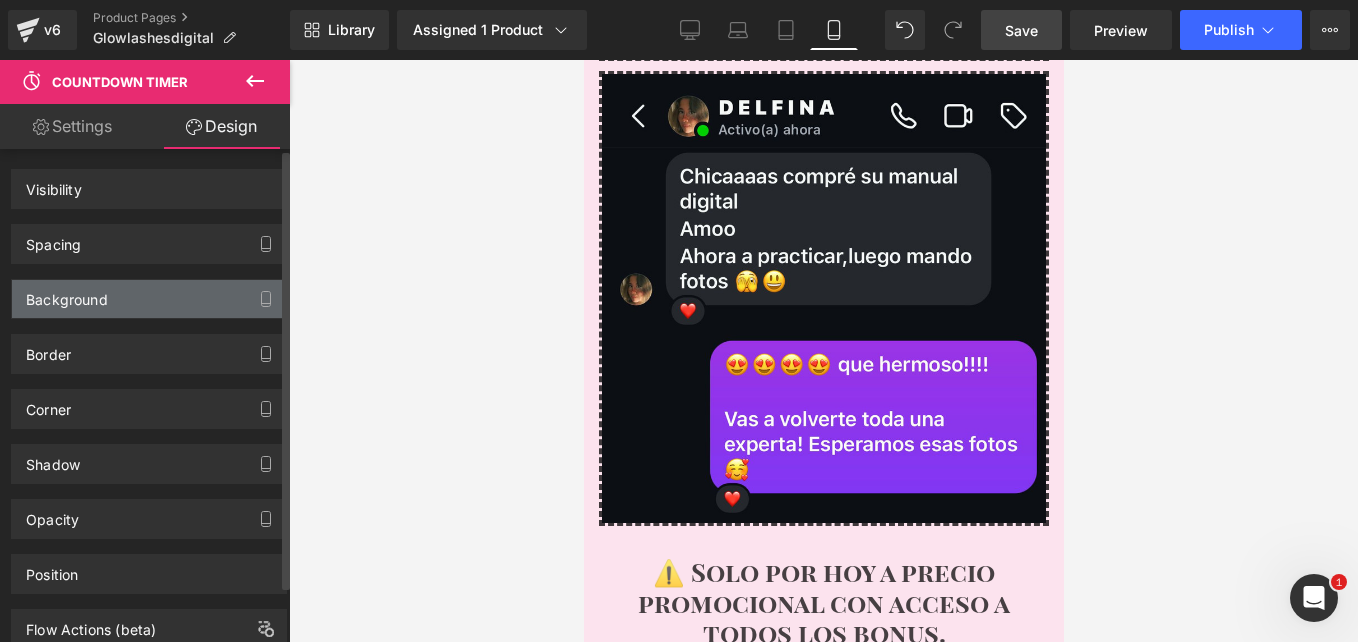click on "Background" at bounding box center (67, 294) 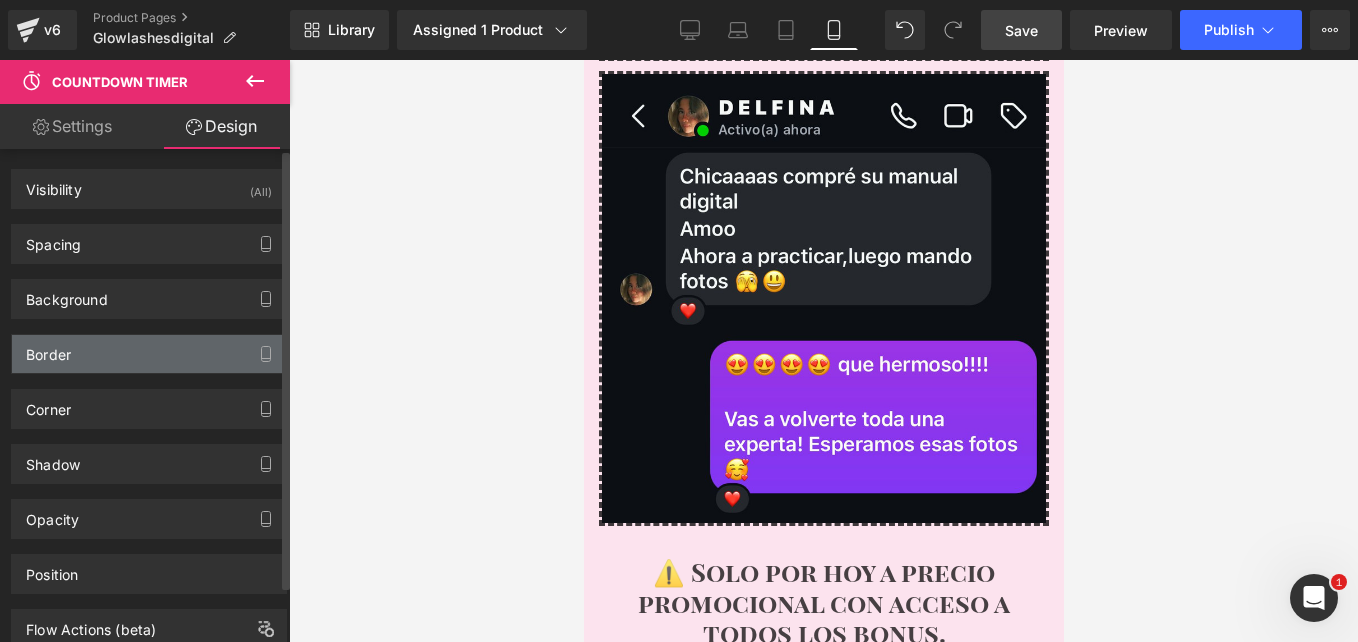 type on "#d91b96" 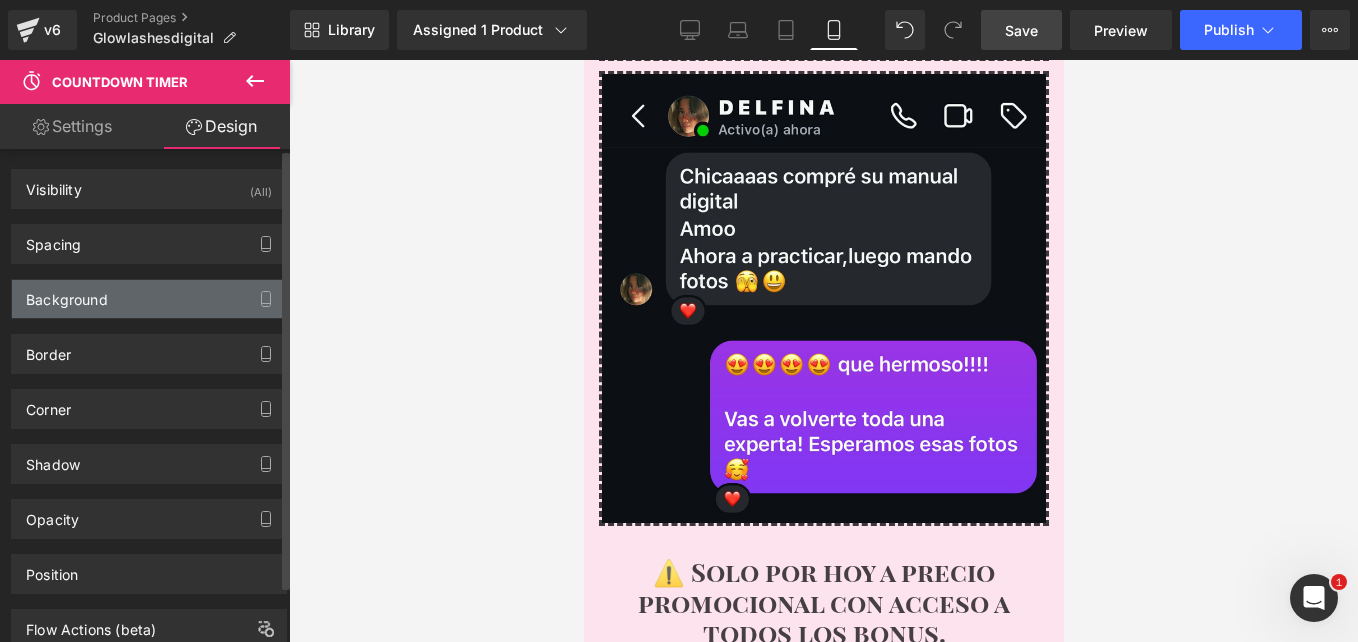 click on "Background" at bounding box center (149, 299) 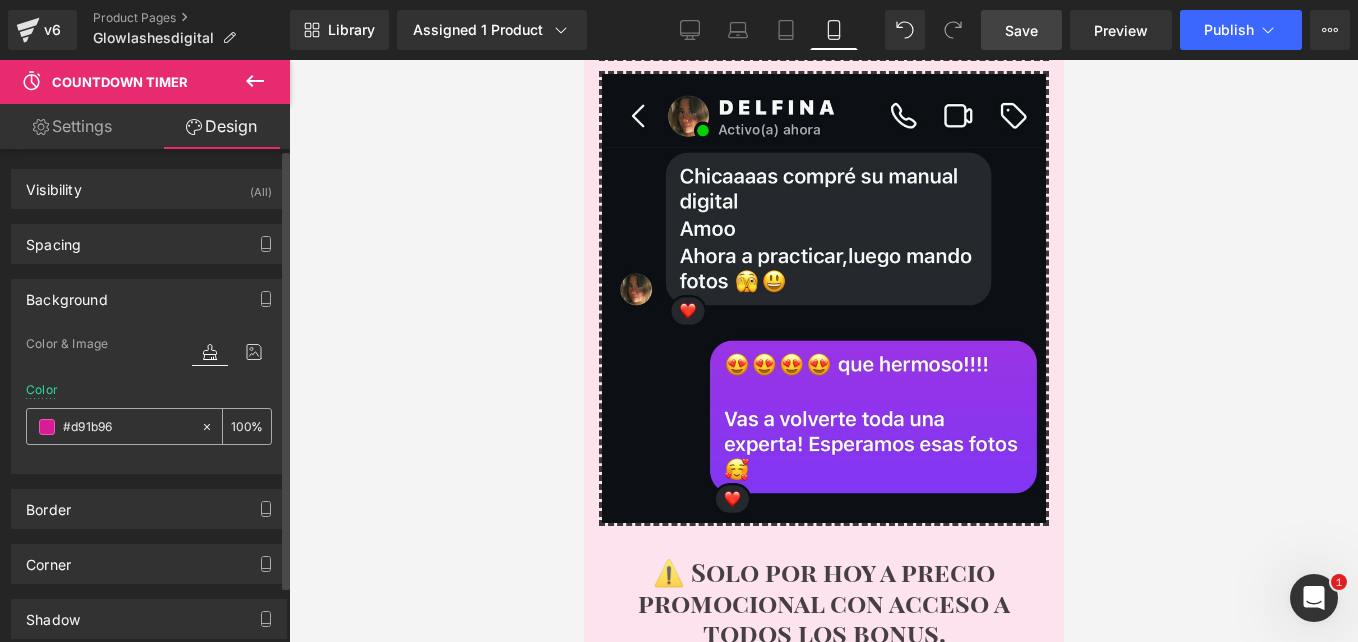 click at bounding box center [47, 427] 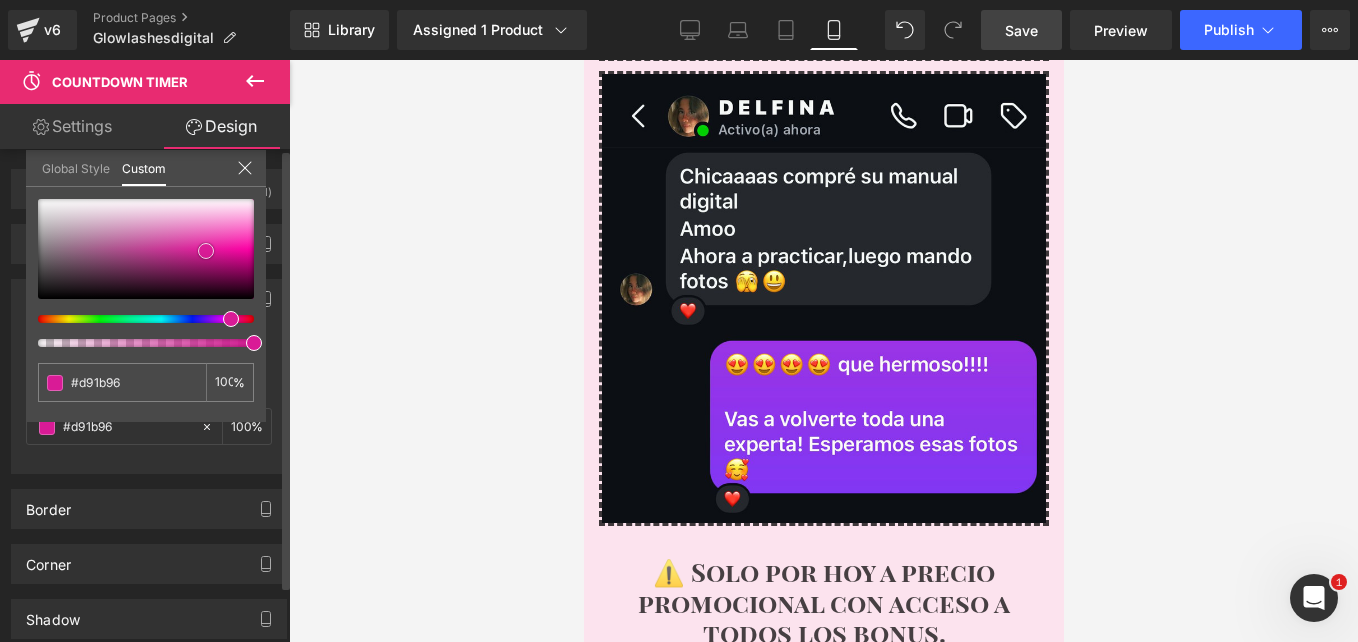 type on "#baa5b3" 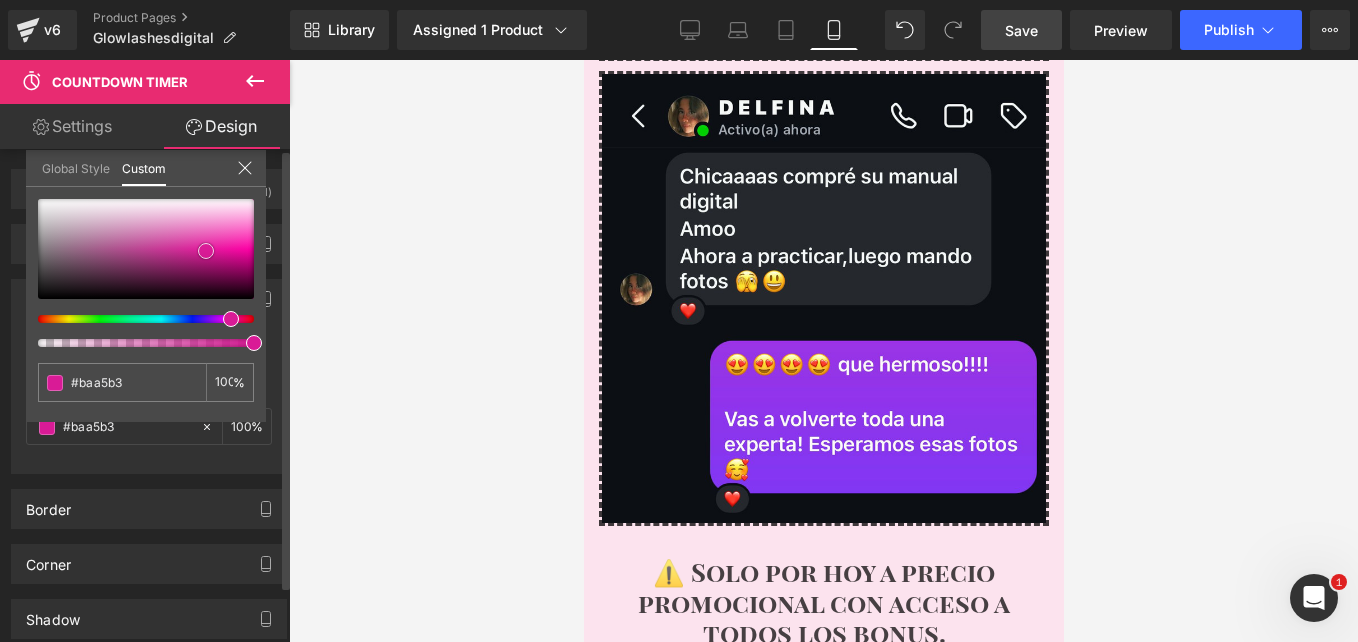 type on "#beabb8" 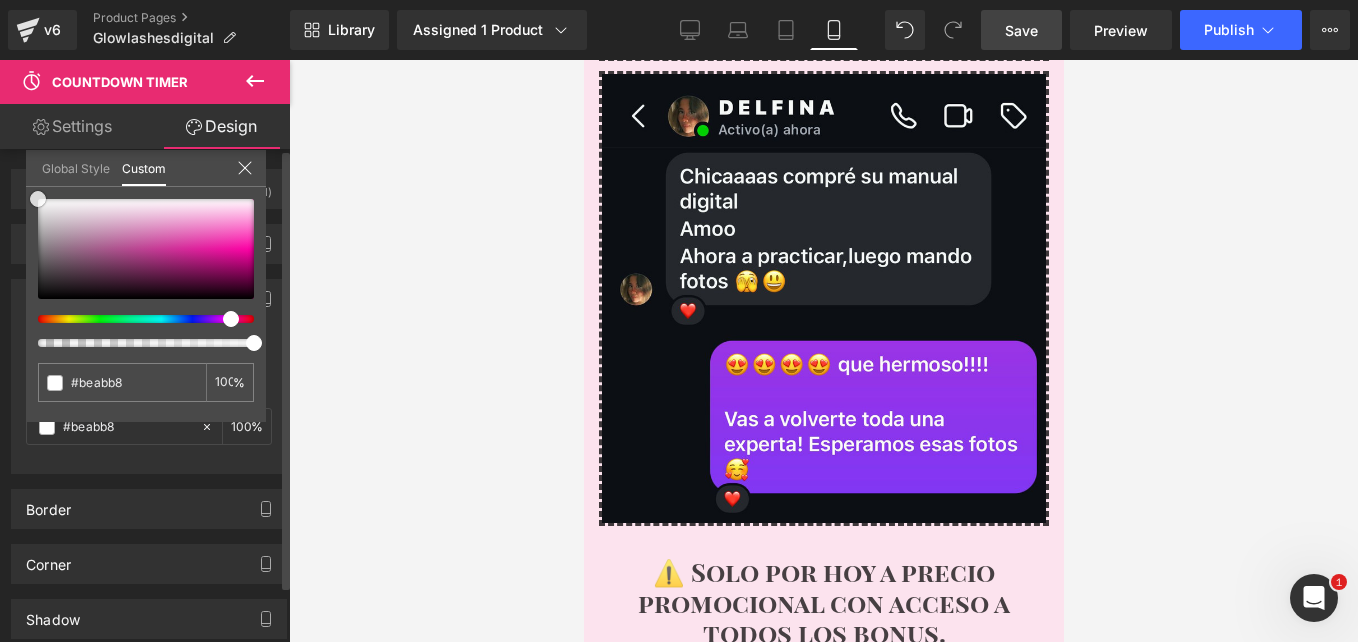 type on "#ffffff" 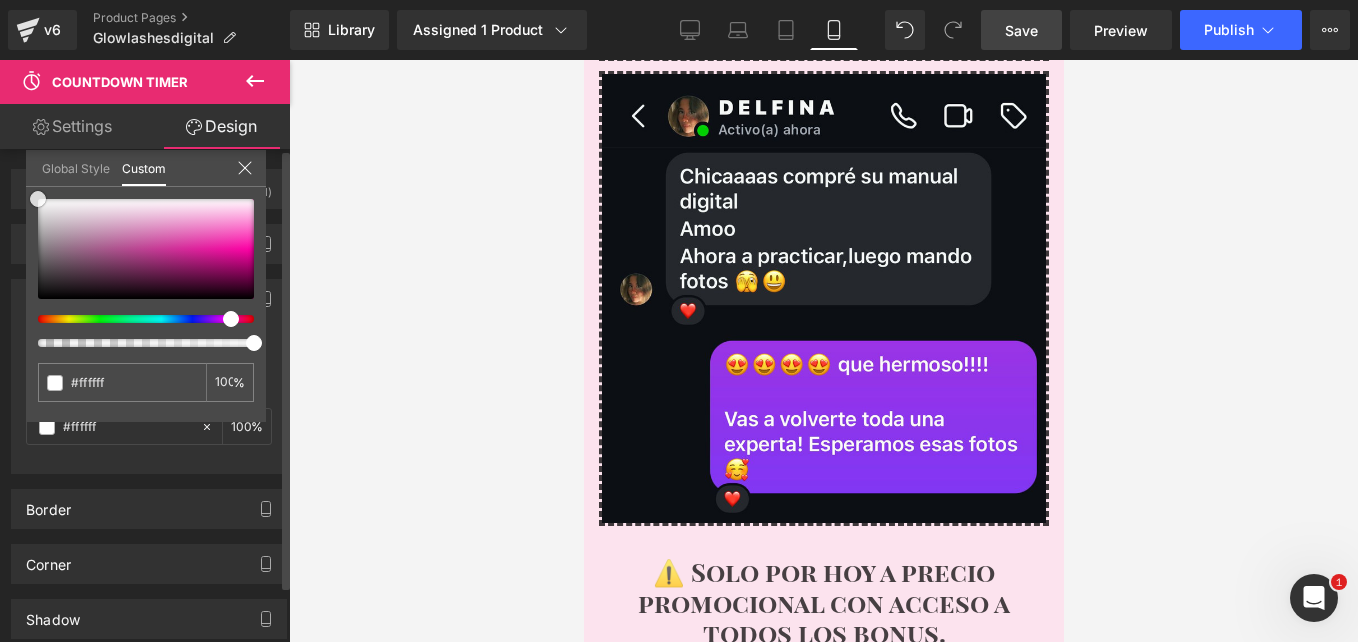 drag, startPoint x: 66, startPoint y: 230, endPoint x: 0, endPoint y: 173, distance: 87.20665 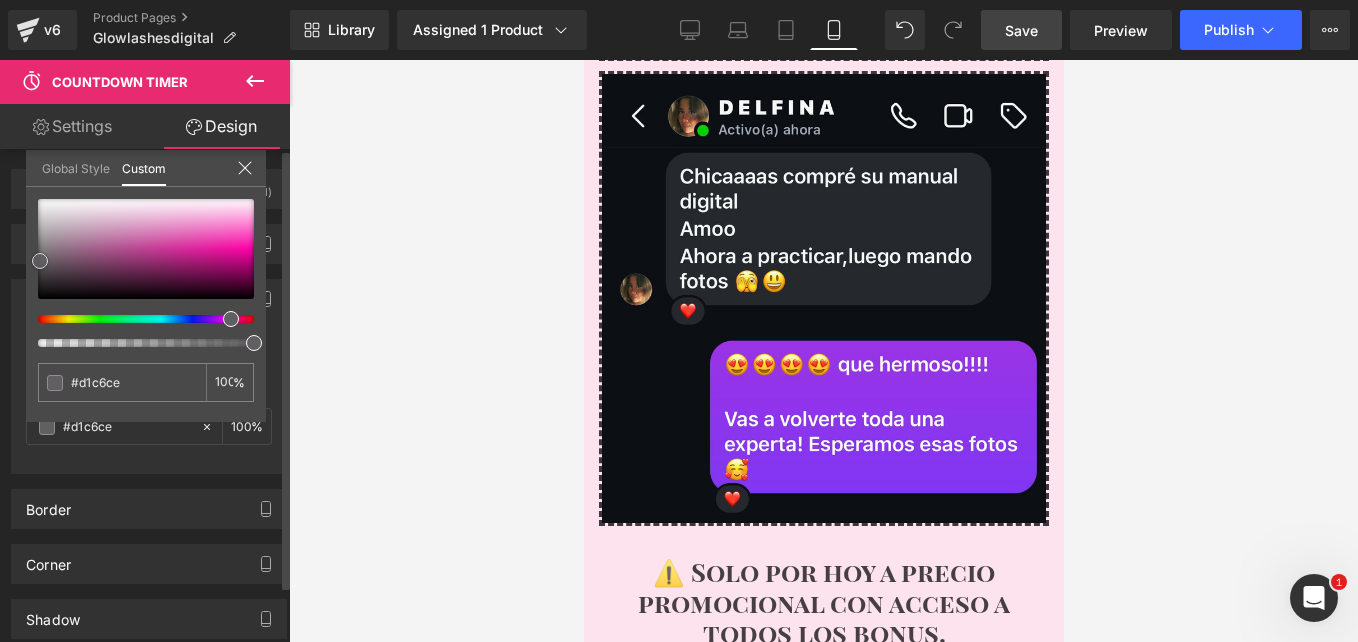 type on "#cdc0ca" 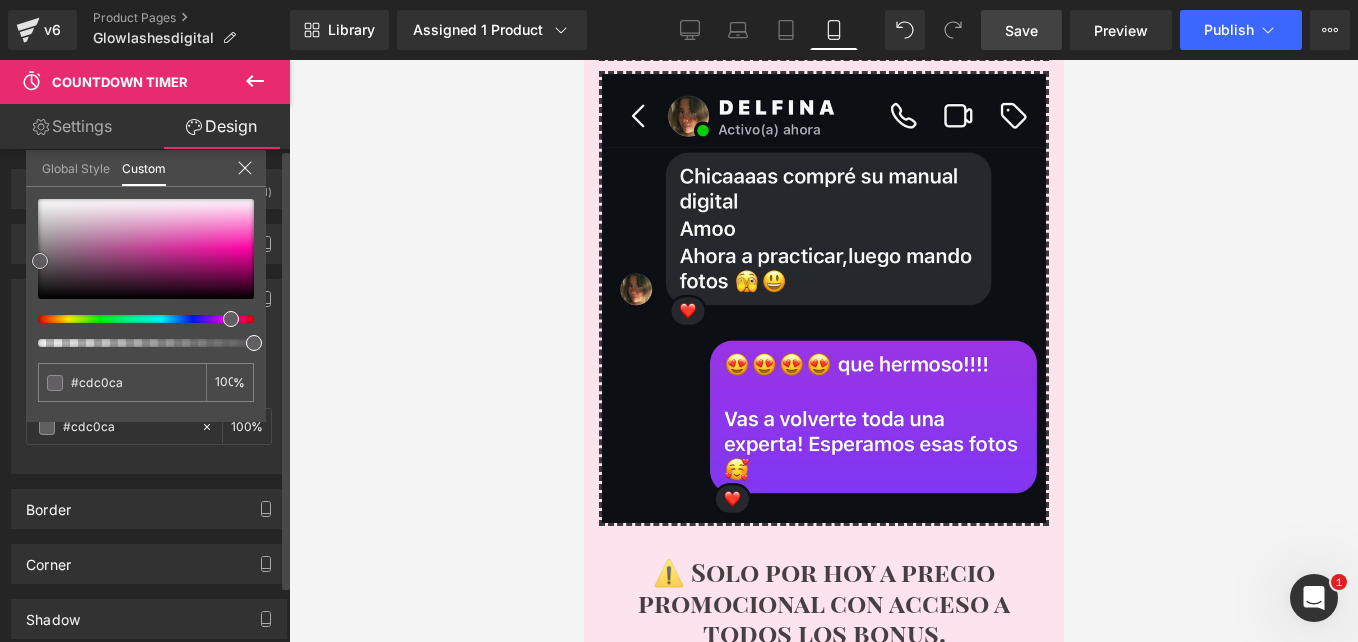 type on "#706a6f" 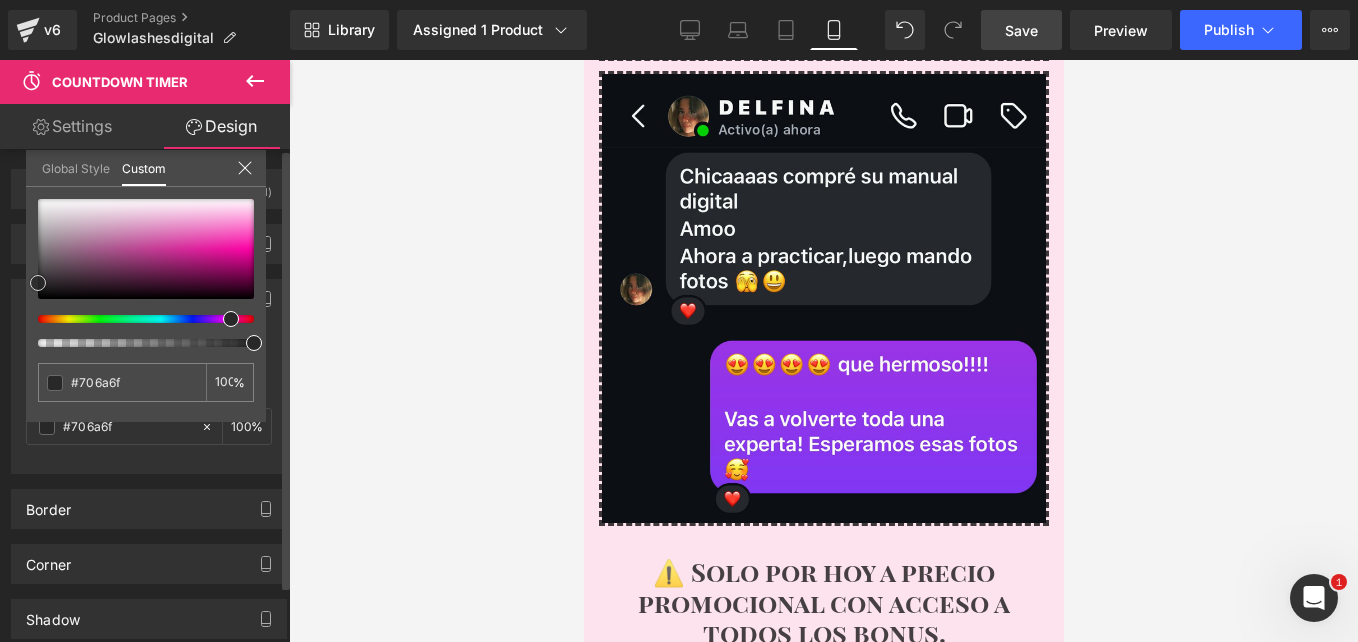 type on "#353535" 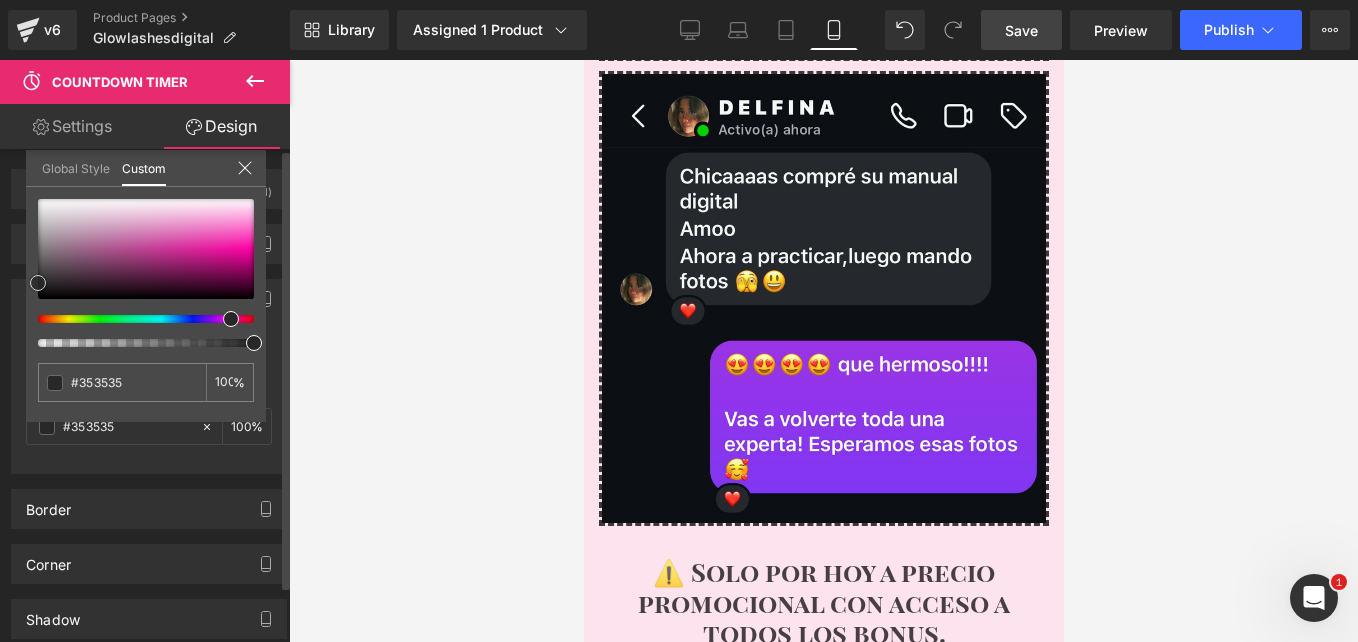 type on "#2d2d2d" 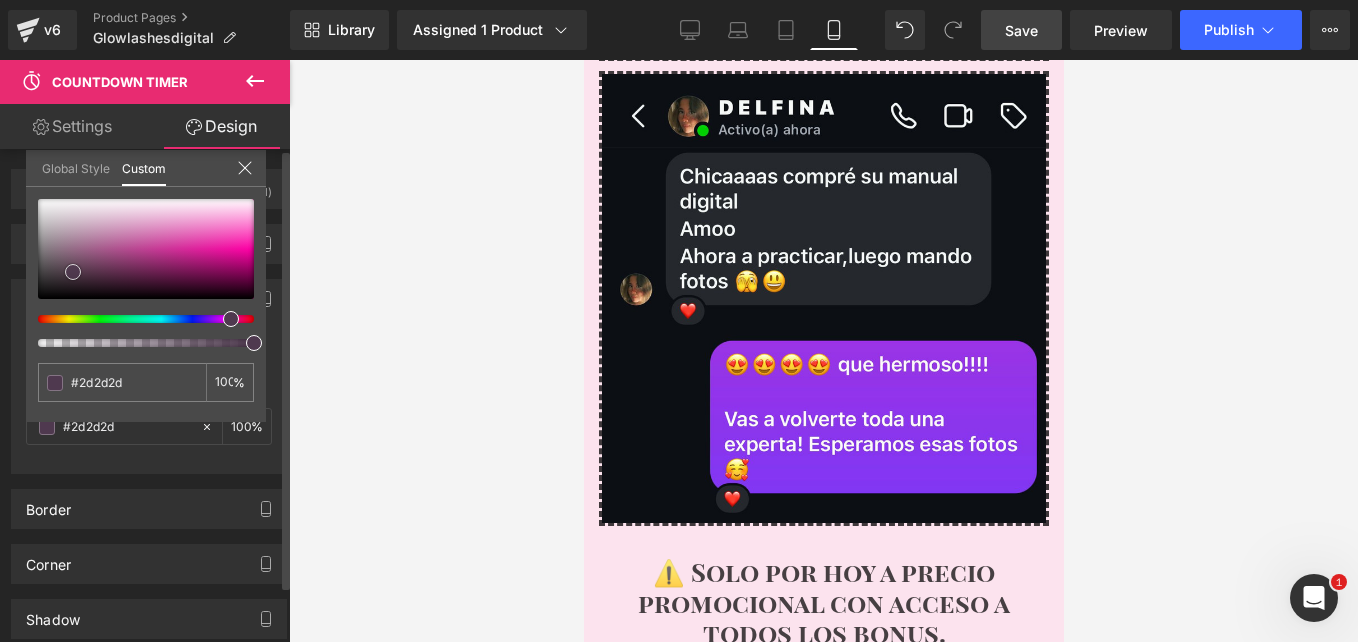type on "#212021" 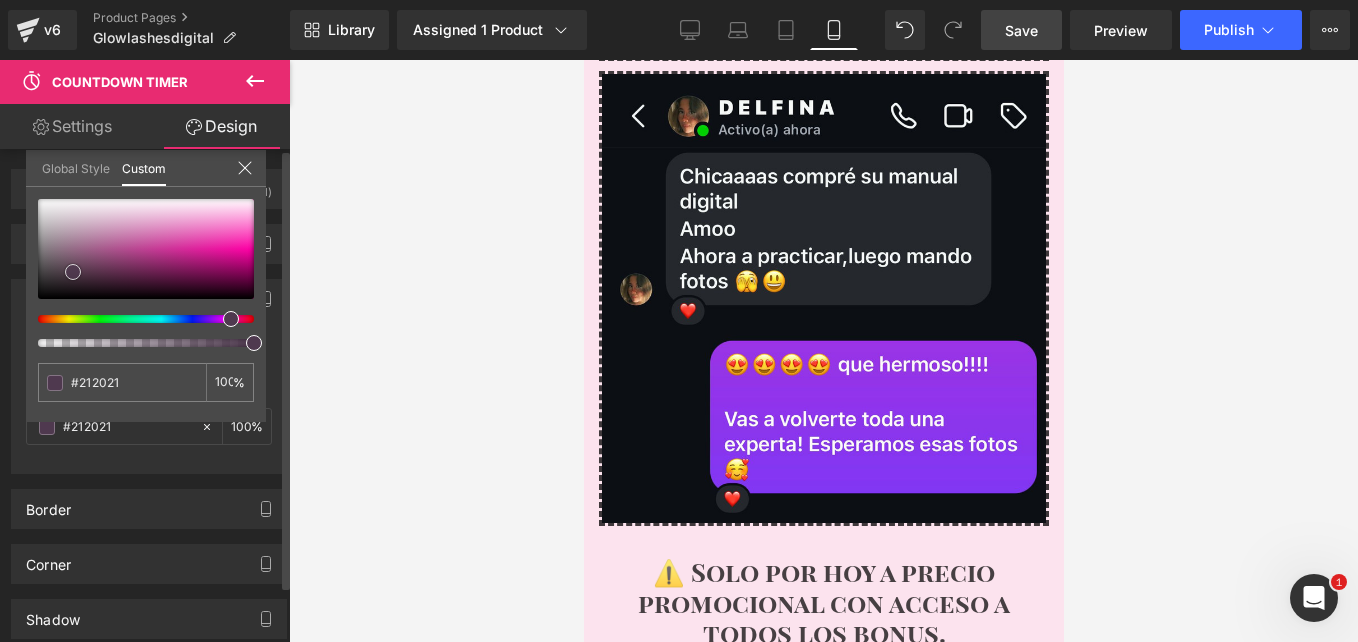 type on "#251c25" 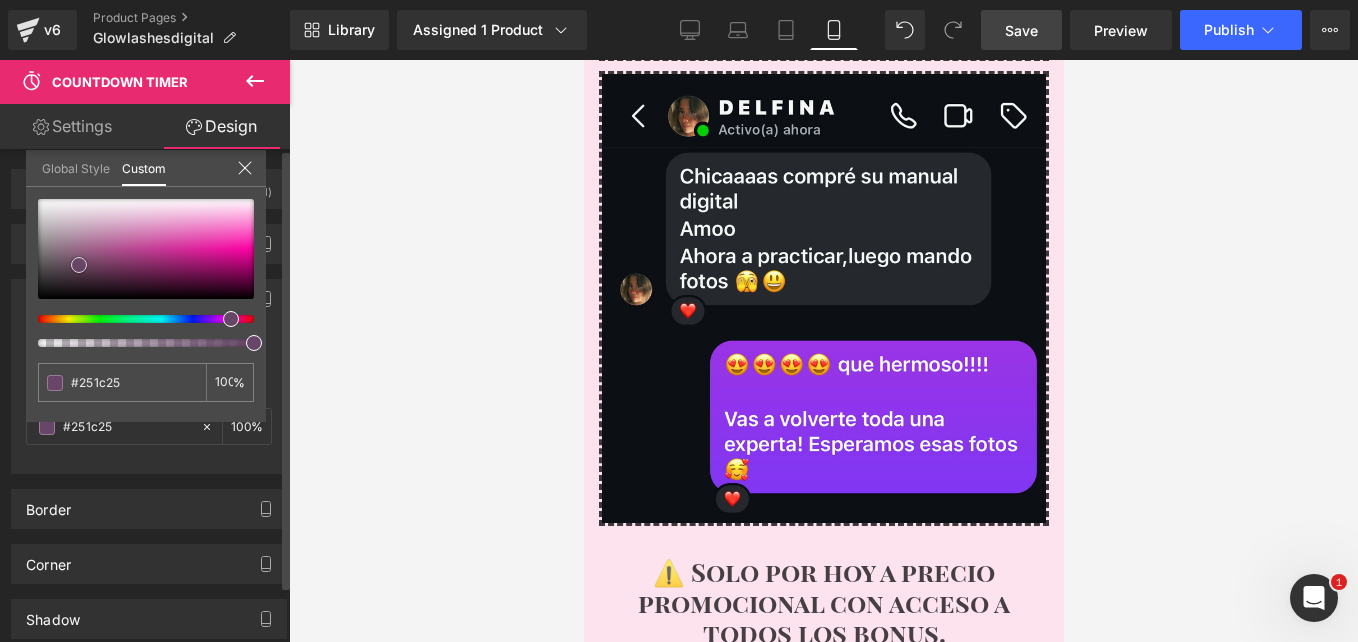type on "#674667" 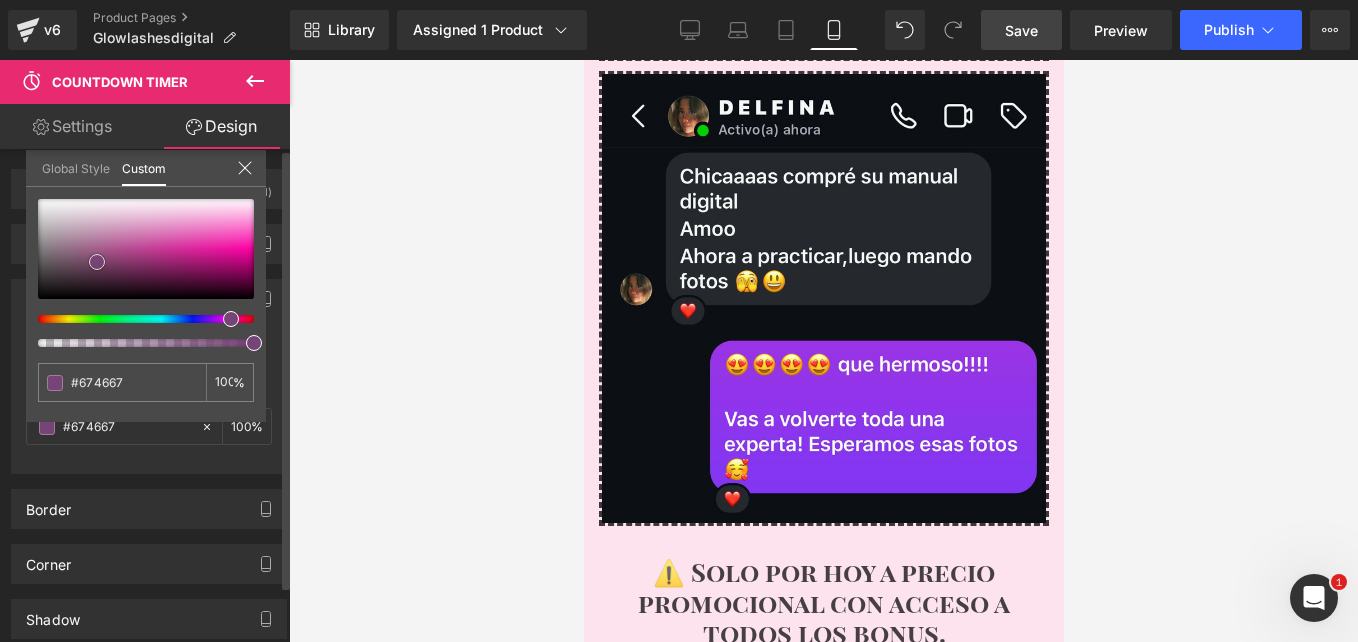 type on "#694369" 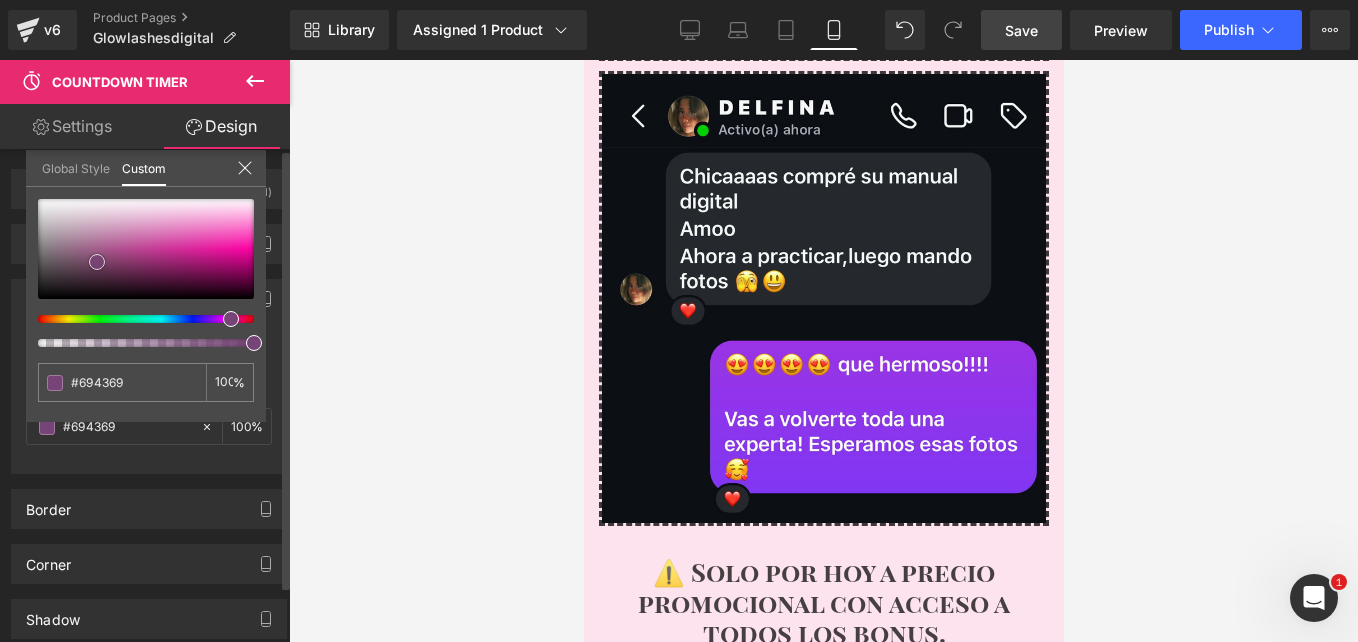 type on "#7f477f" 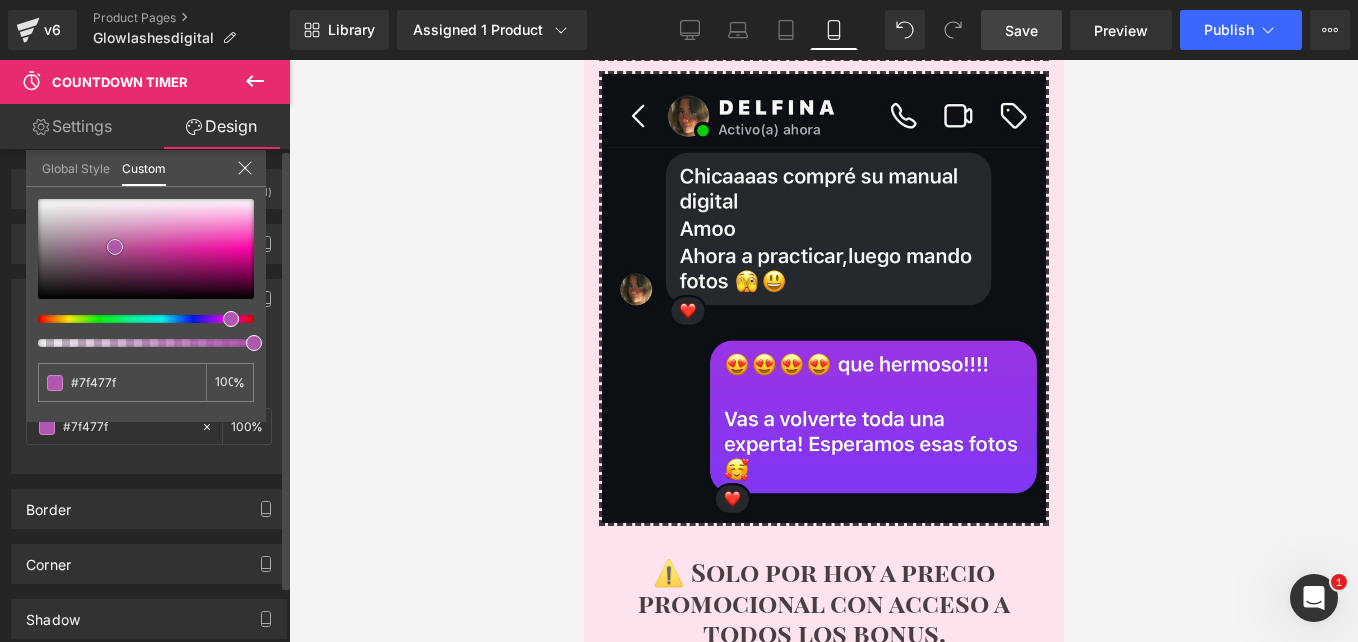 type on "#874987" 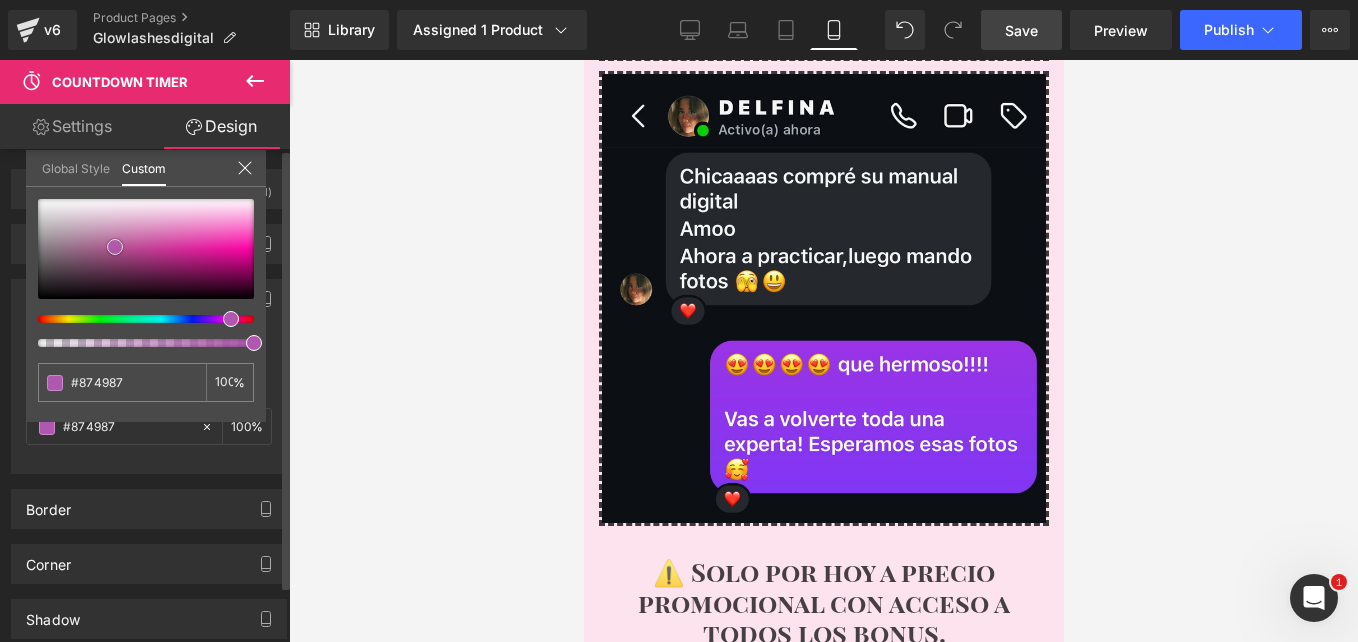 type on "#b058b0" 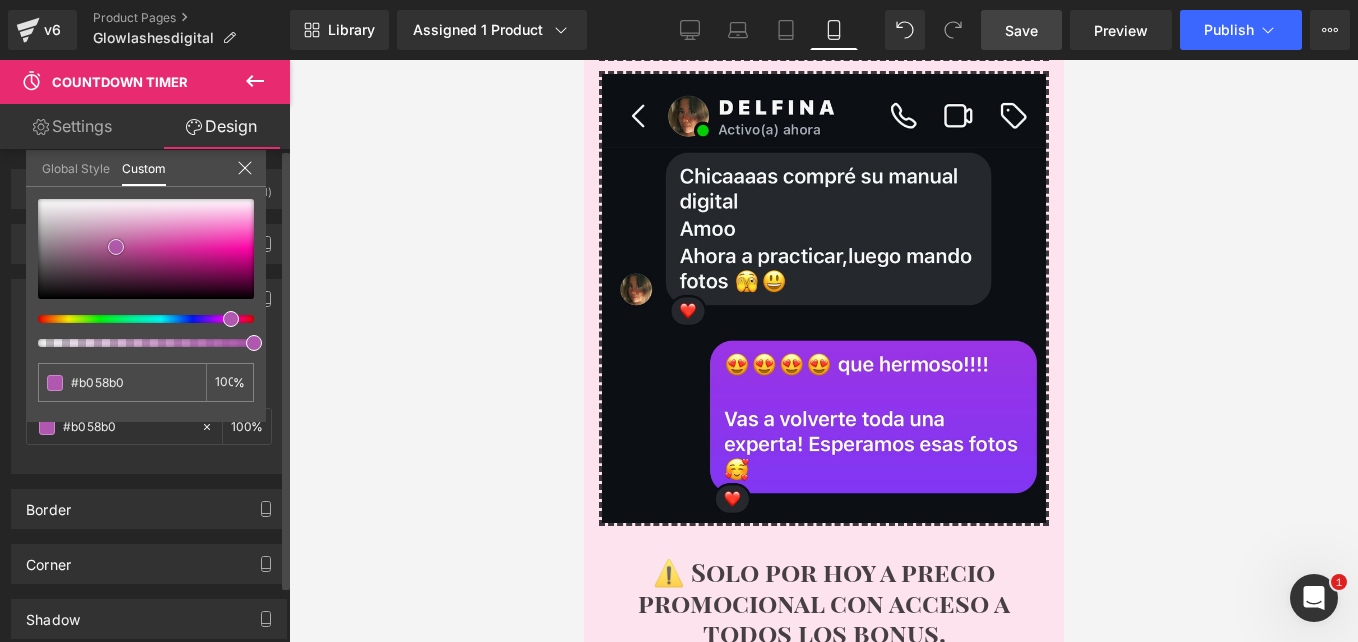 type on "#b157b1" 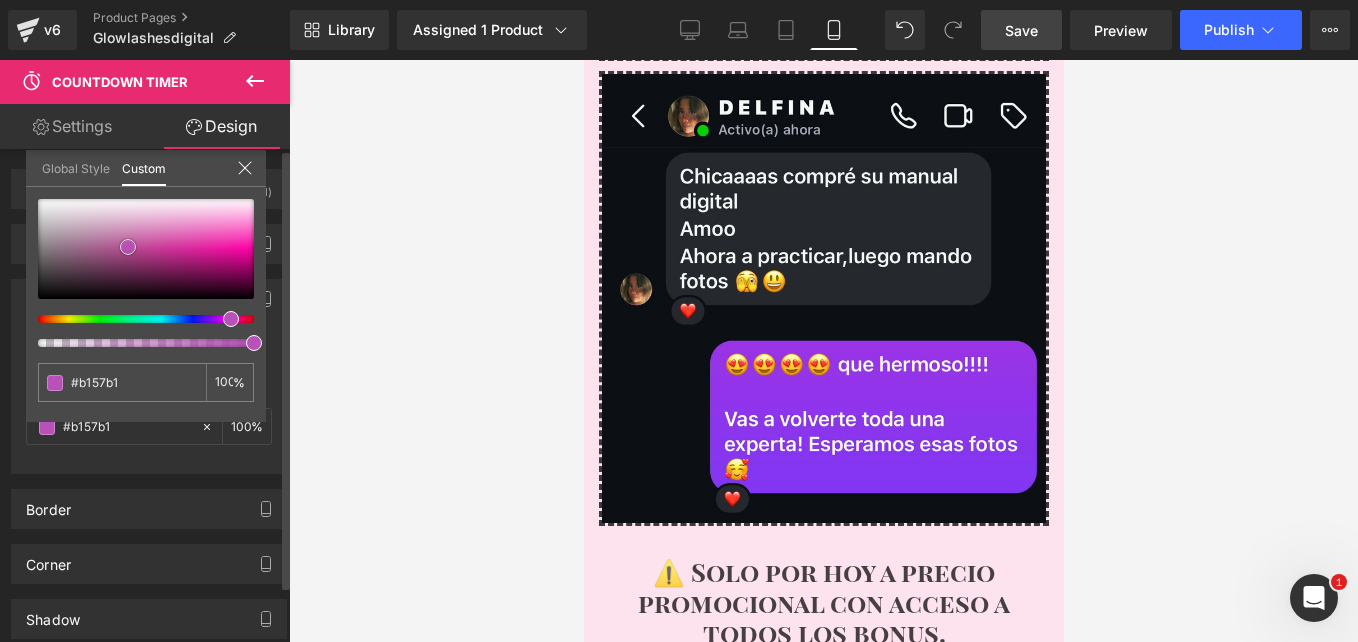 type on "#b553b5" 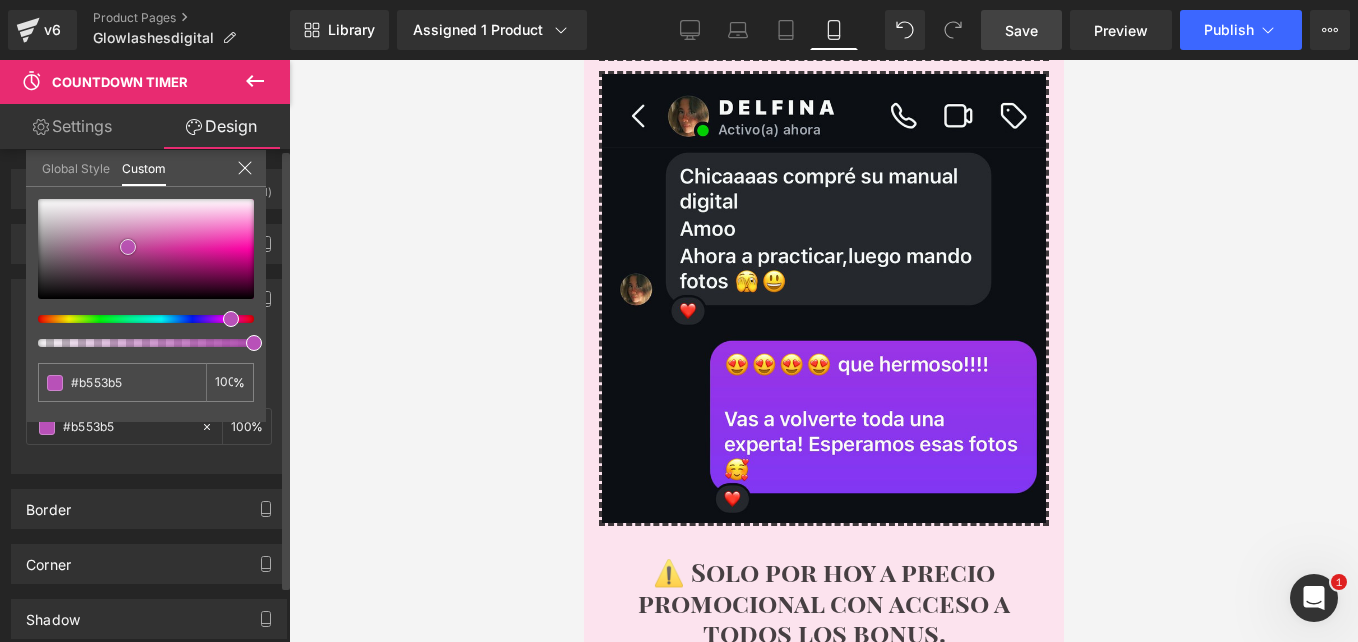 type on "#b851b8" 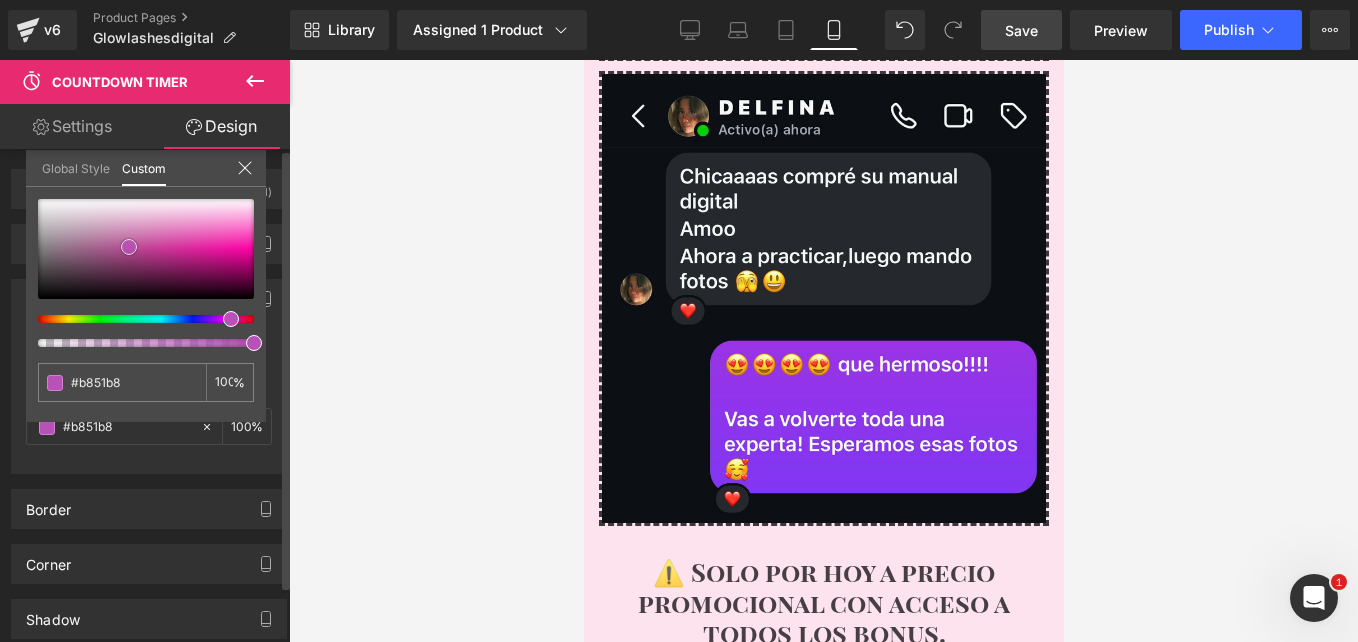 type on "#ba53ba" 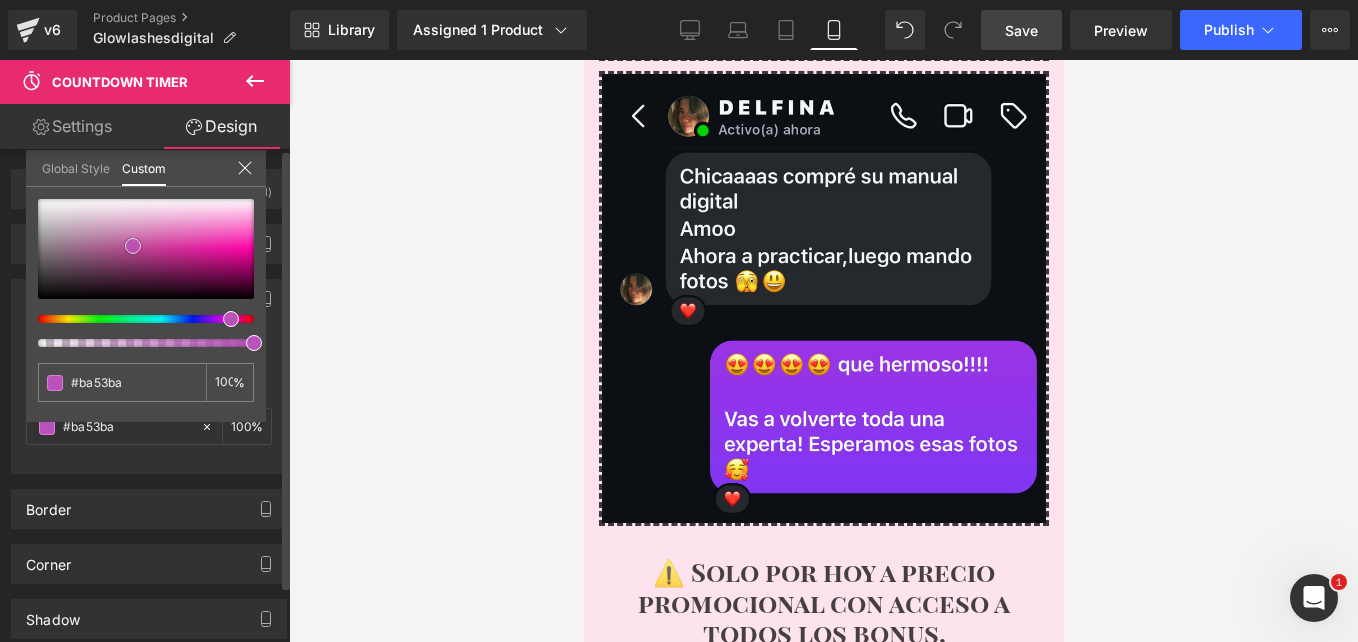 type on "#bb52bb" 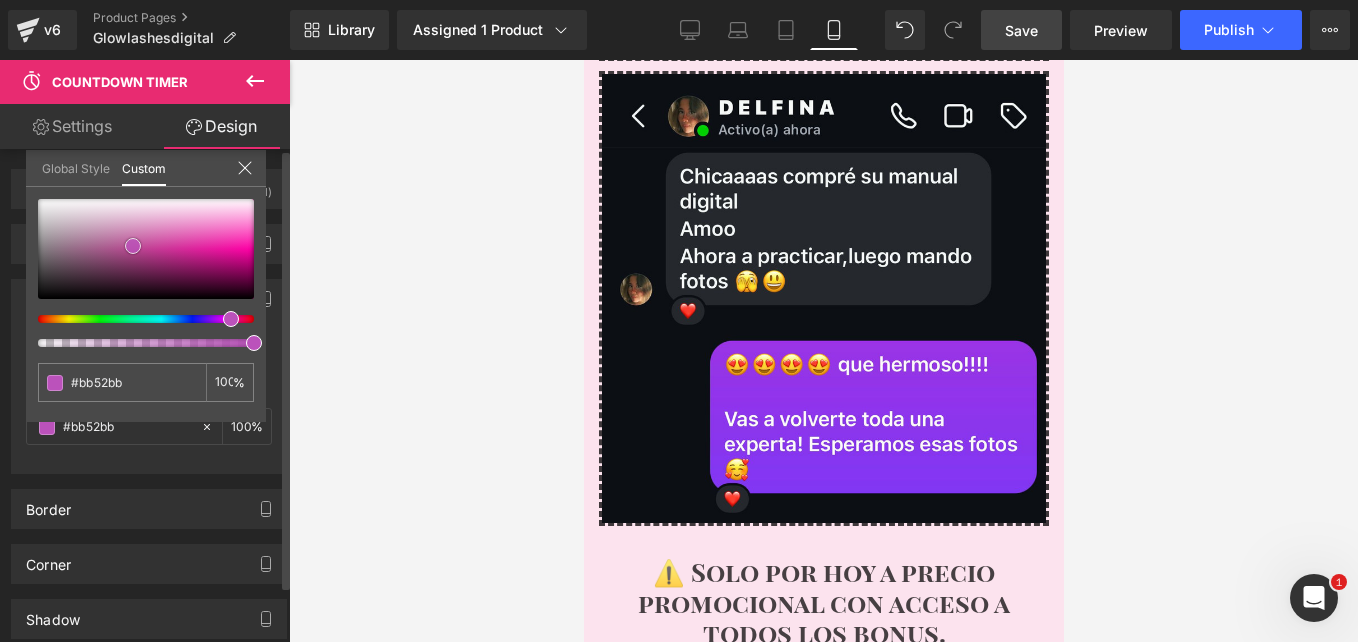type on "#be54be" 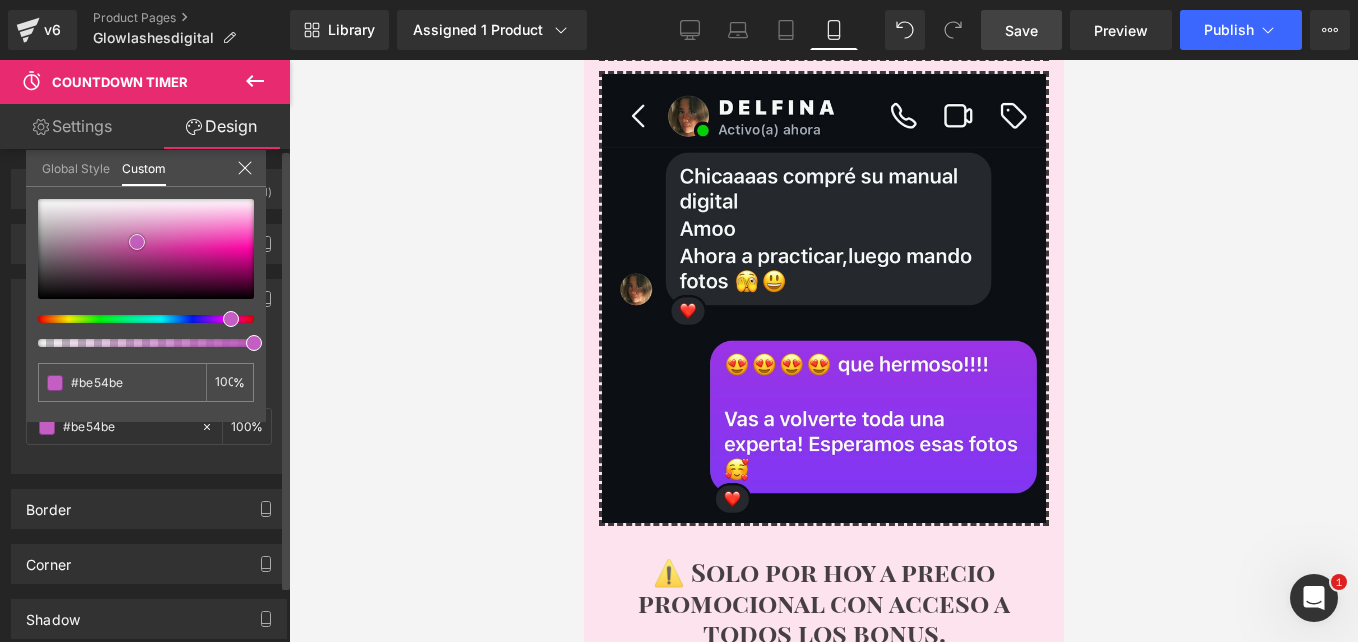 type on "#c25bc2" 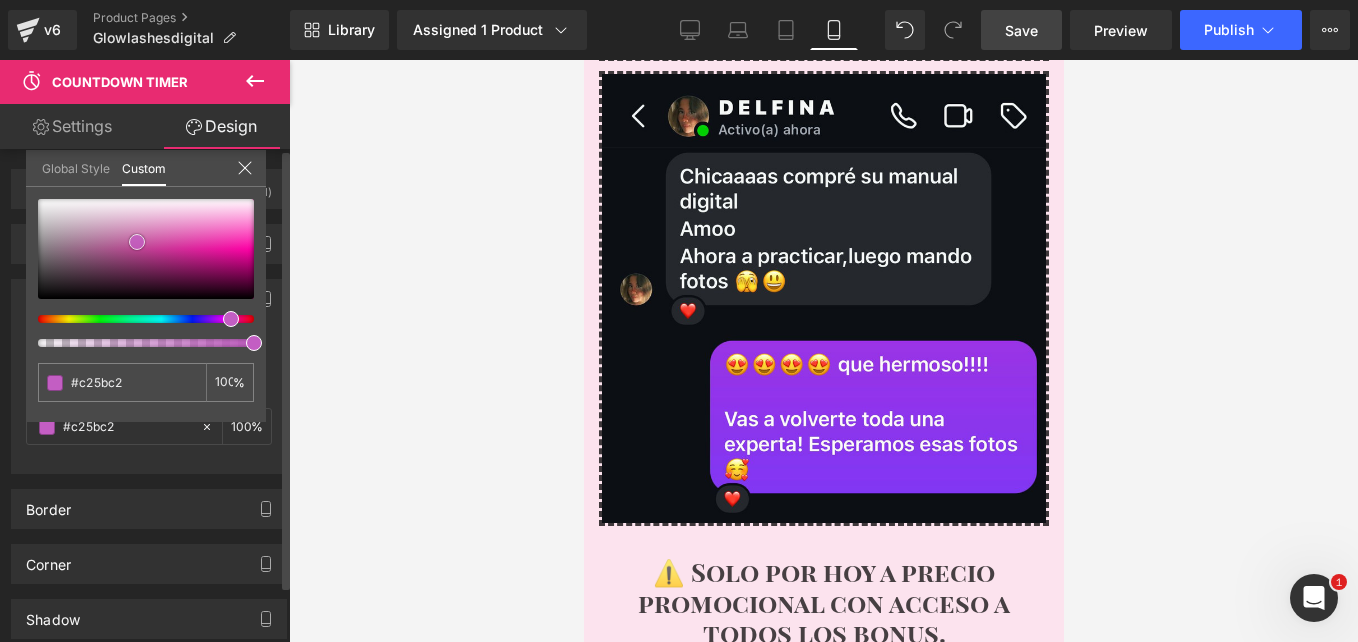 type on "#cb6bcb" 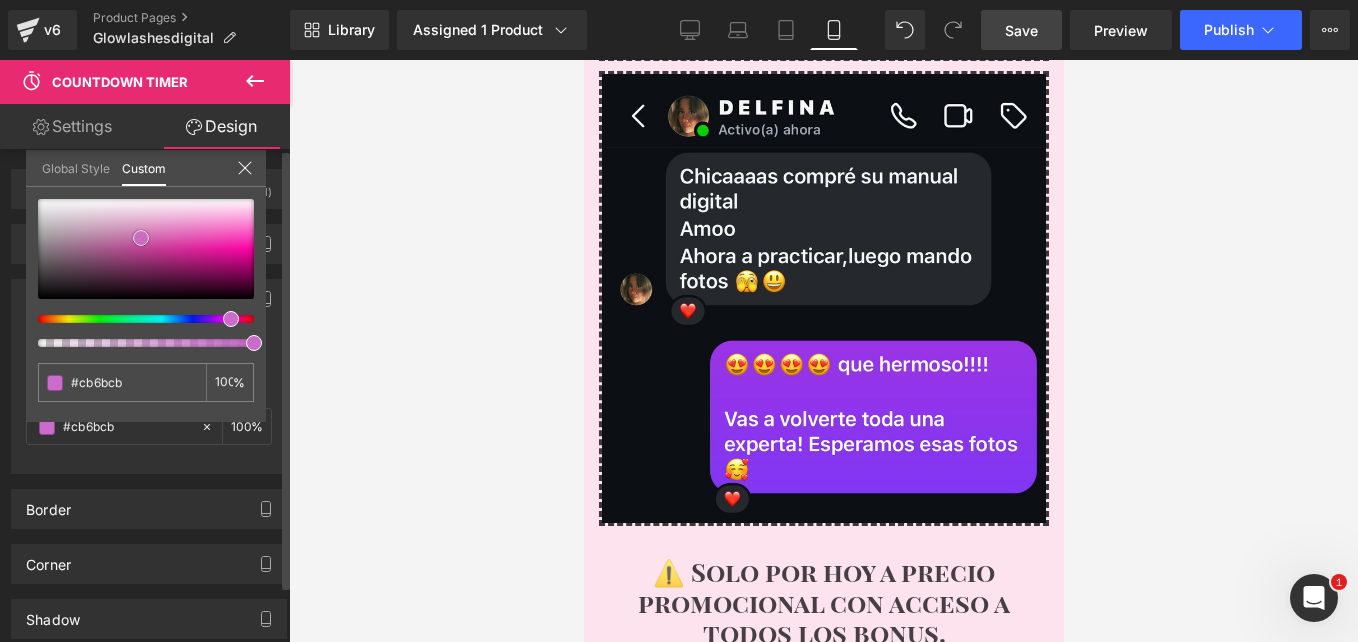 type on "#cc6fcc" 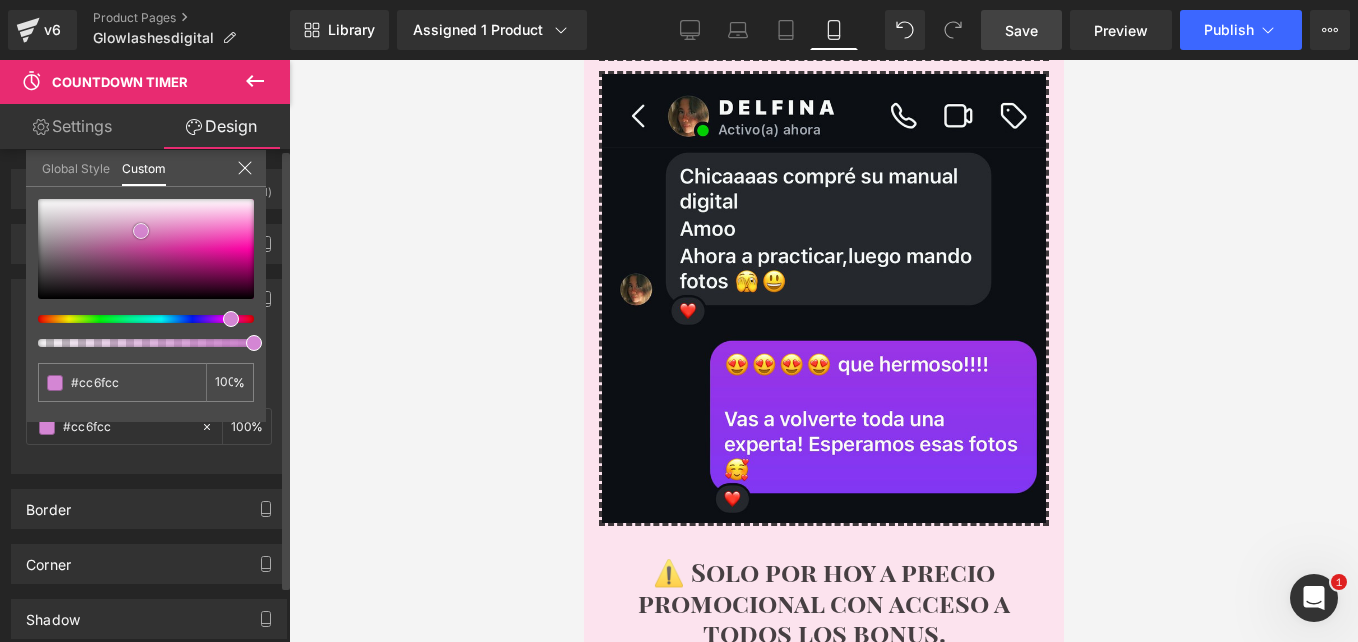type on "#cf7bcf" 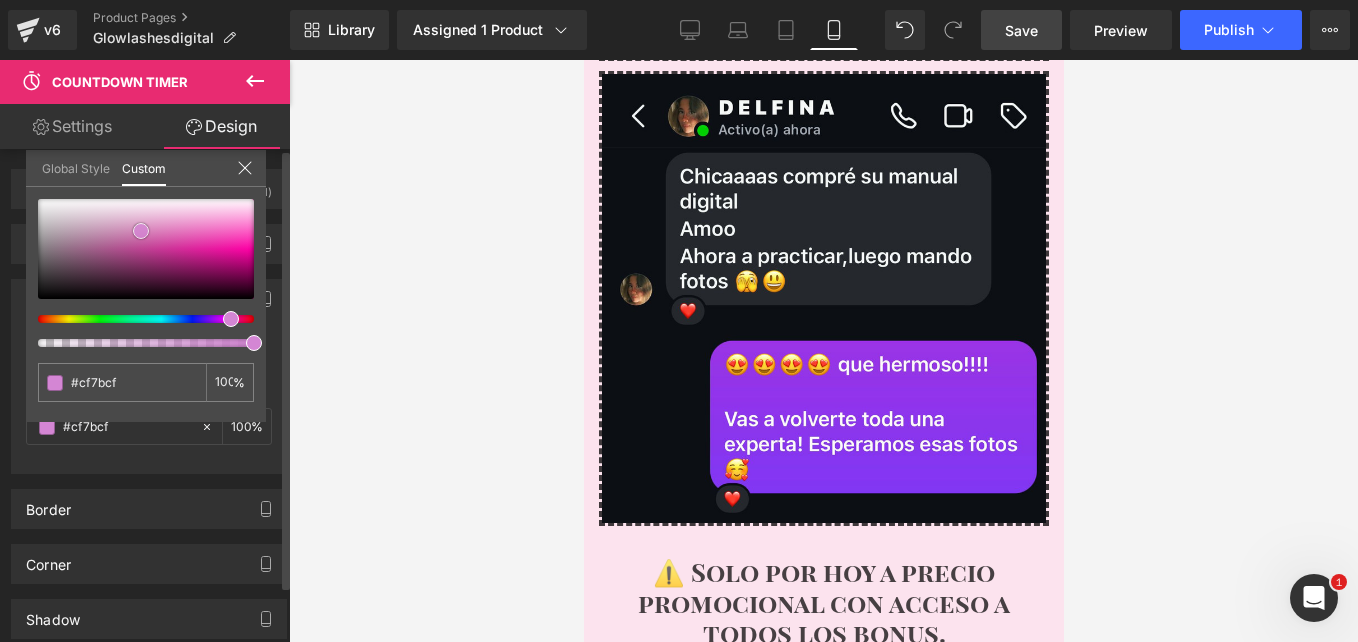 type on "#d382d3" 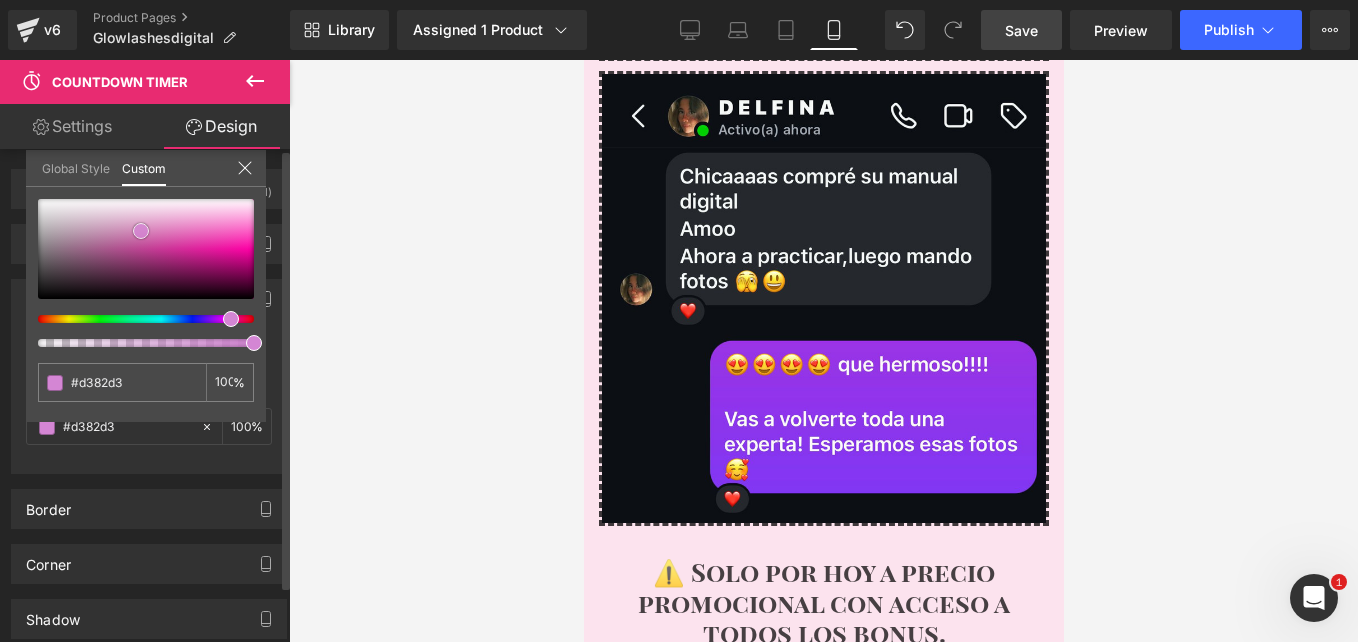 drag, startPoint x: 60, startPoint y: 219, endPoint x: 141, endPoint y: 231, distance: 81.88406 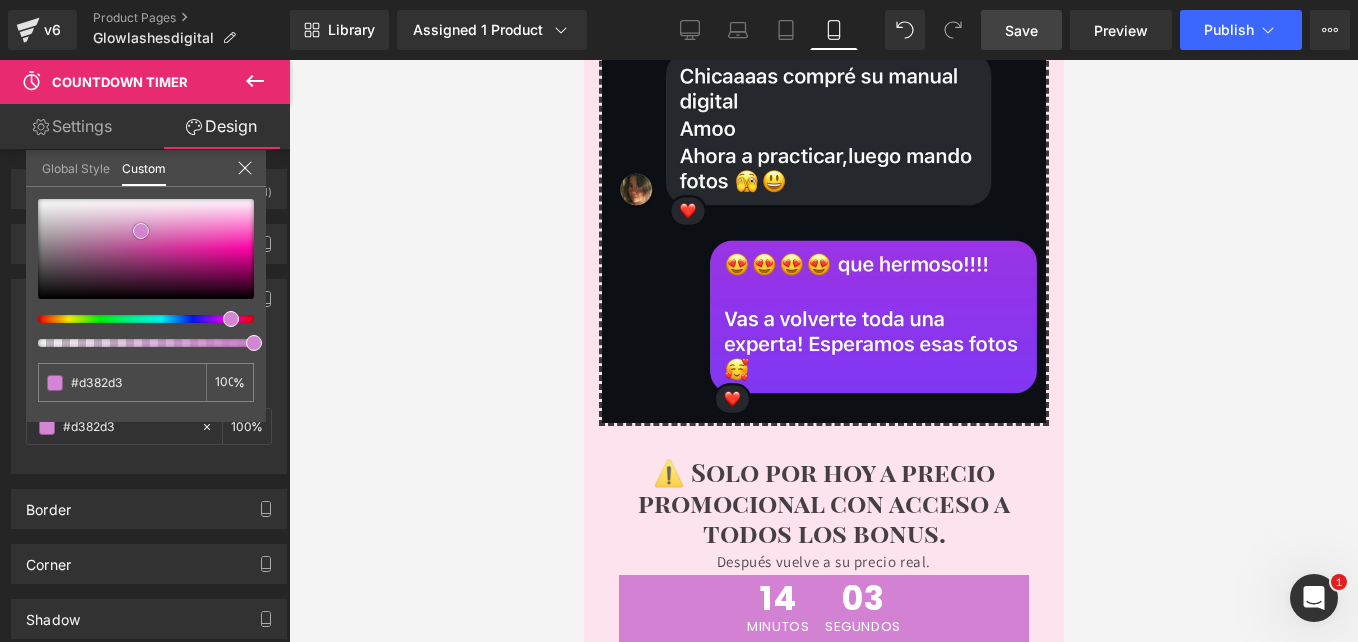 scroll, scrollTop: 10817, scrollLeft: 0, axis: vertical 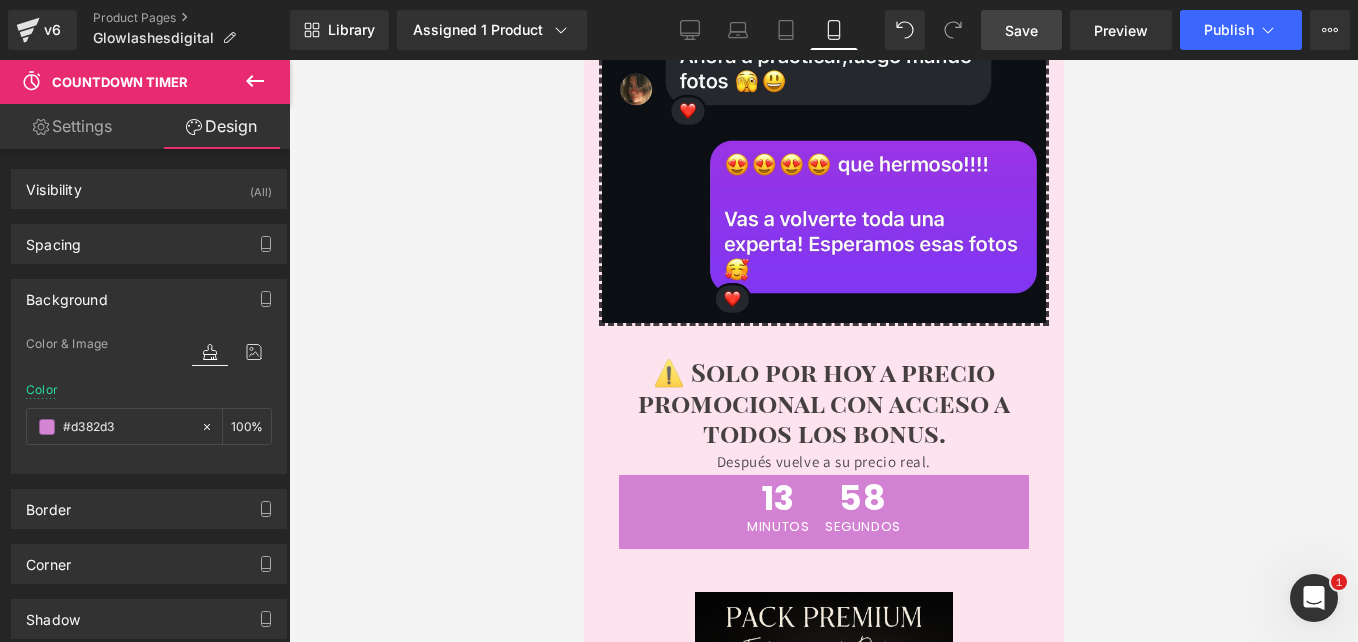 click on "Settings" at bounding box center [72, 126] 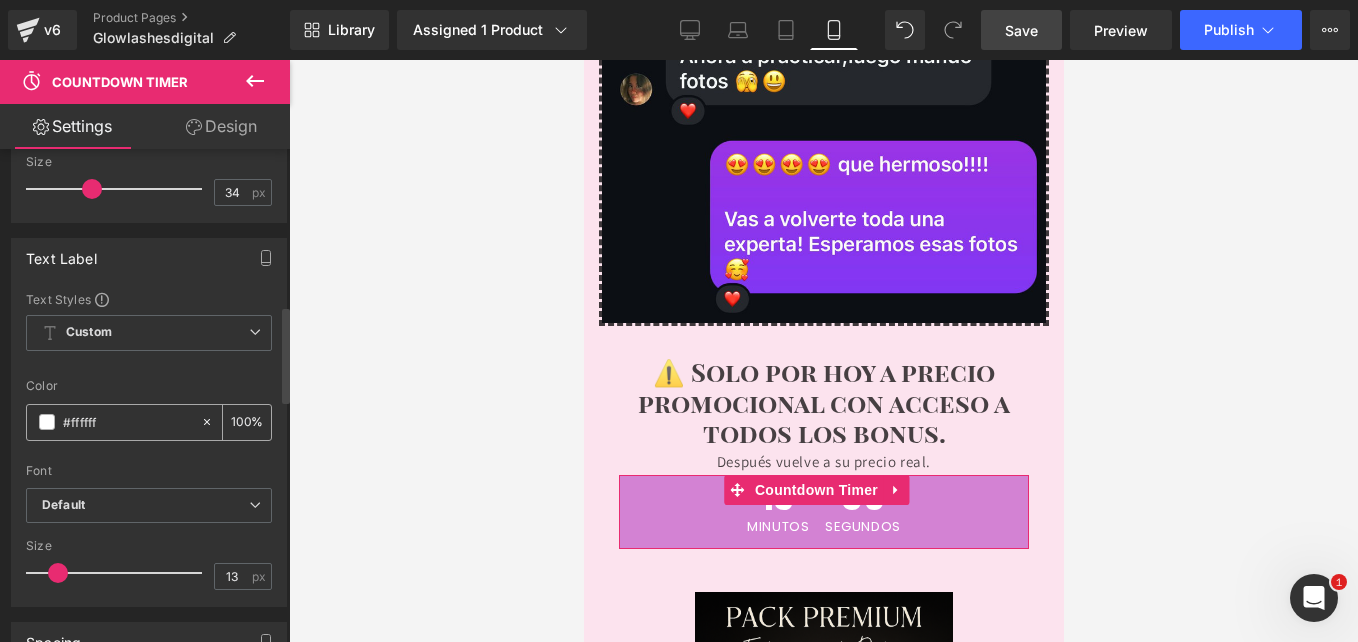 click at bounding box center [47, 422] 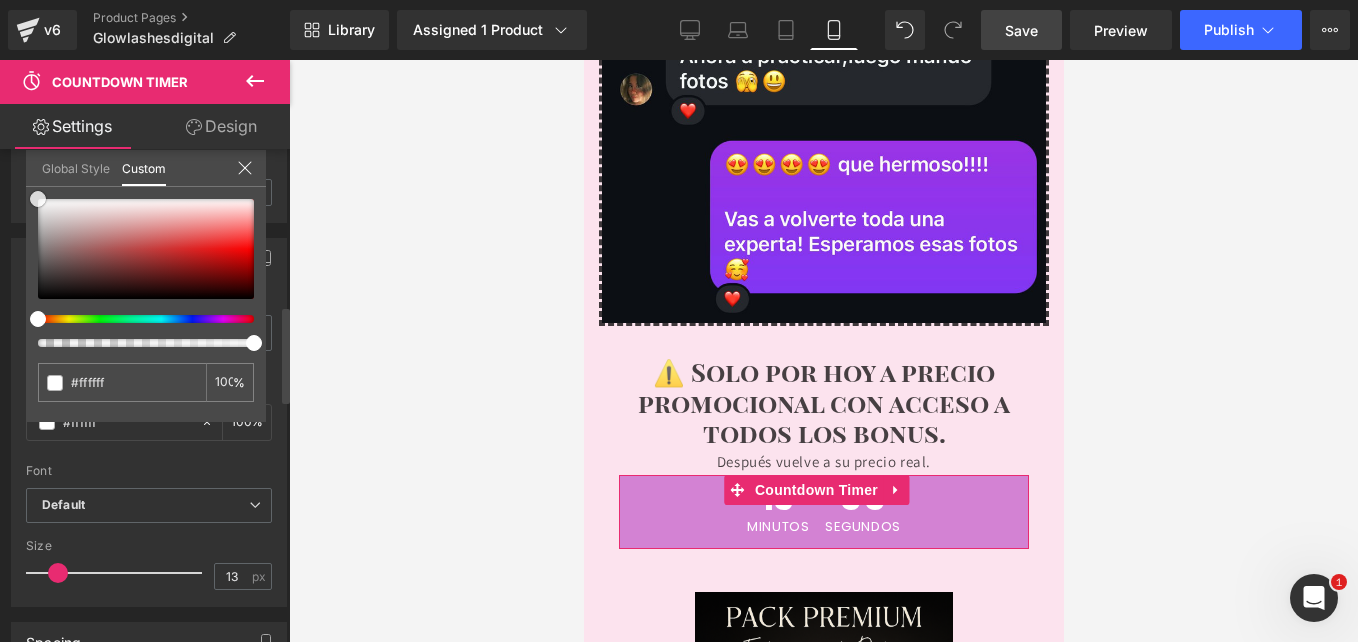 drag, startPoint x: 124, startPoint y: 272, endPoint x: 111, endPoint y: 334, distance: 63.348244 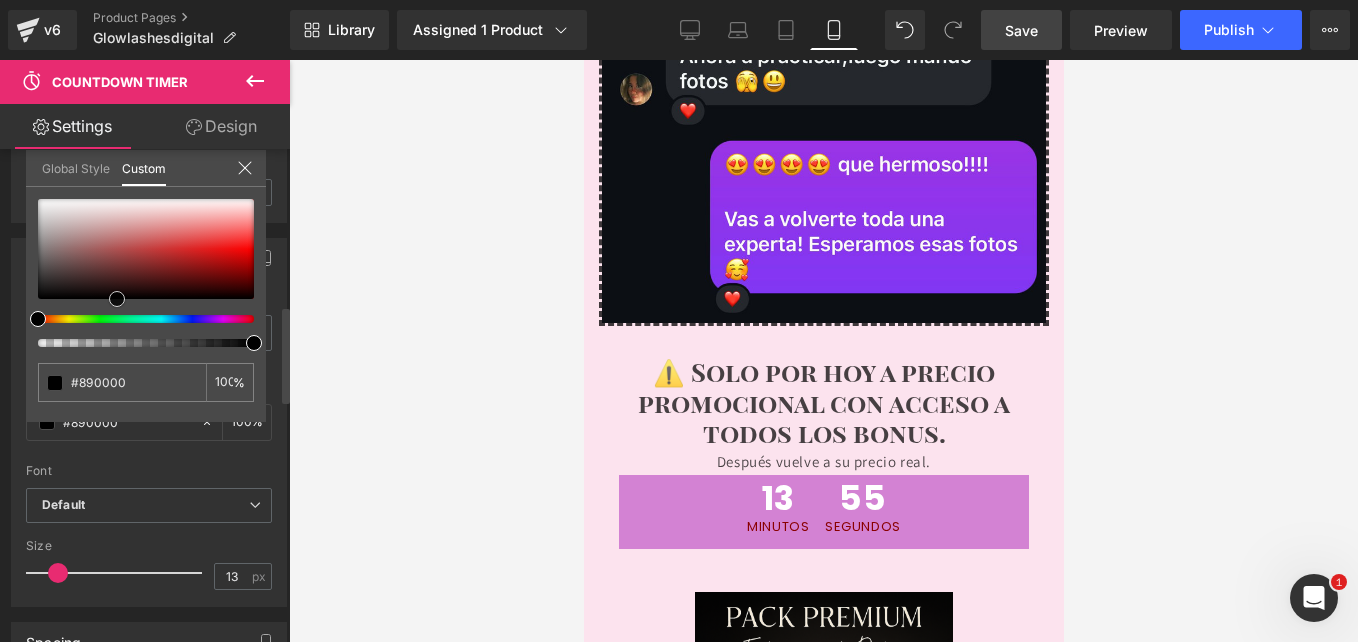 type on "#000000" 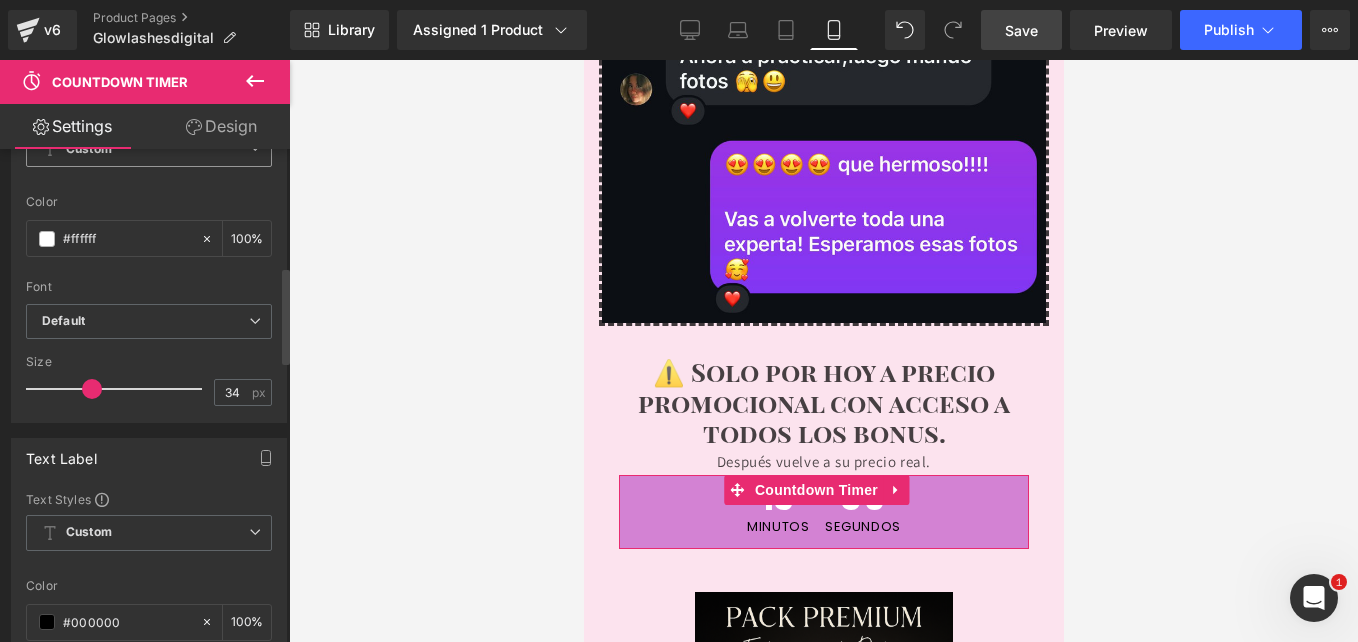 scroll, scrollTop: 400, scrollLeft: 0, axis: vertical 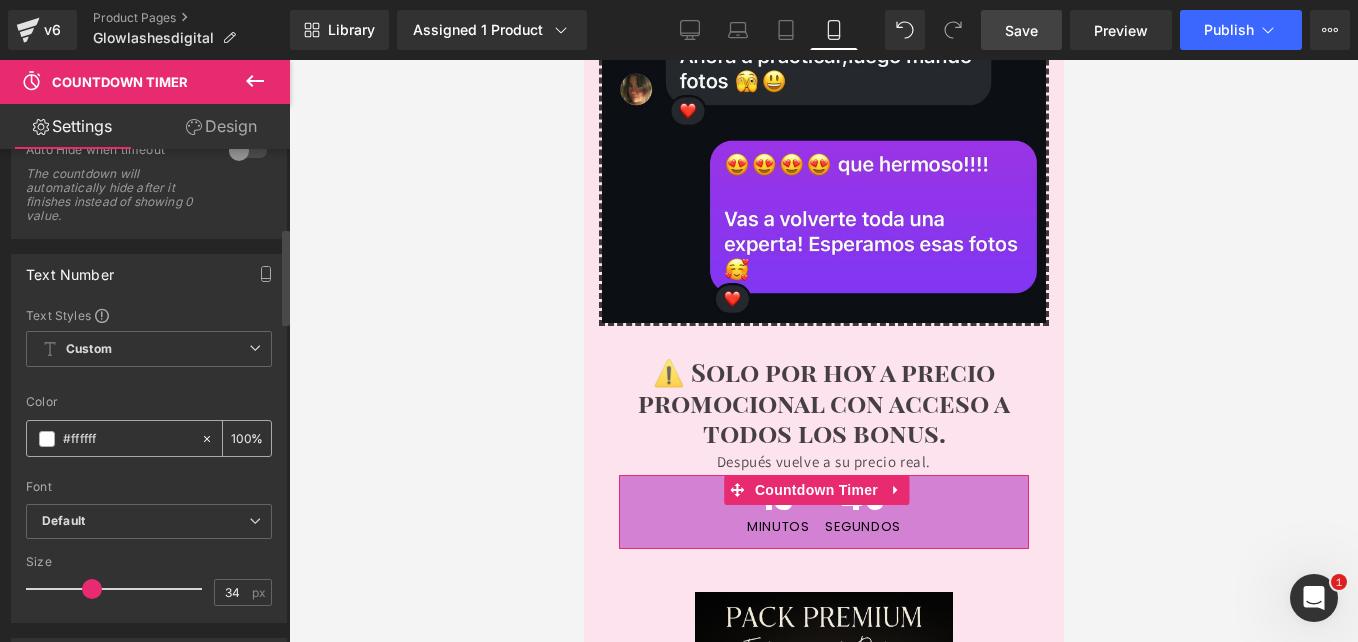 click at bounding box center (47, 439) 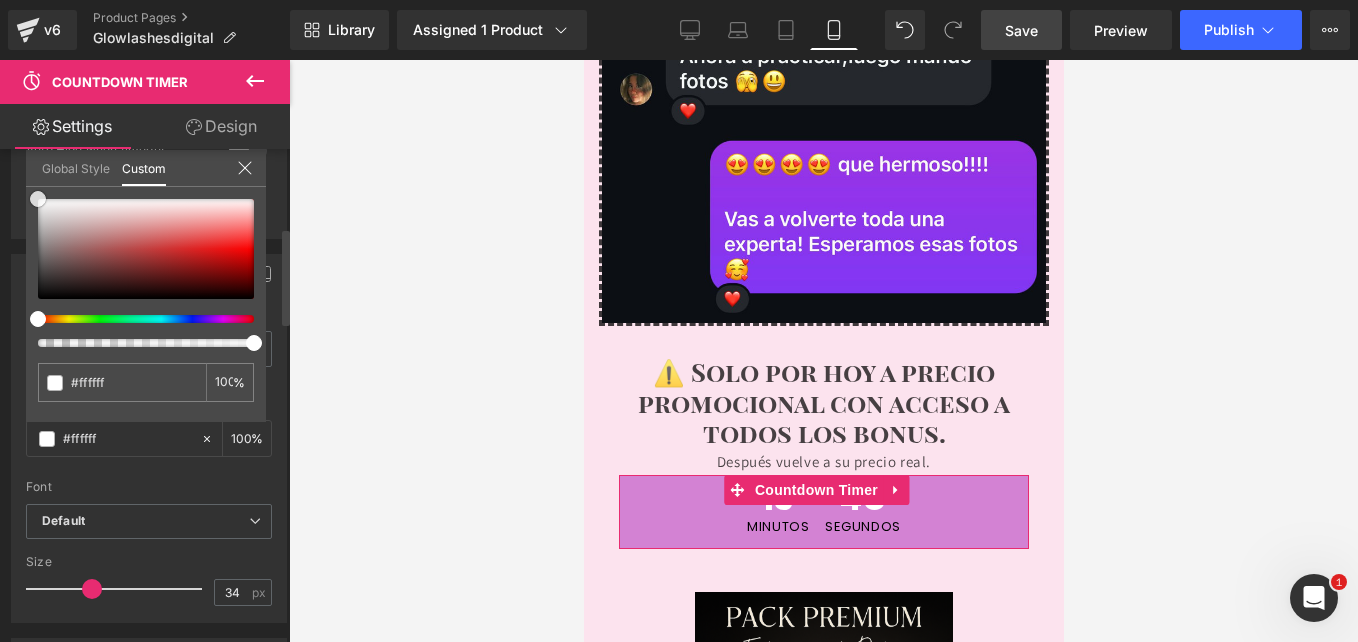 drag, startPoint x: 142, startPoint y: 258, endPoint x: 143, endPoint y: 393, distance: 135.00371 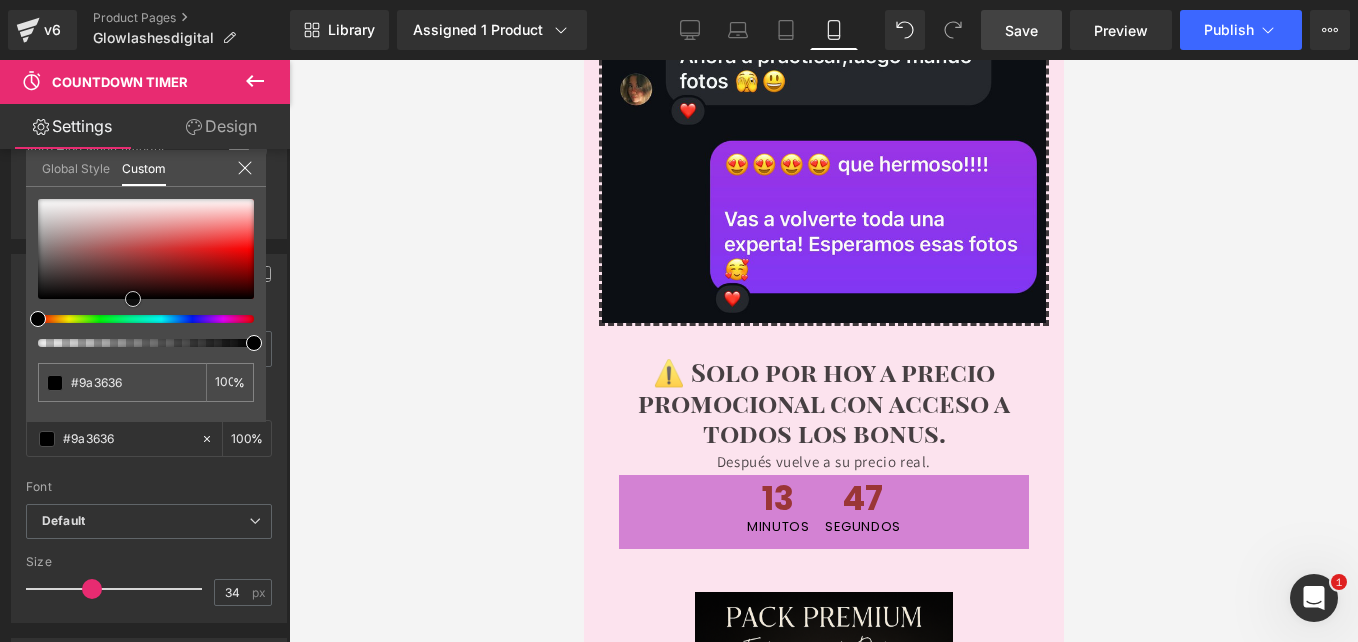 type on "#000000" 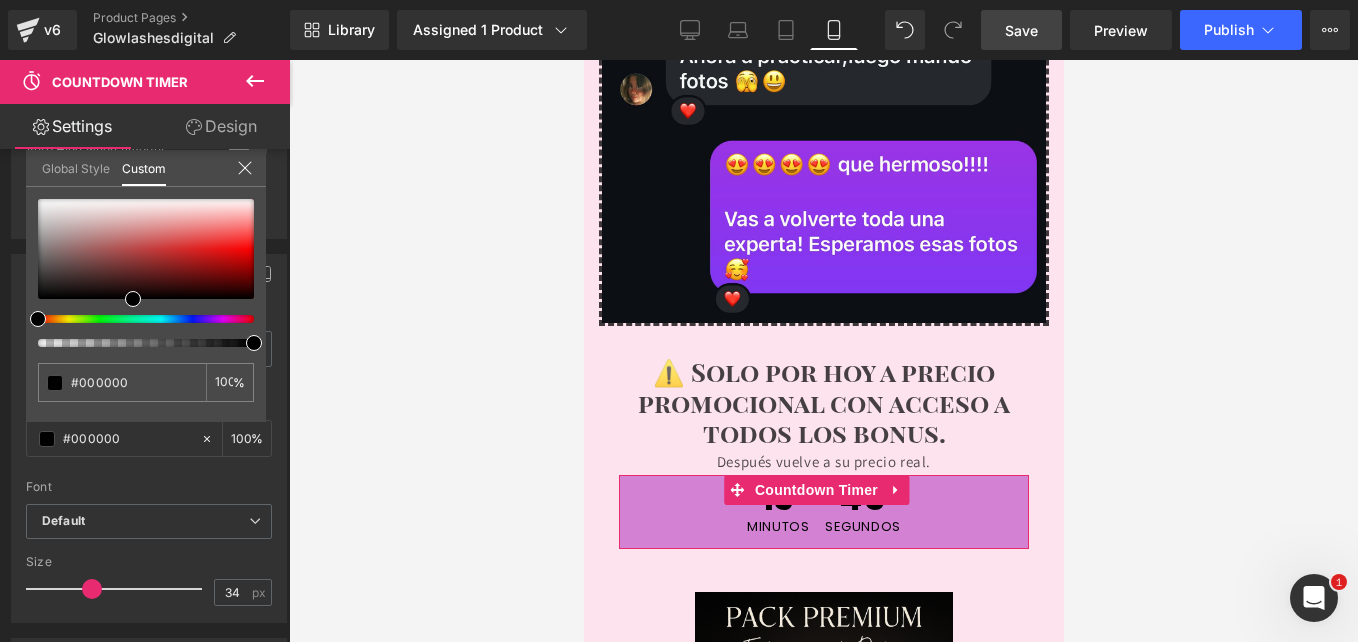 click on "Design" at bounding box center [221, 126] 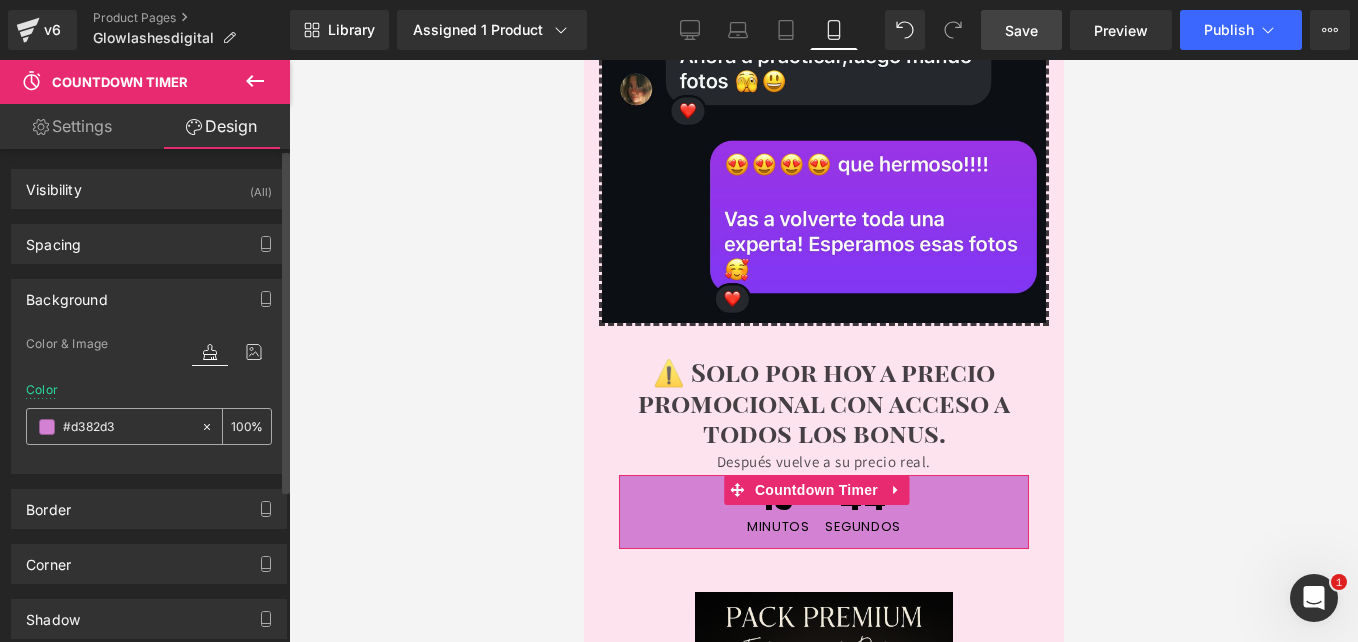 click at bounding box center [47, 427] 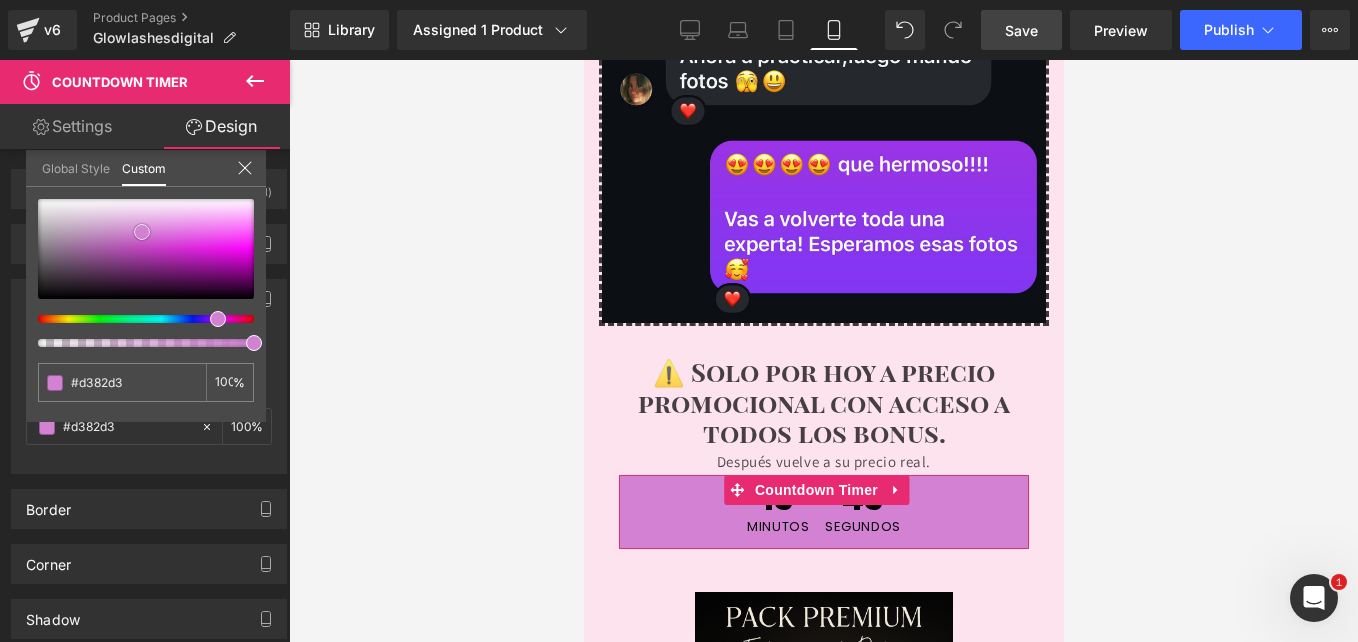 click on "Countdown Timer  You are previewing how the   will restyle your page. You can not edit Elements in Preset Preview Mode.  v6 Product Pages Glowlashesdigital Library Assigned 1 Product  Product Preview
Manual de entrenamiento Extensiones de pestañas para principiantes (Ebook) Manage assigned products Mobile Desktop Laptop Tablet Mobile Save Preview Publish Scheduled Upgrade Plan View Live Page View with current Template Save Template to Library Schedule Publish  Optimize  Publish Settings Shortcuts  Your page can’t be published   You've reached the maximum number of published pages on your plan  (1/1).  You need to upgrade your plan or unpublish all your pages to get 1 publish slot.   Unpublish pages   Upgrade plan  Elements Global Style Base Row  rows, columns, layouts, div Heading  headings, titles, h1,h2,h3,h4,h5,h6 Text Block  texts, paragraphs, contents, blocks Image  images, photos, alts, uploads Icon  icons, symbols Button  button, call to action, cta Separator  Liquid" at bounding box center [679, 321] 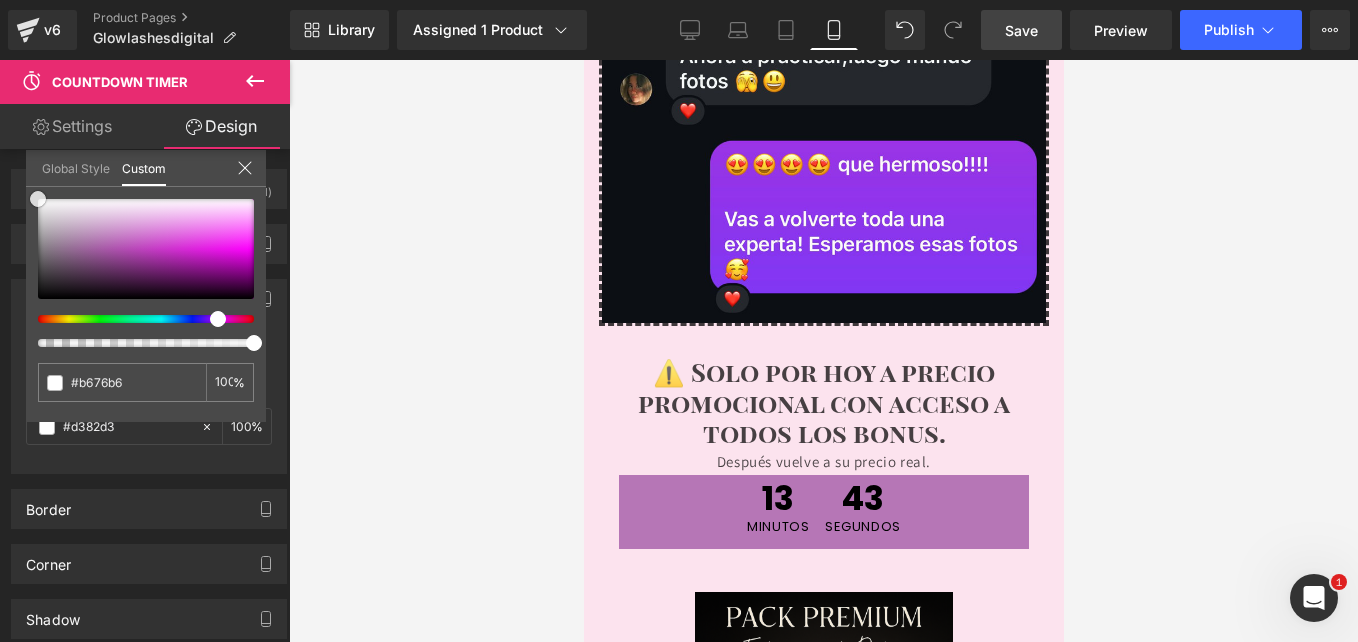 type on "#b676b6" 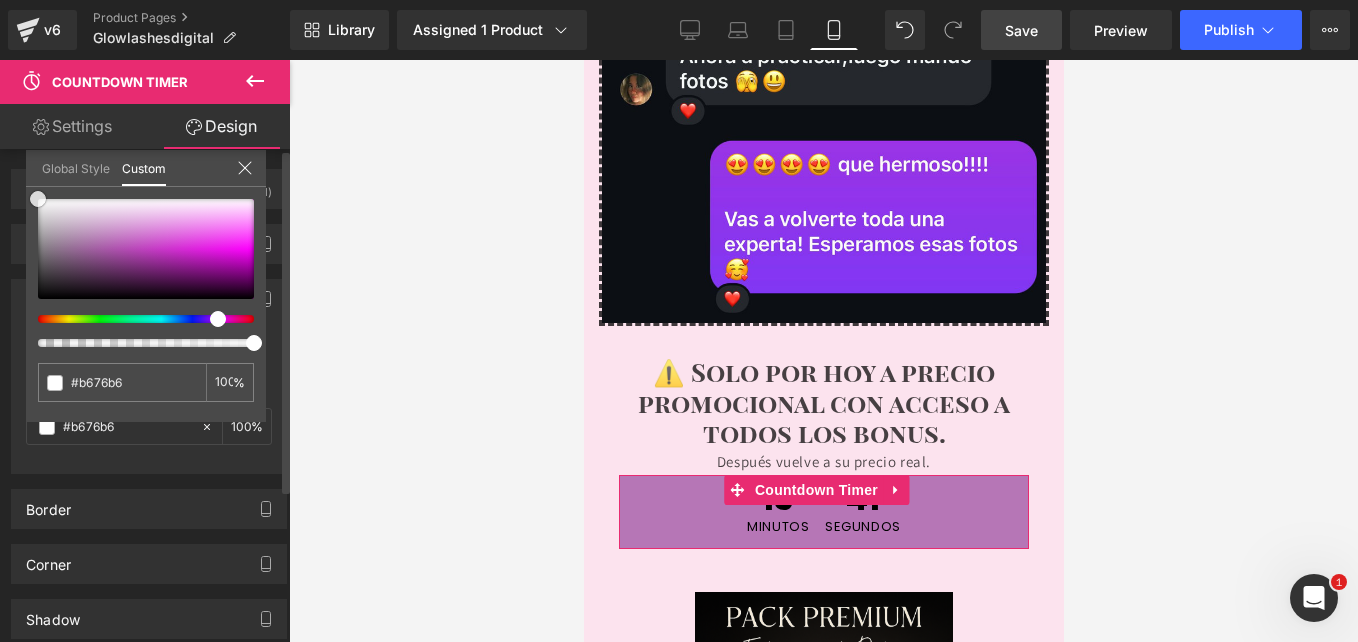 type on "#e9e6e9" 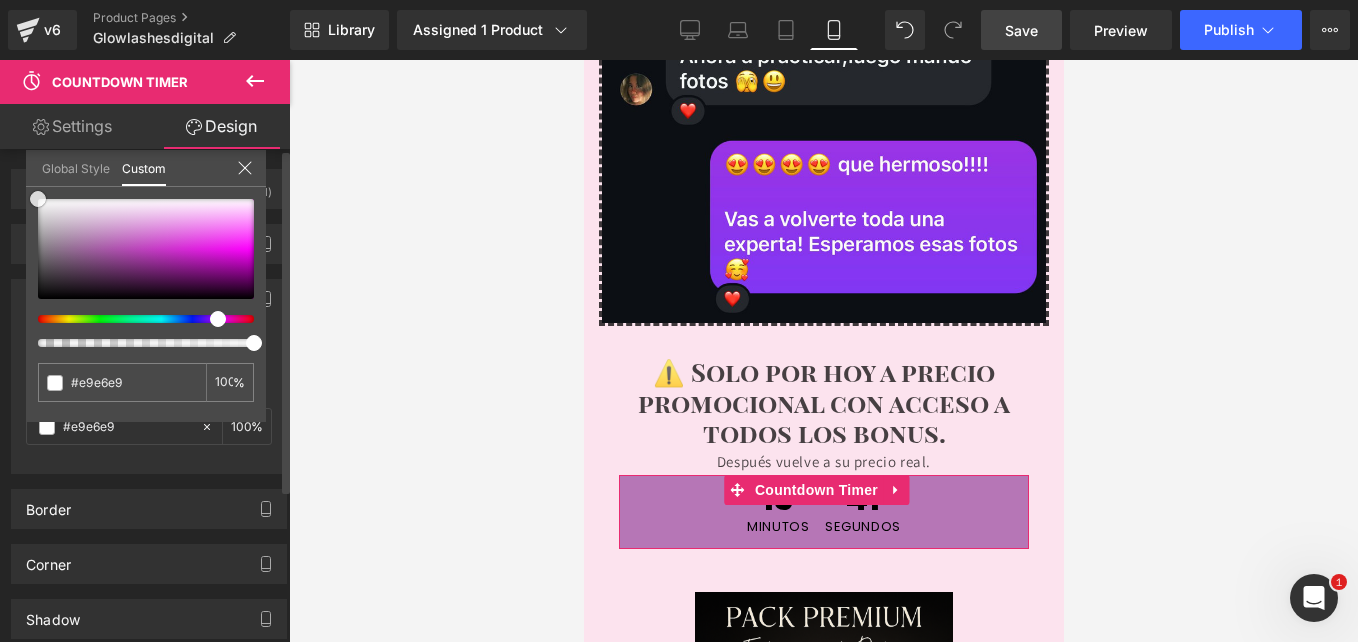 click at bounding box center [146, 249] 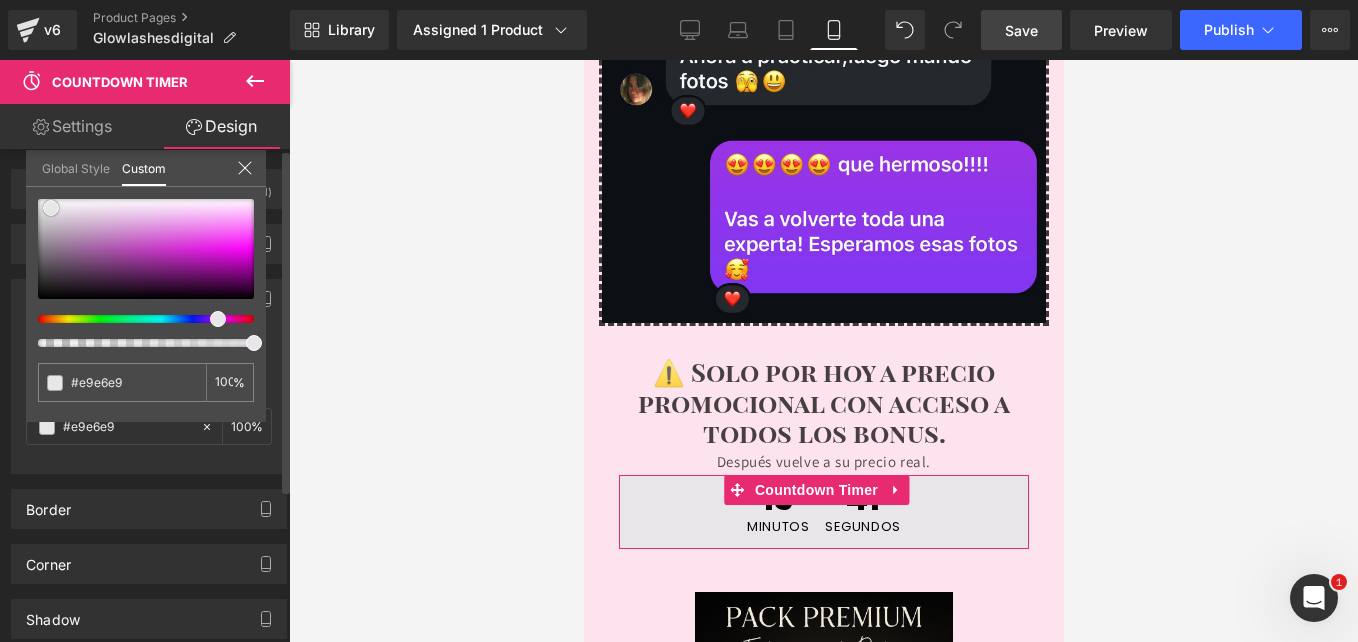 type on "#ebe9eb" 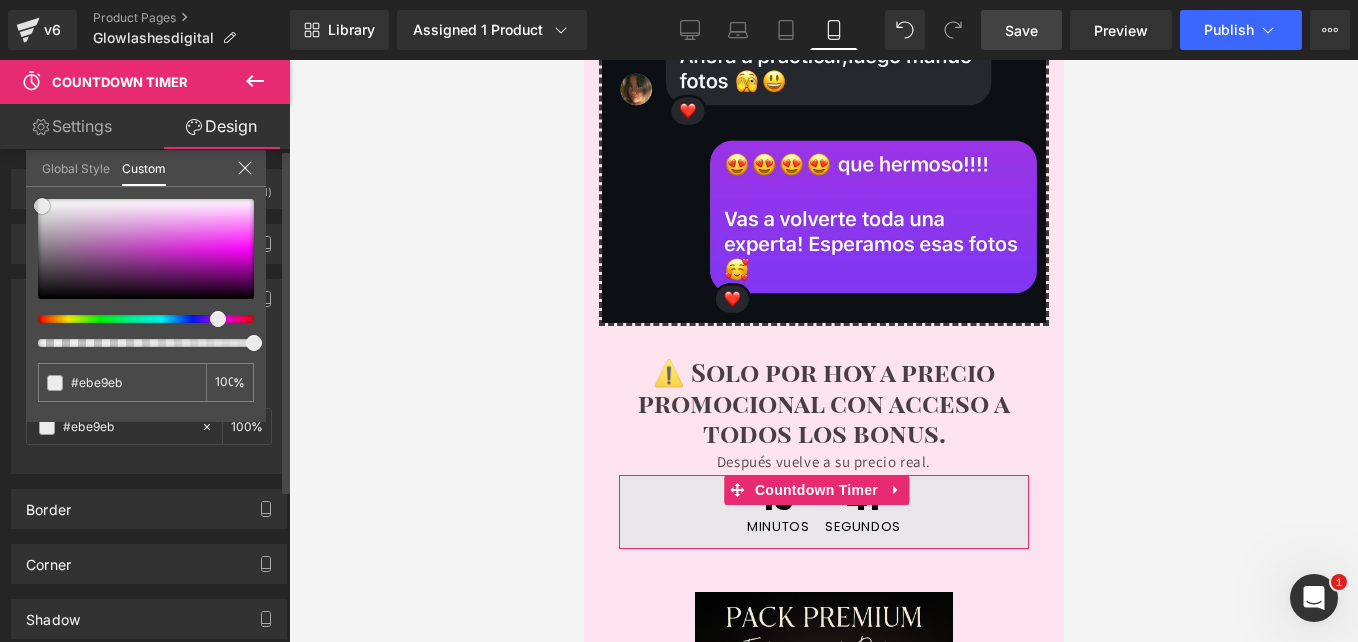 type on "#eeecee" 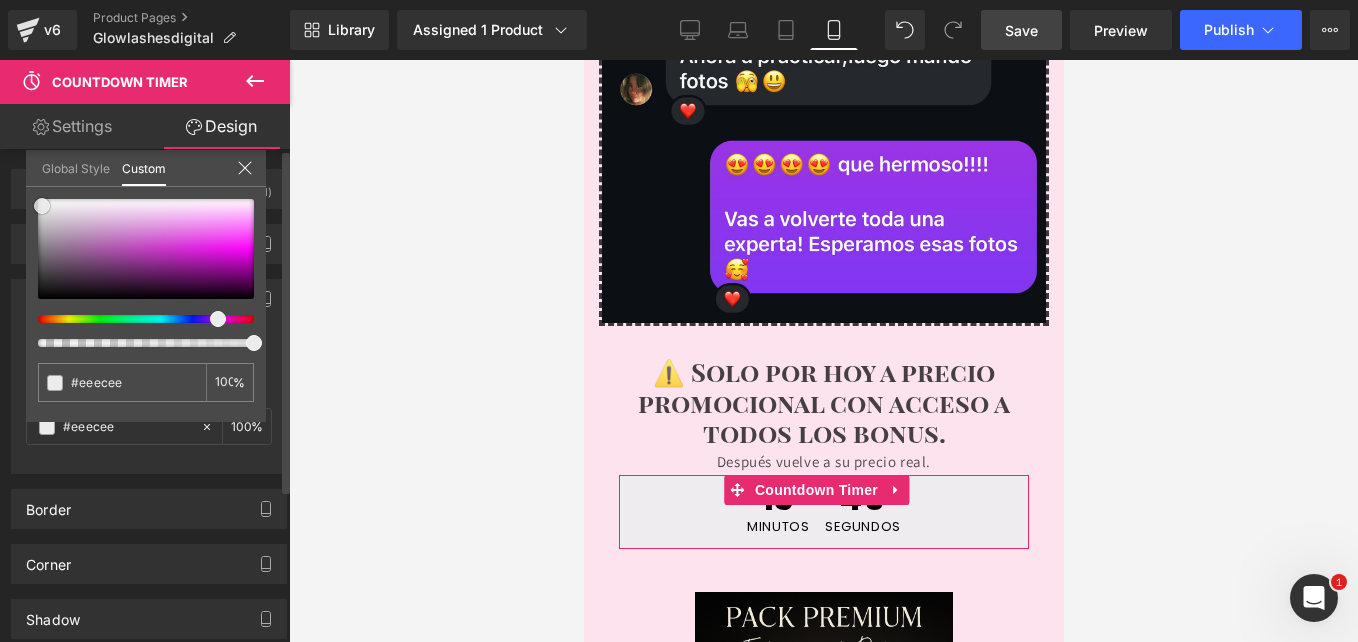 type on "#f0eff0" 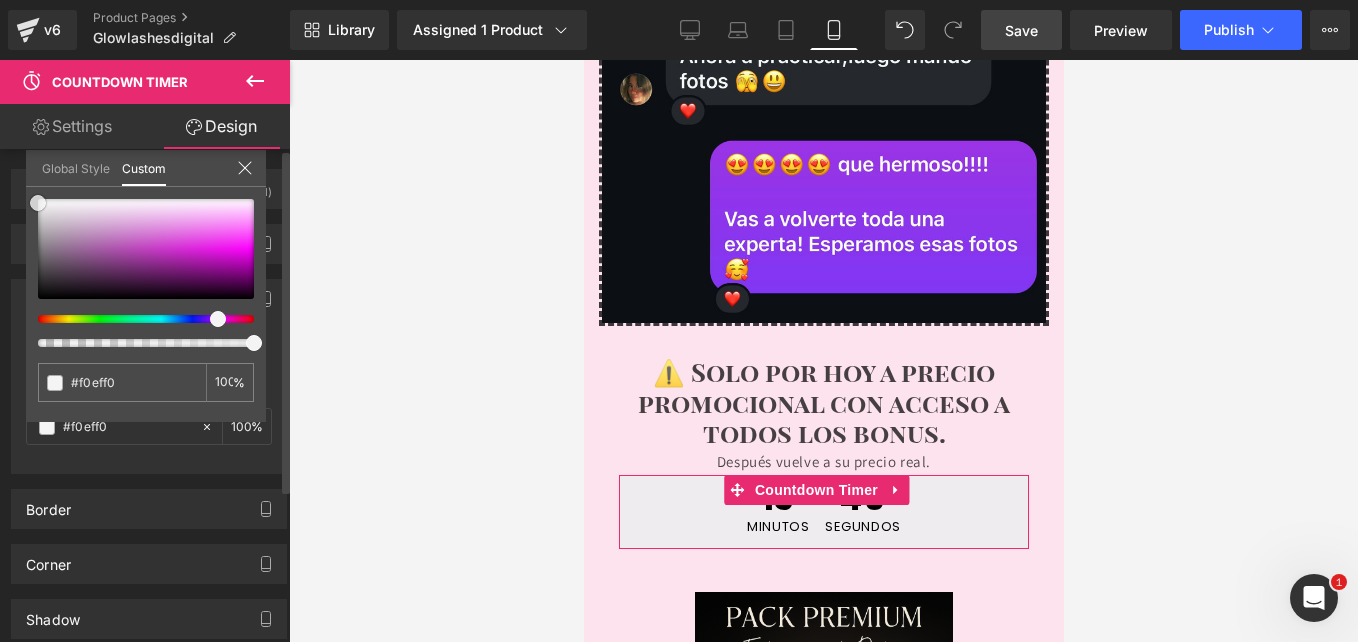 type on "#f4f4f4" 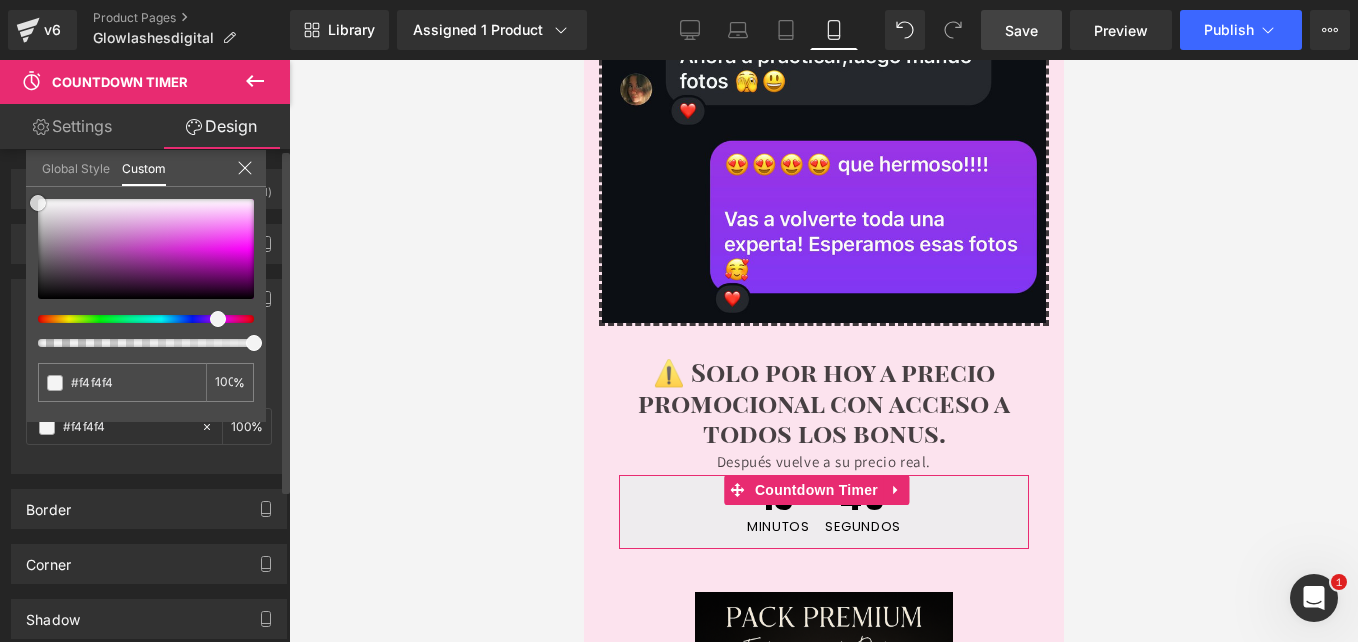type on "#f7f7f7" 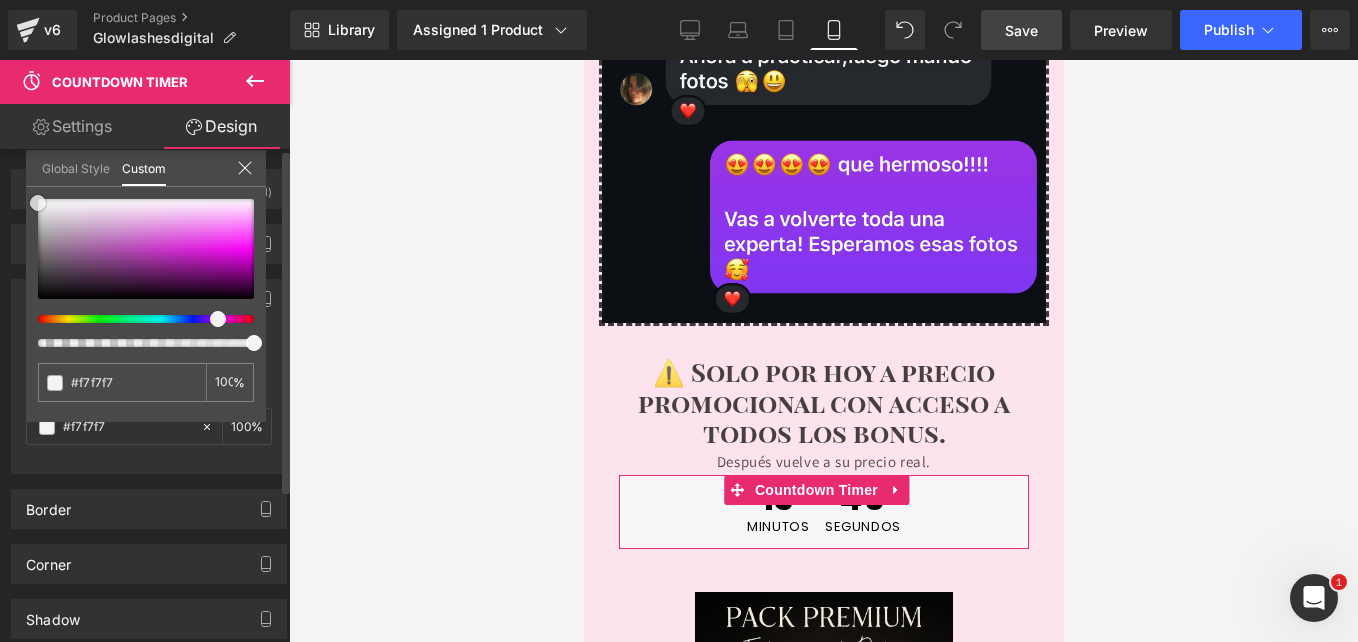 type on "#f9f9f9" 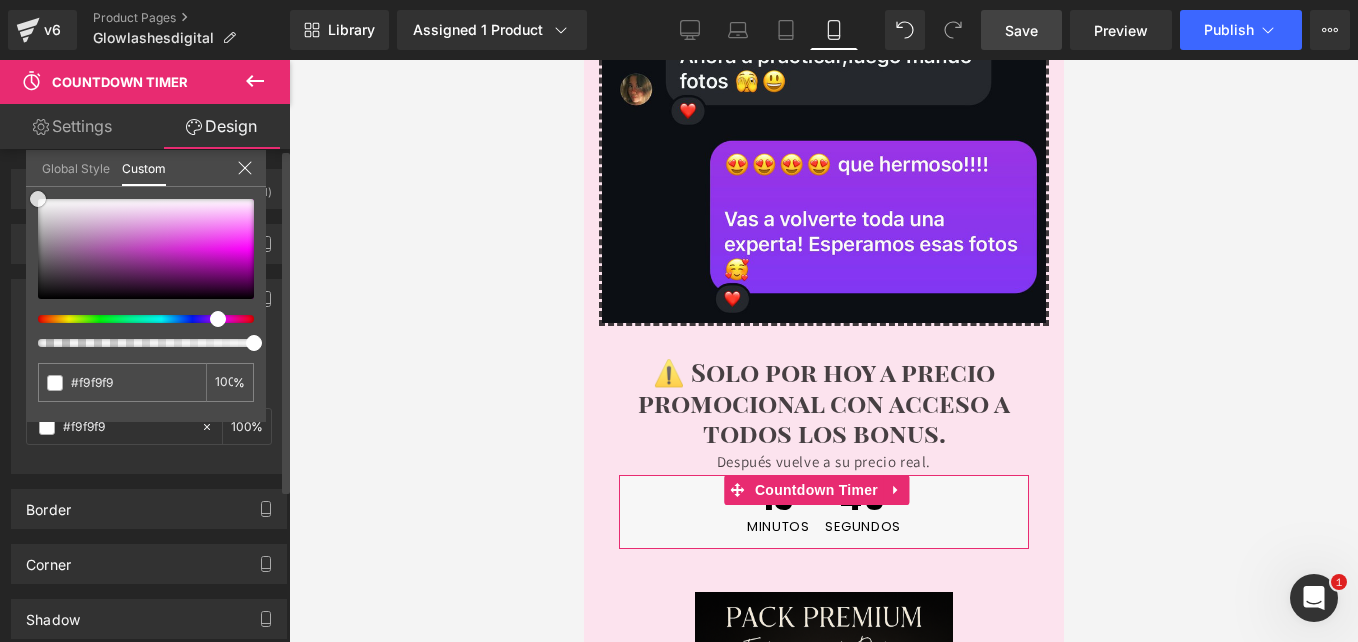 type on "#ffffff" 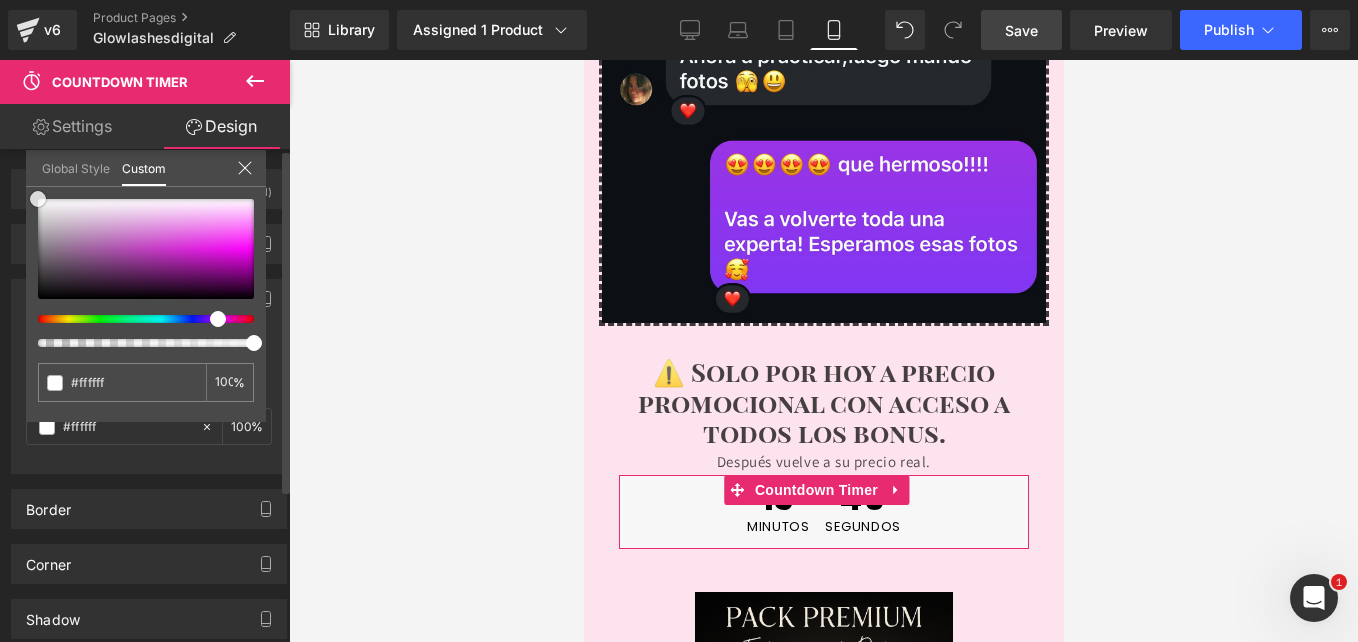 drag, startPoint x: 48, startPoint y: 201, endPoint x: 26, endPoint y: 188, distance: 25.553865 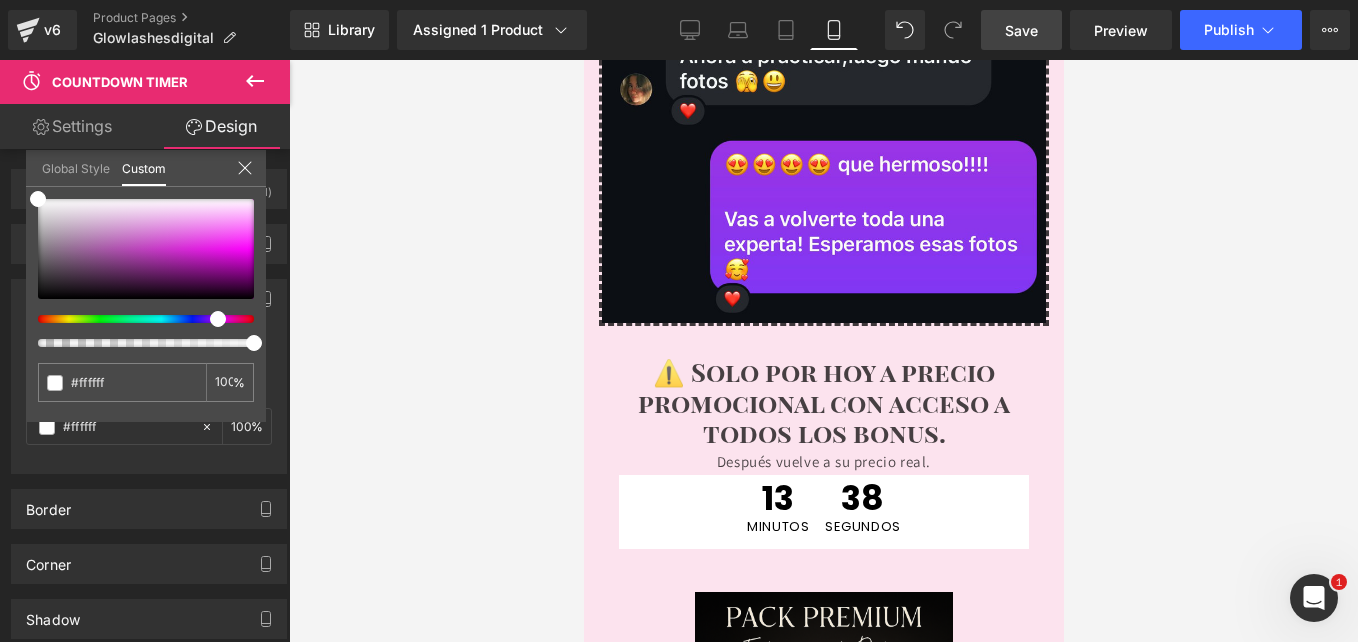 click on "De Cero Clientes a Agenda Llena:  Conviértete en una Lashista Profesional  en 14 días. Heading         Image         Row         ¿Te pasa esto cada vez que colocás pestañas? Heading
Icon
☠️ Sentís que te falta seguridad  y hacés todo “ a ojo ” sin saber si está bien.
Text Block
Icon
☠️ Tardás horas  en cada aplicación y no te sentís profesional. Text Block
Icon
Text Block" at bounding box center [823, -4324] 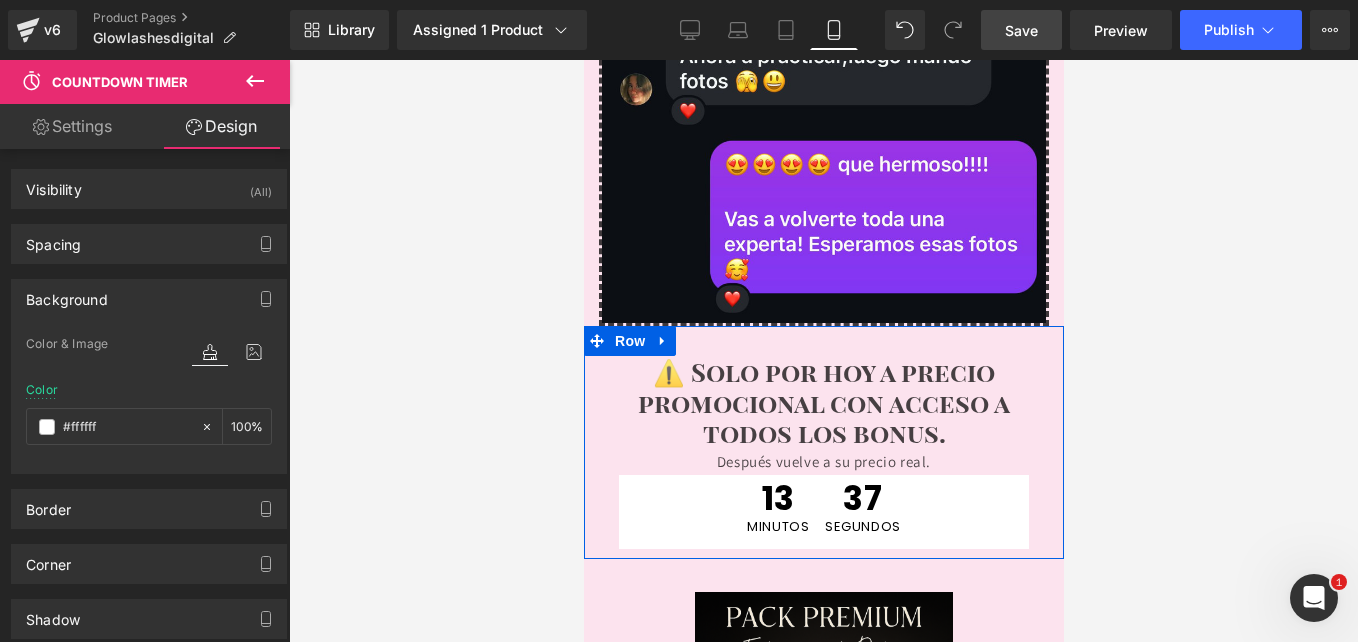 click on "⚠️ Solo por hoy a precio promocional con acceso a todos los bonus. Después vuelve a su precio real. Heading
13 Minutos
37 Segundos
Countdown Timer" at bounding box center (823, 452) 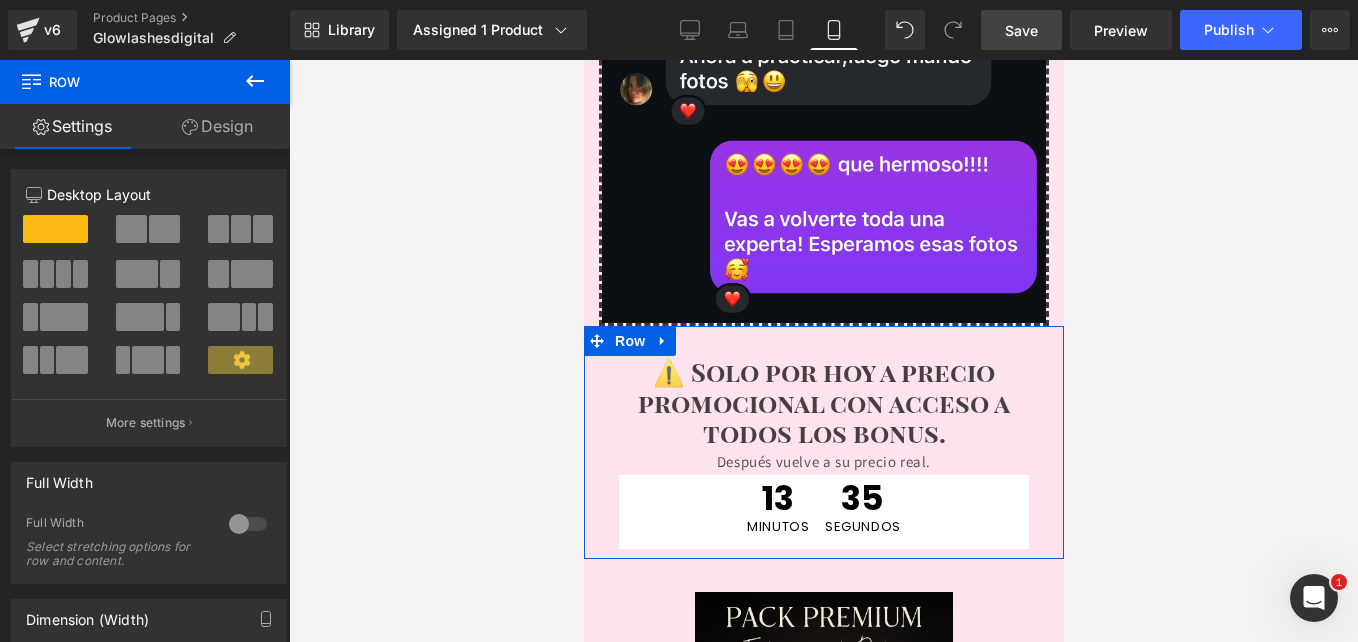 click on "Design" at bounding box center (217, 126) 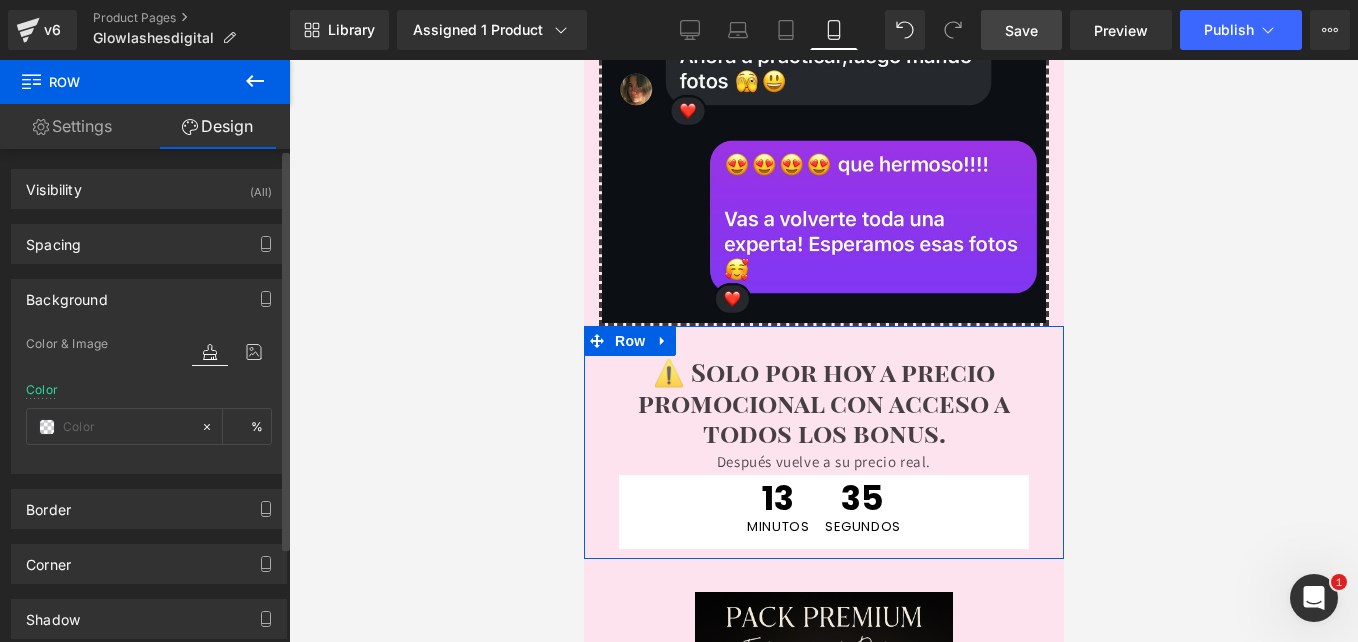 type on "#fce3ee" 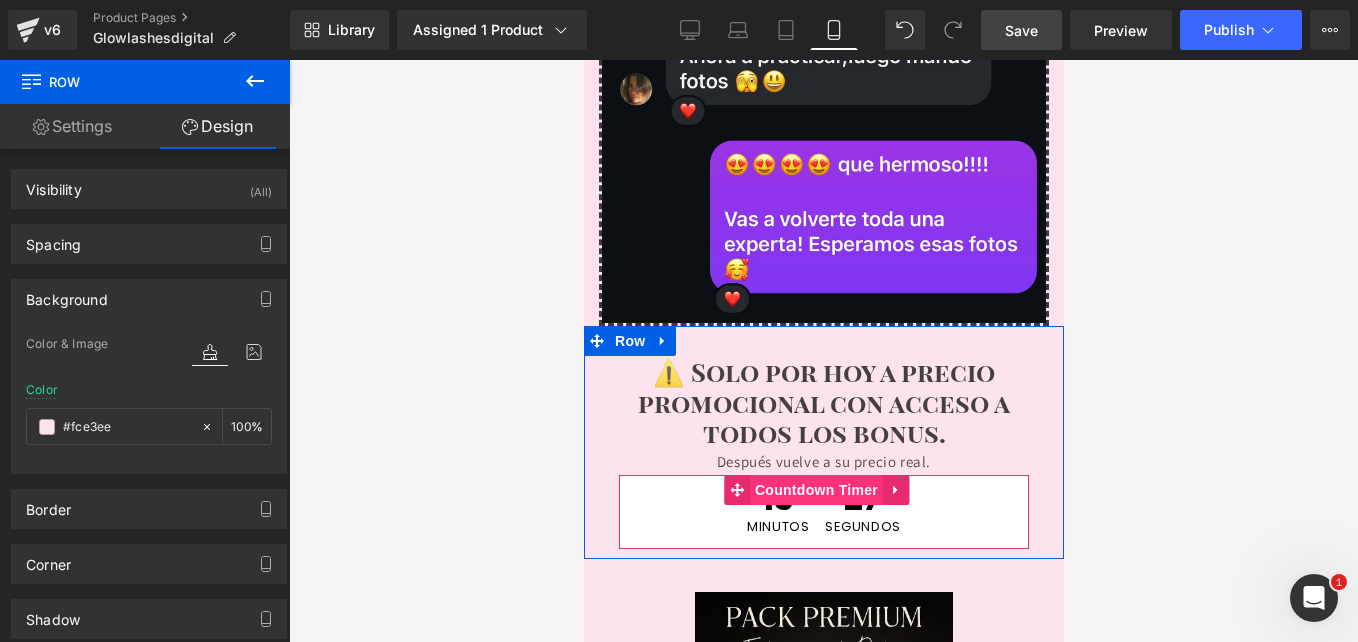 click on "Countdown Timer" at bounding box center (815, 490) 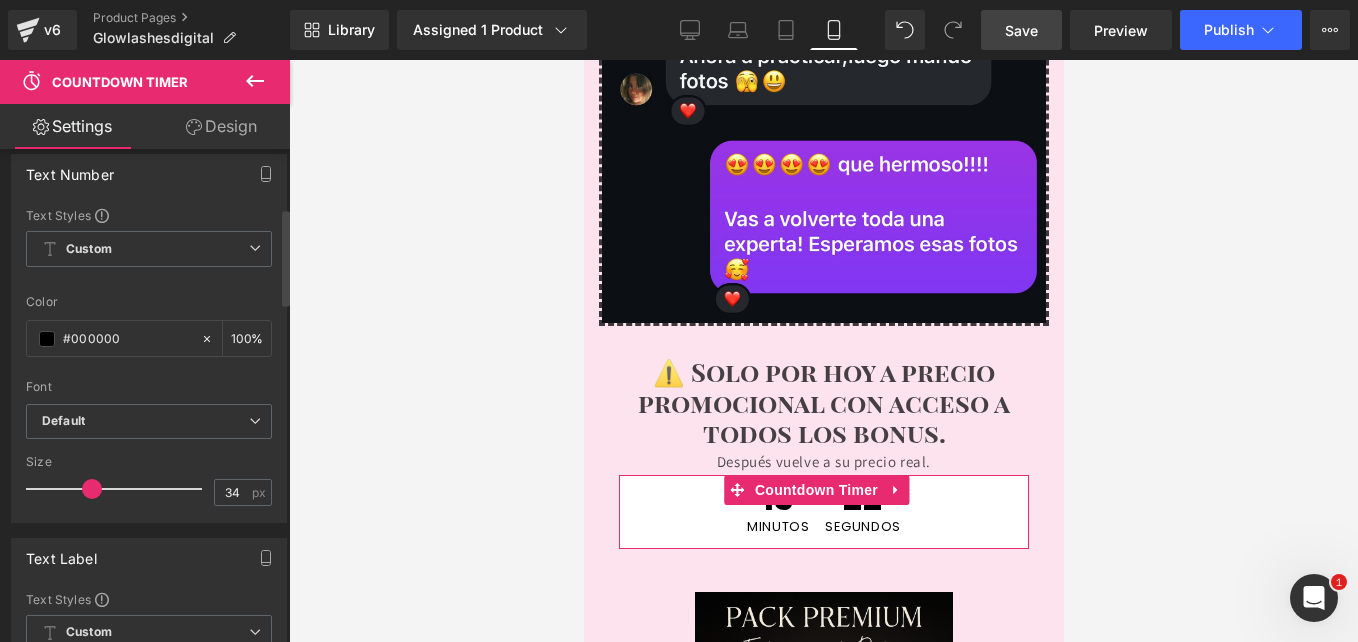 scroll, scrollTop: 300, scrollLeft: 0, axis: vertical 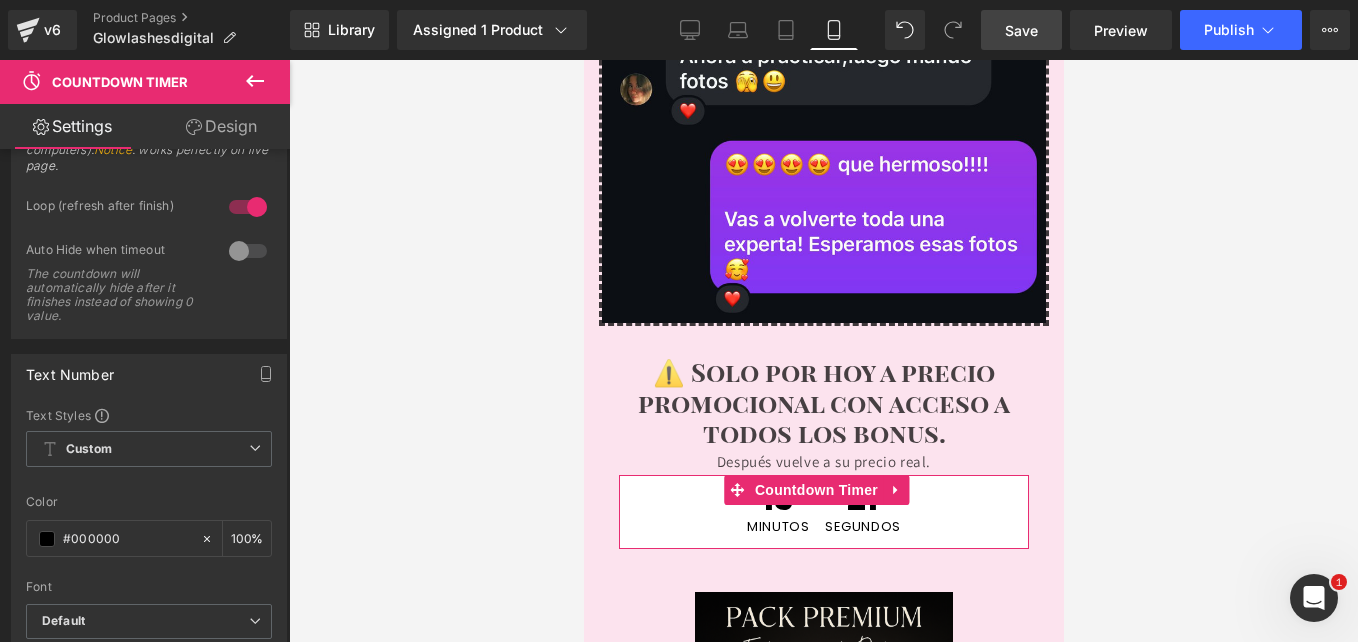 click on "Design" at bounding box center [221, 126] 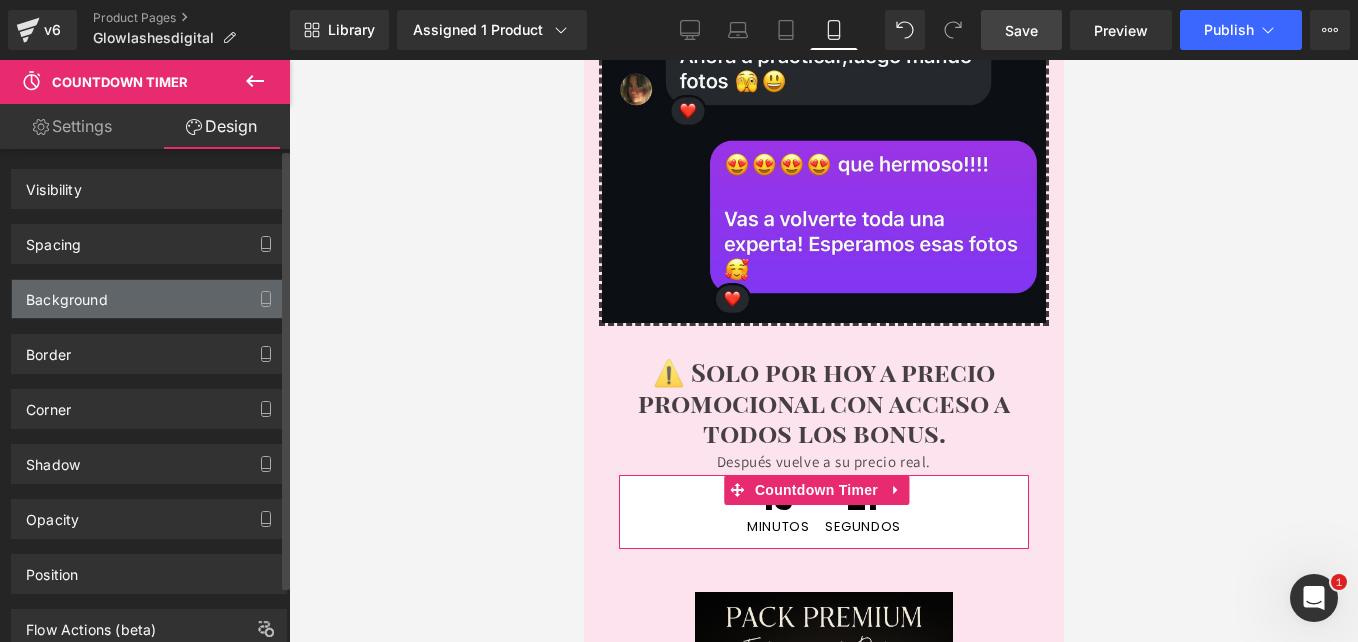 click on "Background" at bounding box center (67, 294) 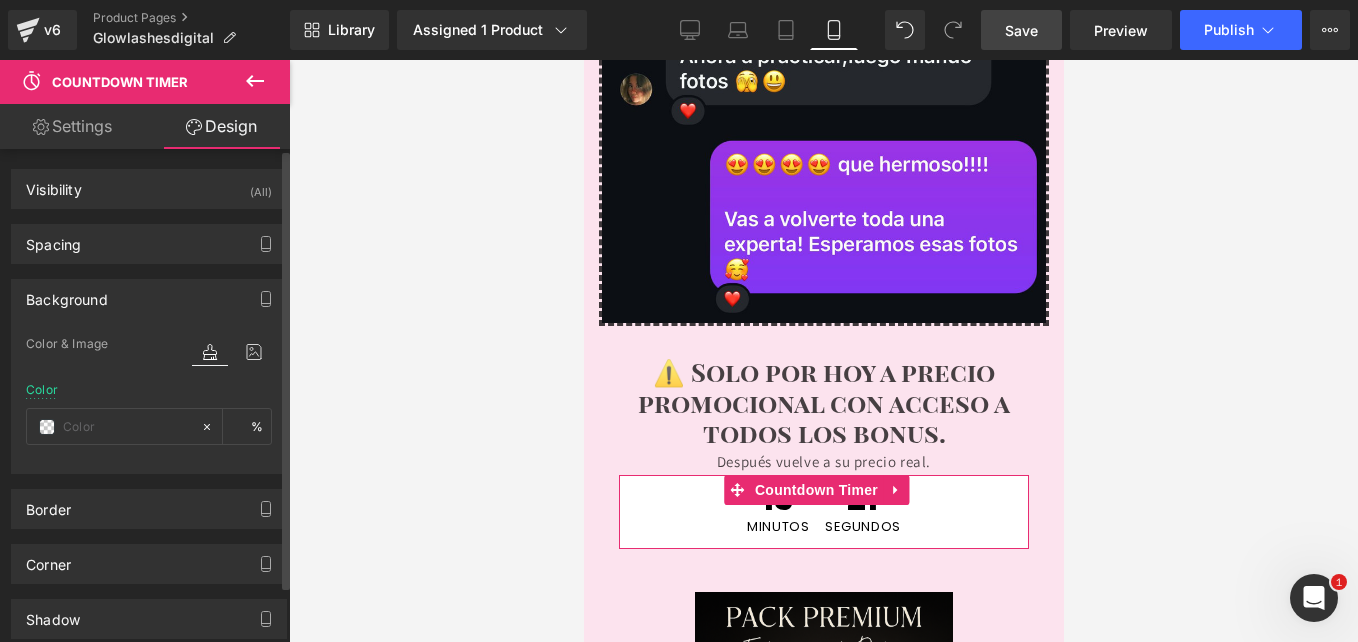 type on "#ffffff" 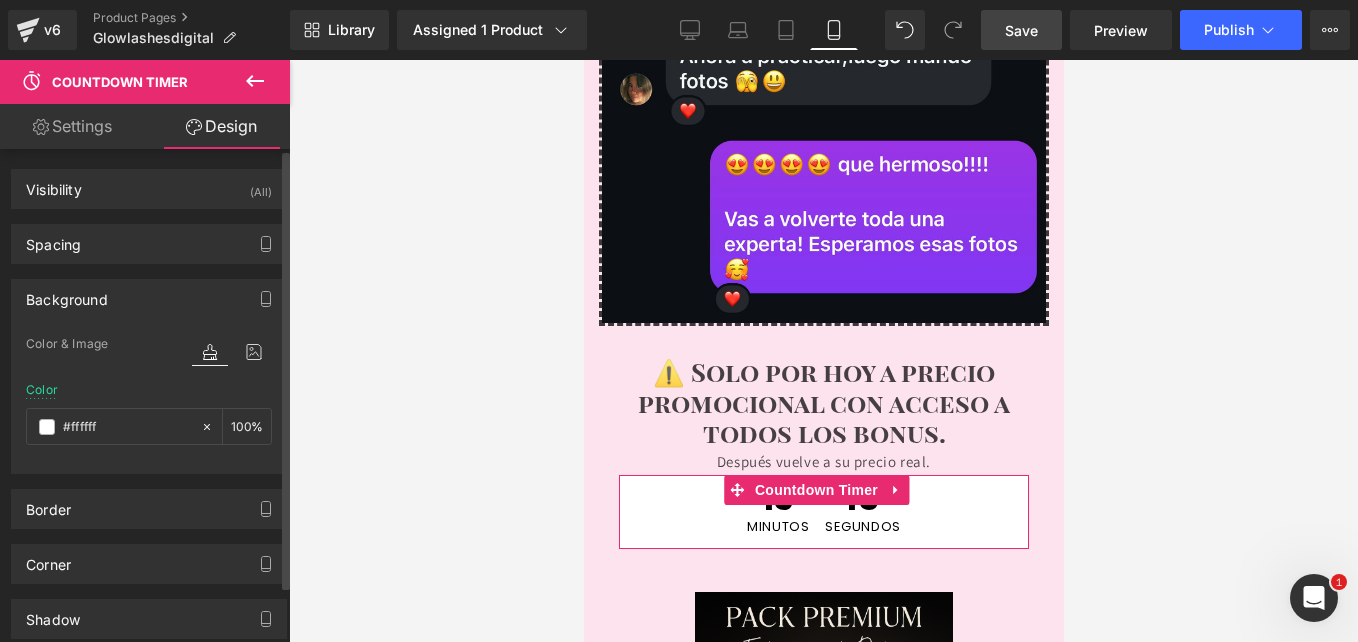 paste on "ce3ee" 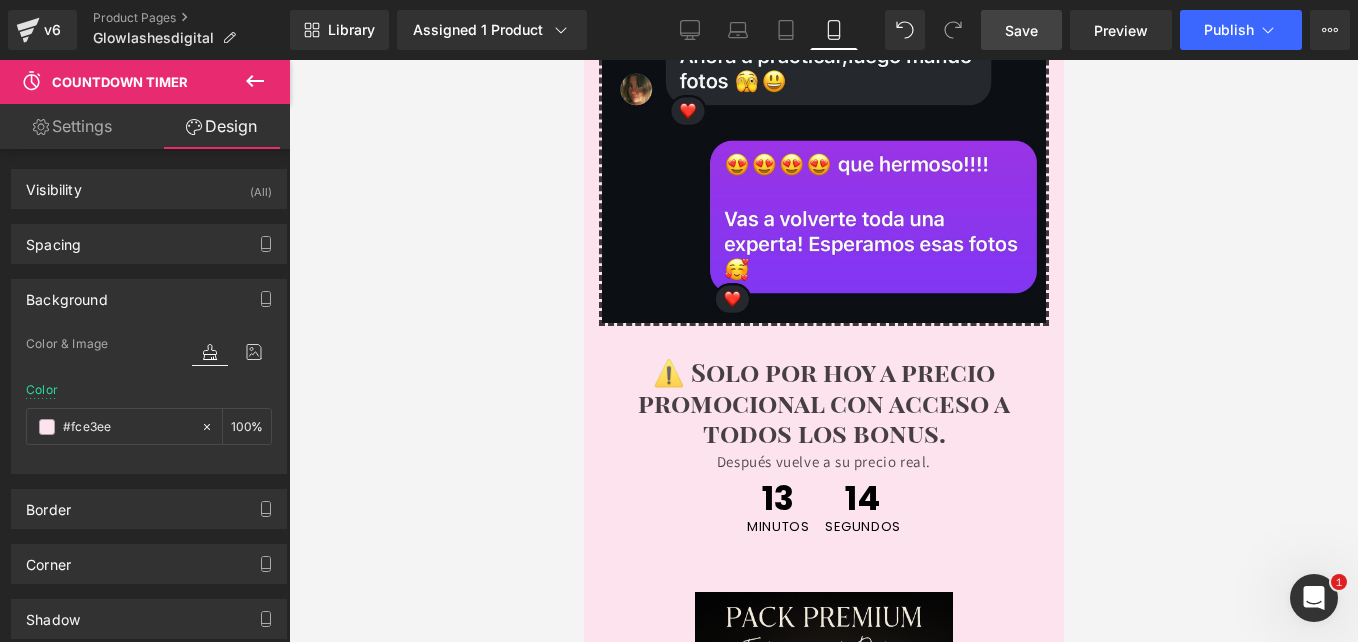 type on "#fce3ee" 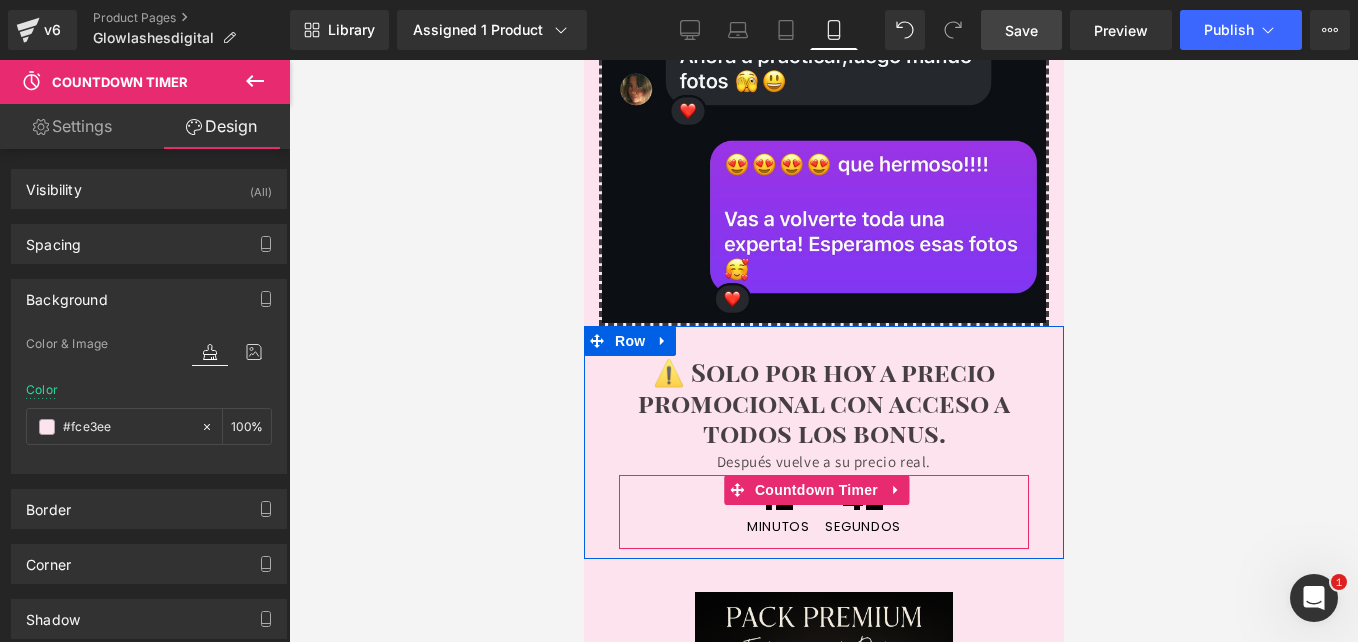 click on "Countdown Timer" at bounding box center (802, 490) 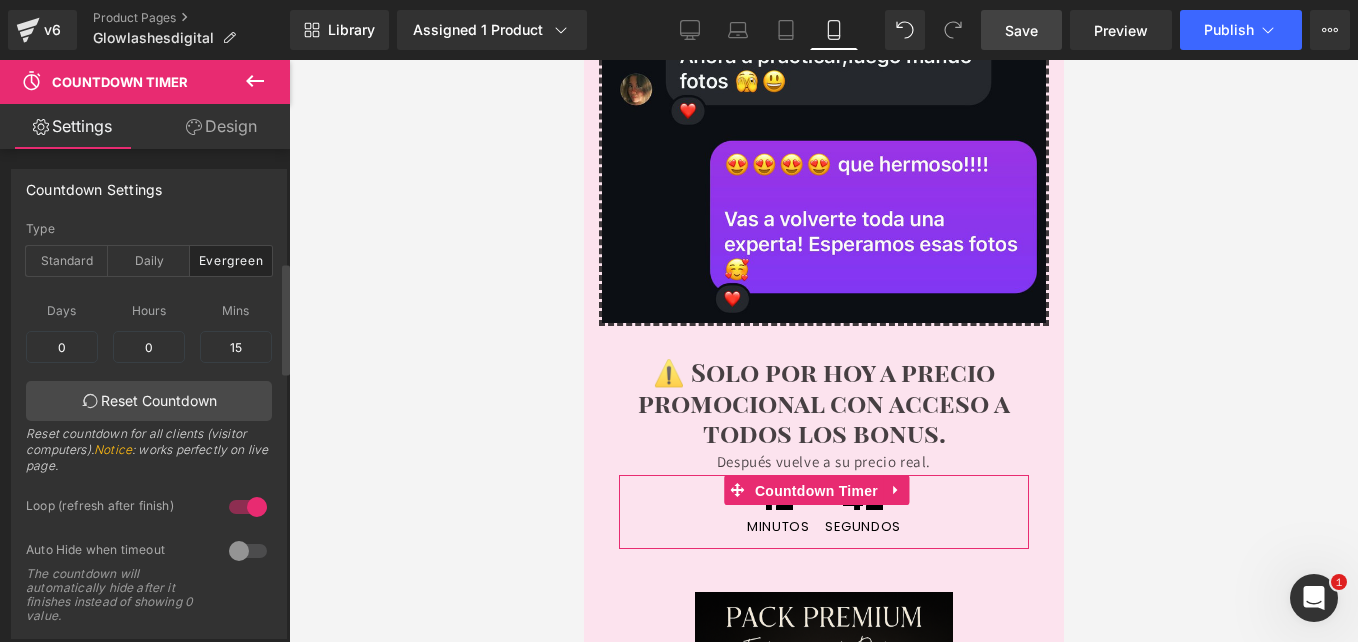 click at bounding box center [47, 839] 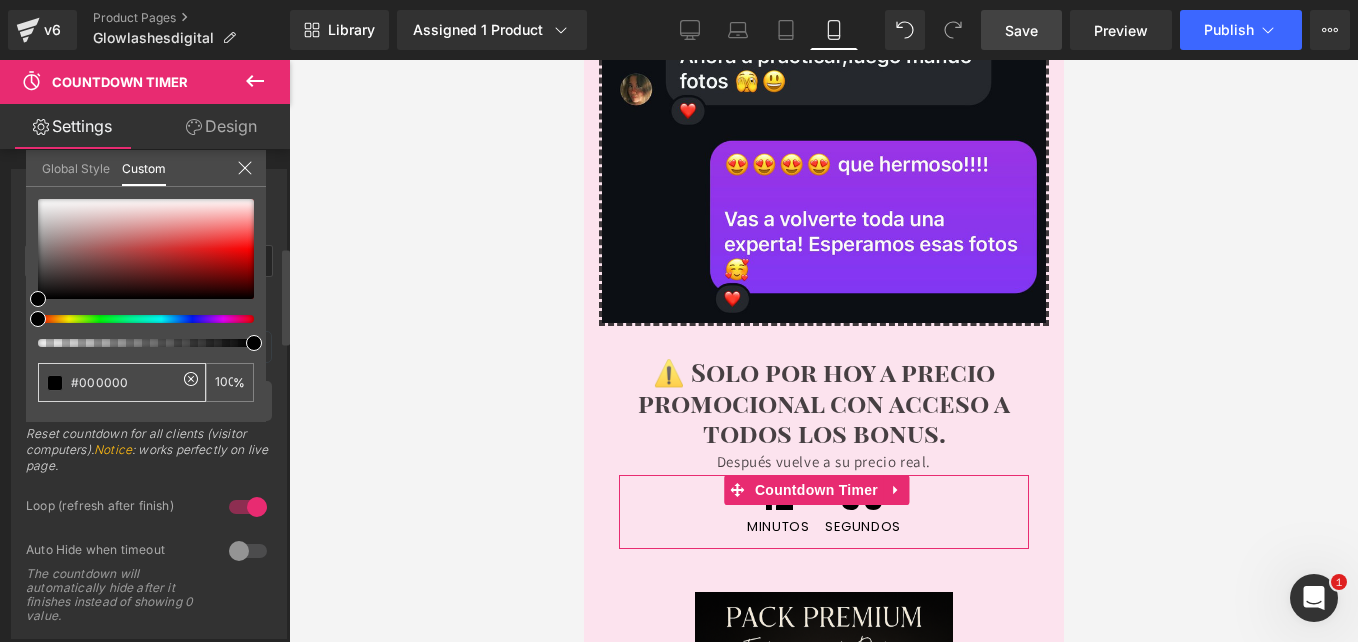 scroll, scrollTop: 500, scrollLeft: 0, axis: vertical 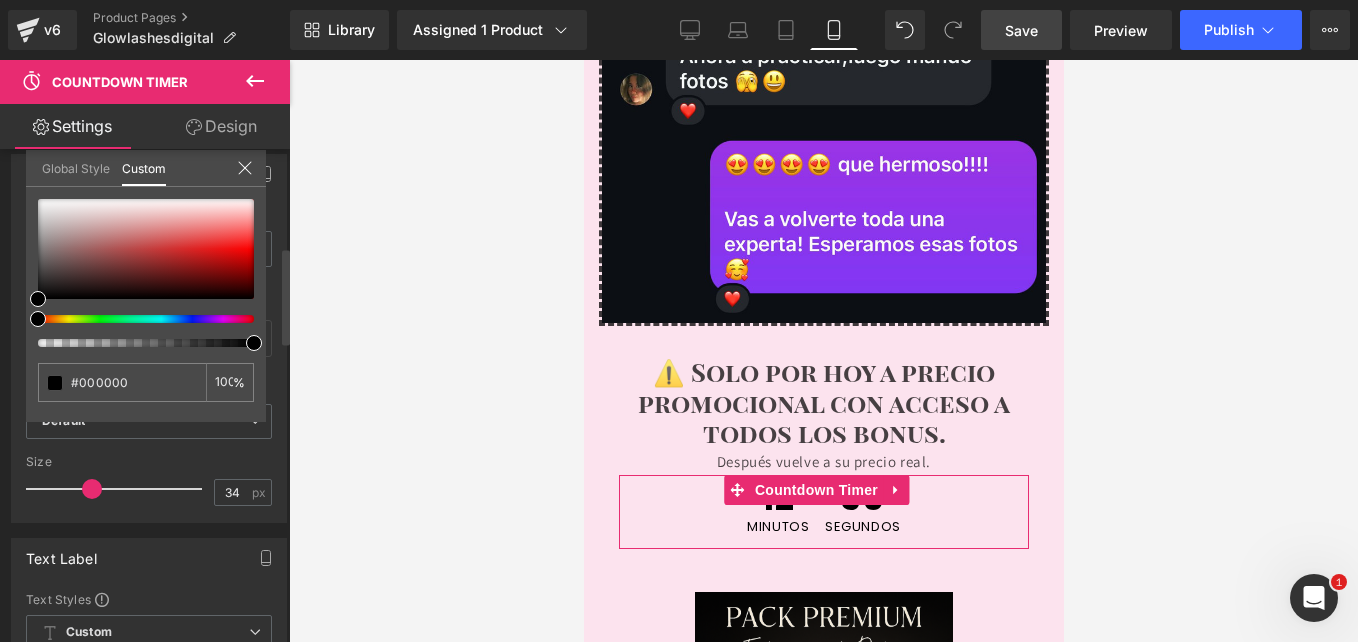 drag, startPoint x: 217, startPoint y: 342, endPoint x: 198, endPoint y: 345, distance: 19.235384 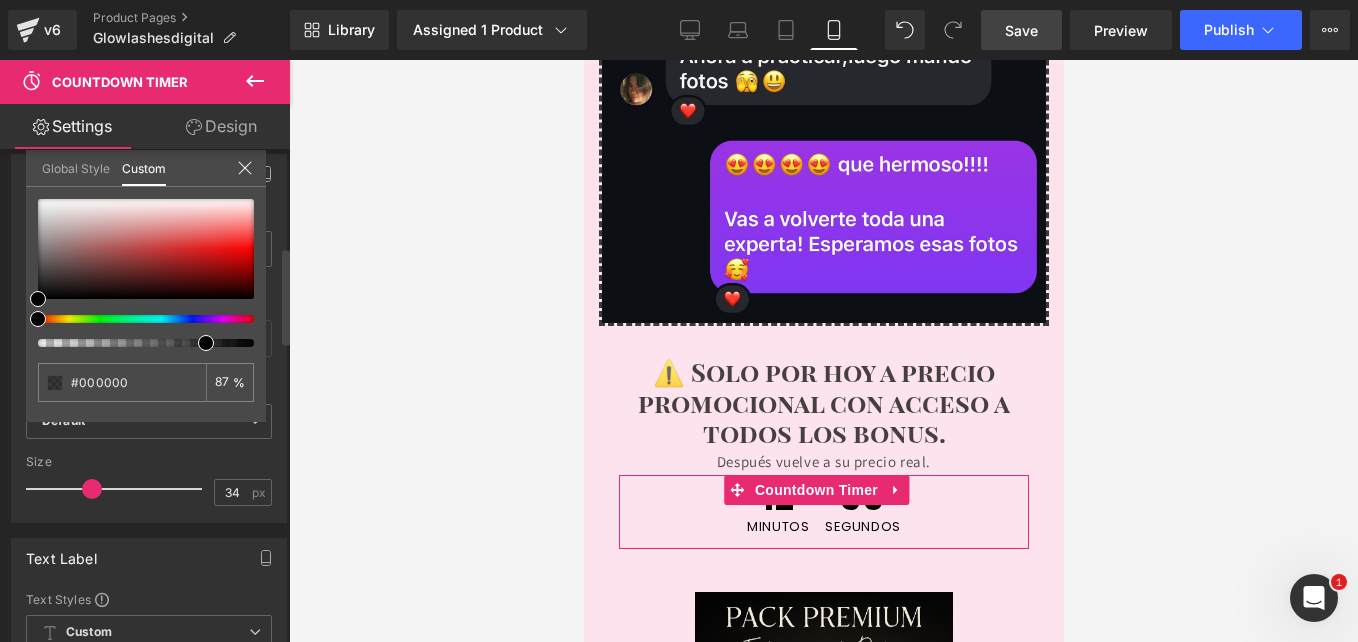 type on "87" 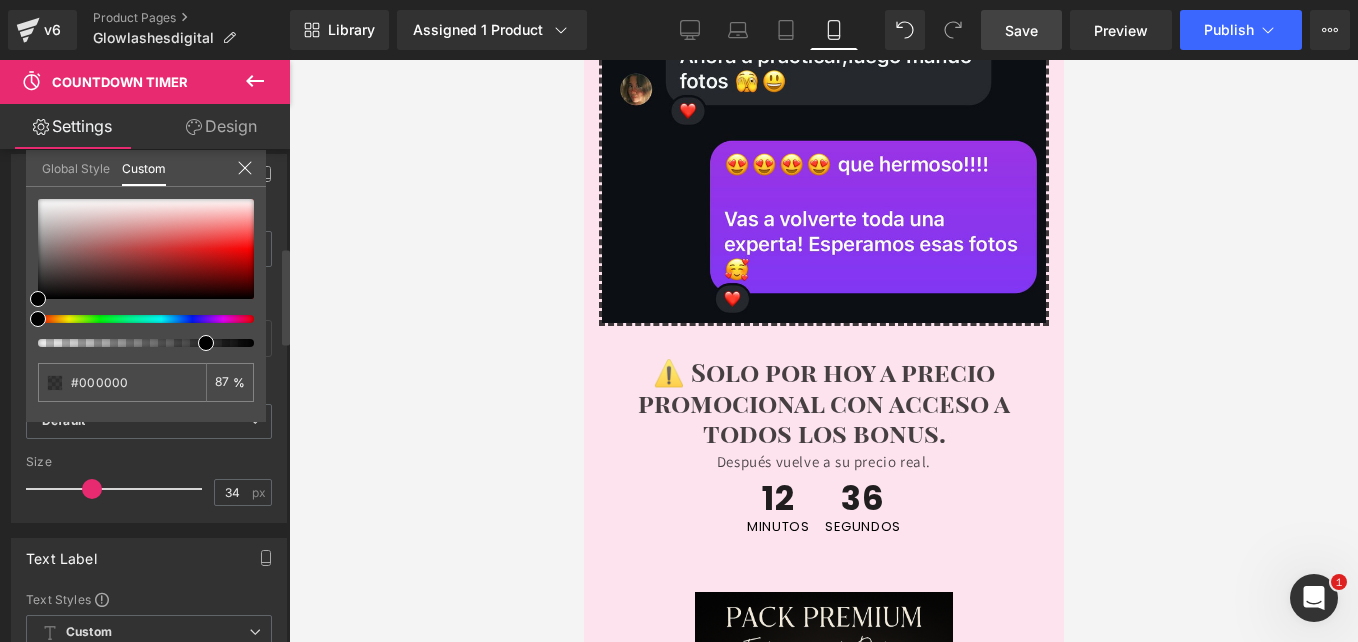 click at bounding box center [138, 343] 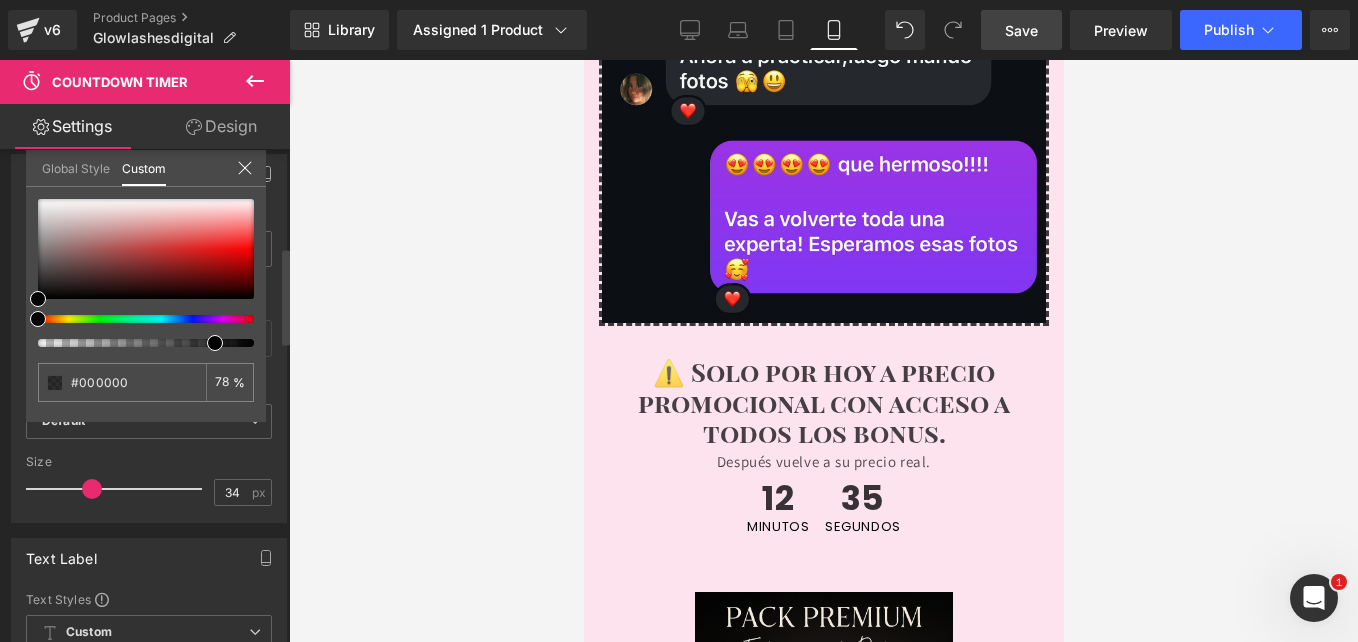 type on "82" 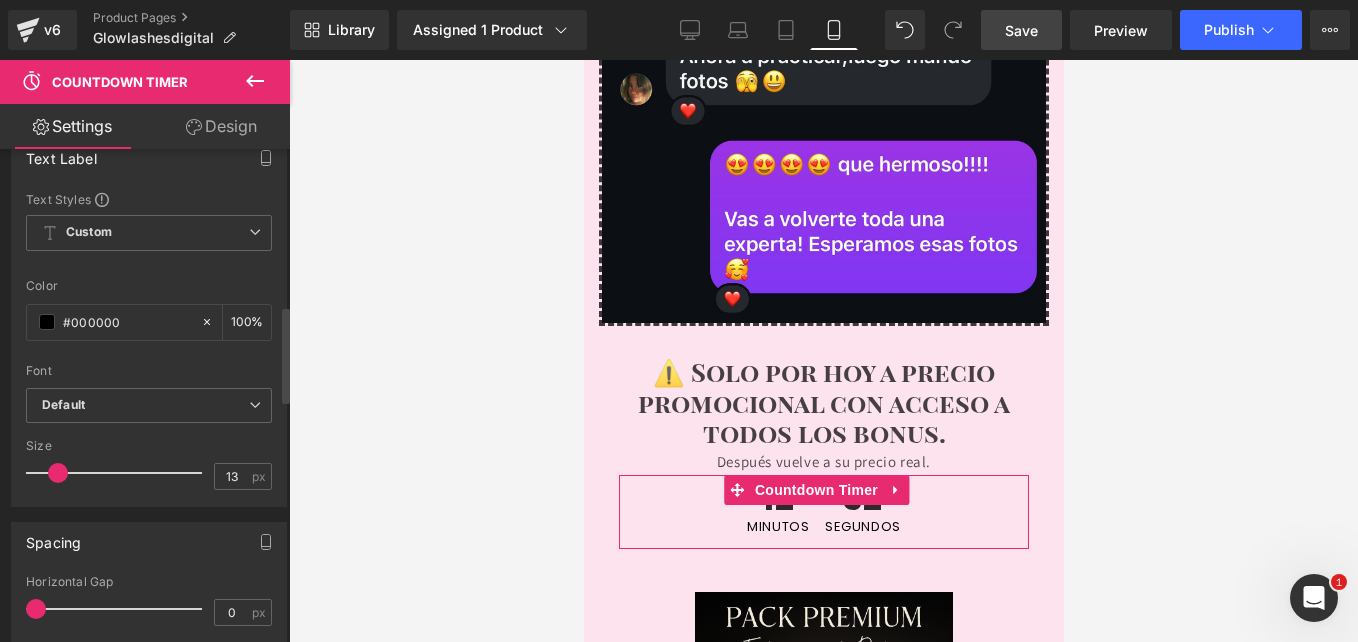 scroll, scrollTop: 800, scrollLeft: 0, axis: vertical 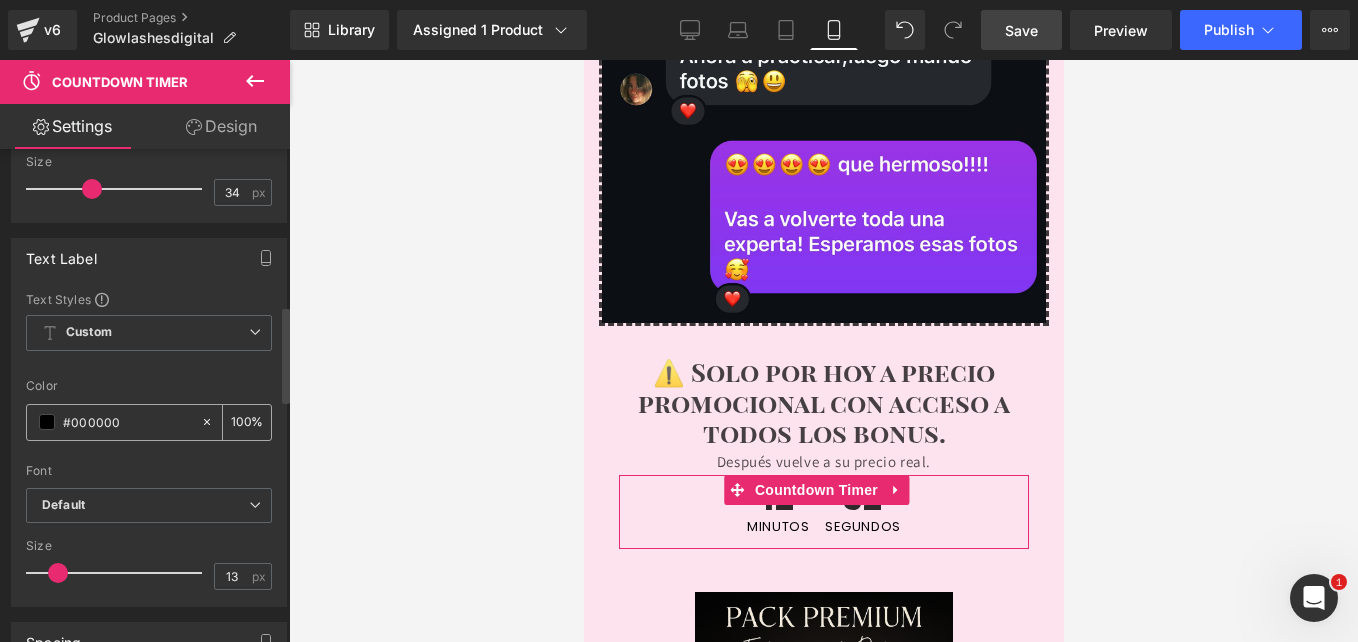 click at bounding box center [47, 422] 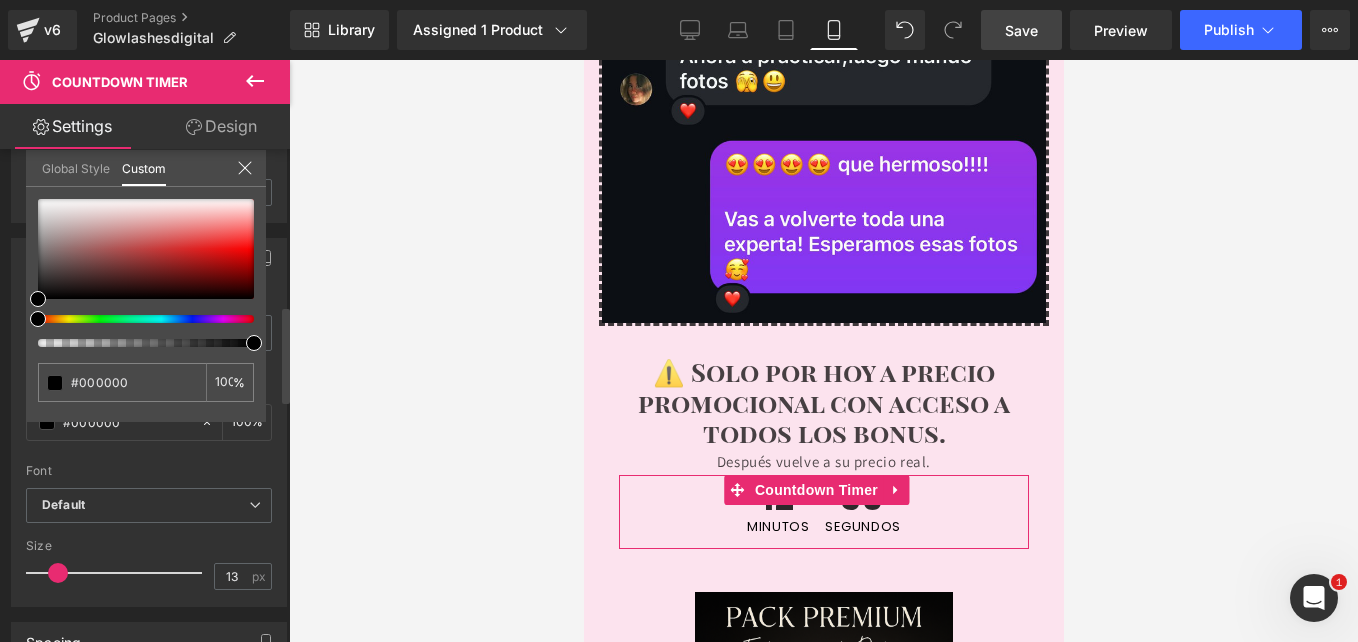 click at bounding box center [138, 343] 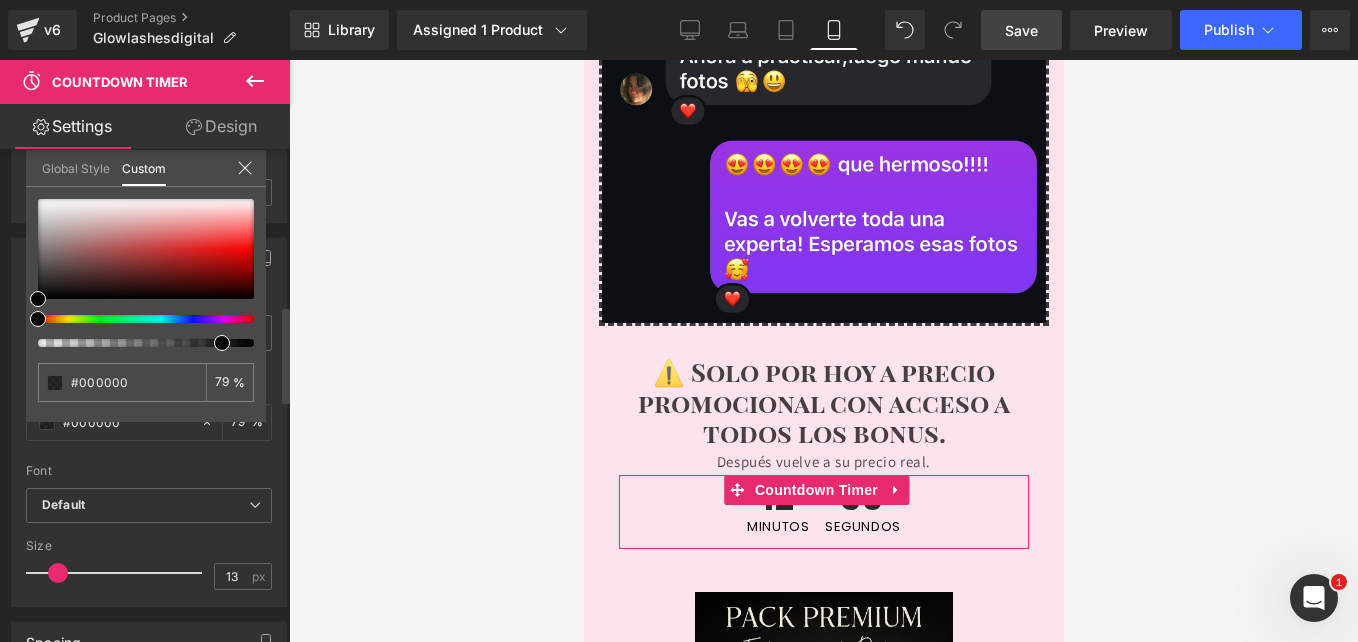 type on "79" 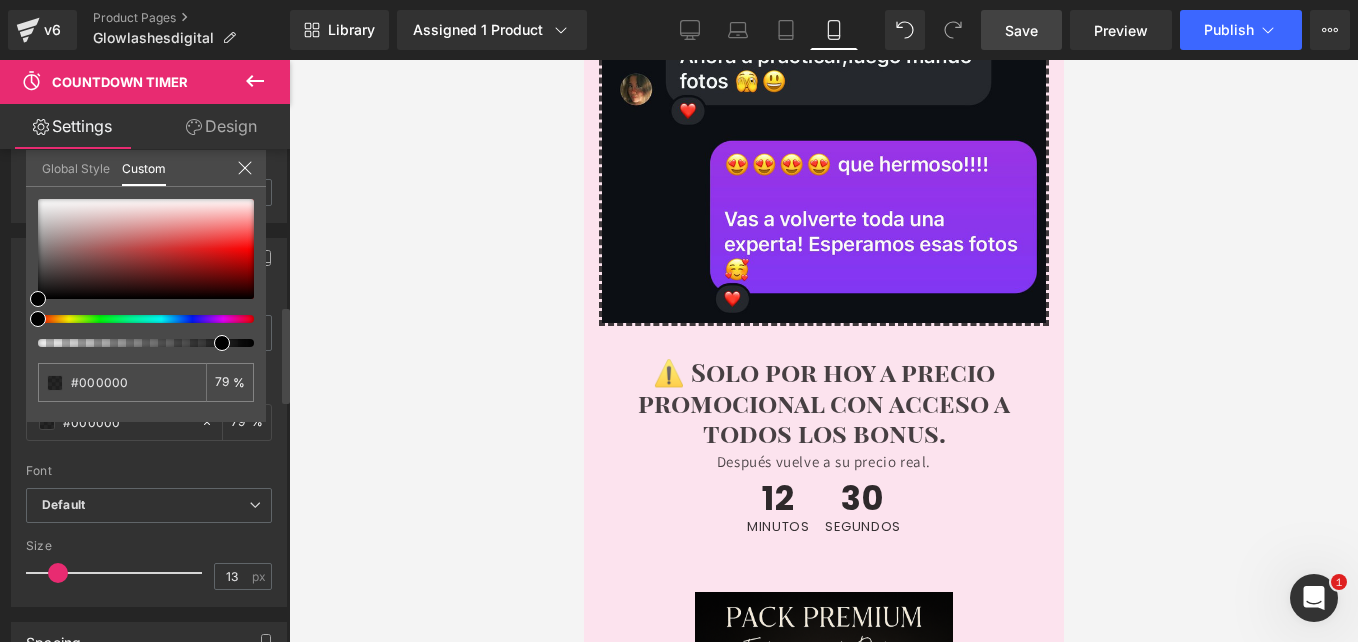 click at bounding box center (138, 343) 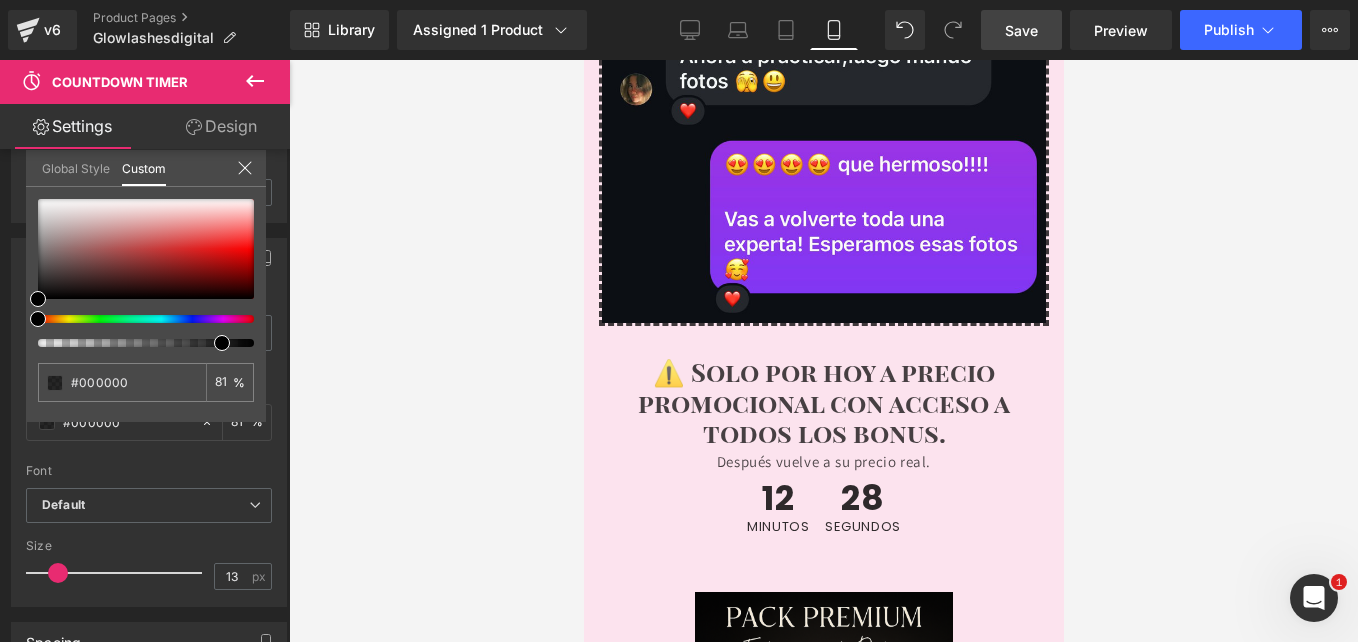 click at bounding box center (823, 351) 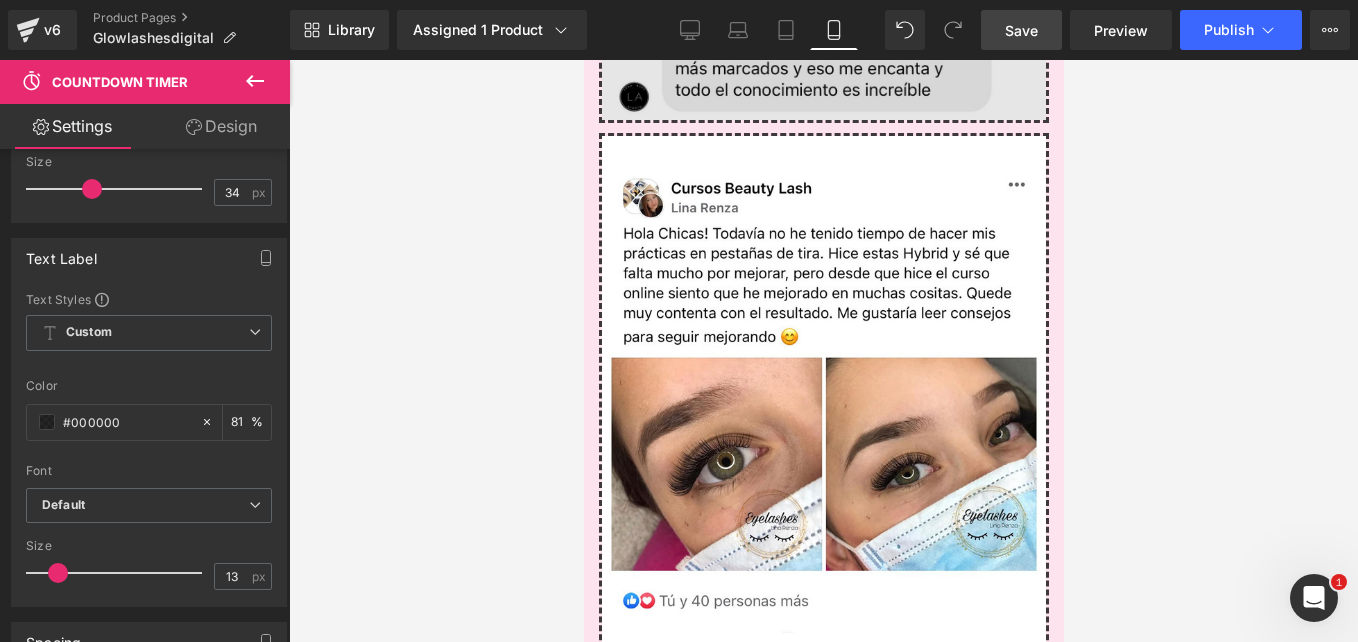 scroll, scrollTop: 7117, scrollLeft: 0, axis: vertical 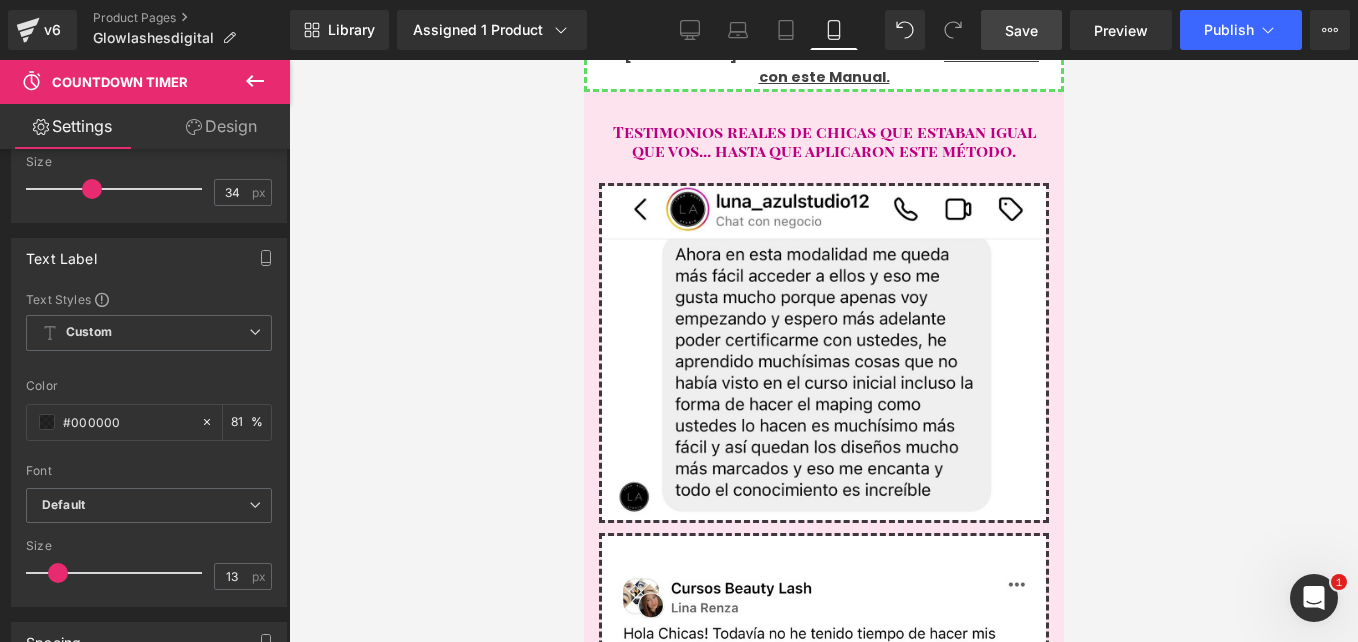 click on "Save" at bounding box center [1021, 30] 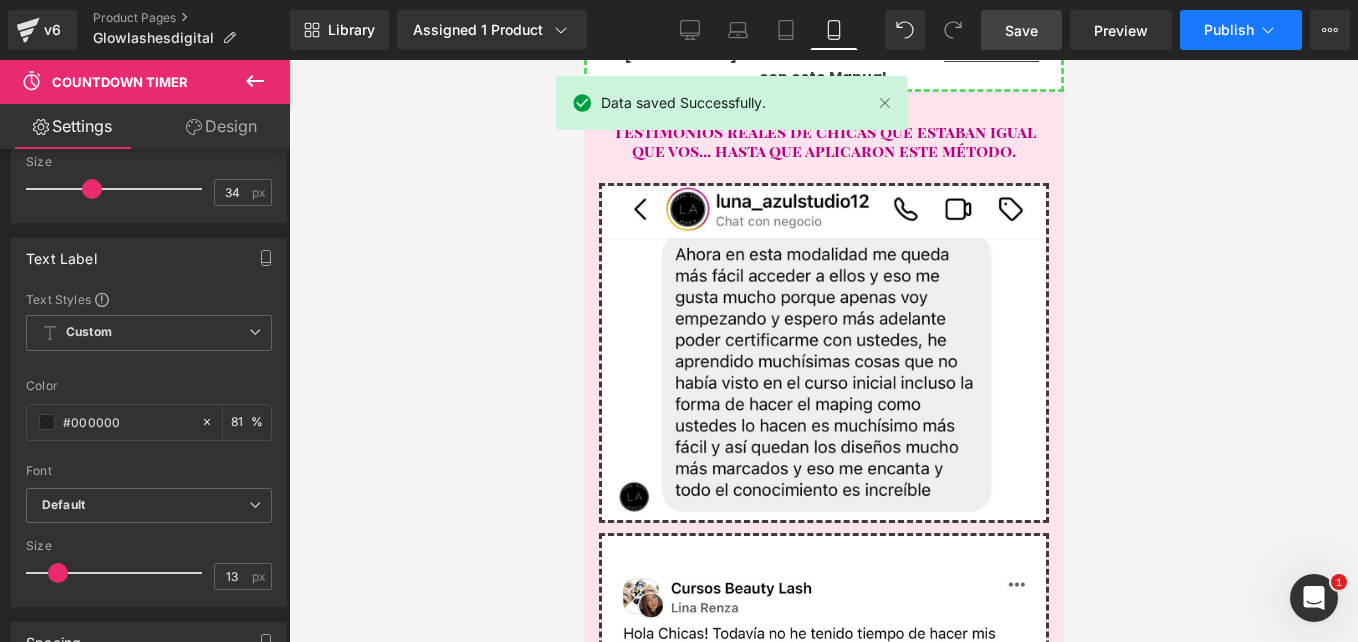 click on "Publish" at bounding box center (1229, 30) 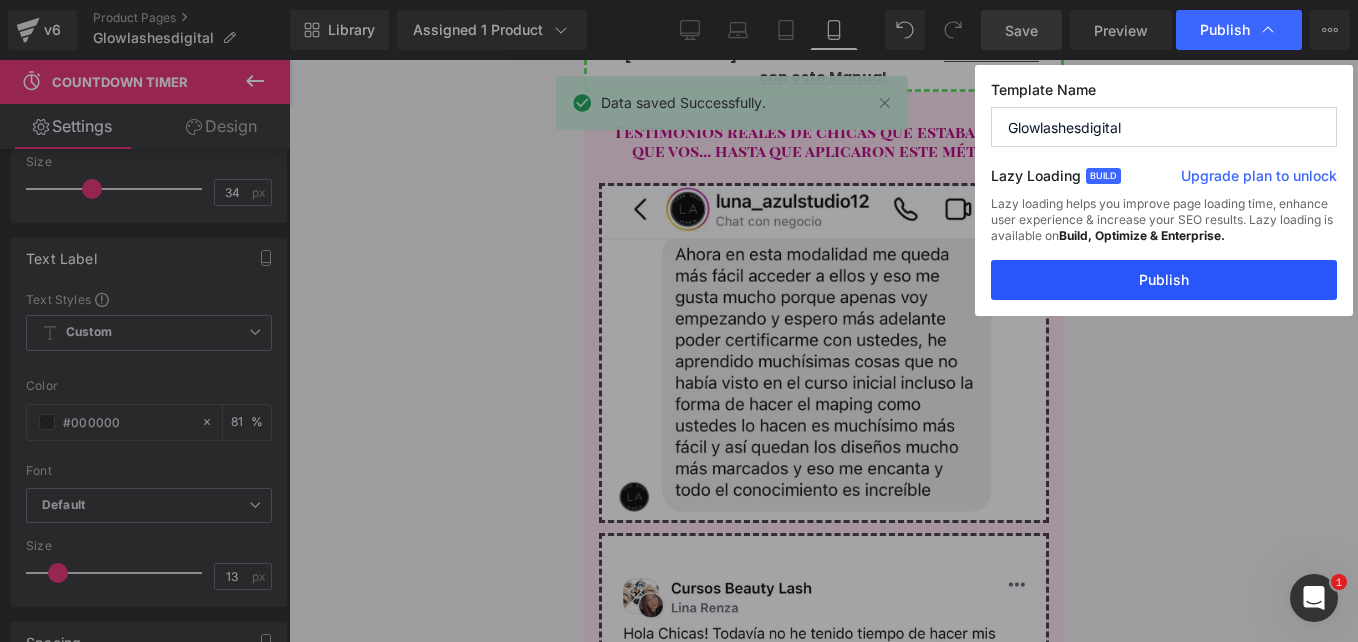 click on "Publish" at bounding box center [1164, 280] 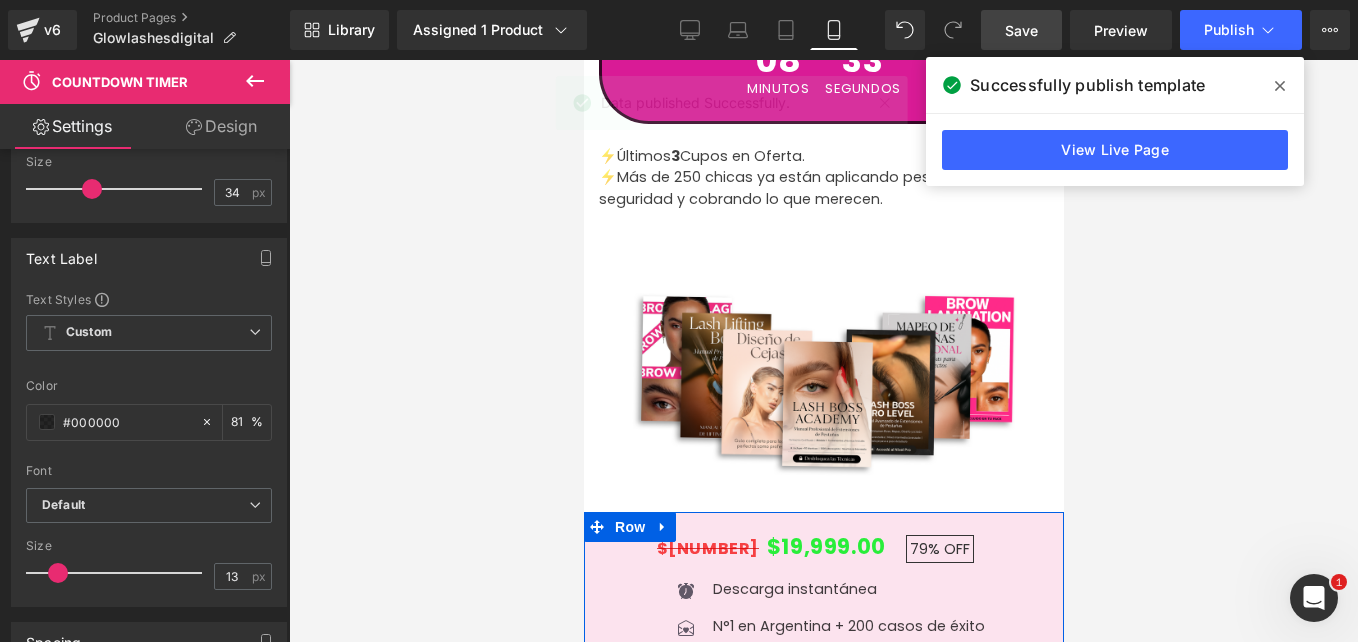 scroll, scrollTop: 6117, scrollLeft: 0, axis: vertical 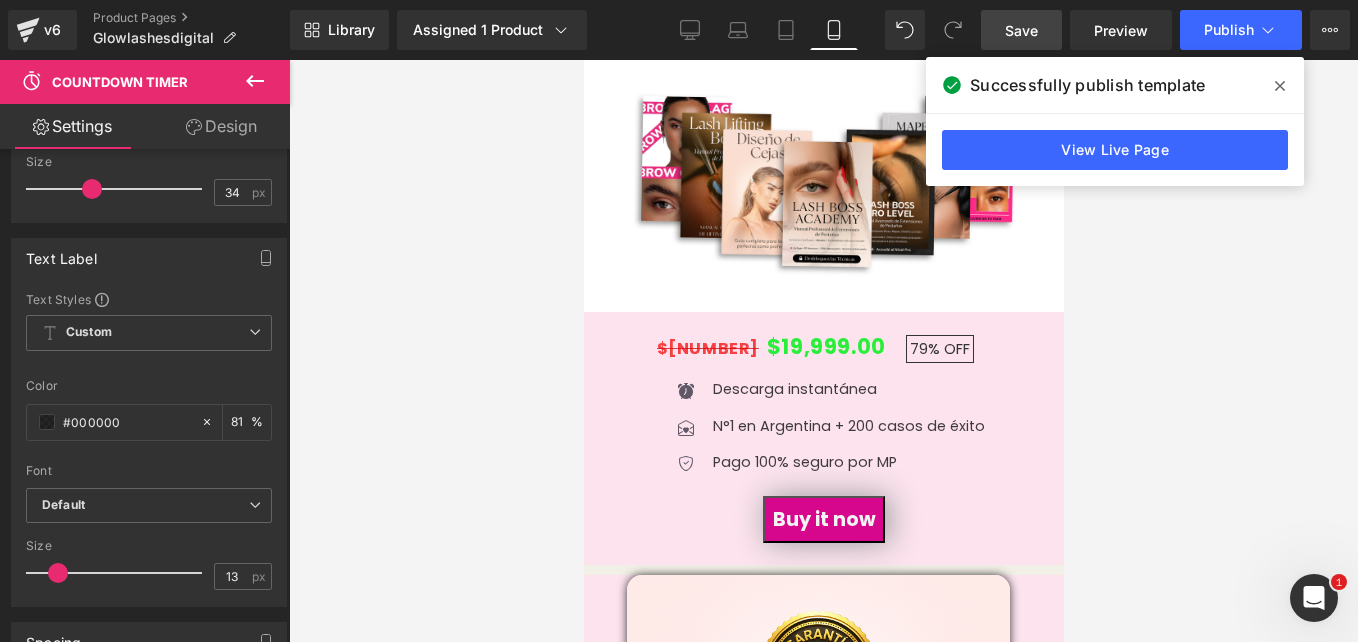 drag, startPoint x: 1277, startPoint y: 85, endPoint x: 445, endPoint y: 141, distance: 833.8825 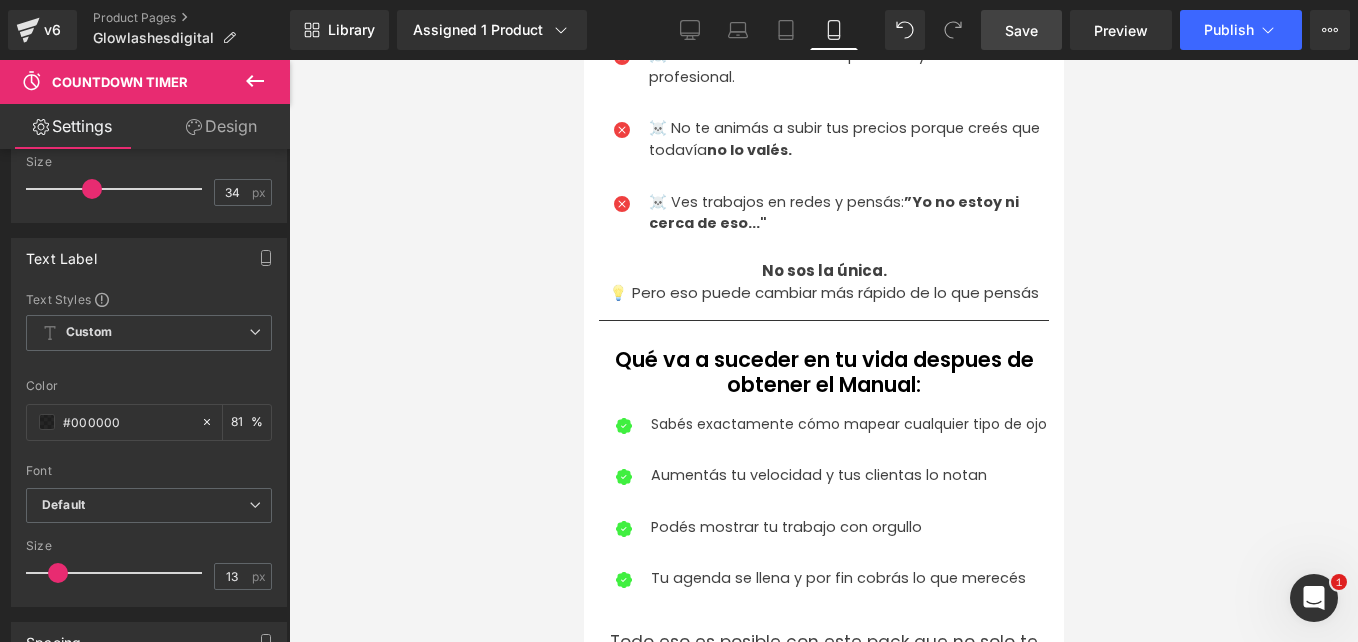scroll, scrollTop: 1217, scrollLeft: 0, axis: vertical 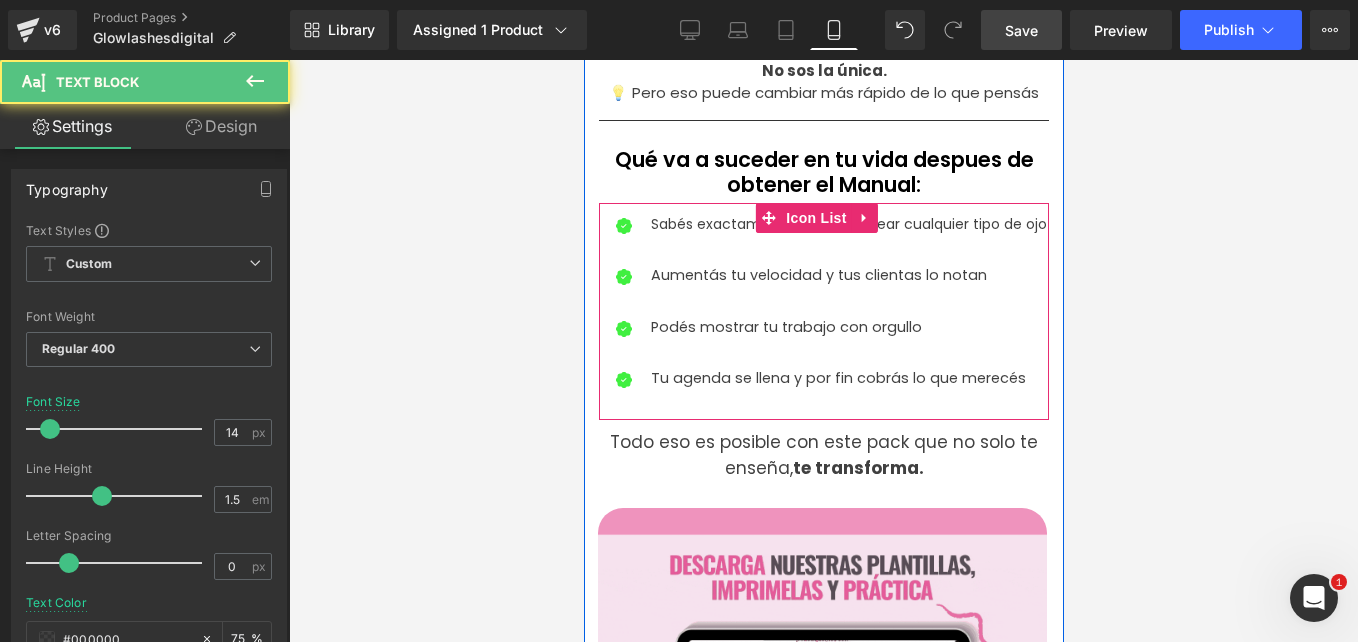 click on "Sabés exactamente cómo mapear cualquier tipo de ojo" at bounding box center (848, 224) 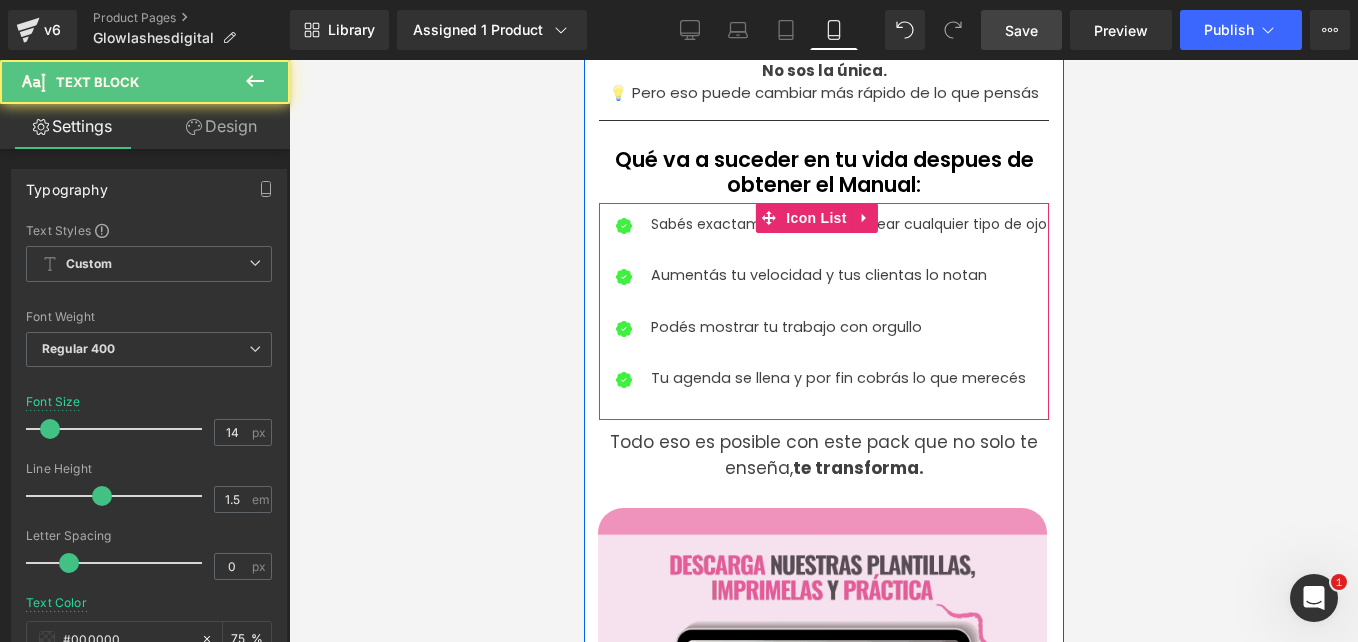 click on "Sabés exactamente cómo mapear cualquier tipo de ojo" at bounding box center [848, 224] 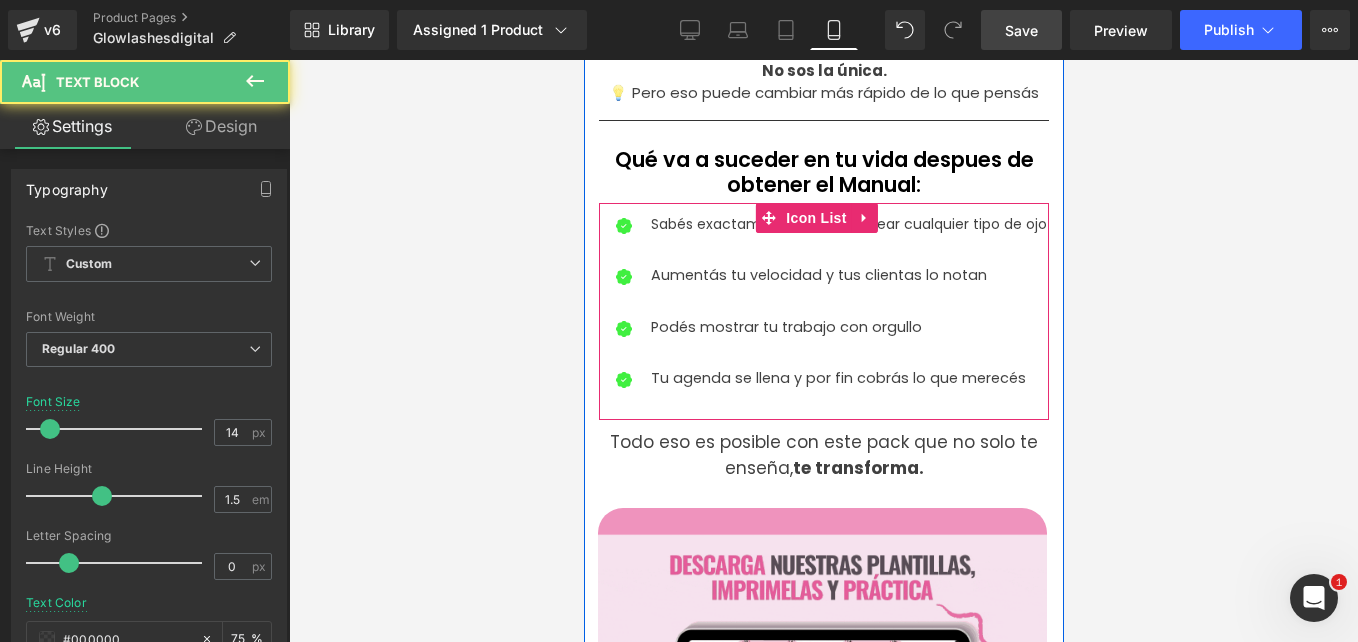 click on "Sabés exactamente cómo mapear cualquier tipo de ojo" at bounding box center (848, 224) 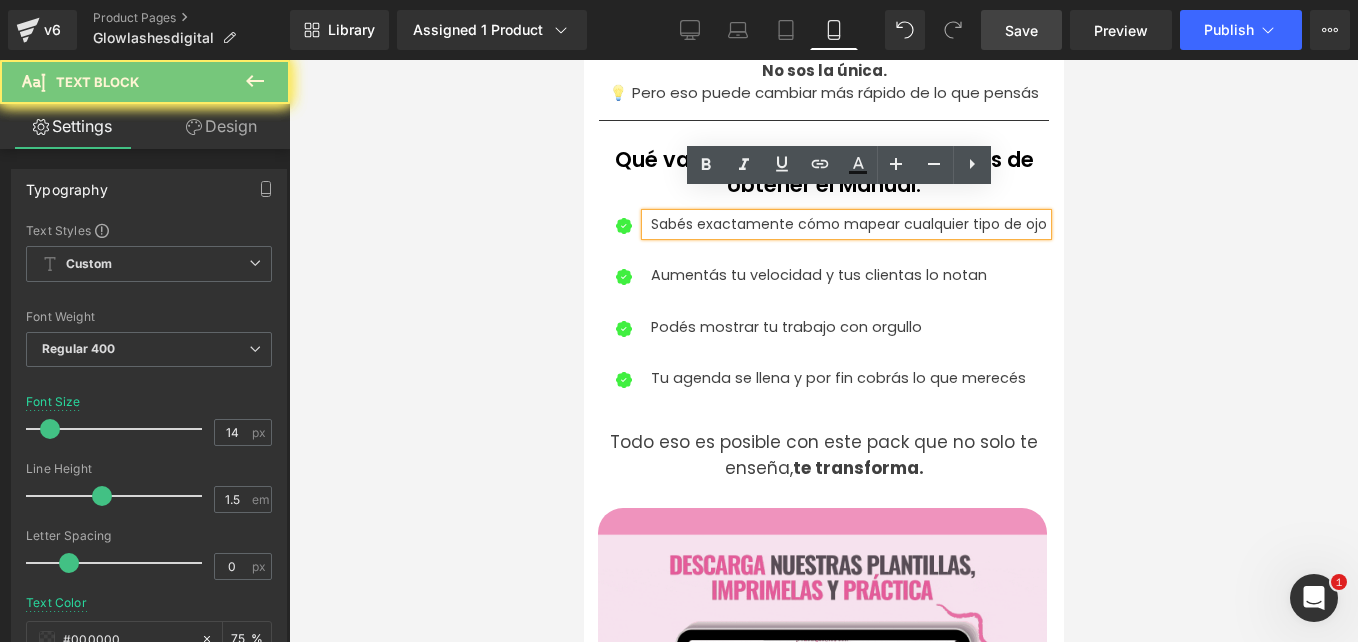 drag, startPoint x: 679, startPoint y: 222, endPoint x: 619, endPoint y: 186, distance: 69.97142 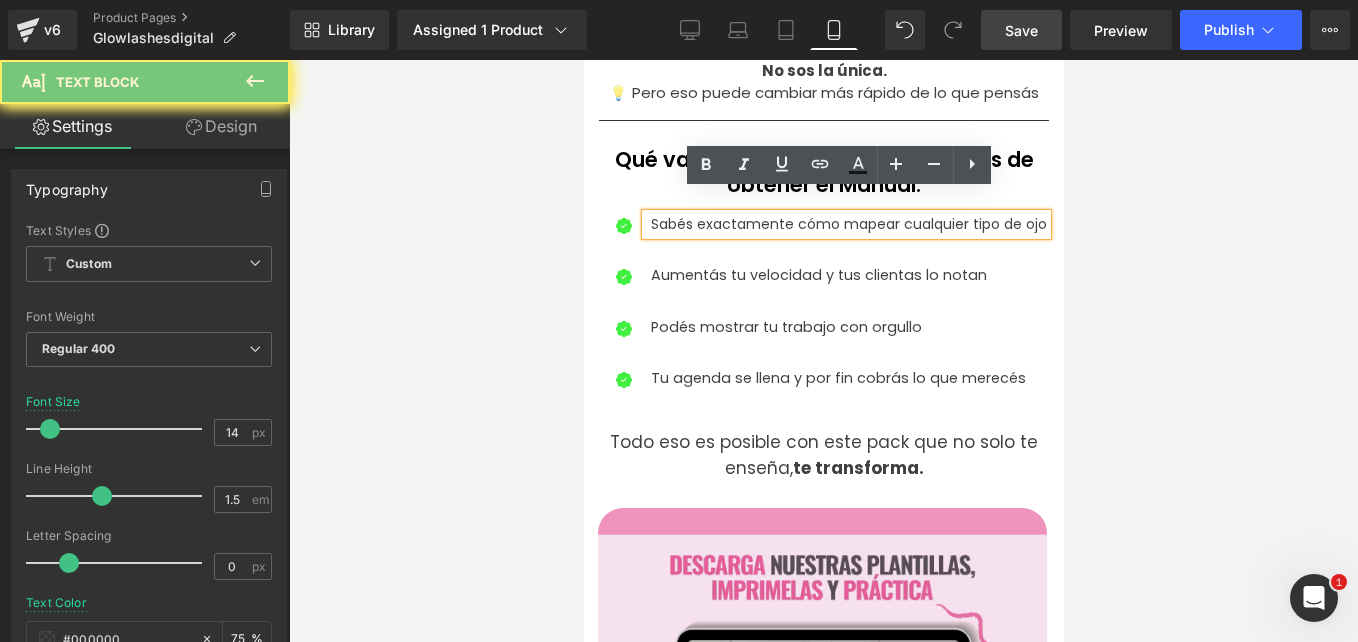click on "Icon Sabés exactamente cómo mapear cualquier tipo de ojo Icon Aumentás tu velocidad y tus clientas lo notan Text Block Icon Podés mostrar tu trabajo con orgullo Text Block Icon Tu agenda se llena y por fin cobrás lo que merecés Text Block Icon List" at bounding box center (823, 311) 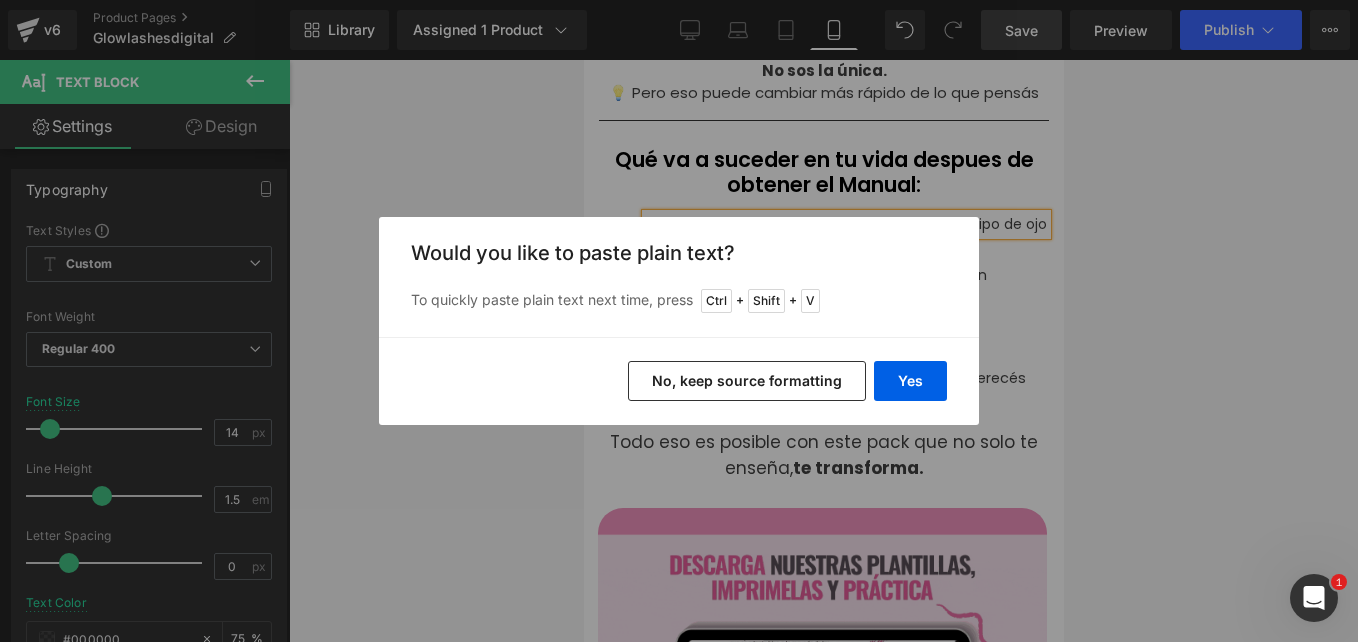click on "Yes" at bounding box center (910, 381) 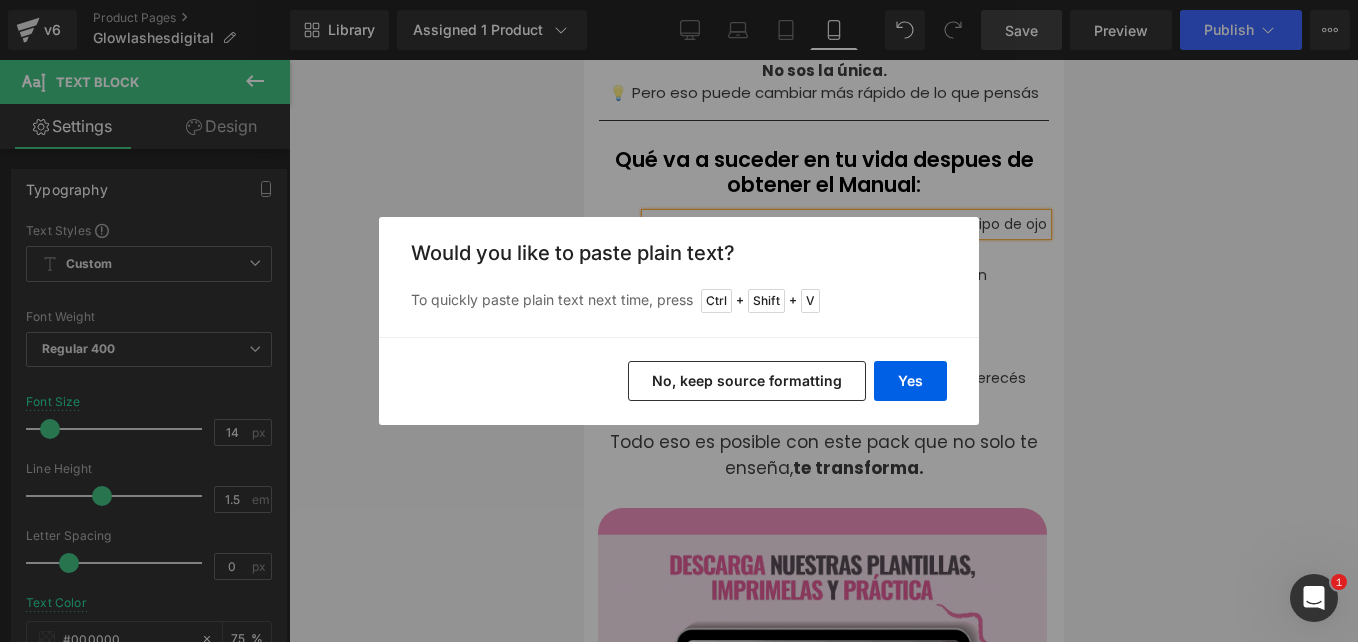 type 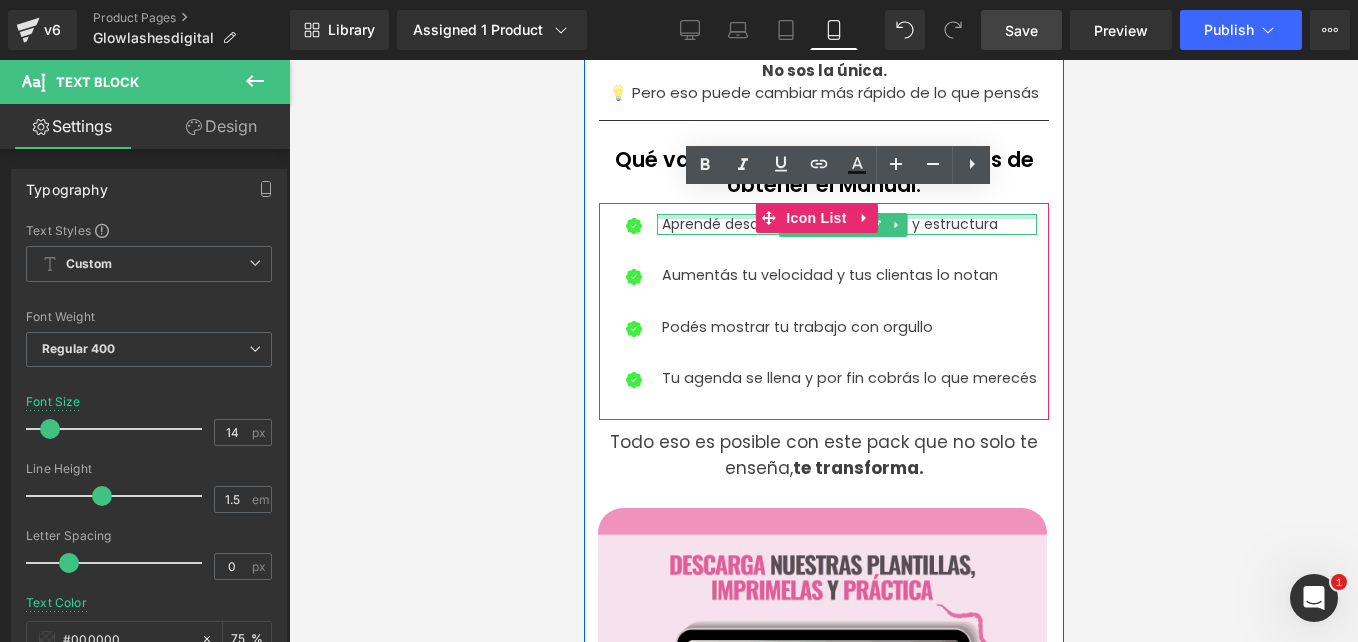 click at bounding box center [846, 216] 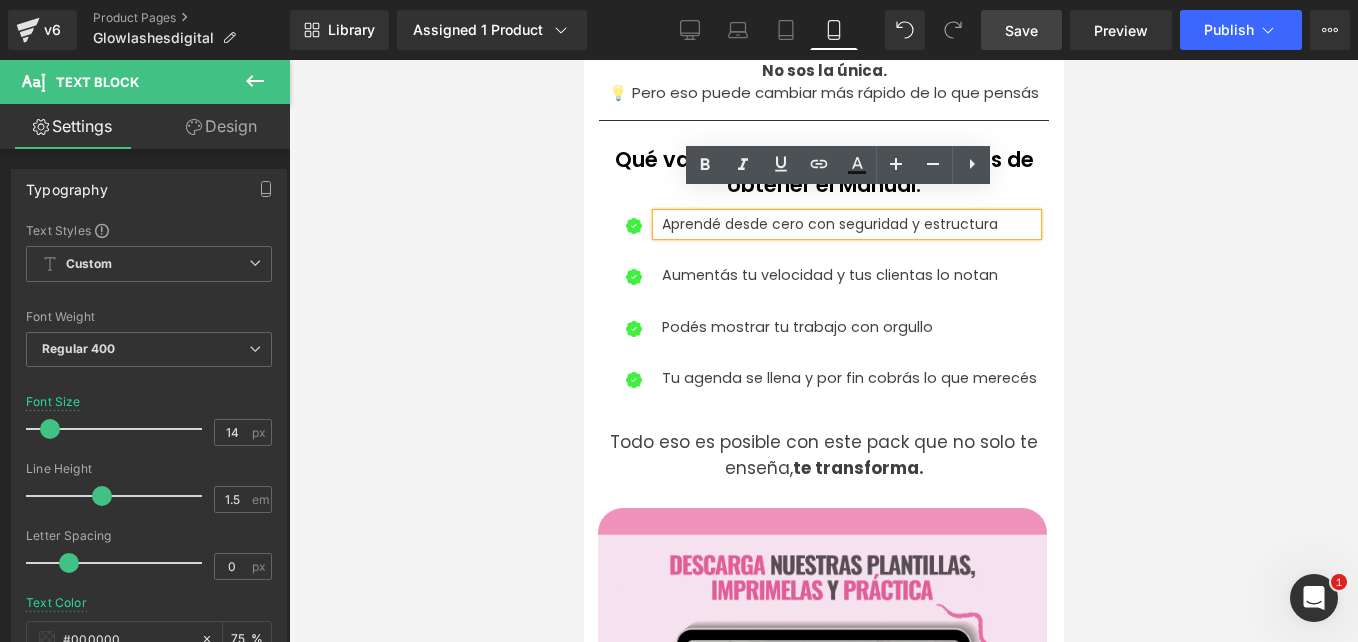 click on "Aprendé desde cero con seguridad y estructura" at bounding box center (848, 224) 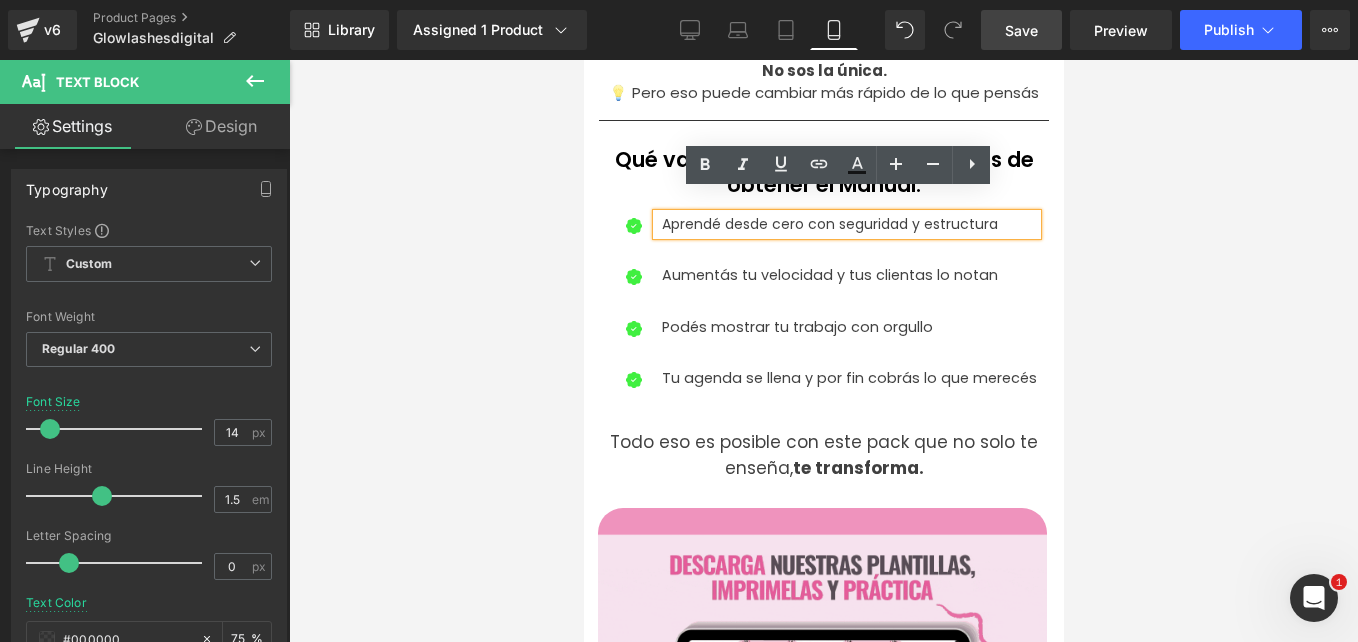 drag, startPoint x: 1009, startPoint y: 205, endPoint x: 835, endPoint y: 193, distance: 174.4133 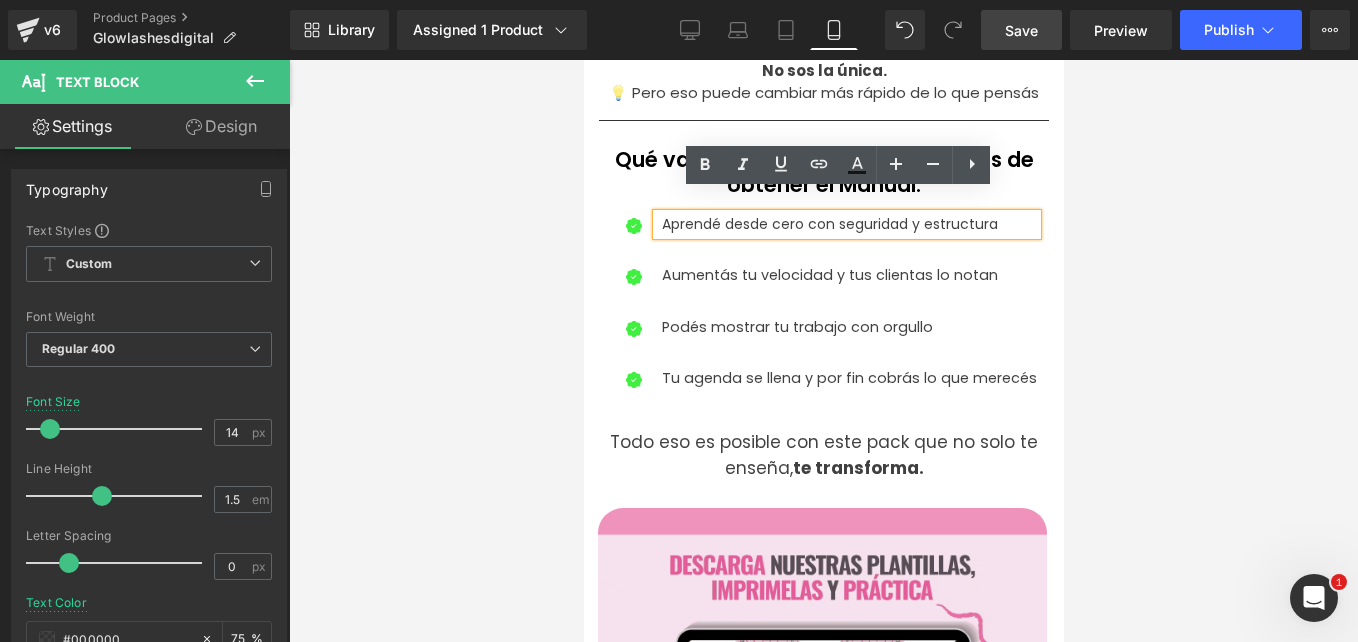 click on "Aprendé desde cero con seguridad y estructura" at bounding box center [848, 224] 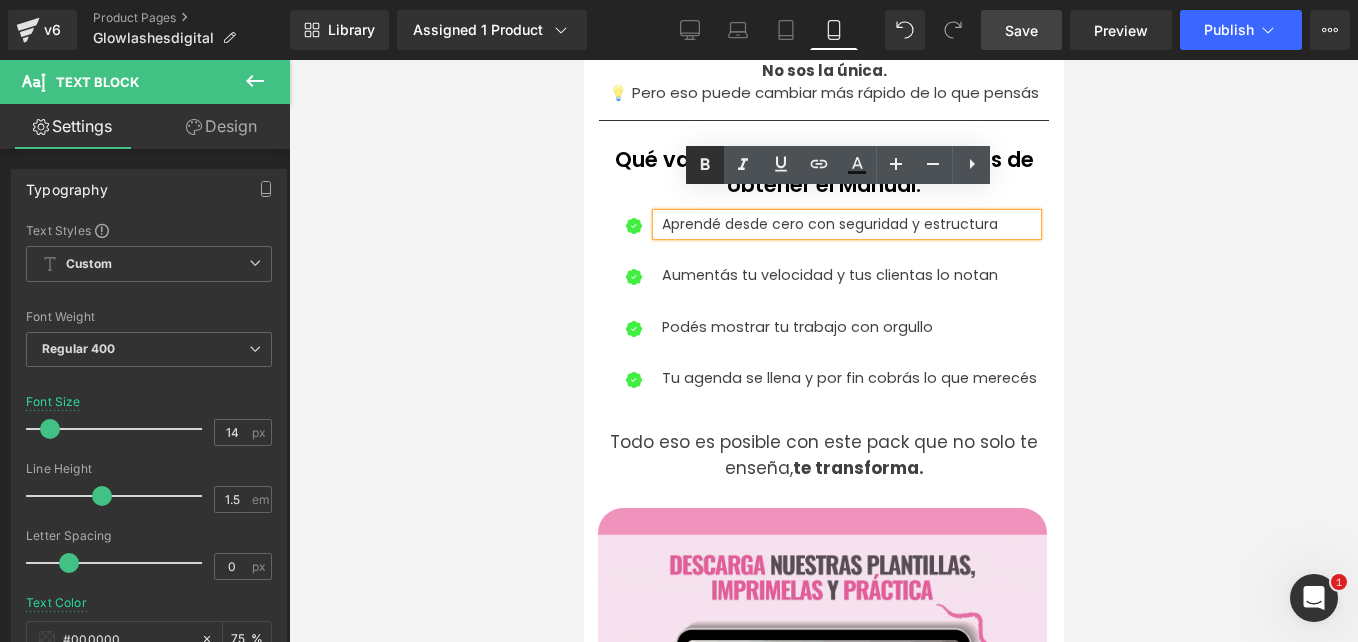 click 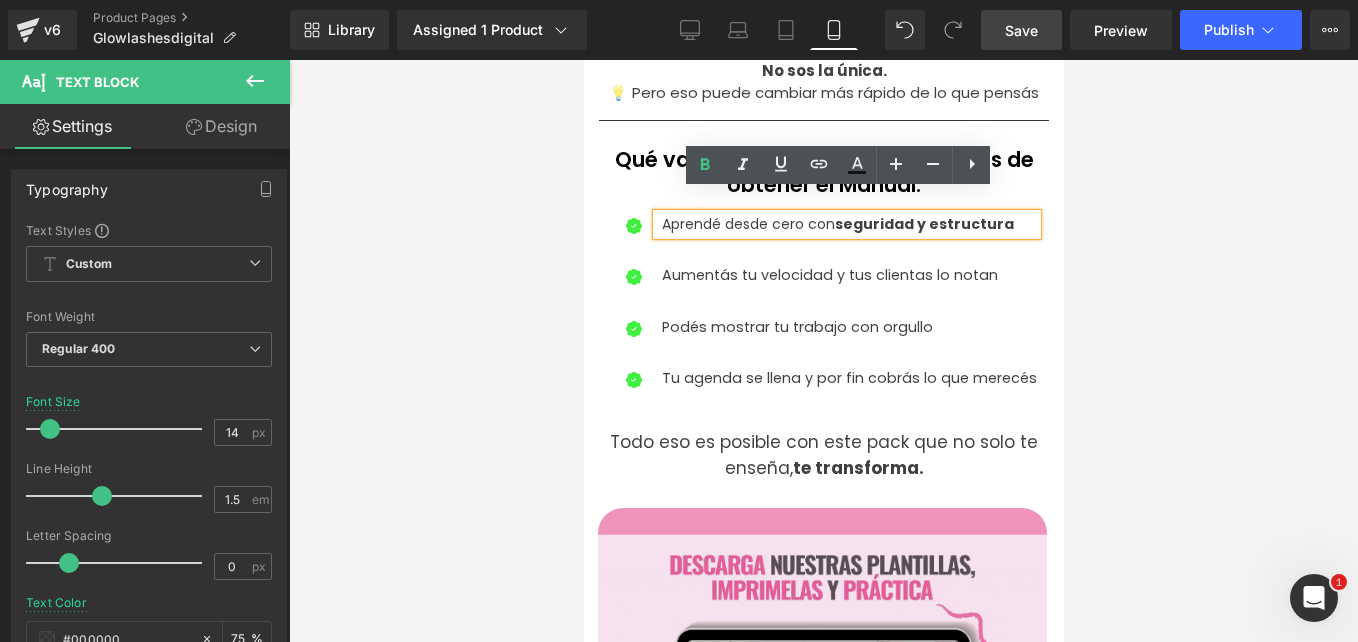 click on "Icon
Aprendé desde cero con  seguridad y estructura
Text Block
Icon
Aumentás tu velocidad y tus clientas lo notan Text Block
Icon
Podés mostrar tu trabajo con orgullo Text Block
Icon
Tu agenda se llena y por fin cobrás lo que merecés Text Block" at bounding box center (823, 317) 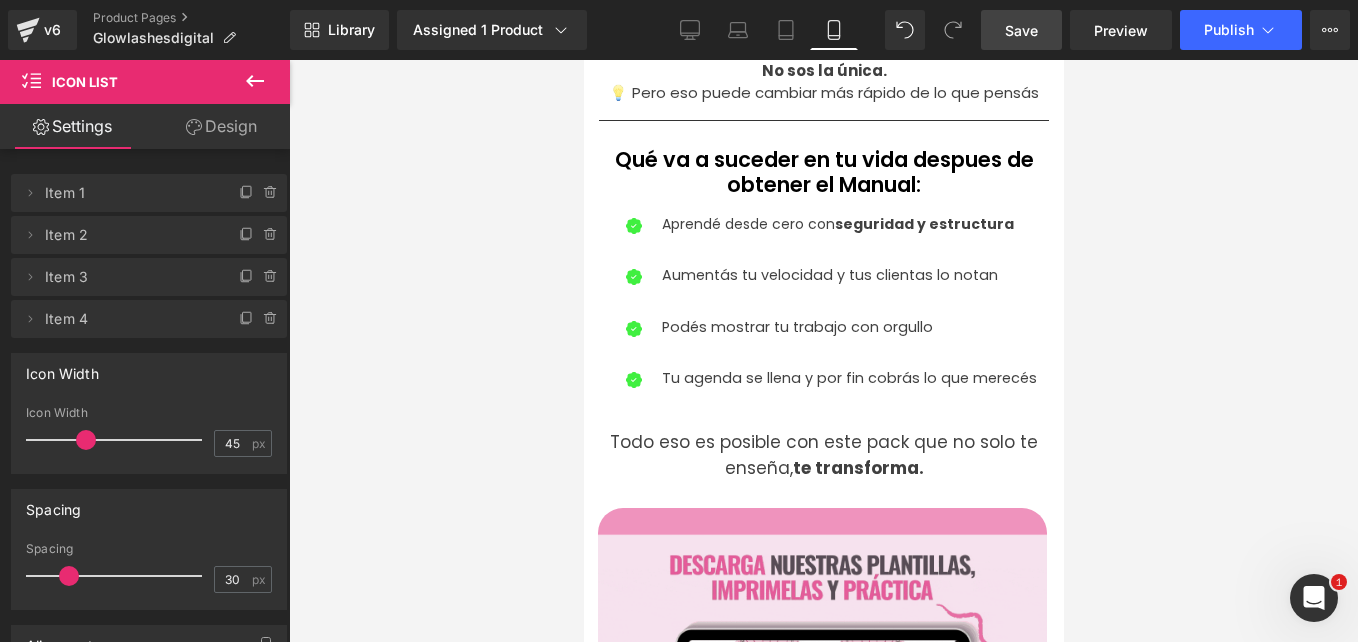 click on "Aprendé desde cero con  seguridad y estructura
Text Block" at bounding box center (846, 224) 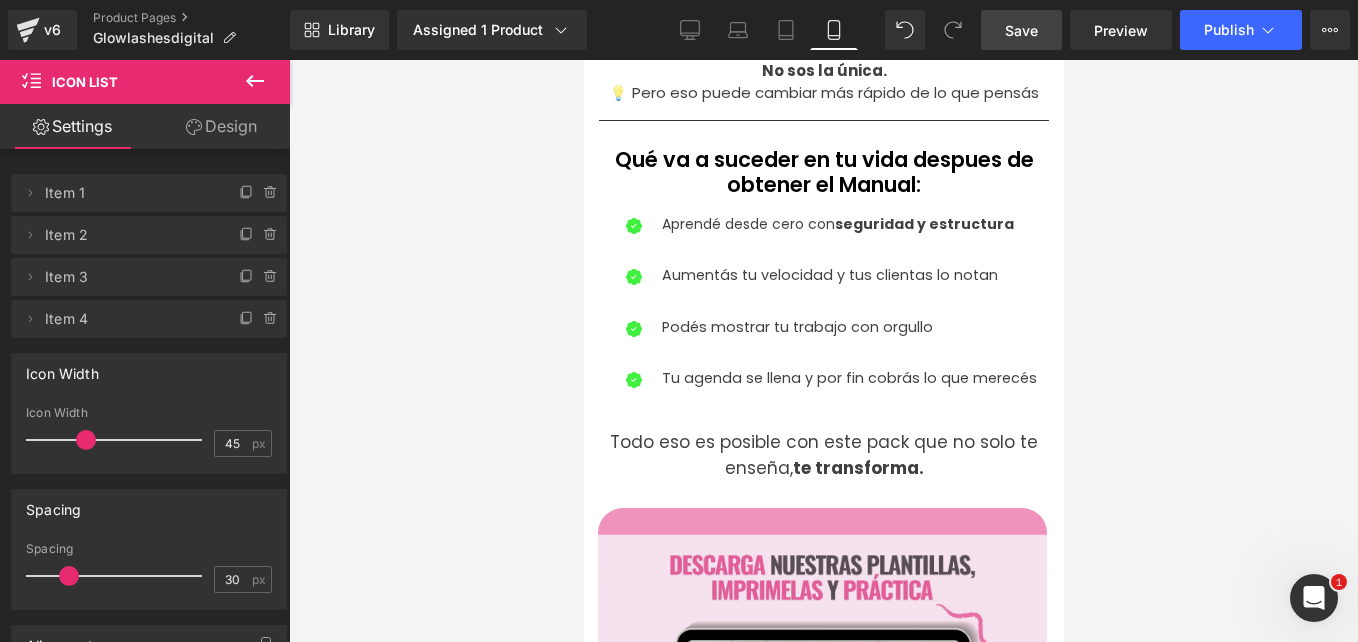 click on "Aprendé desde cero con  seguridad y estructura" at bounding box center [848, 224] 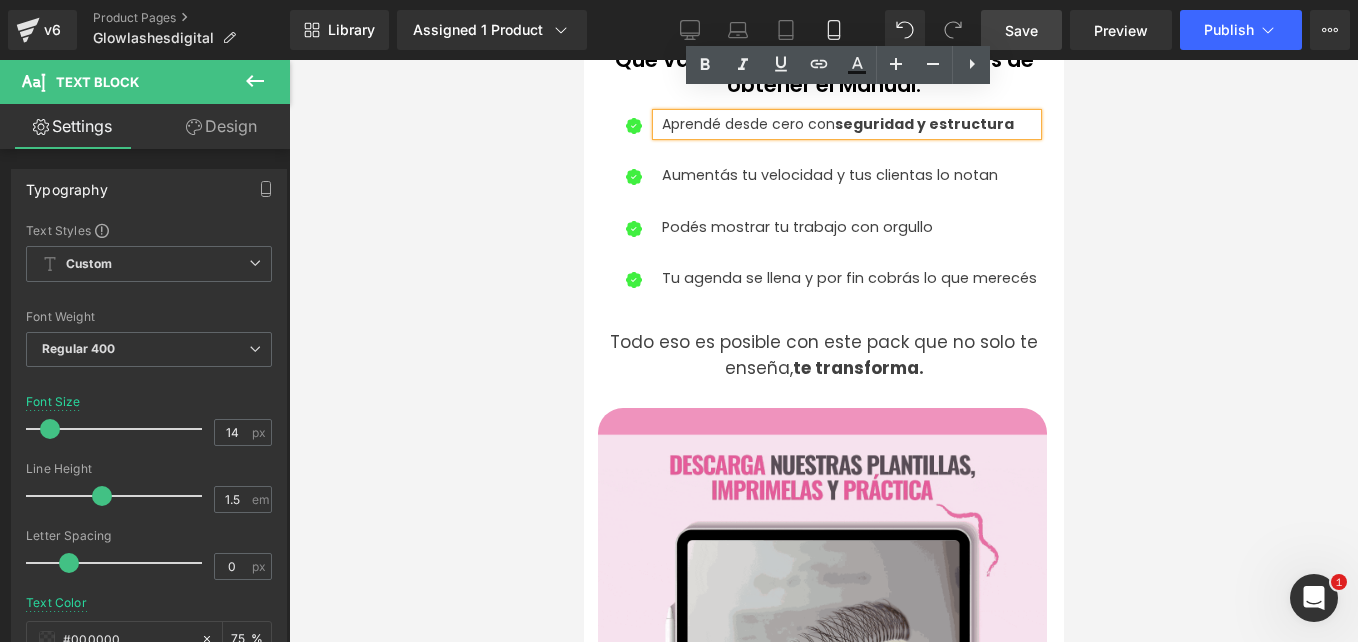 scroll, scrollTop: 1117, scrollLeft: 0, axis: vertical 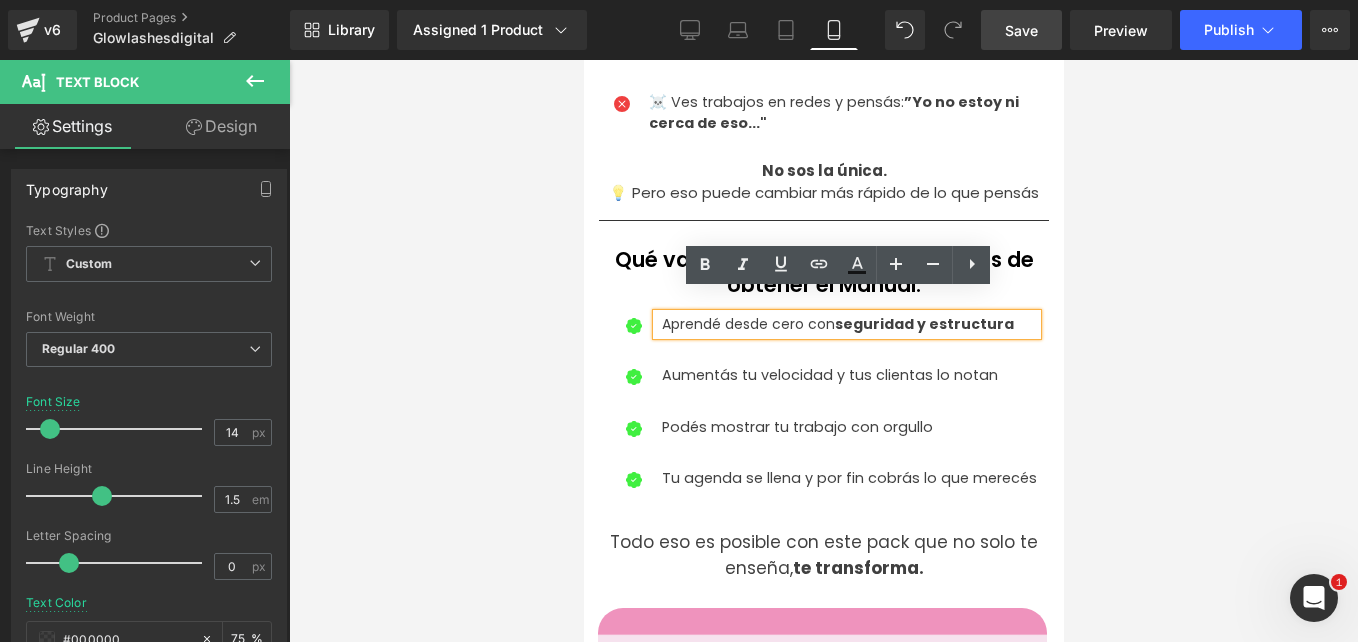 click at bounding box center [823, 351] 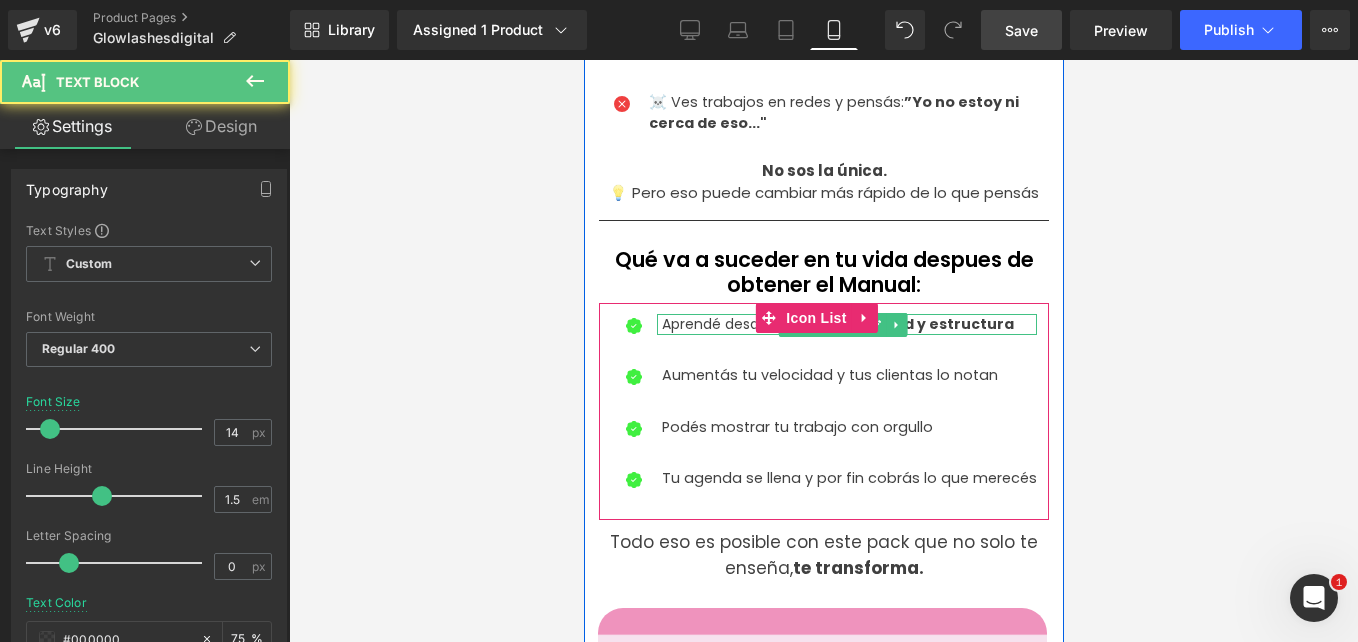 click on "seguridad y estructura" at bounding box center (923, 324) 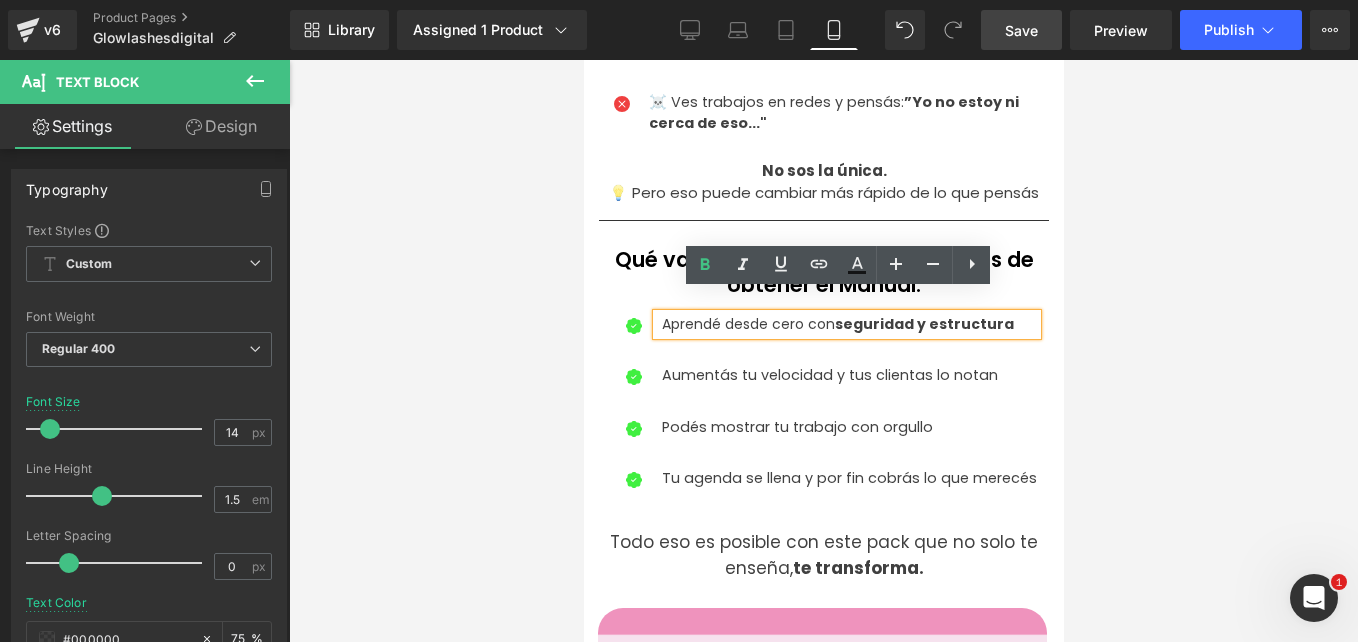 click on "Icon
Aprendé desde cero con  seguridad y estructura
Text Block
Icon
Aumentás tu velocidad y tus clientas lo notan Text Block
Icon
Podés mostrar tu trabajo con orgullo Text Block
Icon
Tu agenda se llena y por fin cobrás lo que merecés Text Block" at bounding box center (823, 417) 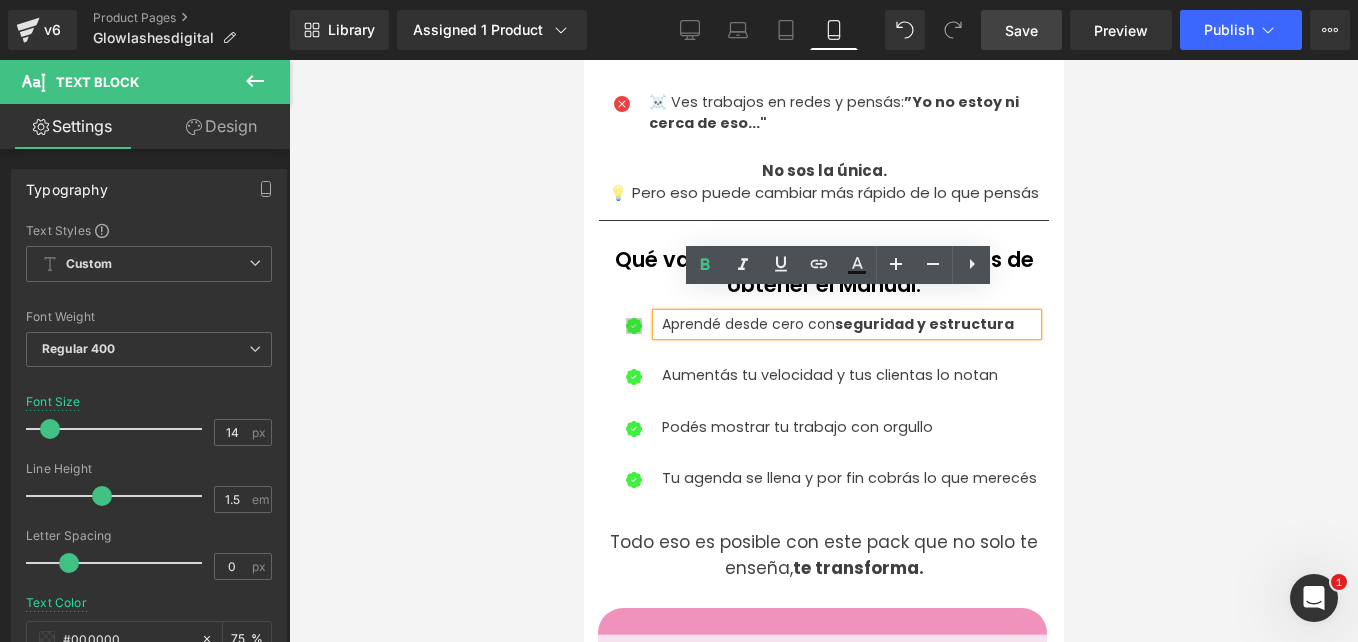 drag, startPoint x: 820, startPoint y: 302, endPoint x: 627, endPoint y: 307, distance: 193.06476 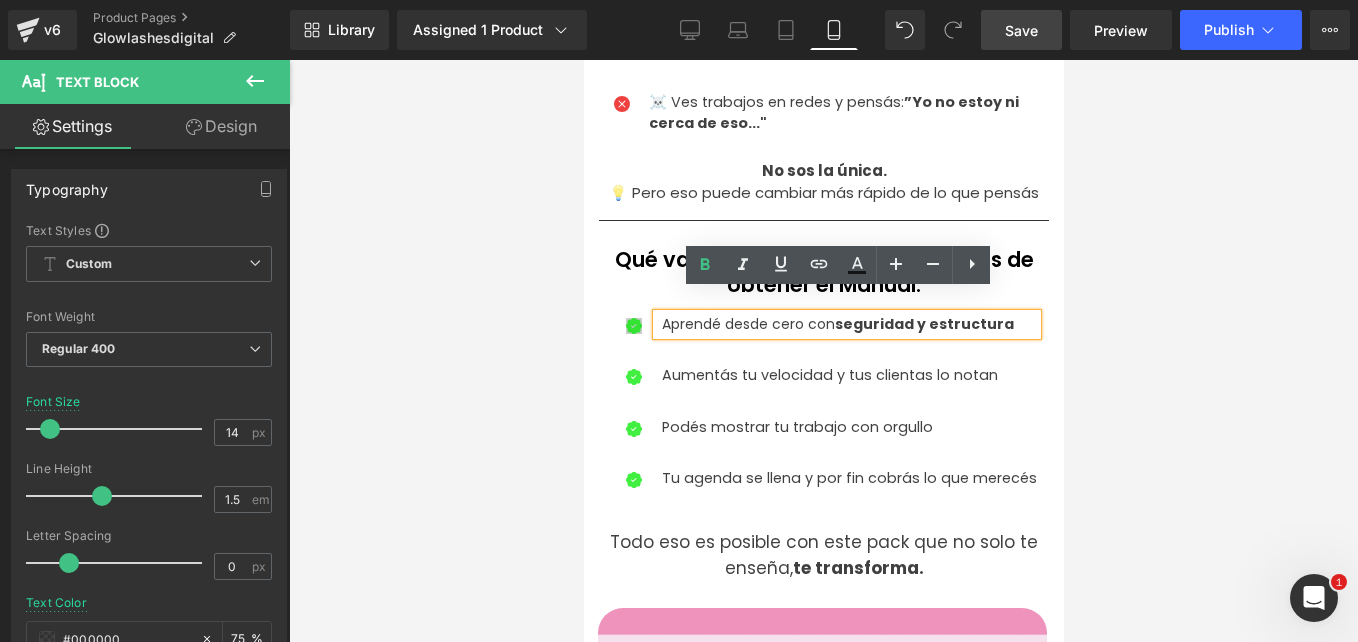 click on "Icon
Aprendé desde cero con  seguridad y estructura
Text Block" at bounding box center (823, 324) 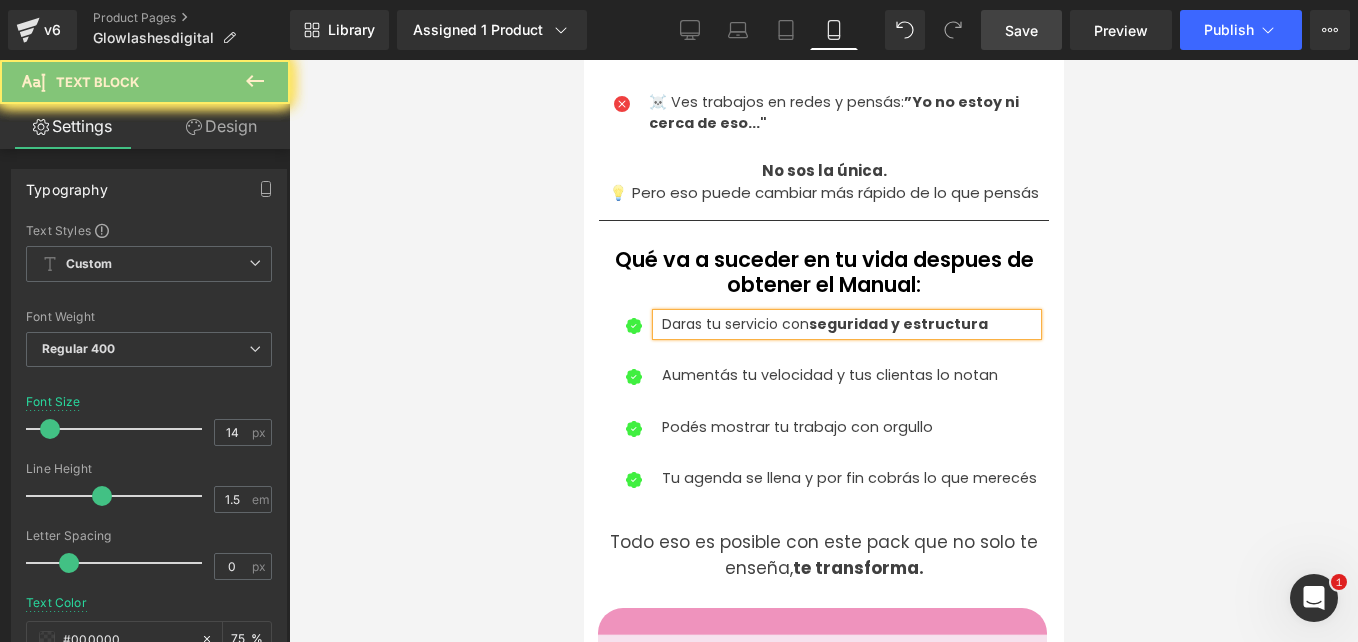 click on "Daras tu servicio con  seguridad y estructura" at bounding box center (848, 324) 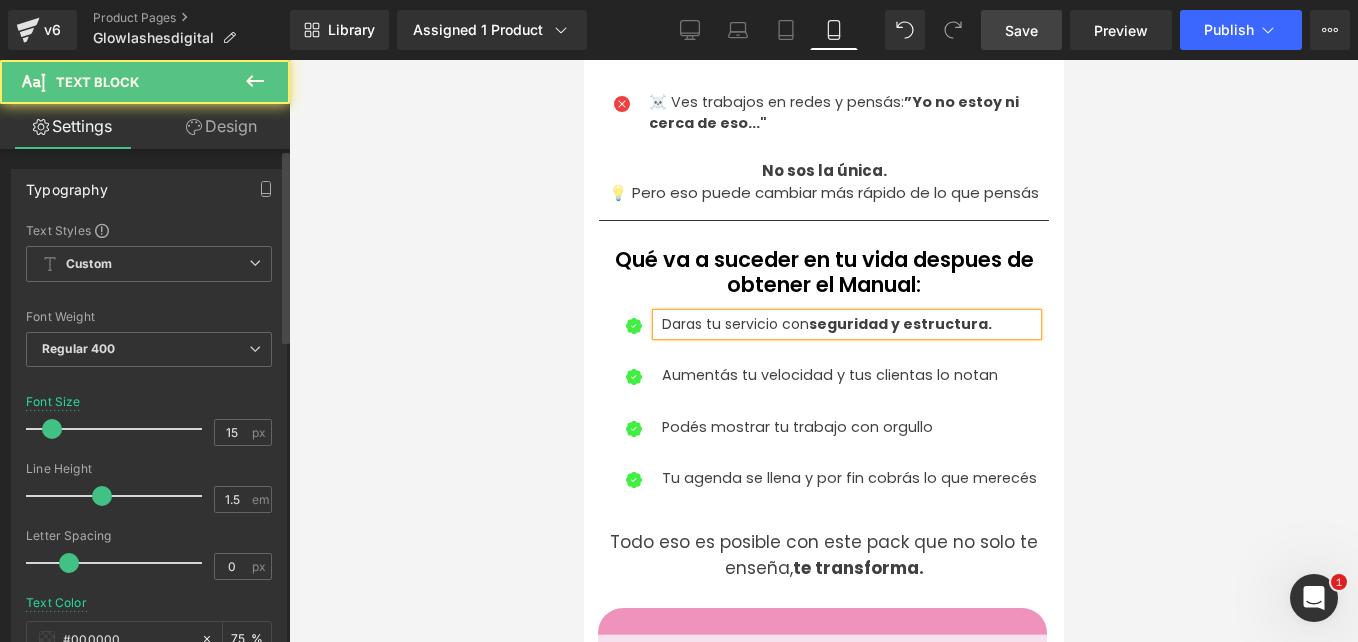 click at bounding box center [52, 429] 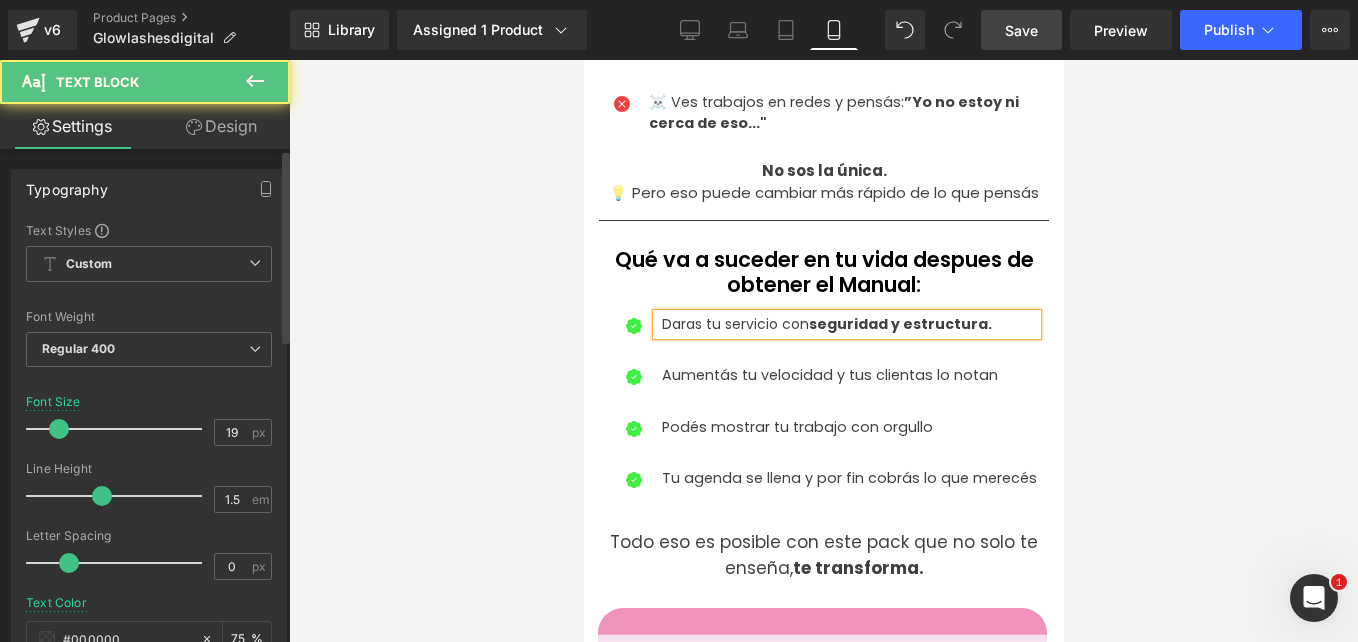 click at bounding box center (59, 429) 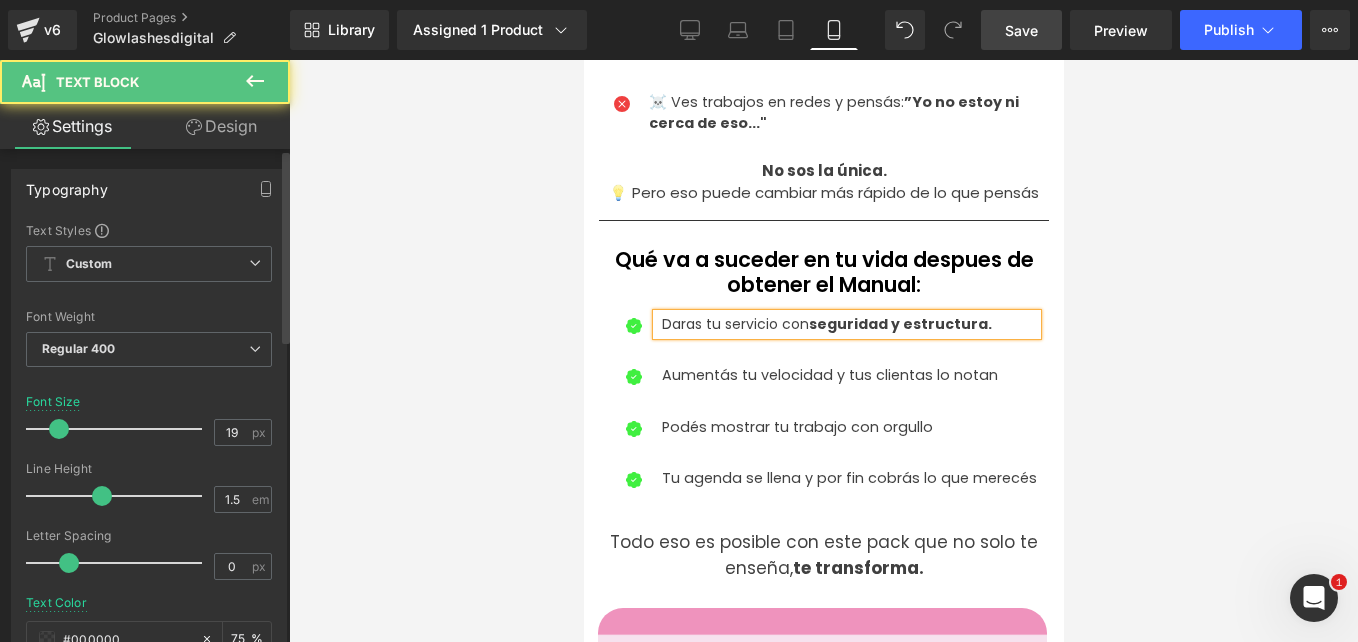 click at bounding box center [59, 429] 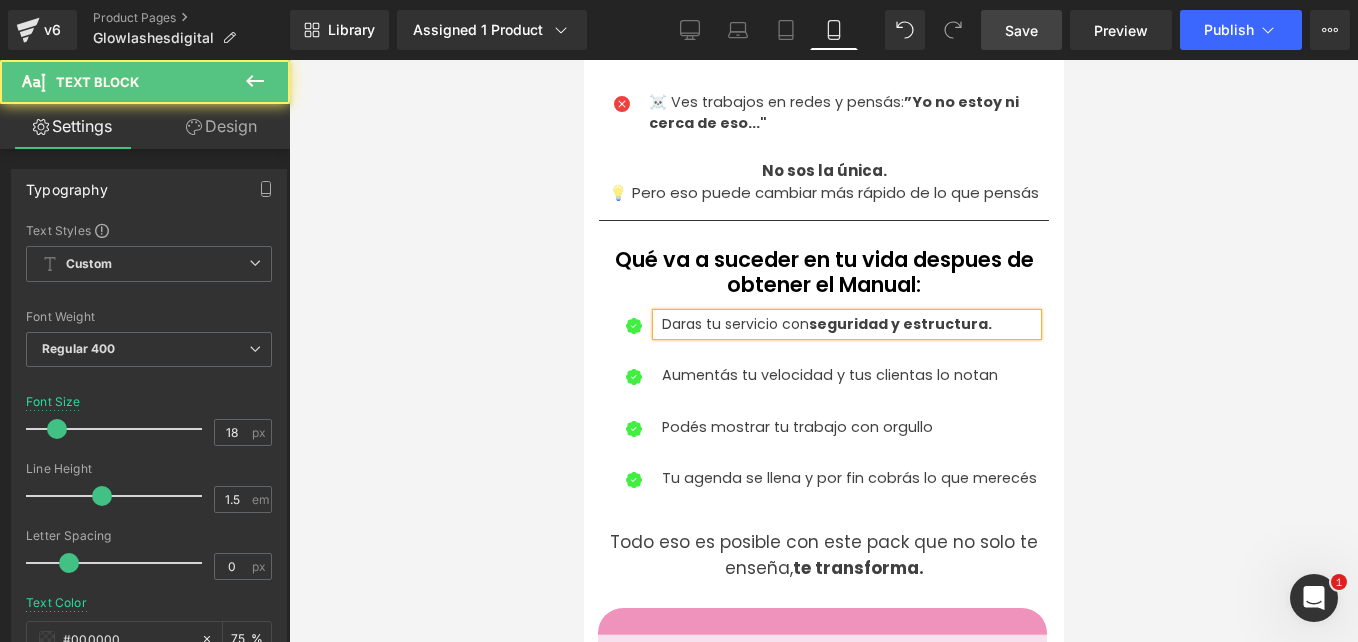 click at bounding box center [823, 351] 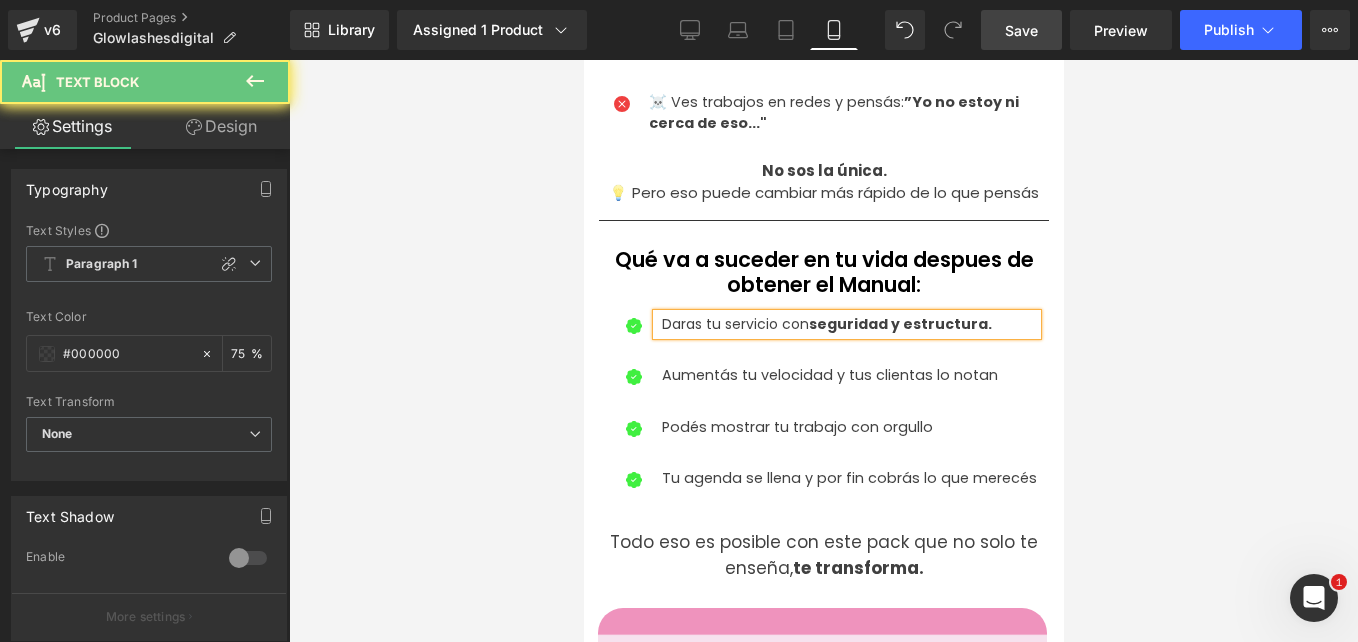 click on "Aumentás tu velocidad y tus clientas lo notan Text Block" at bounding box center [846, 376] 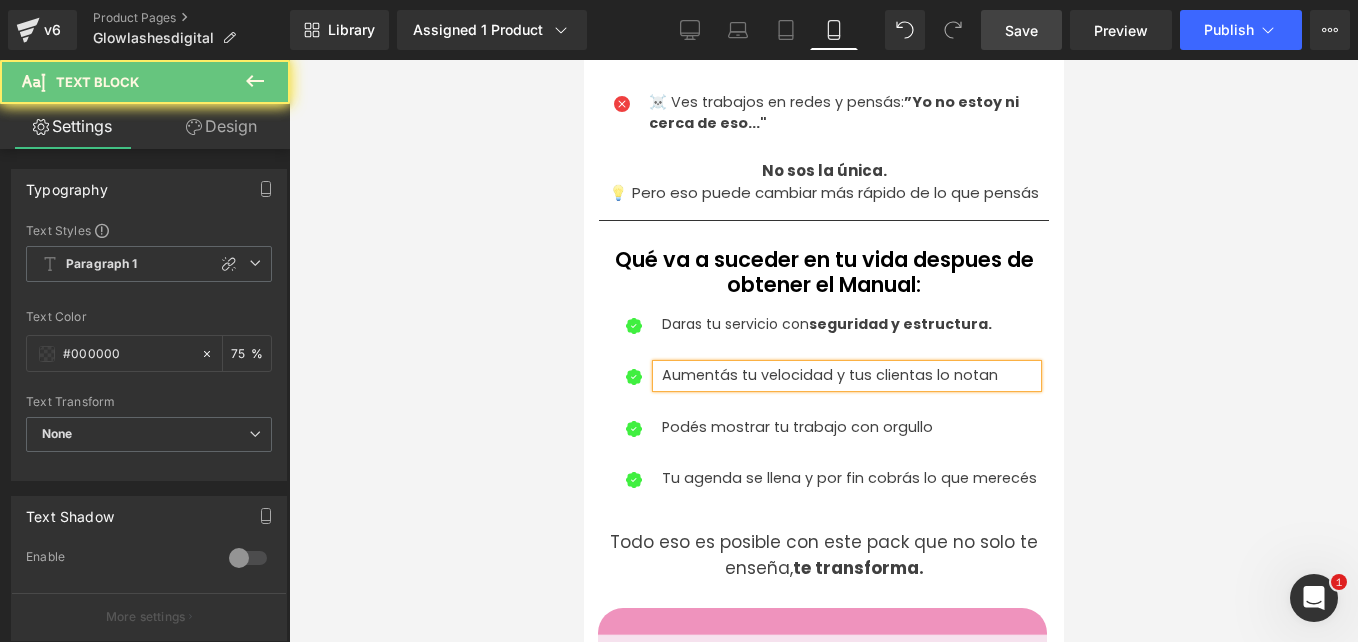 drag, startPoint x: 992, startPoint y: 357, endPoint x: 839, endPoint y: 350, distance: 153.16005 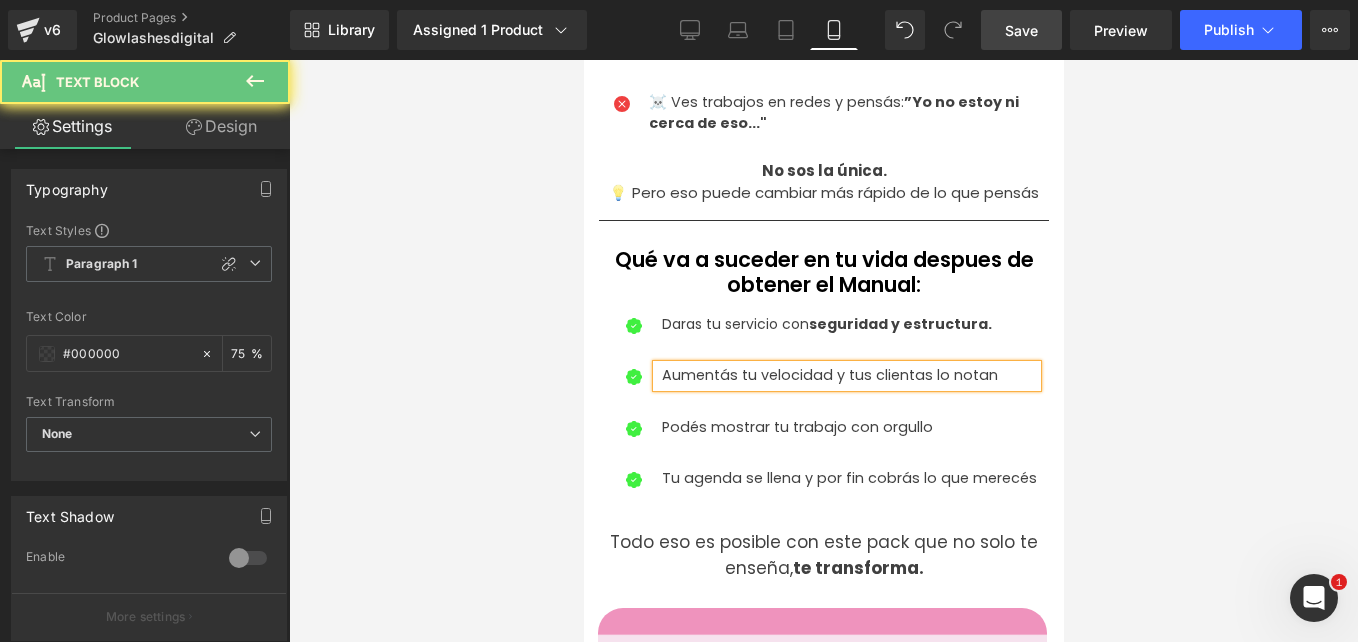 click on "Aumentás tu velocidad y tus clientas lo notan" at bounding box center [848, 376] 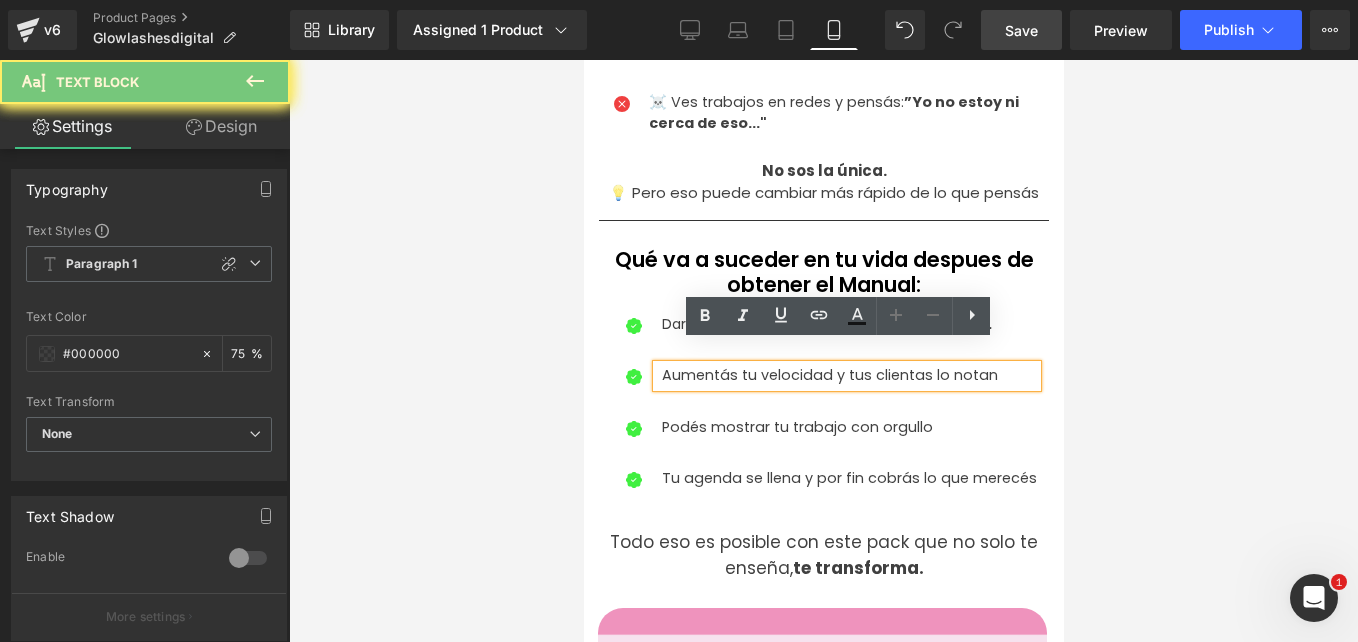 click at bounding box center [823, 351] 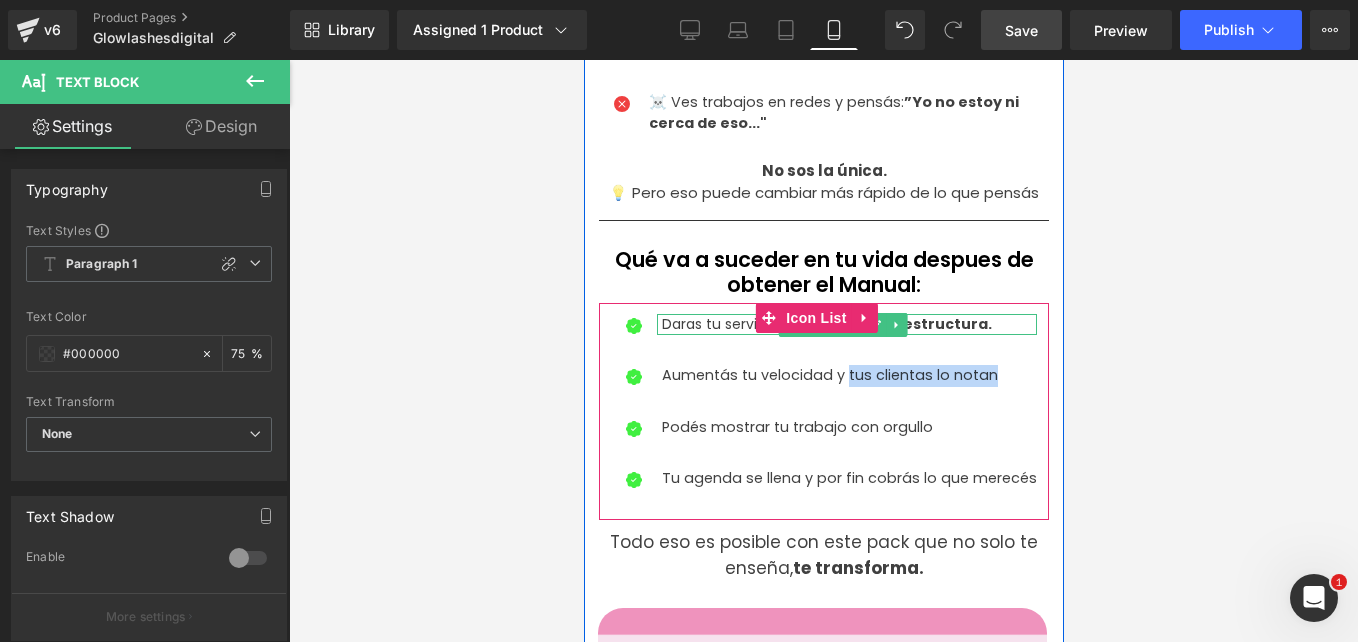click on "Daras tu servicio con  seguridad y estructura." at bounding box center [848, 324] 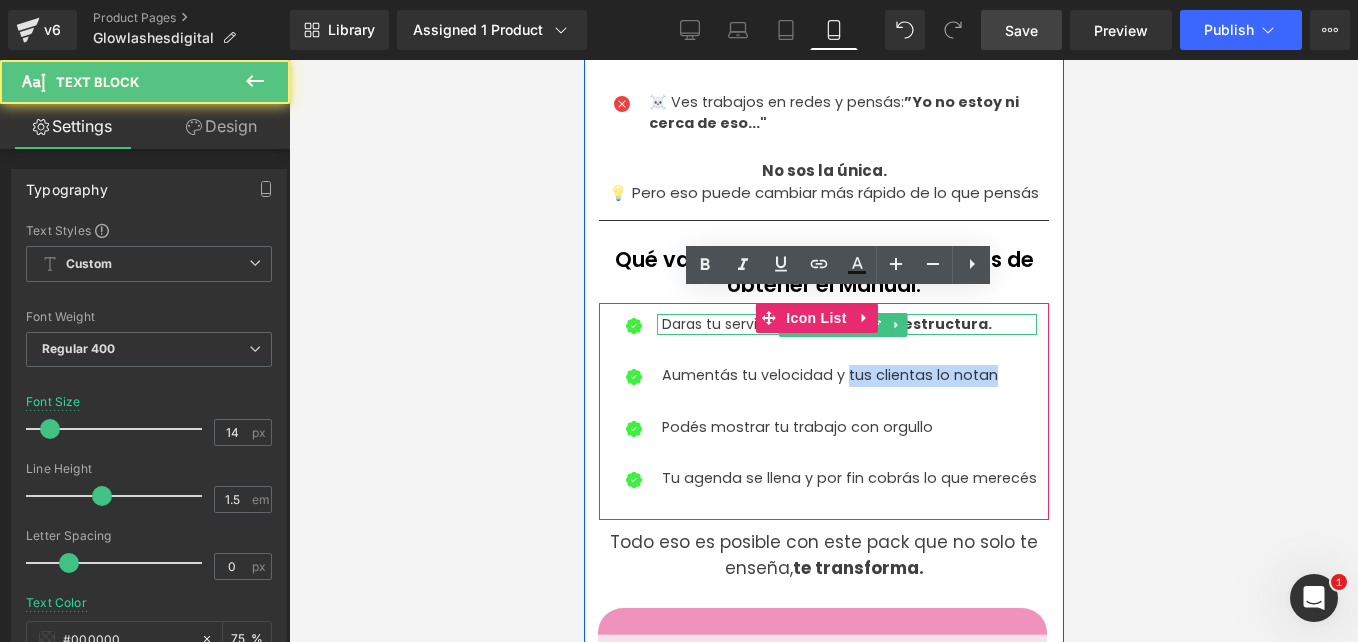 click on "seguridad y estructura." at bounding box center [899, 324] 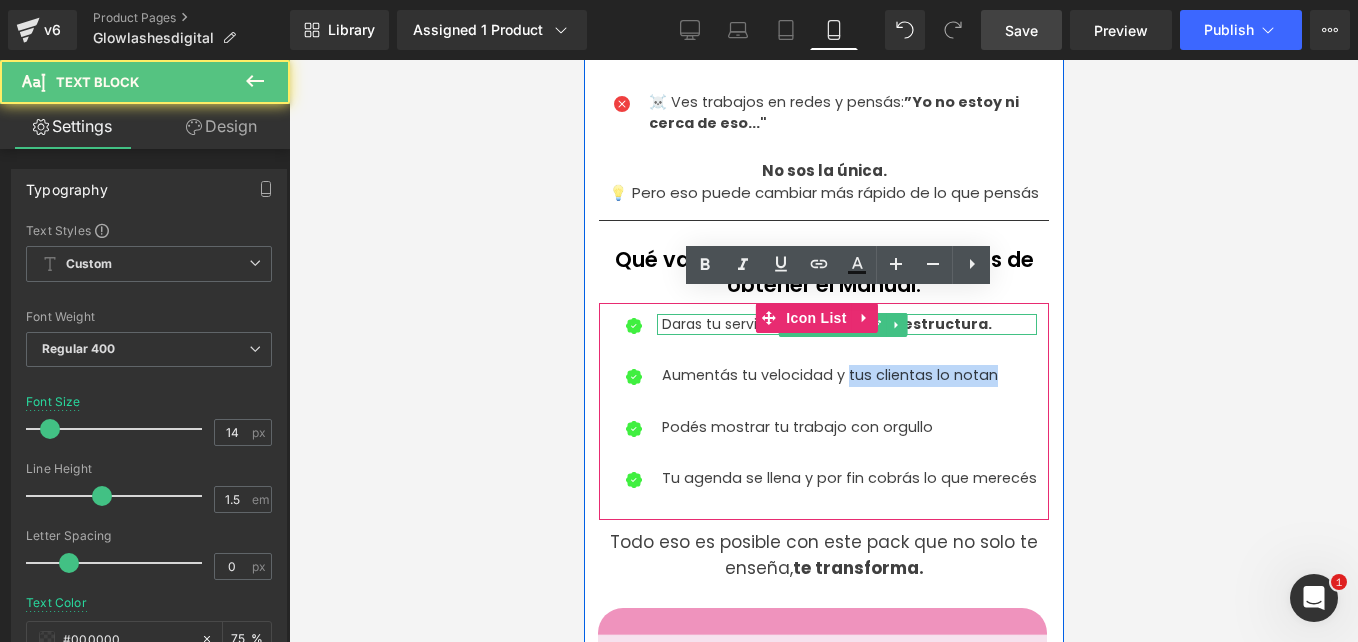 click on "seguridad y estructura." at bounding box center [899, 324] 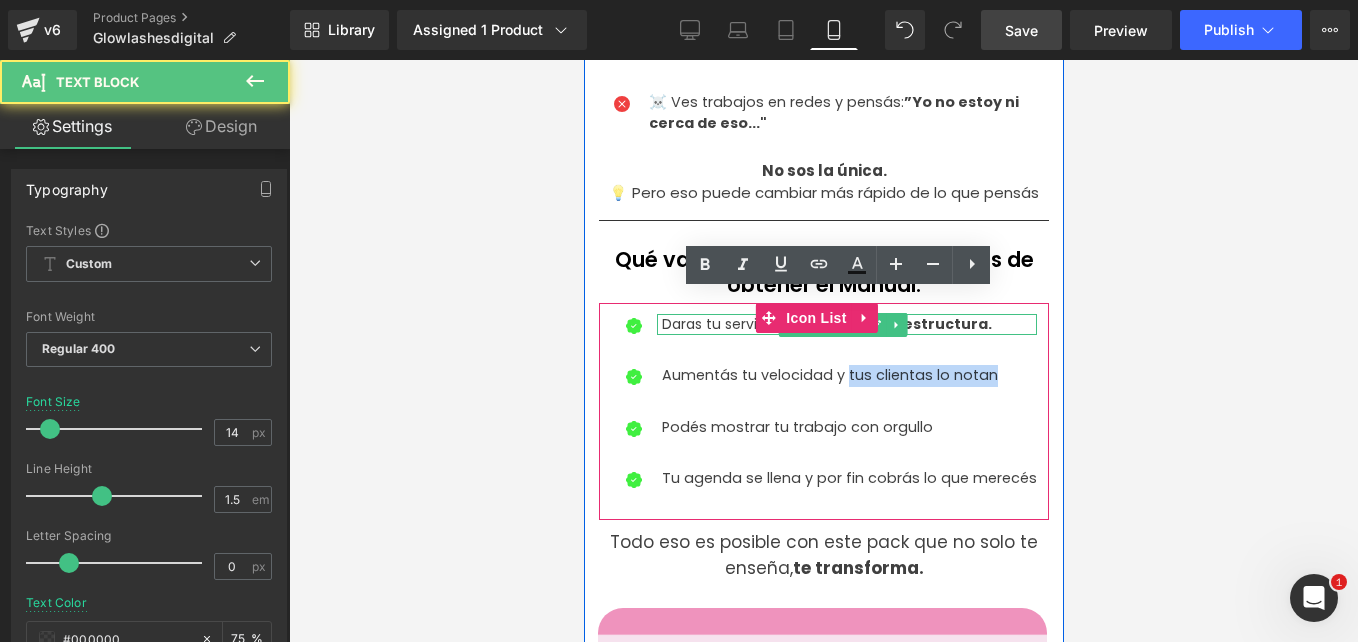 click on "seguridad y estructura." at bounding box center [899, 324] 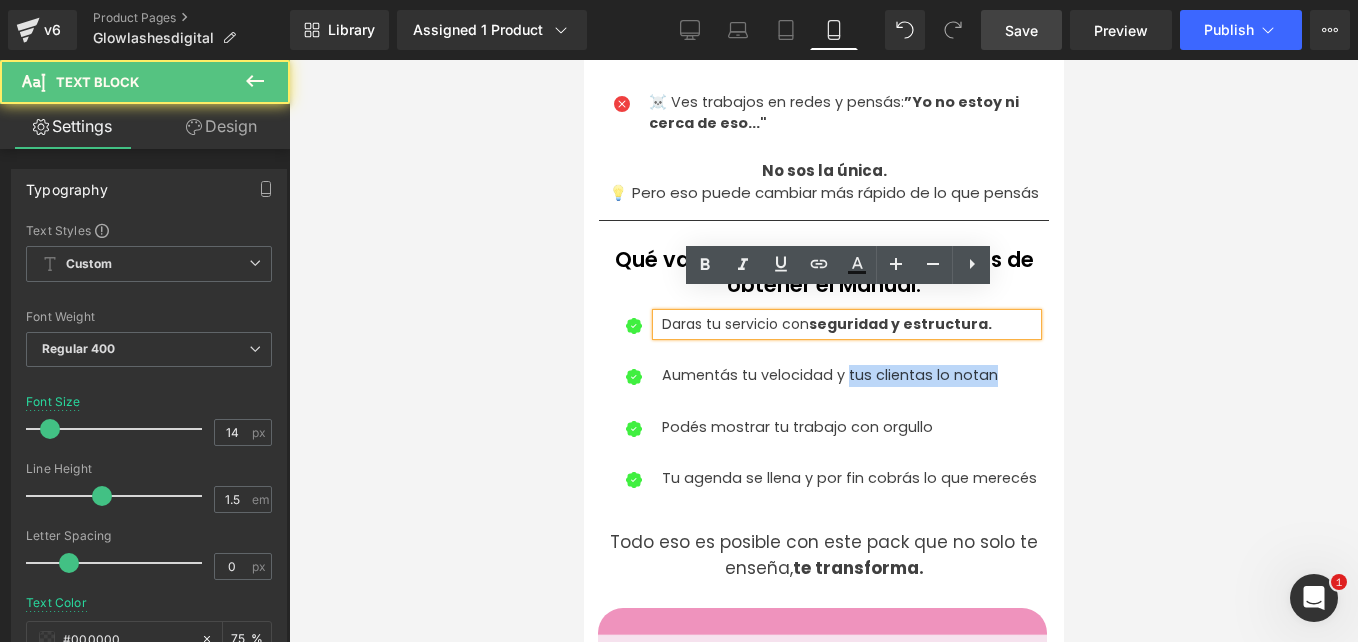 click on "Daras tu servicio con  seguridad y estructura." at bounding box center (848, 324) 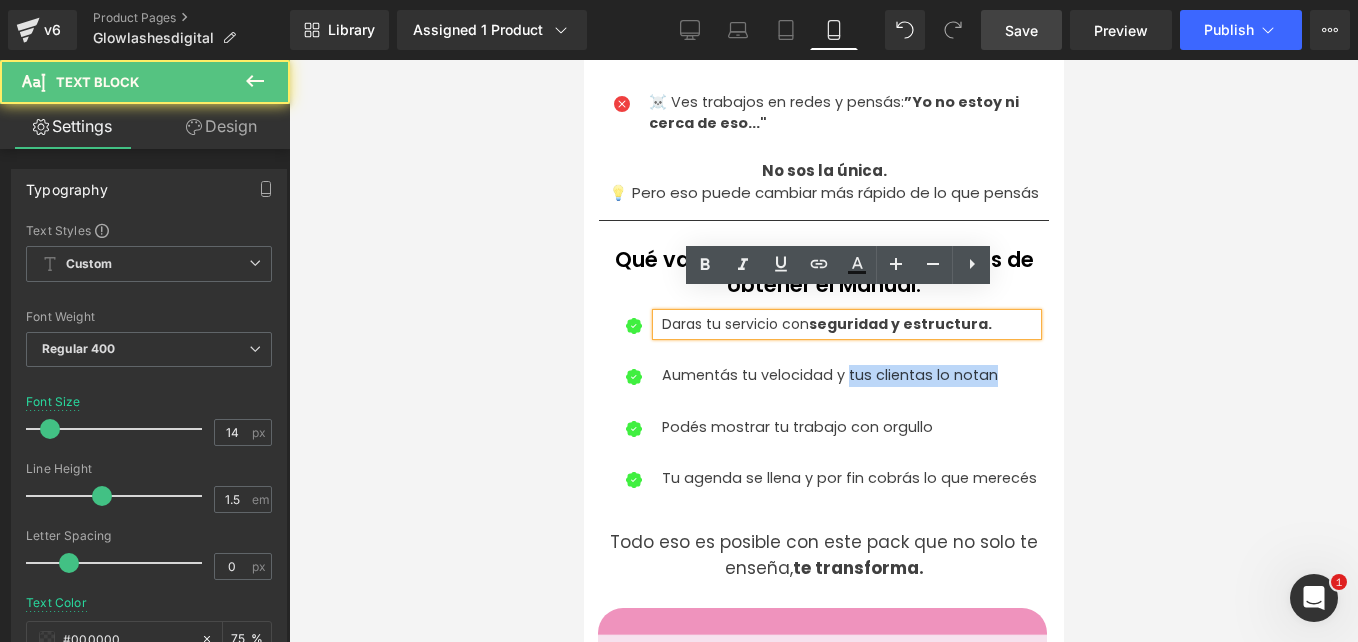 click on "Daras tu servicio con  seguridad y estructura." at bounding box center (848, 324) 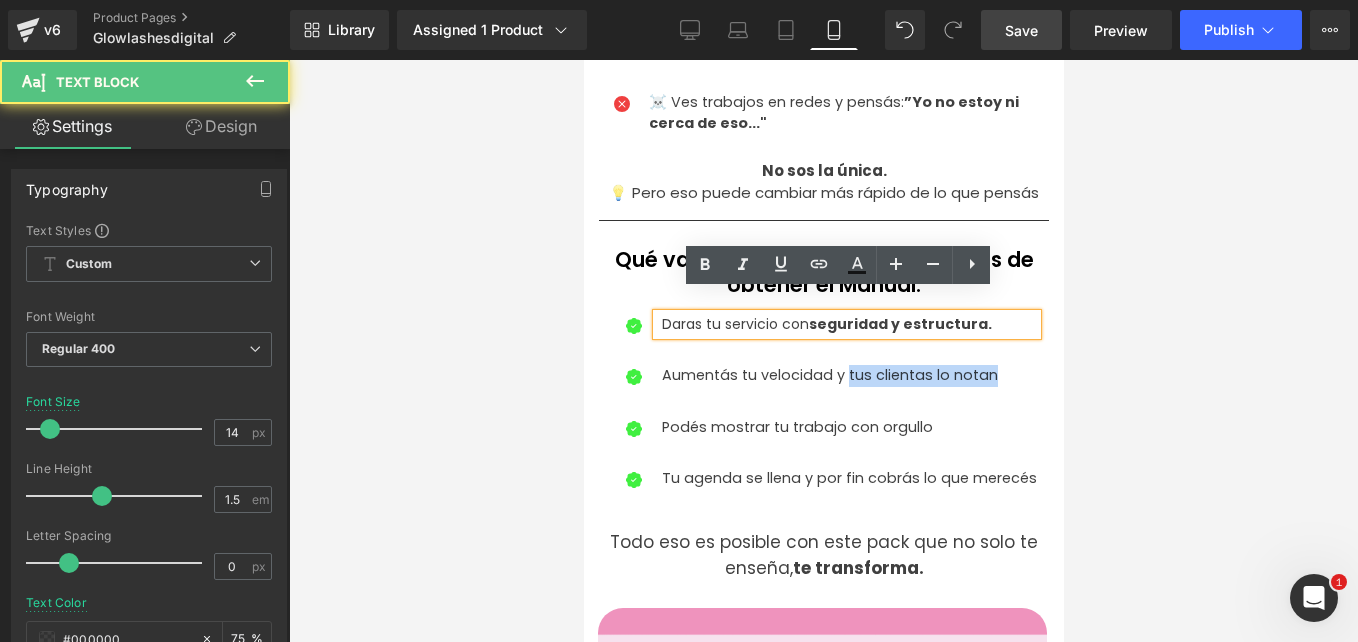 click on "Daras tu servicio con  seguridad y estructura." at bounding box center (848, 324) 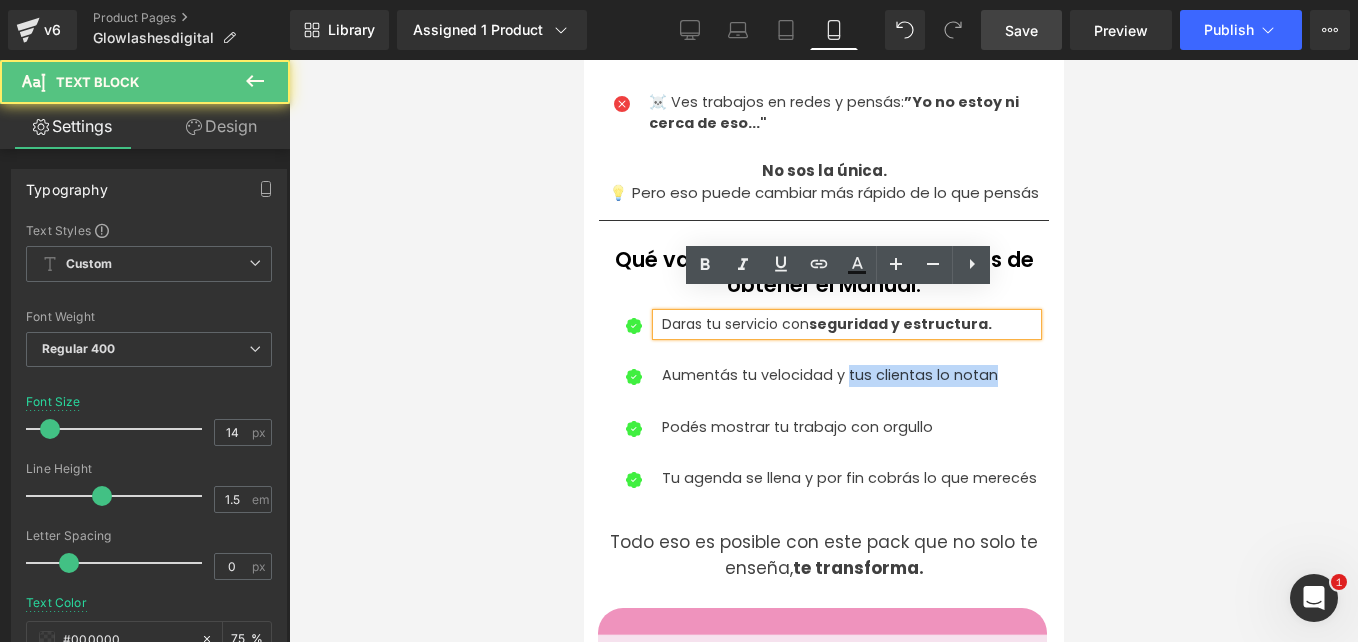 click on "seguridad y estructura." at bounding box center [899, 324] 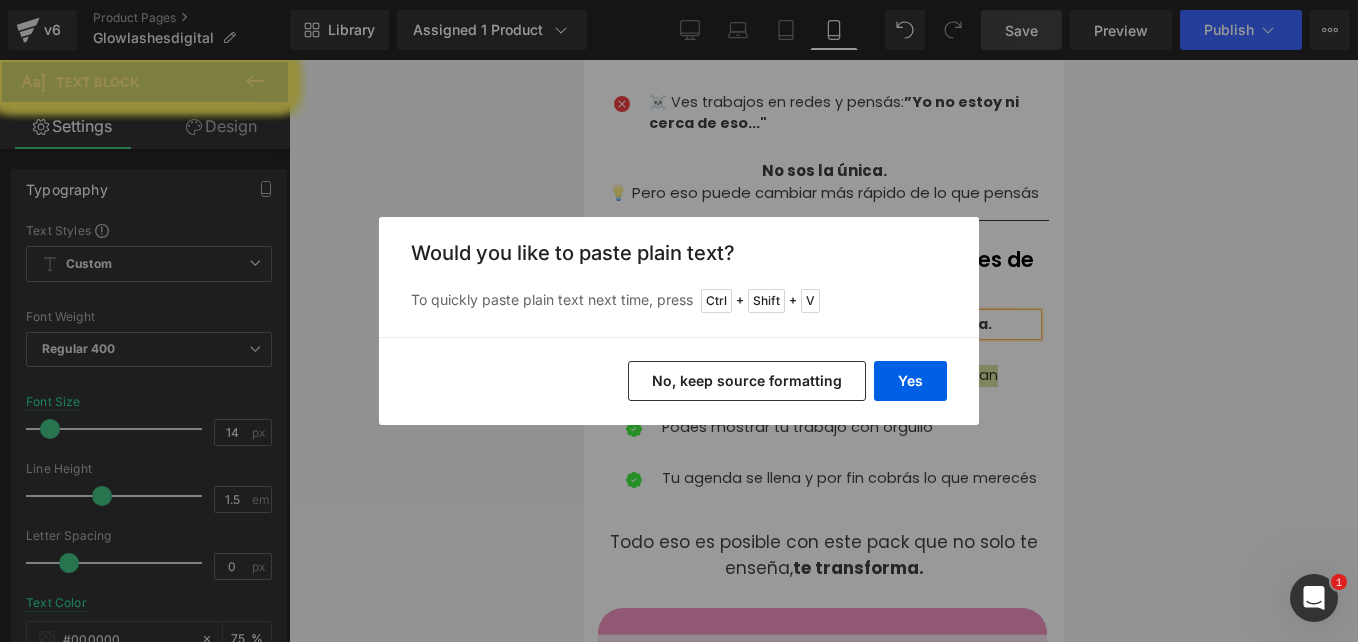 click on "Yes" at bounding box center (910, 381) 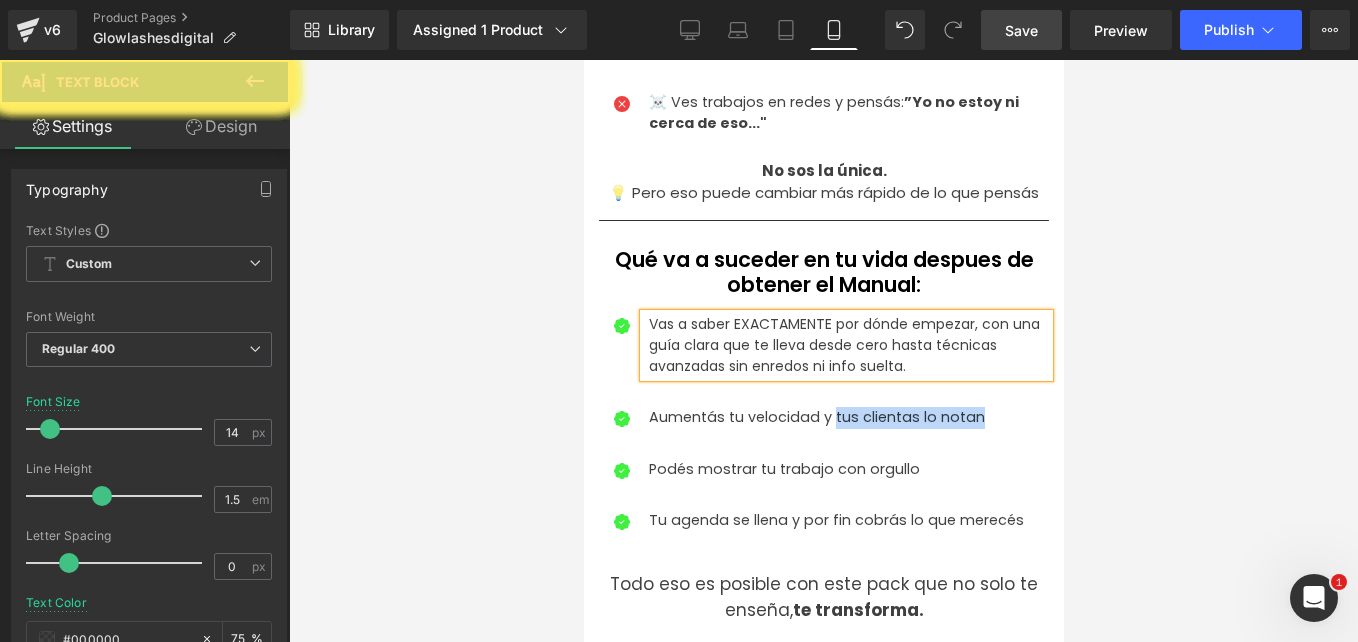 drag, startPoint x: 753, startPoint y: 306, endPoint x: 837, endPoint y: 309, distance: 84.05355 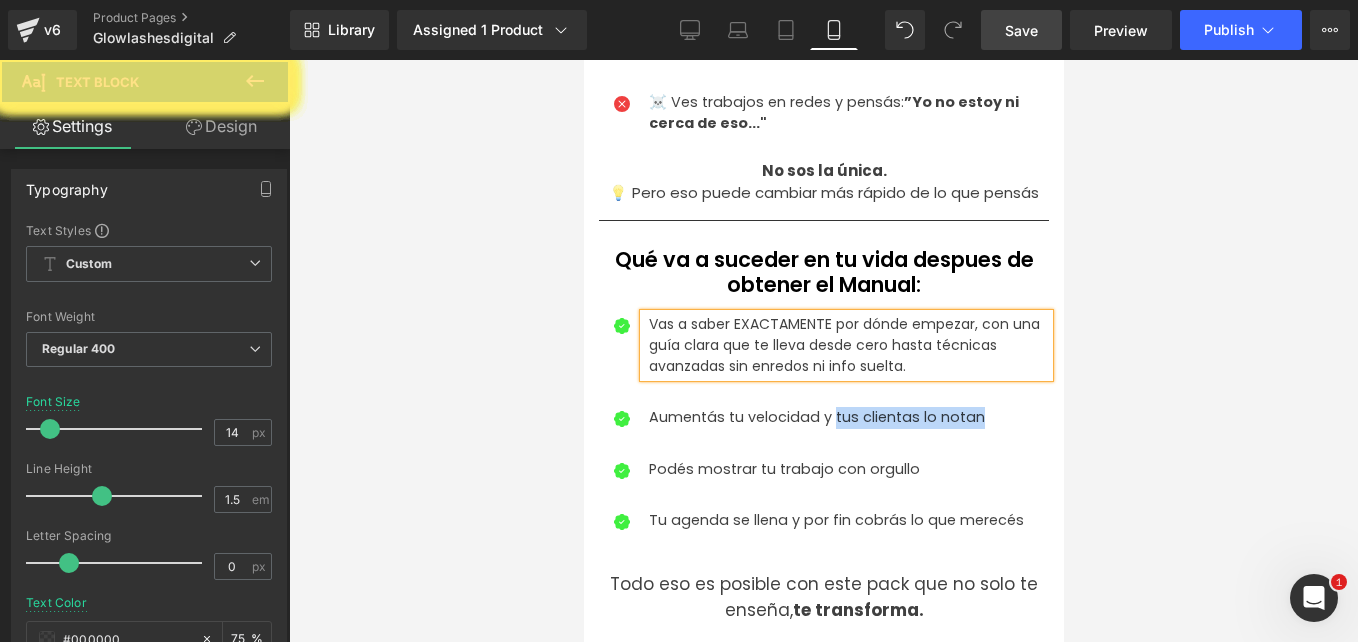 click on "Vas a saber EXACTAMENTE por dónde empezar, con una guía clara que te lleva desde cero hasta técnicas avanzadas sin enredos ni info suelta." at bounding box center [848, 345] 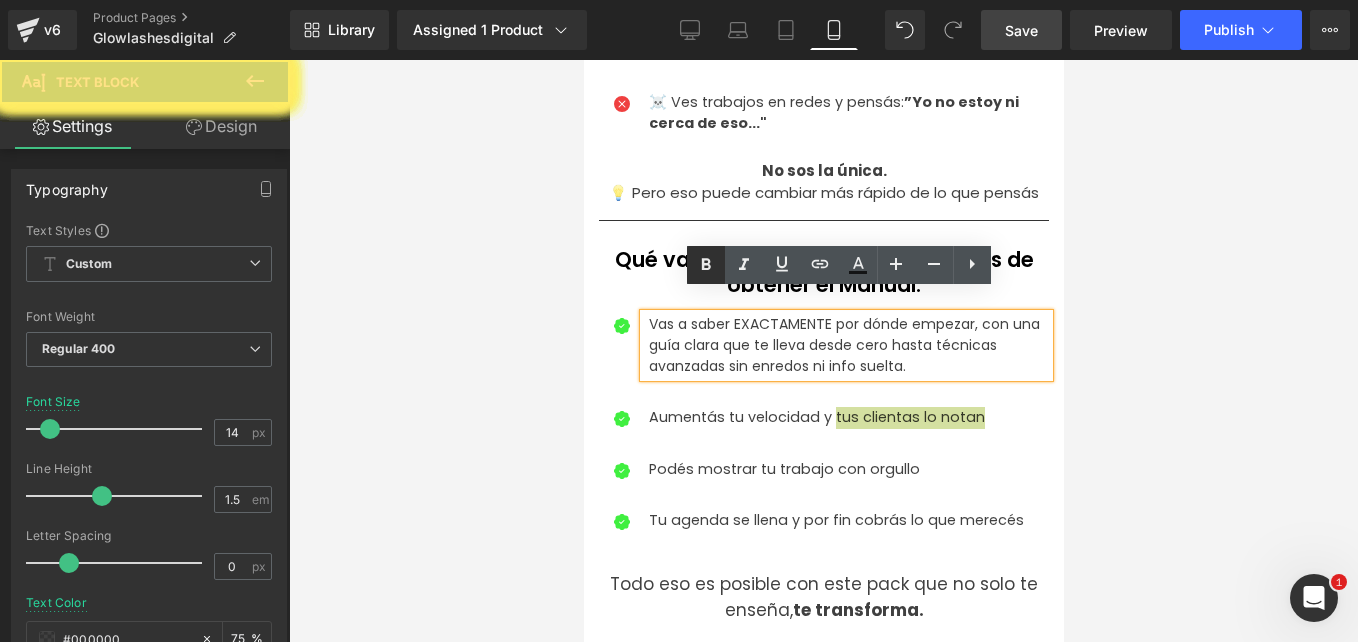 click 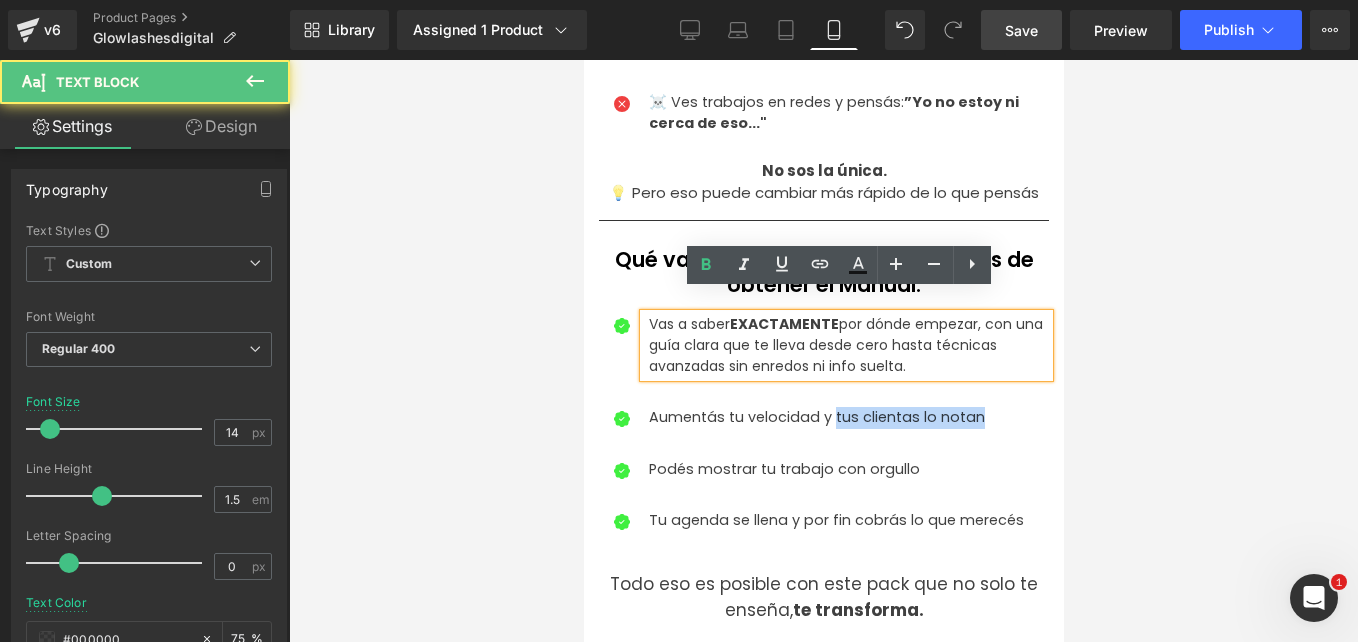 drag, startPoint x: 852, startPoint y: 350, endPoint x: 724, endPoint y: 341, distance: 128.31601 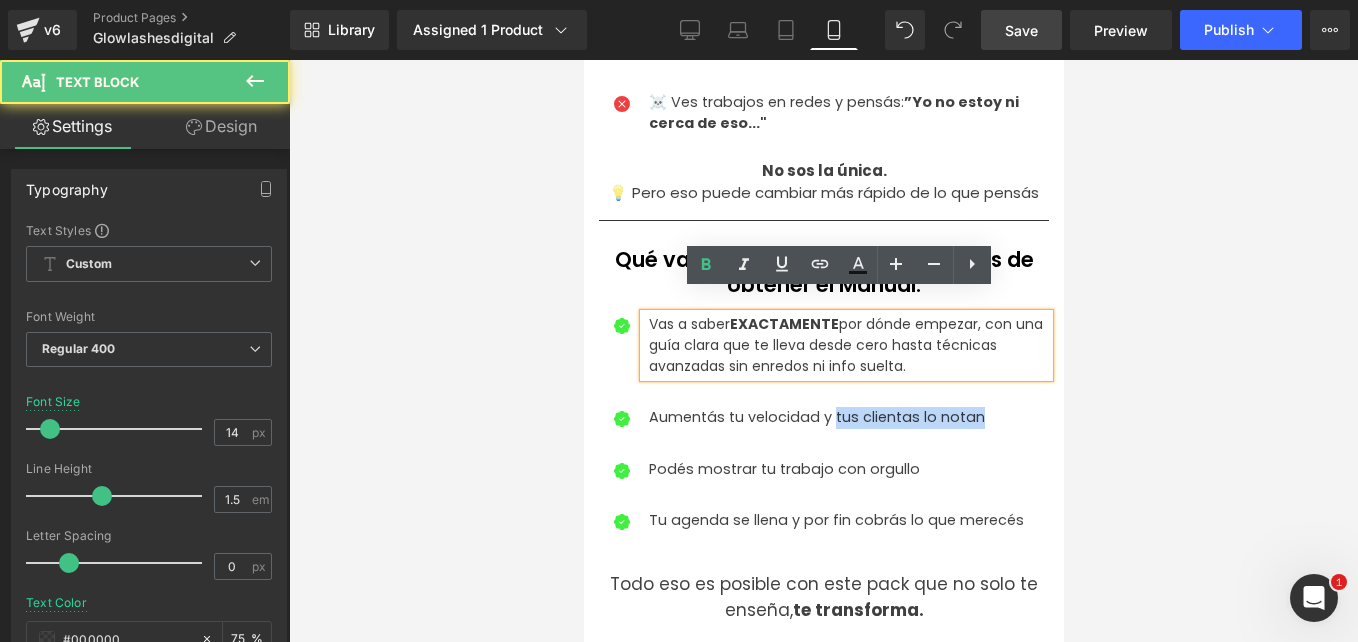 click on "Vas a saber  EXACTAMENTE  por dónde empezar, con una guía clara que te lleva desde cero hasta técnicas avanzadas sin enredos ni info suelta." at bounding box center [848, 345] 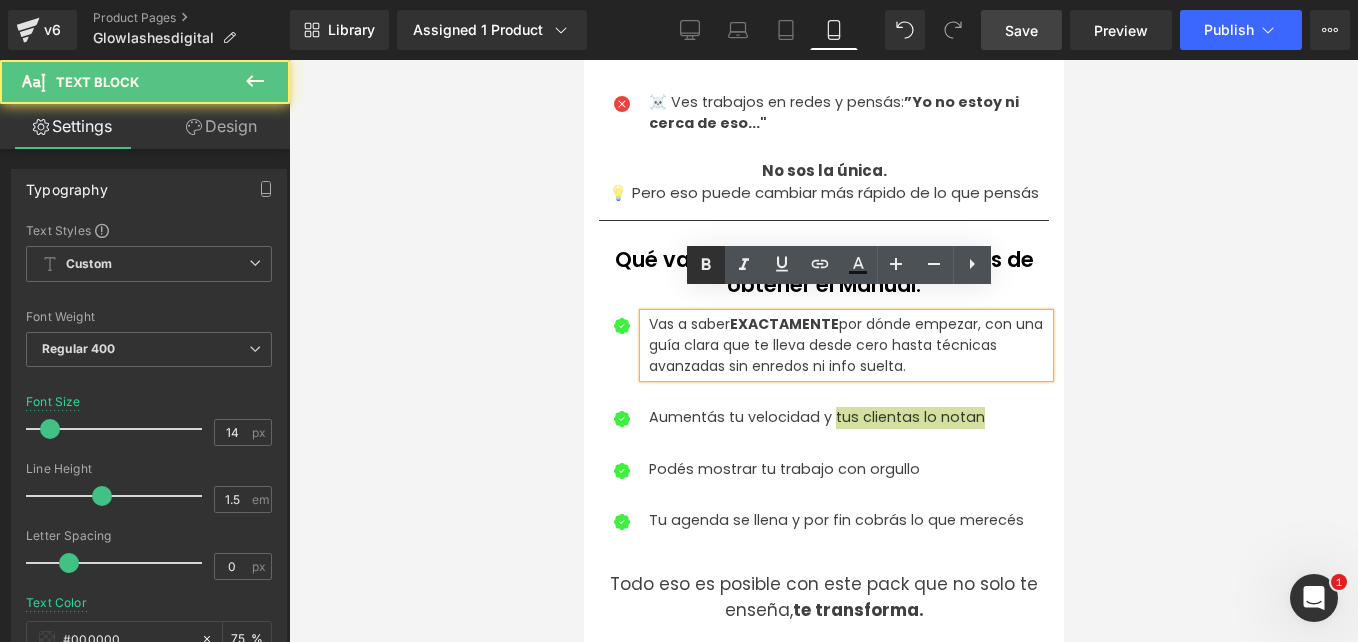 click 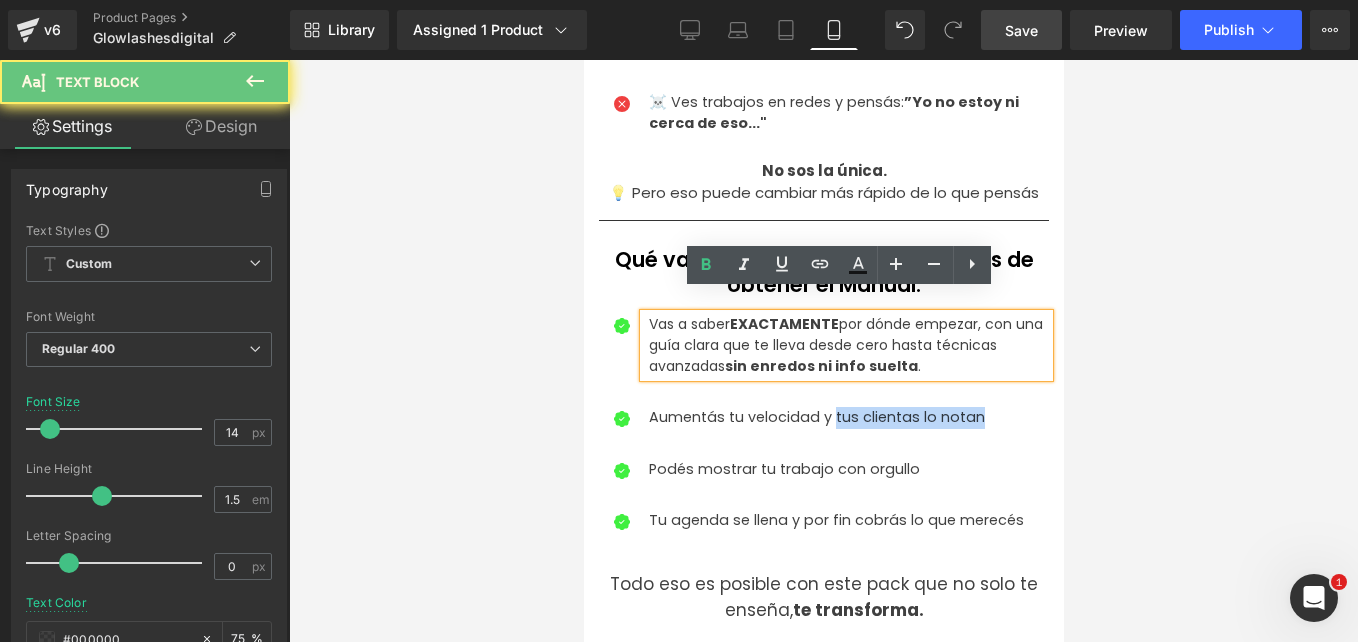 drag, startPoint x: 901, startPoint y: 353, endPoint x: 770, endPoint y: 304, distance: 139.86423 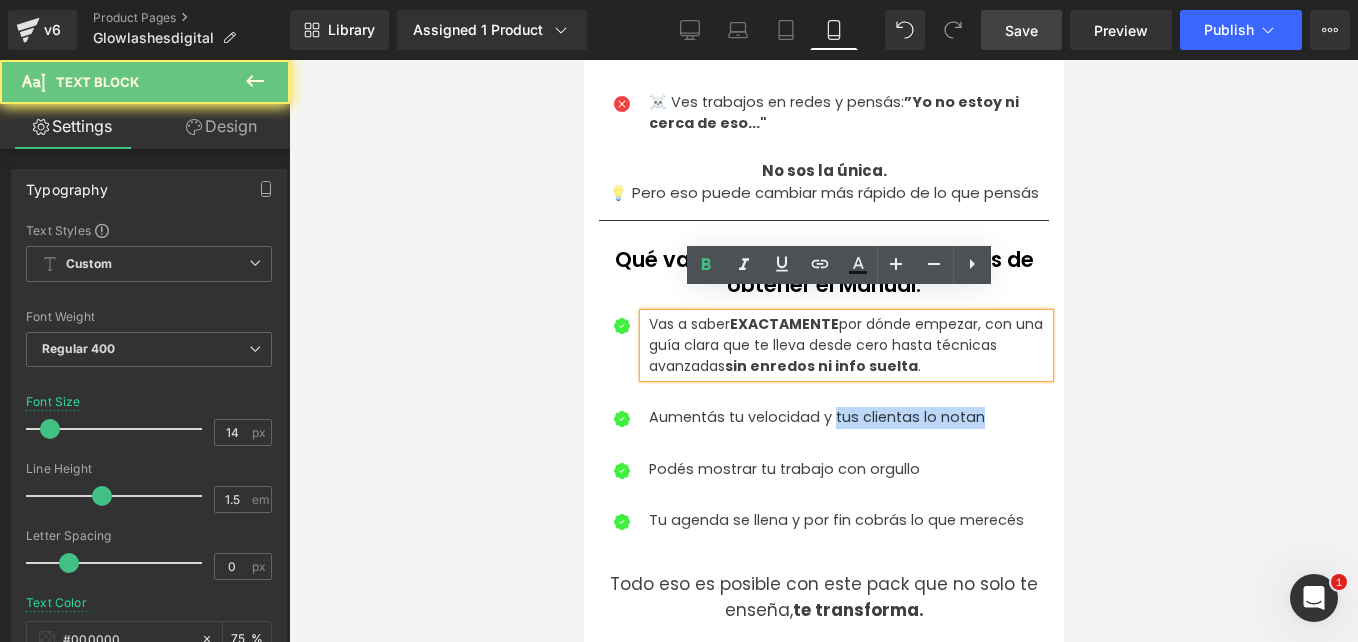 click on "Vas a saber  EXACTAMENTE  por dónde empezar, con una guía clara que te lleva desde cero hasta técnicas avanzadas  sin enredos ni info suelta ." at bounding box center (848, 345) 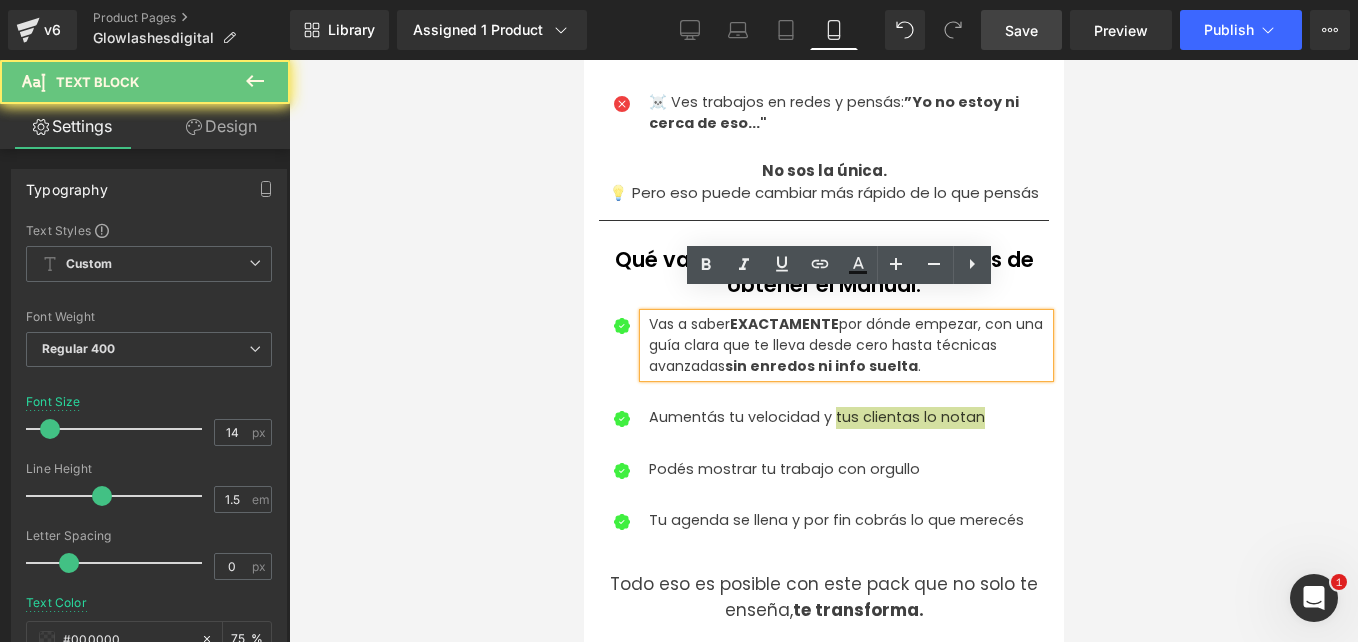 click 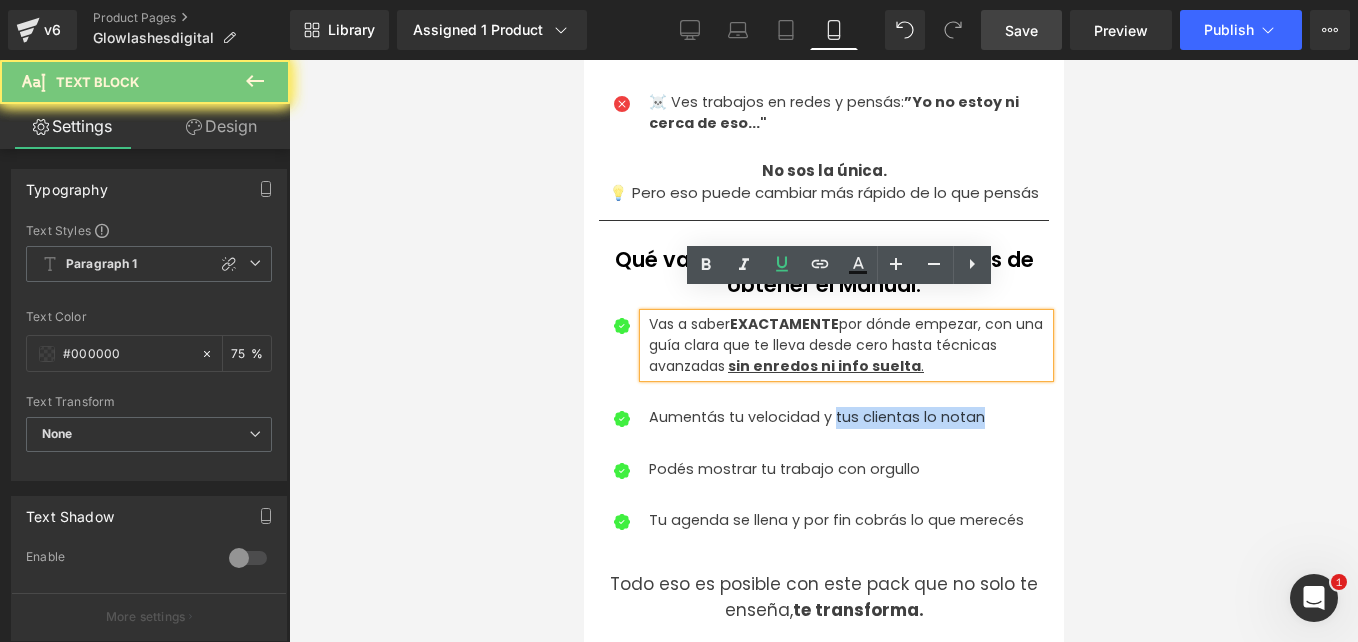click on "Aumentás tu velocidad y tus clientas lo notan Text Block" at bounding box center (845, 418) 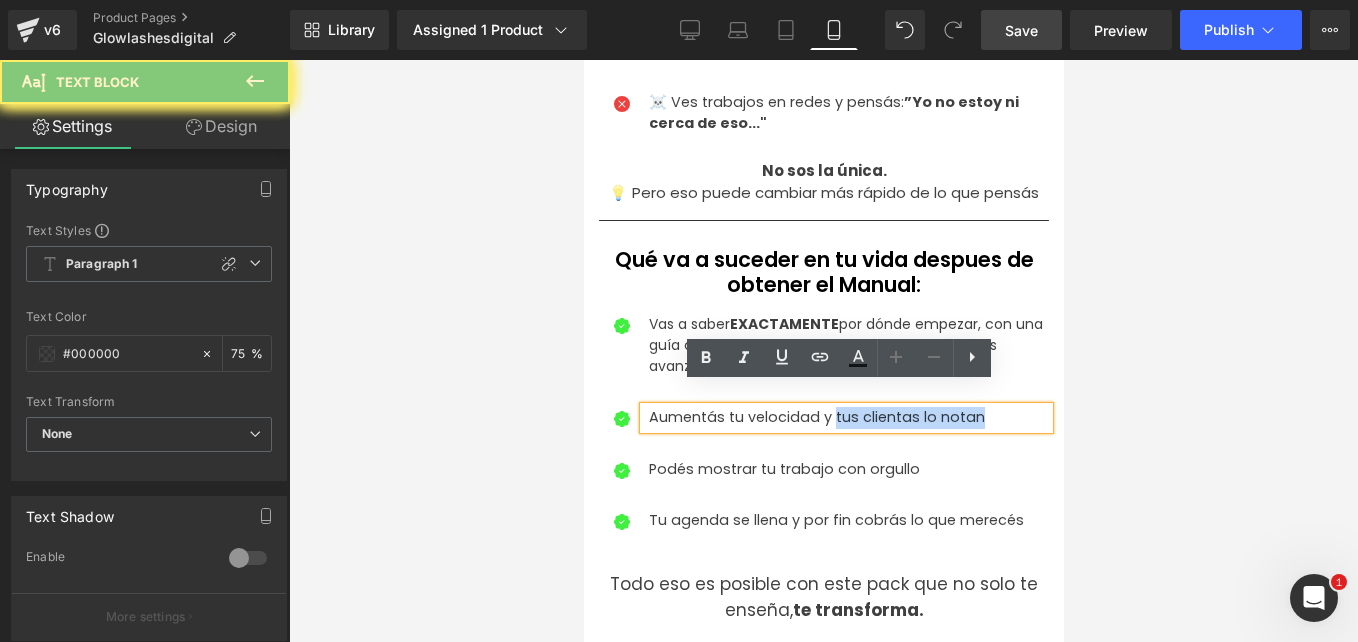 drag, startPoint x: 993, startPoint y: 395, endPoint x: 571, endPoint y: 404, distance: 422.09595 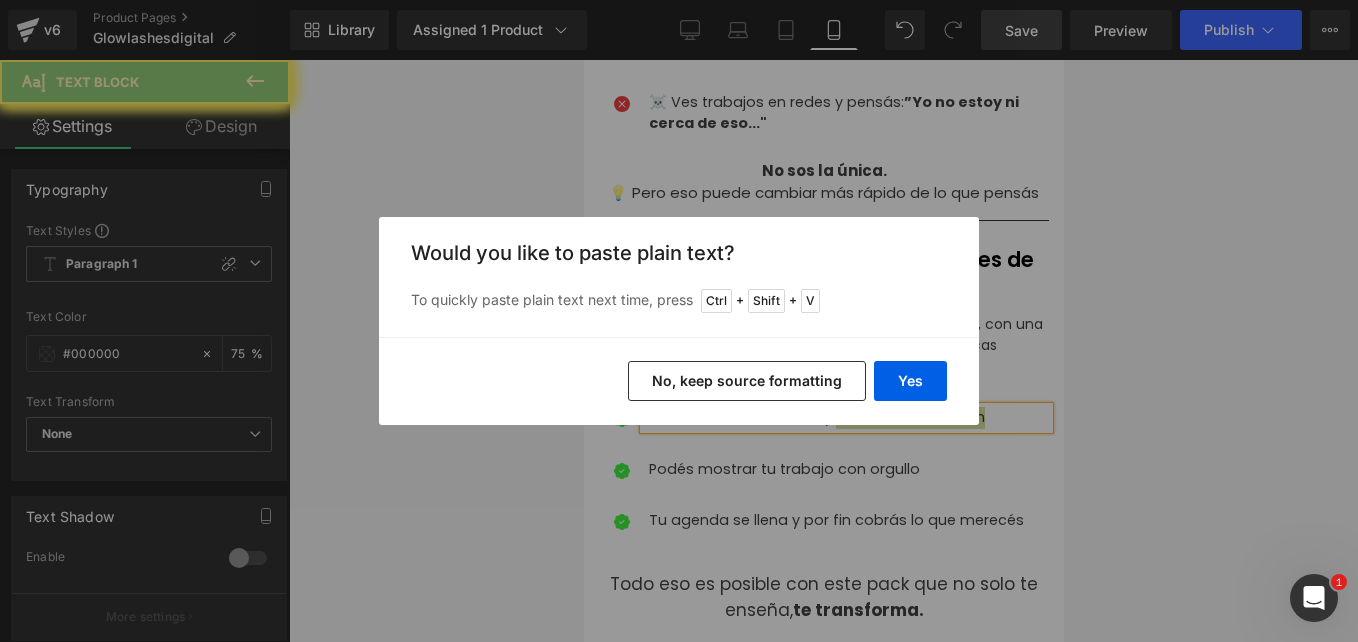 click on "Yes No, keep source formatting" at bounding box center (679, 381) 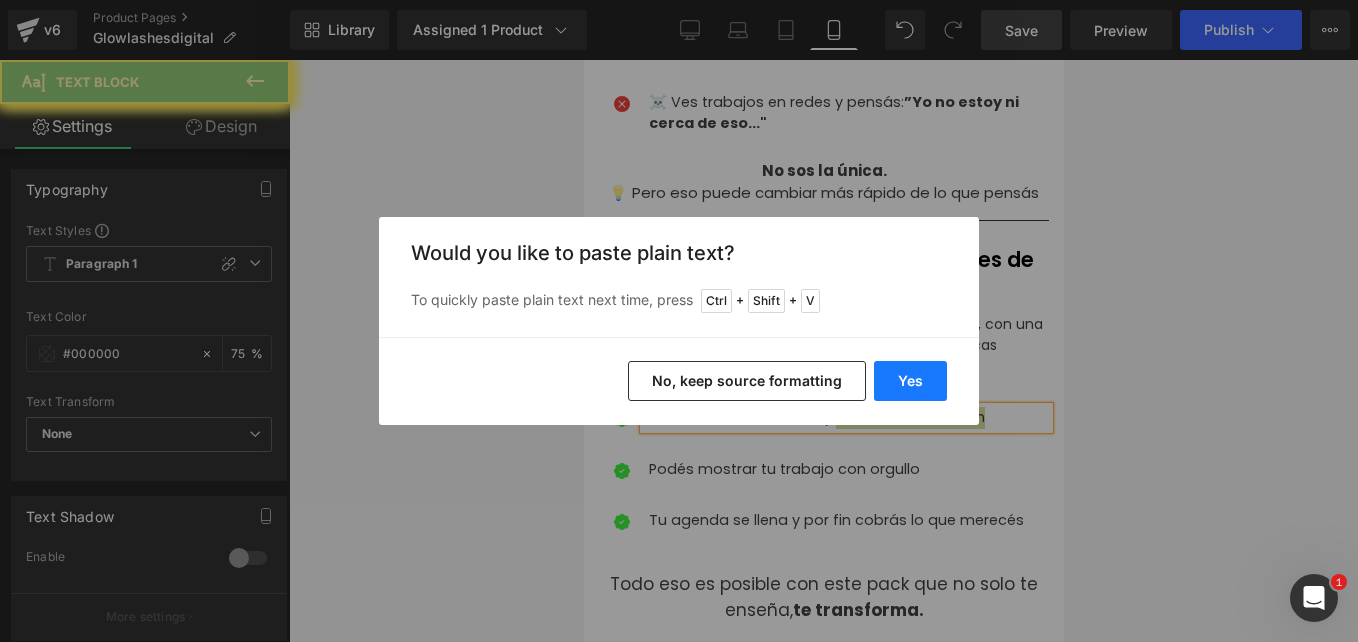 drag, startPoint x: 921, startPoint y: 381, endPoint x: 163, endPoint y: 353, distance: 758.51697 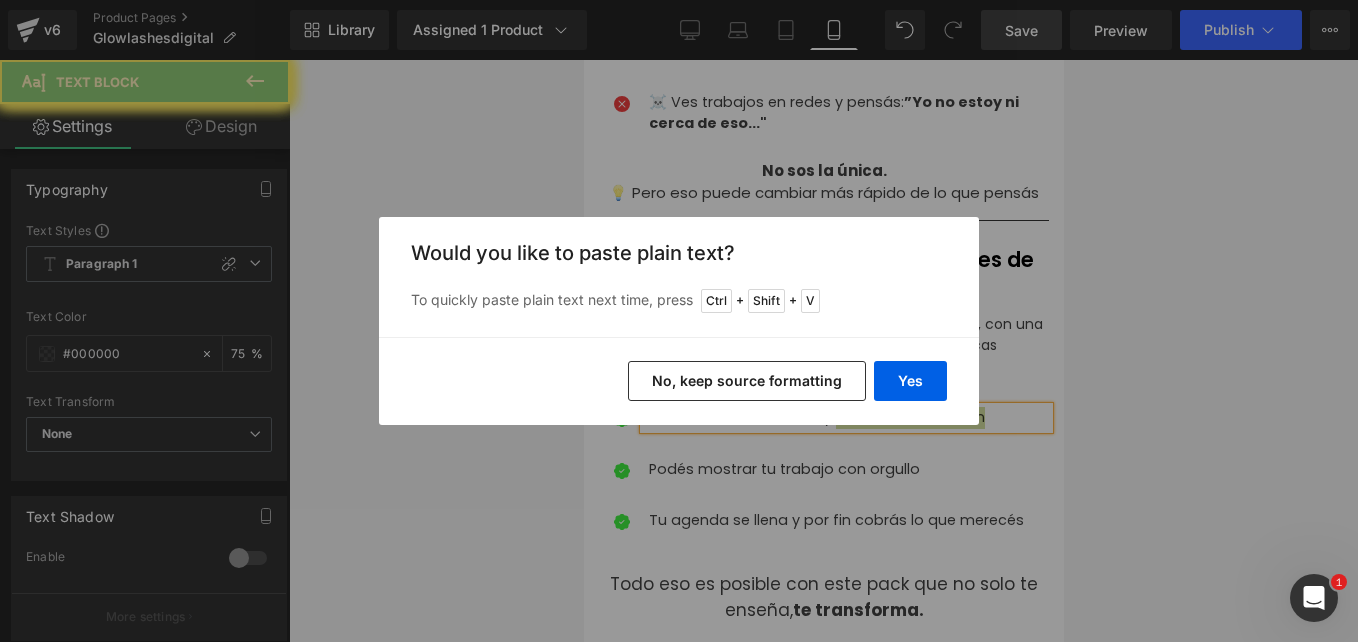 type 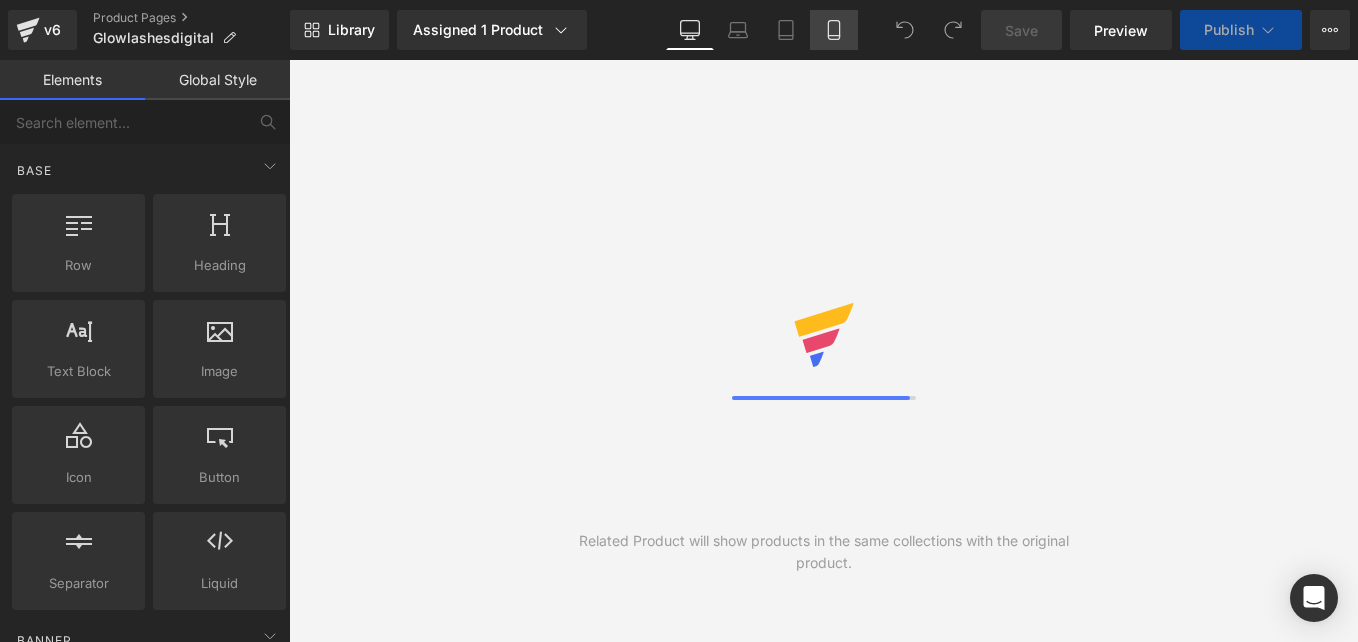 click on "Mobile" at bounding box center (834, 30) 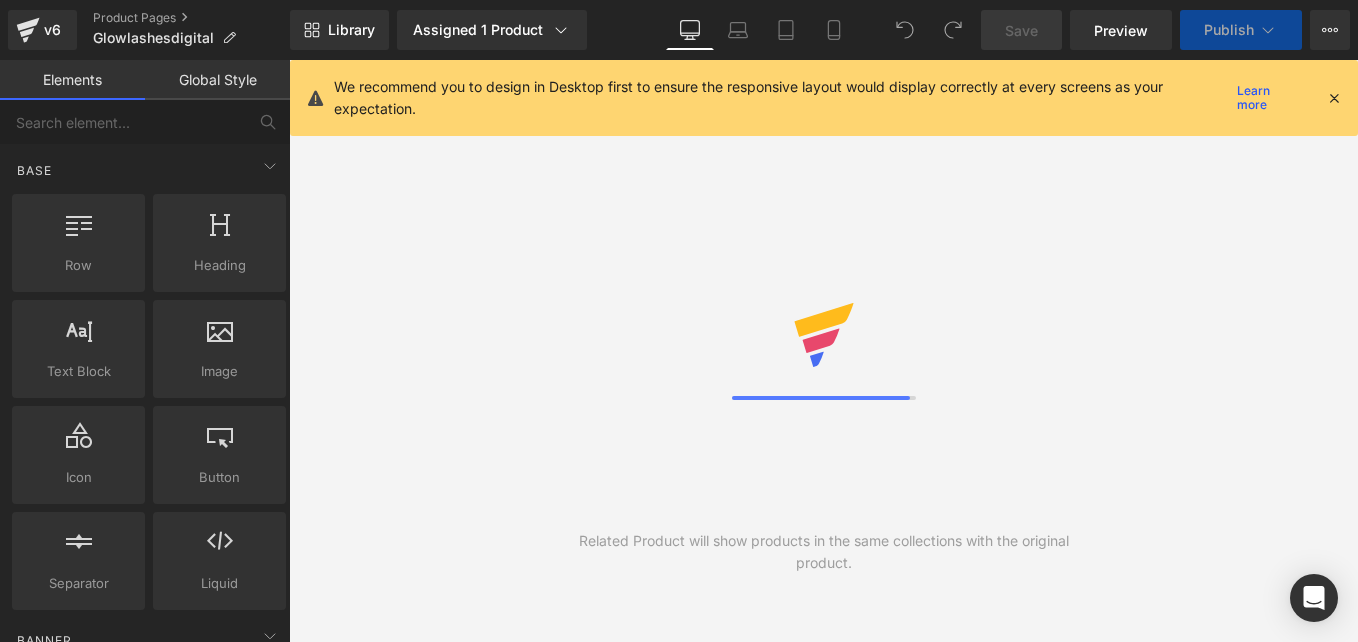 scroll, scrollTop: 0, scrollLeft: 0, axis: both 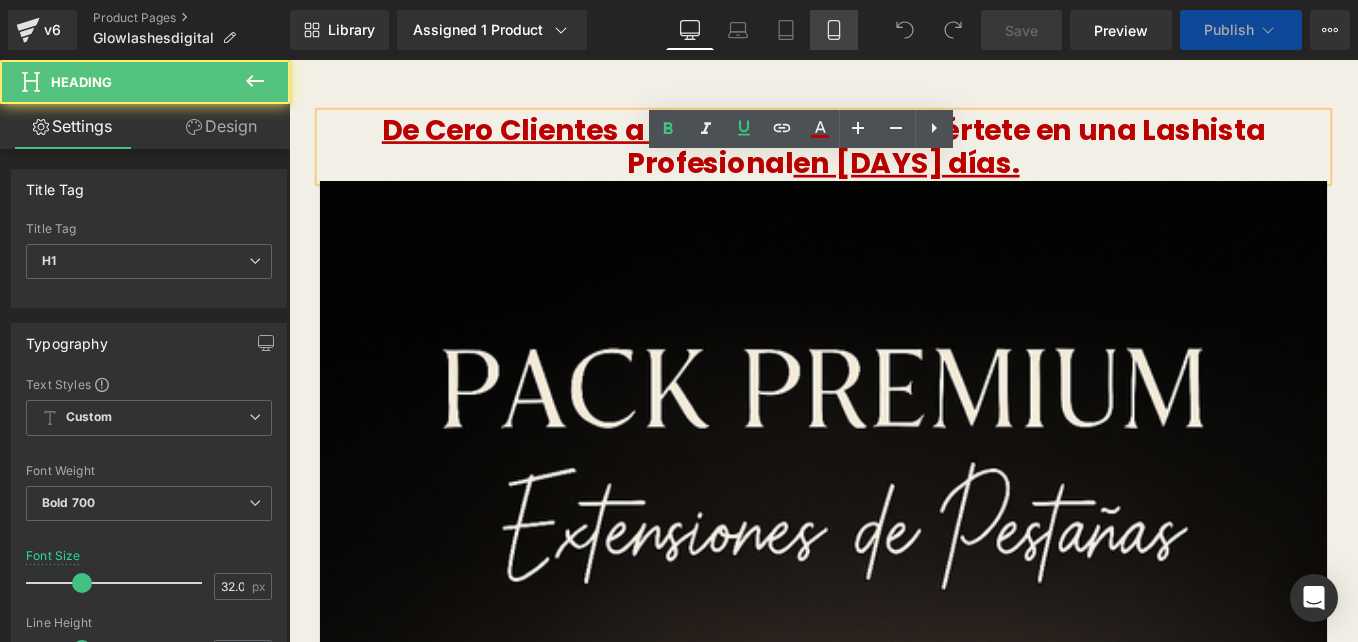 click 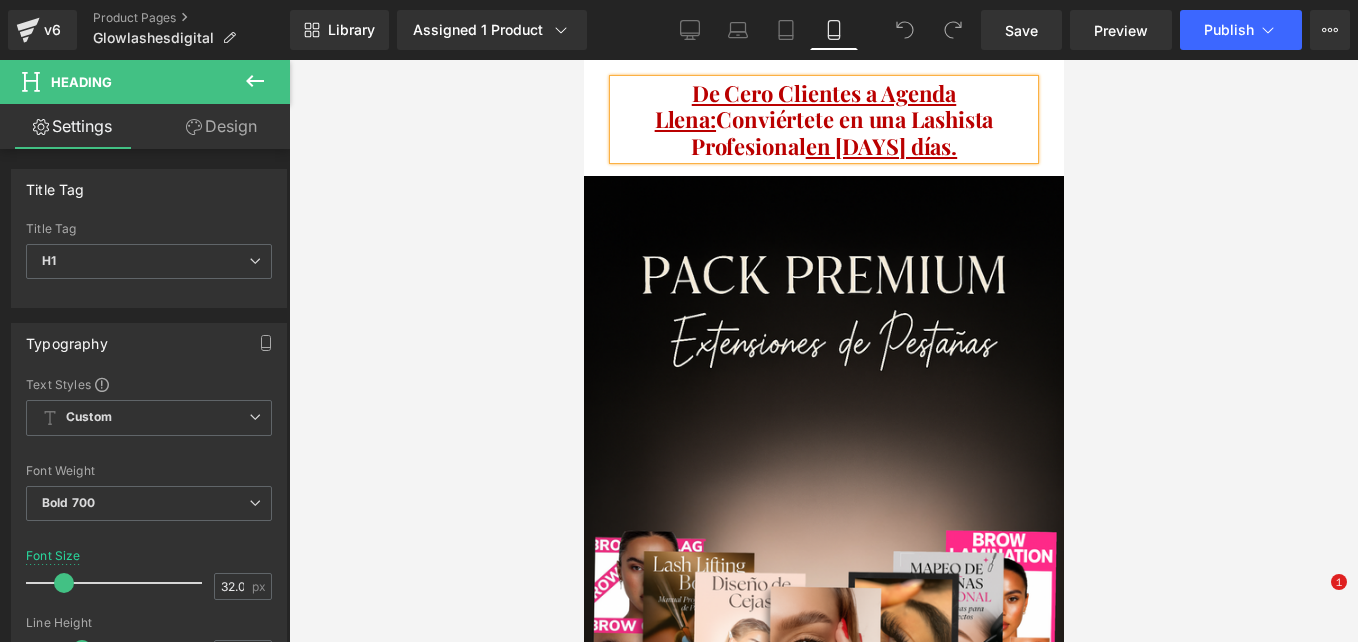 type on "22" 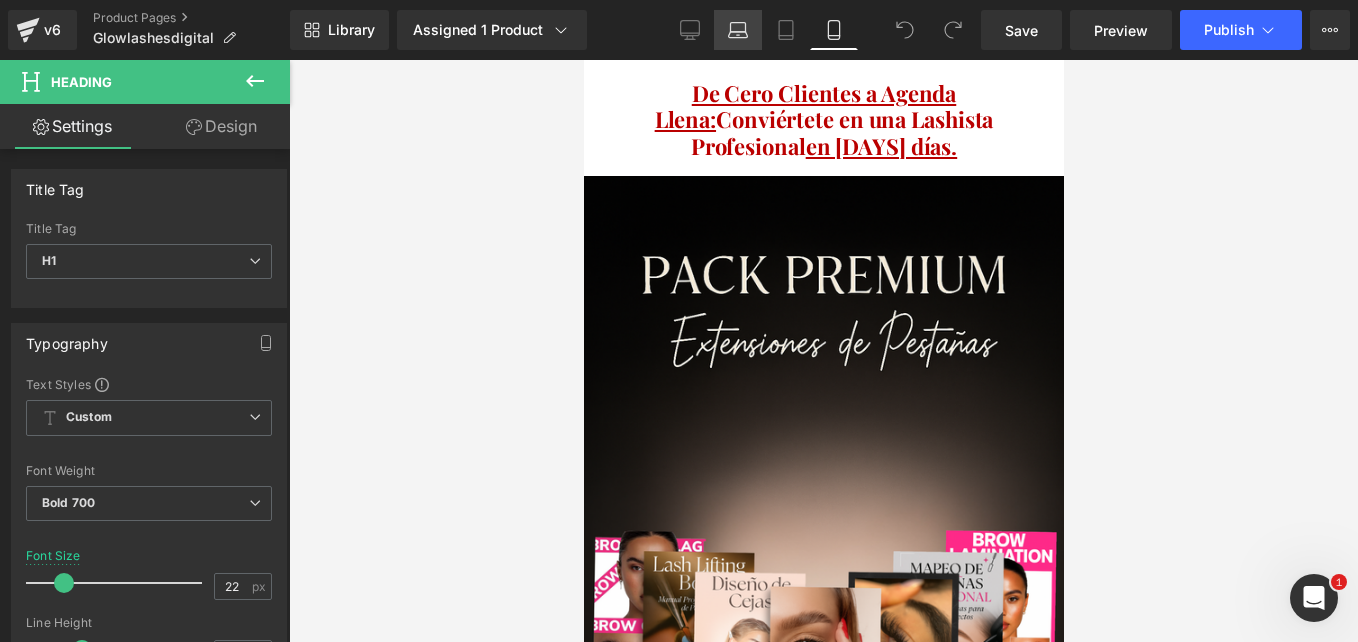 scroll, scrollTop: 0, scrollLeft: 0, axis: both 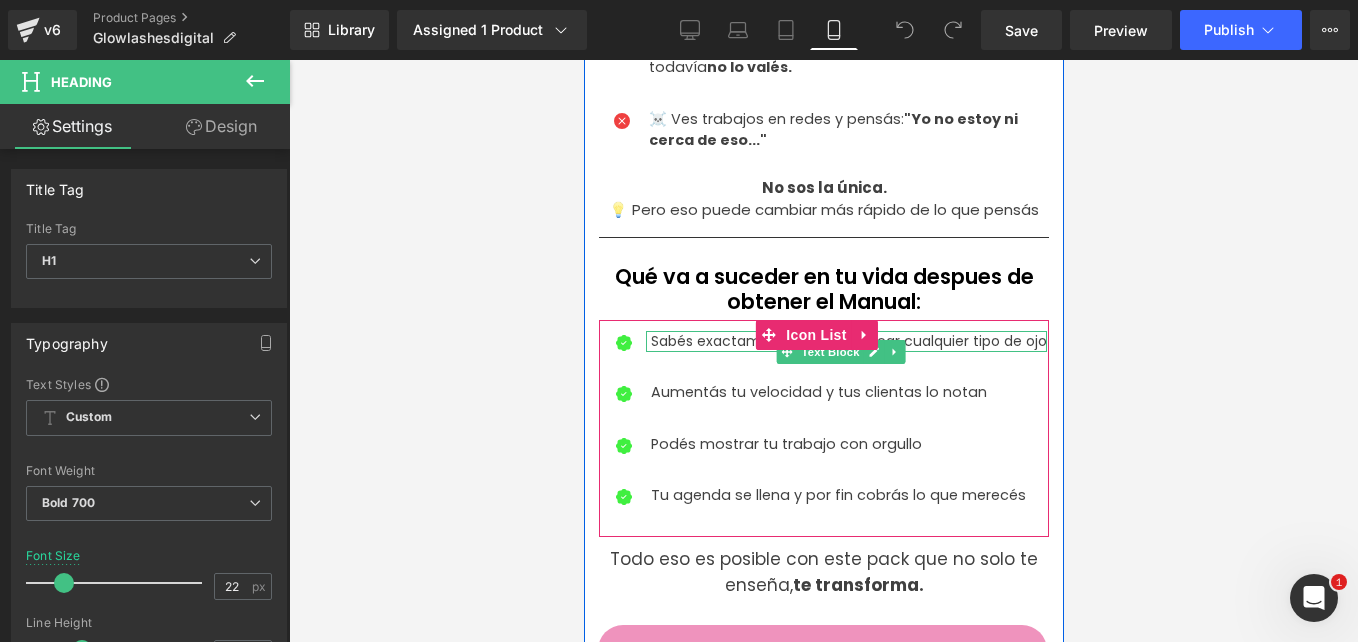 click on "Sabés exactamente cómo mapear cualquier tipo de ojo" at bounding box center (848, 341) 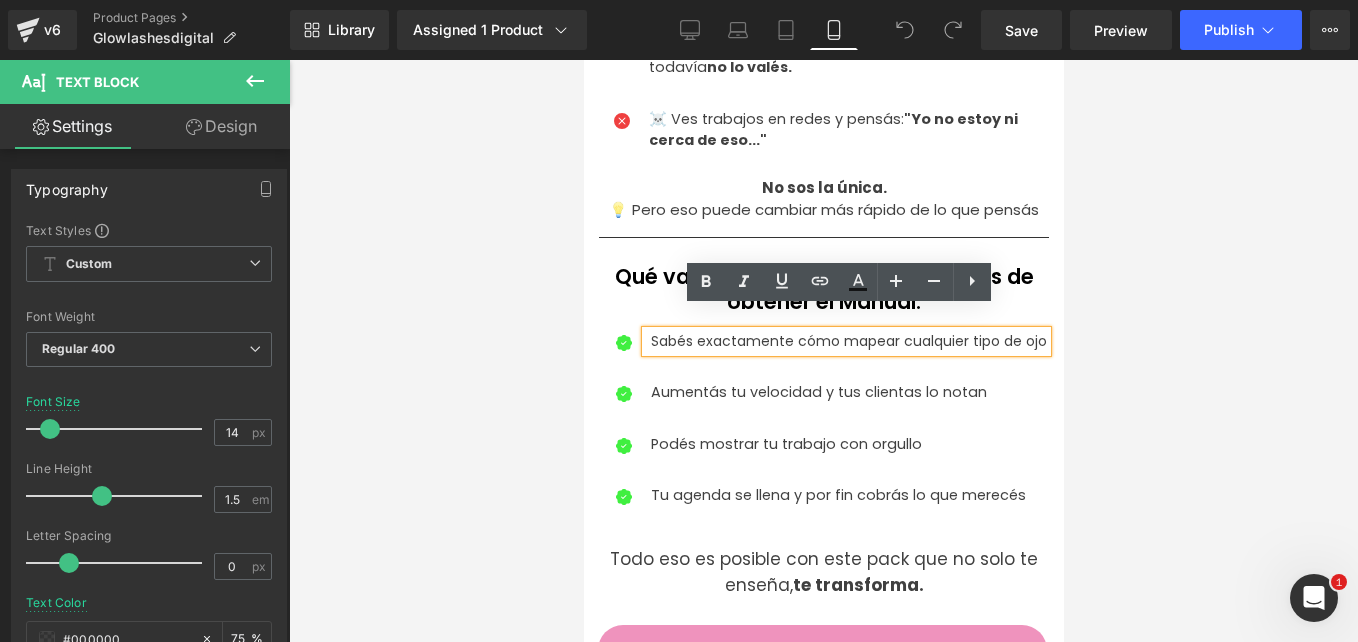 click on "Sabés exactamente cómo mapear cualquier tipo de ojo" at bounding box center (848, 341) 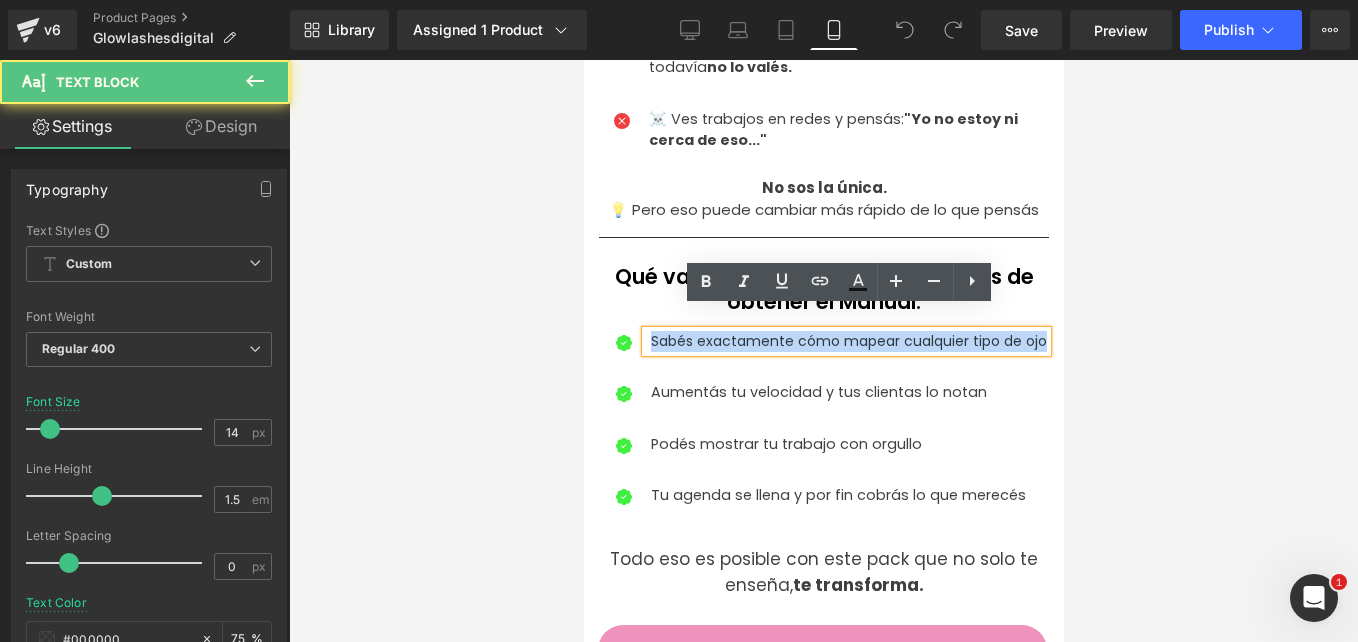 drag, startPoint x: 685, startPoint y: 336, endPoint x: 620, endPoint y: 300, distance: 74.30343 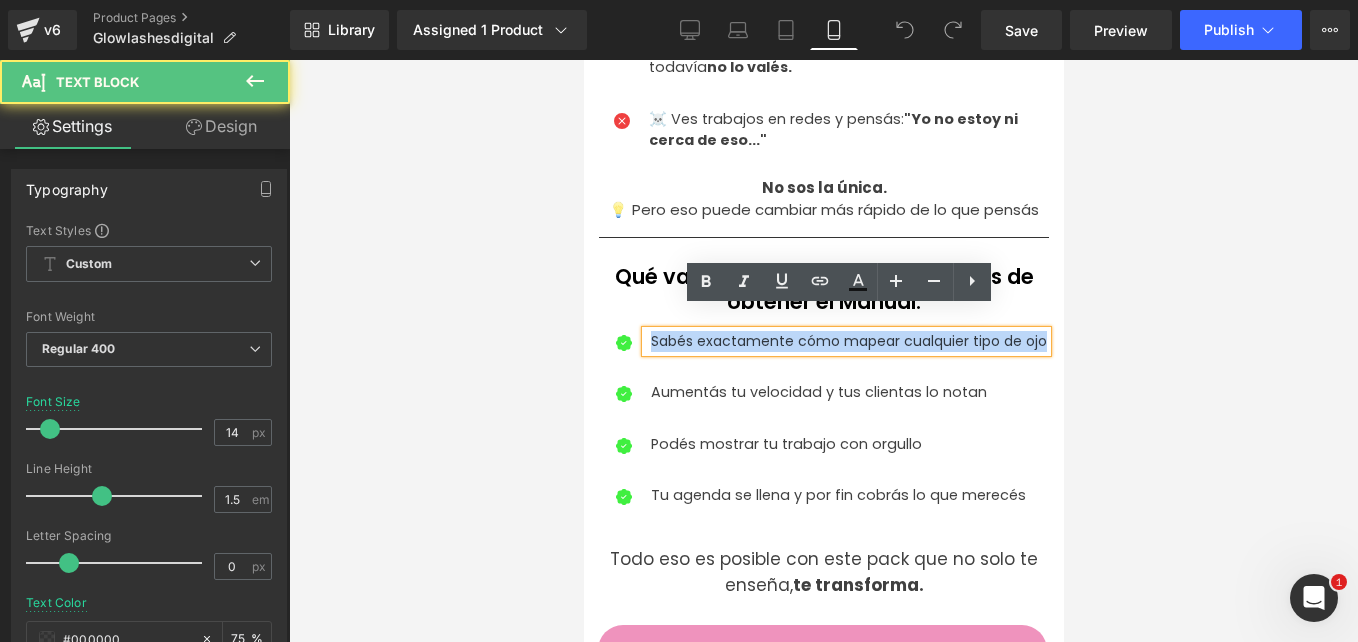 click on "Icon Sabés exactamente cómo mapear cualquier tipo de ojo Icon Aumentás tu velocidad y tus clientas lo notan Text Block Icon Podés mostrar tu trabajo con orgullo Text Block Icon Tu agenda se llena y por fin cobrás lo que merecés Text Block Icon List" at bounding box center [823, 428] 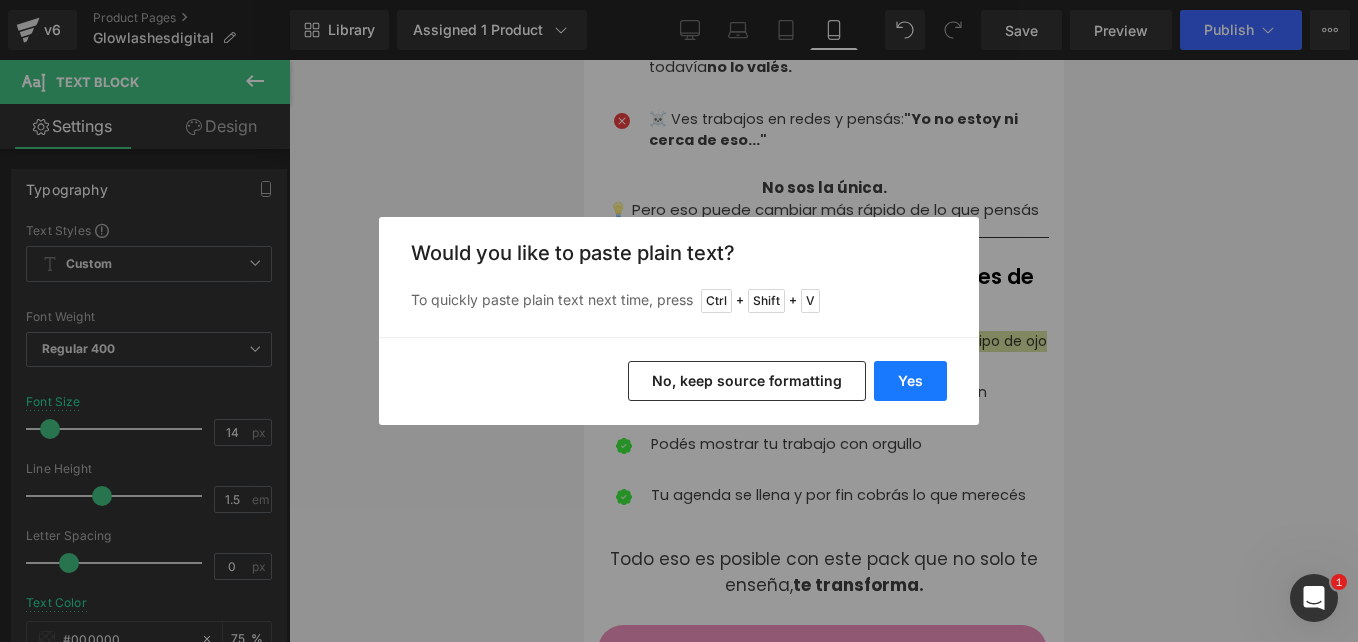 click on "Yes" at bounding box center (910, 381) 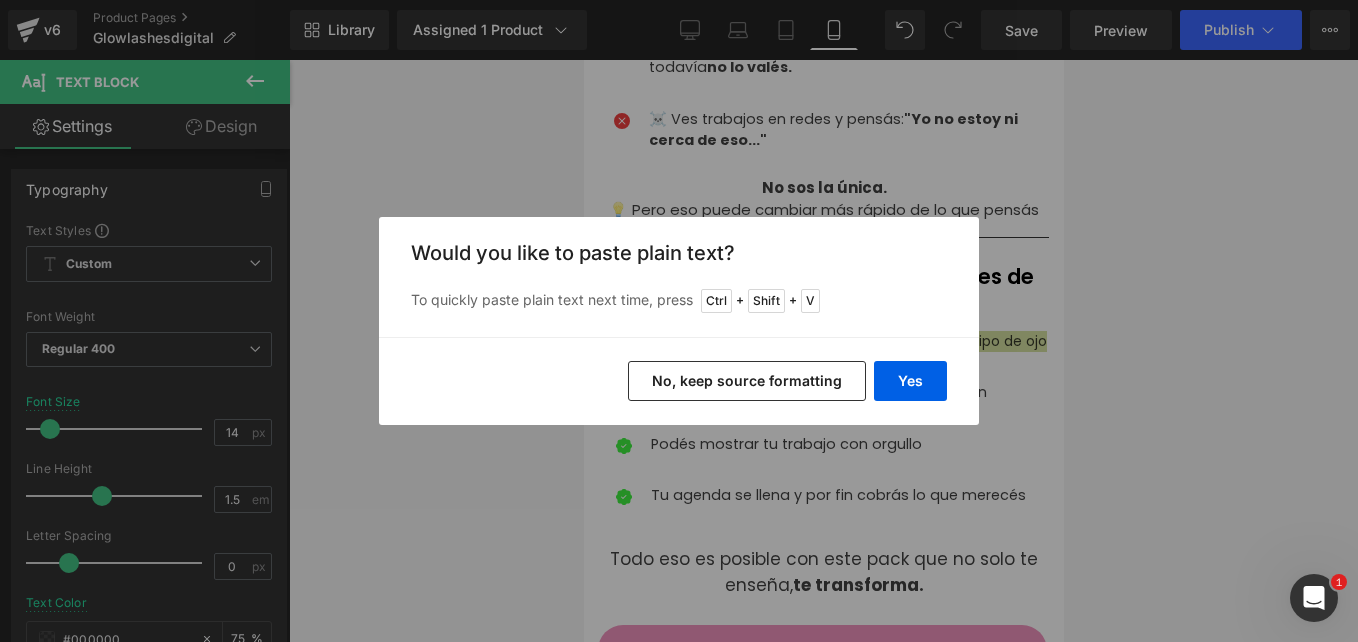 type 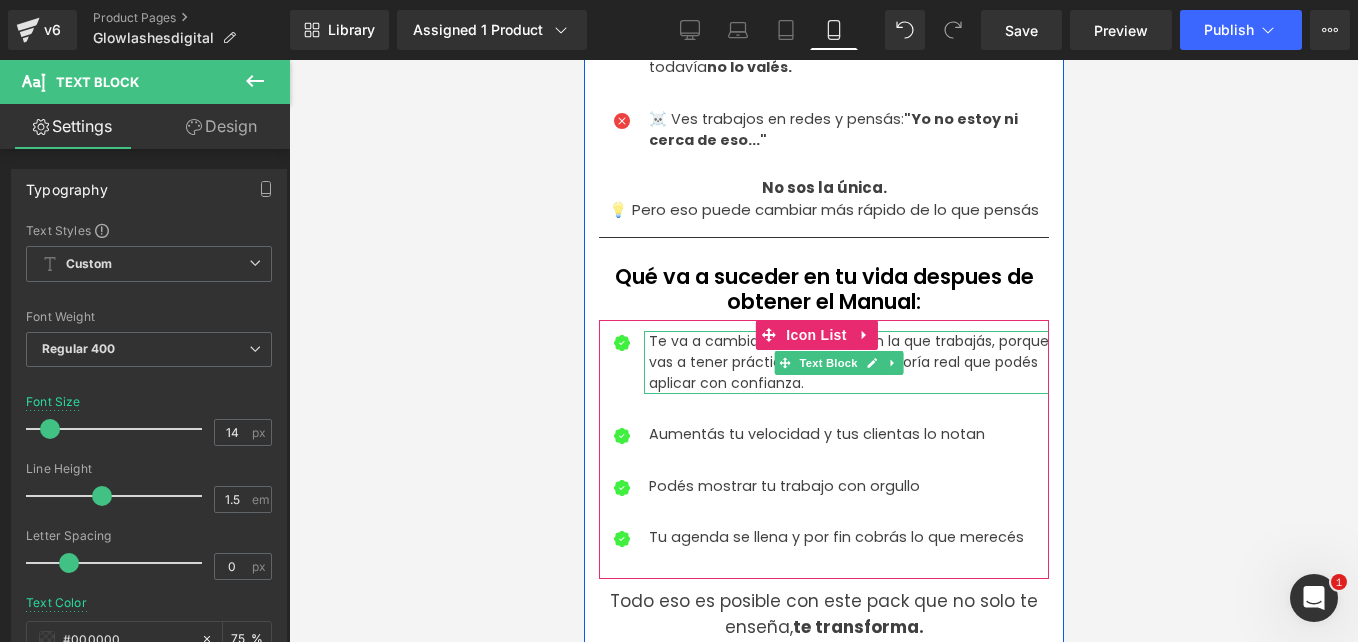 click at bounding box center [845, 391] 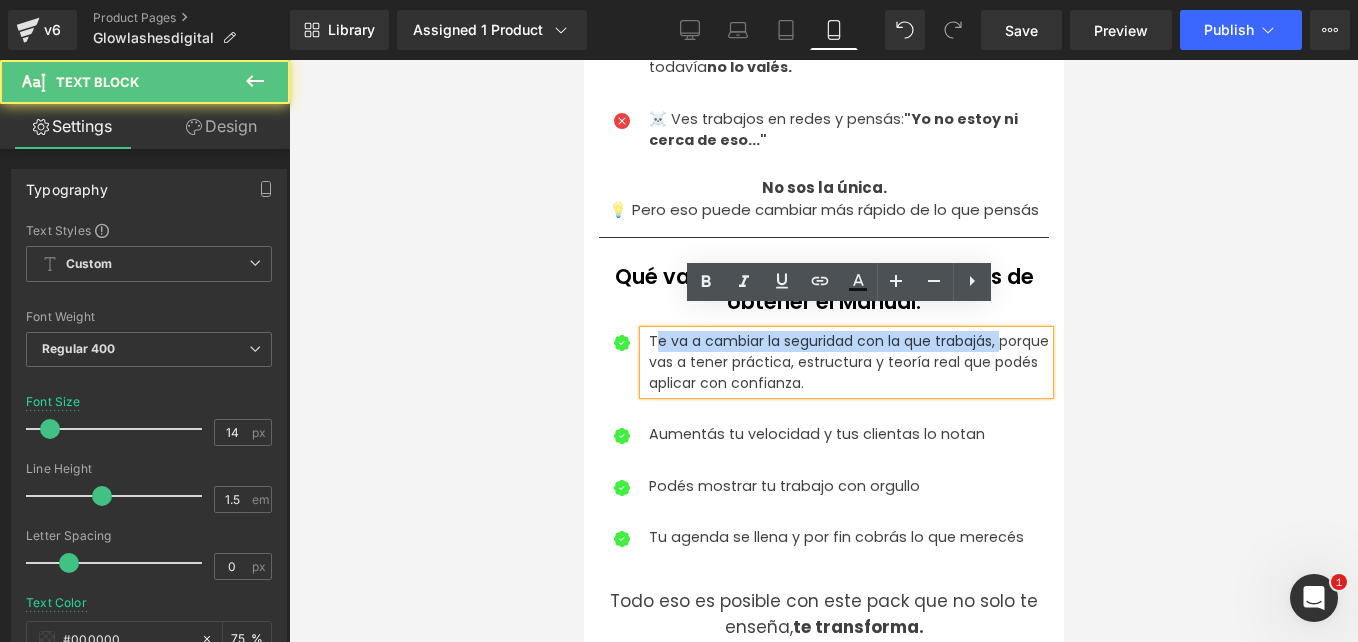 drag, startPoint x: 652, startPoint y: 325, endPoint x: 1008, endPoint y: 319, distance: 356.05057 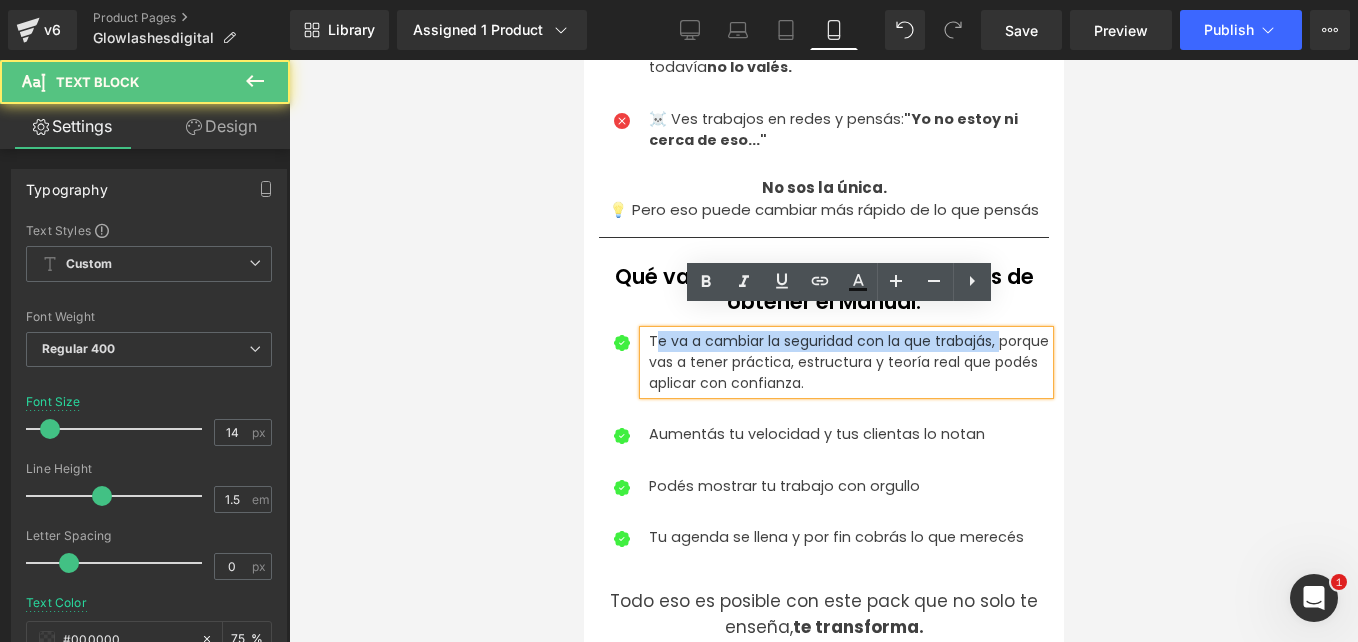 click on "Te va a cambiar la seguridad con la que trabajás, porque vas a tener práctica, estructura y teoría real que podés aplicar con confianza." at bounding box center (848, 362) 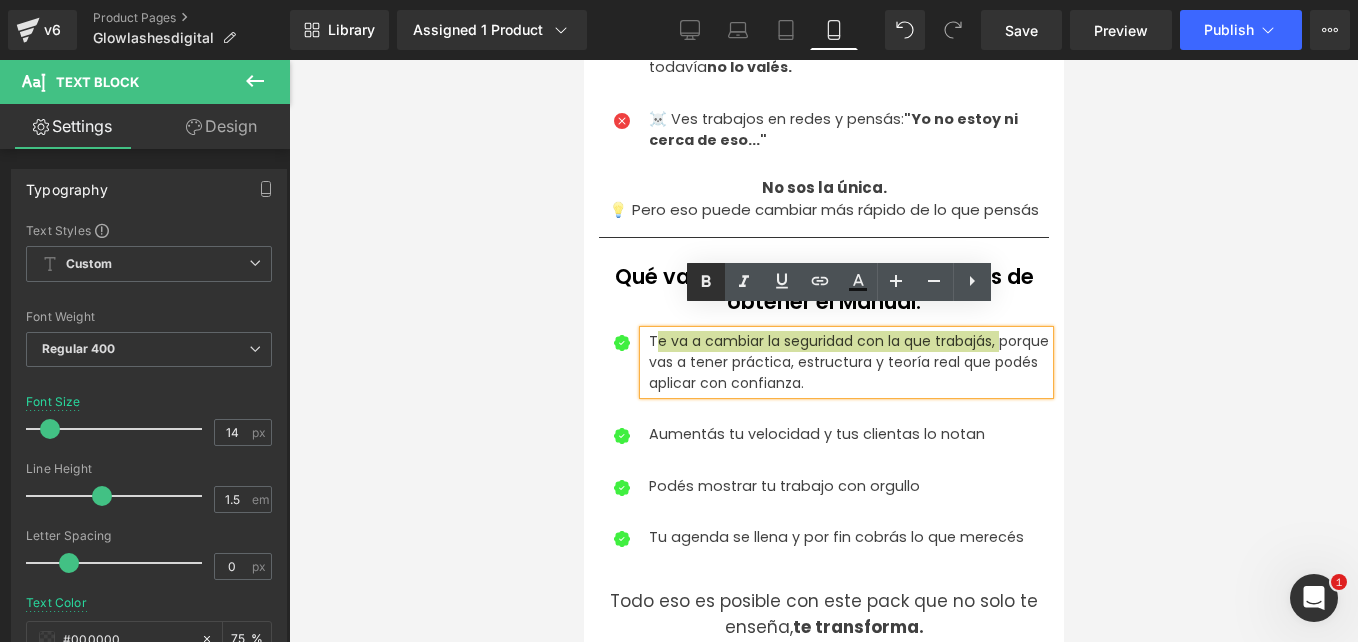 click 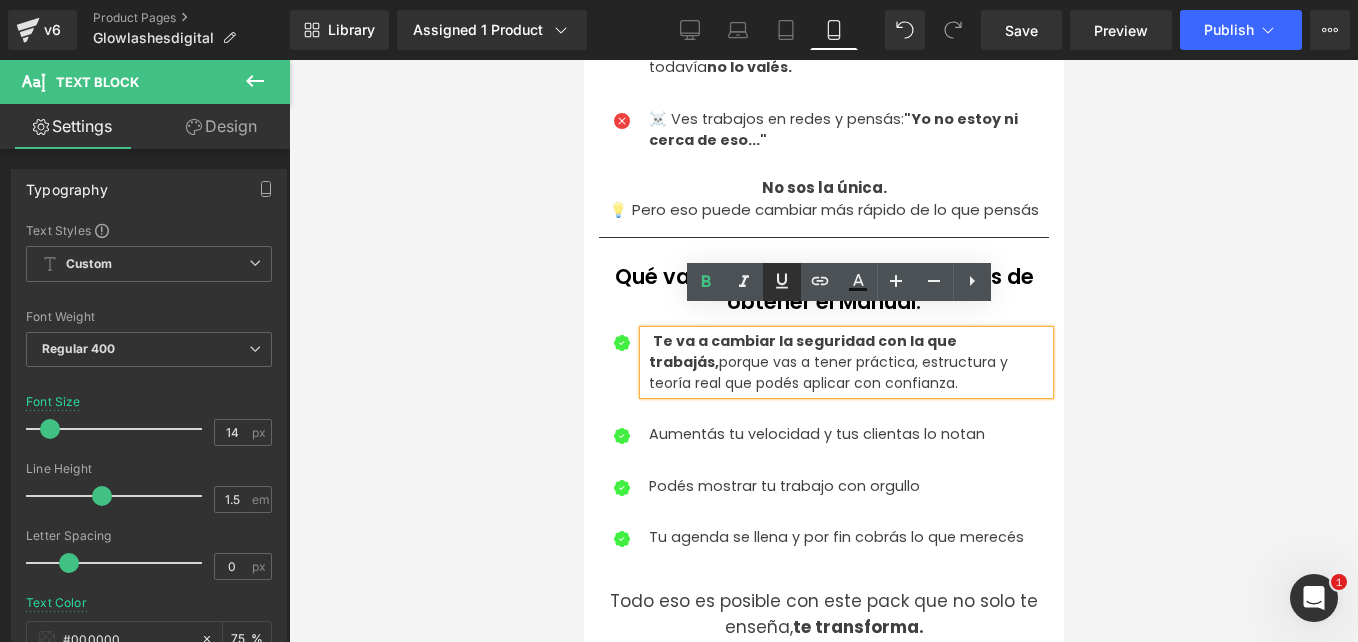 click 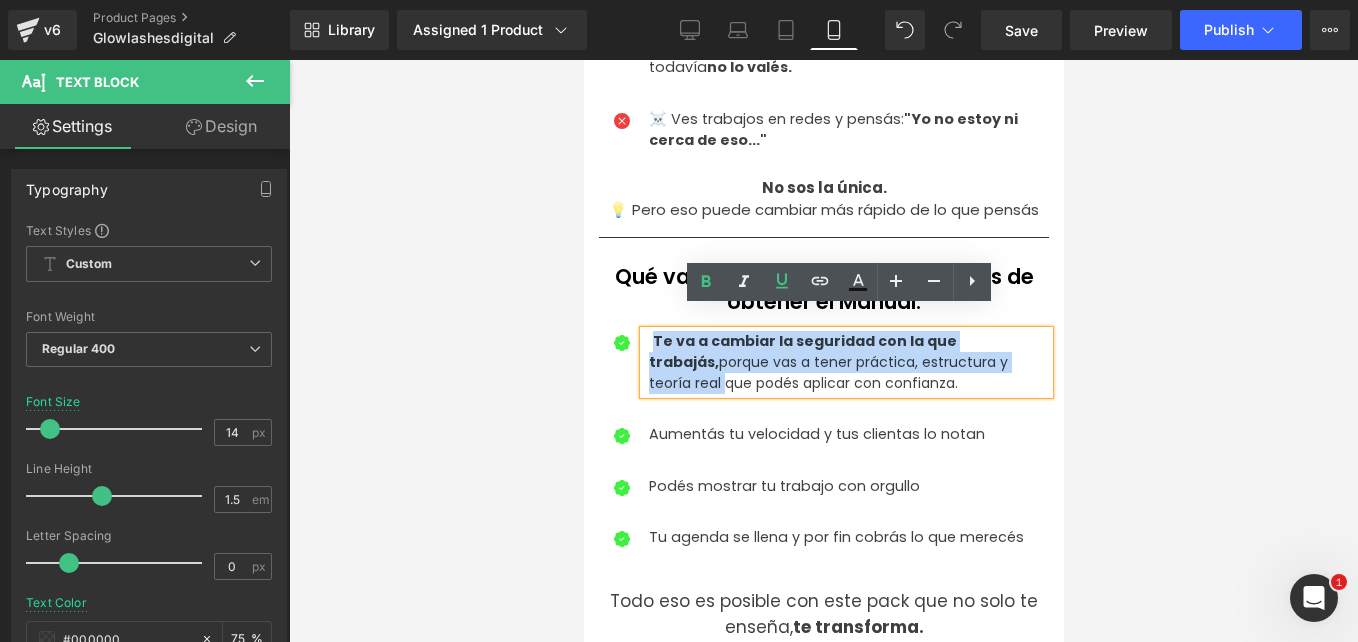 drag, startPoint x: 1008, startPoint y: 330, endPoint x: 650, endPoint y: 314, distance: 358.35736 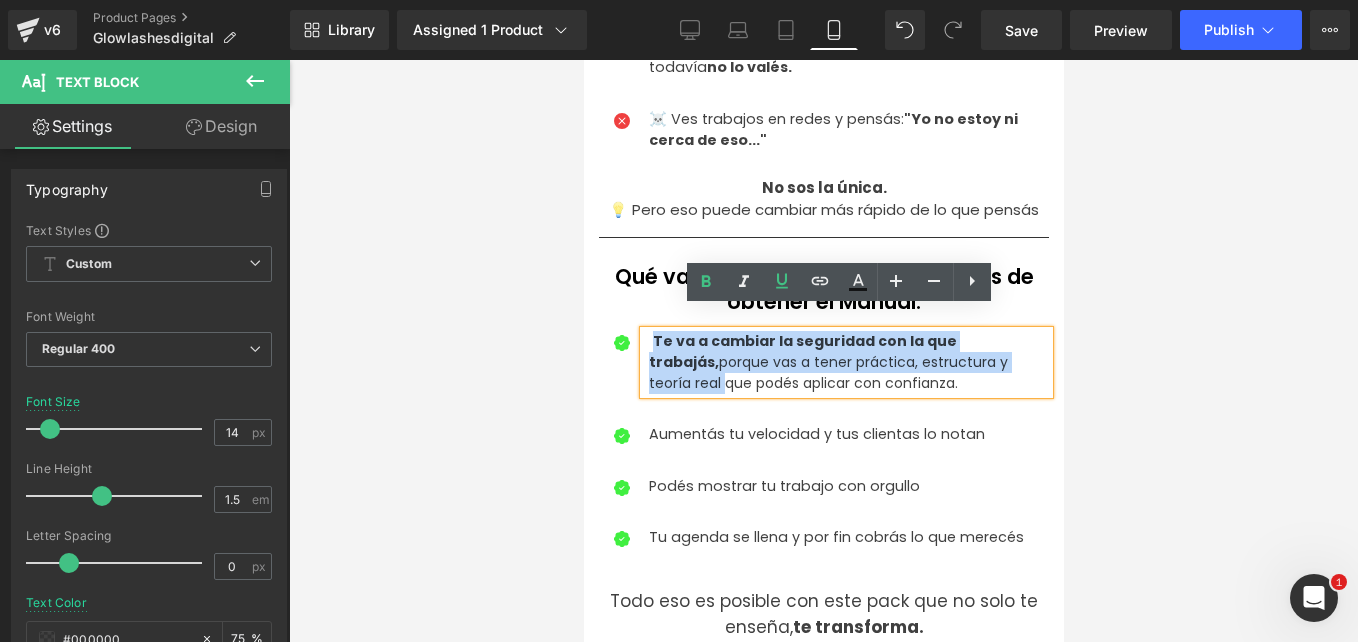 click on "Te va a cambiar la seguridad con la que trabajás, porque vas a tener práctica, estructura y teoría real que podés aplicar con confianza." at bounding box center [848, 362] 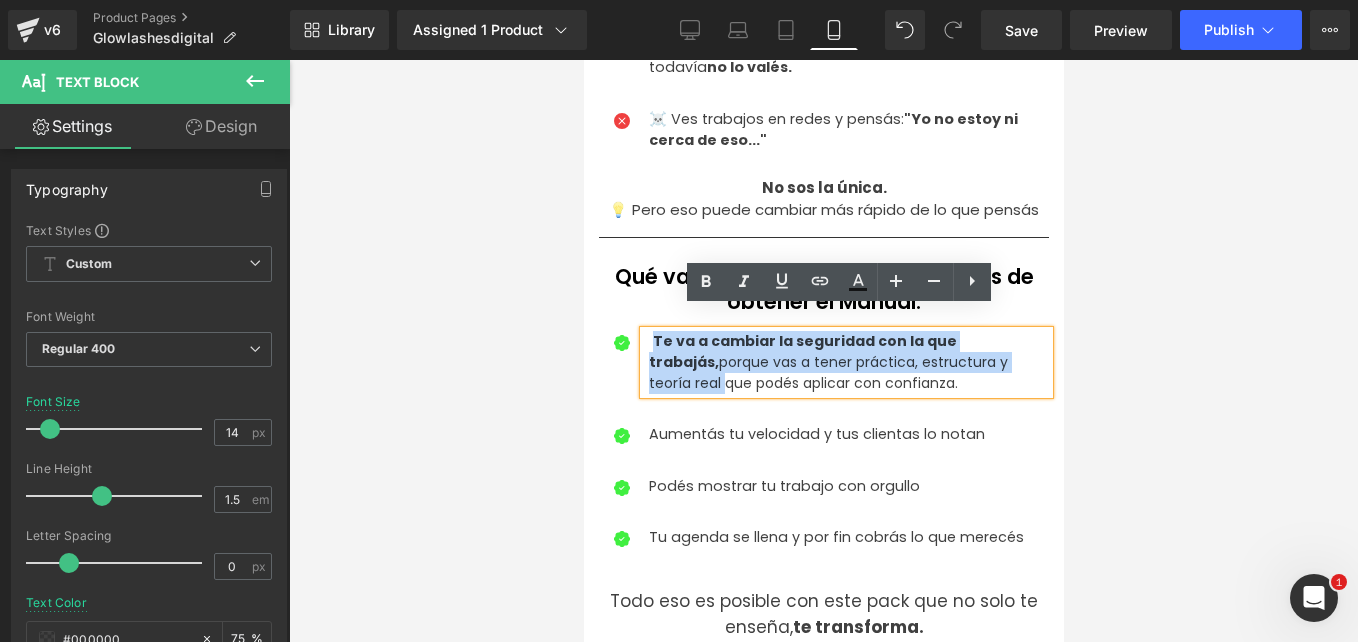 click on "Te va a cambiar la seguridad con la que trabajás, porque vas a tener práctica, estructura y teoría real que podés aplicar con confianza." at bounding box center [848, 362] 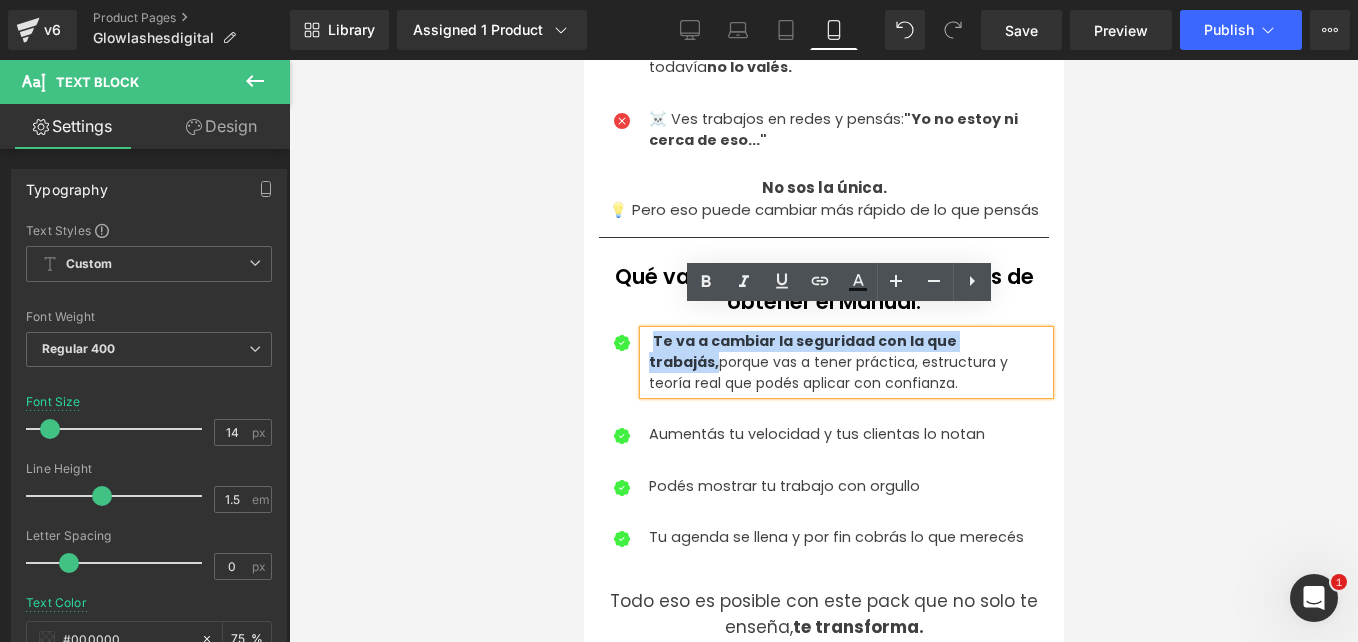 drag, startPoint x: 650, startPoint y: 314, endPoint x: 1003, endPoint y: 320, distance: 353.051 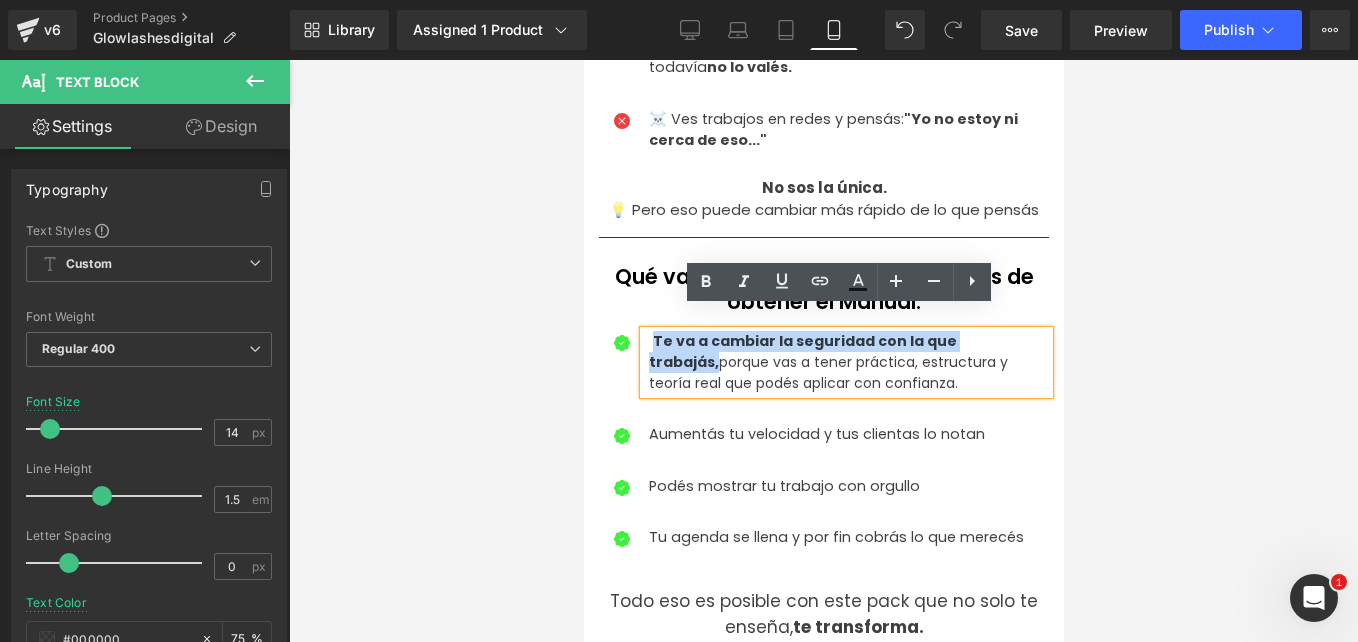 click on "Te va a cambiar la seguridad con la que trabajás, porque vas a tener práctica, estructura y teoría real que podés aplicar con confianza." at bounding box center [848, 362] 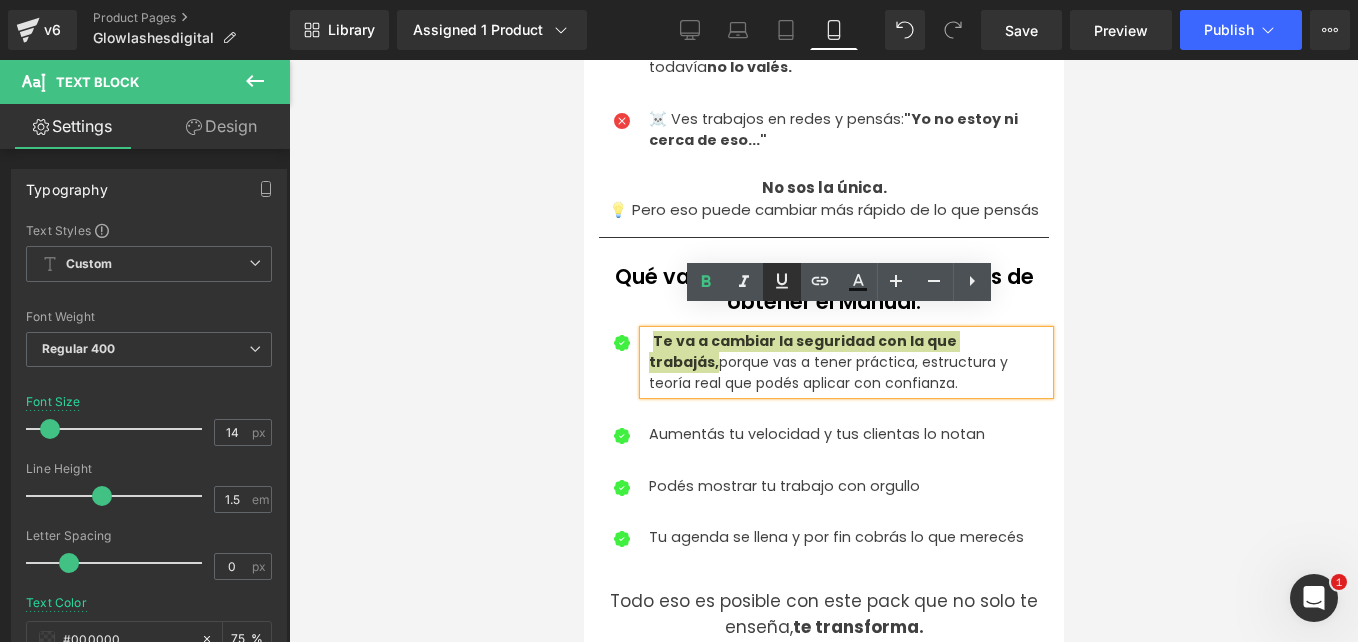 click 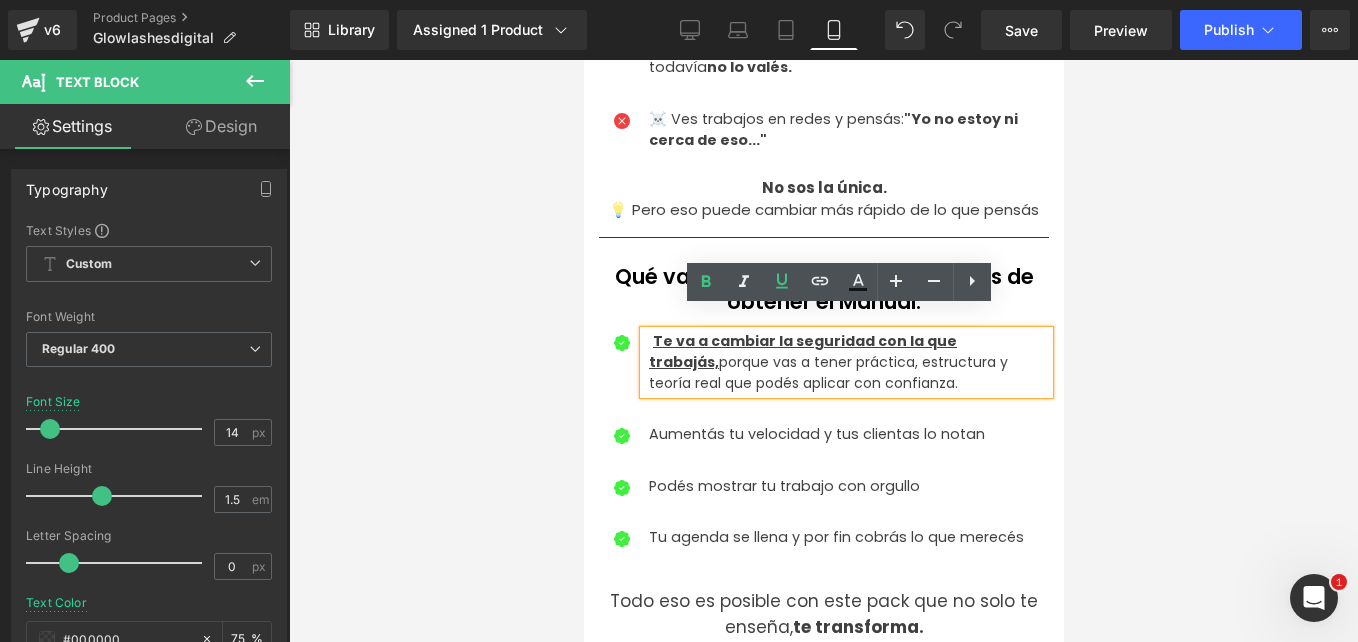 drag, startPoint x: 900, startPoint y: 357, endPoint x: 933, endPoint y: 375, distance: 37.589893 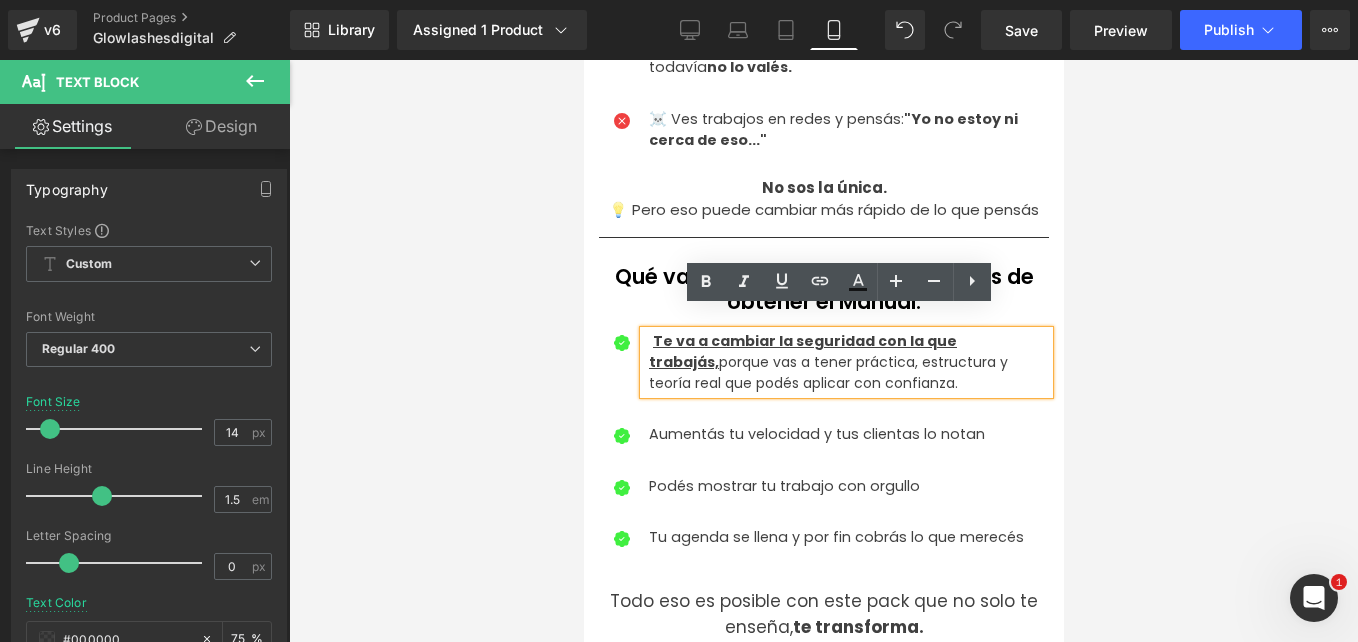 click on "Aumentás tu velocidad y tus clientas lo notan" at bounding box center (848, 435) 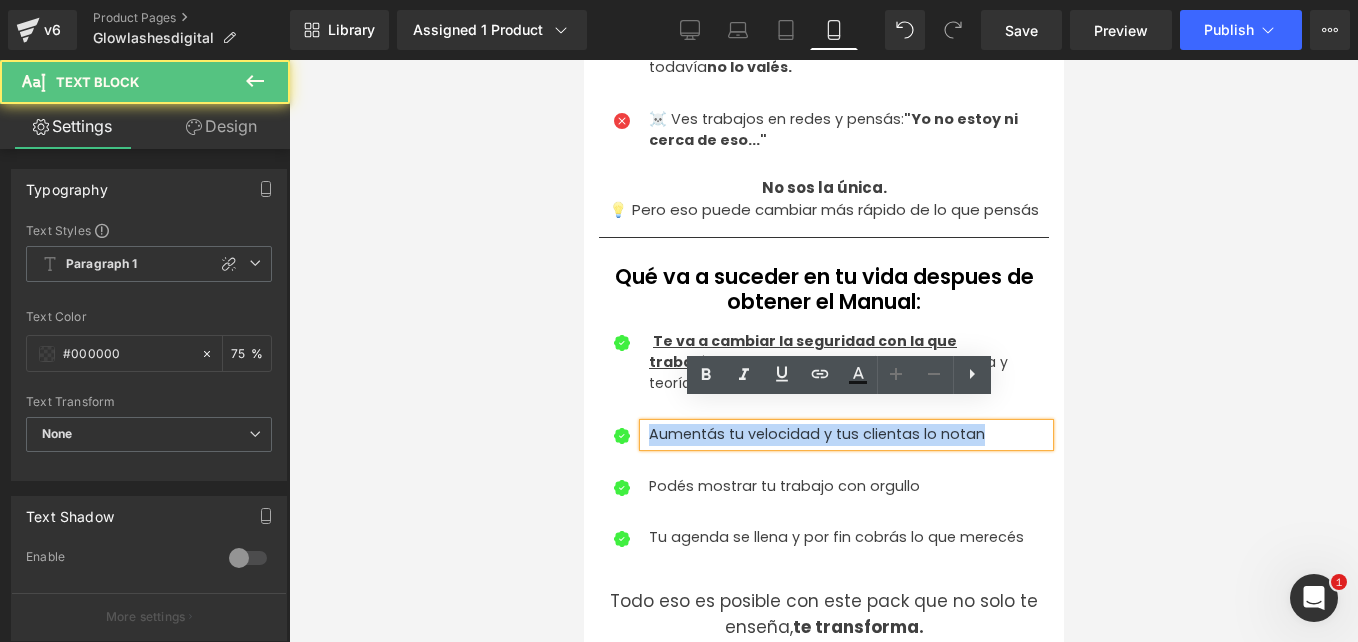 drag, startPoint x: 975, startPoint y: 415, endPoint x: 1092, endPoint y: 465, distance: 127.236 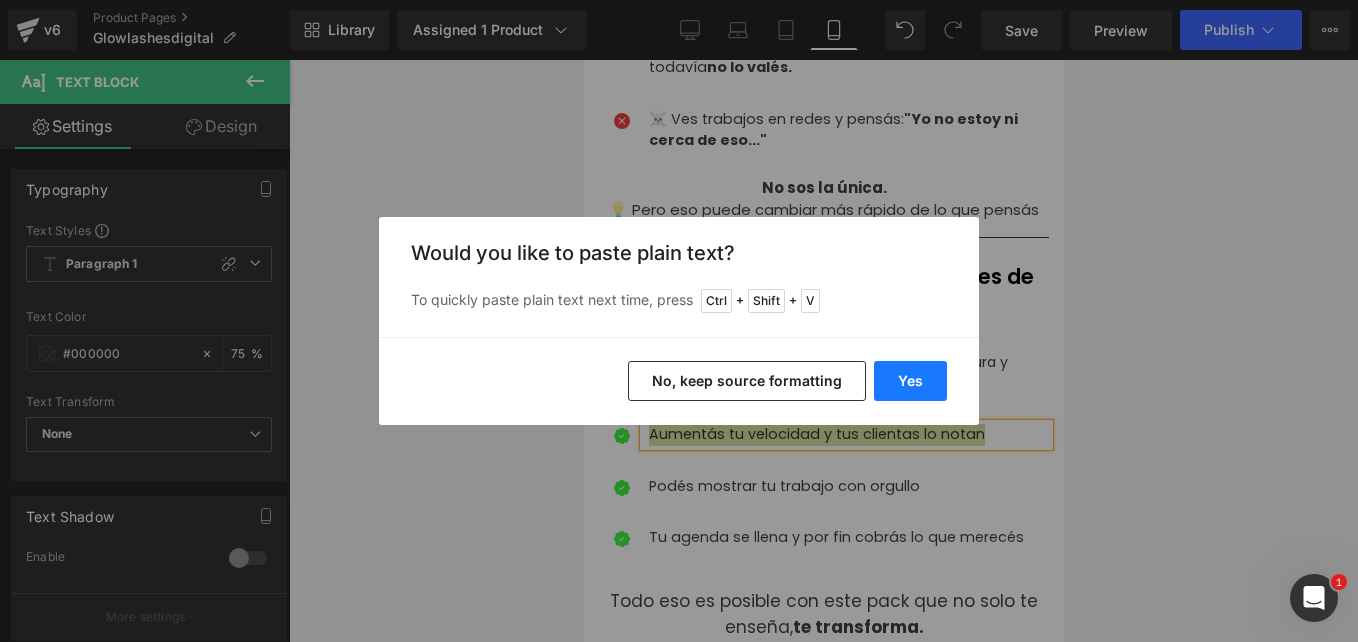 click on "Yes" at bounding box center [910, 381] 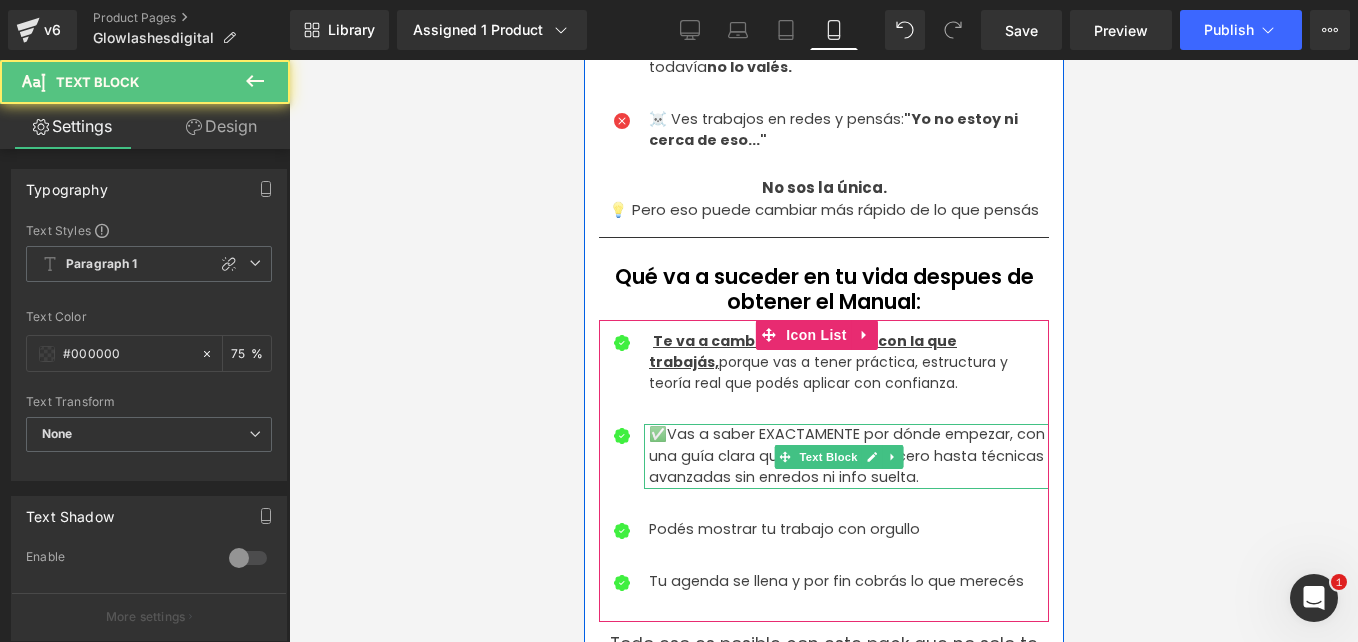 drag, startPoint x: 681, startPoint y: 410, endPoint x: 665, endPoint y: 408, distance: 16.124516 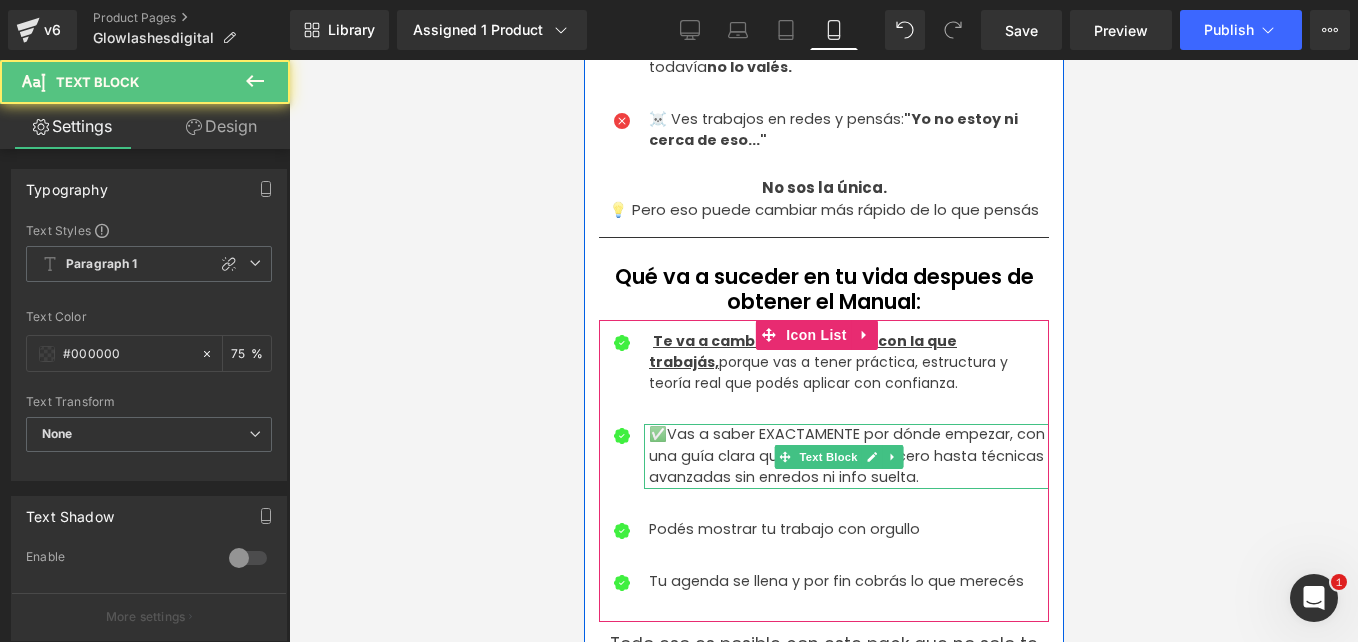 click on "✅Vas a saber EXACTAMENTE por dónde empezar, con una guía clara que te lleva desde cero hasta técnicas avanzadas sin enredos ni info suelta." at bounding box center (848, 456) 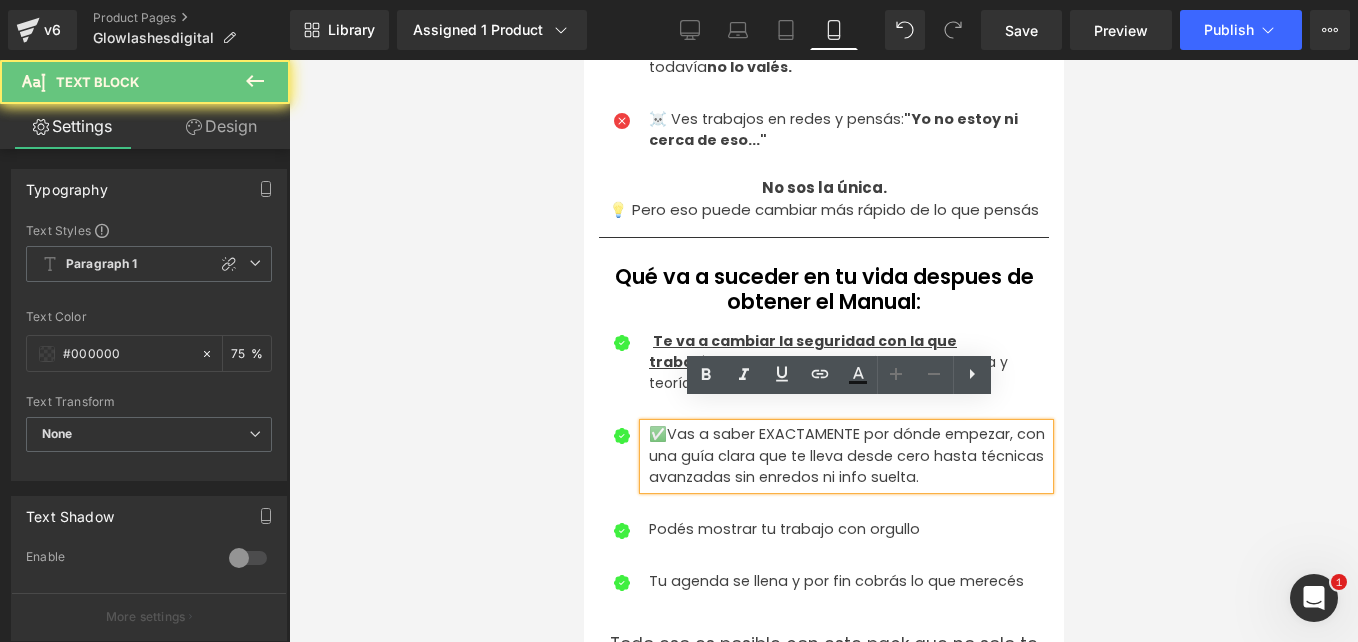 click on "✅Vas a saber EXACTAMENTE por dónde empezar, con una guía clara que te lleva desde cero hasta técnicas avanzadas sin enredos ni info suelta." at bounding box center [848, 456] 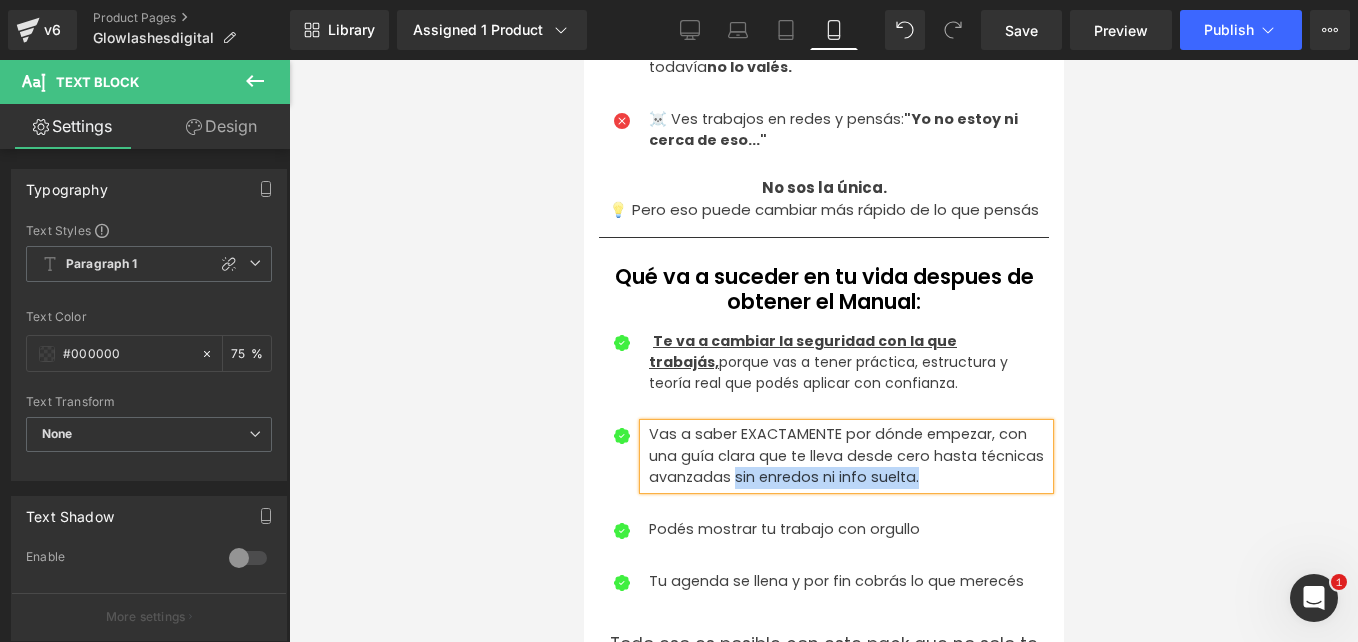 drag, startPoint x: 996, startPoint y: 456, endPoint x: 796, endPoint y: 449, distance: 200.12247 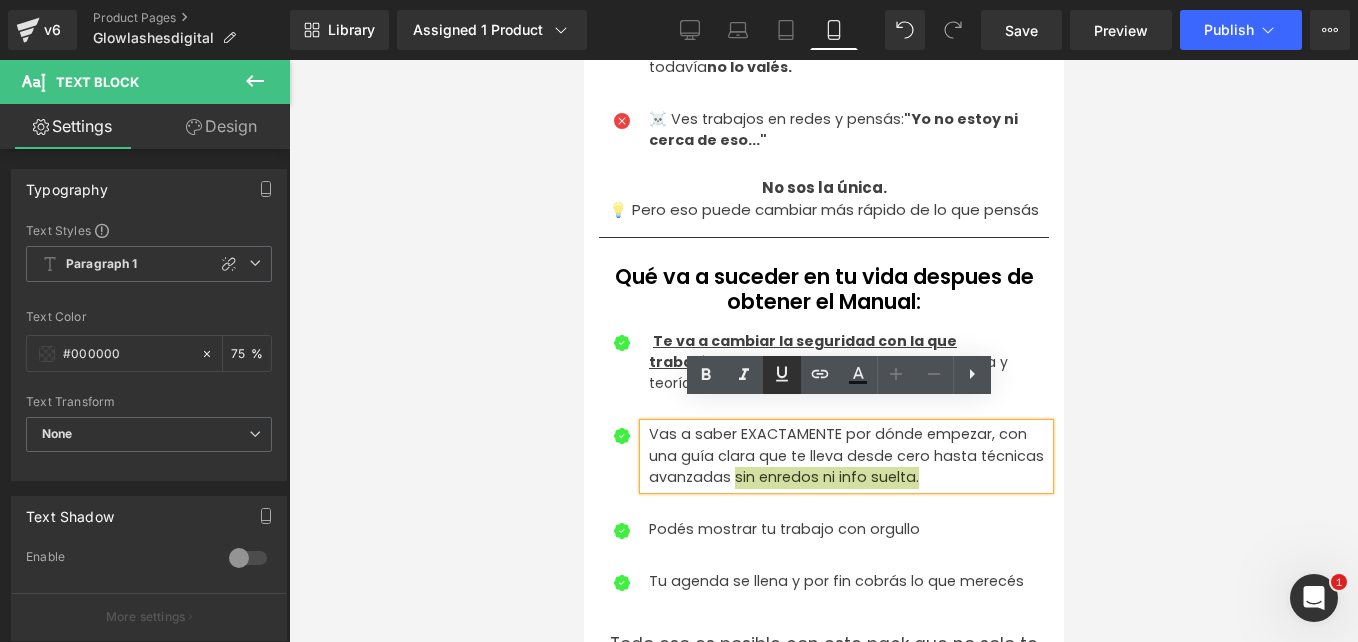 click 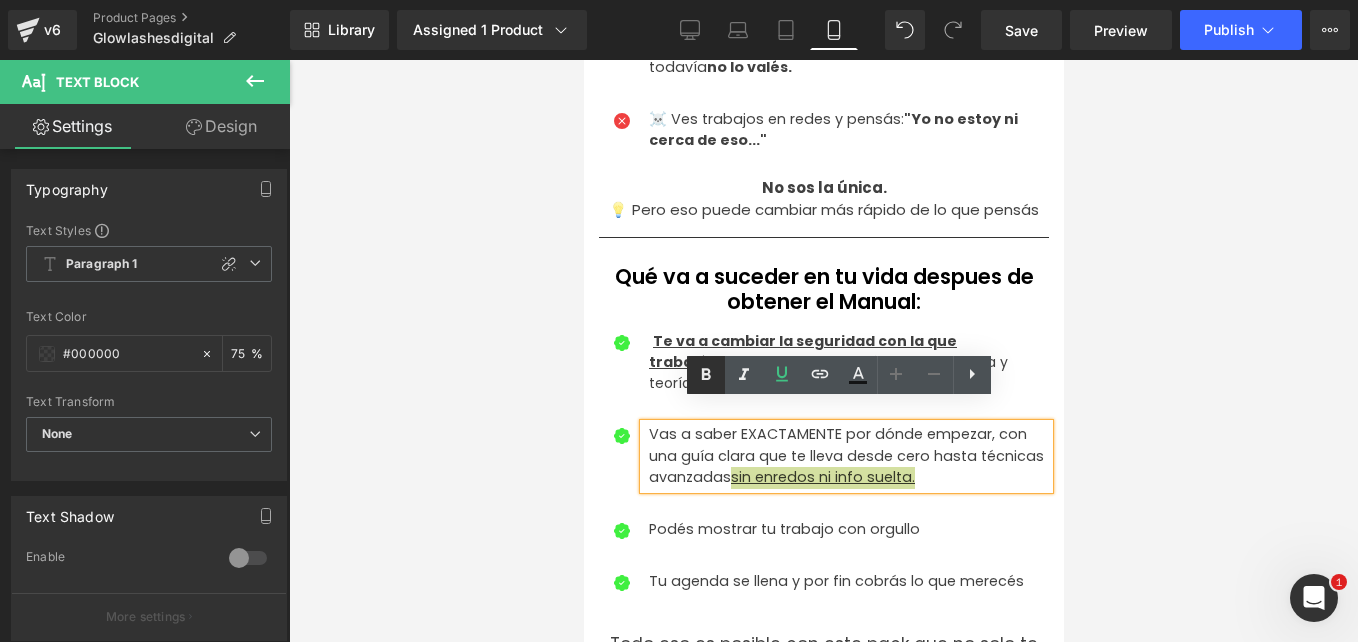 click 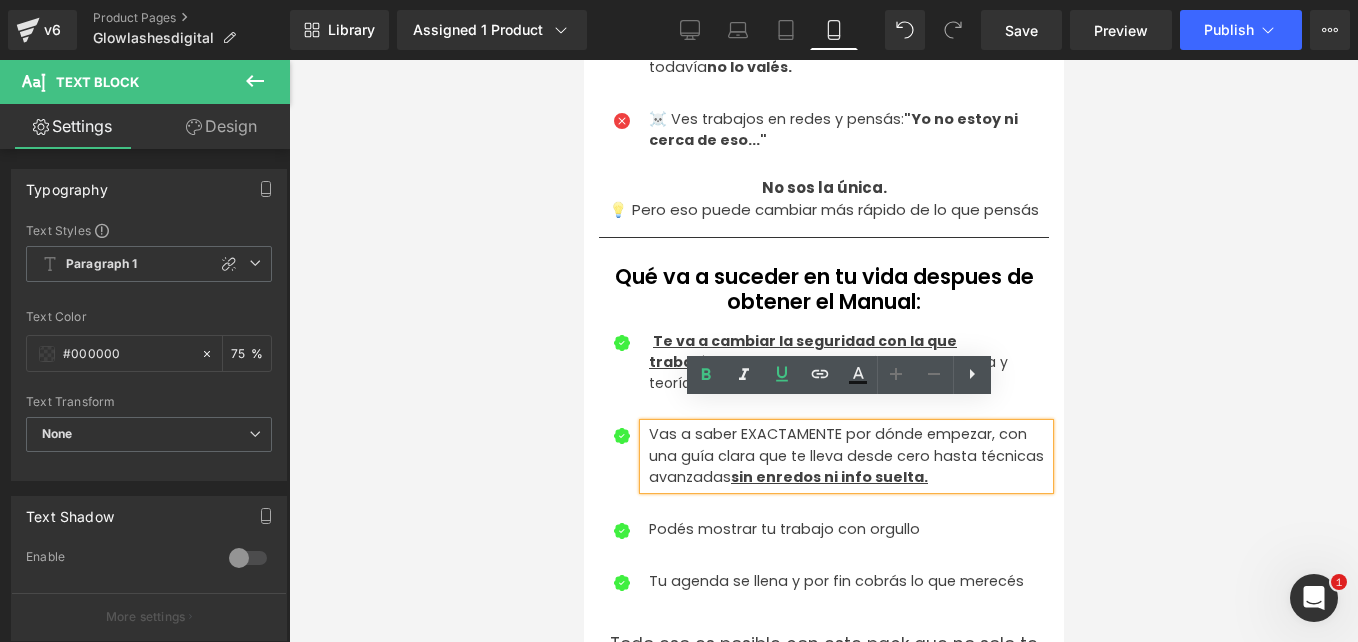 click on "Vas a saber EXACTAMENTE por dónde empezar, con una guía clara que te lleva desde cero hasta técnicas avanzadas sin enredos ni info suelta." at bounding box center [848, 456] 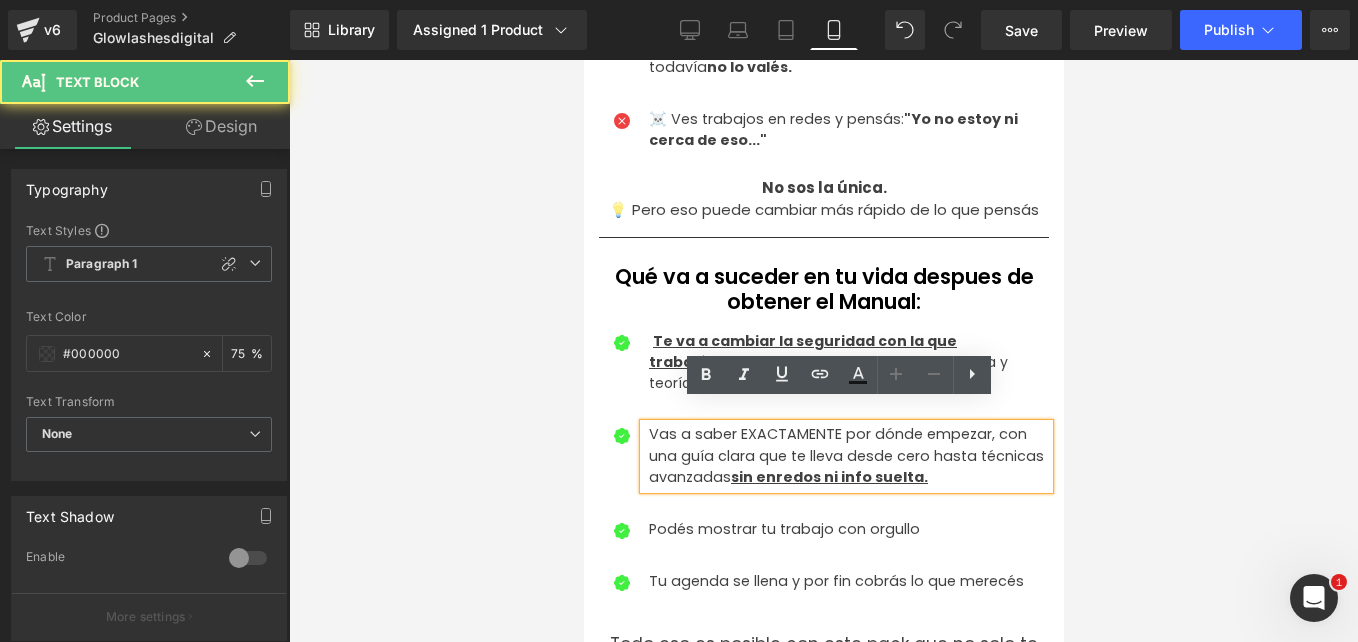 click on "Vas a saber EXACTAMENTE por dónde empezar, con una guía clara que te lleva desde cero hasta técnicas avanzadas sin enredos ni info suelta." at bounding box center (848, 456) 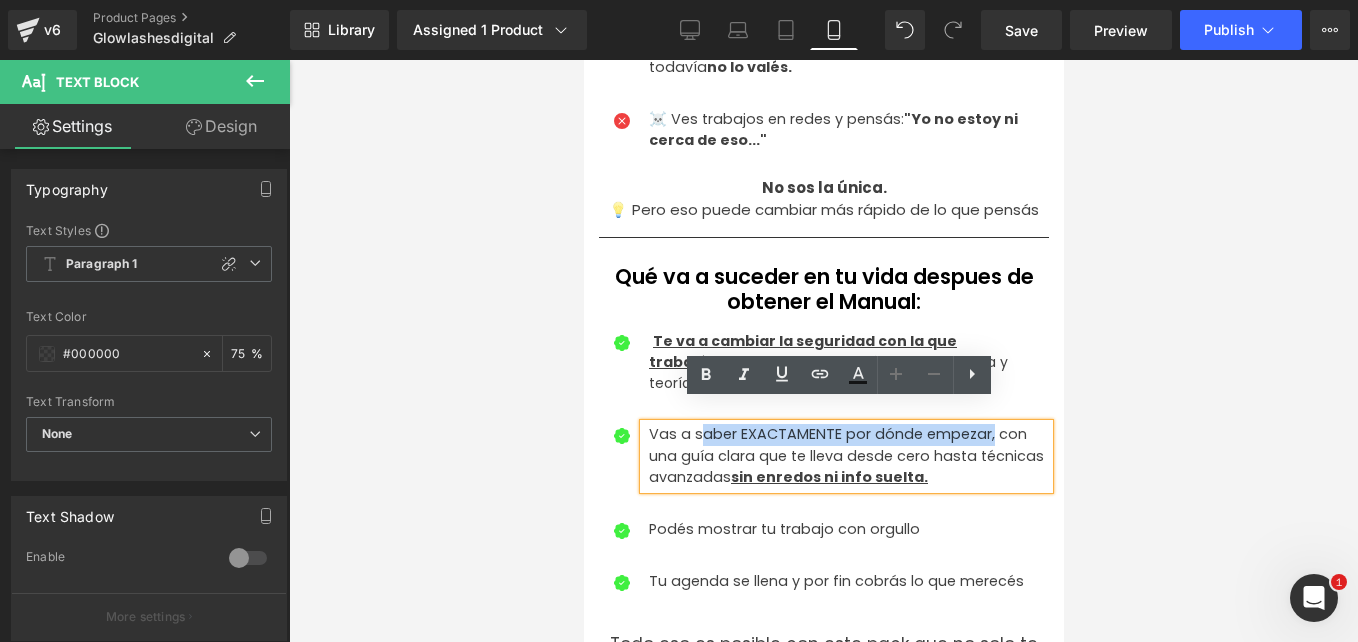 drag, startPoint x: 987, startPoint y: 416, endPoint x: 698, endPoint y: 408, distance: 289.11072 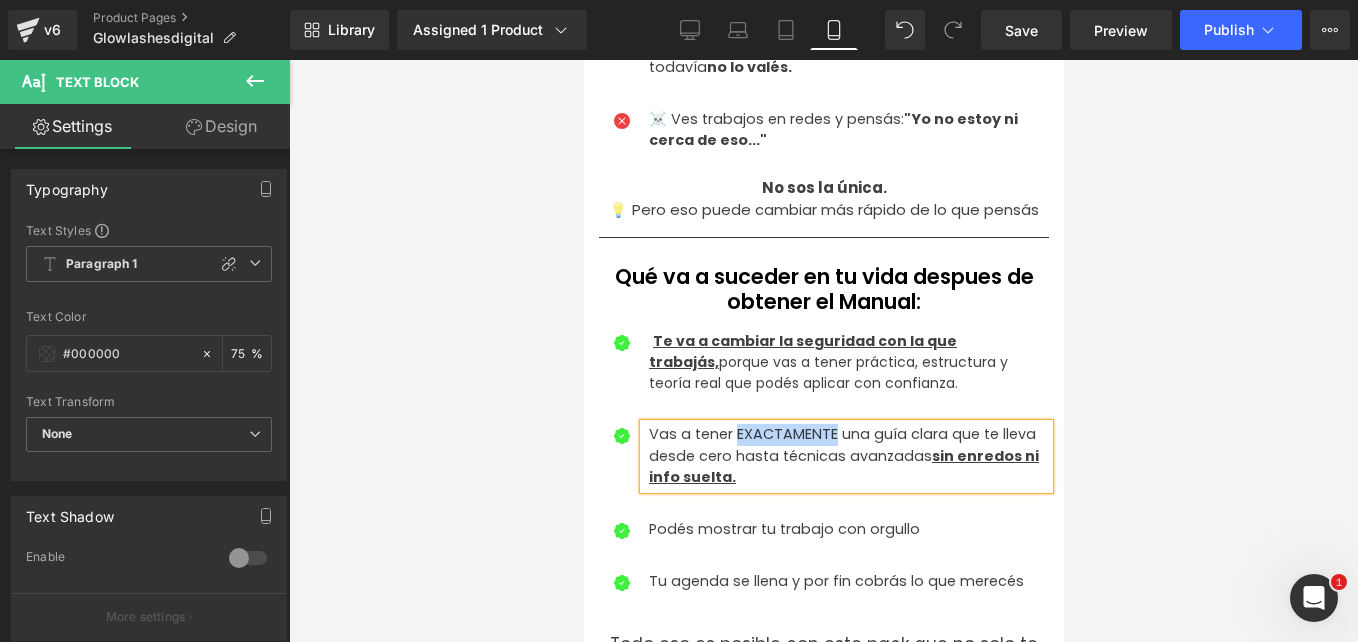 drag, startPoint x: 733, startPoint y: 414, endPoint x: 833, endPoint y: 415, distance: 100.005 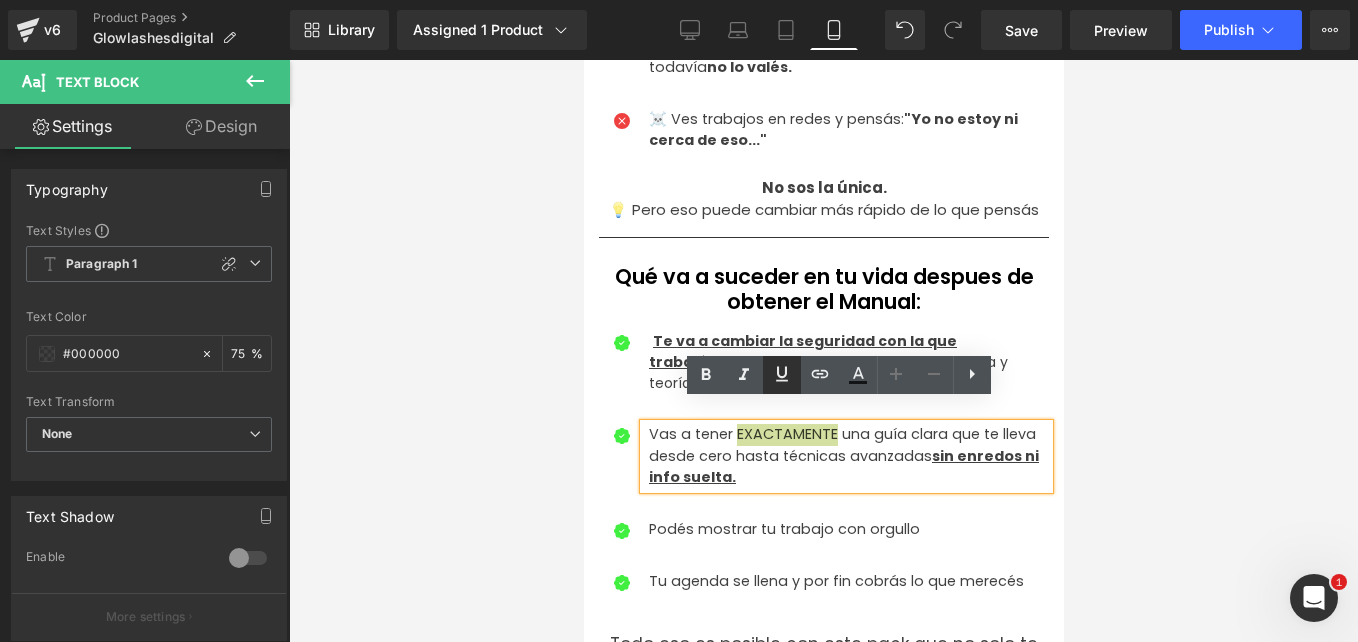 click 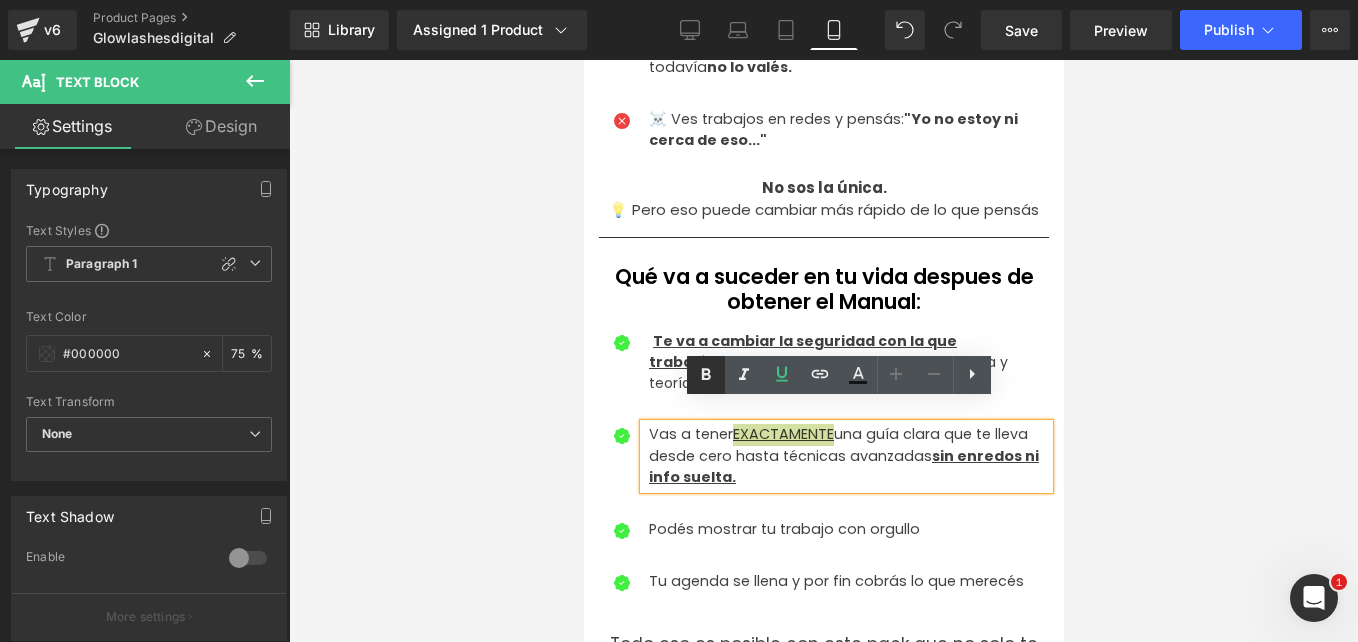 click 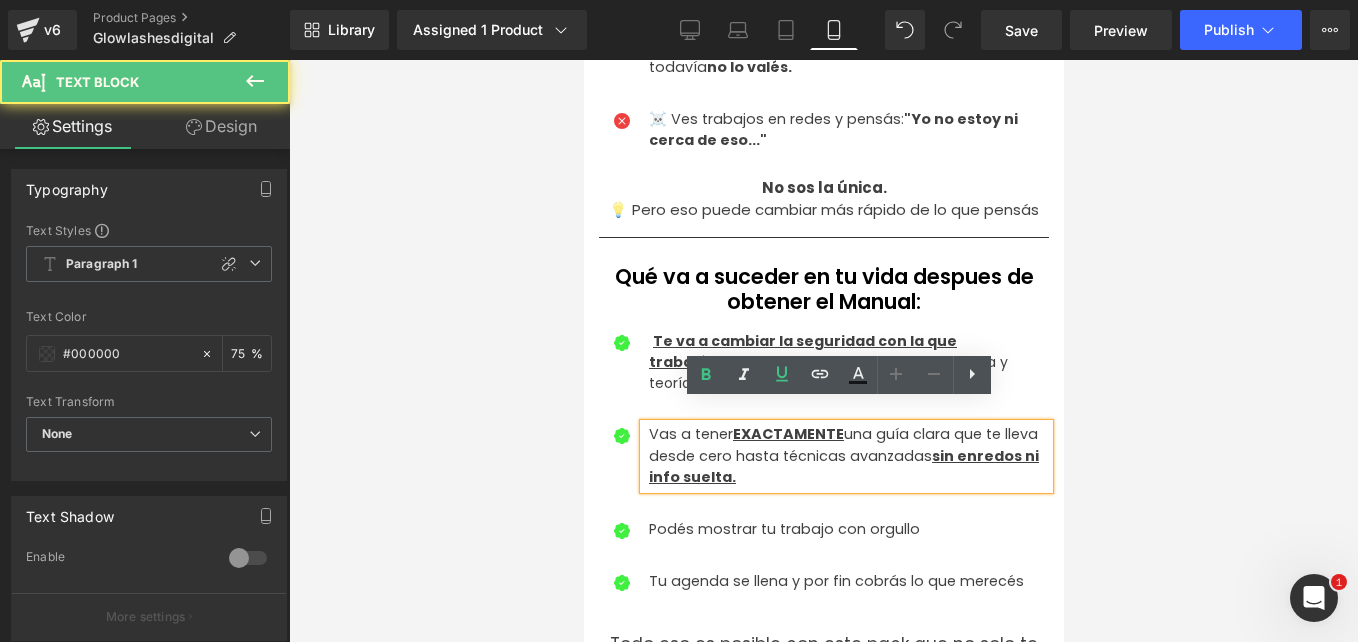 click on "Vas a tener EXACTAMENTE una guía clara que te lleva desde cero hasta técnicas avanzadas sin enredos ni info suelta." at bounding box center (848, 456) 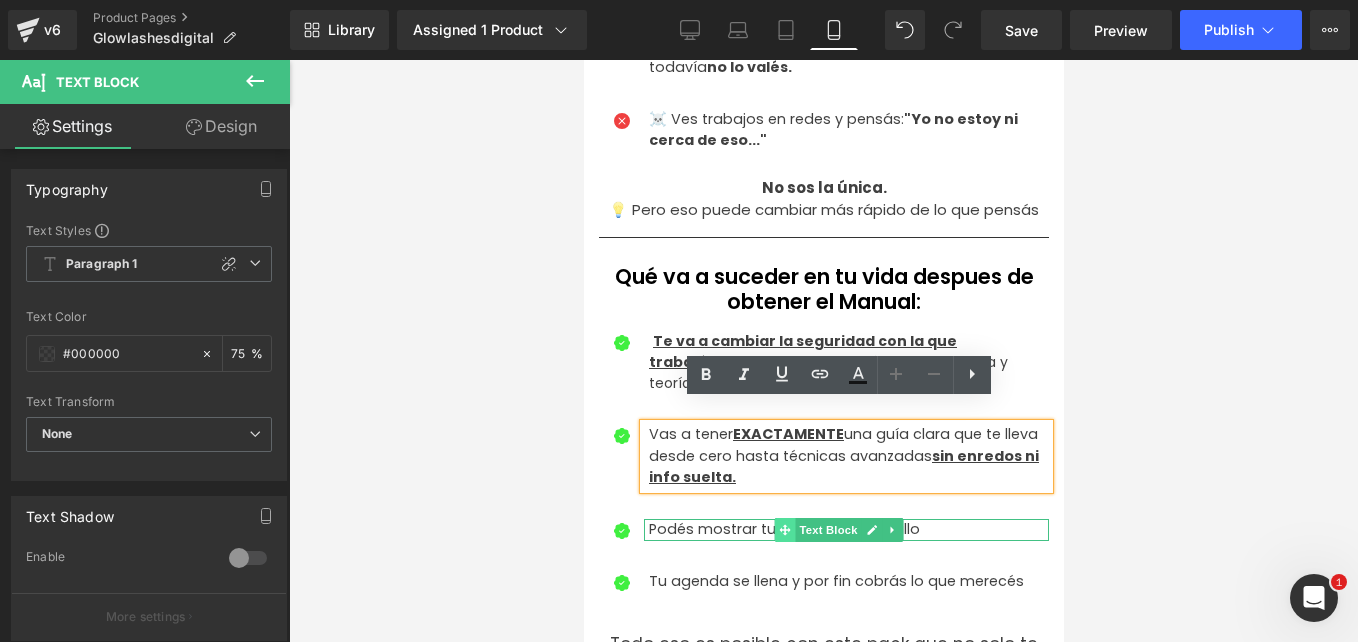 click 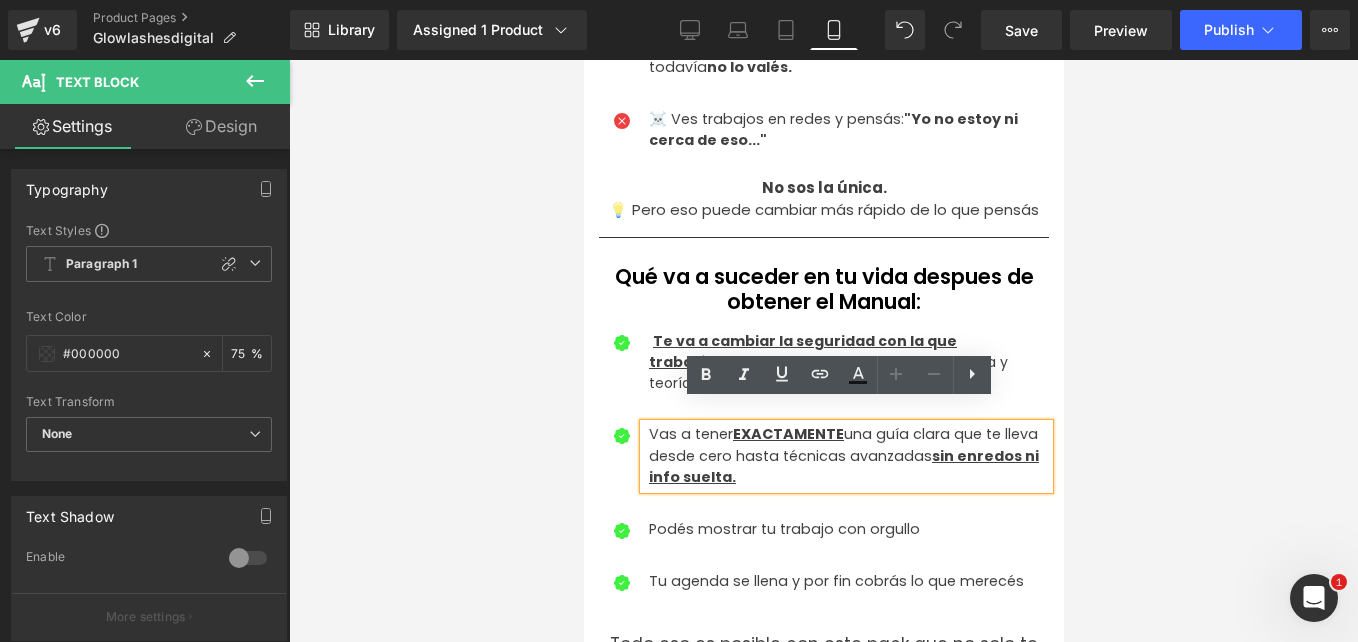 click at bounding box center [583, 60] 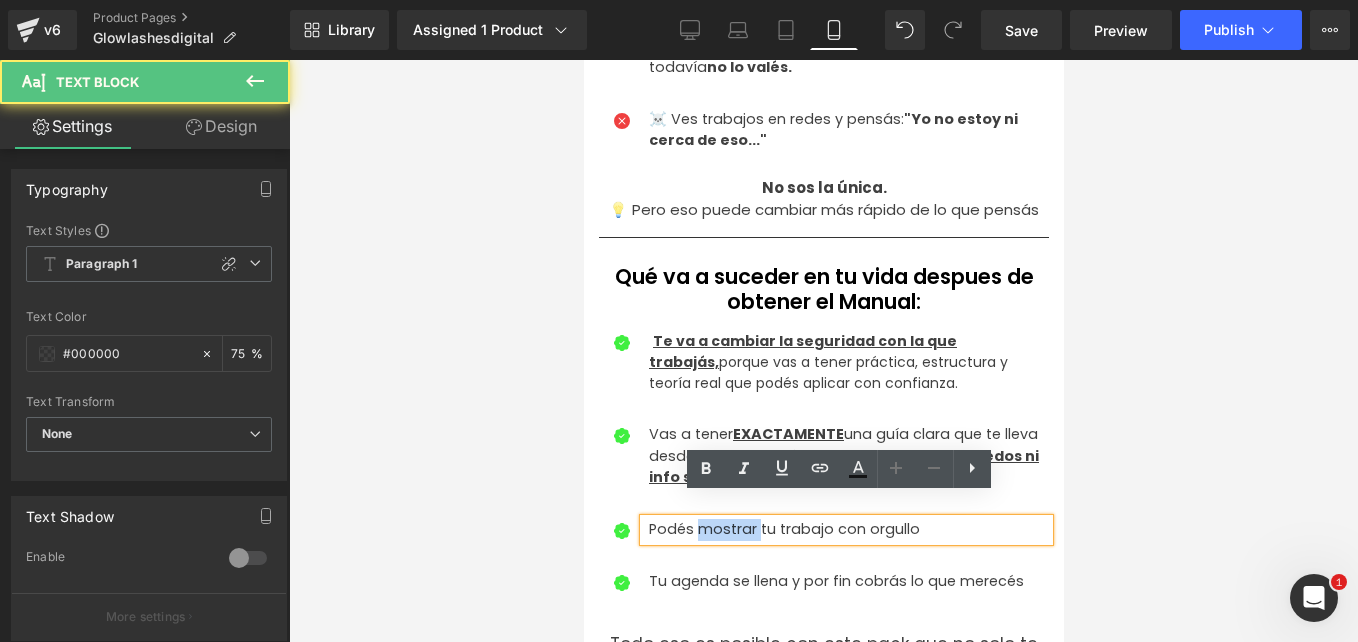 click on "Podés mostrar tu trabajo con orgullo" at bounding box center [848, 530] 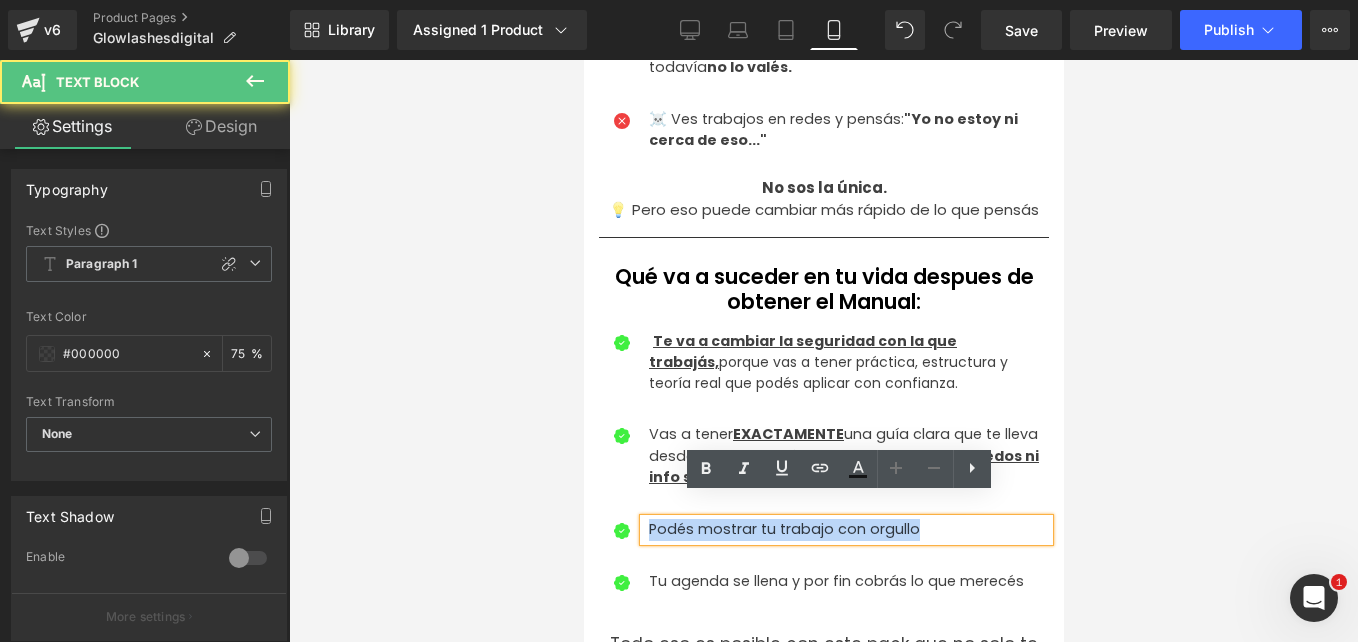 click on "Podés mostrar tu trabajo con orgullo" at bounding box center (848, 530) 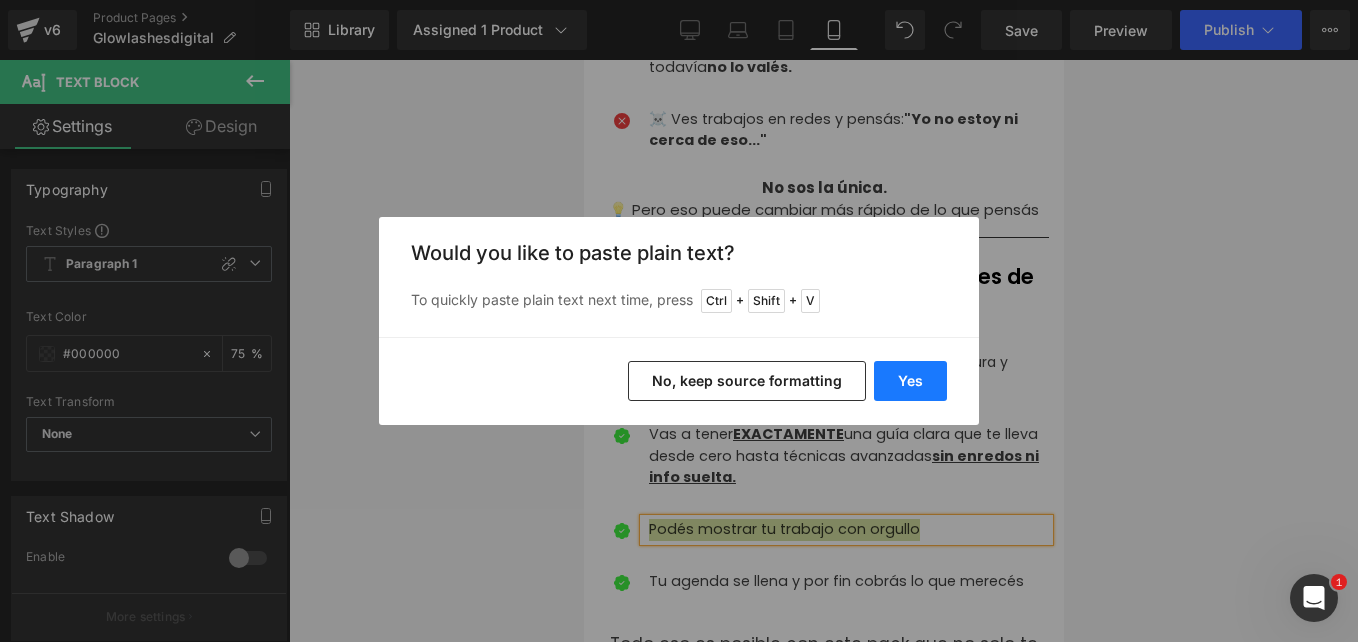 click on "Yes" at bounding box center (910, 381) 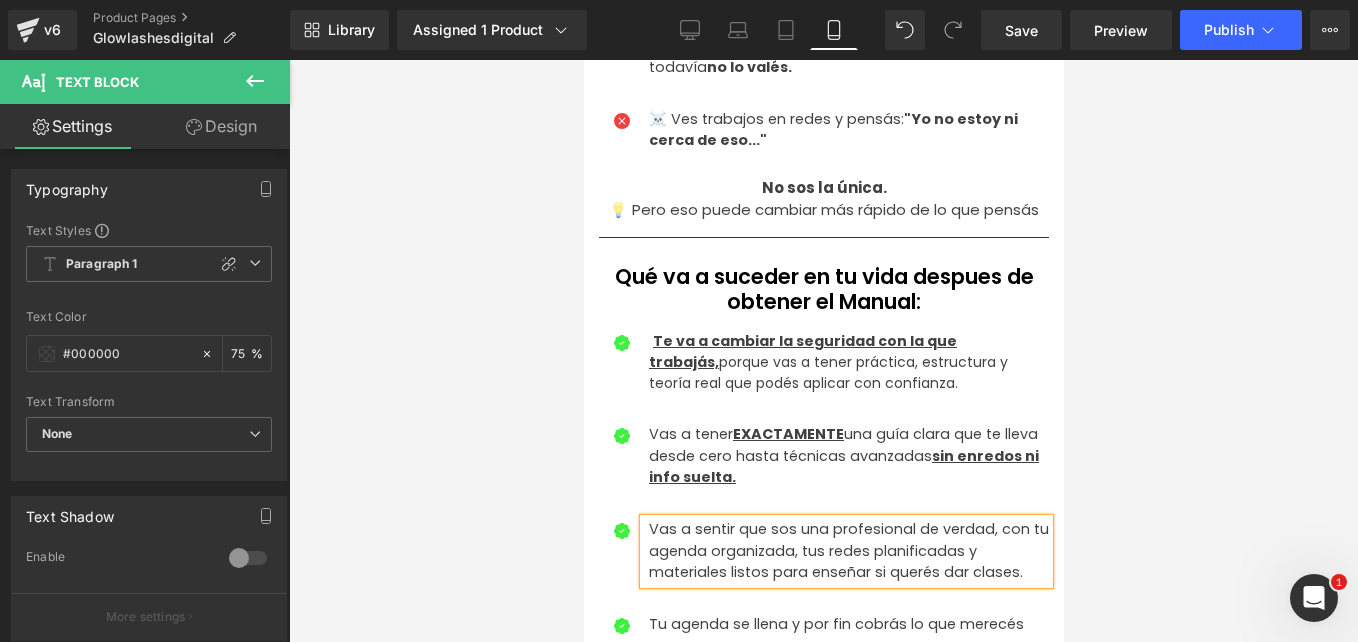type 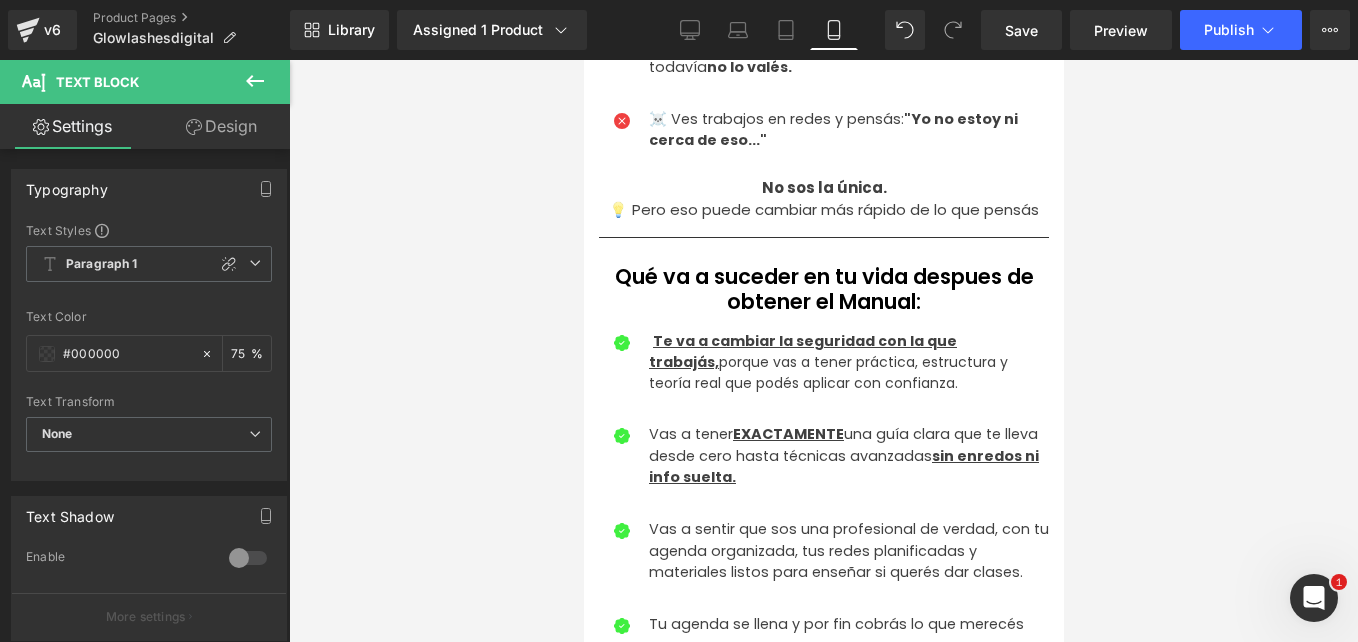scroll, scrollTop: 1200, scrollLeft: 0, axis: vertical 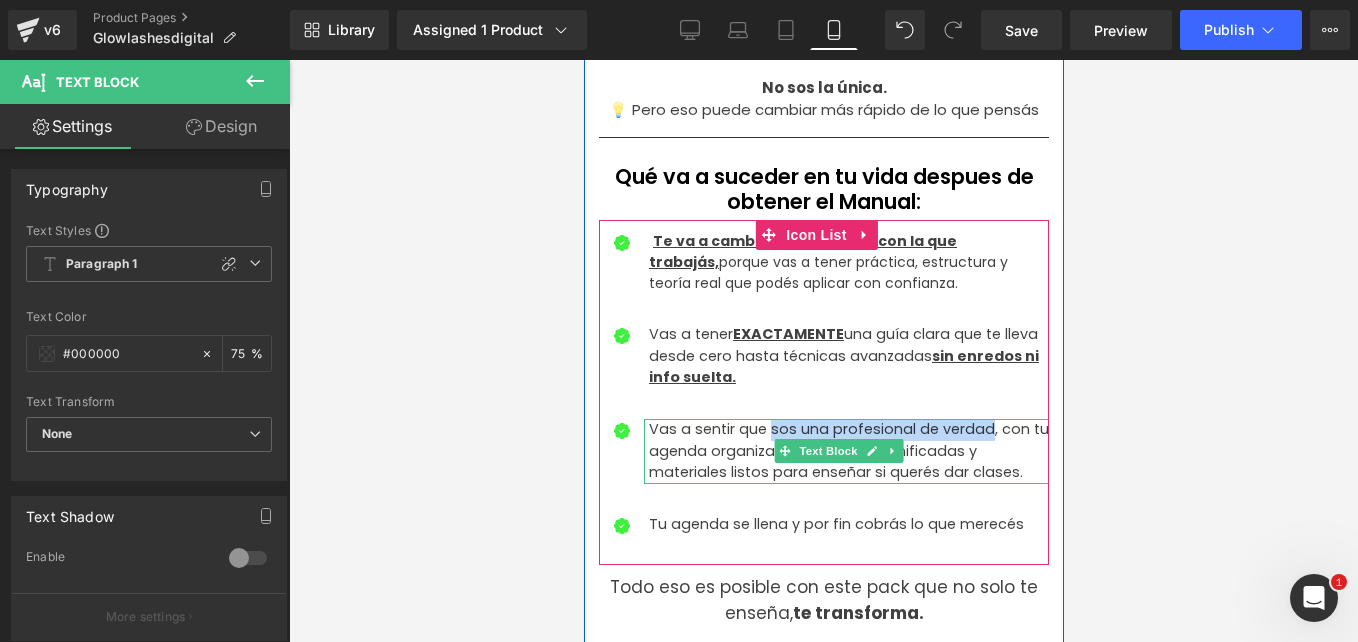 drag, startPoint x: 768, startPoint y: 409, endPoint x: 984, endPoint y: 406, distance: 216.02083 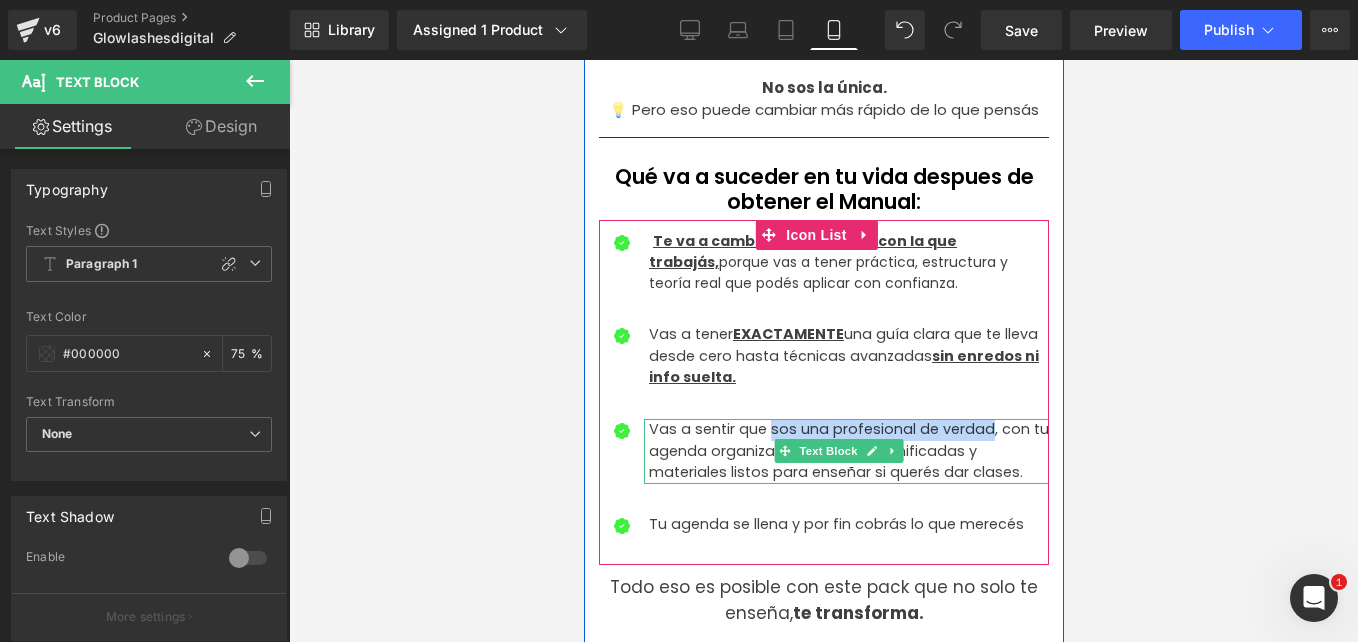 click on "Vas a sentir que sos una profesional de verdad, con tu agenda organizada, tus redes planificadas y materiales listos para enseñar si querés dar clases." at bounding box center [848, 451] 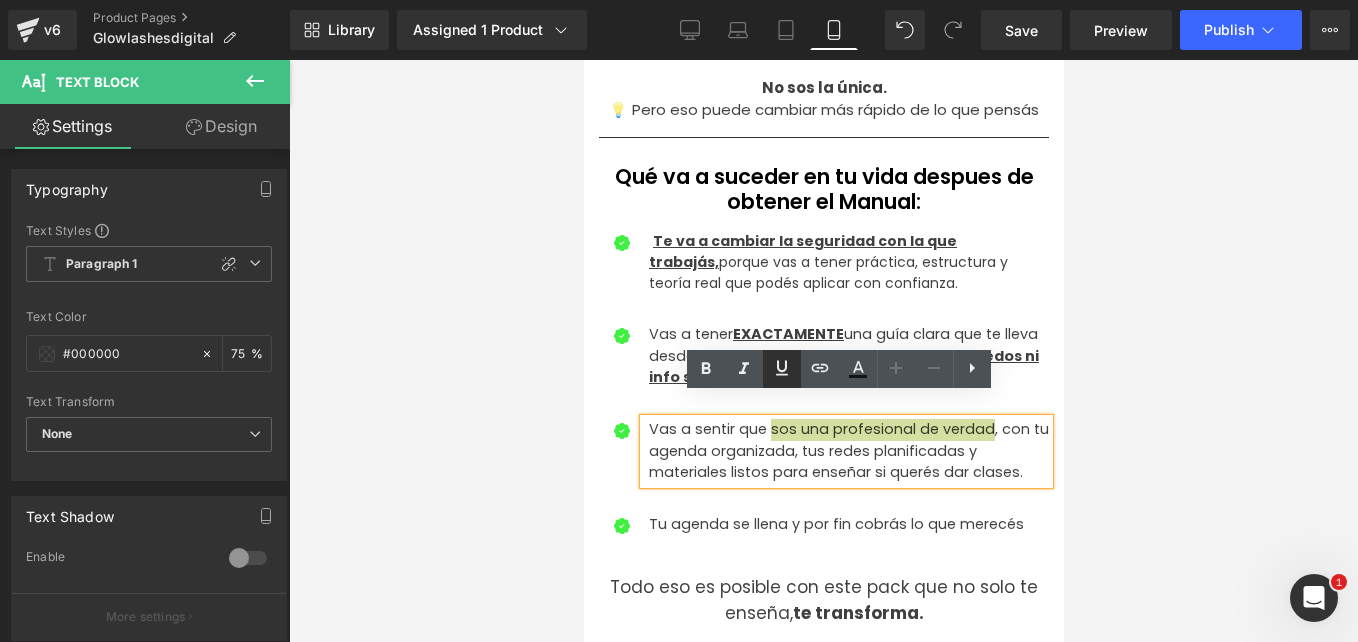 click 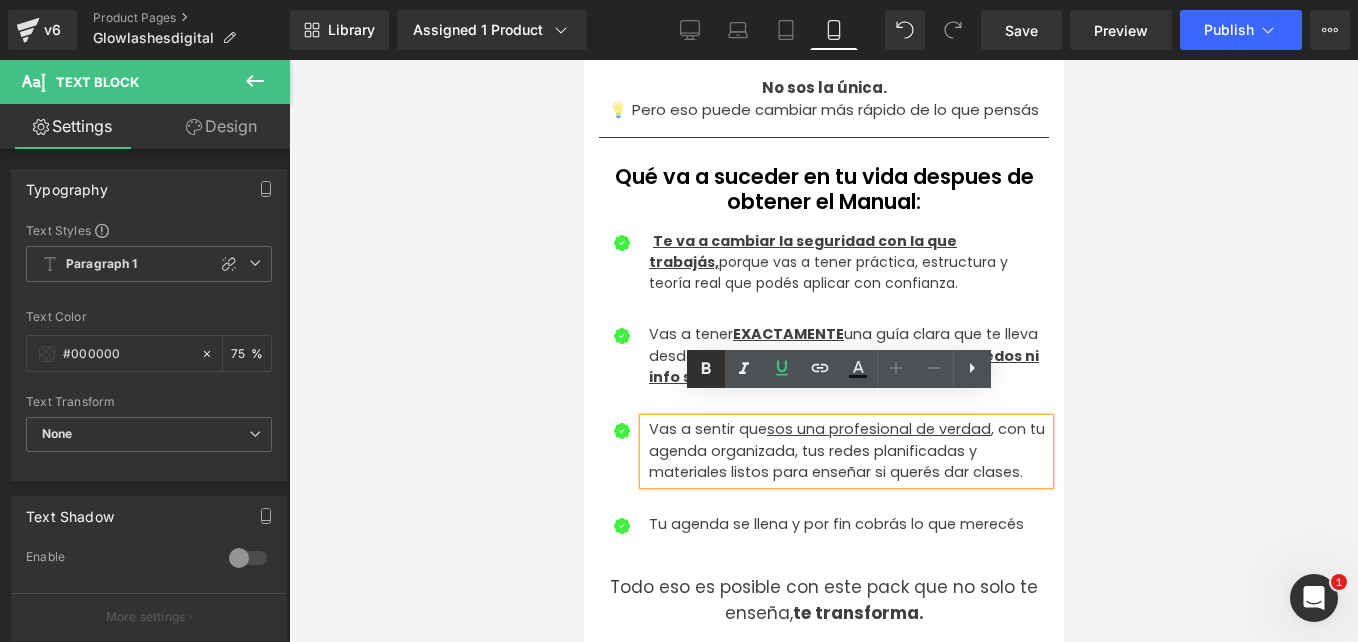 click 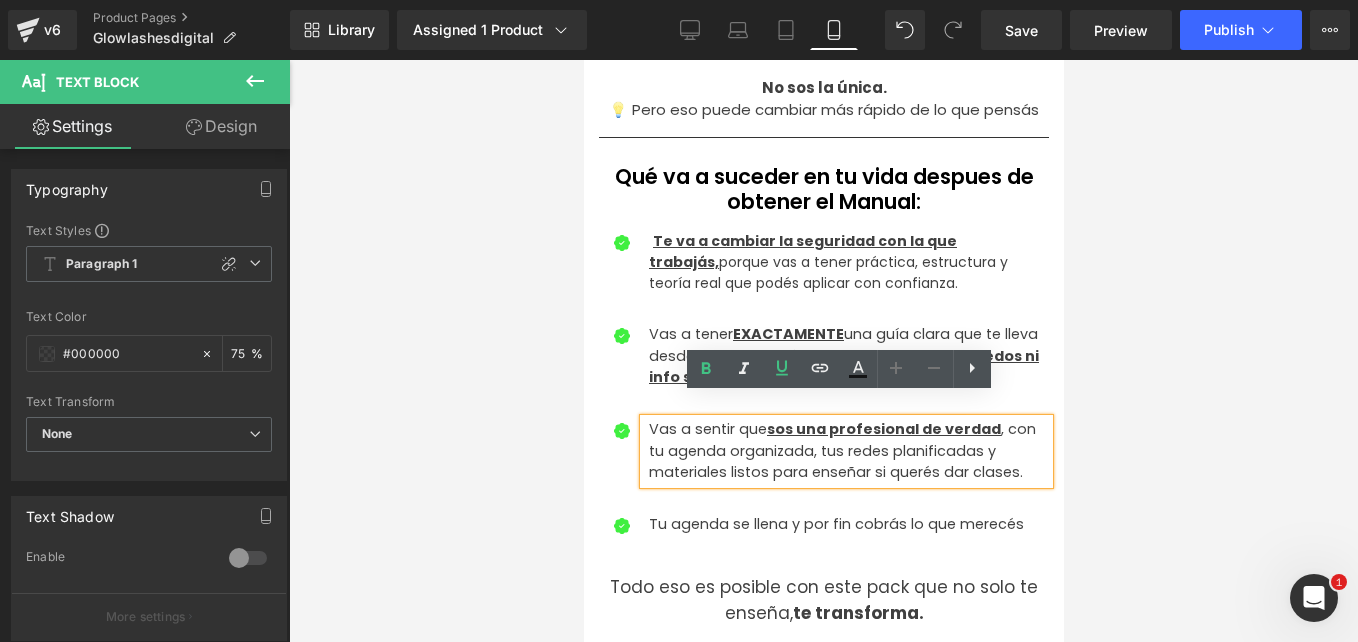 click at bounding box center [823, 351] 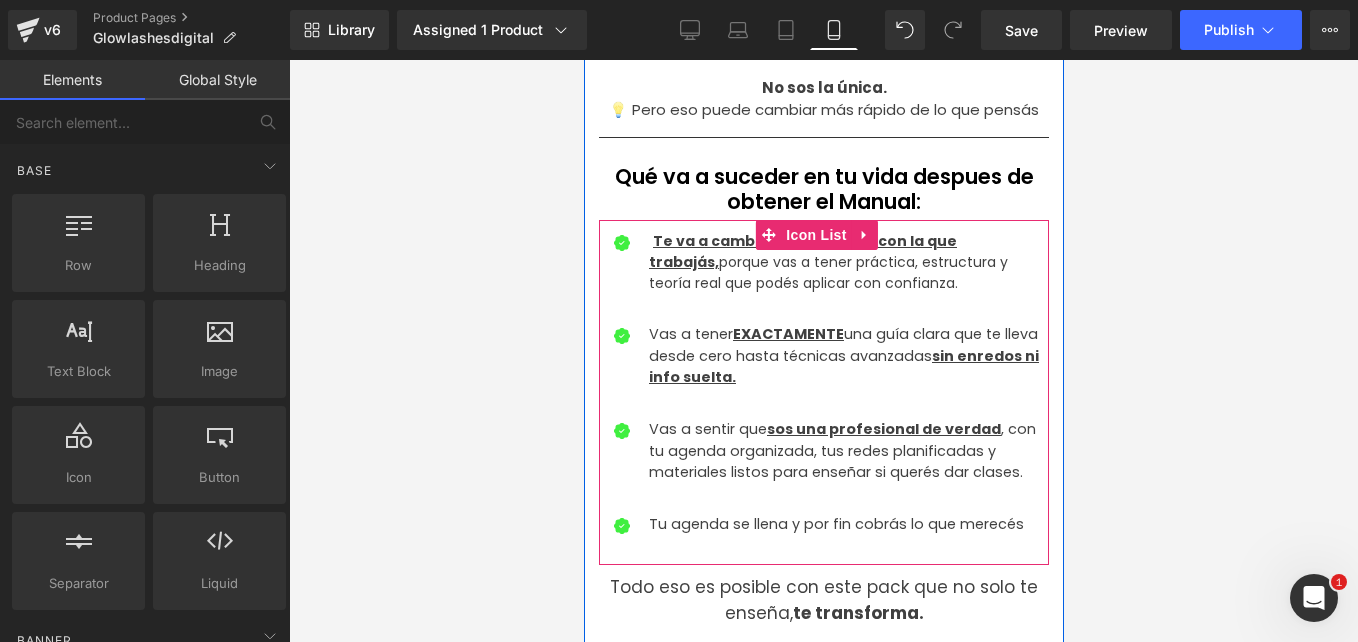 scroll, scrollTop: 1300, scrollLeft: 0, axis: vertical 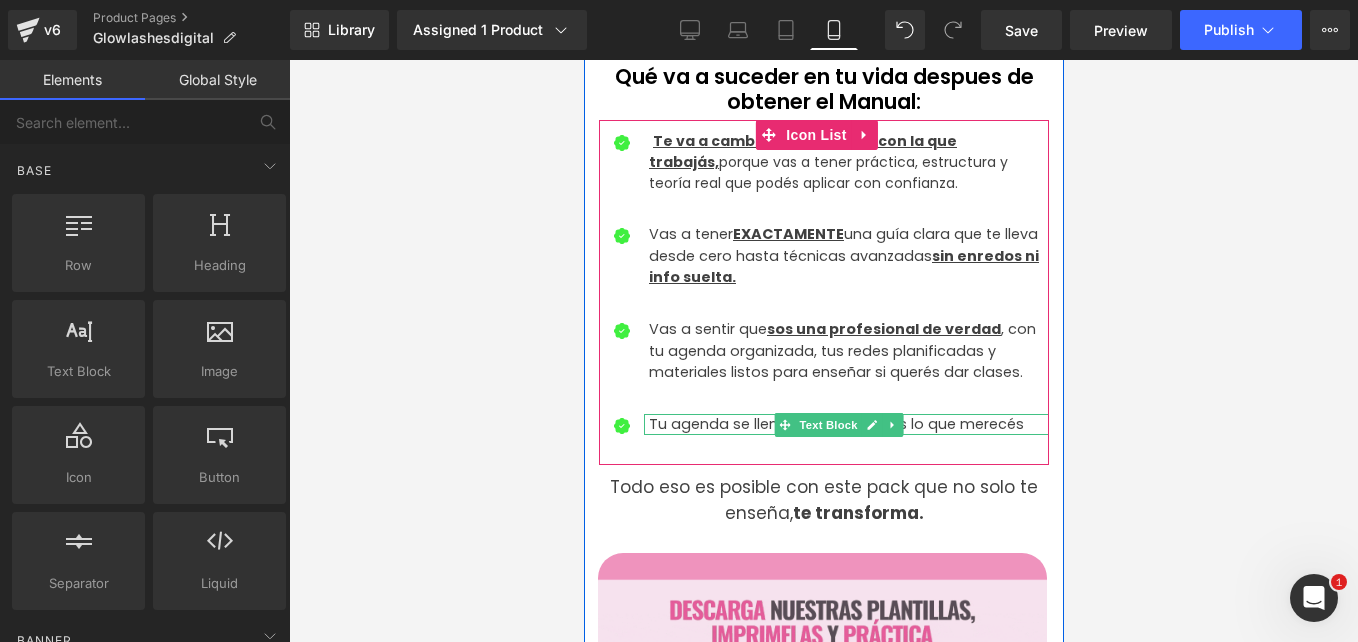 click on "Tu agenda se llena y por fin cobrás lo que merecés" at bounding box center [848, 425] 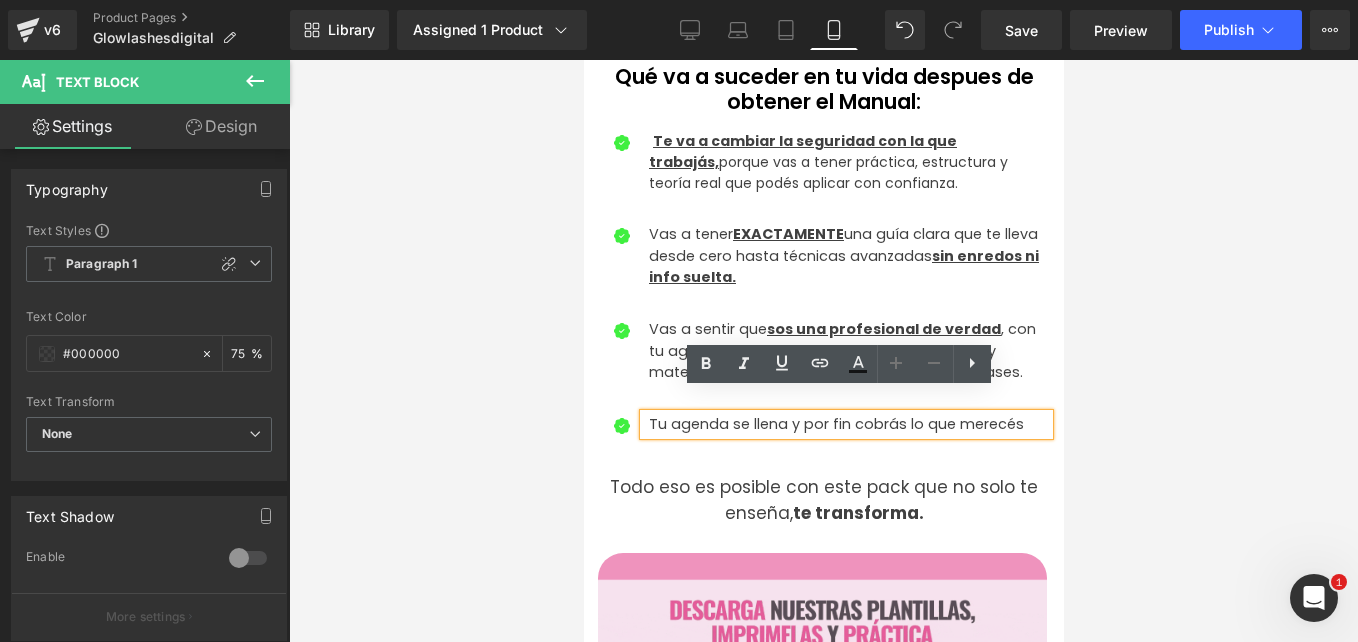 click on "Tu agenda se llena y por fin cobrás lo que merecés" at bounding box center (848, 425) 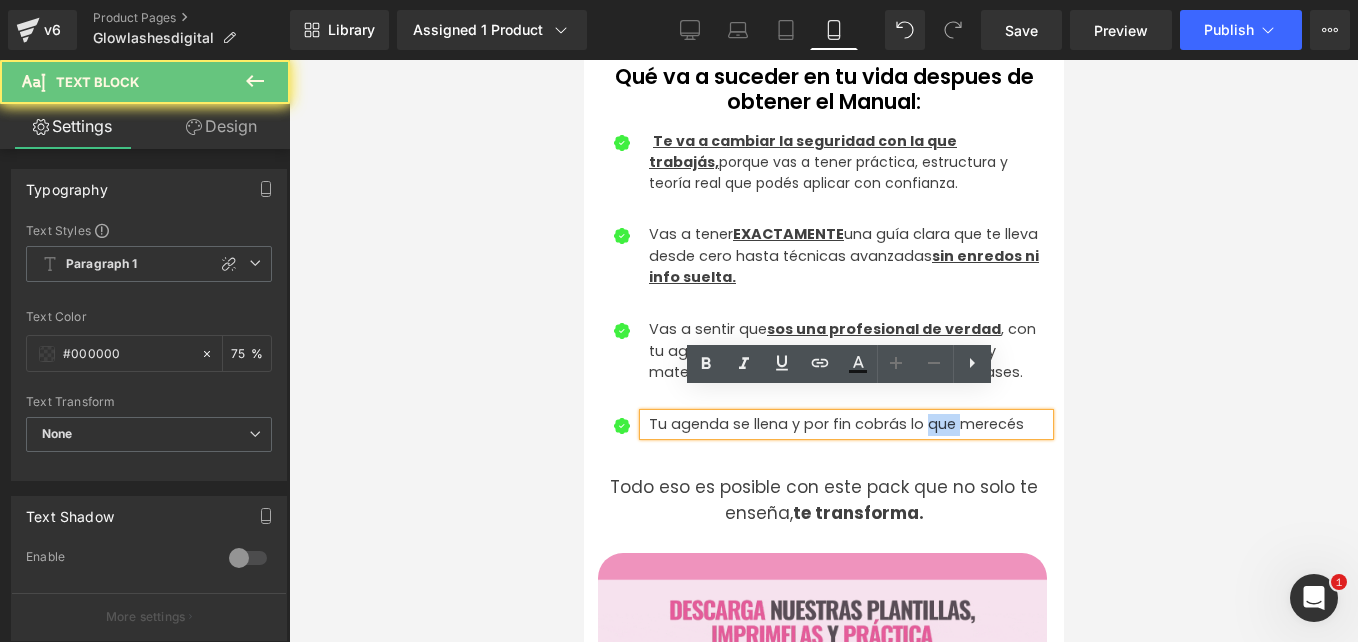 click on "Tu agenda se llena y por fin cobrás lo que merecés" at bounding box center (848, 425) 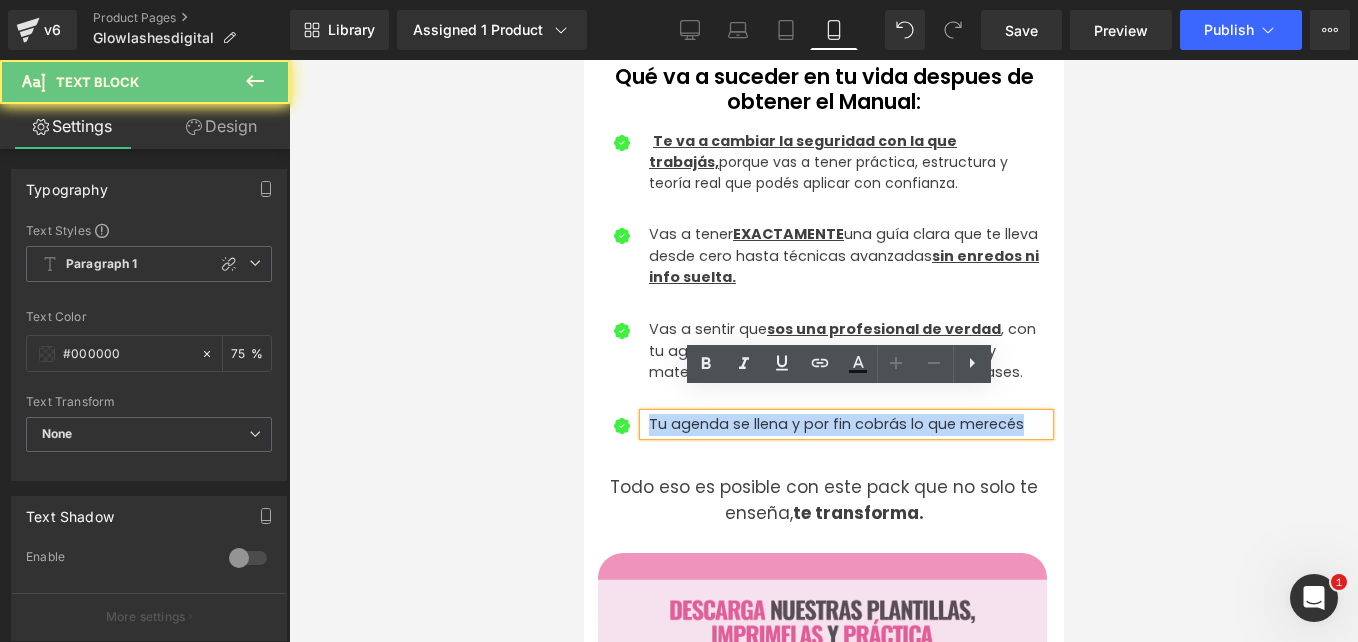 click on "Tu agenda se llena y por fin cobrás lo que merecés" at bounding box center [848, 425] 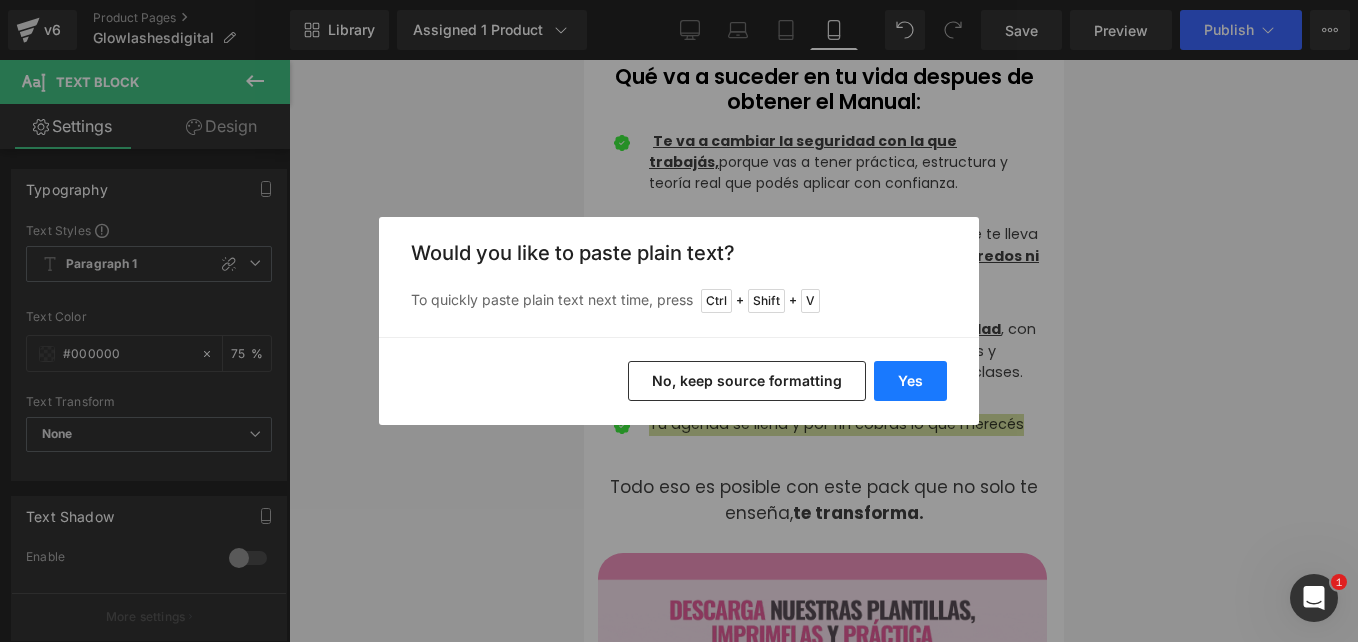 click on "Yes" at bounding box center (910, 381) 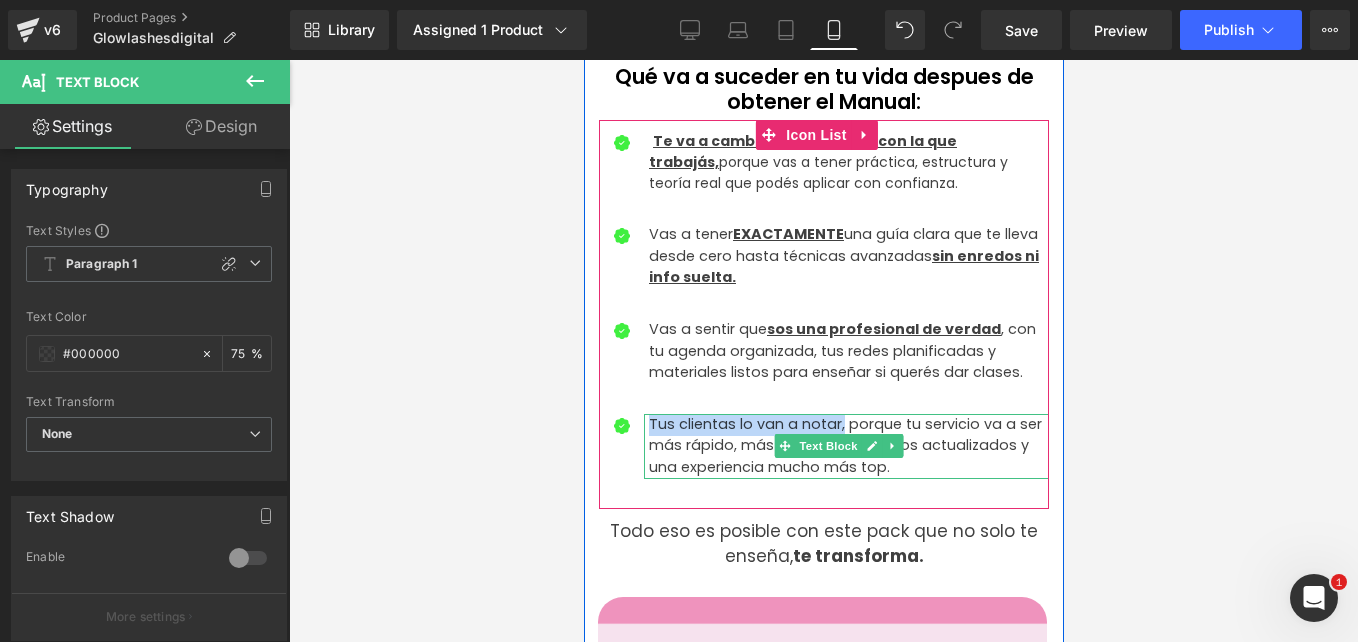 drag, startPoint x: 648, startPoint y: 402, endPoint x: 838, endPoint y: 399, distance: 190.02368 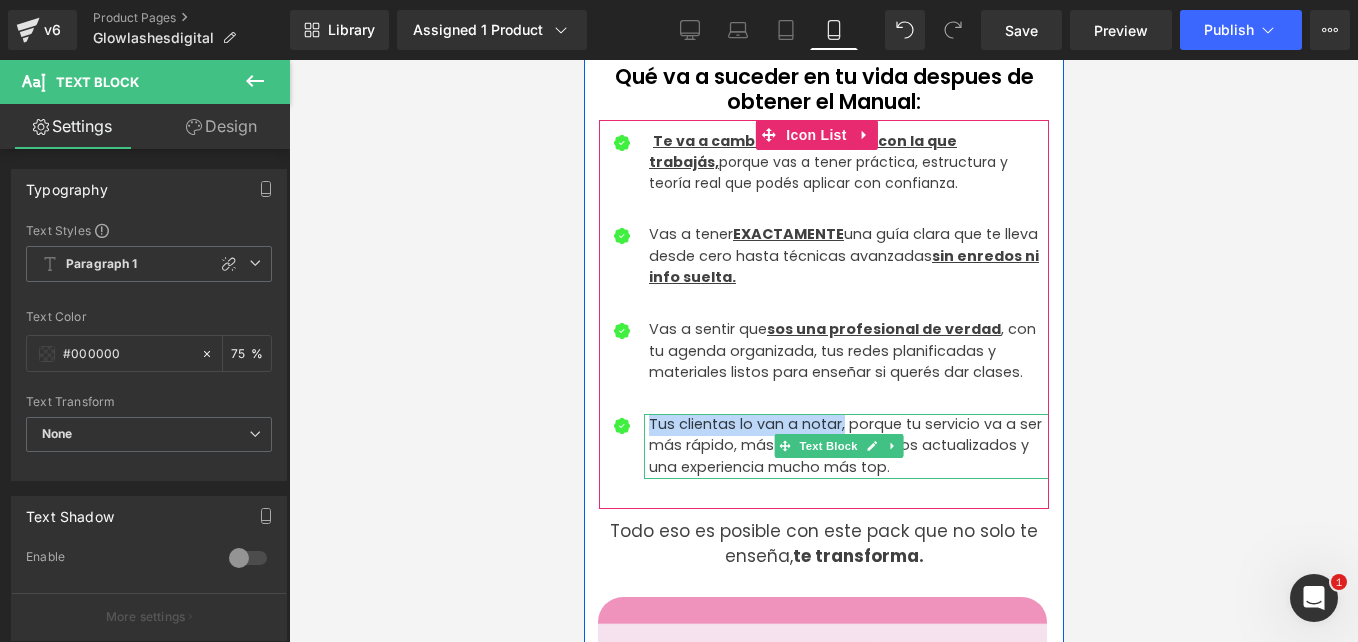 click on "Tus clientas lo van a notar, porque tu servicio va a ser más rápido, más prolijo, con diseños actualizados y una experiencia mucho más top." at bounding box center [848, 446] 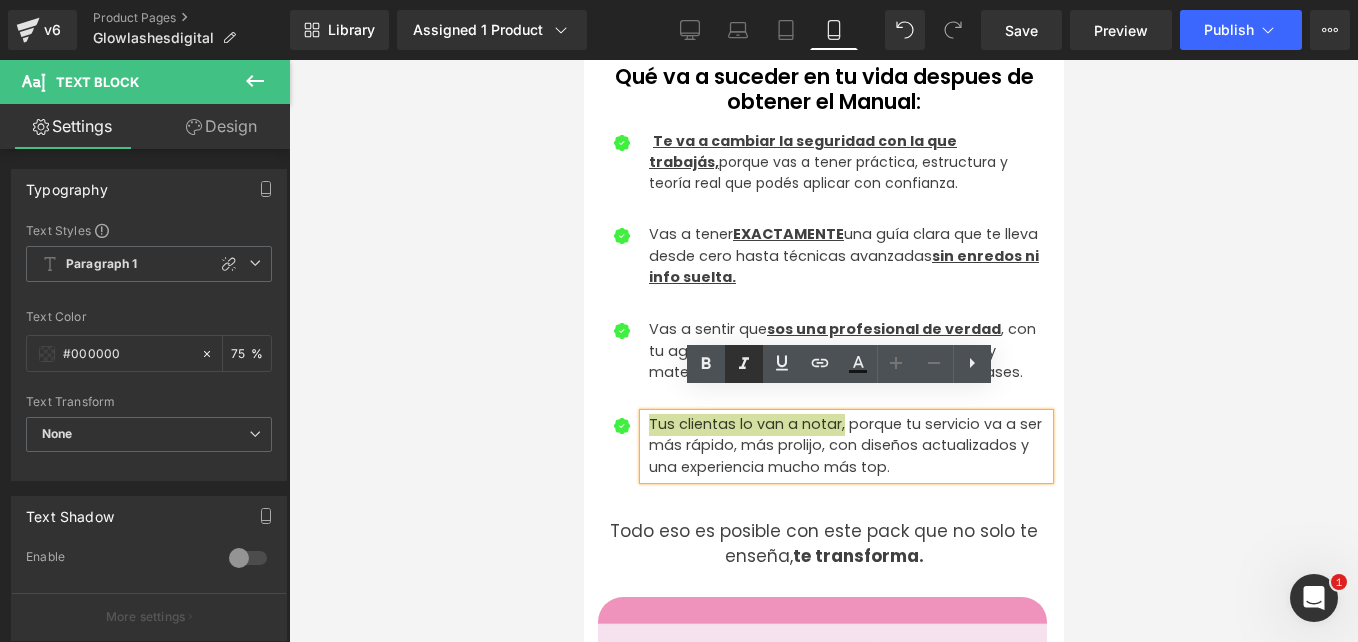 drag, startPoint x: 775, startPoint y: 360, endPoint x: 749, endPoint y: 363, distance: 26.172504 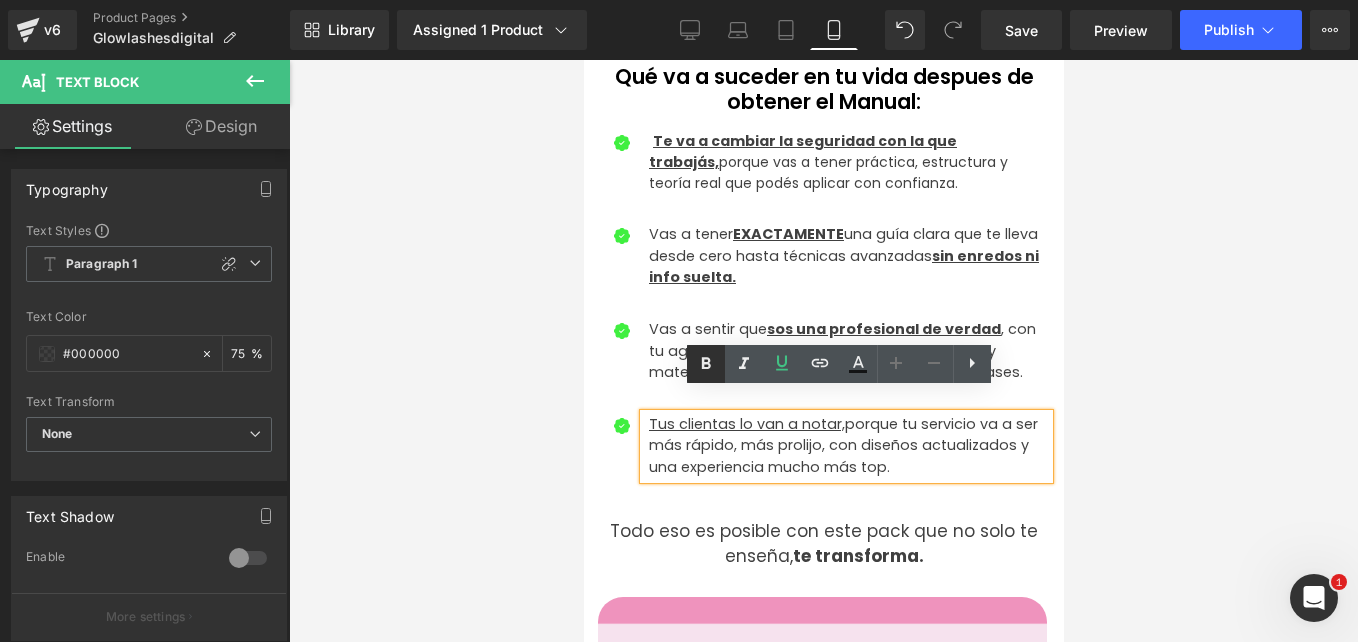 click 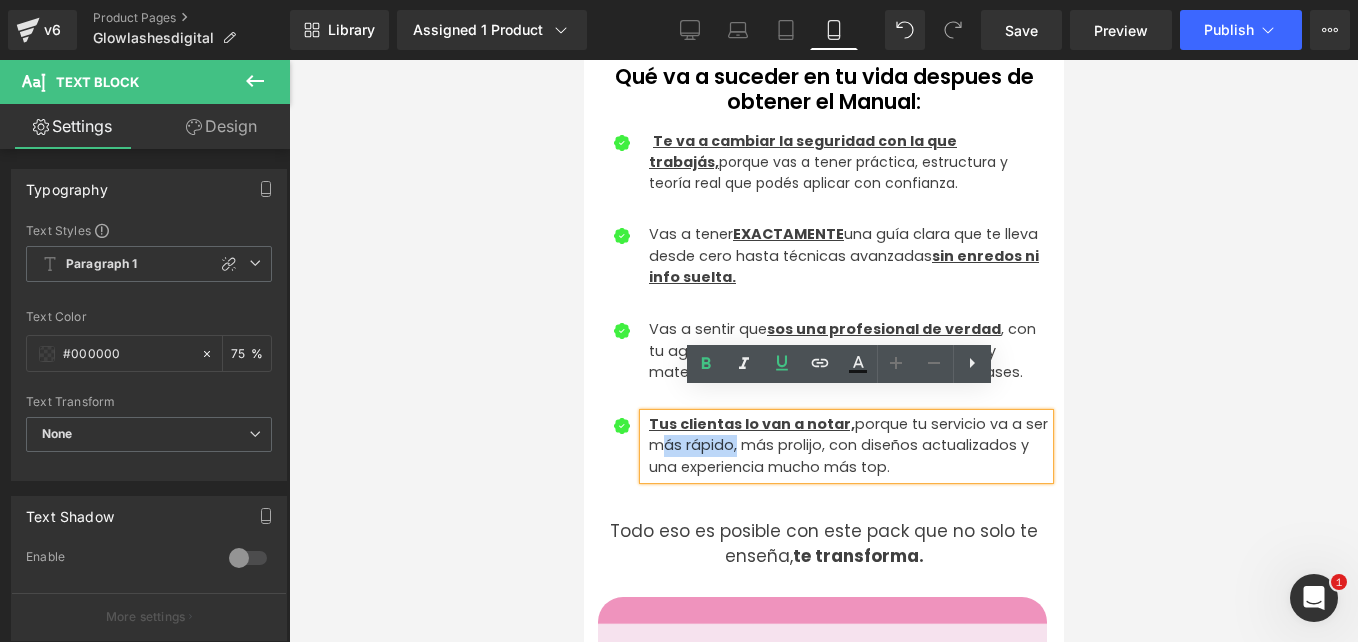drag, startPoint x: 673, startPoint y: 429, endPoint x: 757, endPoint y: 427, distance: 84.0238 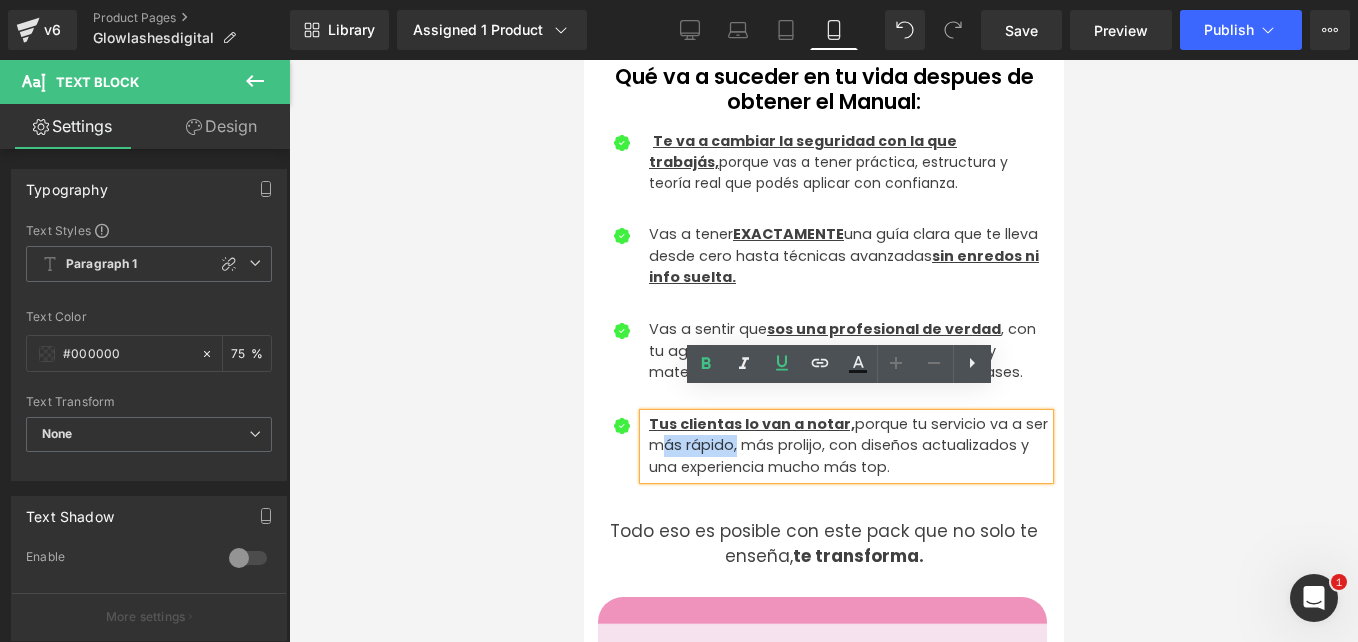 click on "Tus clientas lo van a notar, porque tu servicio va a ser más rápido, más prolijo, con diseños actualizados y una experiencia mucho más top." at bounding box center [848, 446] 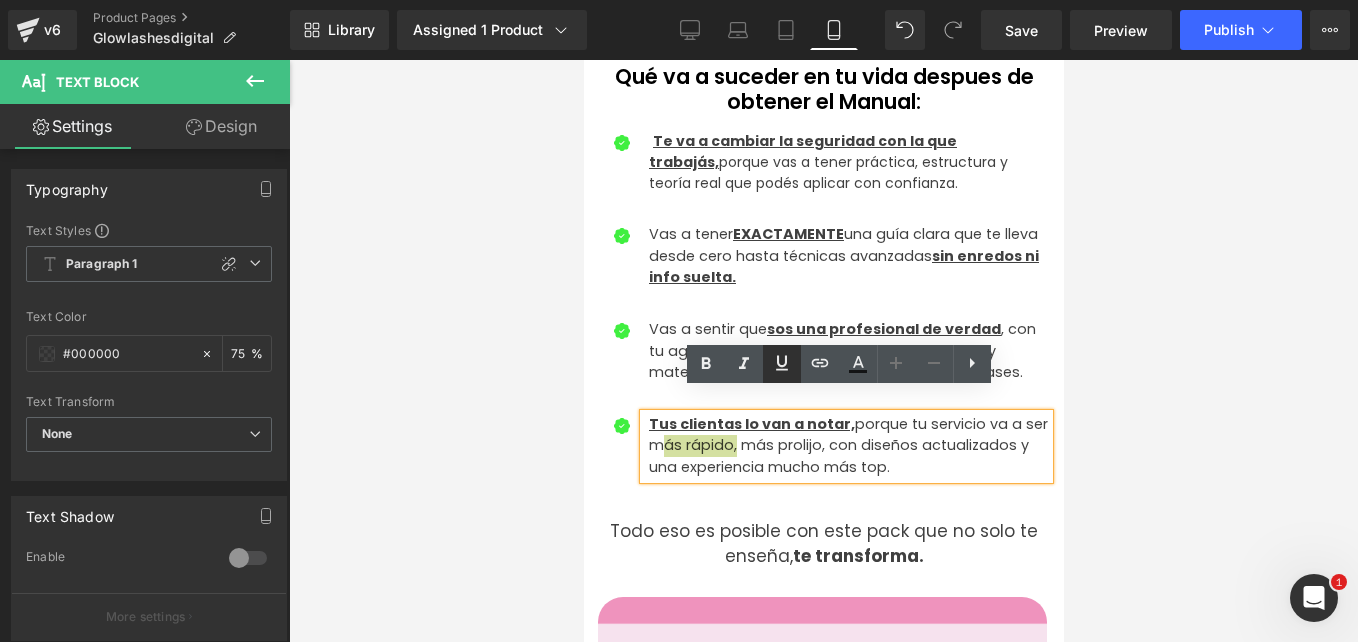 click 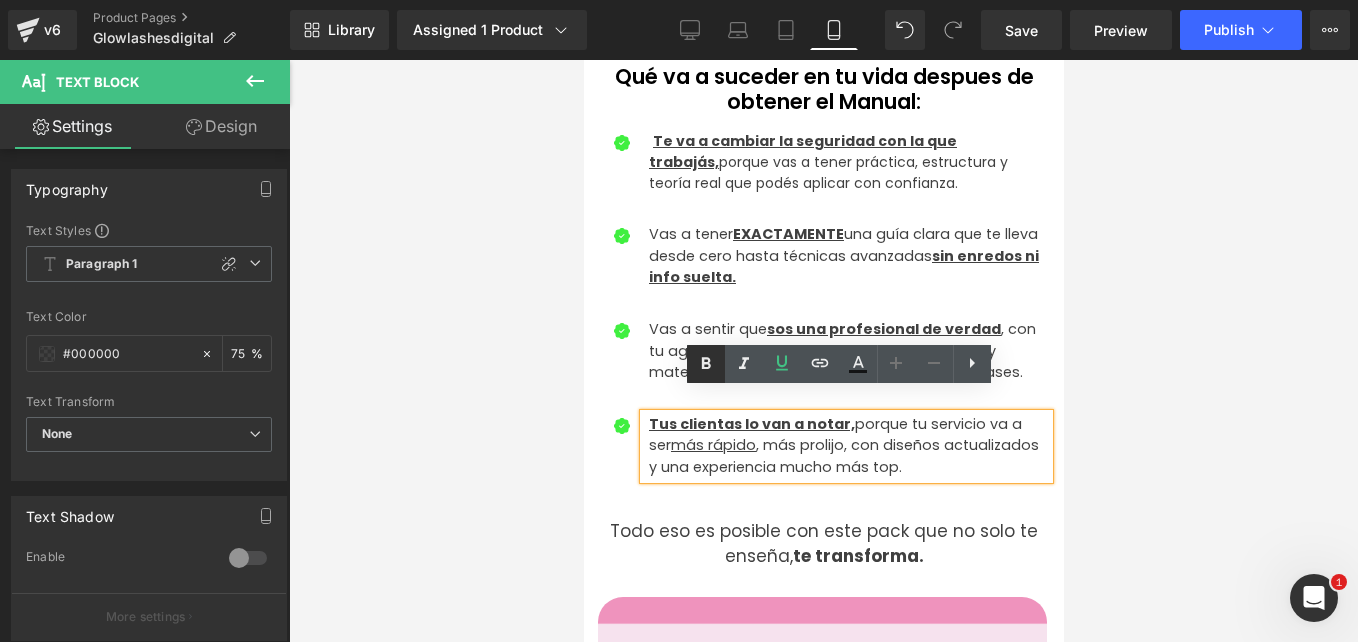 click 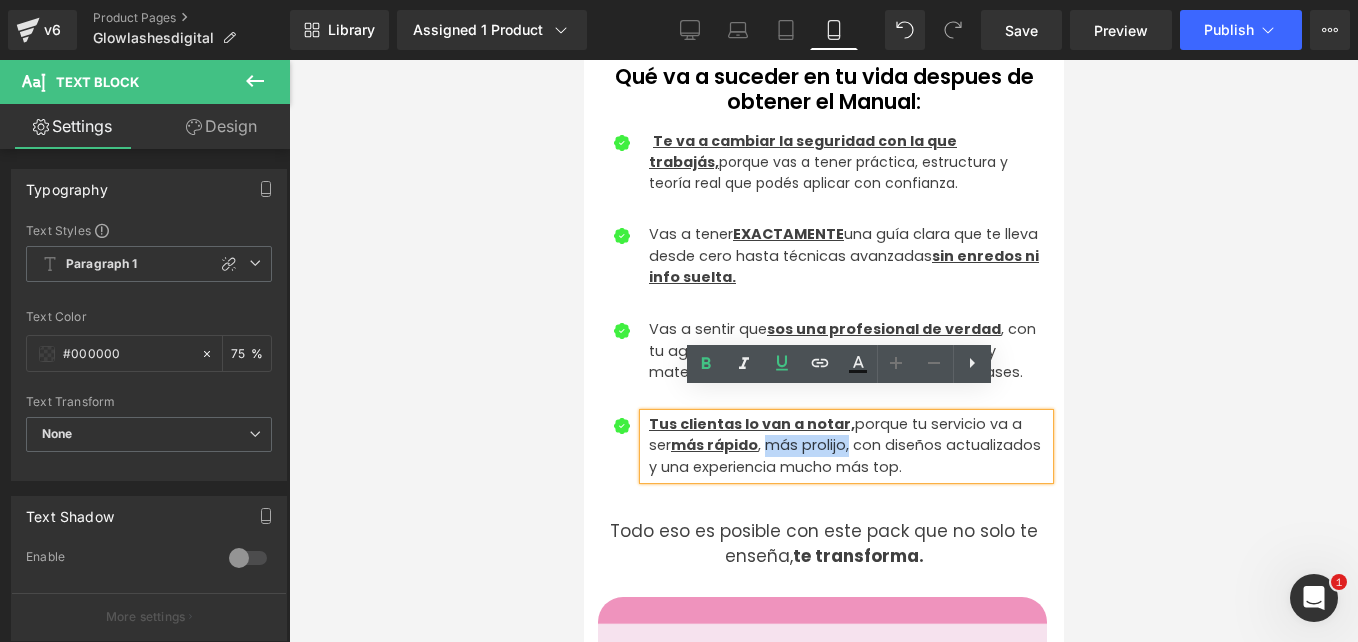 drag, startPoint x: 771, startPoint y: 427, endPoint x: 848, endPoint y: 424, distance: 77.05842 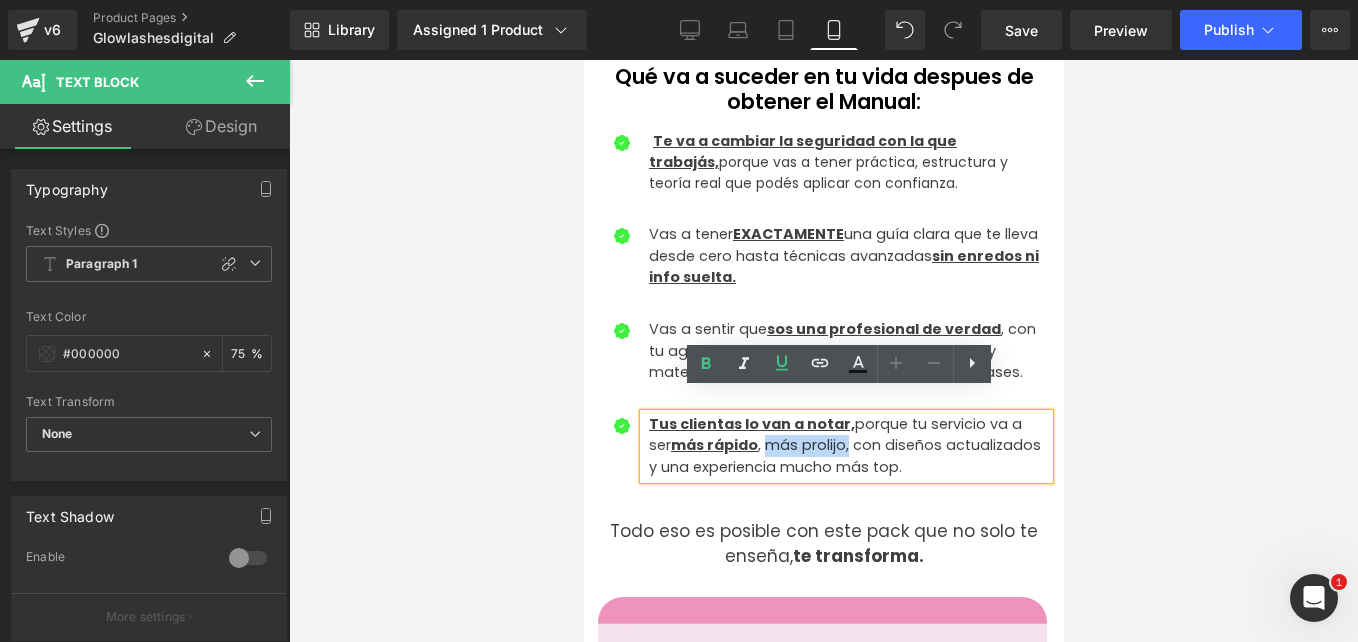 click on "Tus clientas lo van a notar, porque tu servicio va a ser más rápido, más prolijo, con diseños actualizados y una experiencia mucho más top." at bounding box center [848, 446] 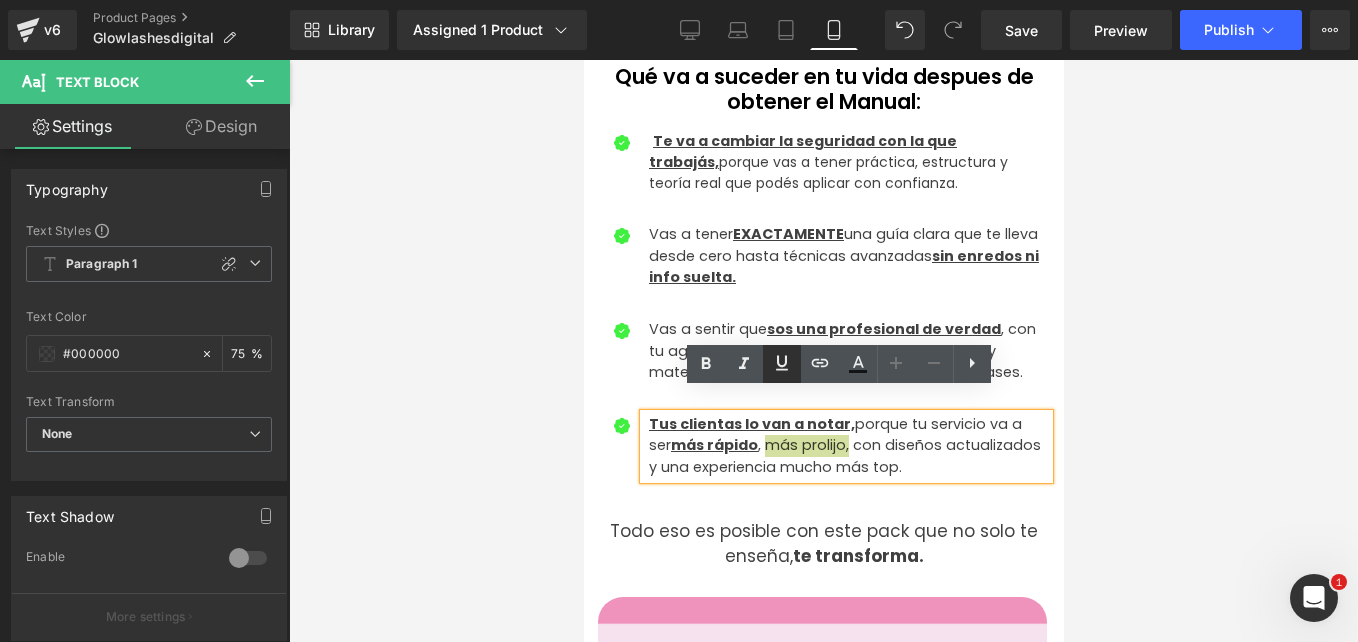 click 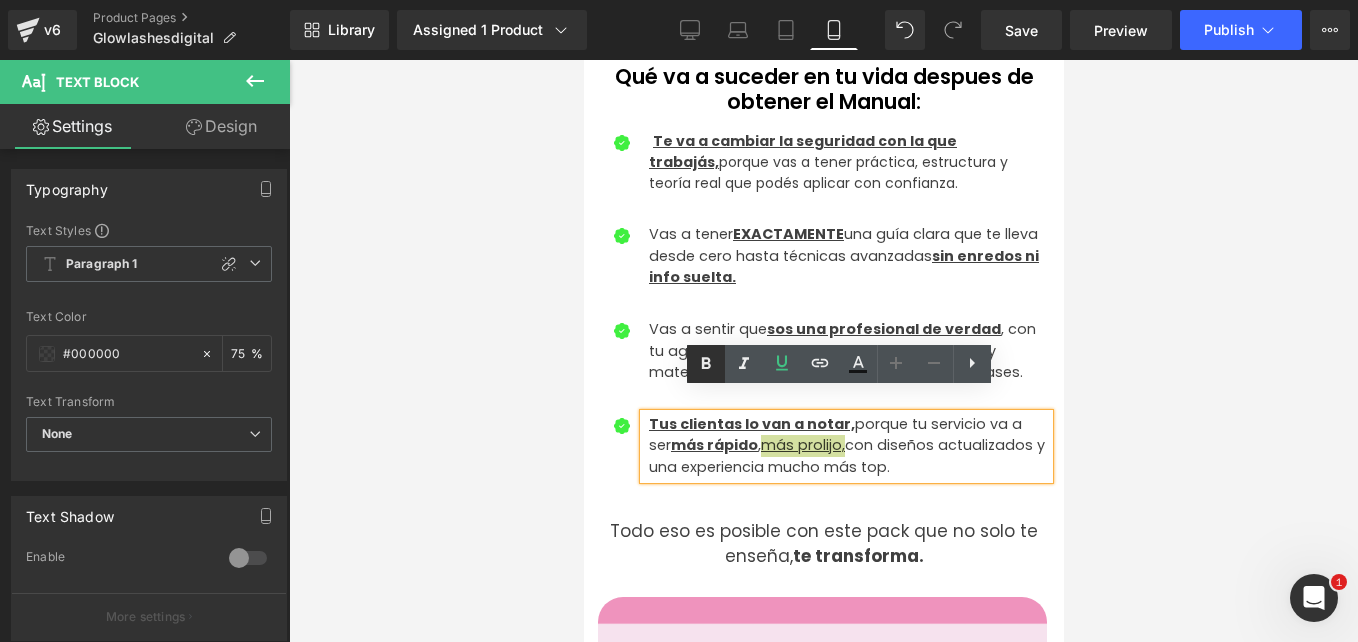 click 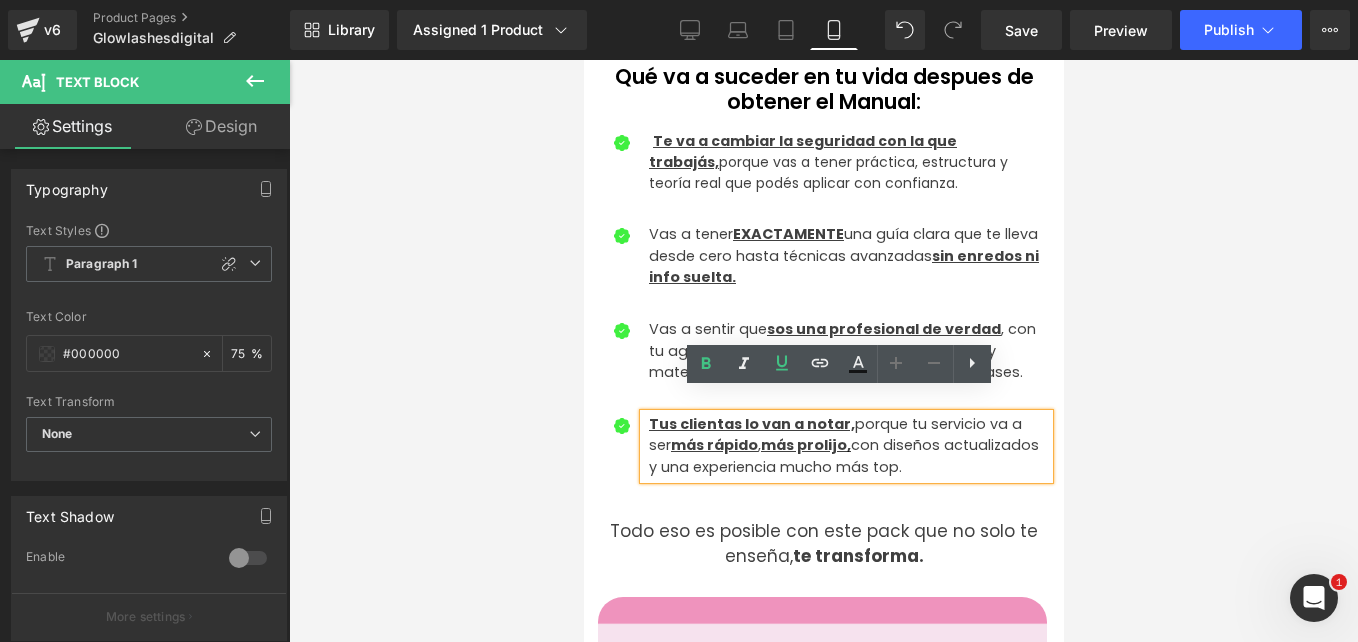 click on "Tus clientas lo van a notar, porque tu servicio va a ser más rápido, más prolijo, con diseños actualizados y una experiencia mucho más top." at bounding box center (848, 446) 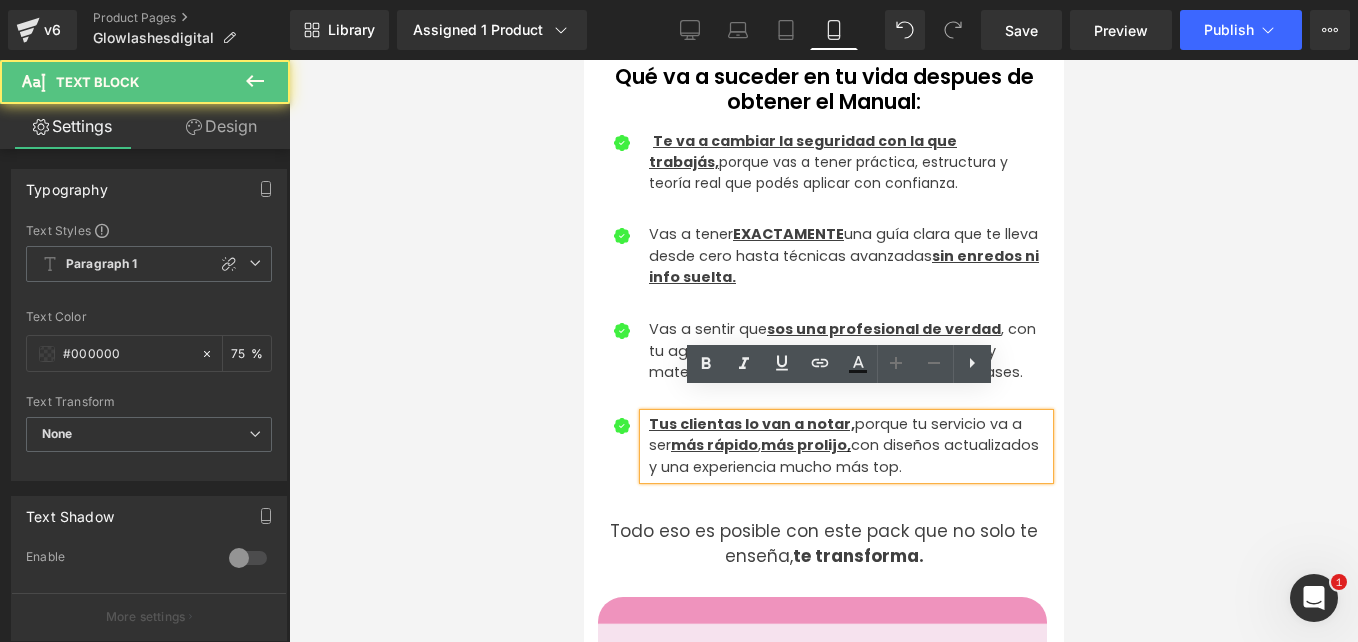 drag, startPoint x: 880, startPoint y: 449, endPoint x: 1015, endPoint y: 439, distance: 135.36986 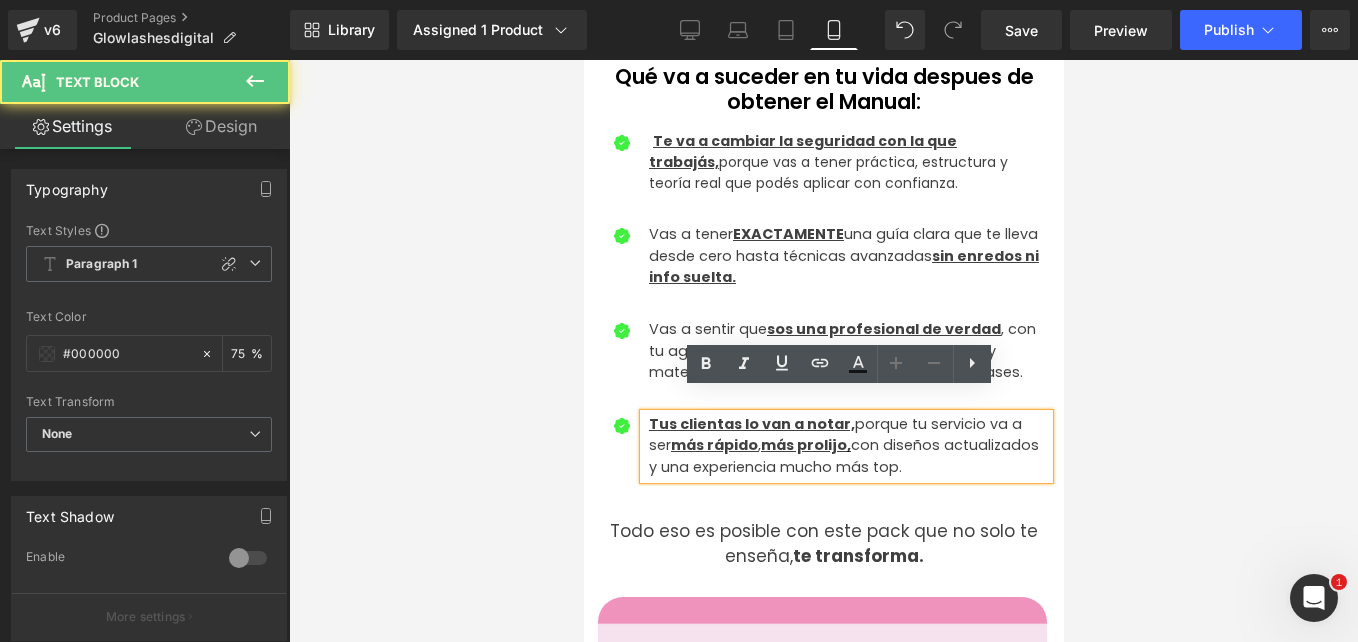 click on "Tus clientas lo van a notar, porque tu servicio va a ser más rápido, más prolijo, con diseños actualizados y una experiencia mucho más top." at bounding box center (848, 446) 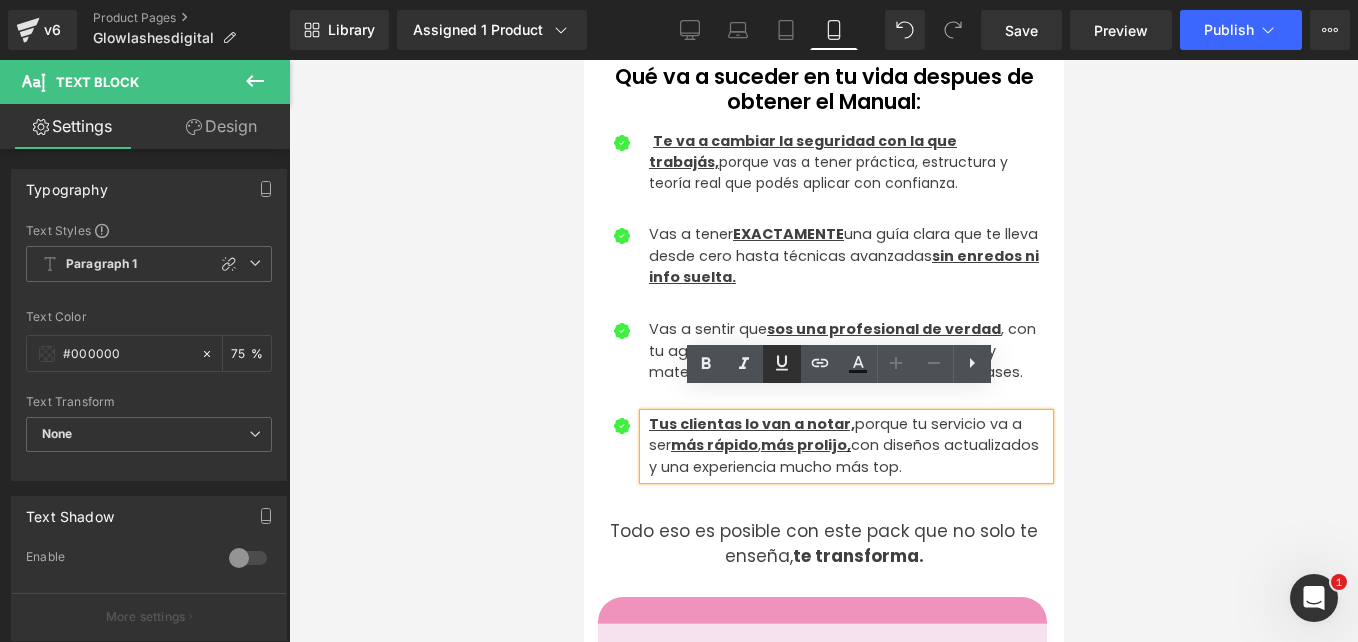 click 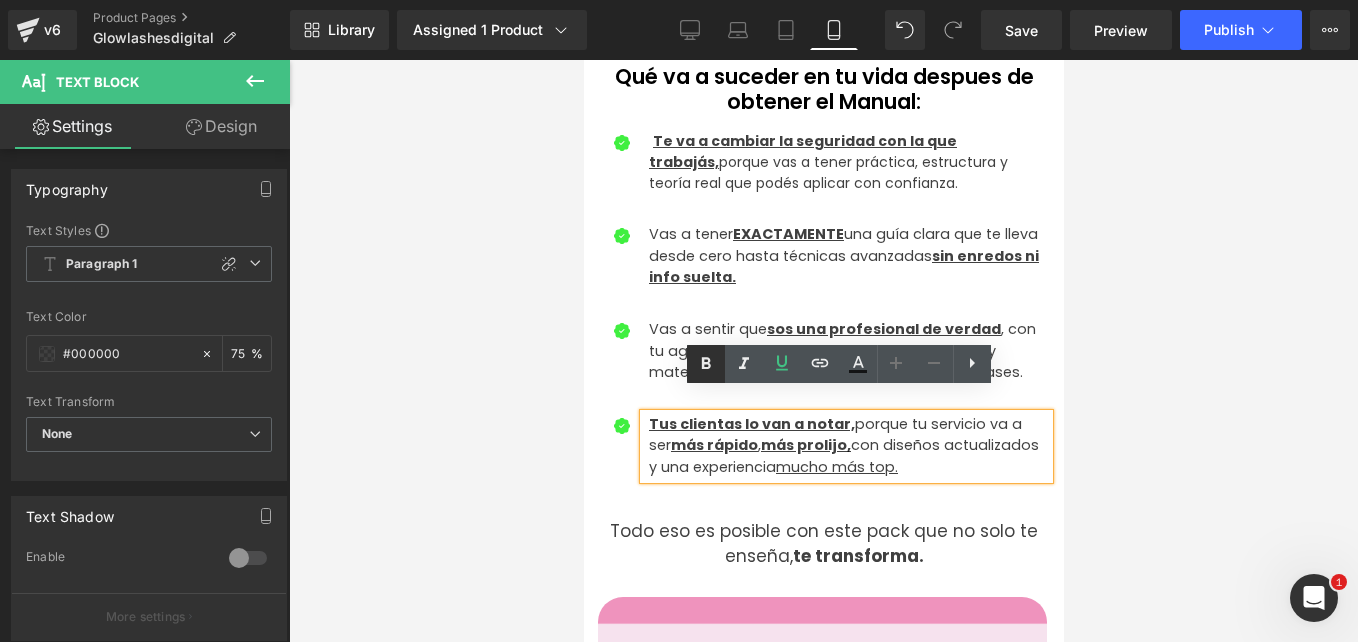 click 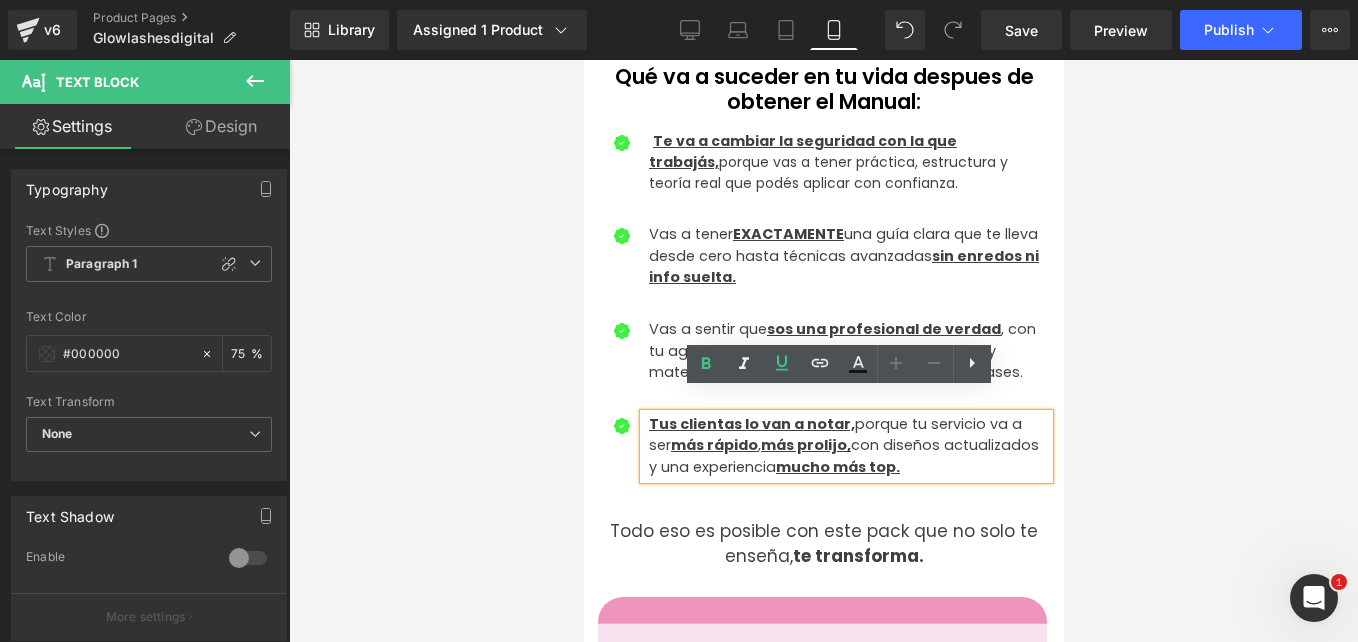 click at bounding box center (823, 351) 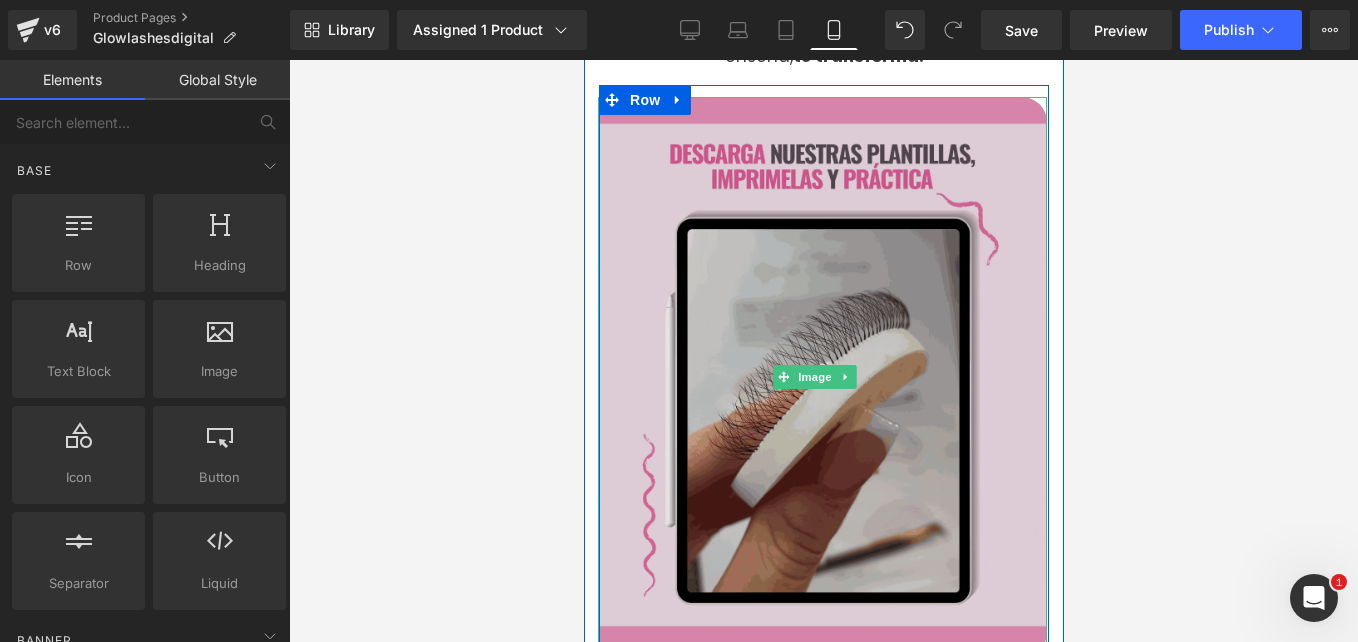 scroll, scrollTop: 1400, scrollLeft: 0, axis: vertical 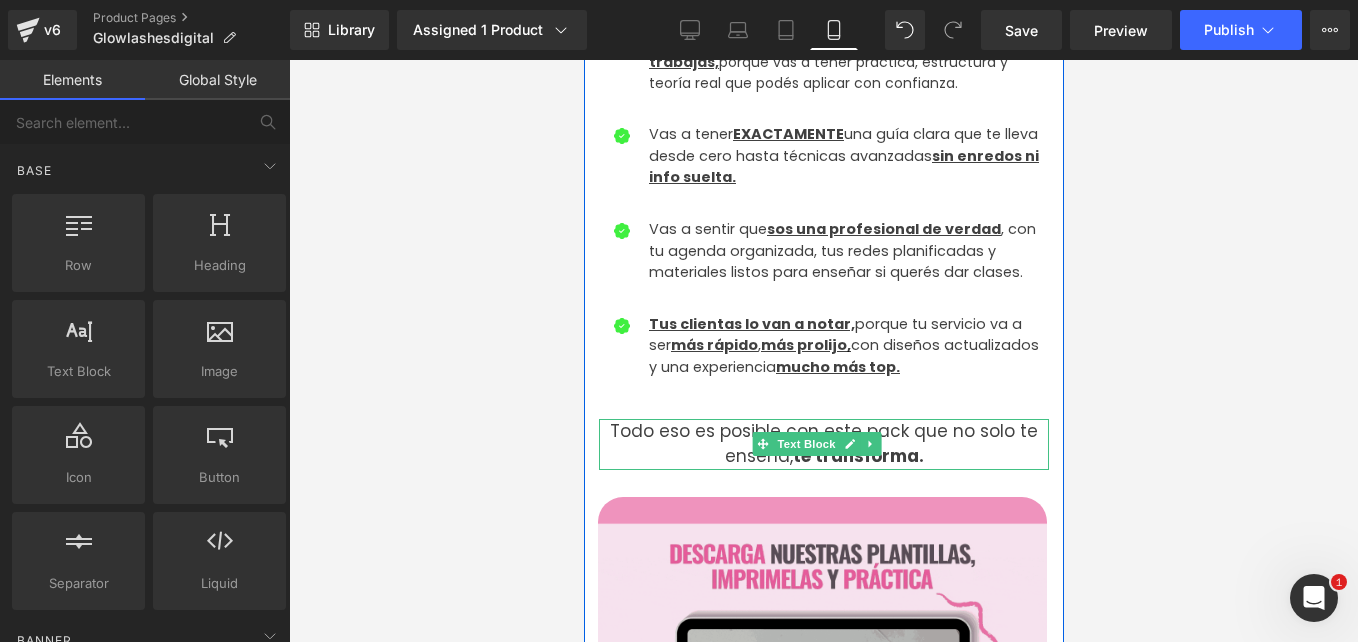 click on "Text Block" at bounding box center (805, 444) 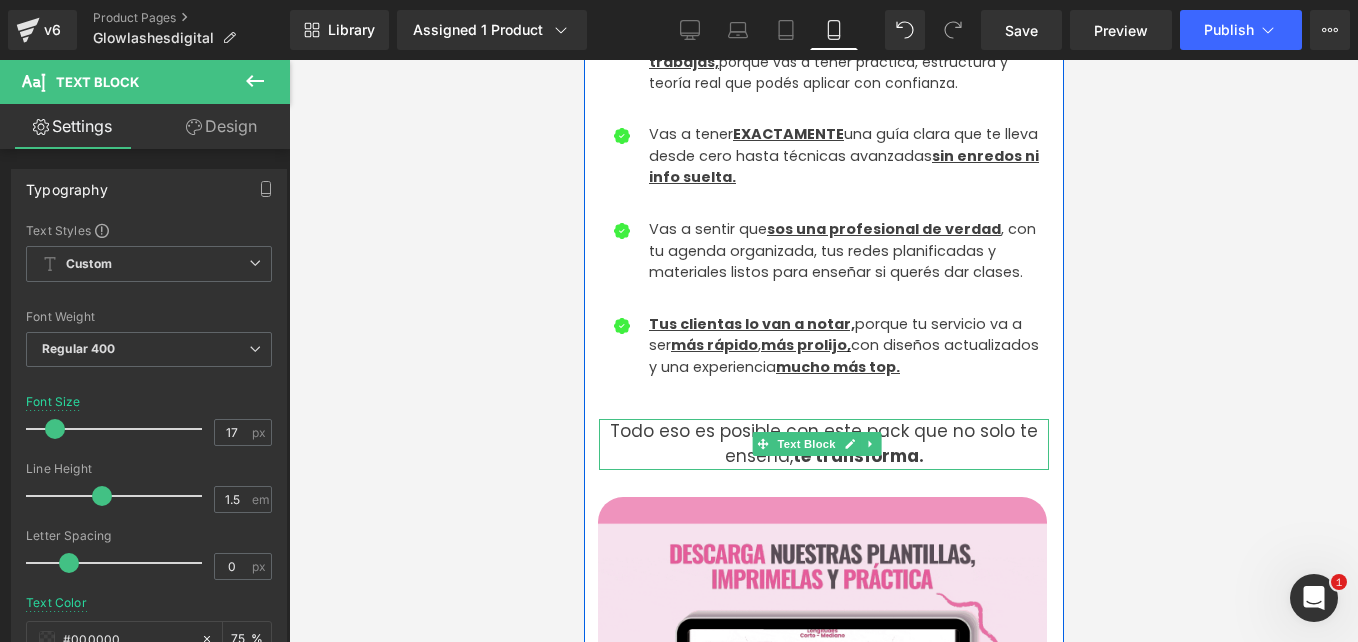 click on "Todo eso es posible con este pack que no solo te enseña,  te transforma." at bounding box center [823, 444] 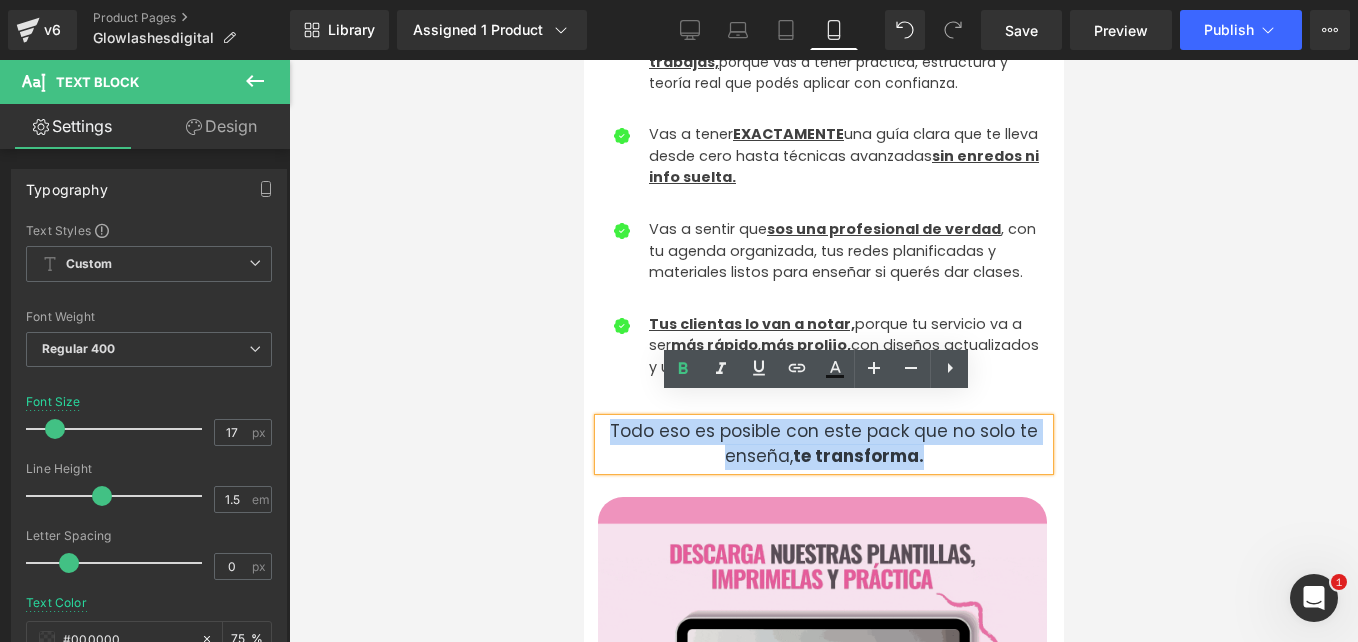 drag, startPoint x: 931, startPoint y: 437, endPoint x: 1153, endPoint y: 463, distance: 223.51733 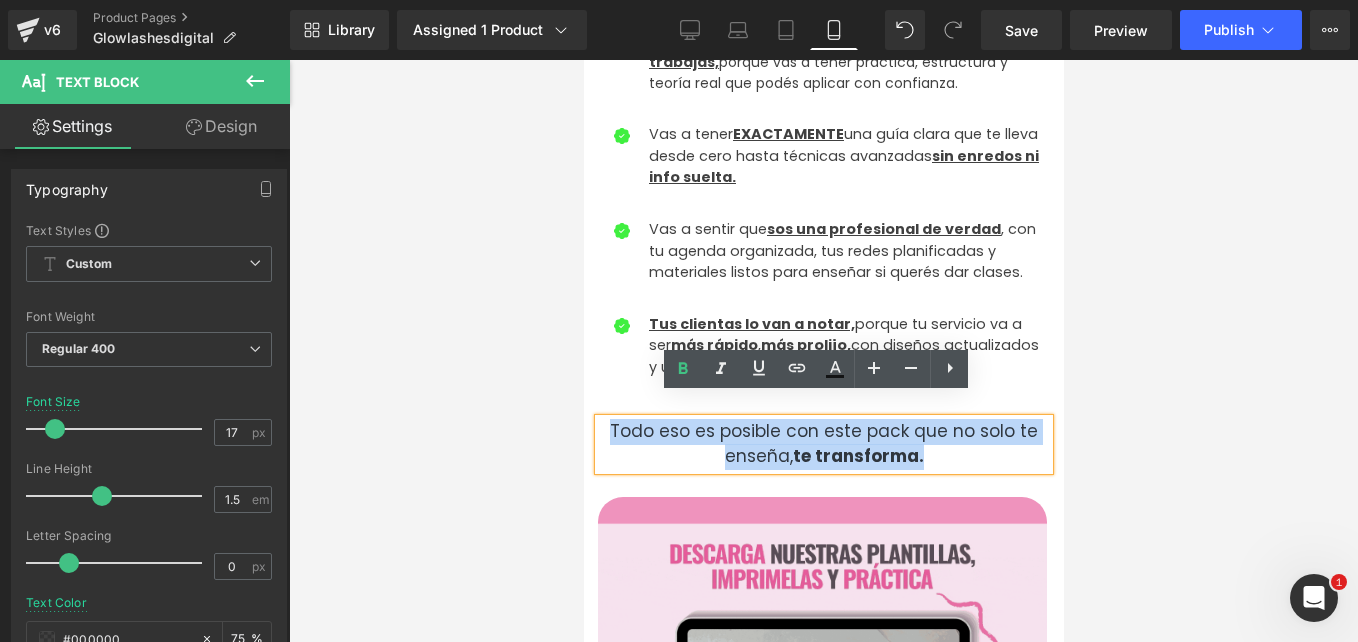 click on "De Cero Clientes a Agenda Llena: Conviértete en una Lashista Profesional en [DAYS] días. Heading Image Row ¿Te pasa esto cada vez que colocás pestañas? Heading Icon ☠️ Sentís que te falta seguridad y hacés todo “ a ojo ” sin saber si está bien. Text Block Icon ☠️ Tardás horas en cada aplicación y no te sentís profesional. Text Block Icon" at bounding box center (823, -1049) 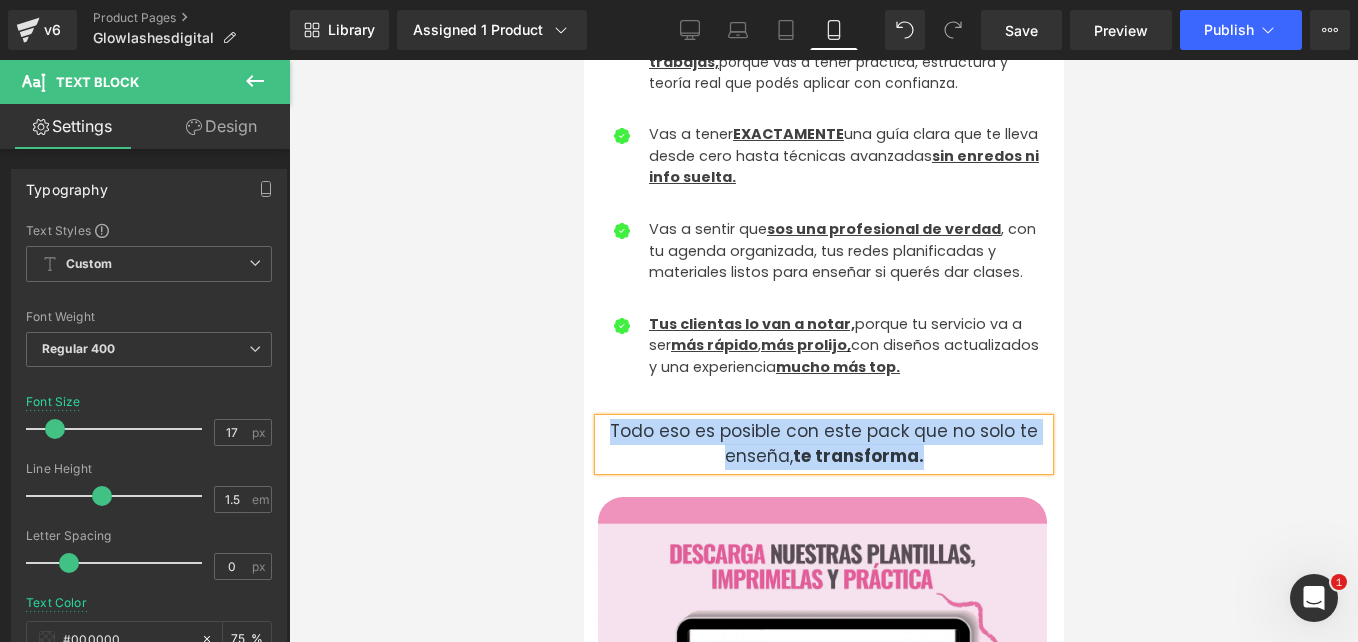 type 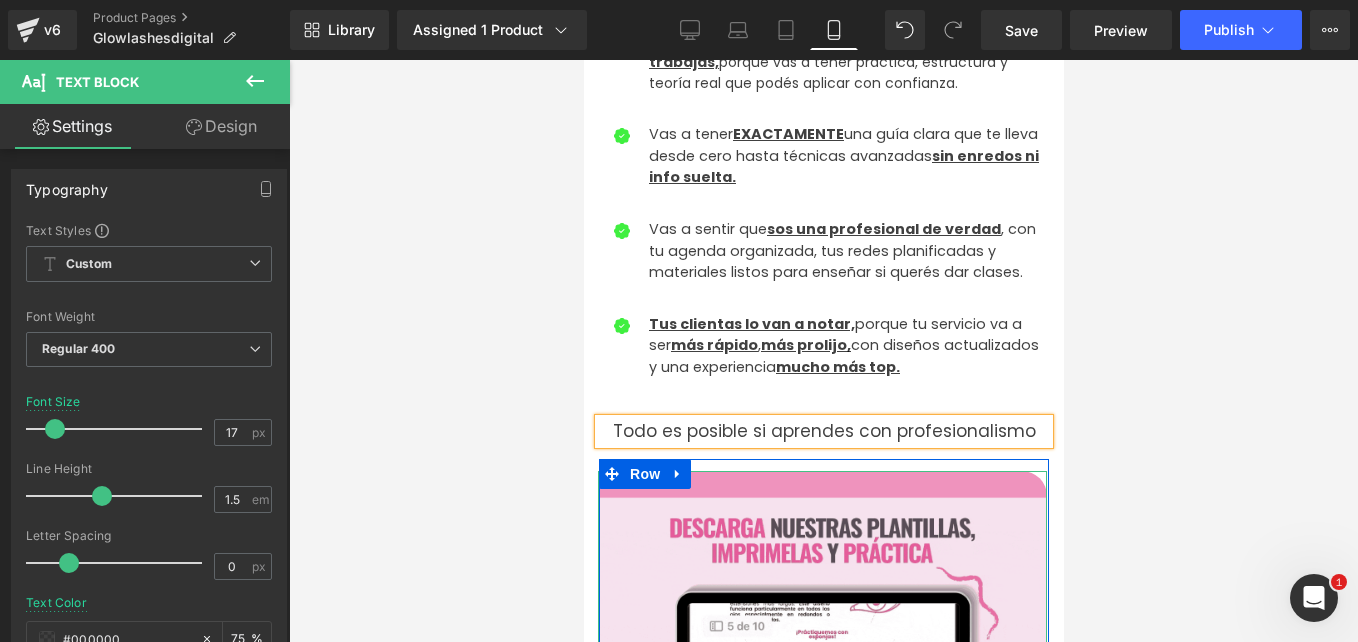 click at bounding box center (823, 351) 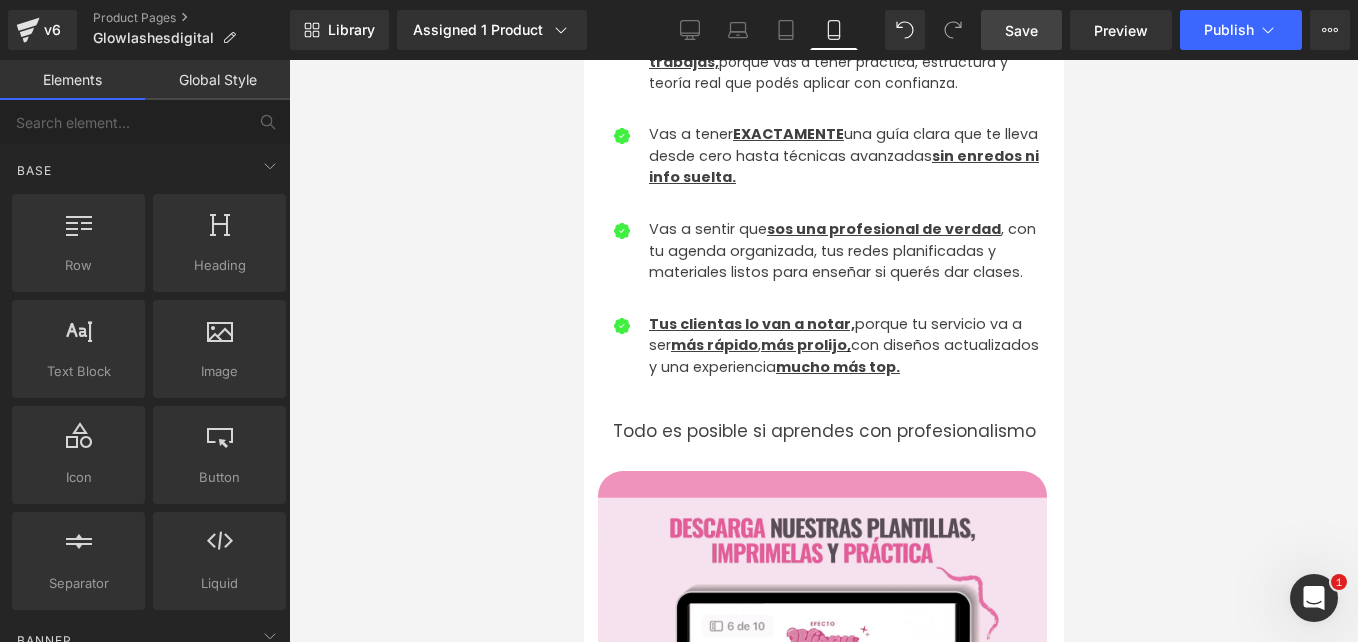 click on "Save" at bounding box center (1021, 30) 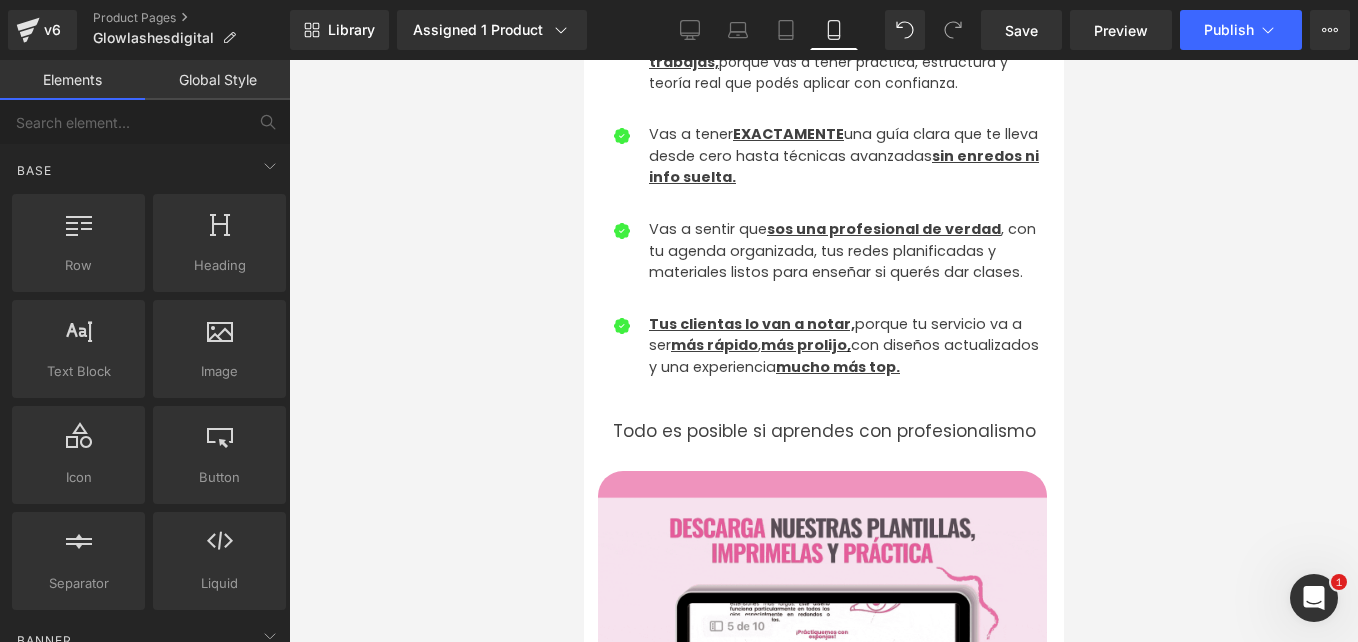 click on "Publish" at bounding box center [1241, 30] 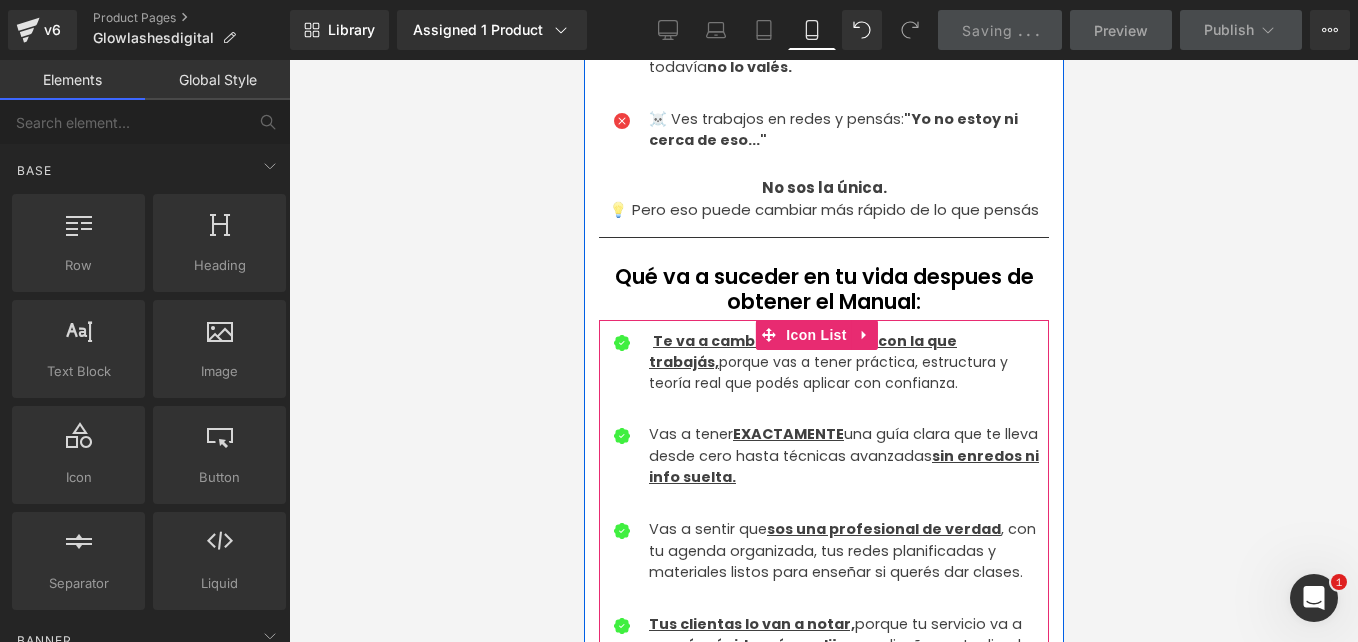 scroll, scrollTop: 1400, scrollLeft: 0, axis: vertical 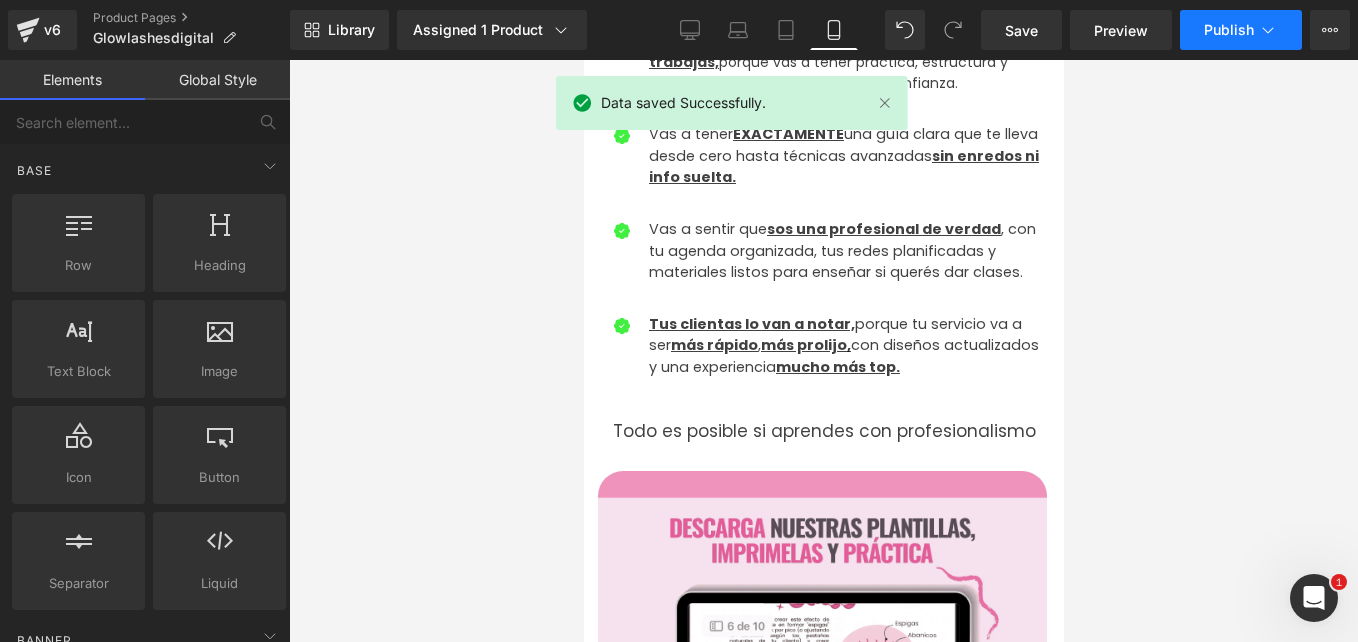 click on "Publish" at bounding box center [1229, 30] 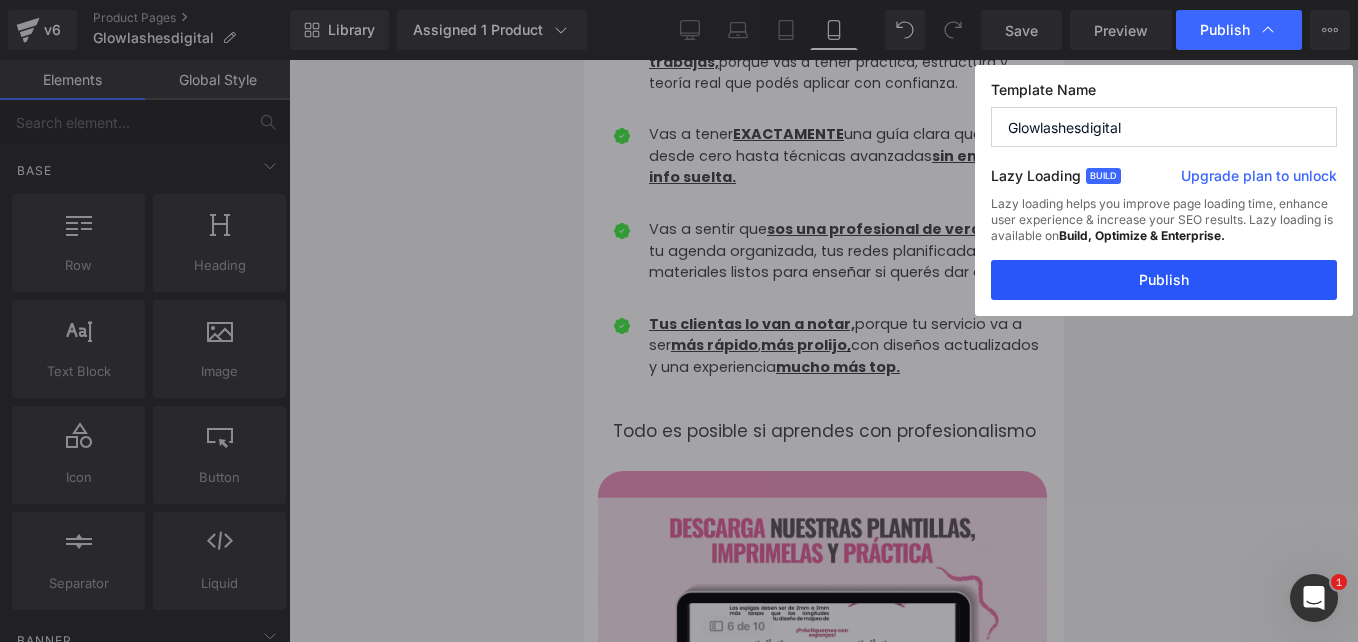 click on "Publish" at bounding box center (1164, 280) 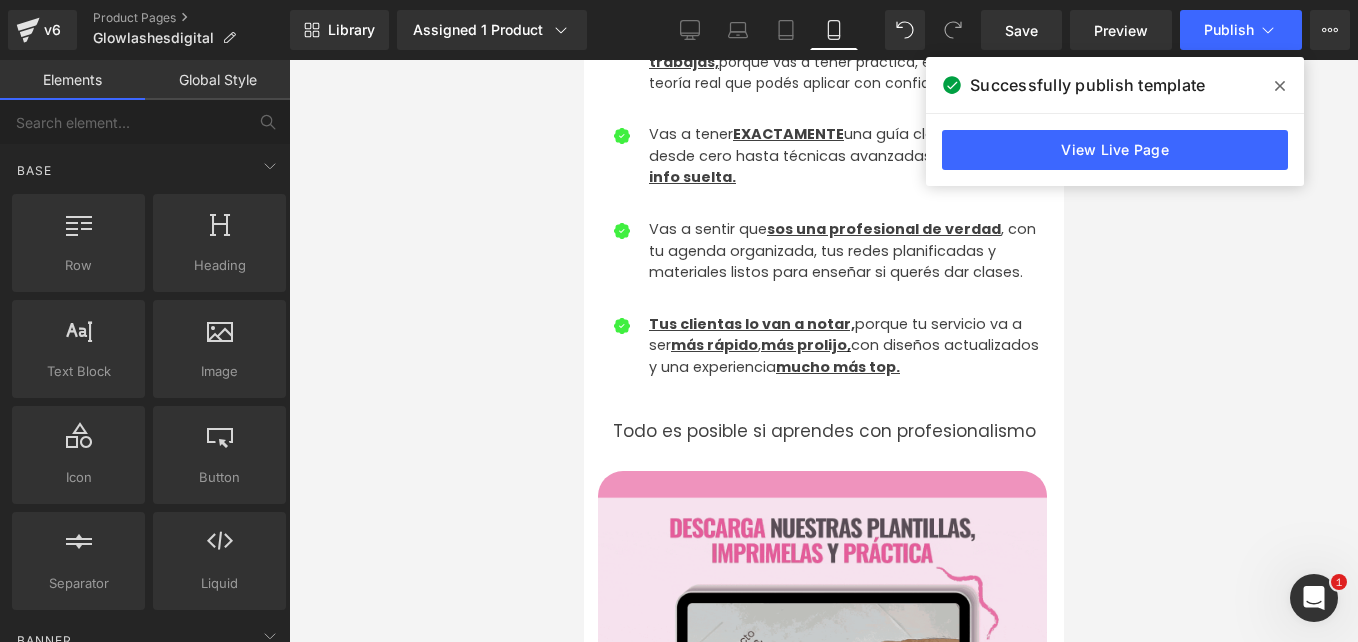 click 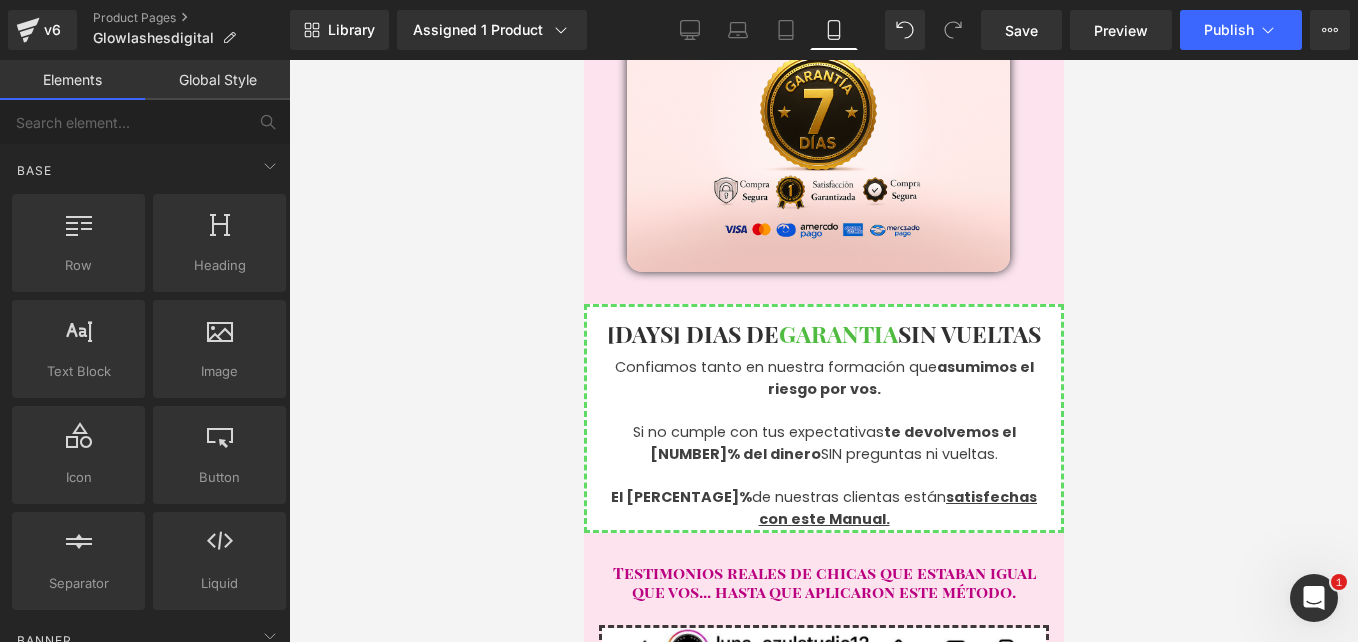 scroll, scrollTop: 6900, scrollLeft: 0, axis: vertical 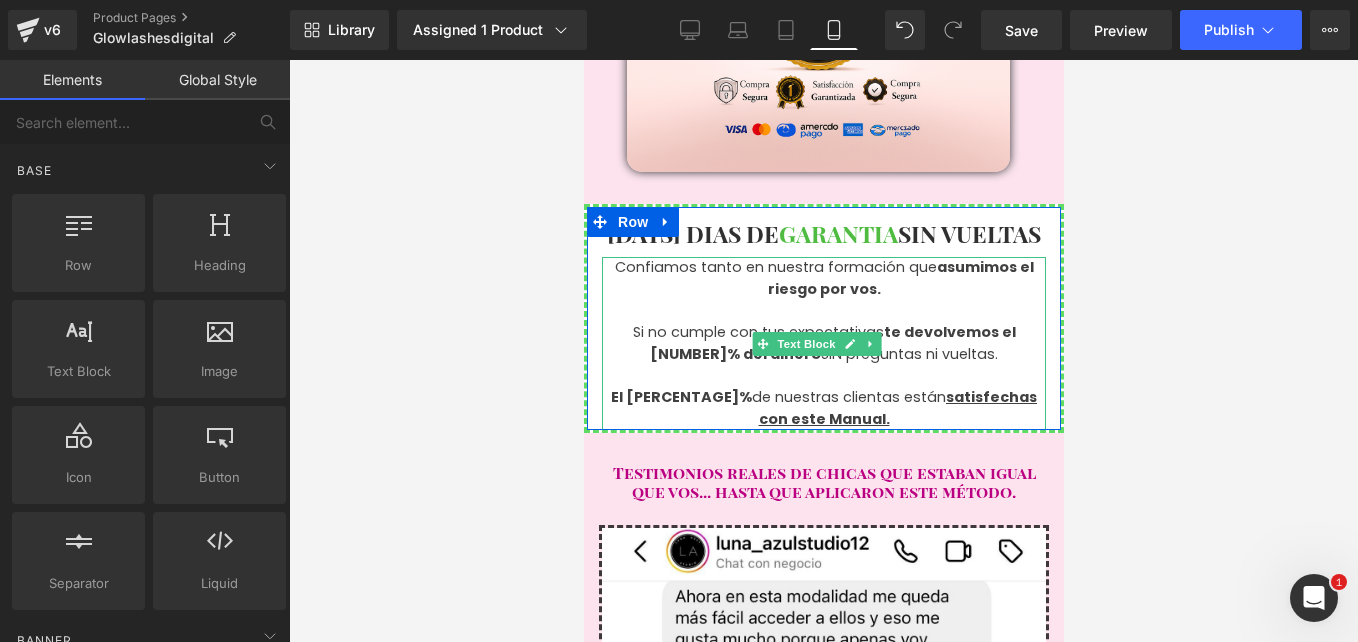 drag, startPoint x: 859, startPoint y: 278, endPoint x: 868, endPoint y: 270, distance: 12.0415945 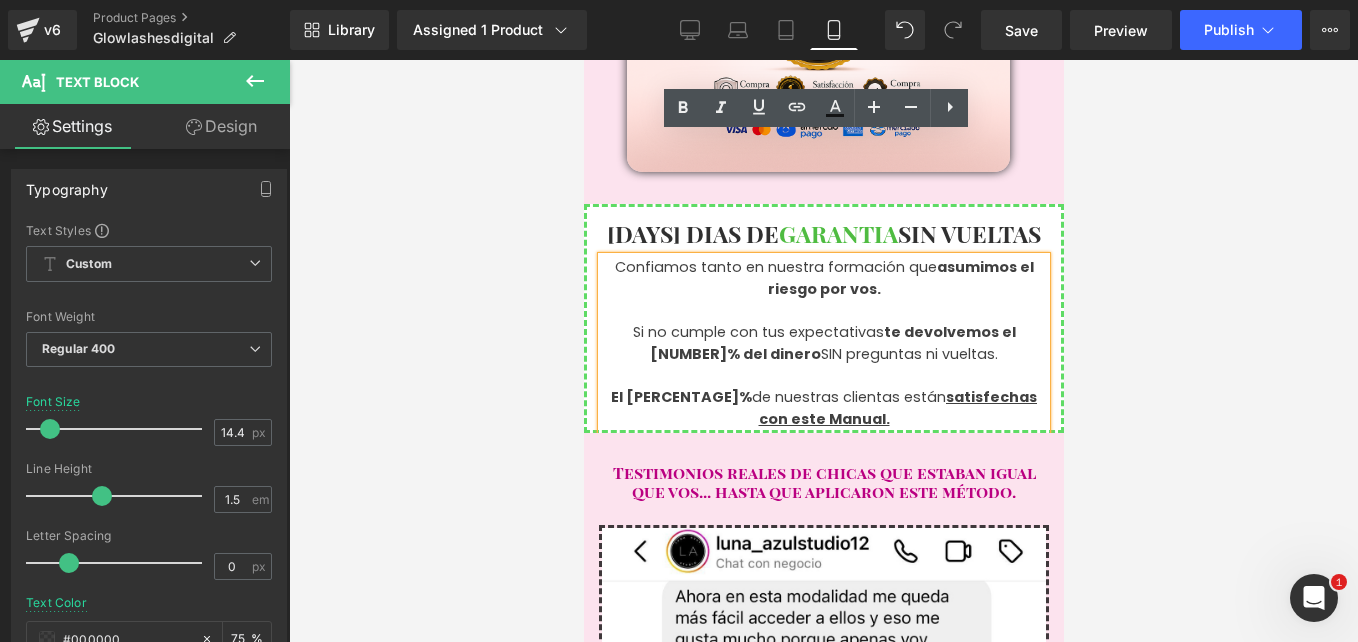 drag, startPoint x: 860, startPoint y: 277, endPoint x: 875, endPoint y: 262, distance: 21.213203 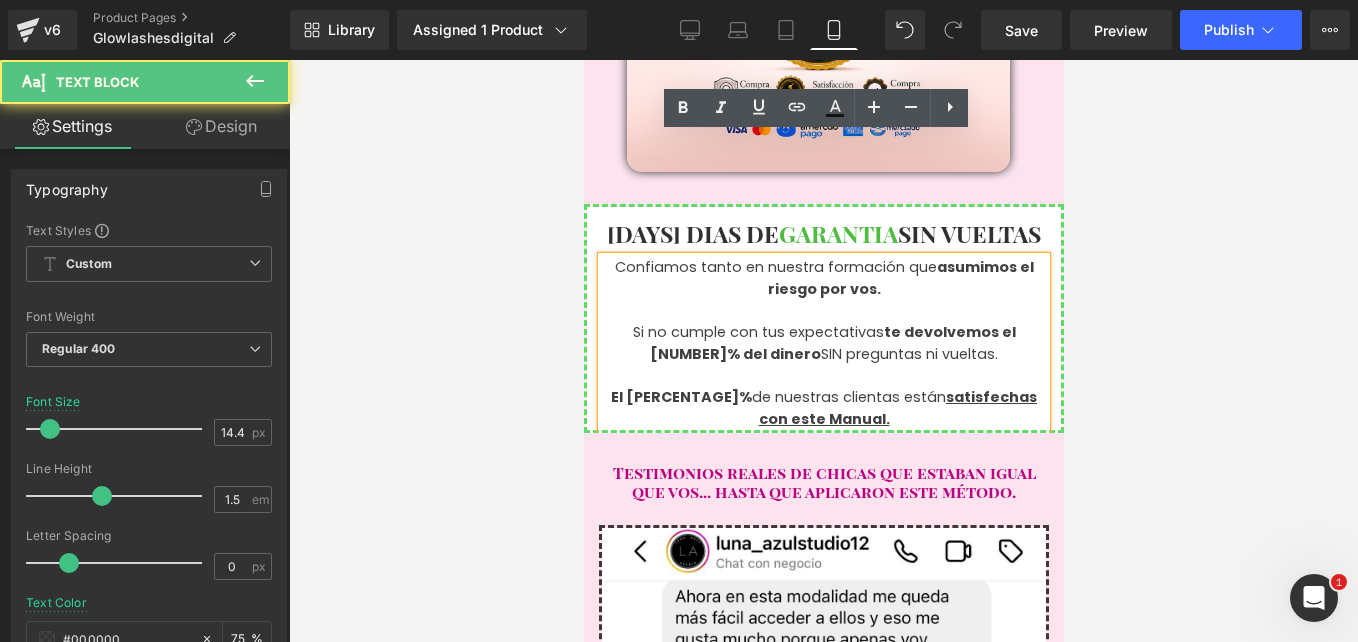 type 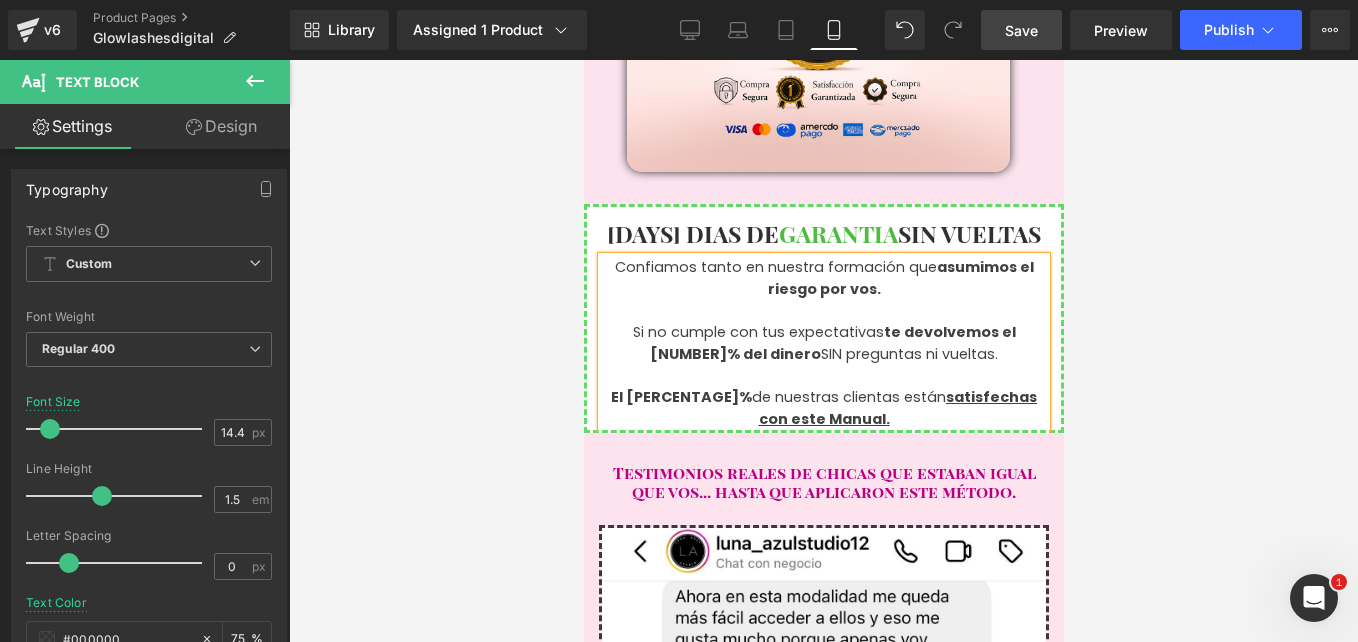 click on "Save" at bounding box center [1021, 30] 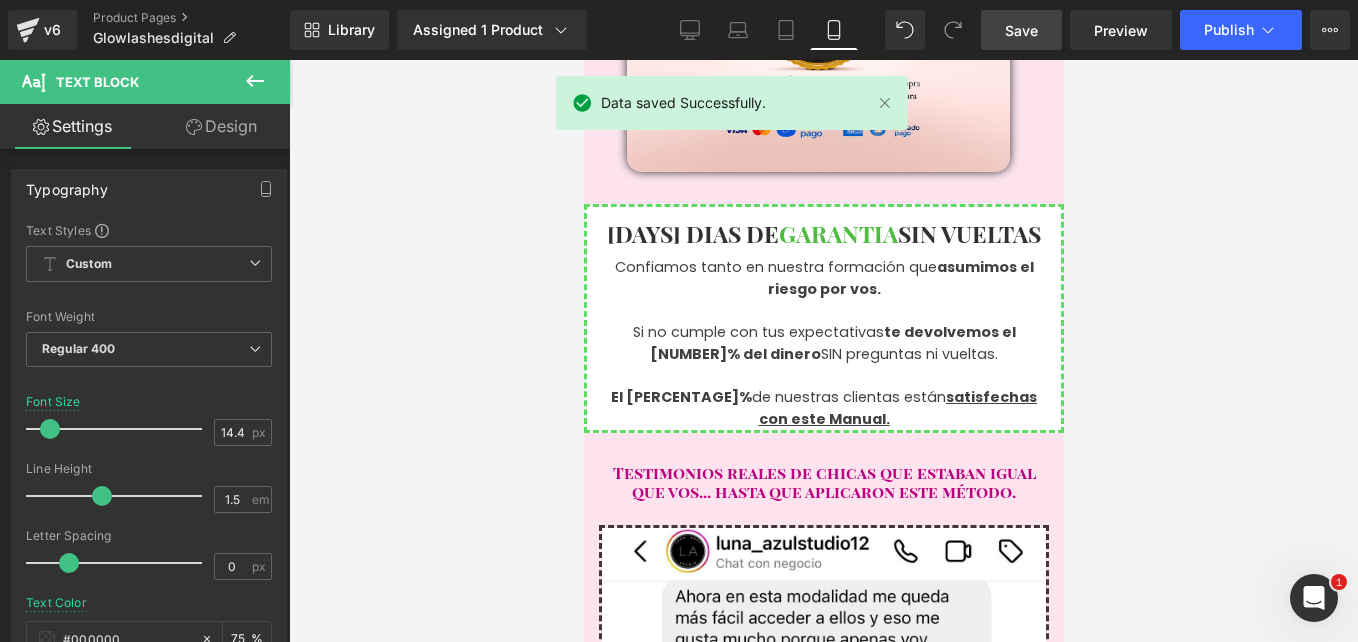 click on "Save" at bounding box center (1021, 30) 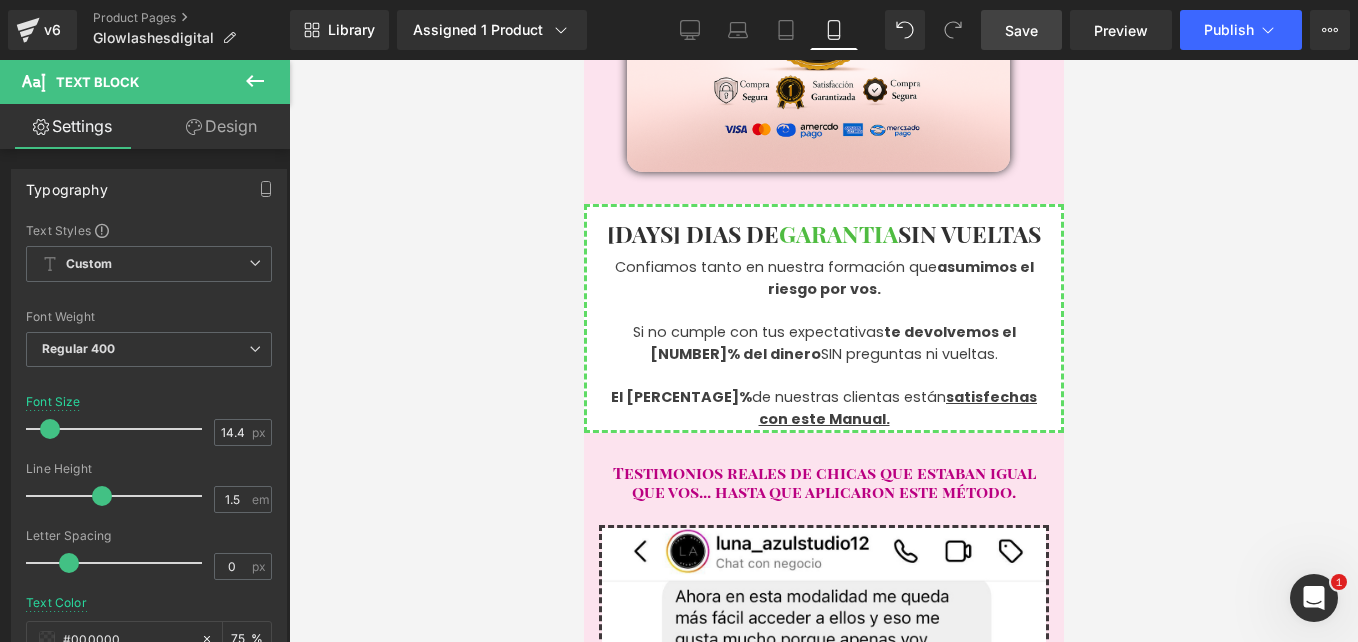 scroll, scrollTop: 6800, scrollLeft: 0, axis: vertical 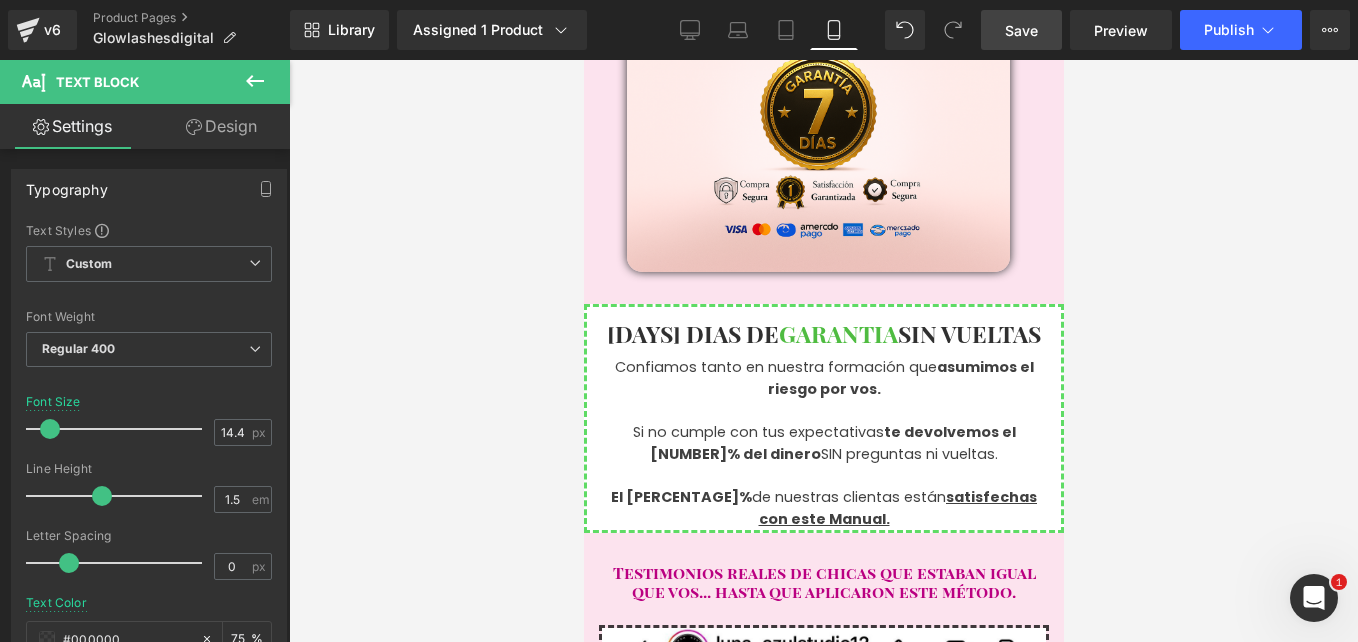 click on "Save" at bounding box center (1021, 30) 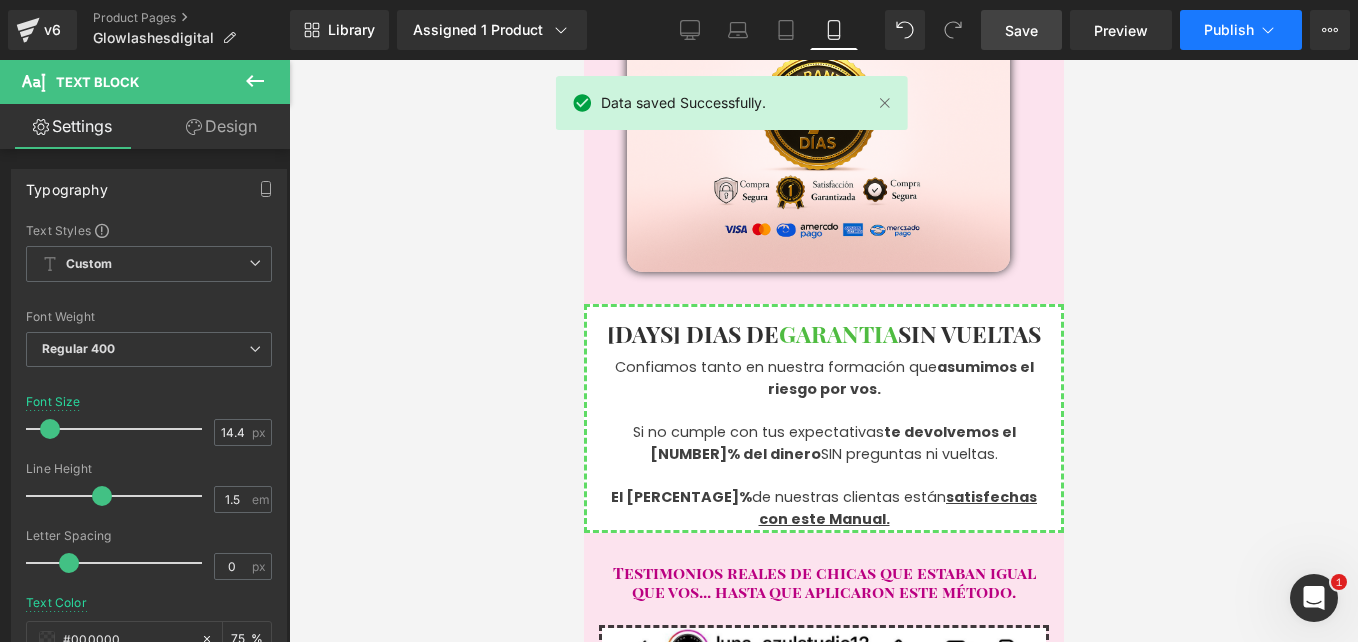 click on "Publish" at bounding box center (1241, 30) 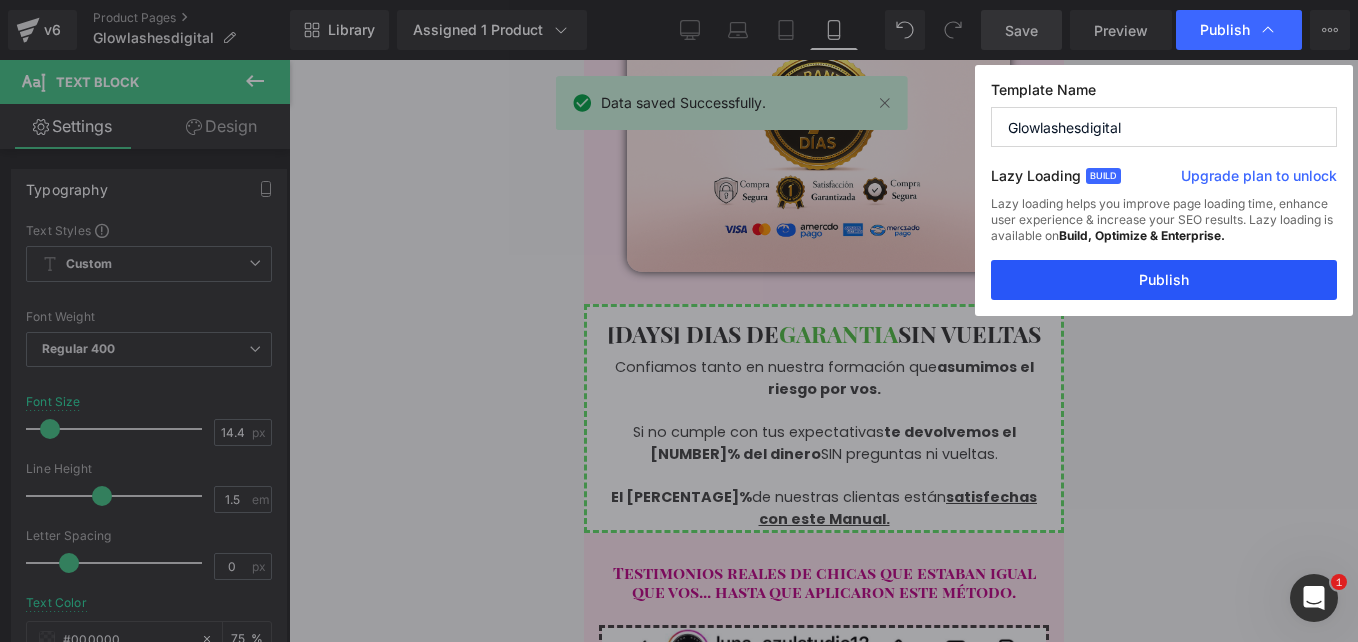drag, startPoint x: 1156, startPoint y: 274, endPoint x: 283, endPoint y: 323, distance: 874.3741 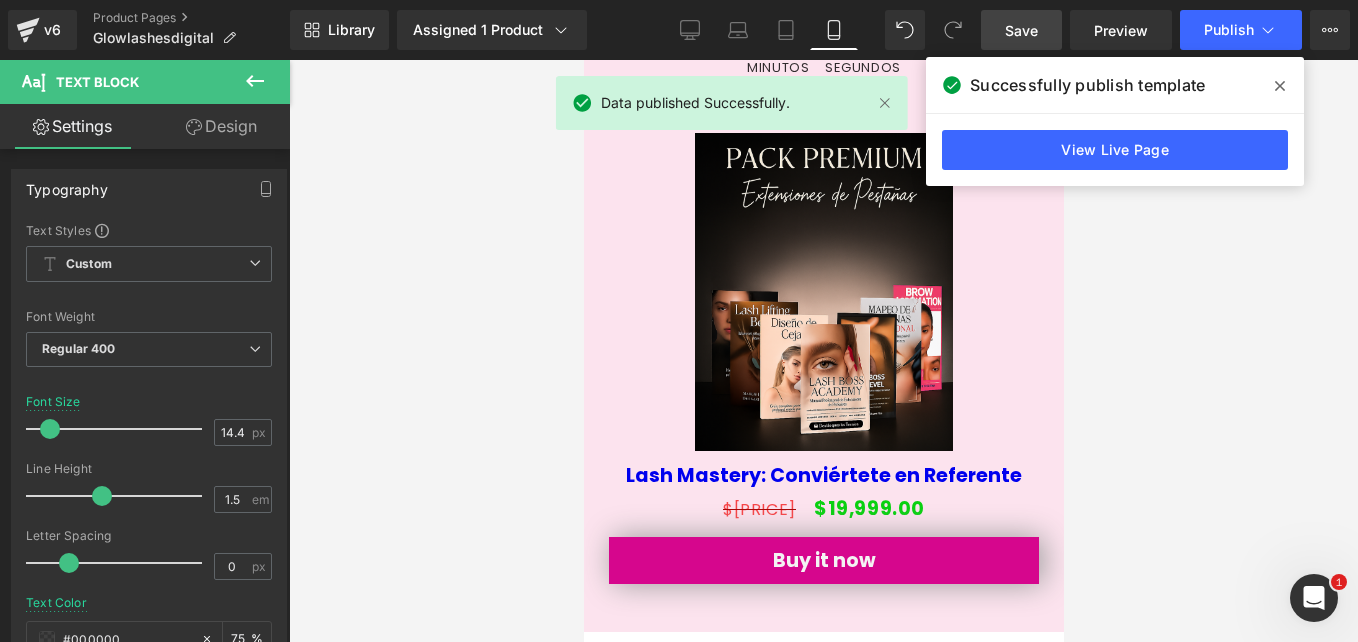 scroll, scrollTop: 11500, scrollLeft: 0, axis: vertical 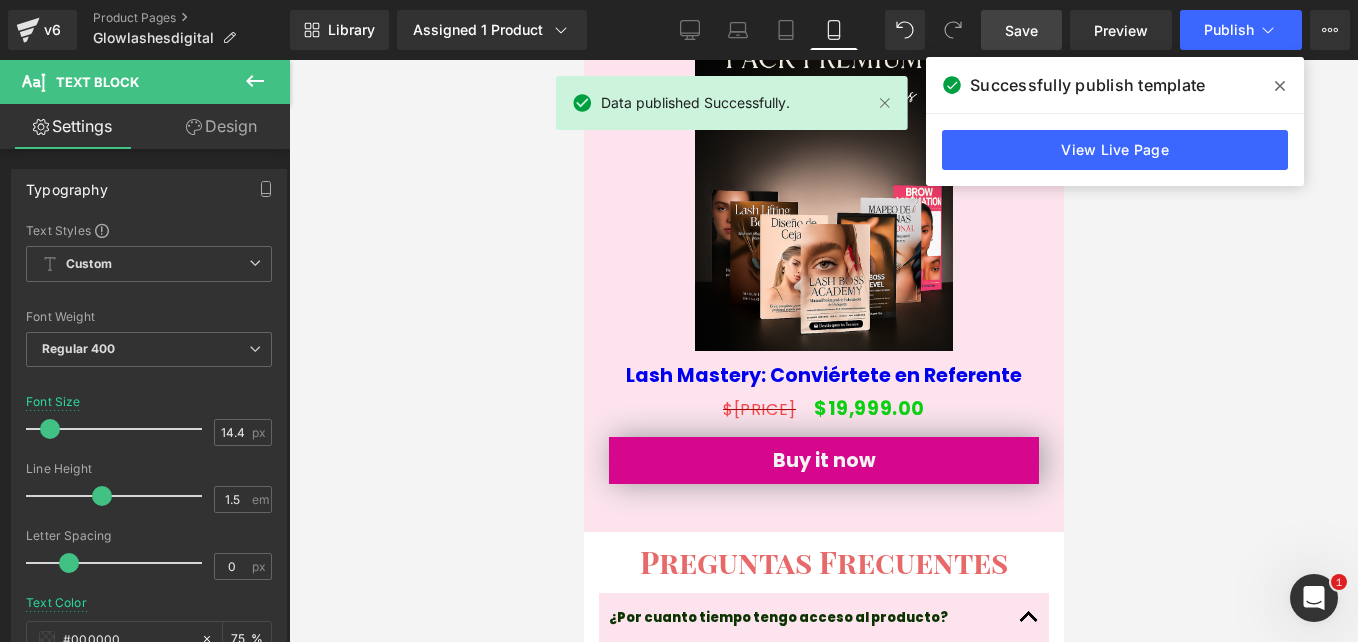 click at bounding box center (1280, 86) 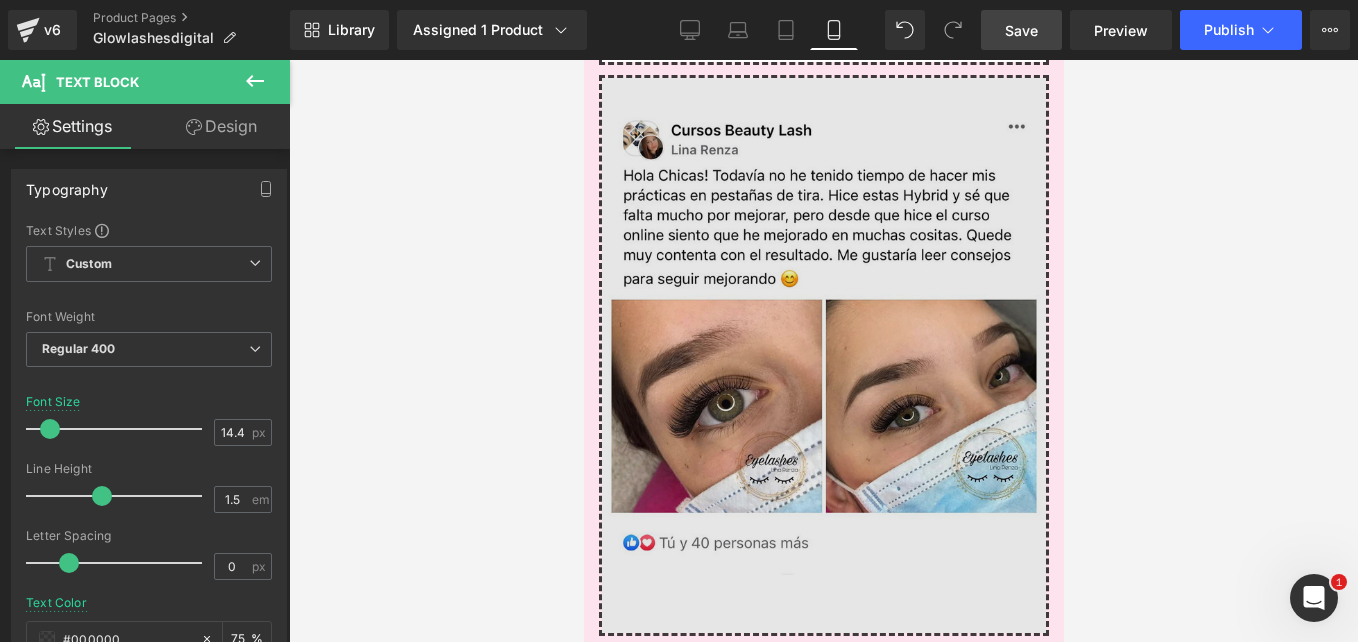scroll, scrollTop: 7500, scrollLeft: 0, axis: vertical 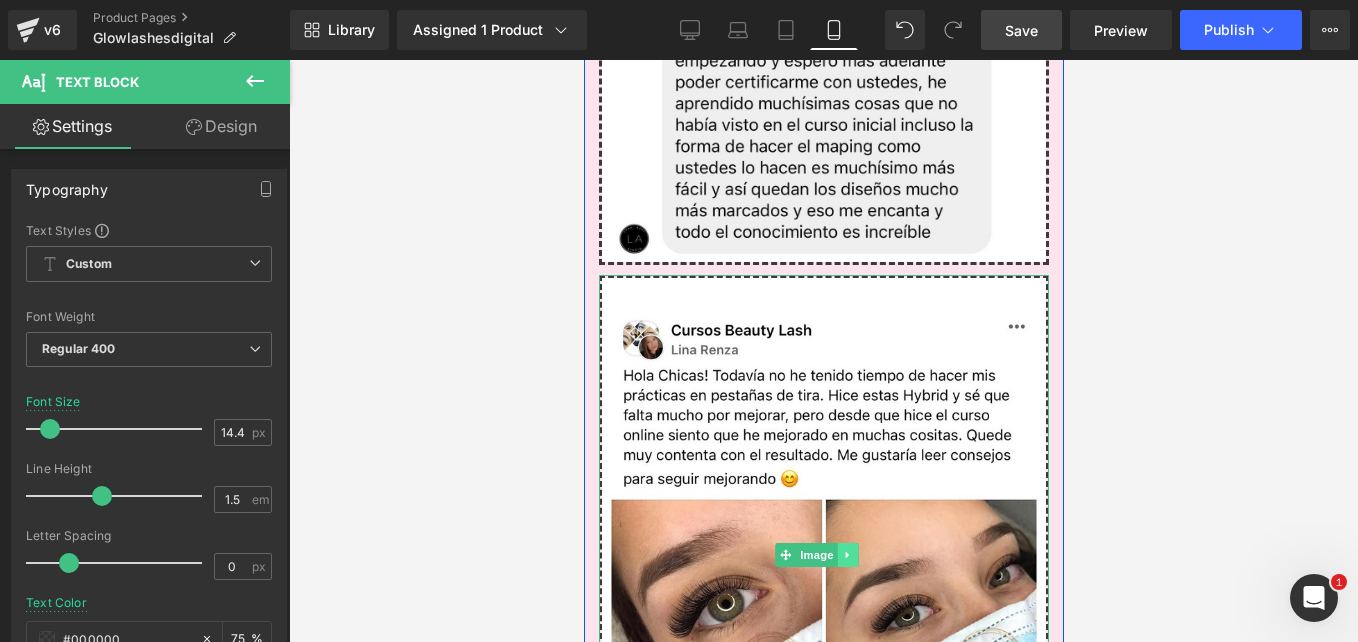 click at bounding box center [846, 555] 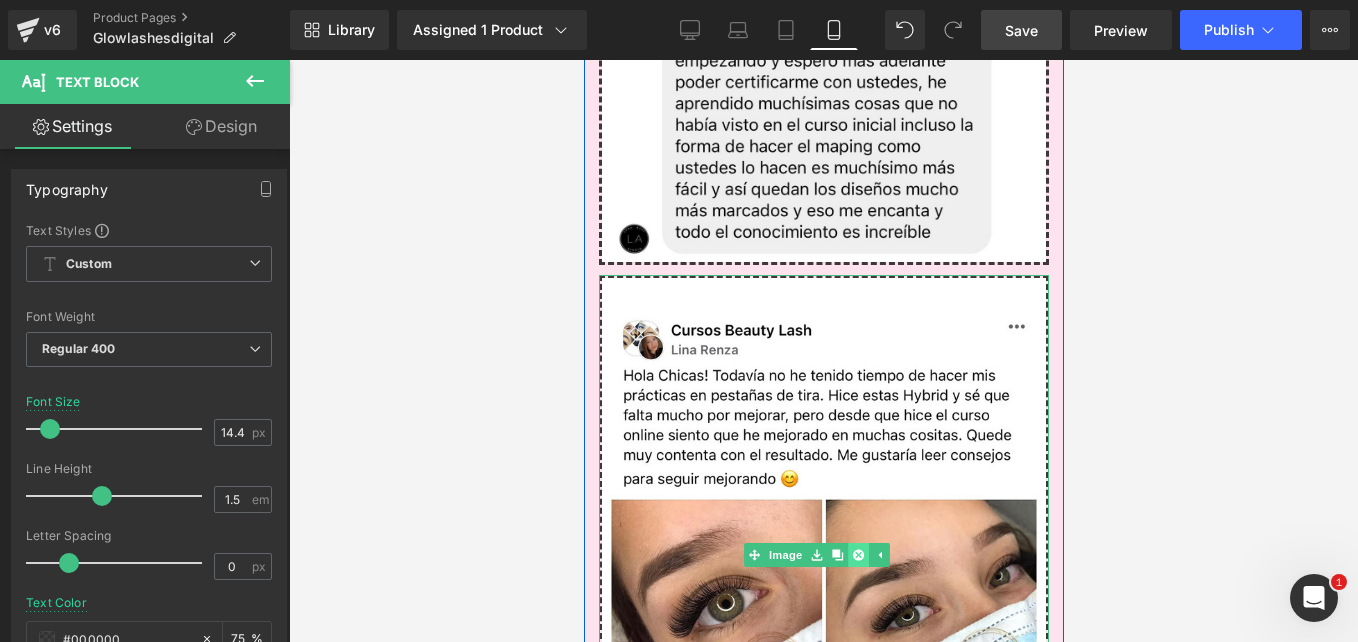click 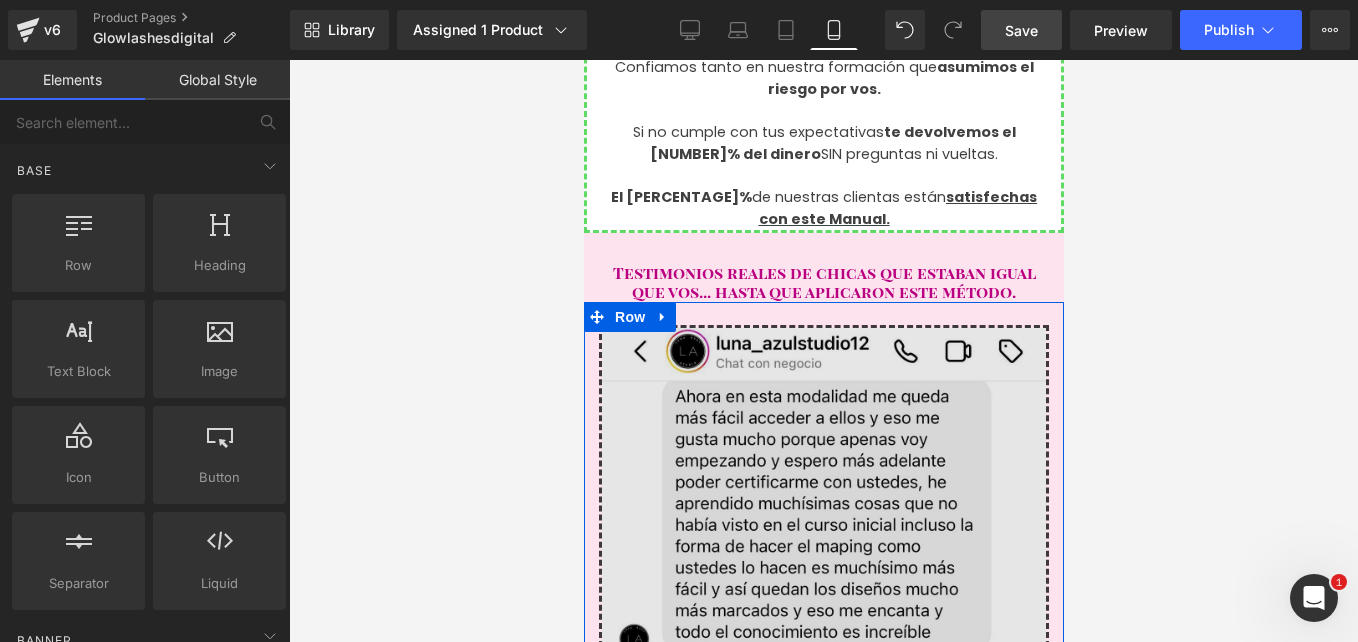 scroll, scrollTop: 7000, scrollLeft: 0, axis: vertical 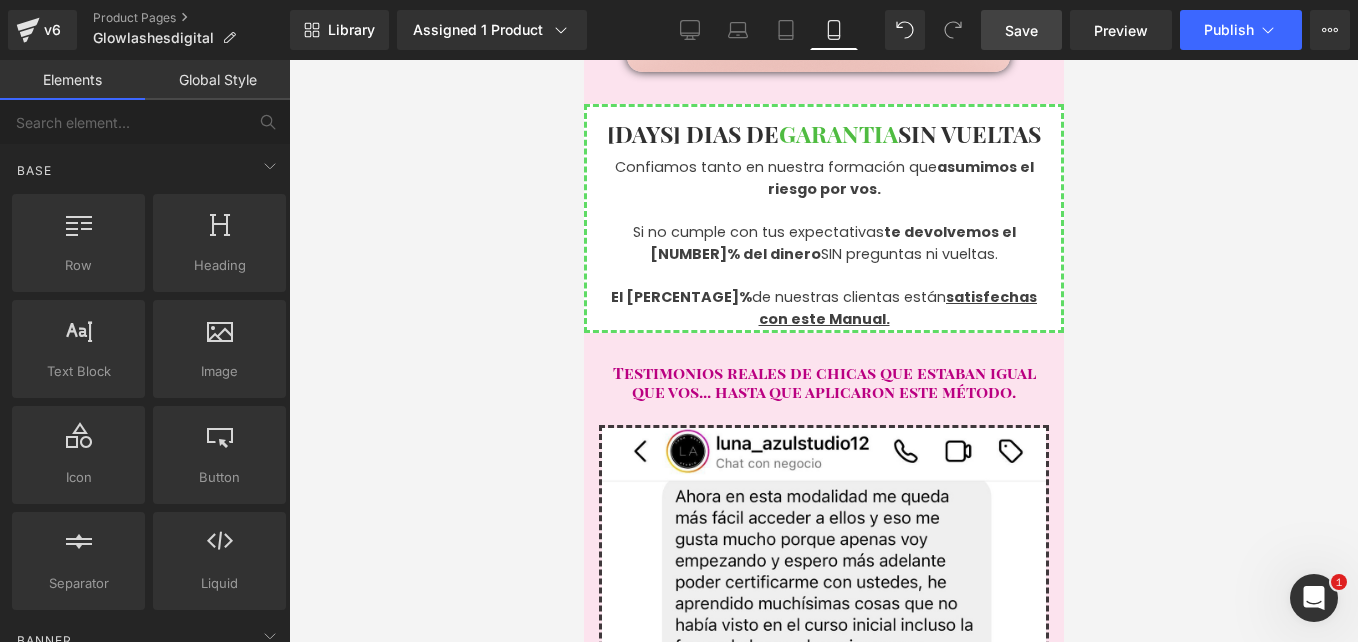 click on "Save" at bounding box center [1021, 30] 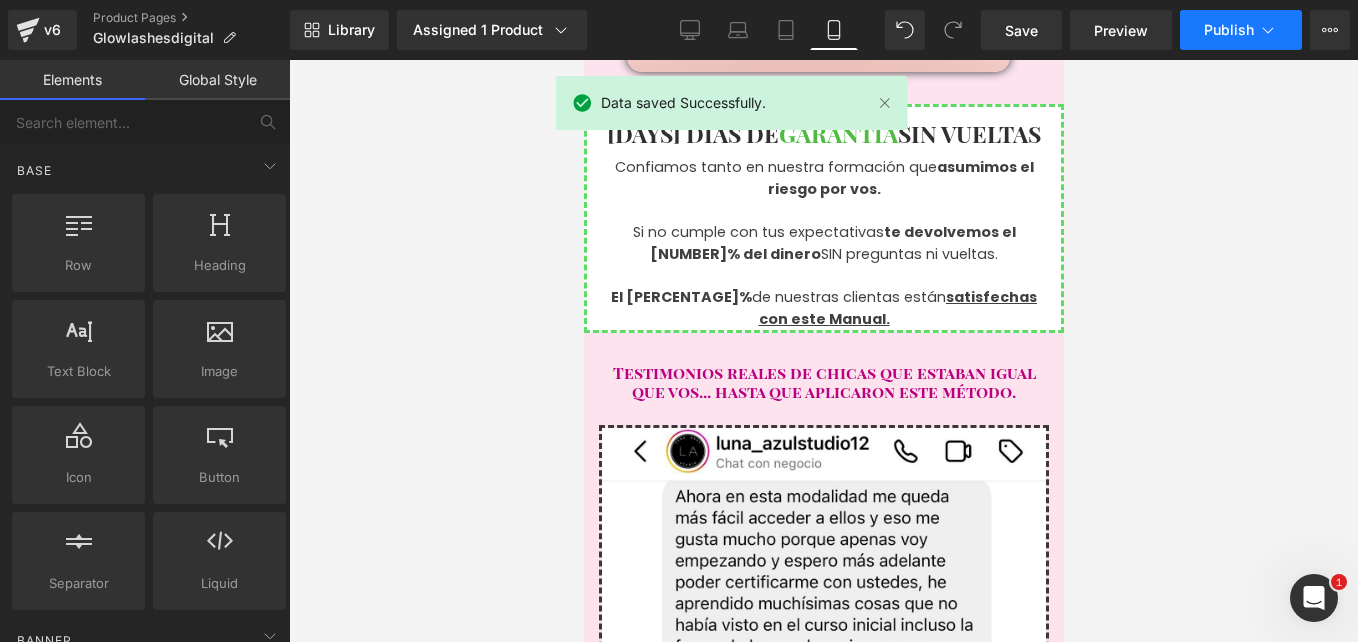 click on "Publish" at bounding box center [1241, 30] 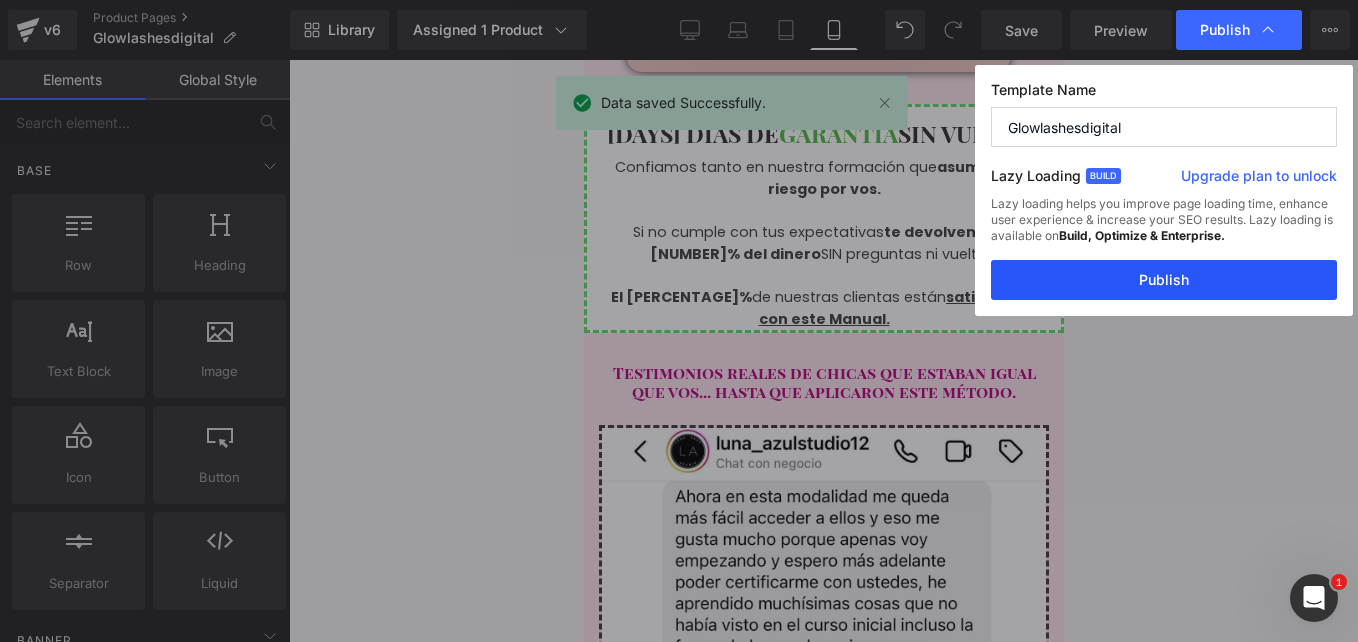 click on "Publish" at bounding box center [1164, 280] 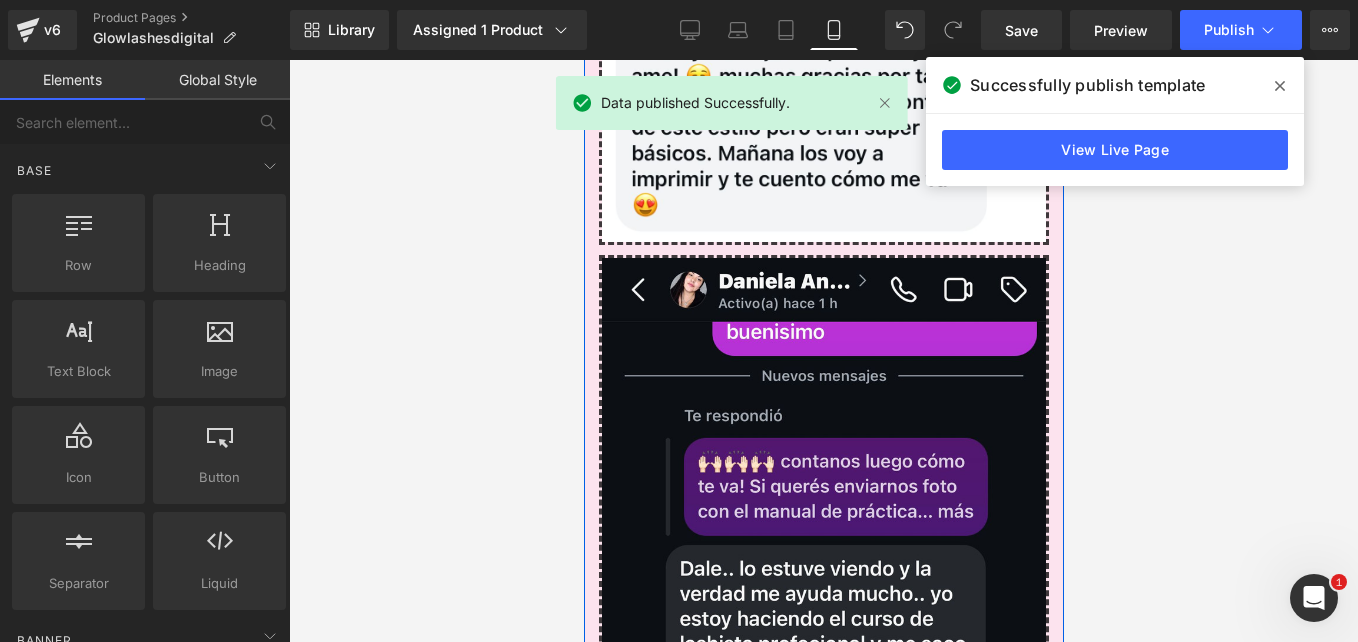 scroll, scrollTop: 9900, scrollLeft: 0, axis: vertical 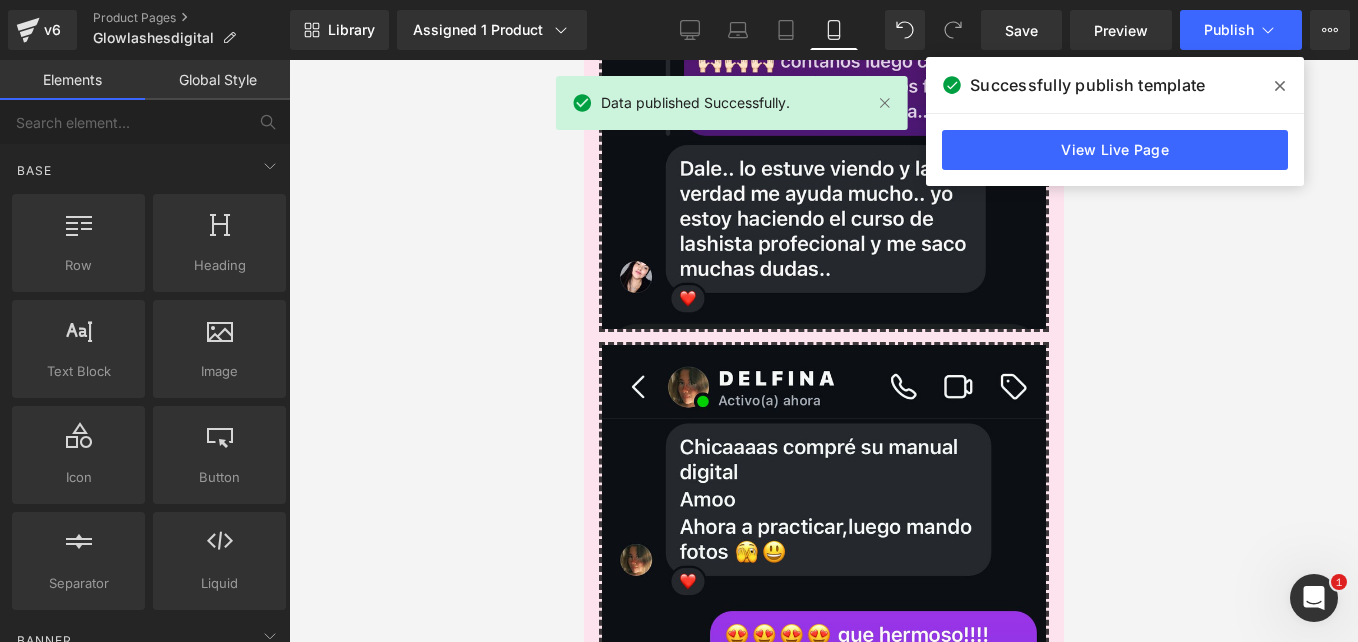 click at bounding box center (1280, 86) 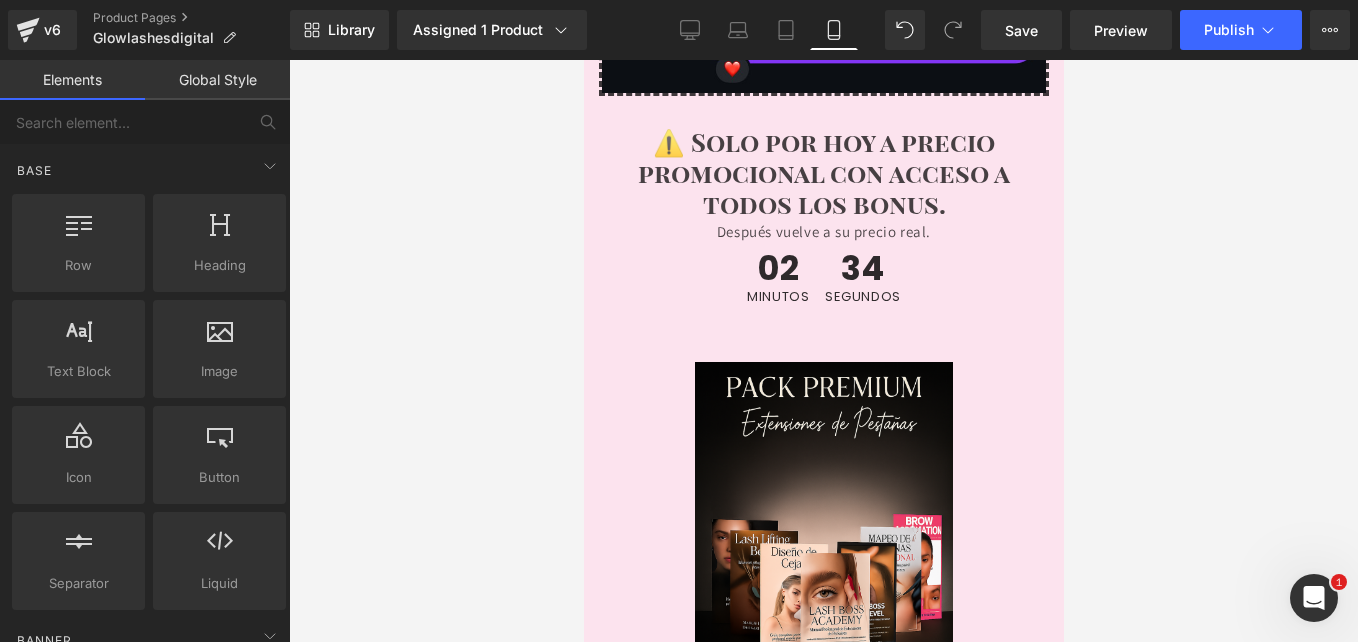 scroll, scrollTop: 10400, scrollLeft: 0, axis: vertical 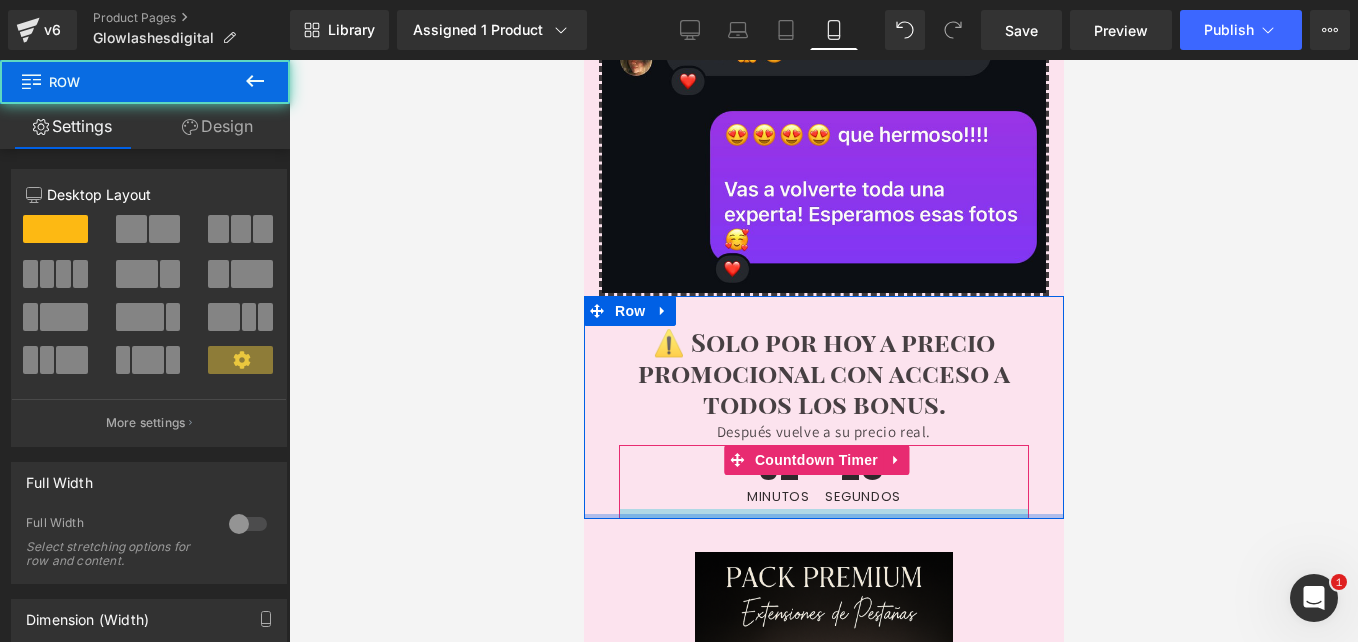 drag, startPoint x: 787, startPoint y: 293, endPoint x: 1673, endPoint y: 328, distance: 886.69104 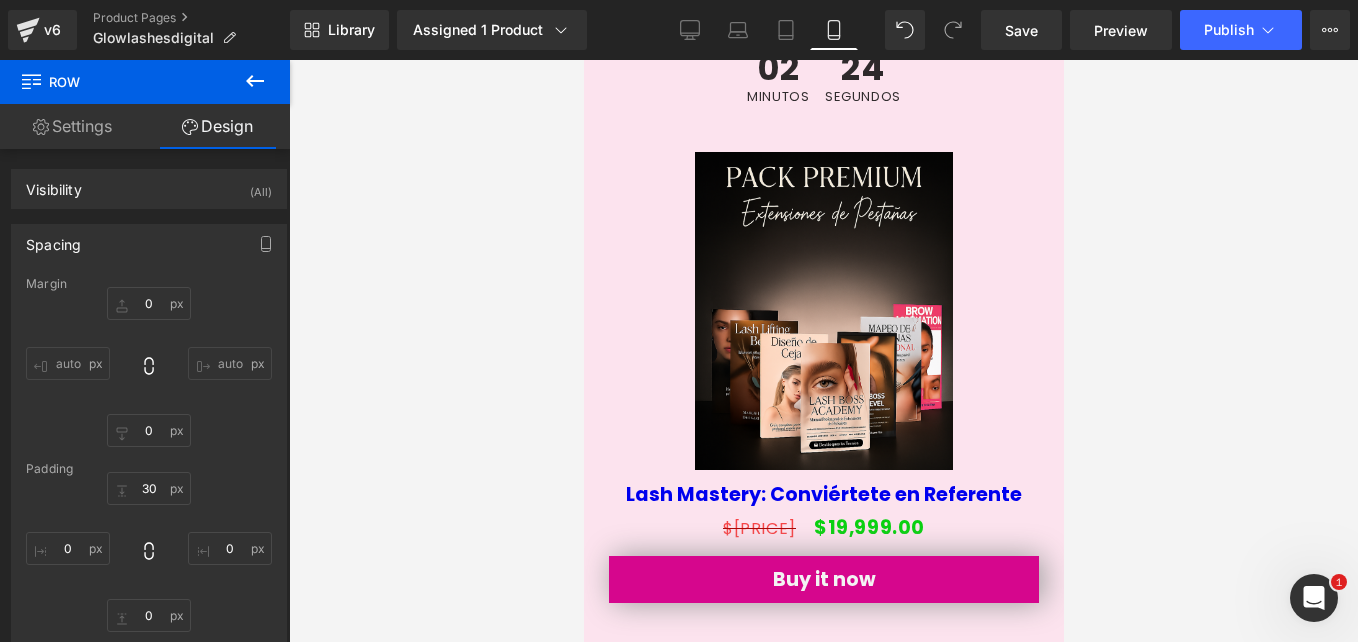 scroll, scrollTop: 10600, scrollLeft: 0, axis: vertical 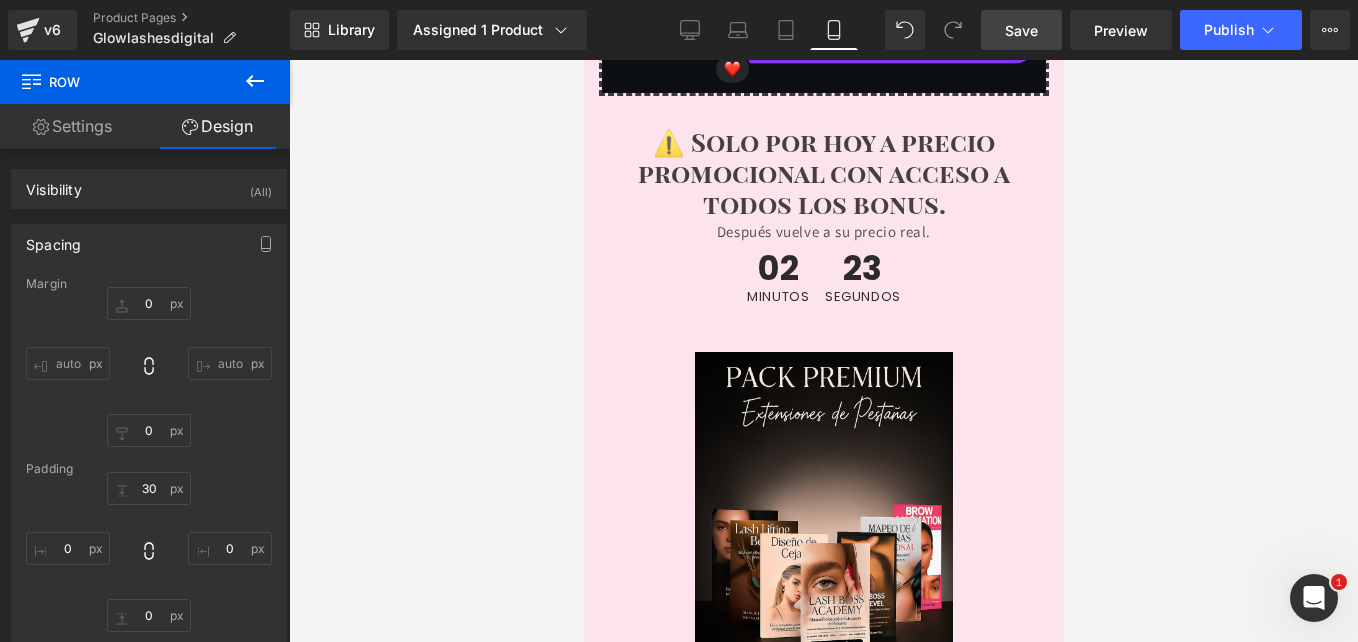 click on "Save" at bounding box center [1021, 30] 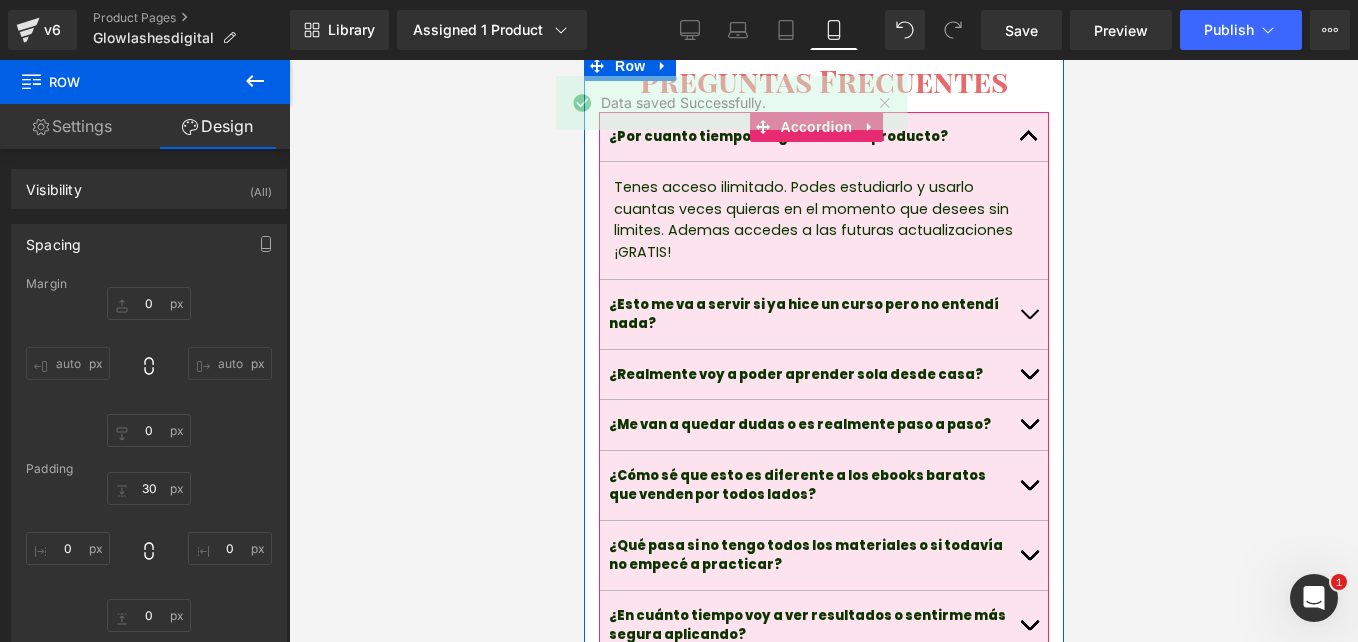 scroll, scrollTop: 11300, scrollLeft: 0, axis: vertical 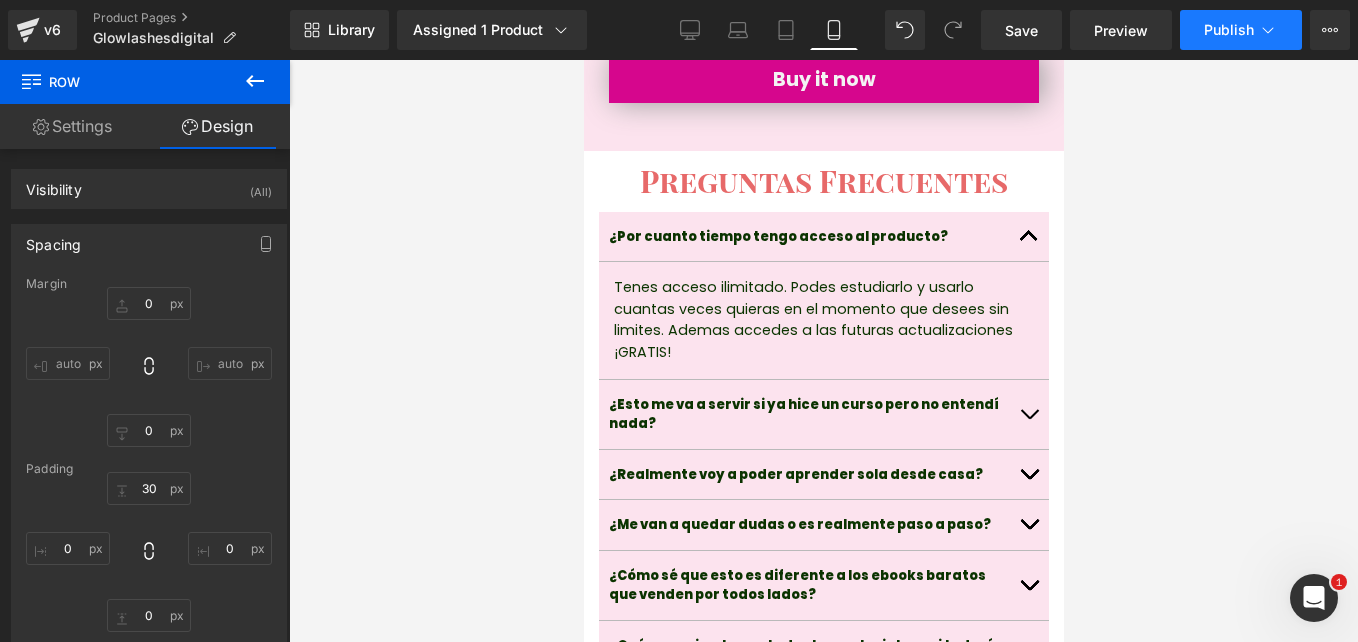click on "Publish" at bounding box center [1241, 30] 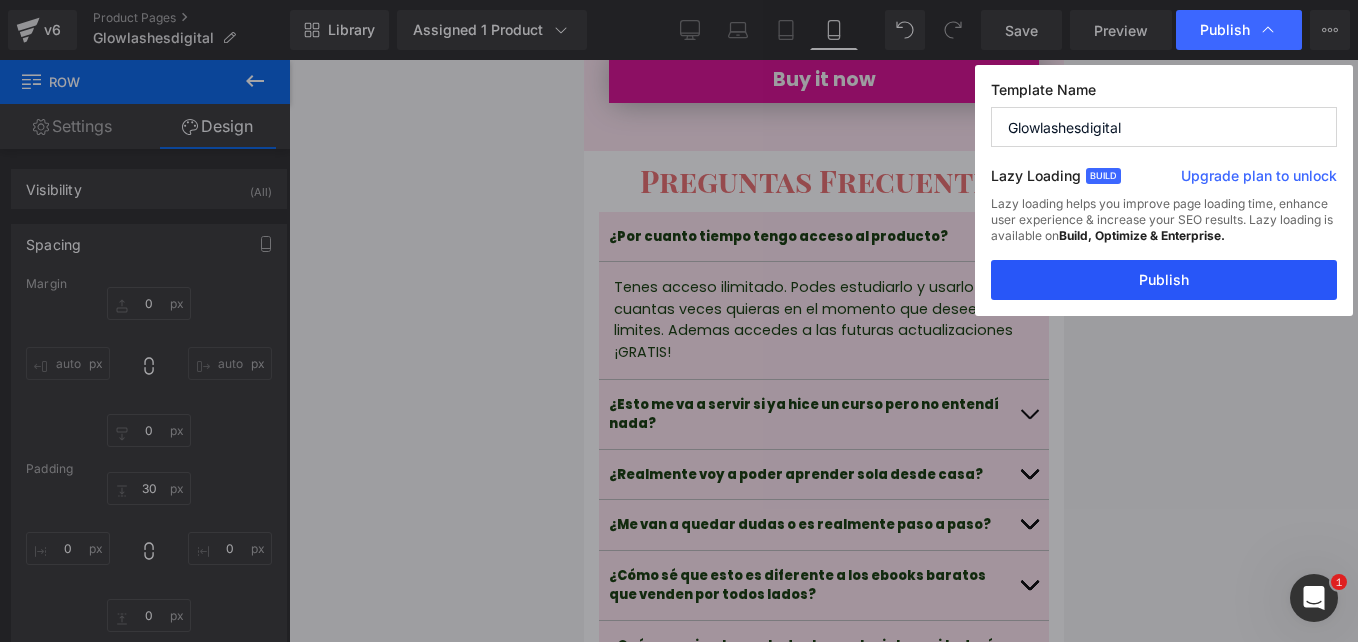 drag, startPoint x: 1086, startPoint y: 276, endPoint x: 350, endPoint y: 180, distance: 742.23444 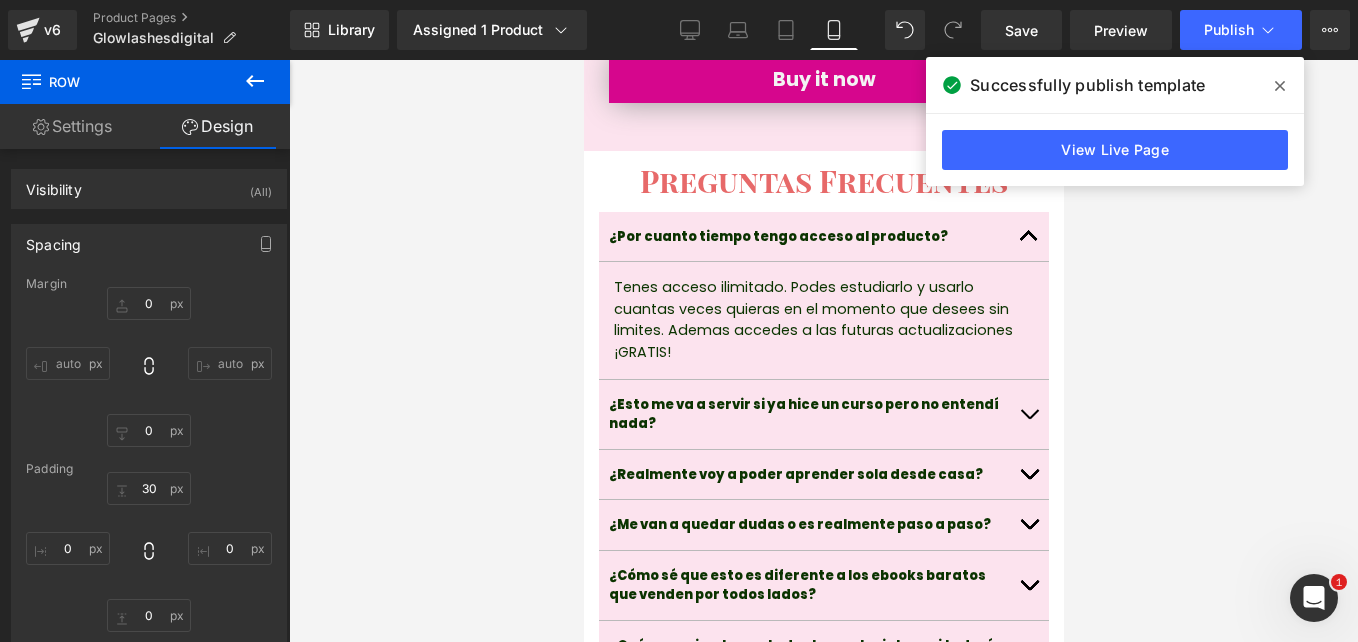 click at bounding box center [1280, 86] 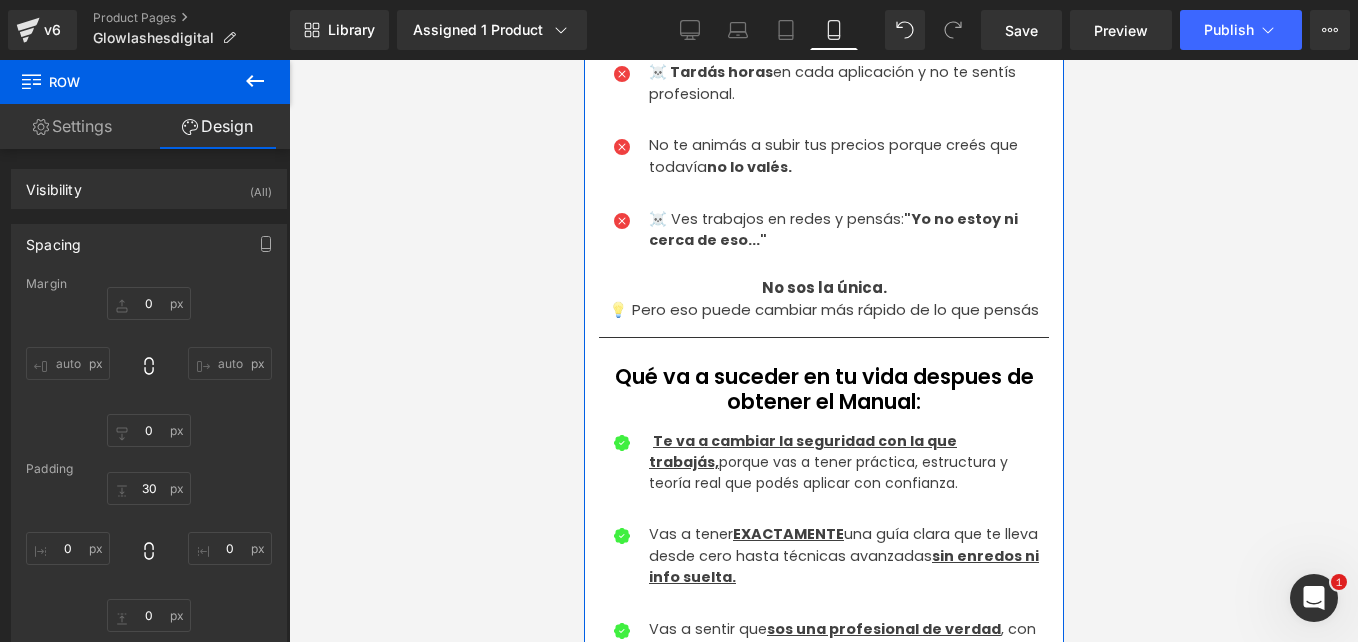 scroll, scrollTop: 1200, scrollLeft: 0, axis: vertical 